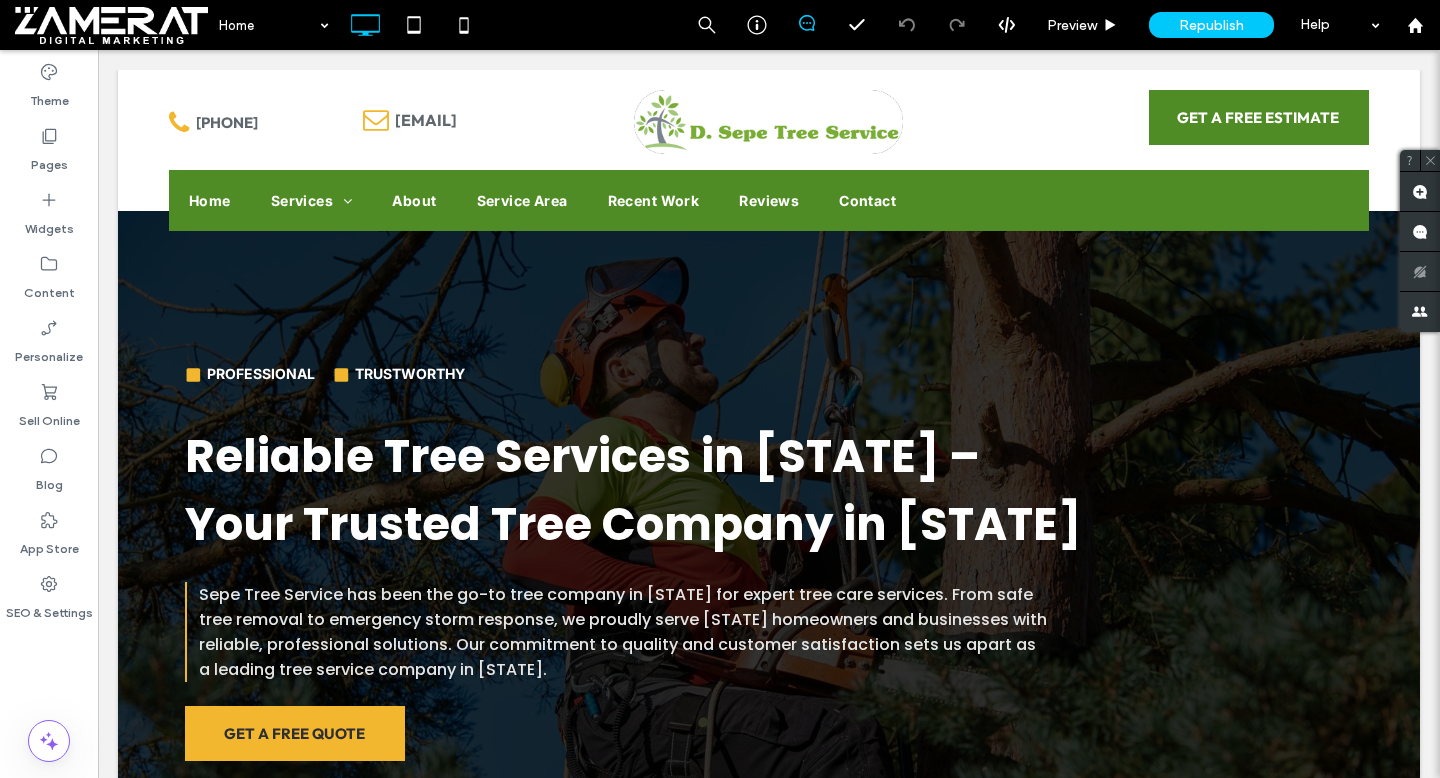 scroll, scrollTop: 62, scrollLeft: 0, axis: vertical 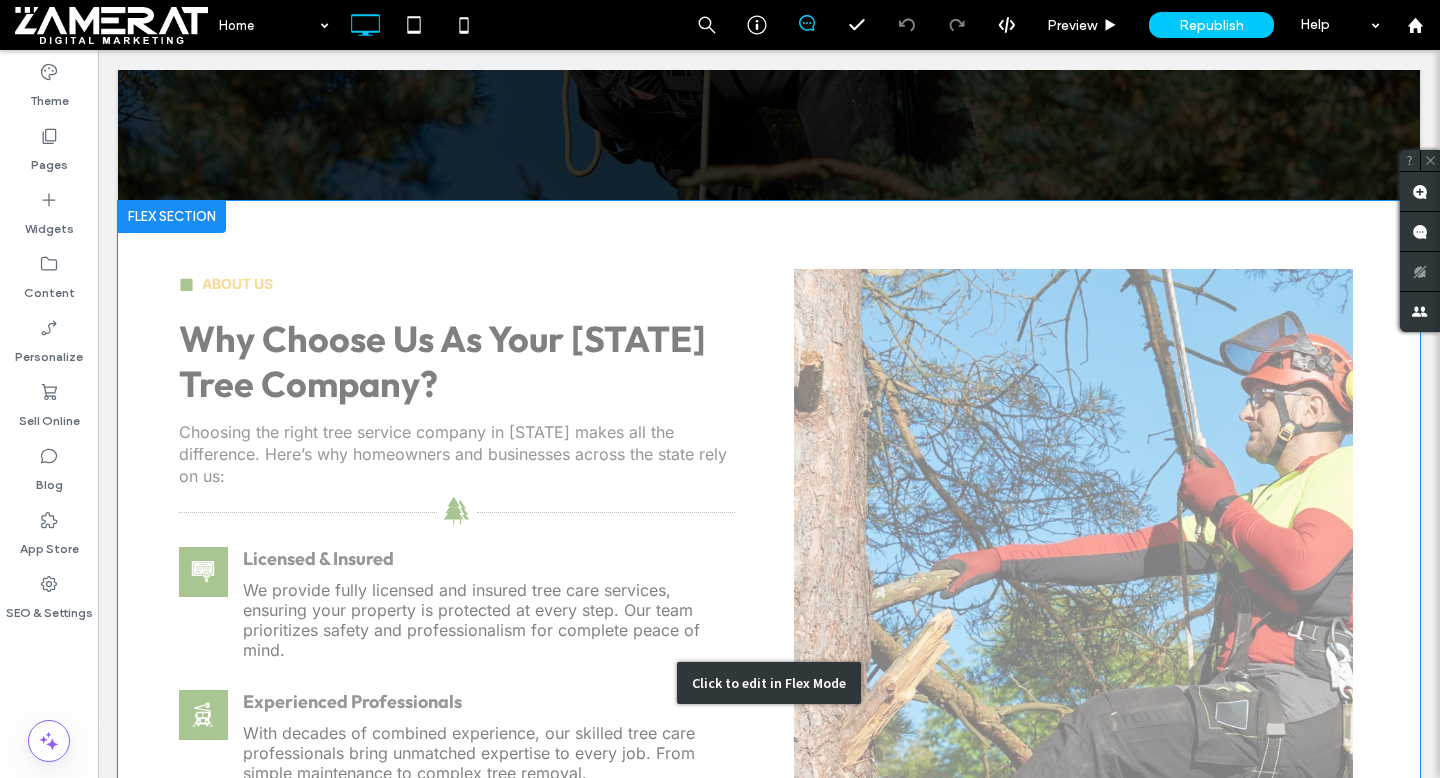click on "Click to edit in Flex Mode" at bounding box center [769, 683] 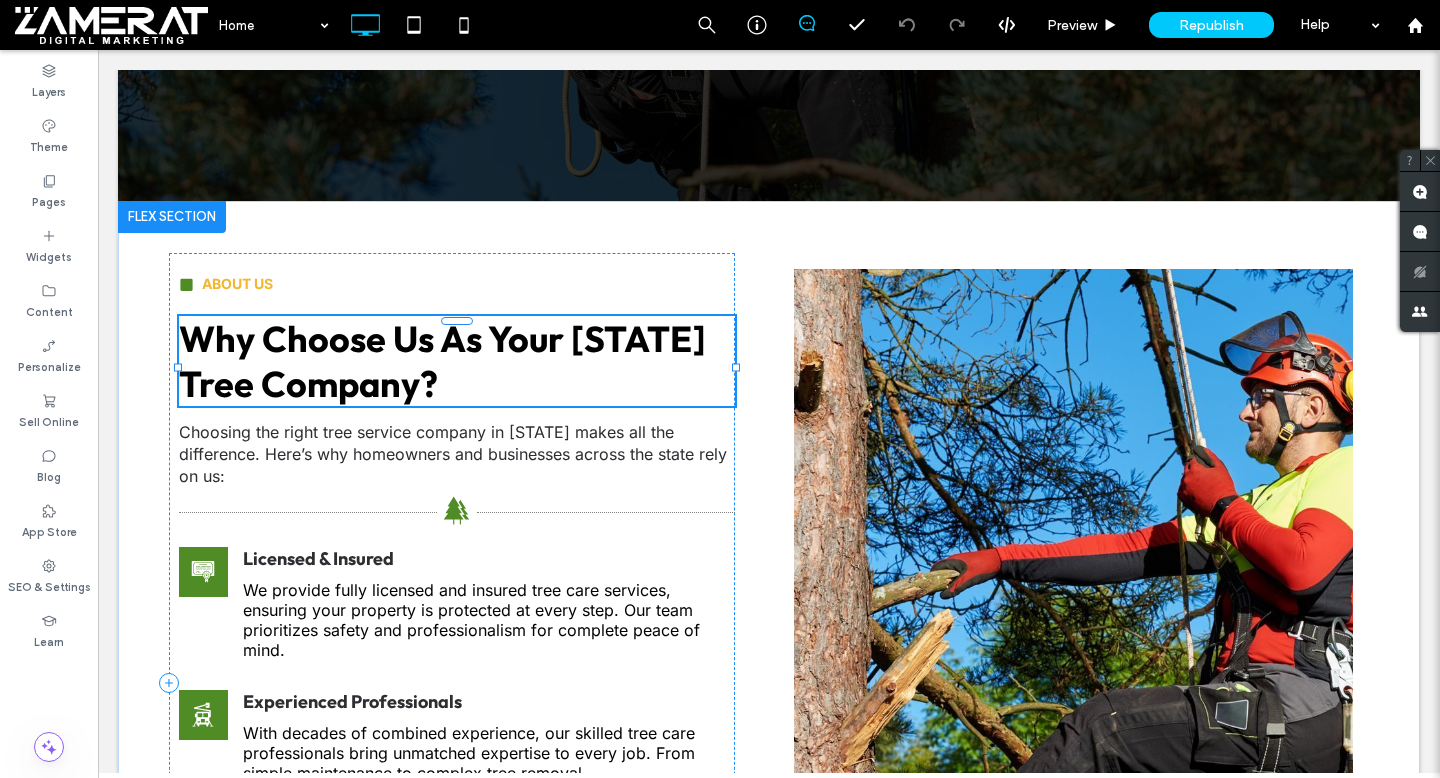 click on "Why Choose Us As Your Rhode Island Tree Company?" at bounding box center [457, 361] 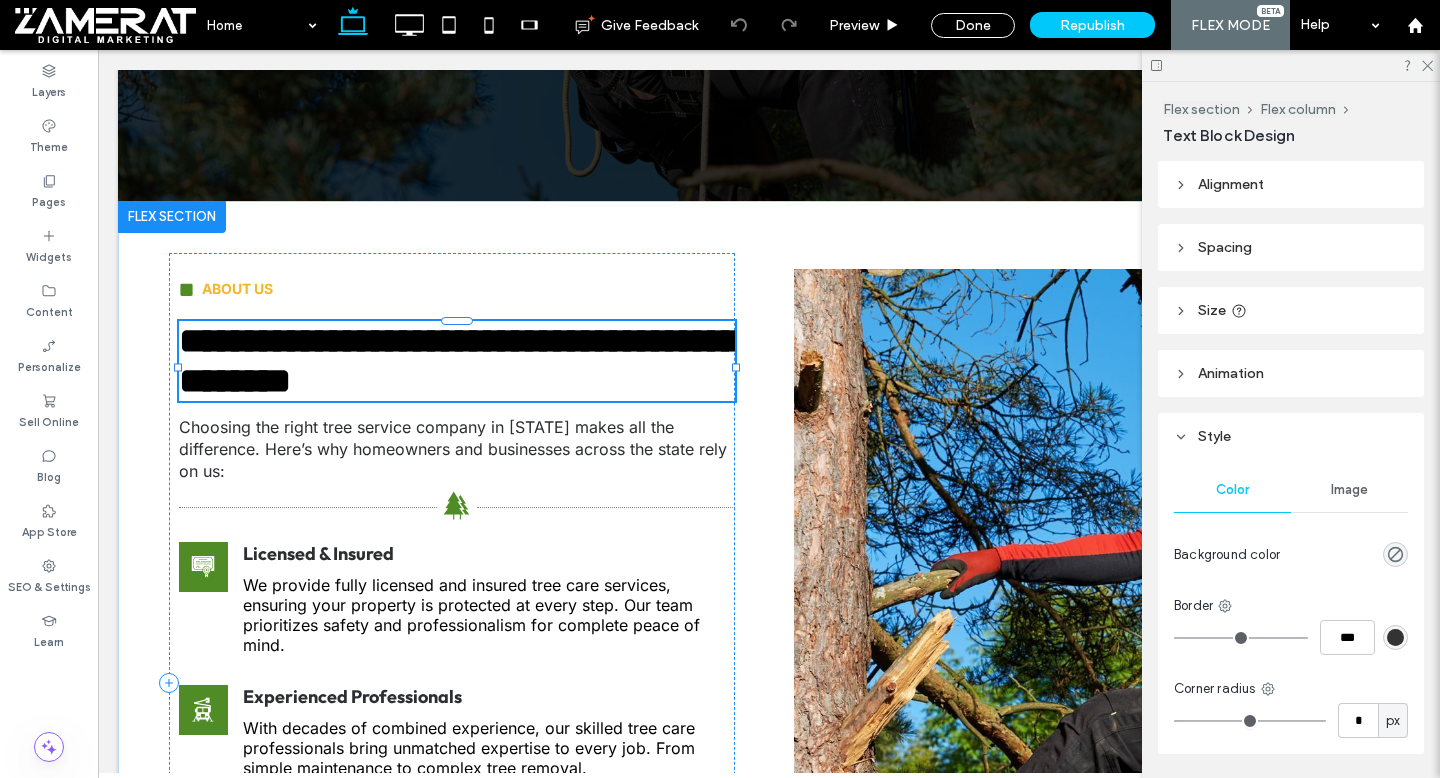 type on "******" 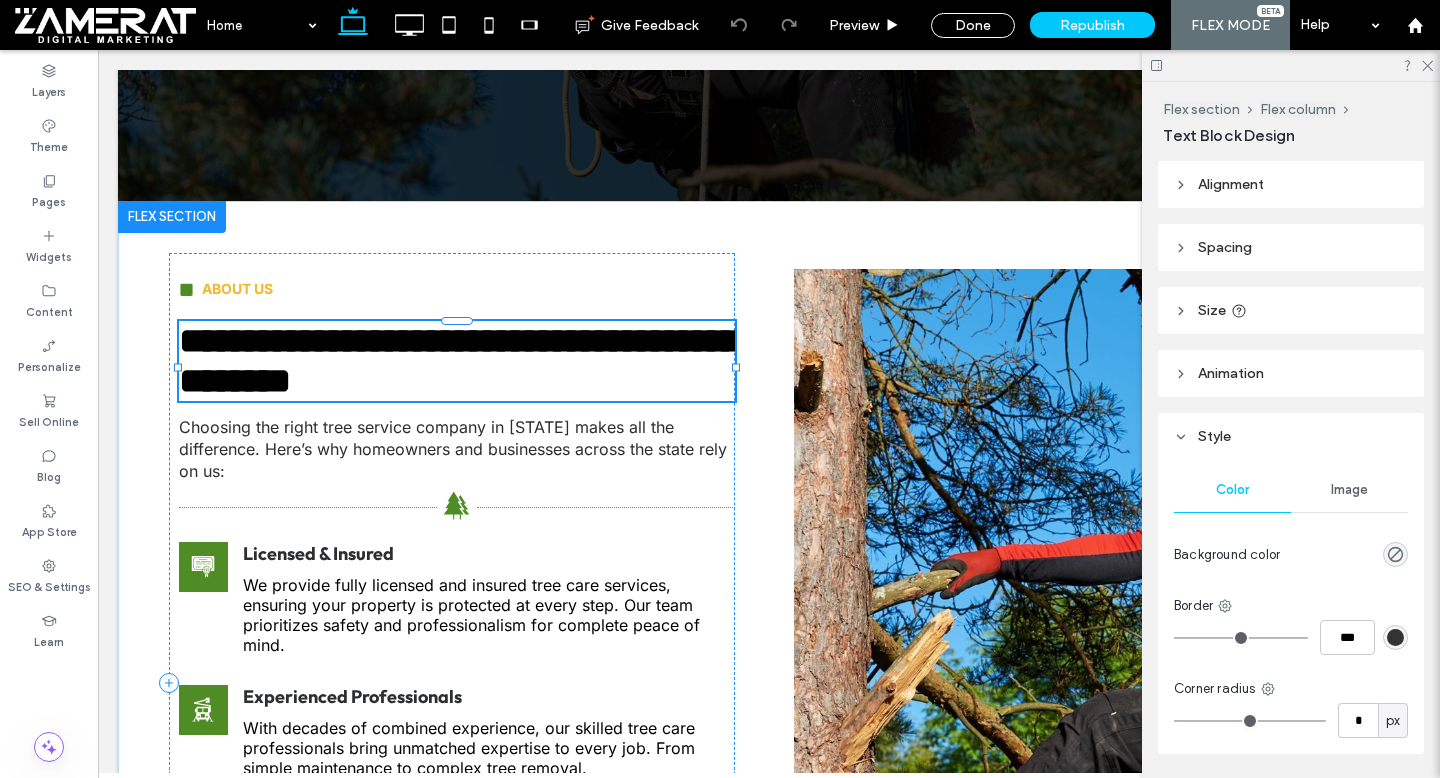 type on "**" 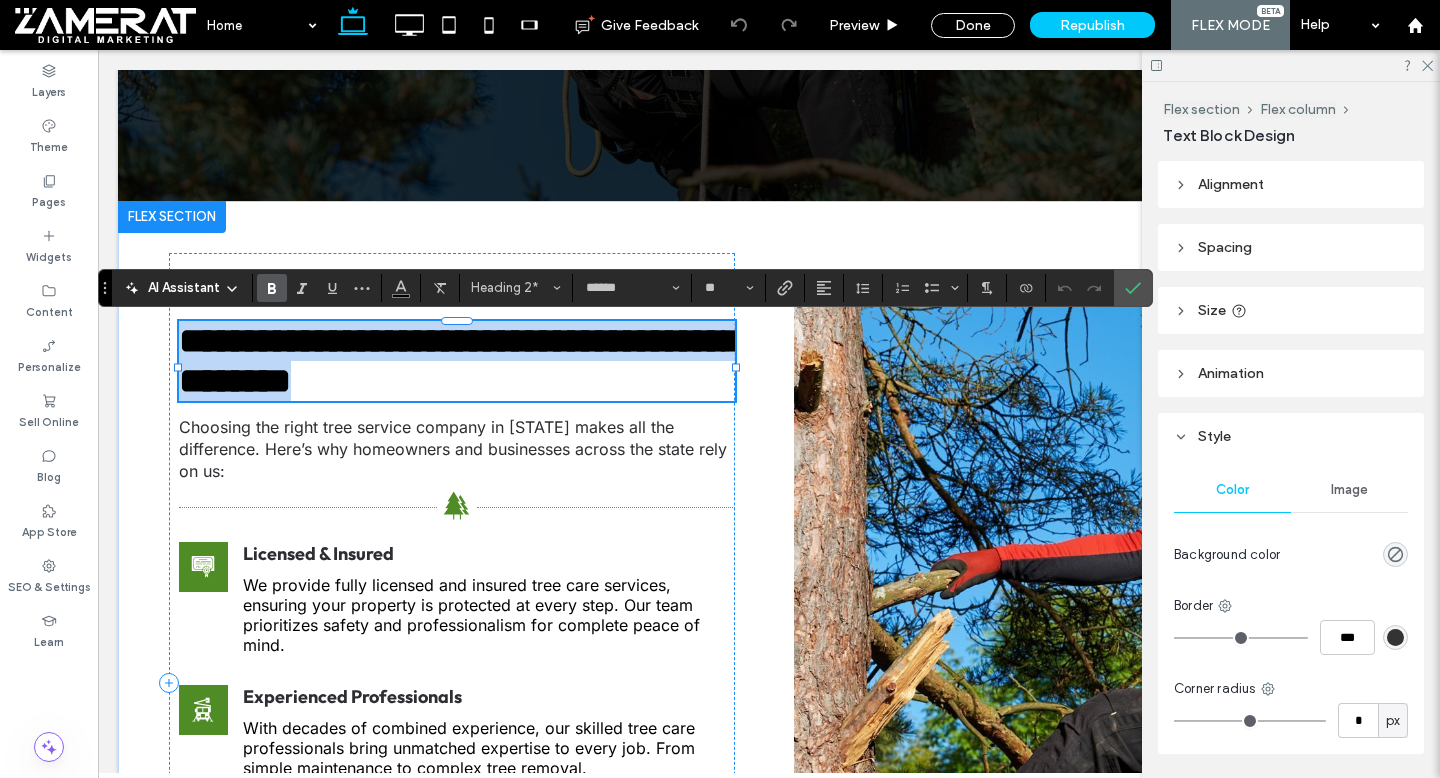 click on "**********" at bounding box center [459, 361] 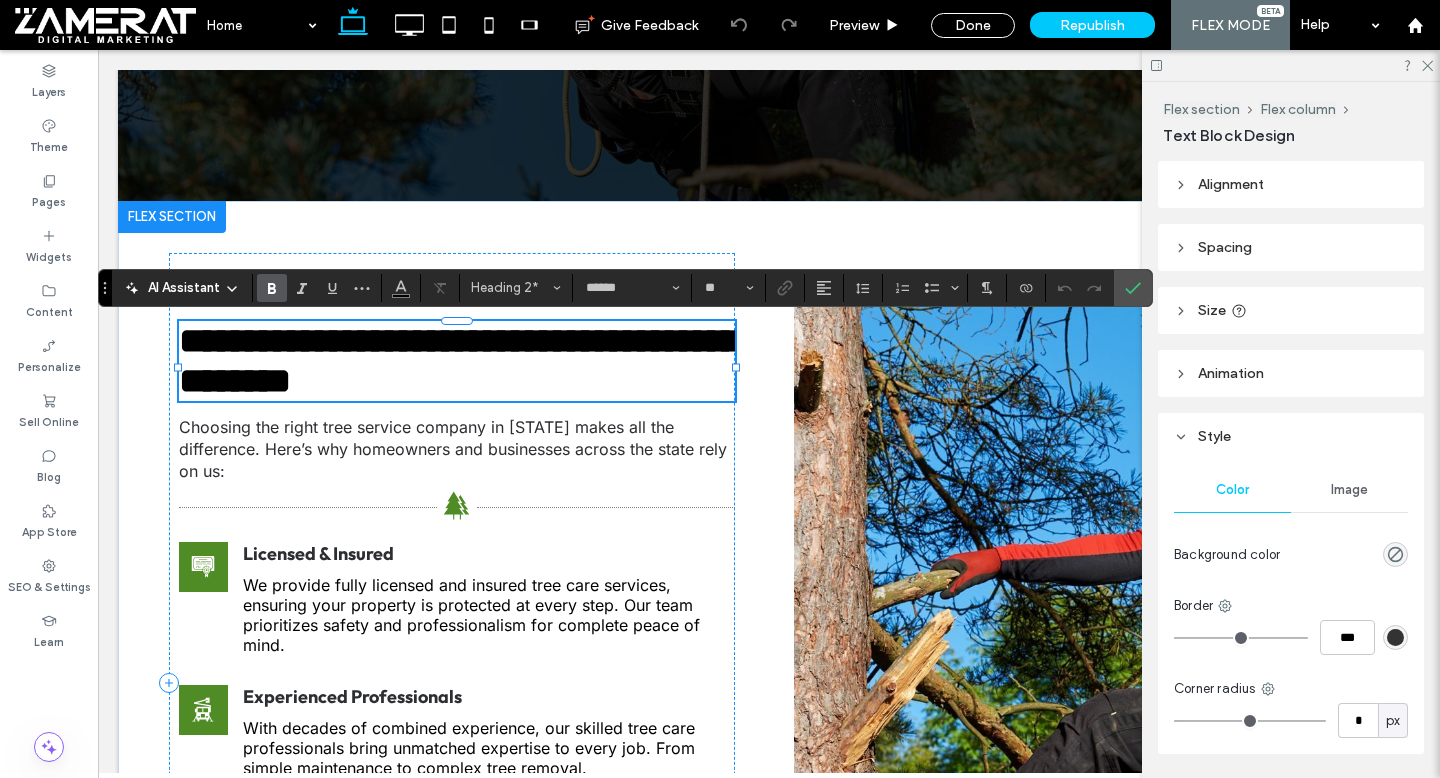 click on "**********" at bounding box center (459, 361) 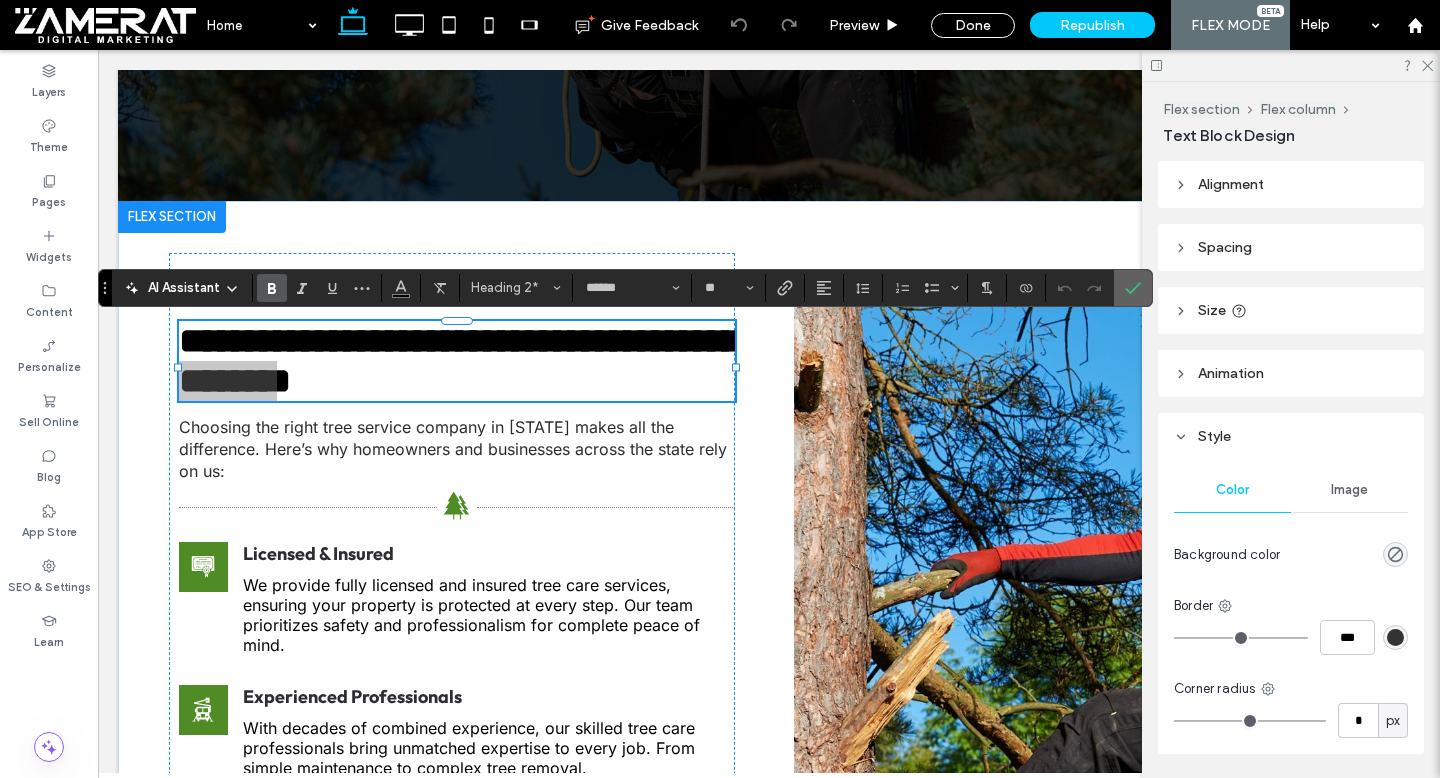 click 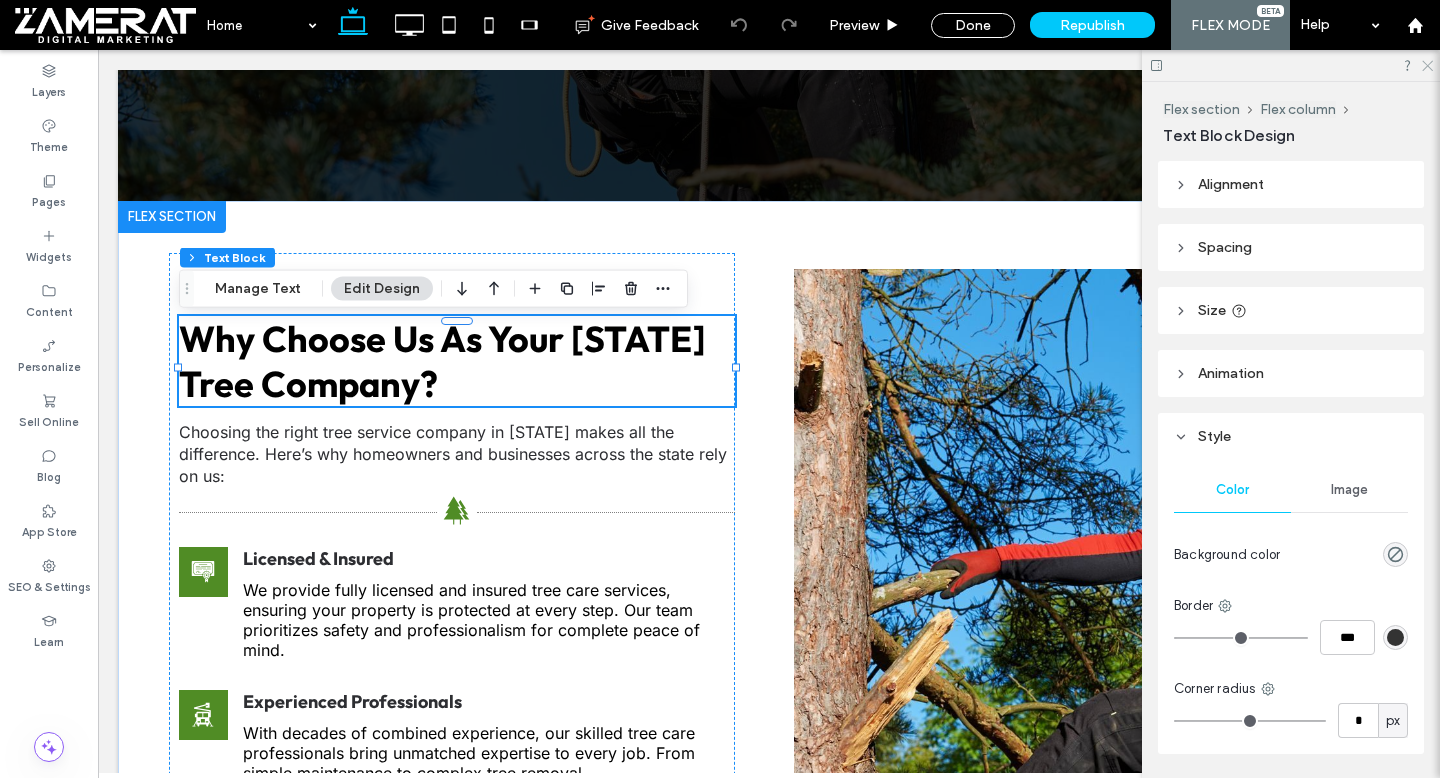 click 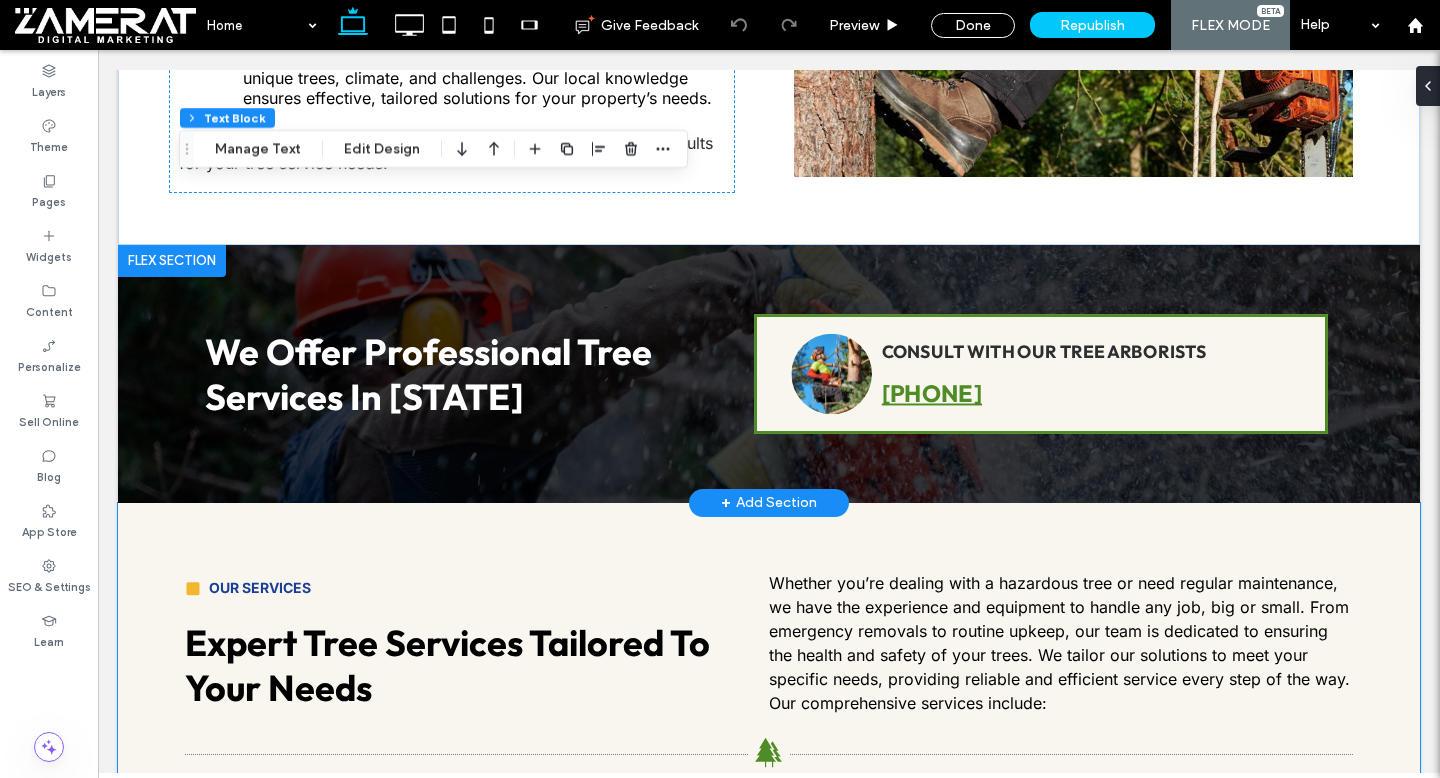 scroll, scrollTop: 1662, scrollLeft: 0, axis: vertical 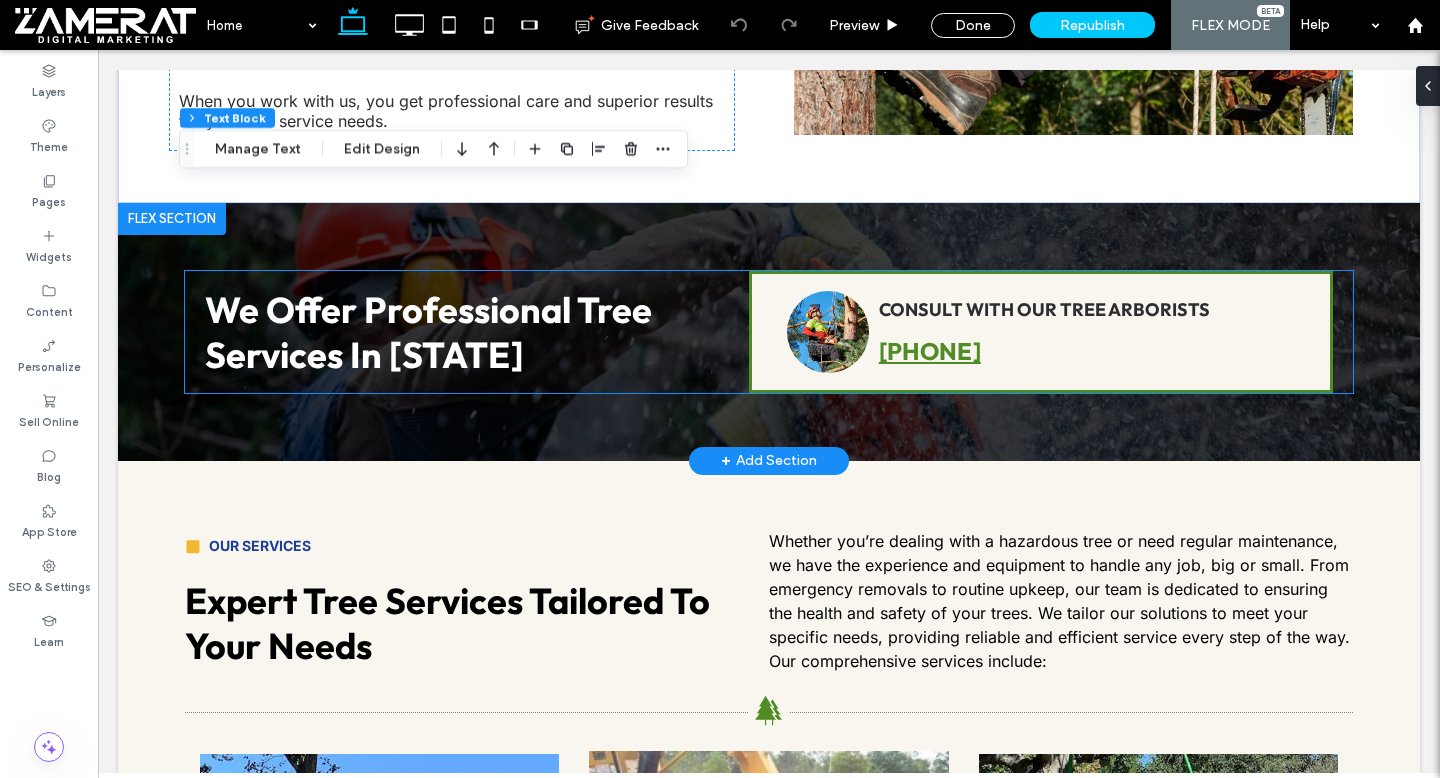 click on "We Offer Professional Tree Services In Rhode Island" at bounding box center [428, 332] 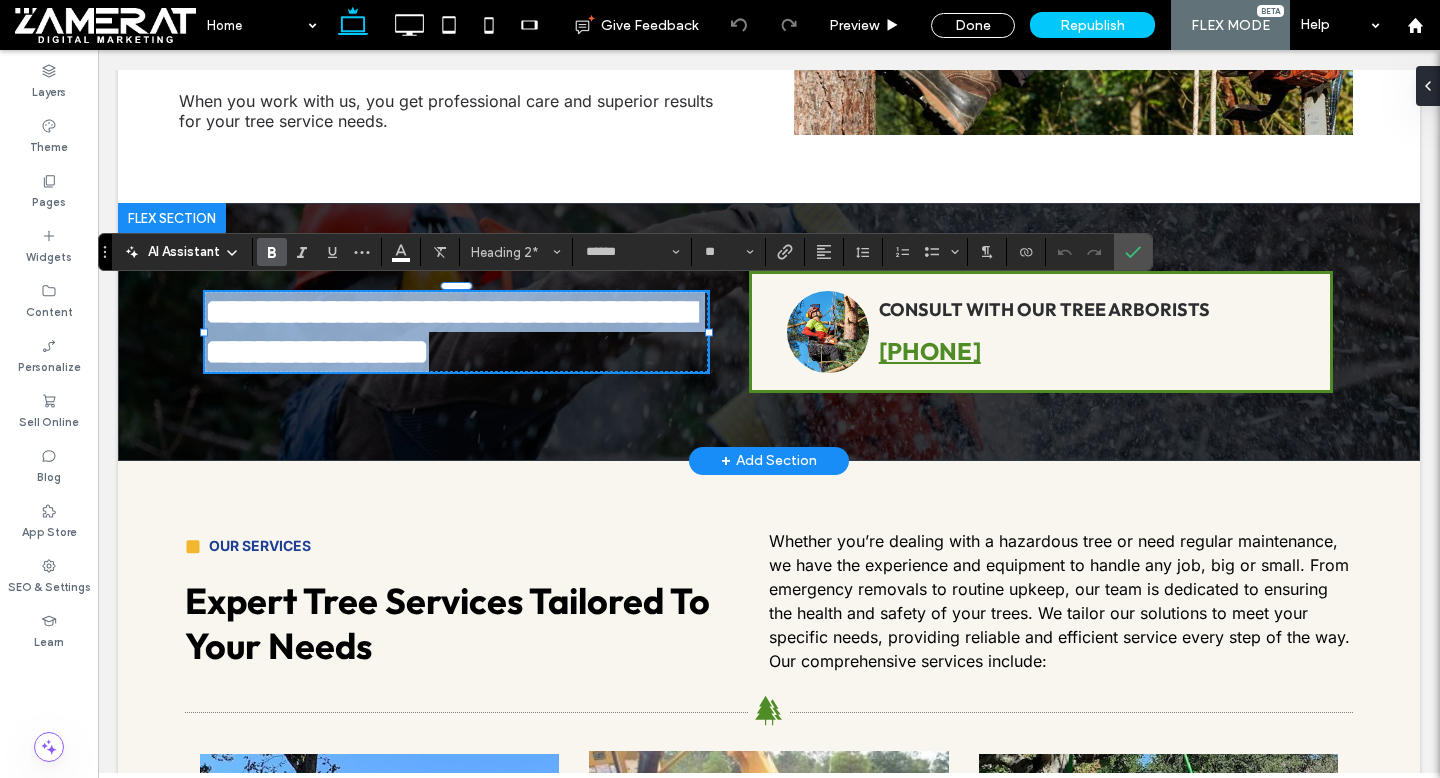 click on "**********" at bounding box center (450, 332) 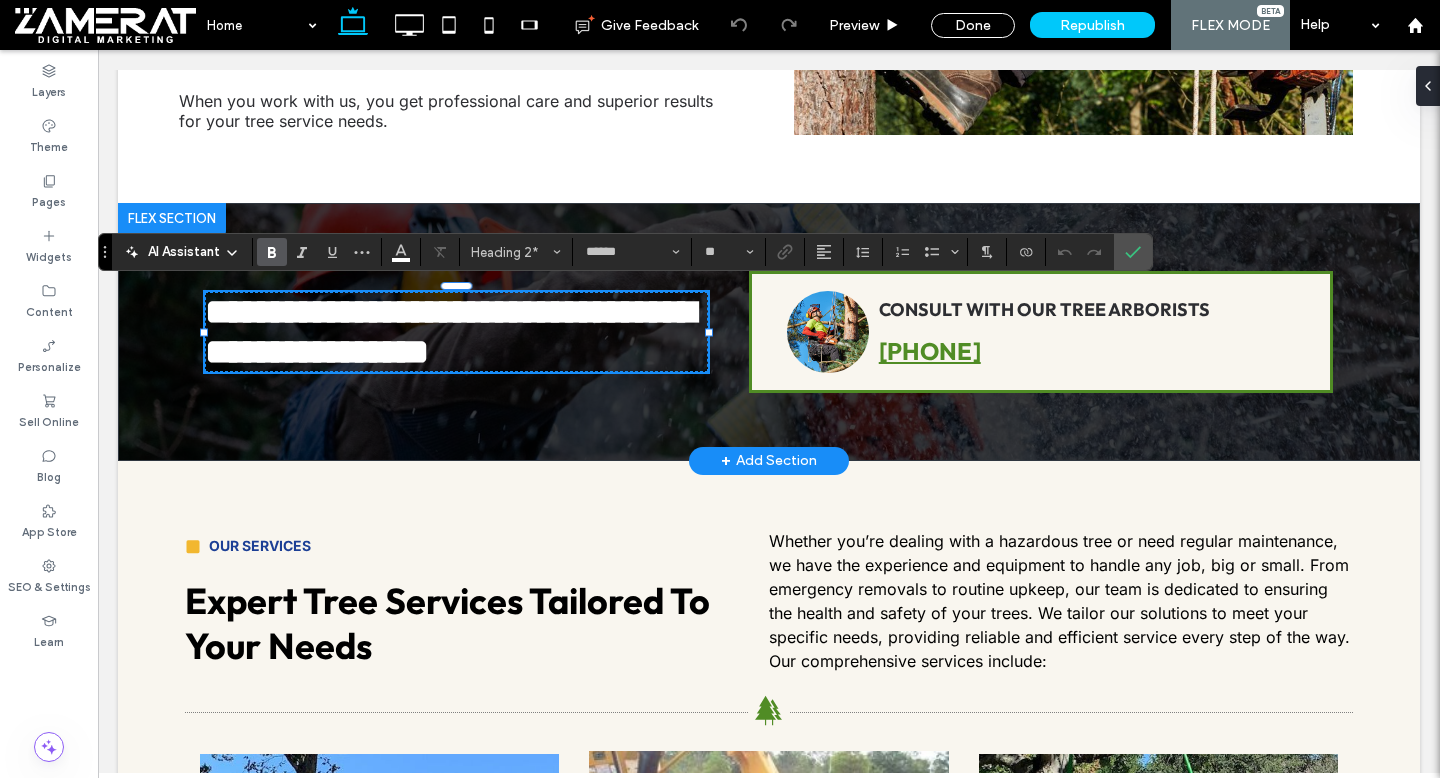 click on "**********" at bounding box center [450, 332] 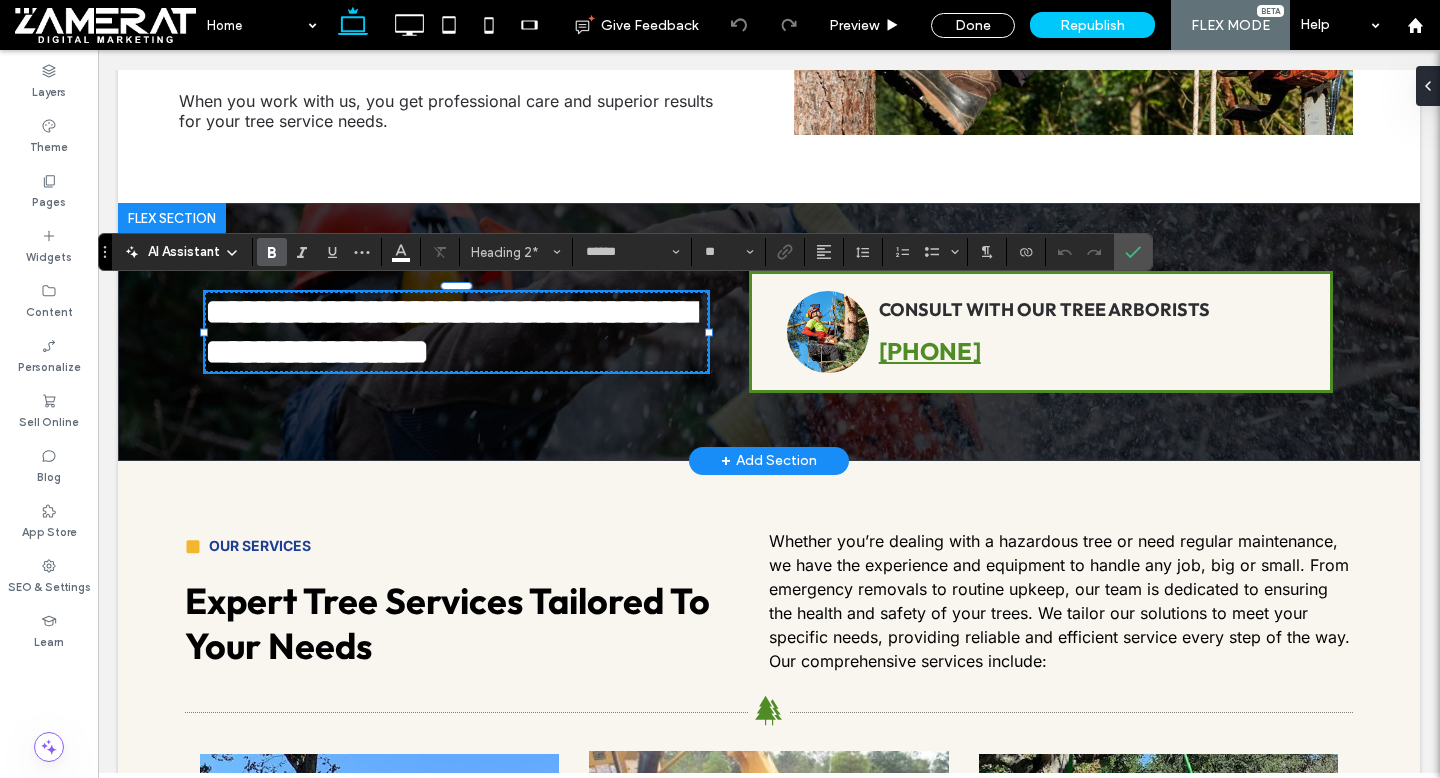 type 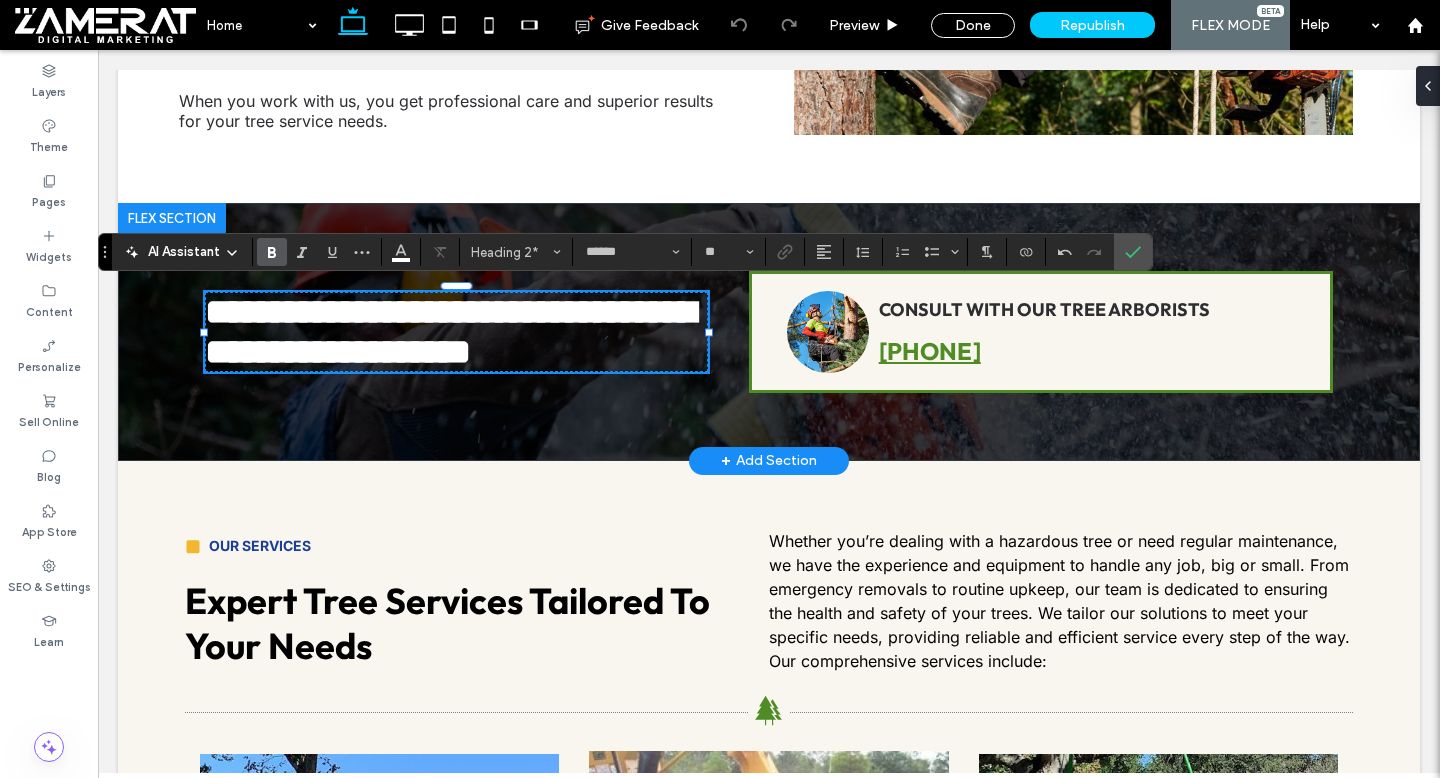 click on "**********" at bounding box center [450, 332] 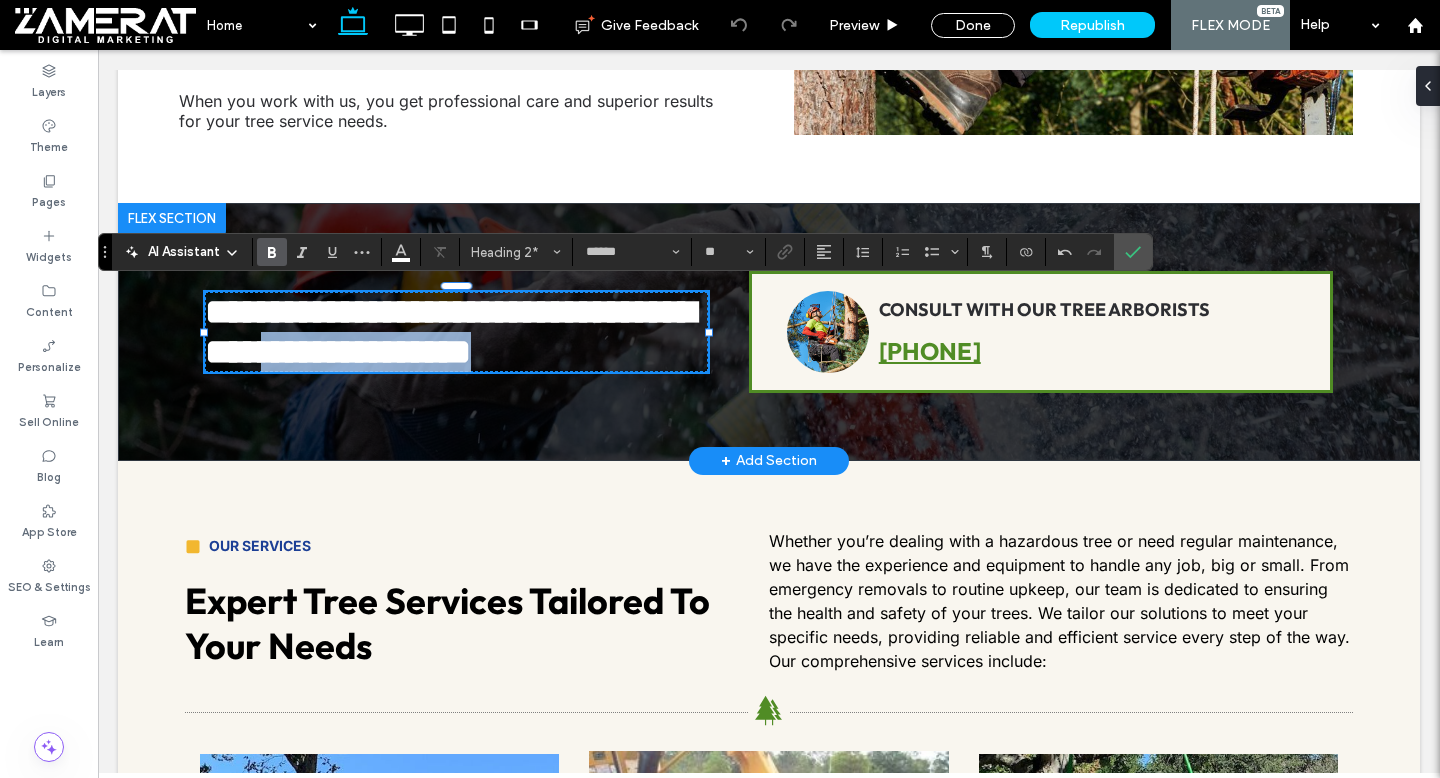 drag, startPoint x: 350, startPoint y: 355, endPoint x: 632, endPoint y: 356, distance: 282.00177 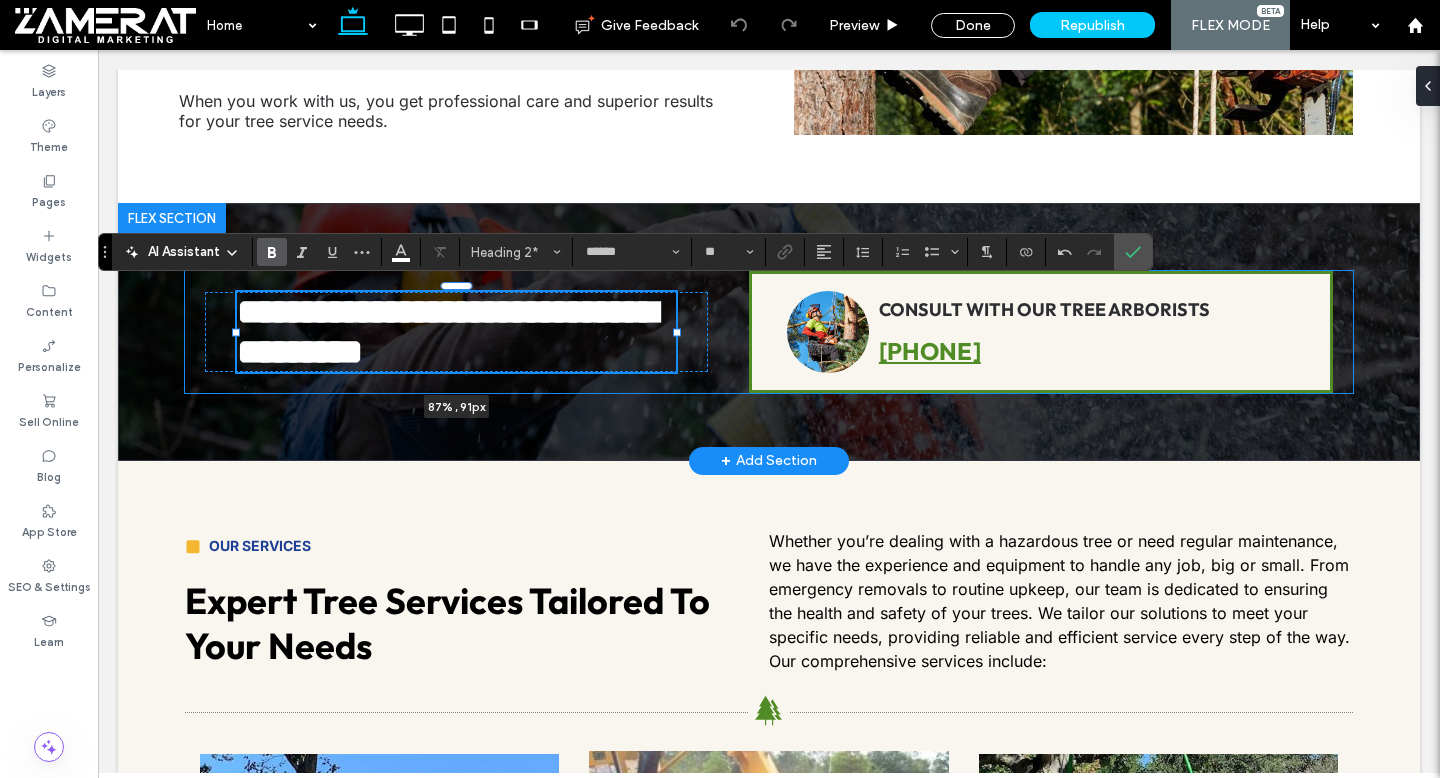 drag, startPoint x: 707, startPoint y: 334, endPoint x: 675, endPoint y: 334, distance: 32 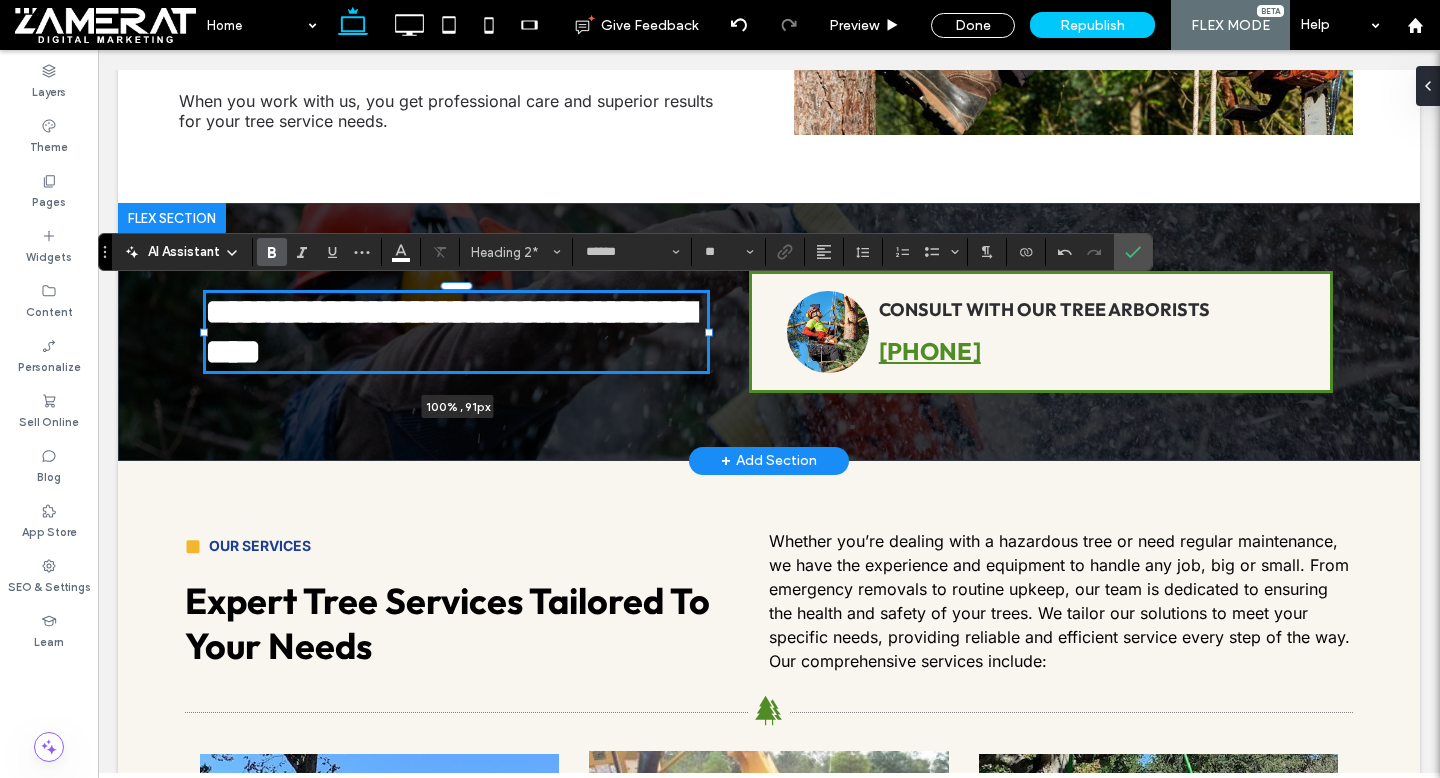 drag, startPoint x: 234, startPoint y: 333, endPoint x: 201, endPoint y: 332, distance: 33.01515 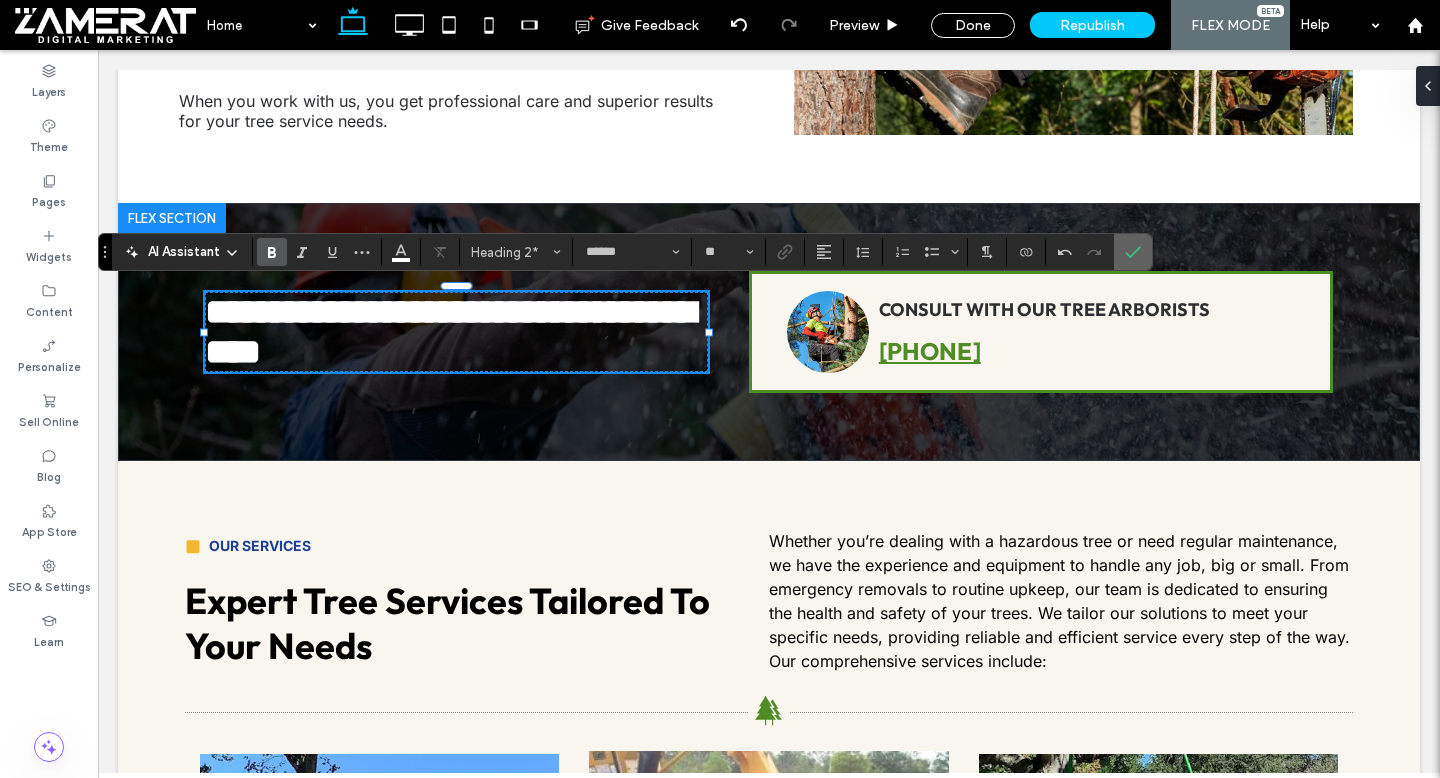 click 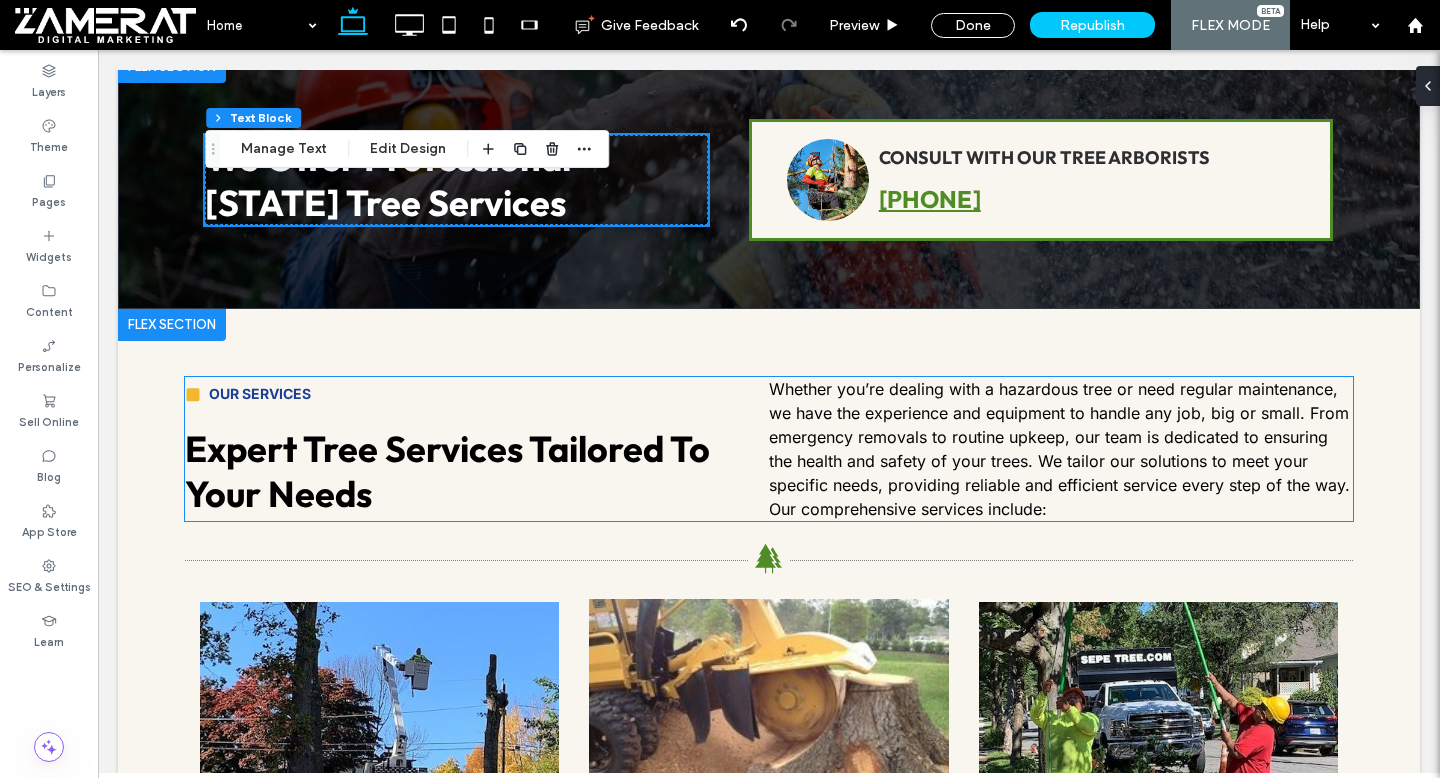 scroll, scrollTop: 1834, scrollLeft: 0, axis: vertical 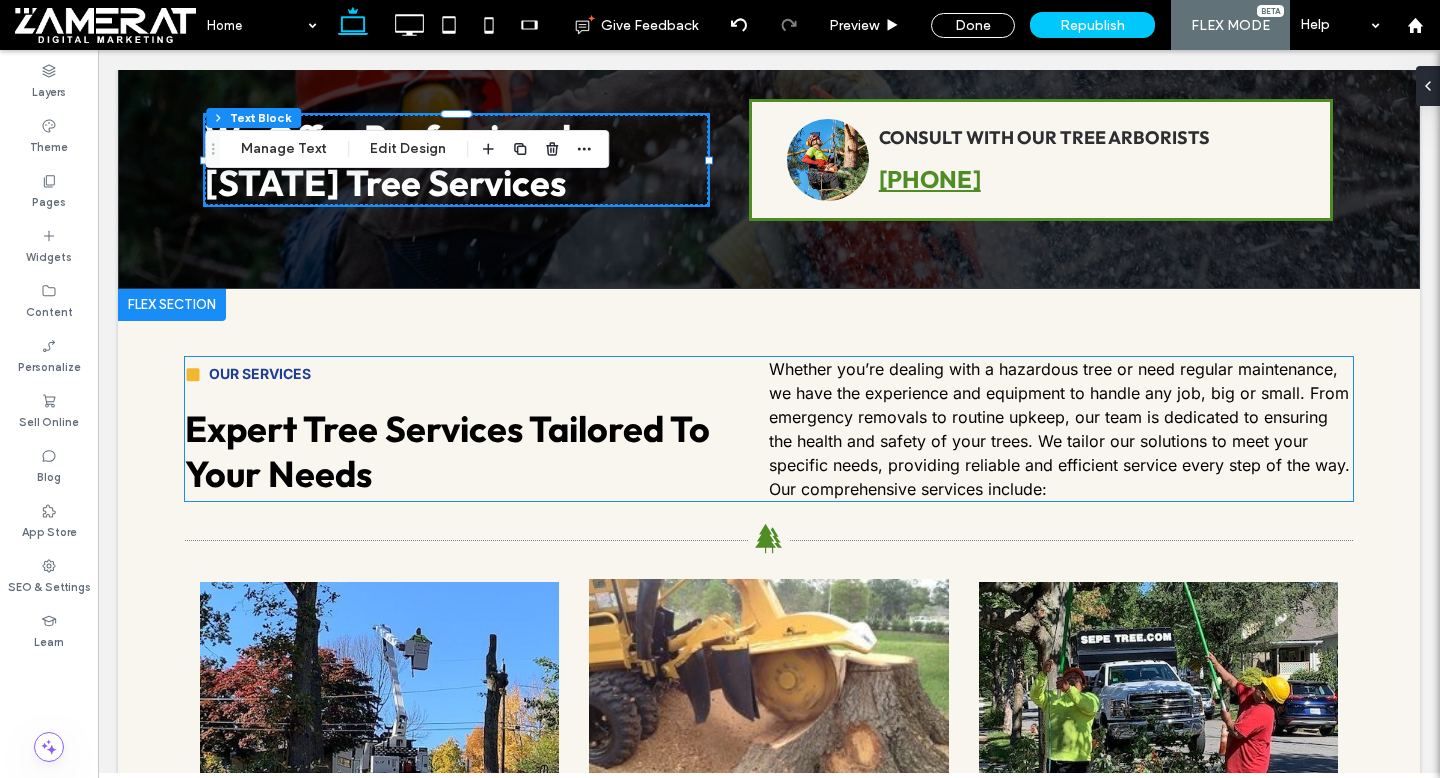 click on "Expert Tree Services Tailored To Your Needs" at bounding box center [447, 451] 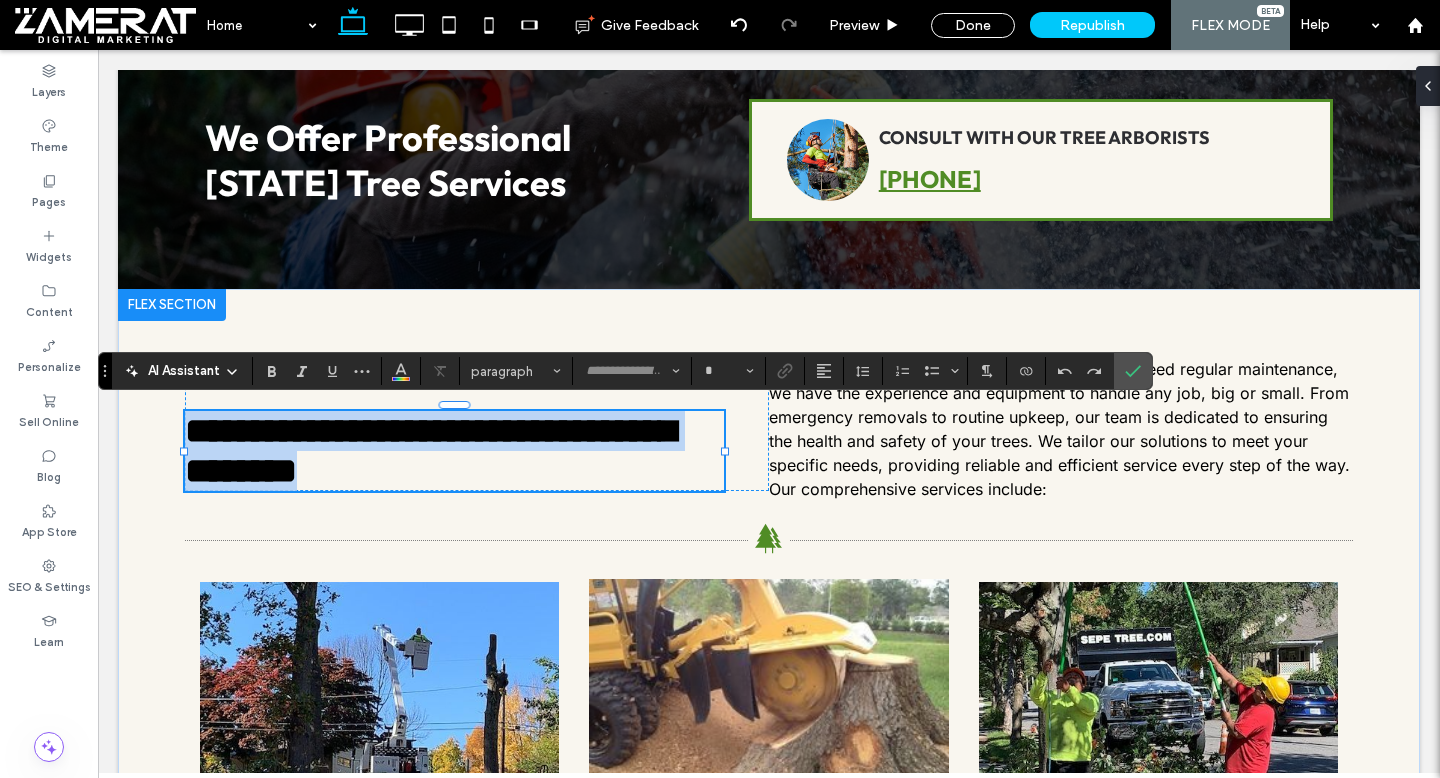 type on "******" 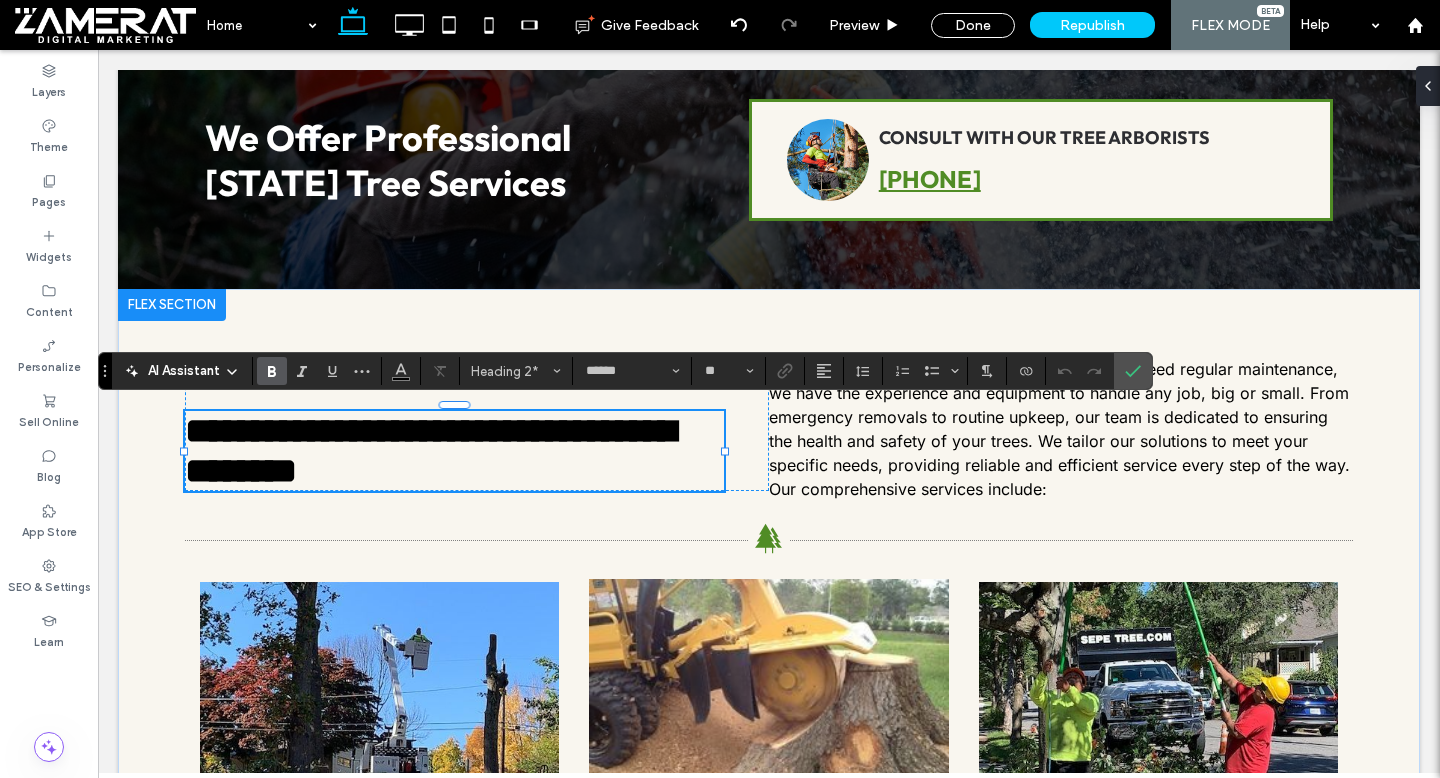 click on "**********" at bounding box center [430, 451] 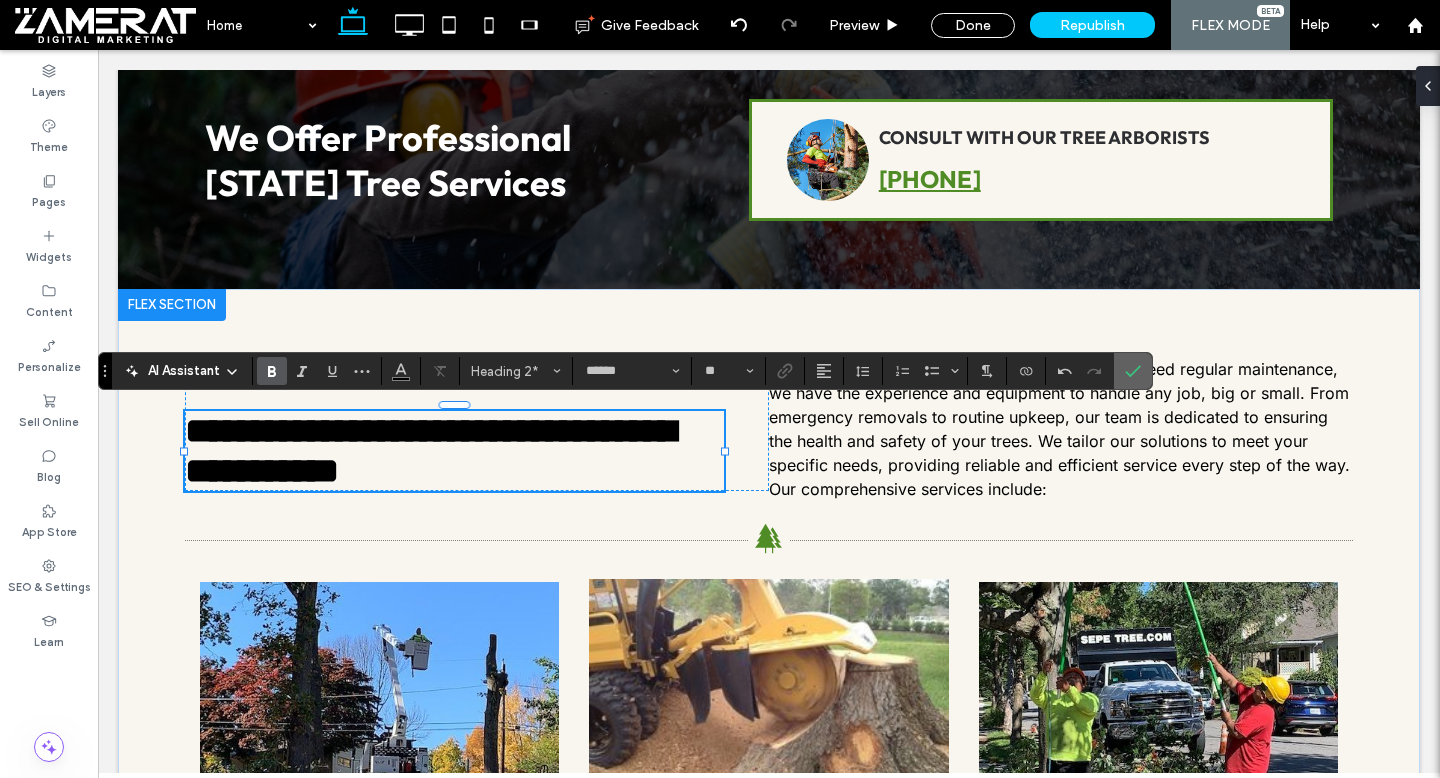 click 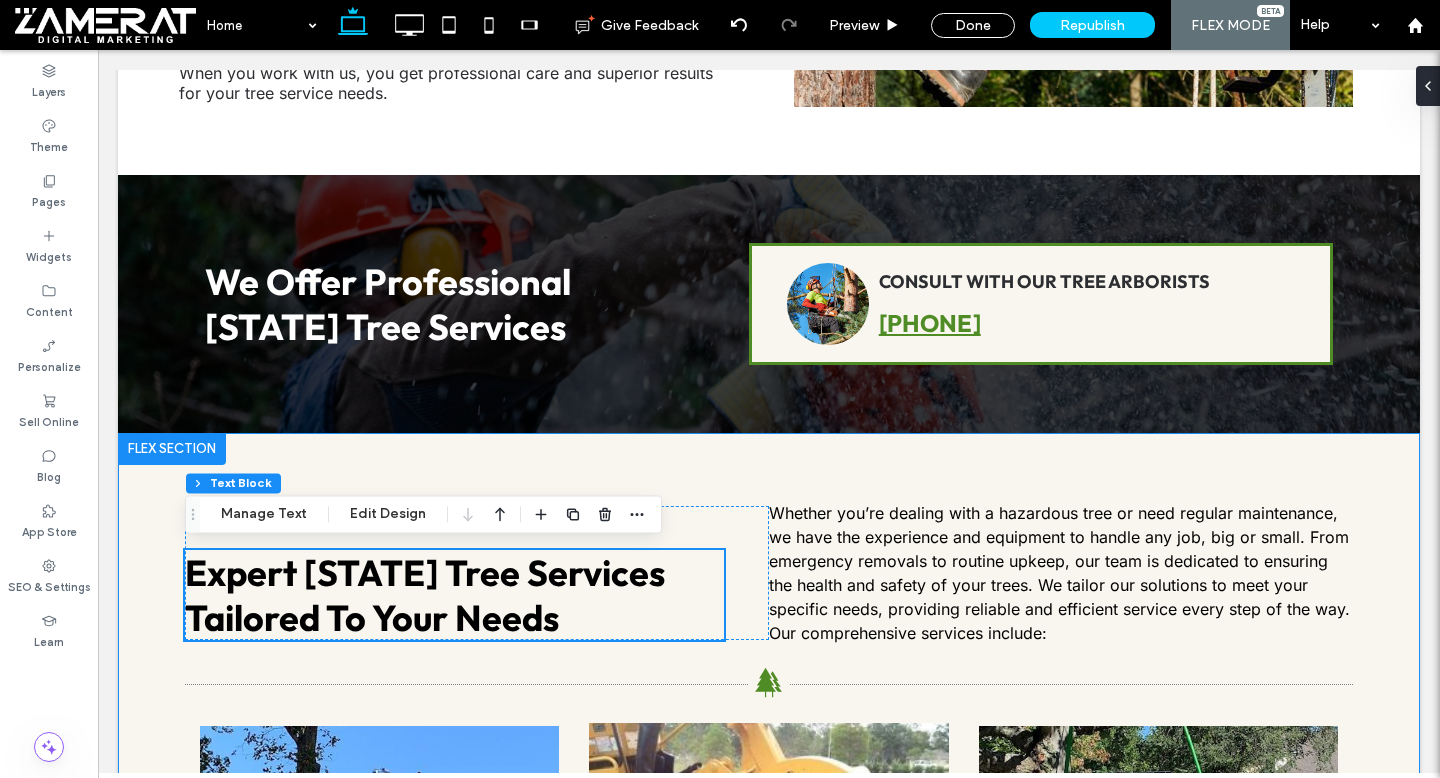 scroll, scrollTop: 1688, scrollLeft: 0, axis: vertical 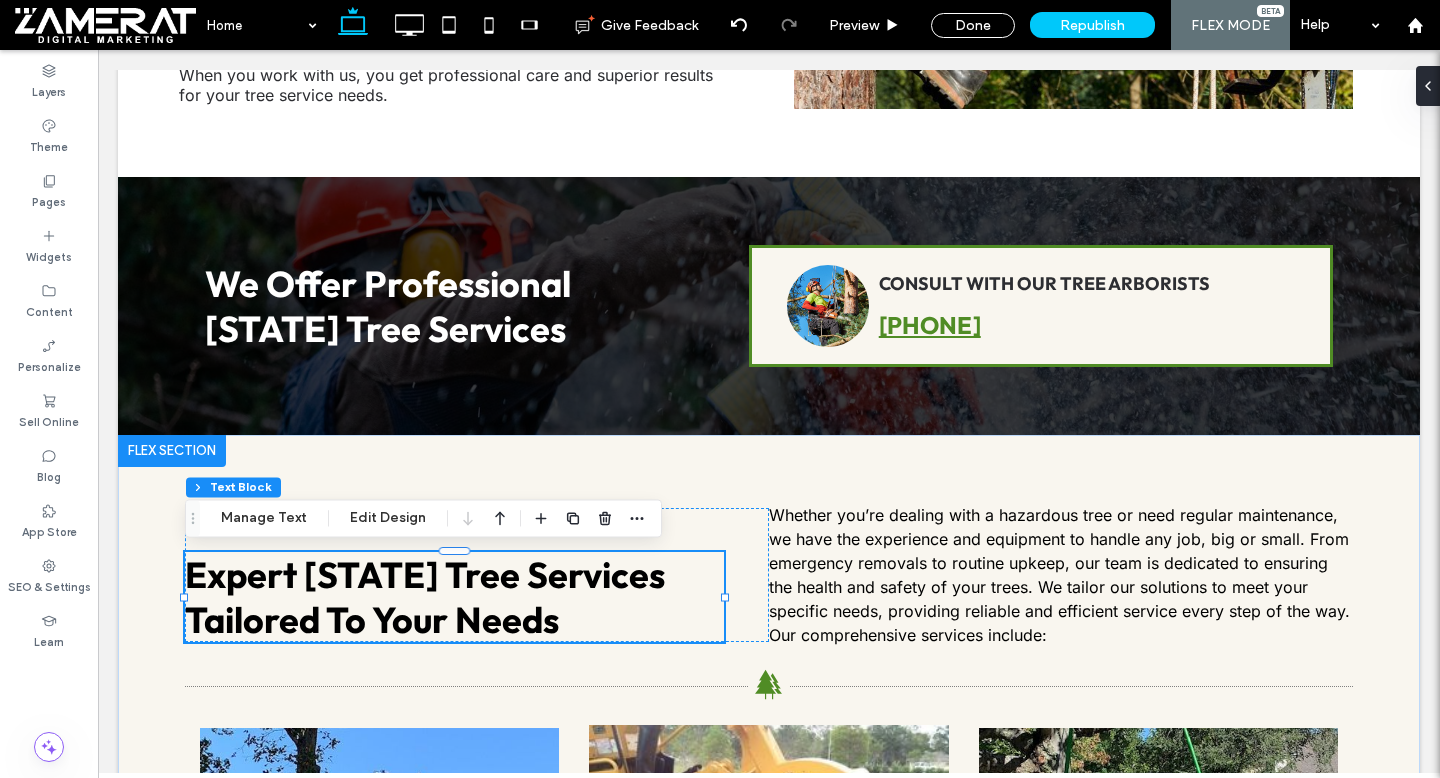 click on "Expert RI Tree Services Tailored To Your Needs" at bounding box center (425, 597) 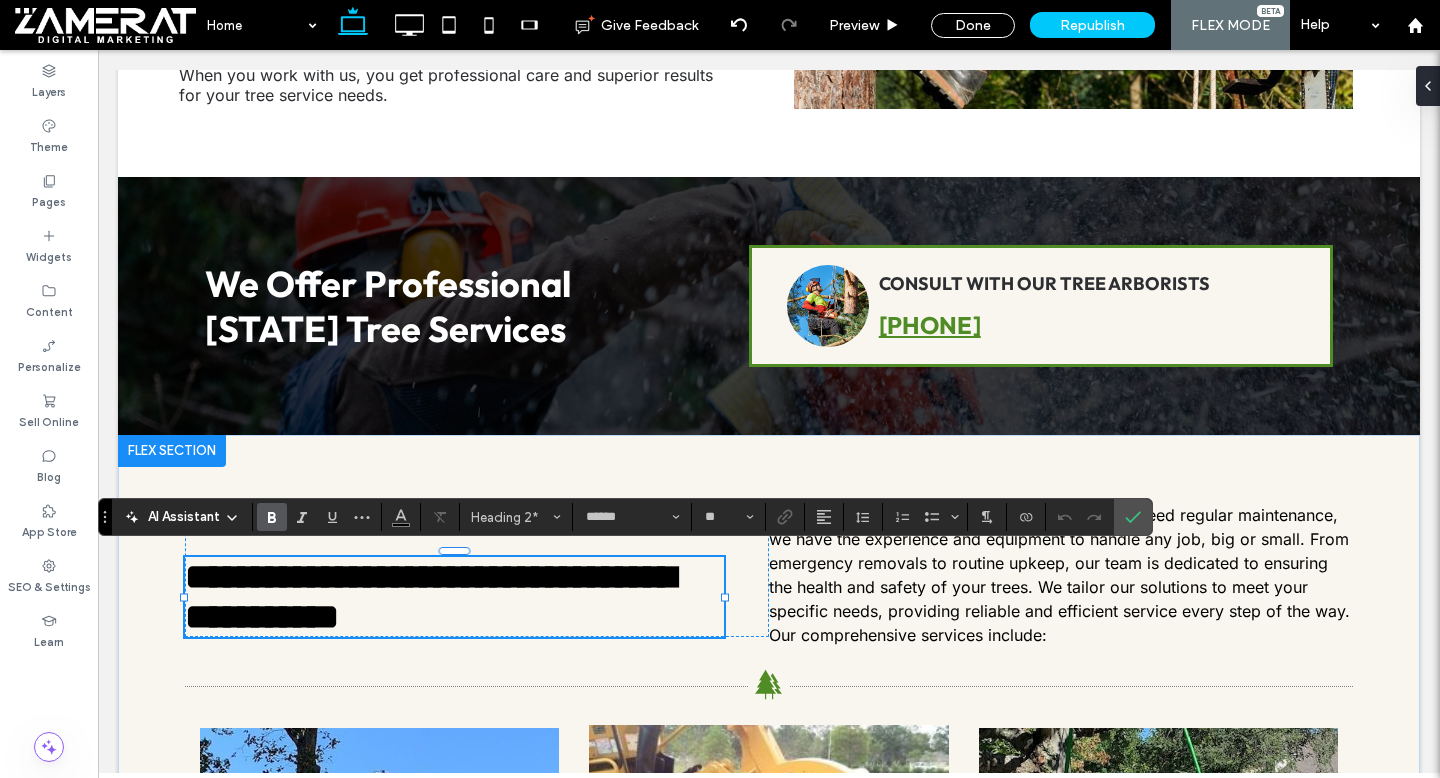 click on "**********" at bounding box center [430, 597] 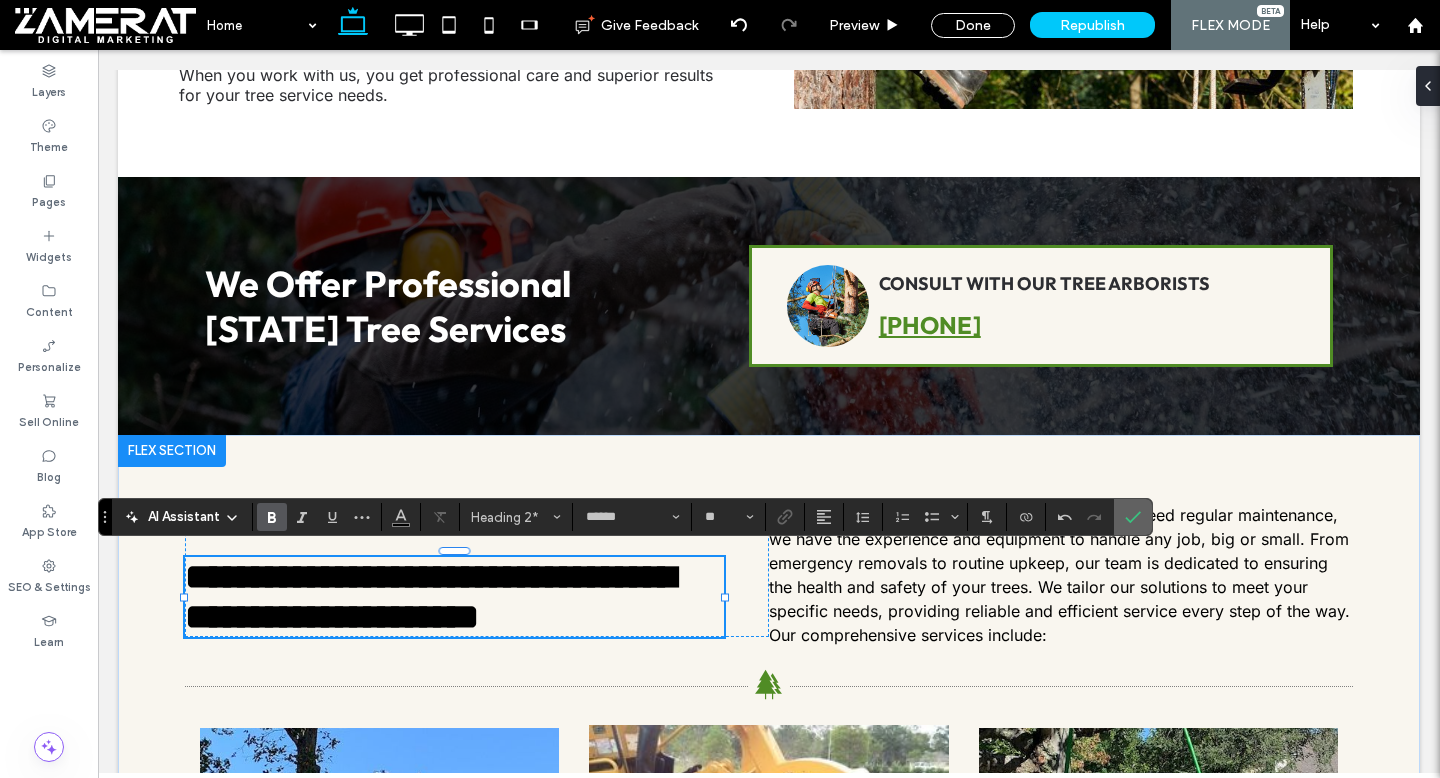 click at bounding box center (1133, 517) 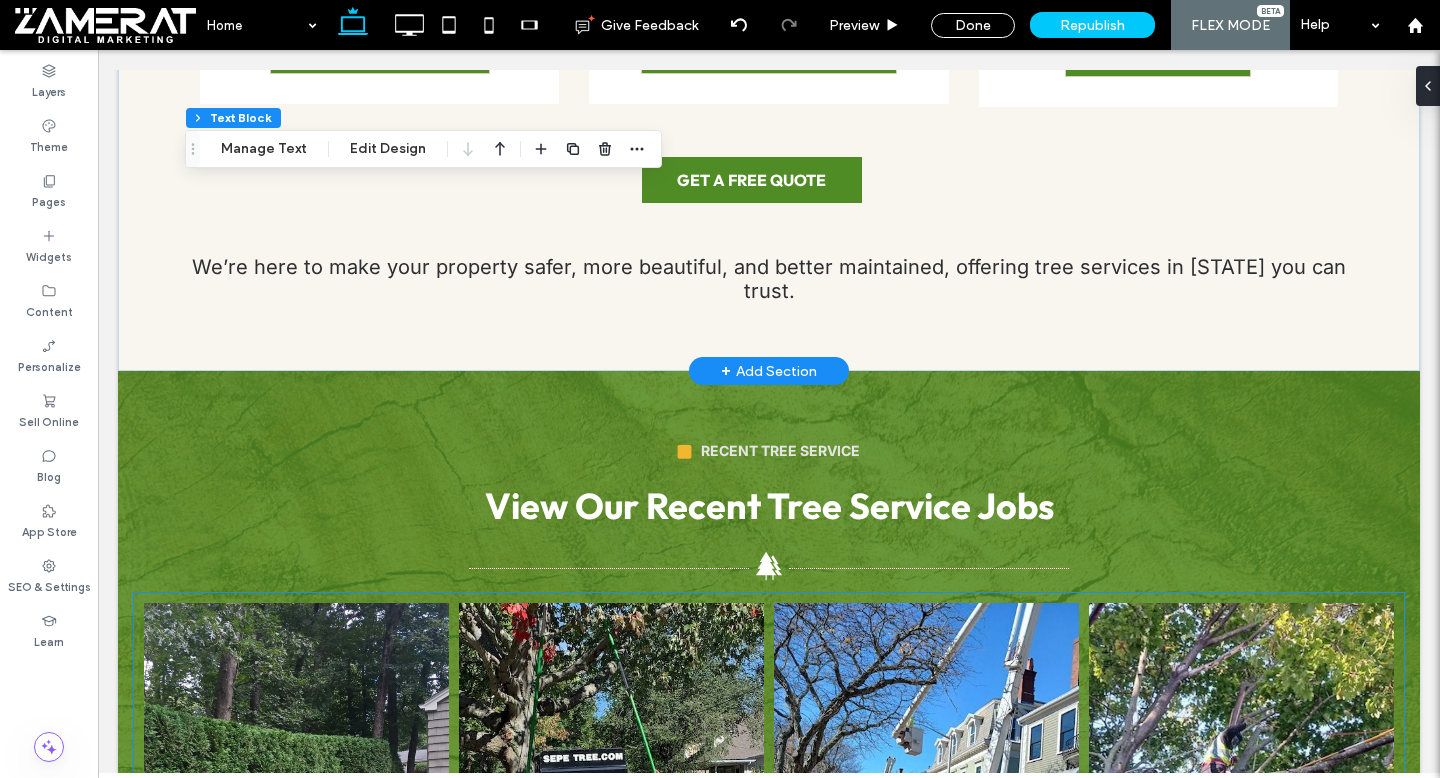 scroll, scrollTop: 3465, scrollLeft: 0, axis: vertical 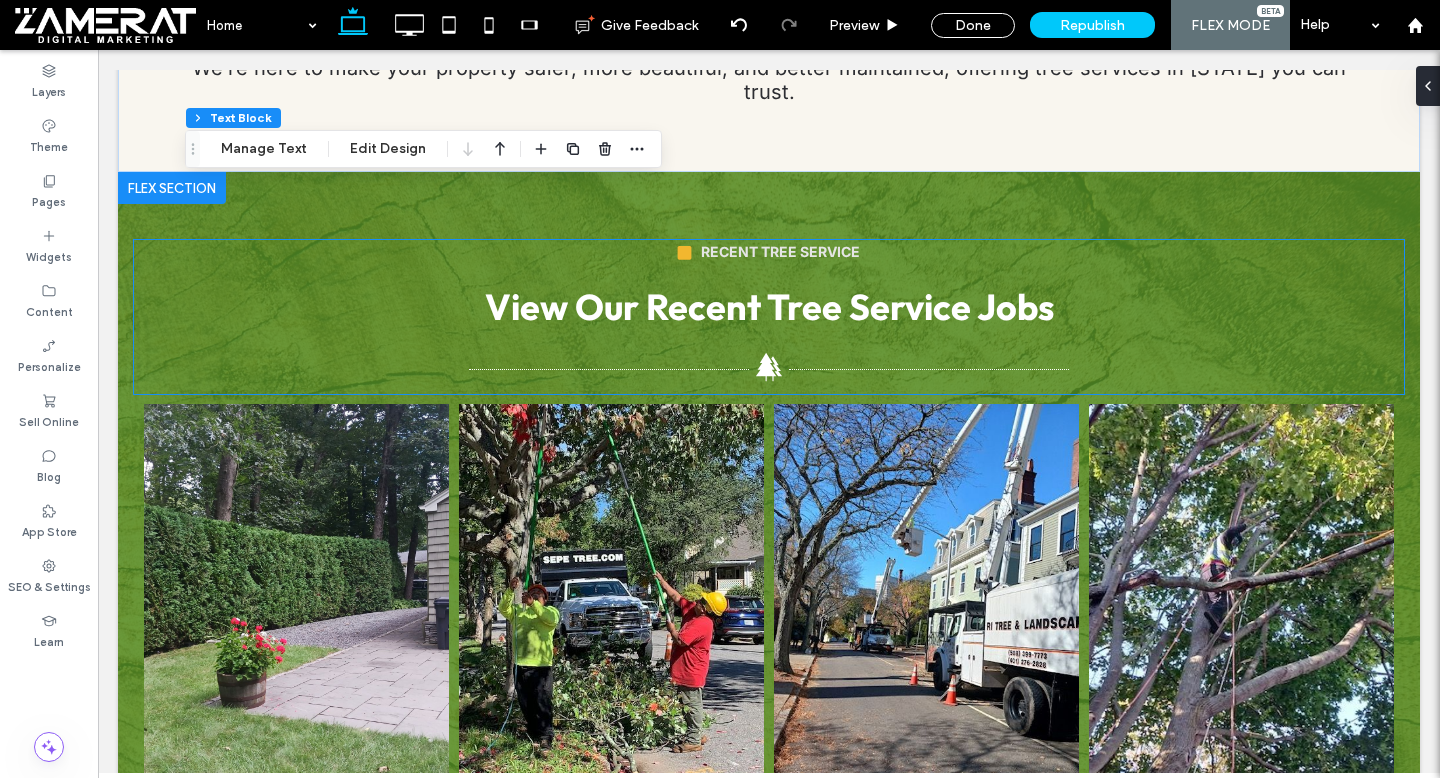 click on "View Our Recent Tree Service Jobs" at bounding box center (769, 306) 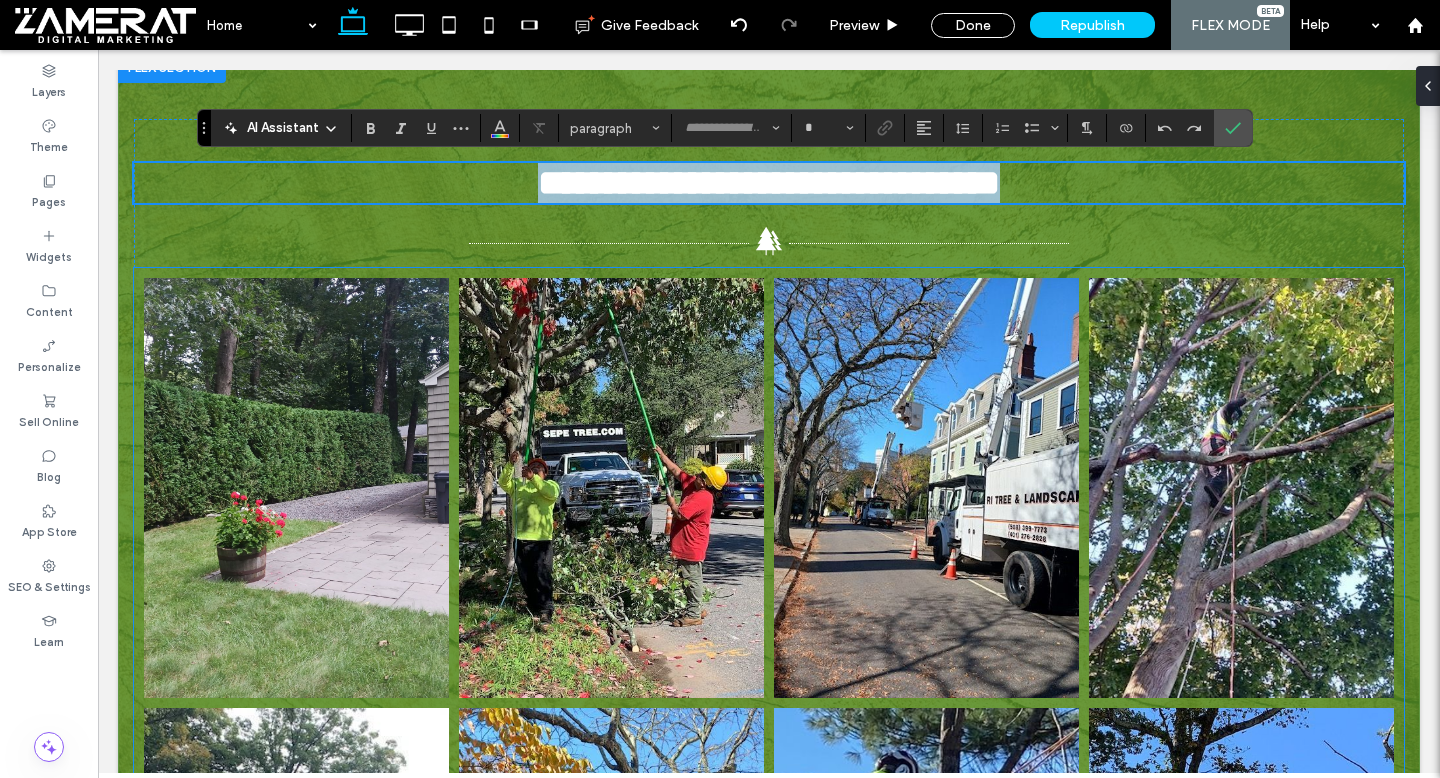 type on "******" 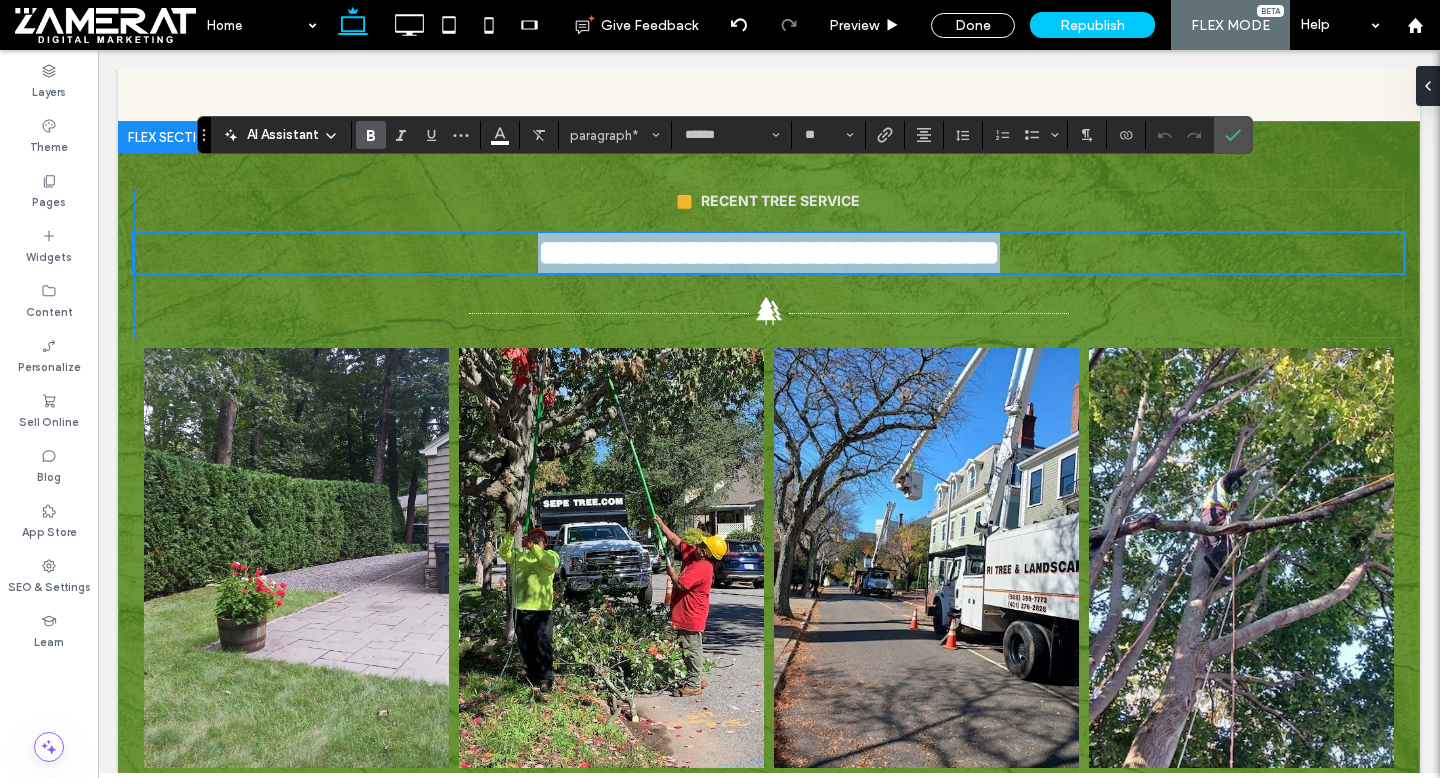scroll, scrollTop: 3505, scrollLeft: 0, axis: vertical 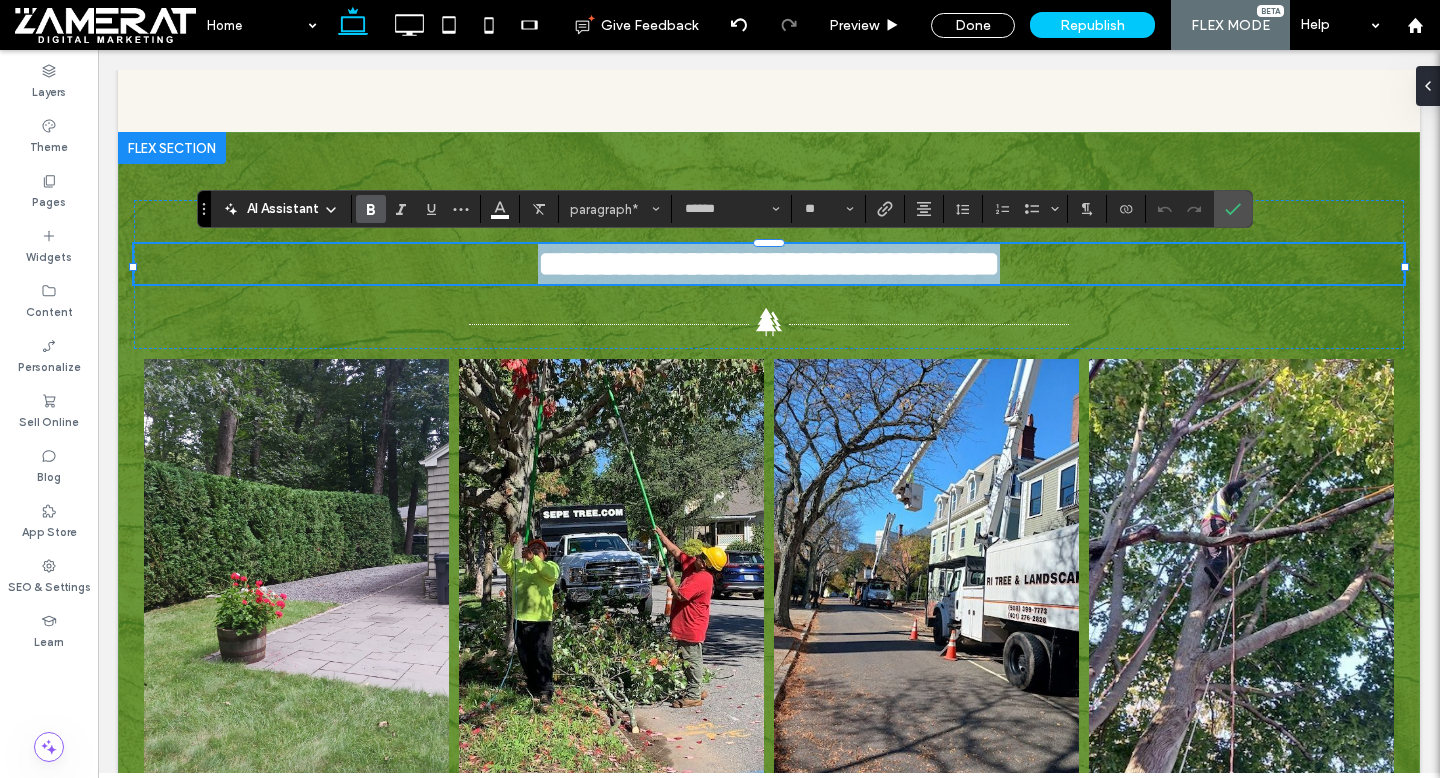 click on "**********" at bounding box center [769, 264] 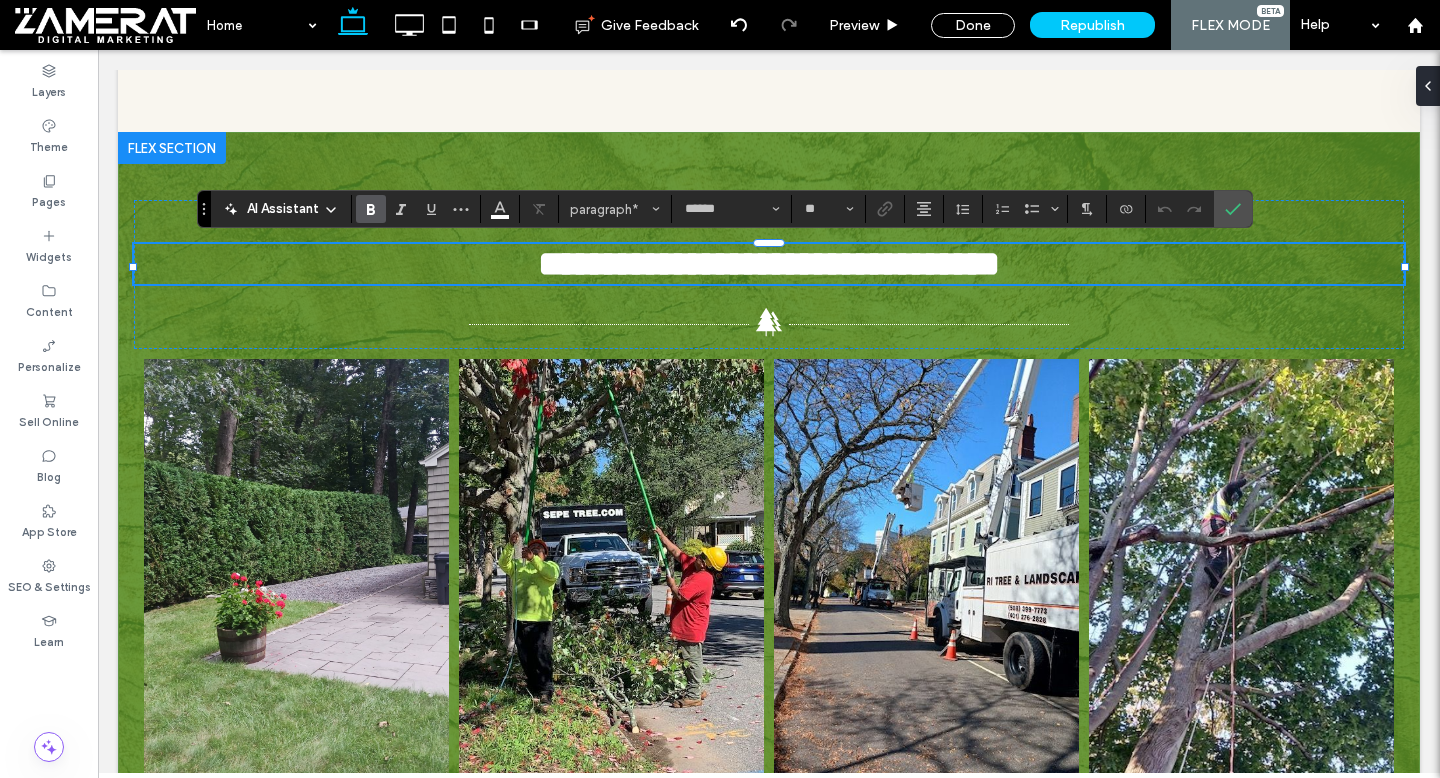 type 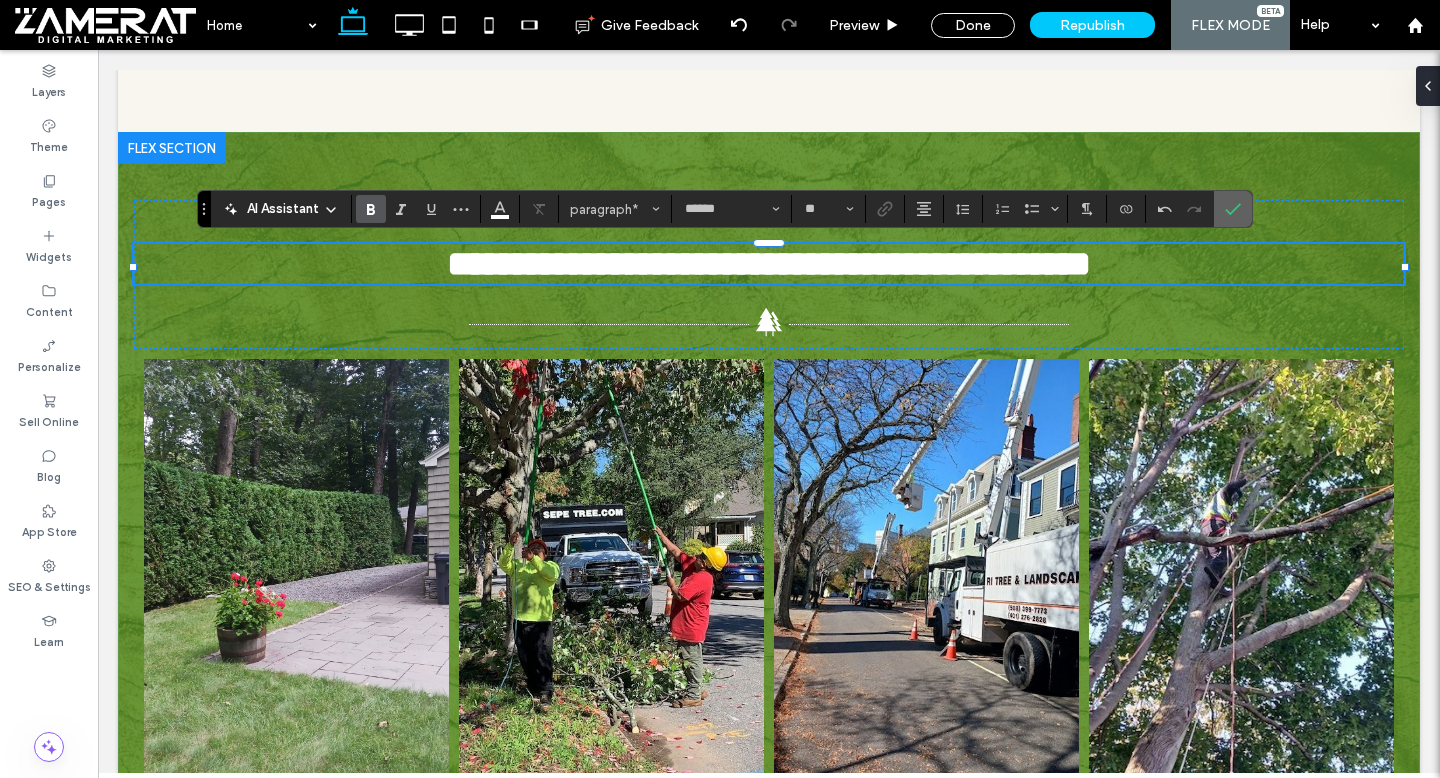 drag, startPoint x: 1235, startPoint y: 213, endPoint x: 1137, endPoint y: 163, distance: 110.01818 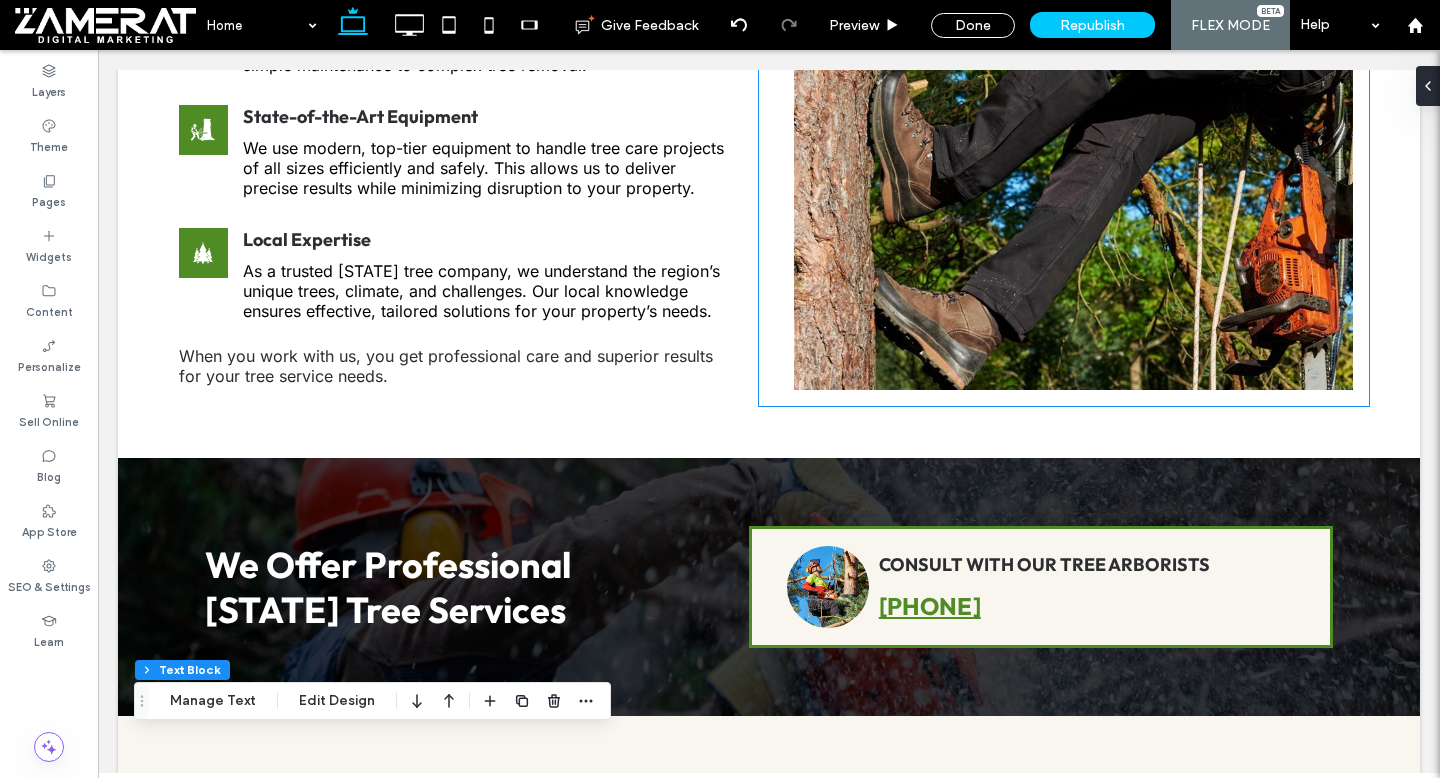 scroll, scrollTop: 0, scrollLeft: 0, axis: both 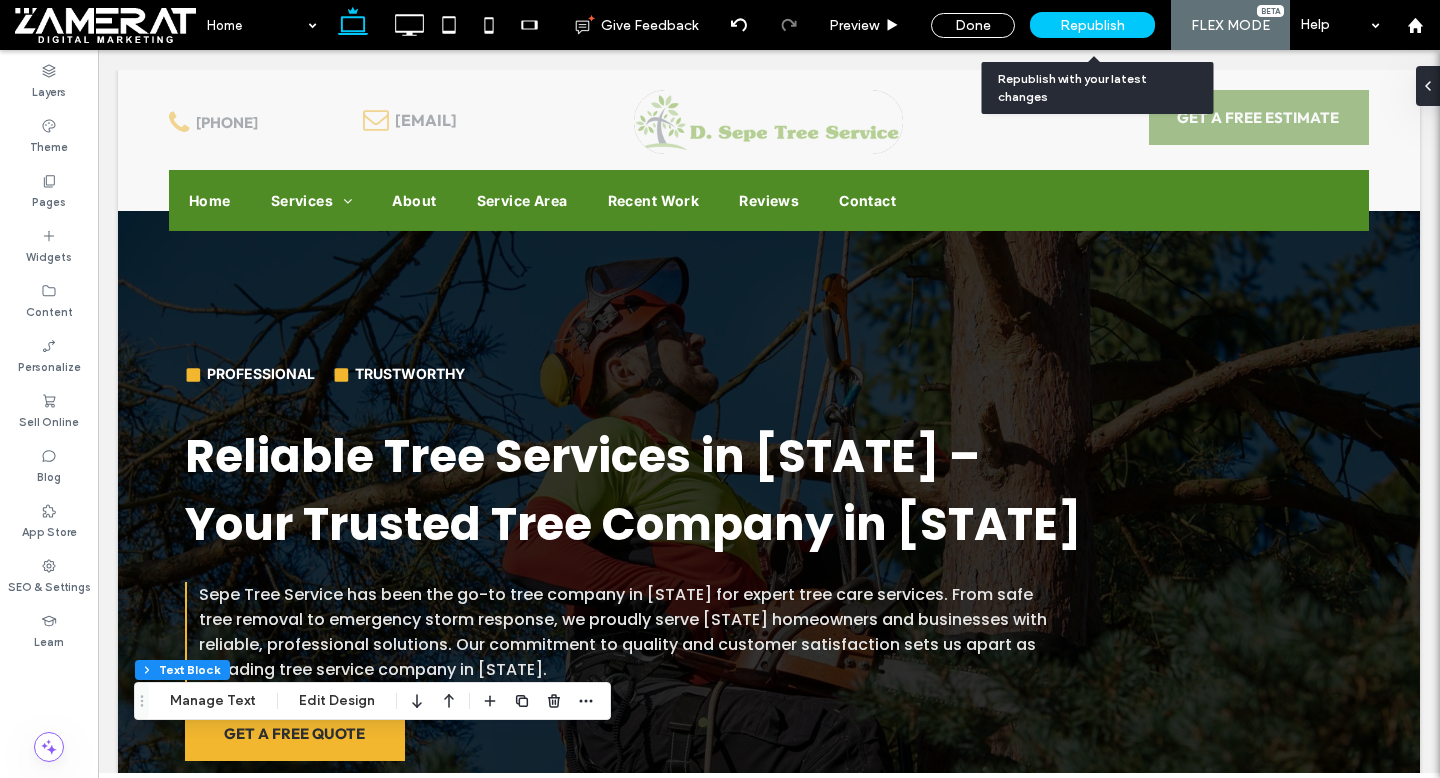click on "Republish" at bounding box center [1092, 25] 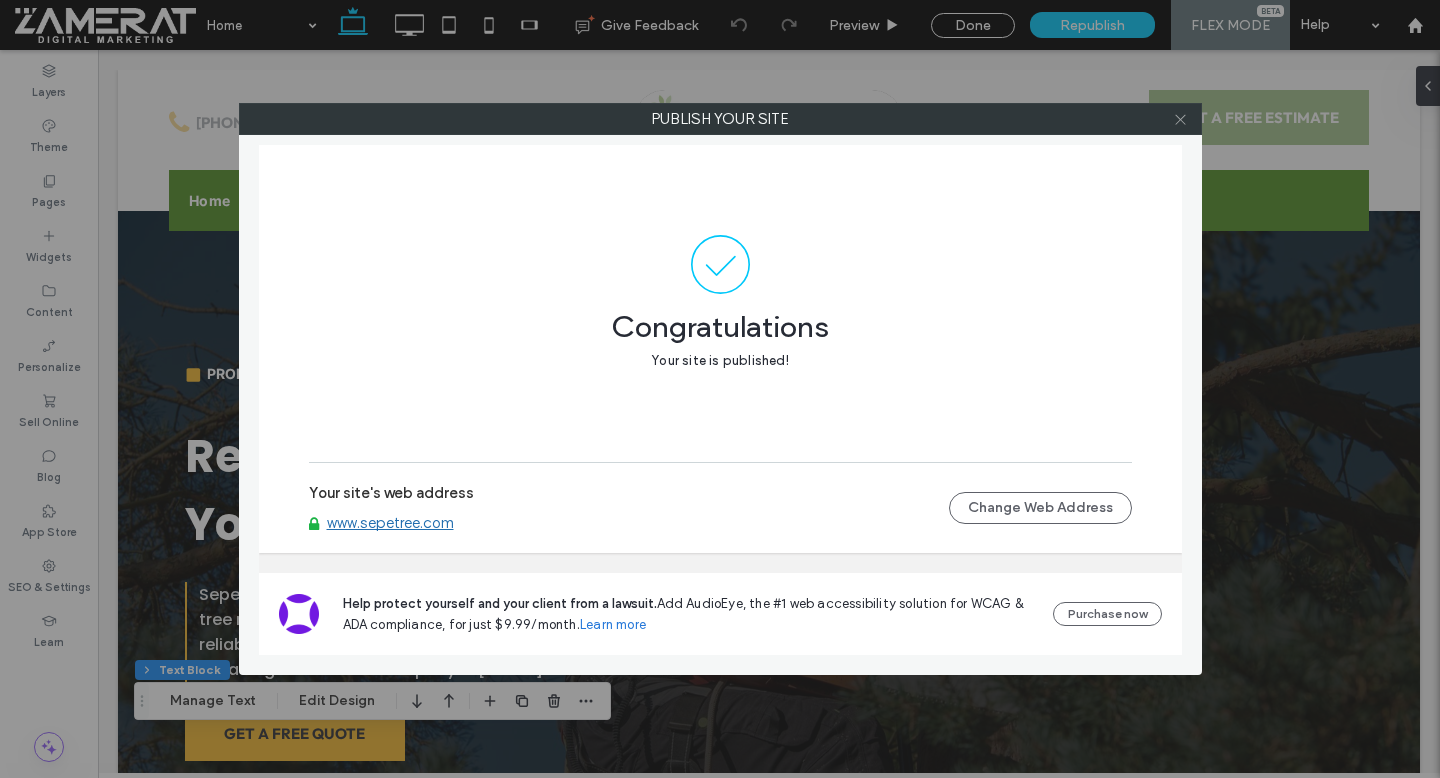 click 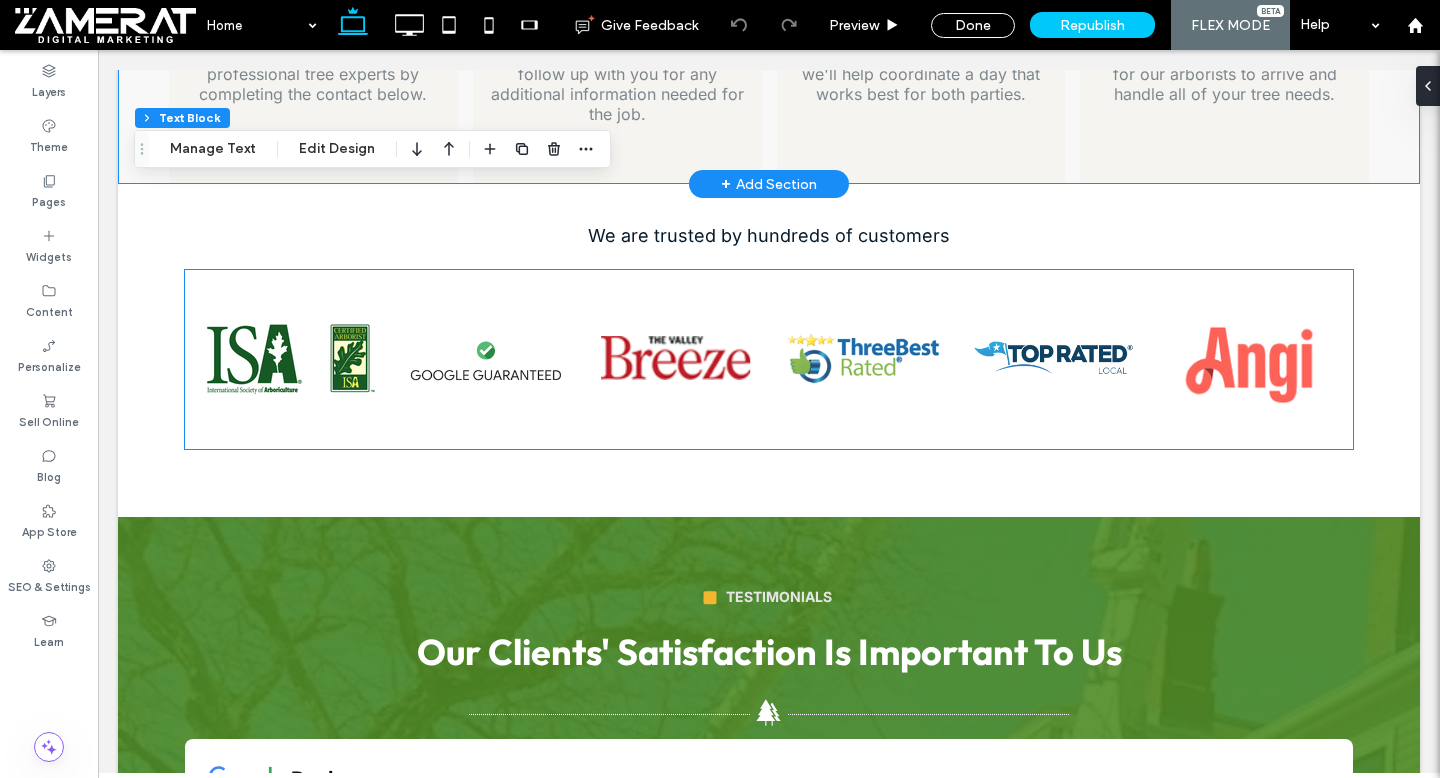 scroll, scrollTop: 5343, scrollLeft: 0, axis: vertical 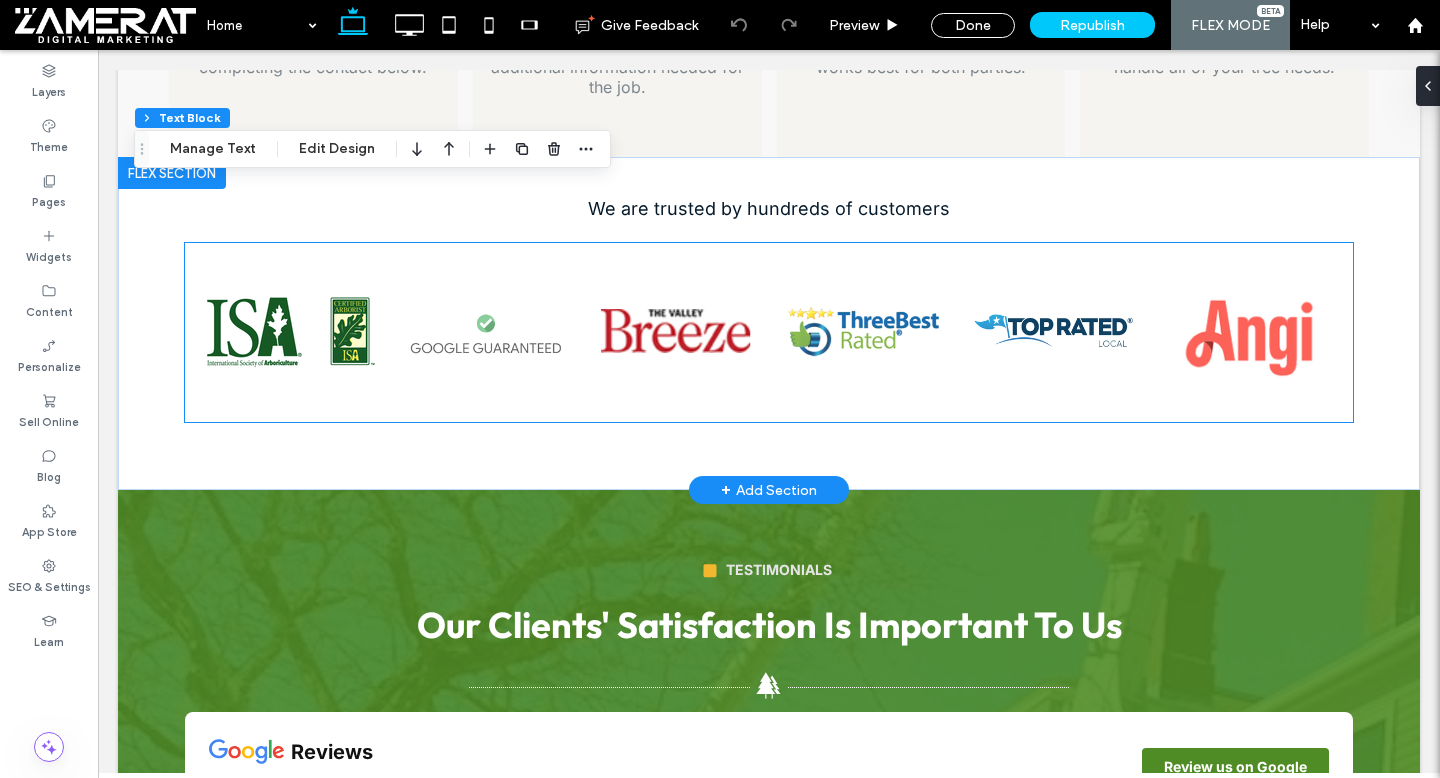 click at bounding box center [481, 332] 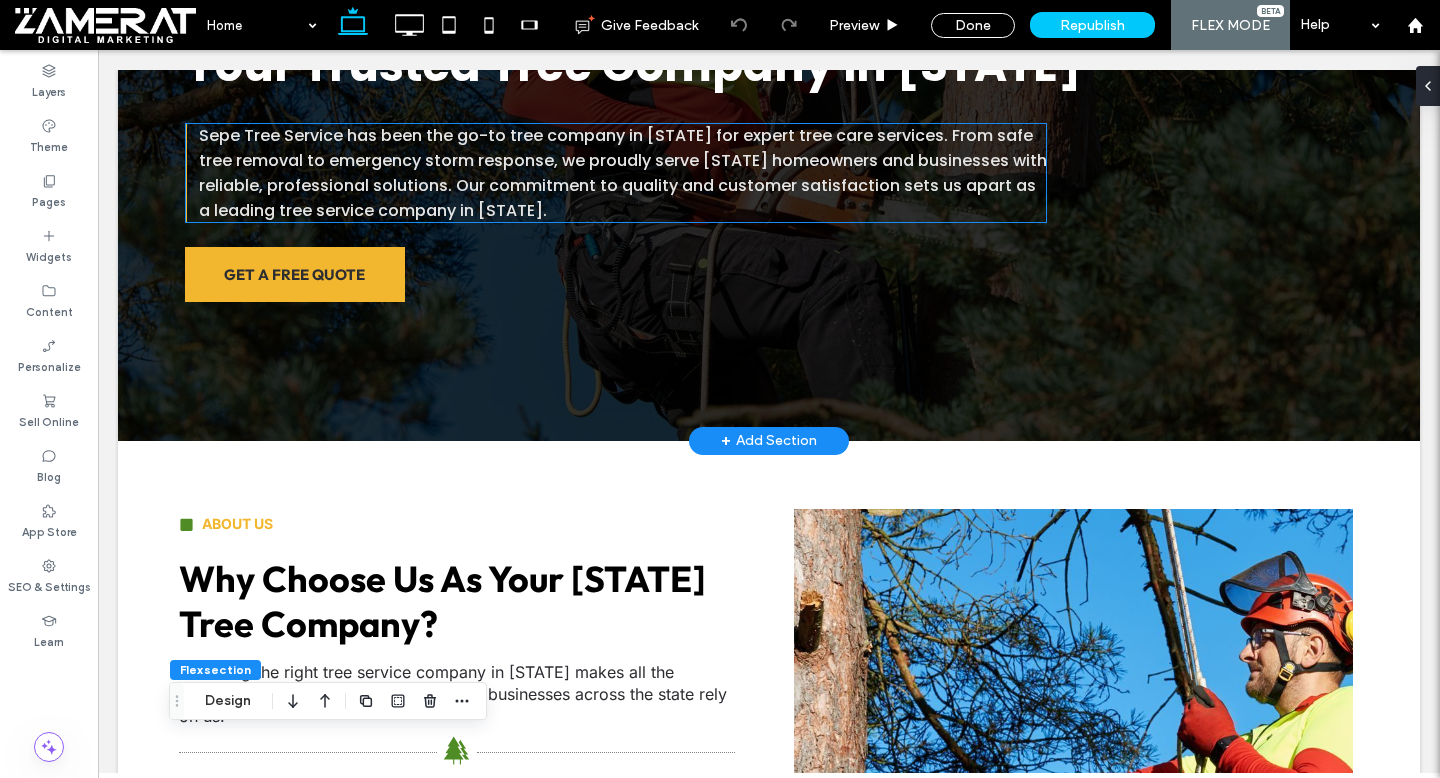 scroll, scrollTop: 0, scrollLeft: 0, axis: both 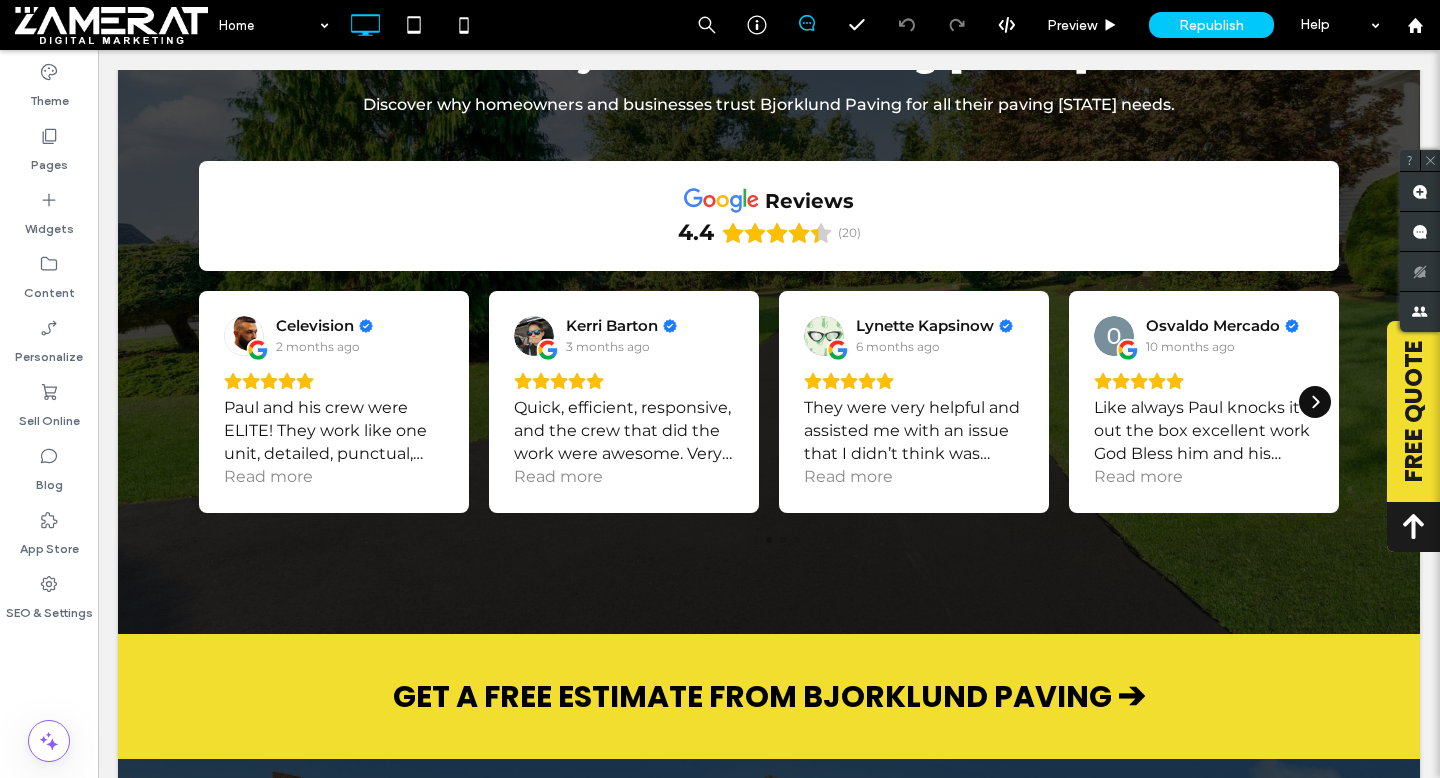 click on "FREE QUOTE" at bounding box center (1414, 412) 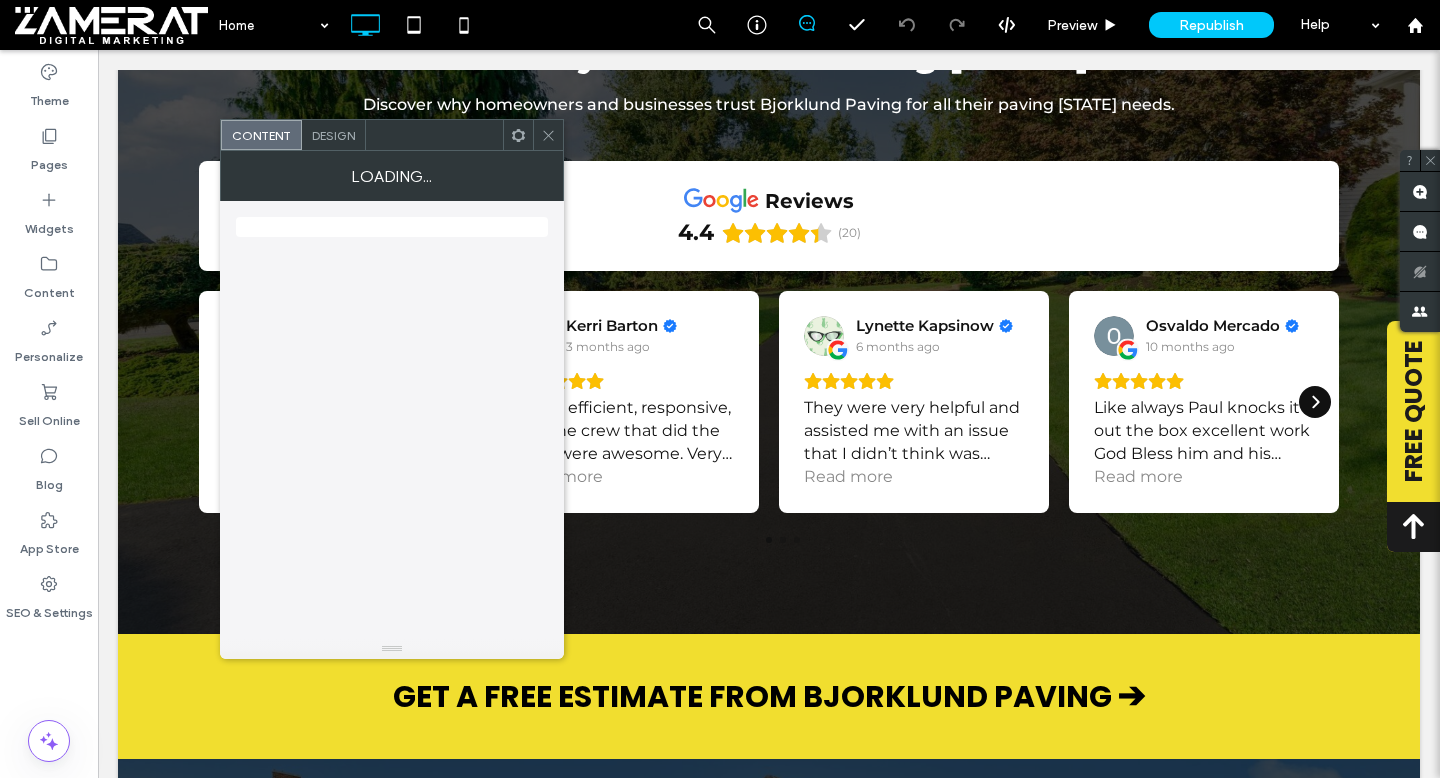 scroll, scrollTop: 6180, scrollLeft: 0, axis: vertical 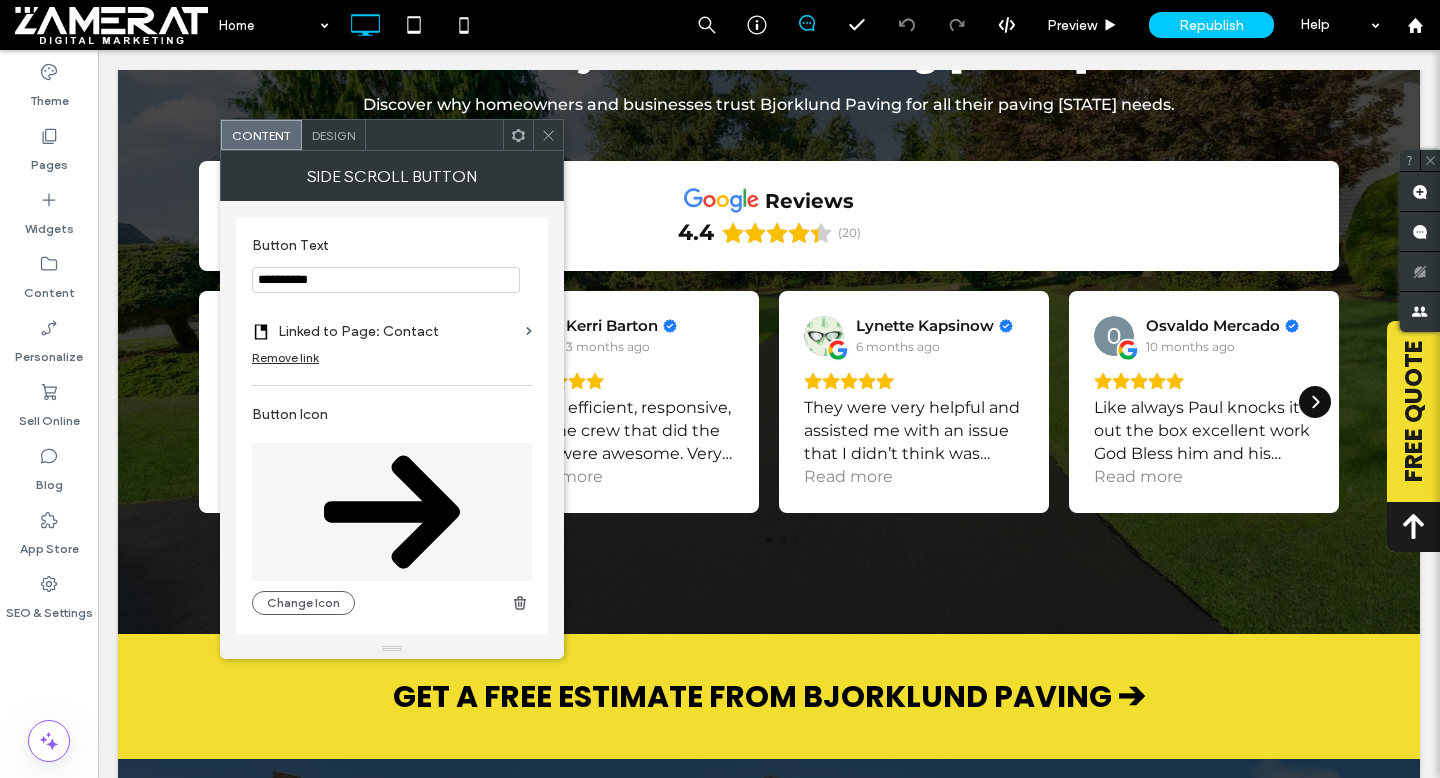 click 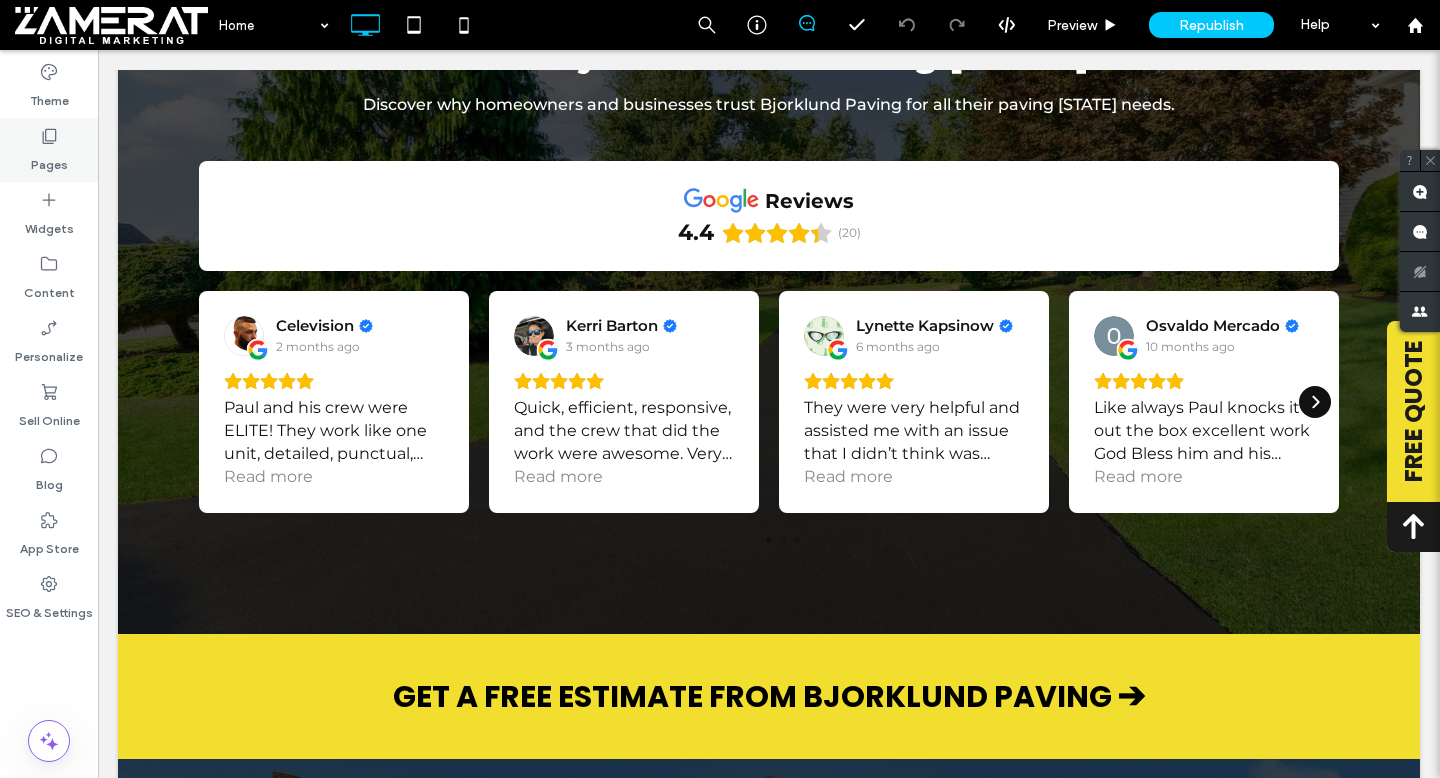 click on "Pages" at bounding box center (49, 150) 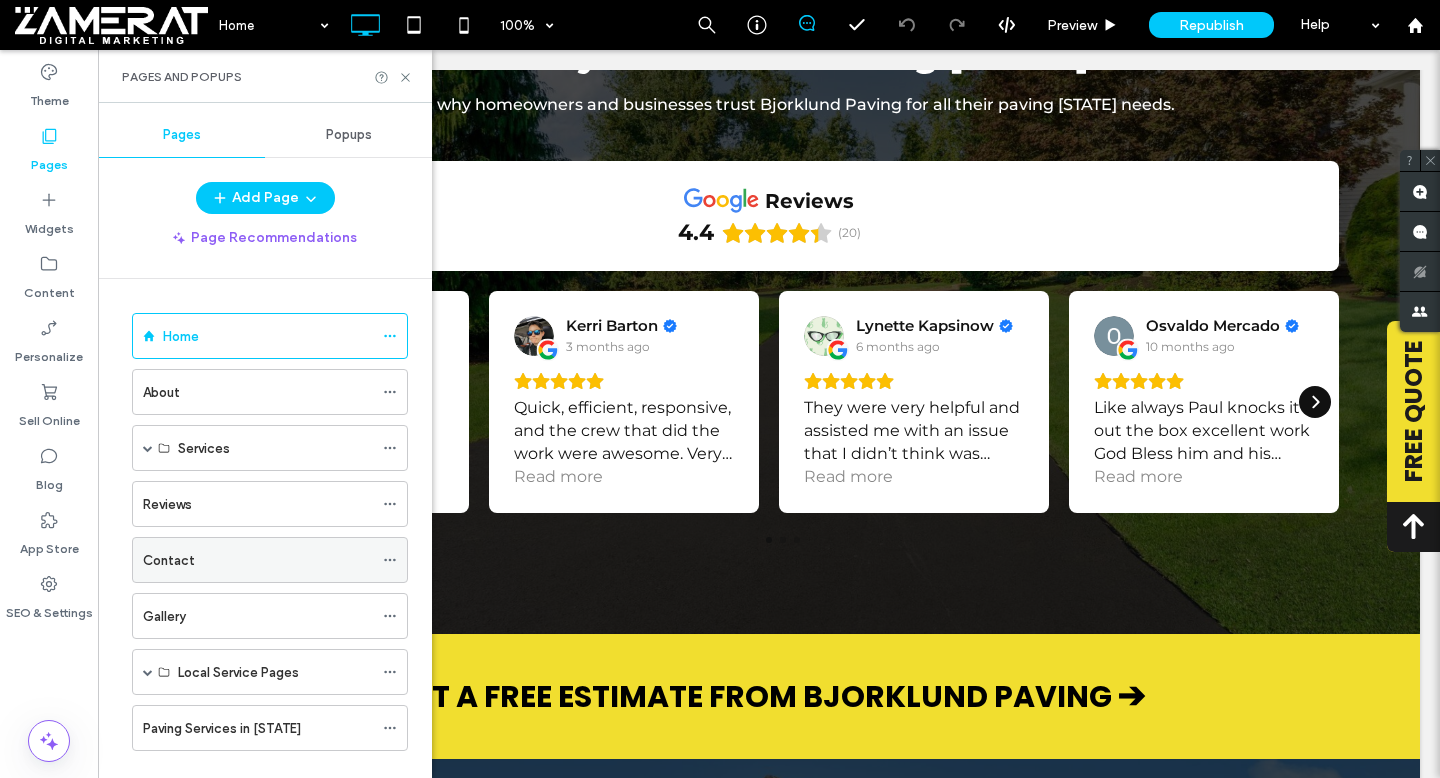 scroll, scrollTop: 33, scrollLeft: 0, axis: vertical 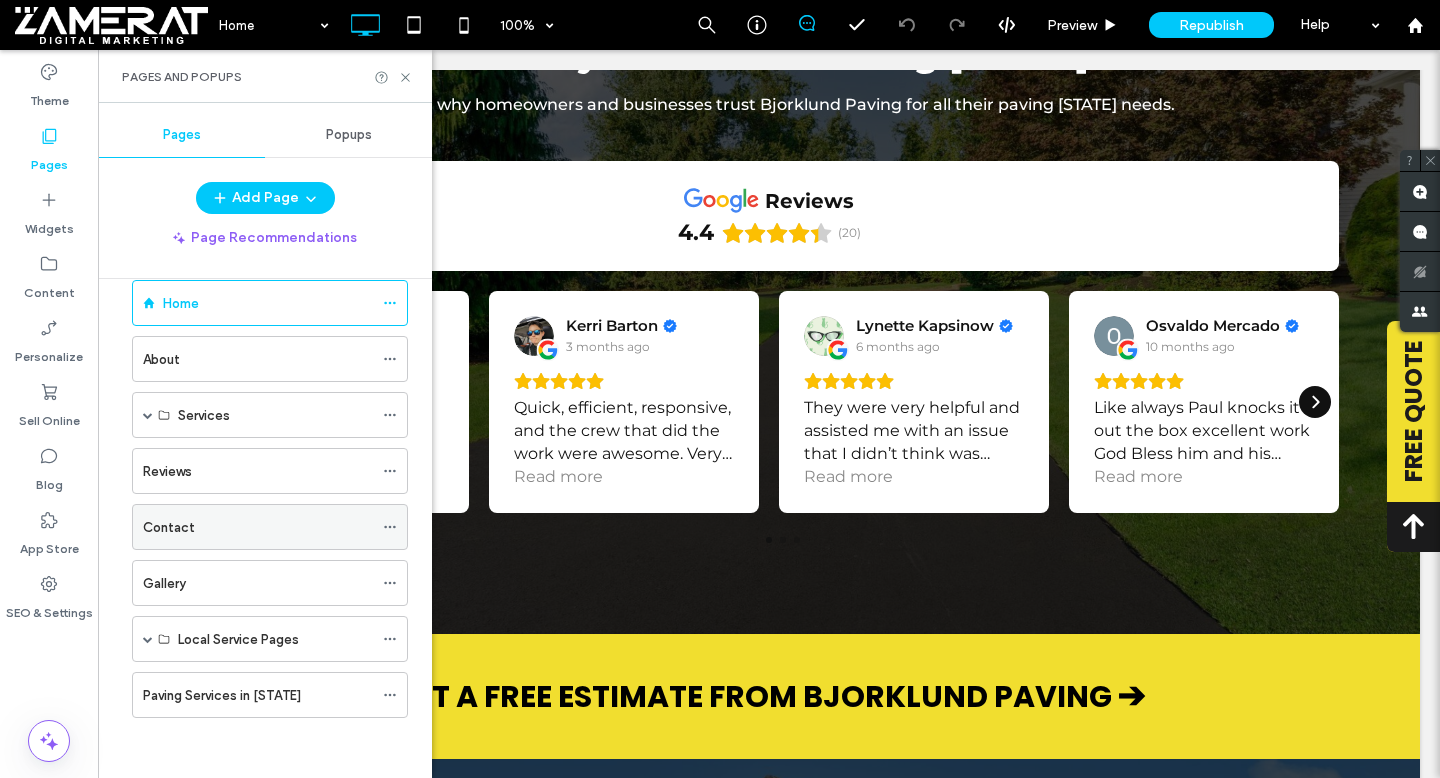 click on "Contact" at bounding box center [258, 527] 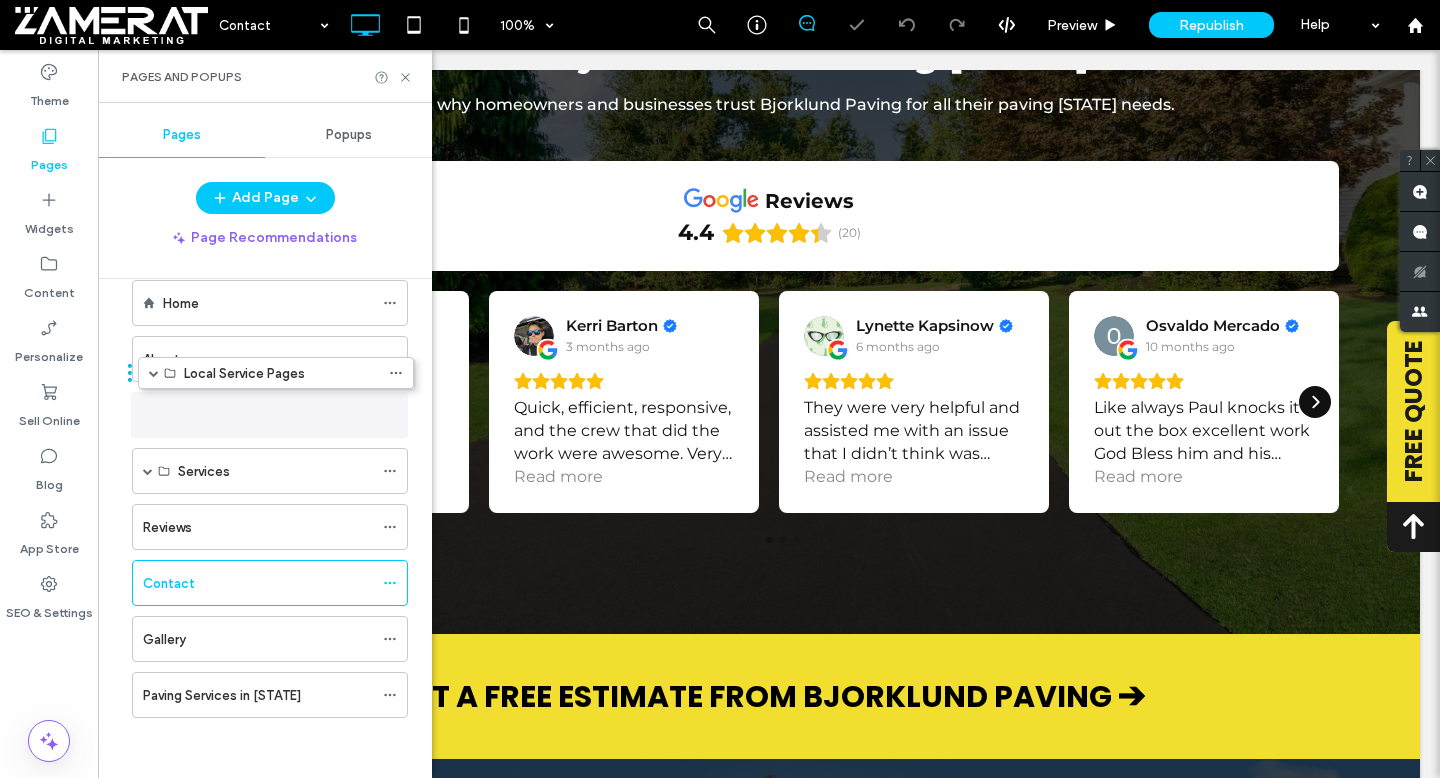 scroll, scrollTop: 0, scrollLeft: 0, axis: both 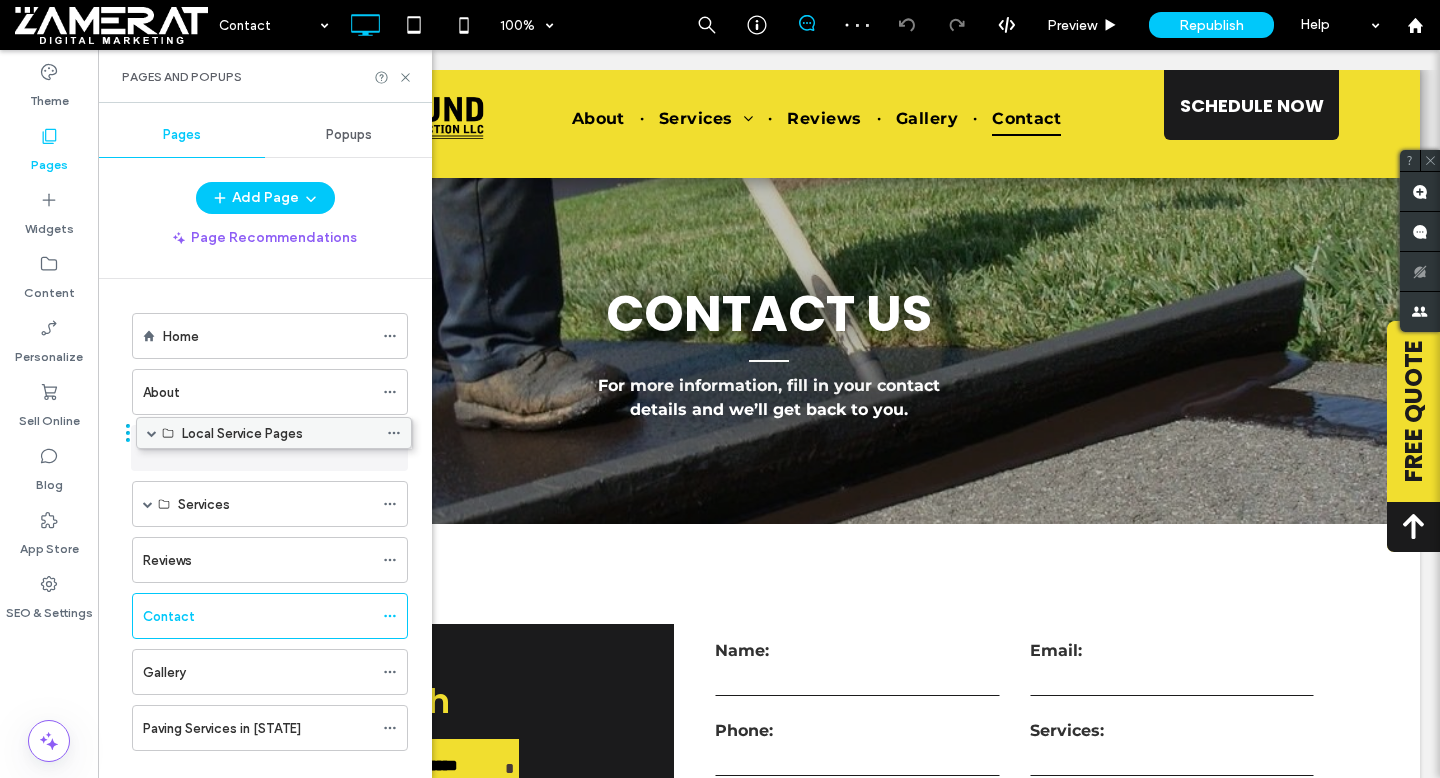 drag, startPoint x: 195, startPoint y: 636, endPoint x: 199, endPoint y: 437, distance: 199.04019 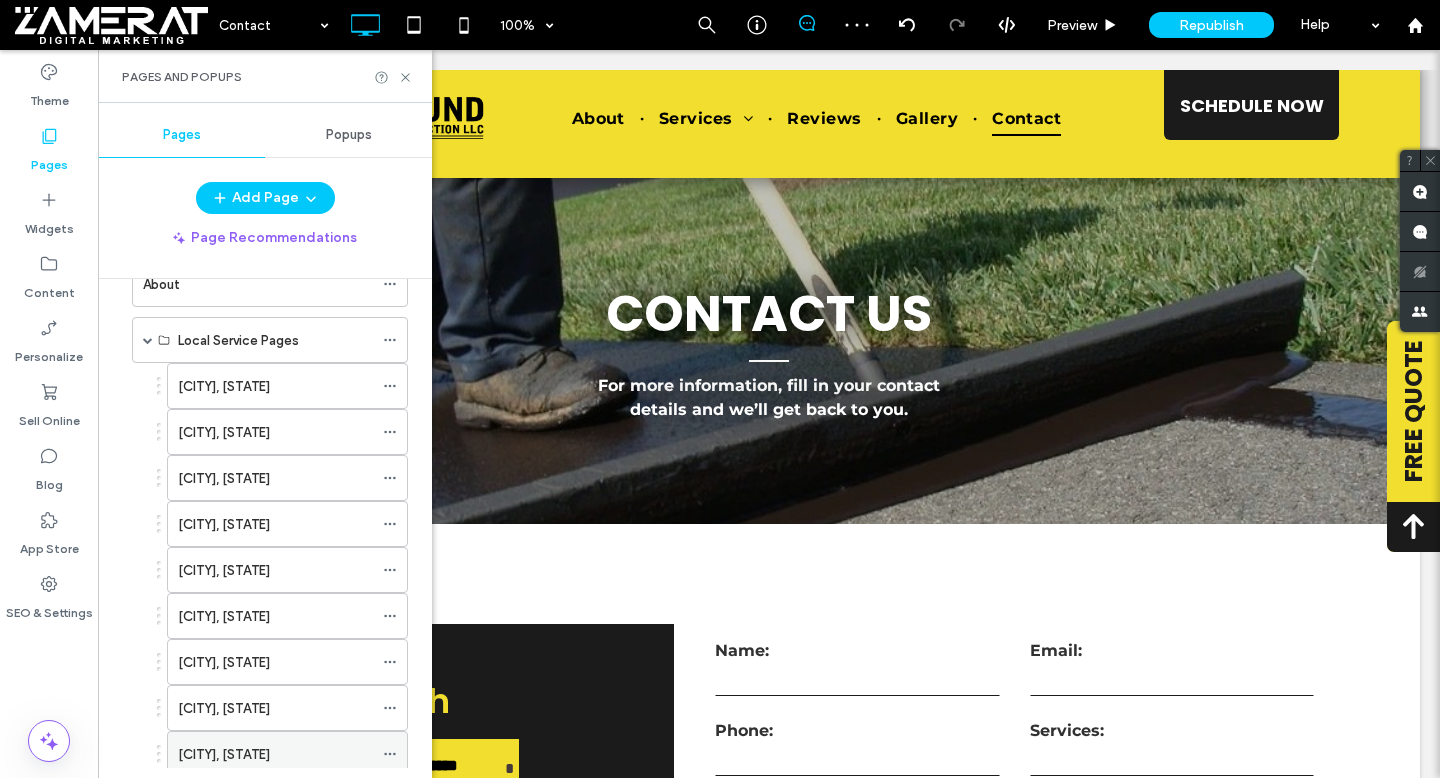scroll, scrollTop: 72, scrollLeft: 0, axis: vertical 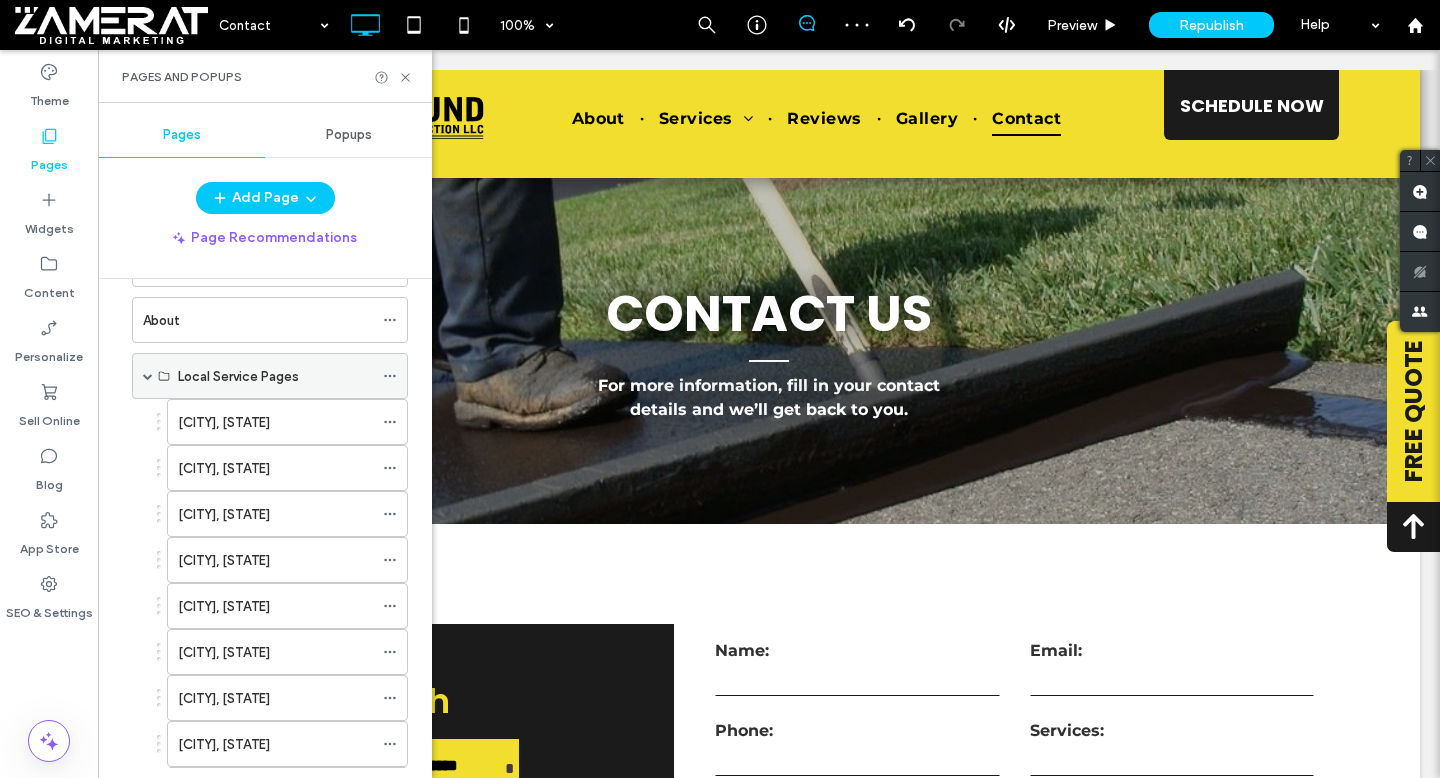 click at bounding box center [148, 376] 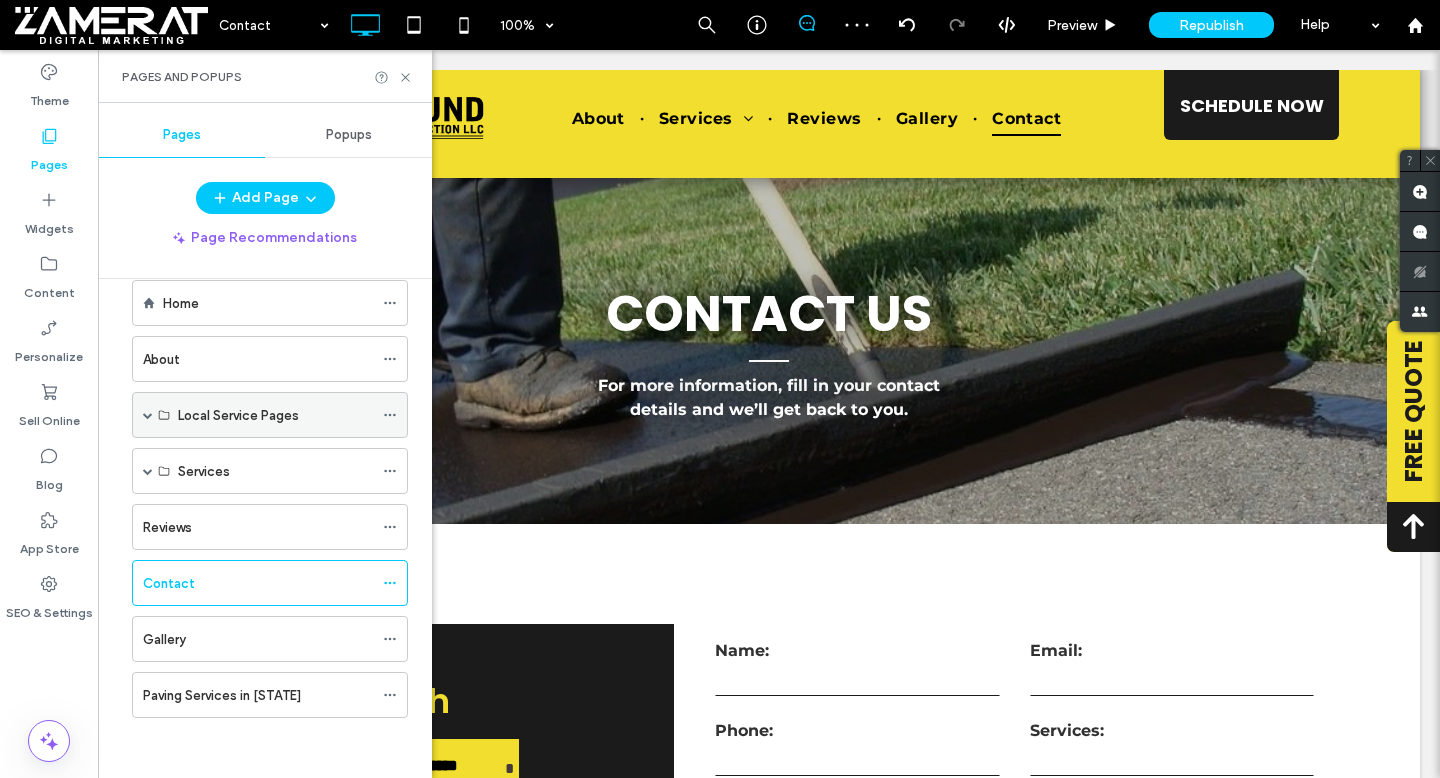 scroll, scrollTop: 33, scrollLeft: 0, axis: vertical 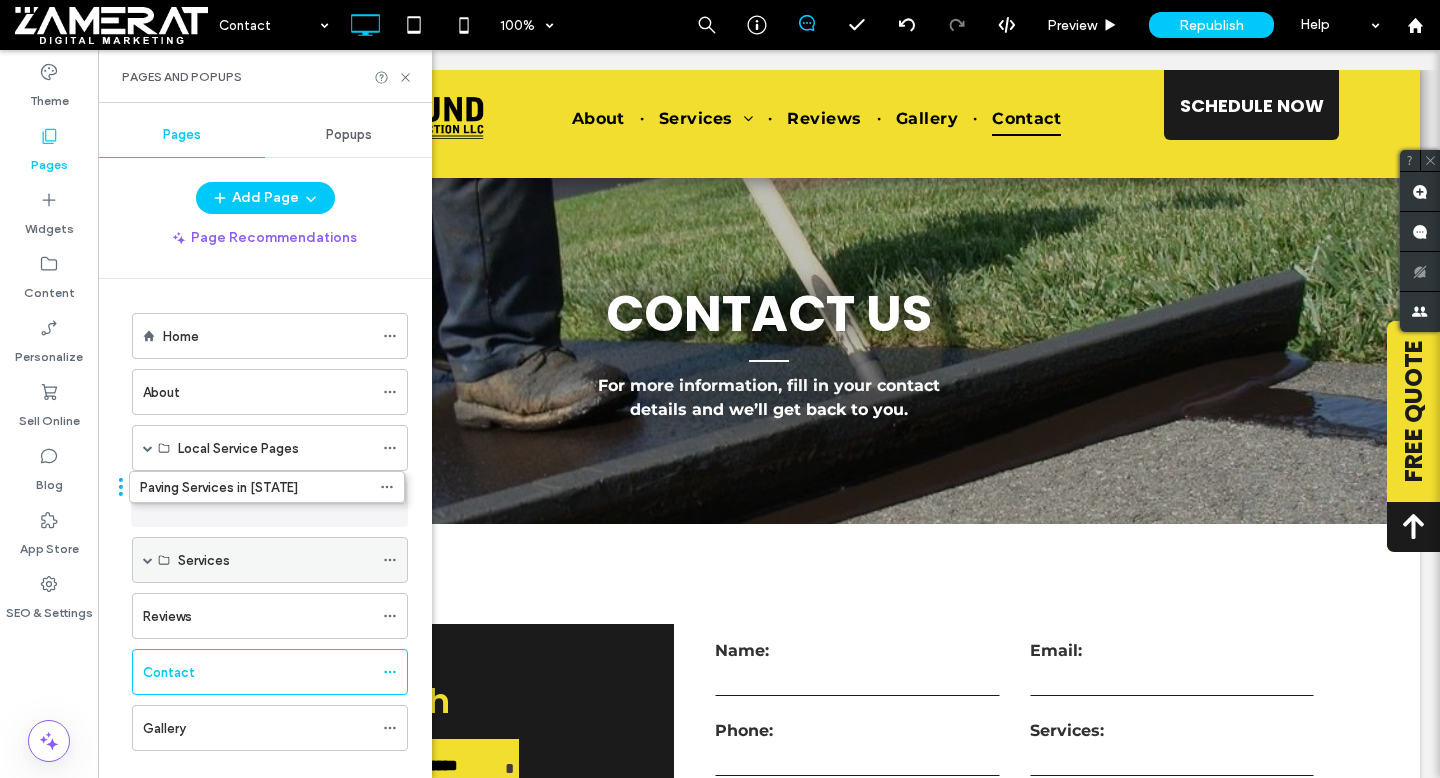 drag, startPoint x: 217, startPoint y: 698, endPoint x: 214, endPoint y: 536, distance: 162.02777 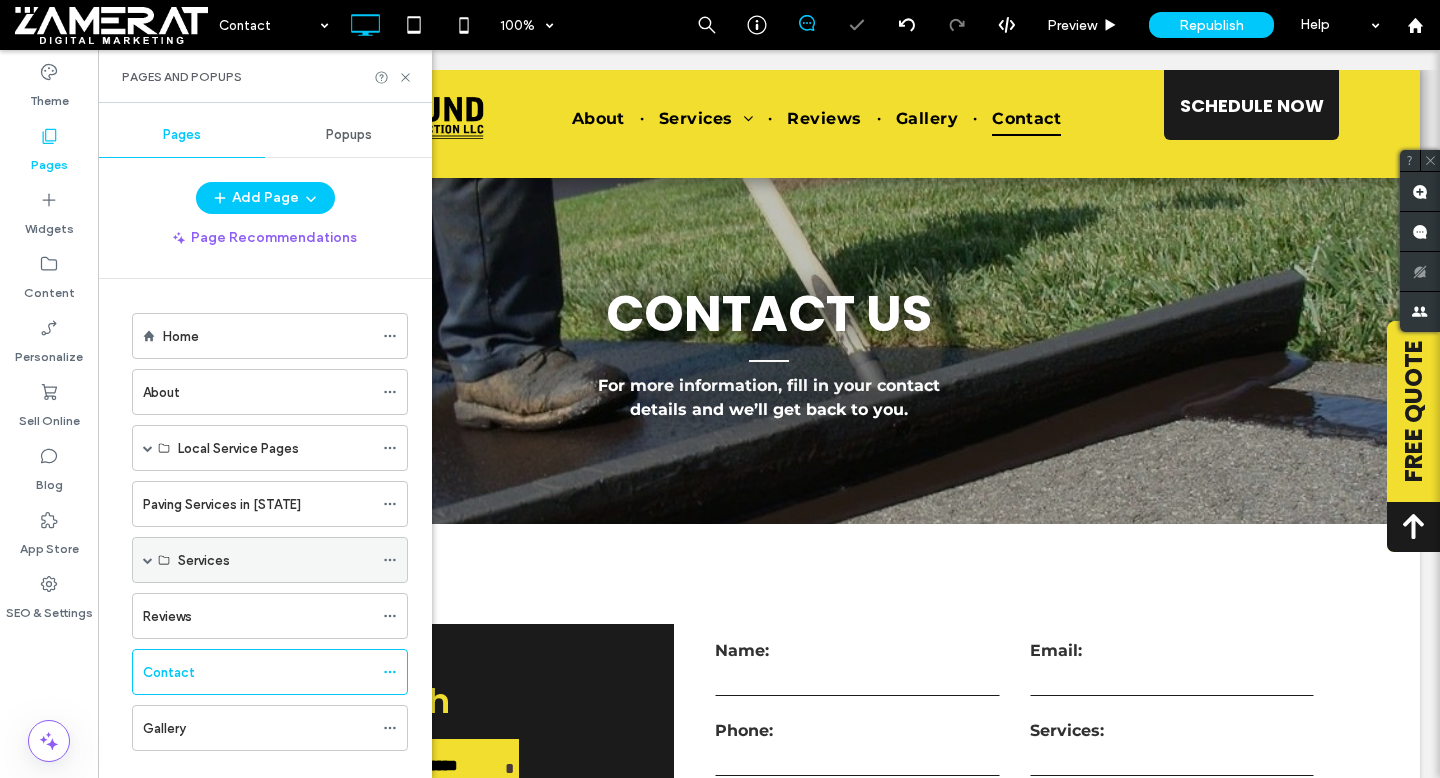 scroll, scrollTop: 33, scrollLeft: 0, axis: vertical 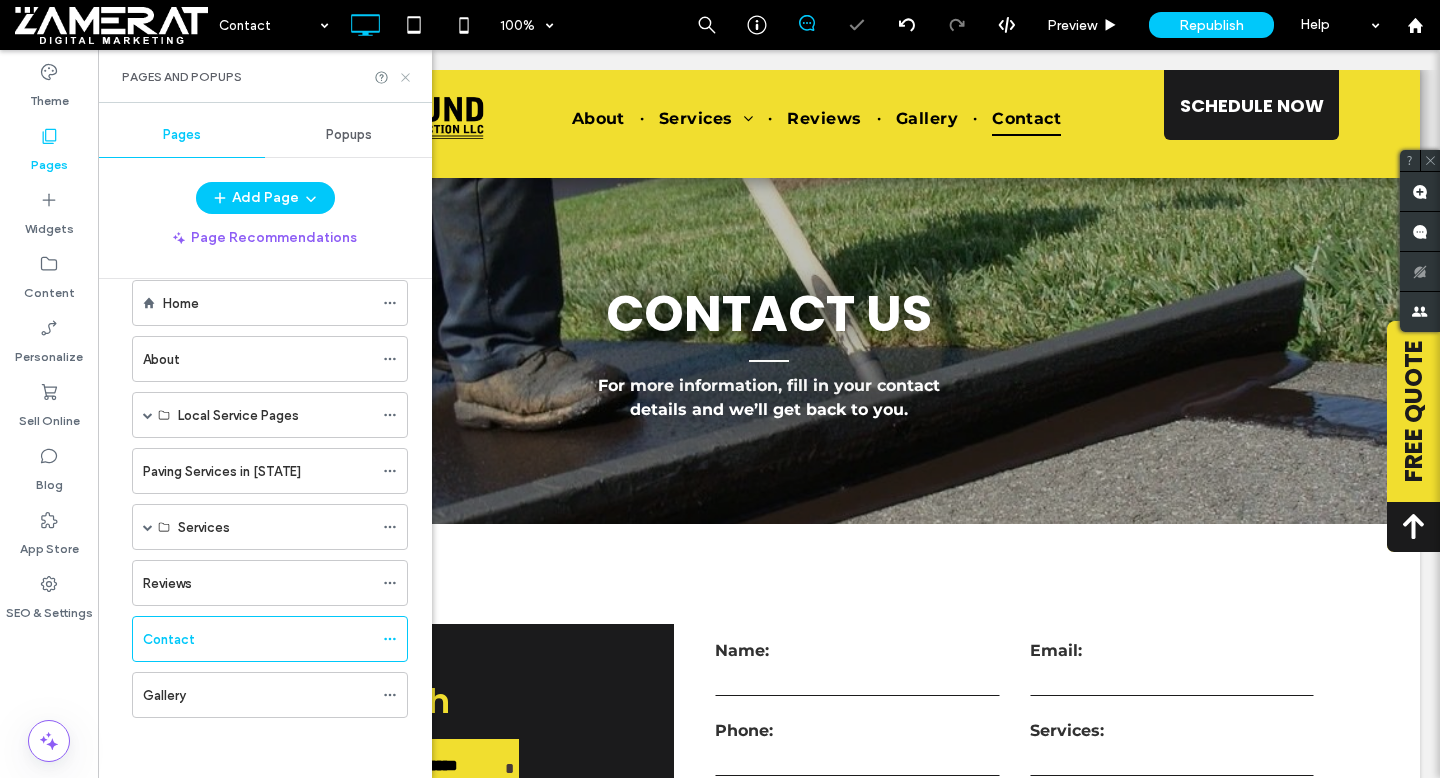 click 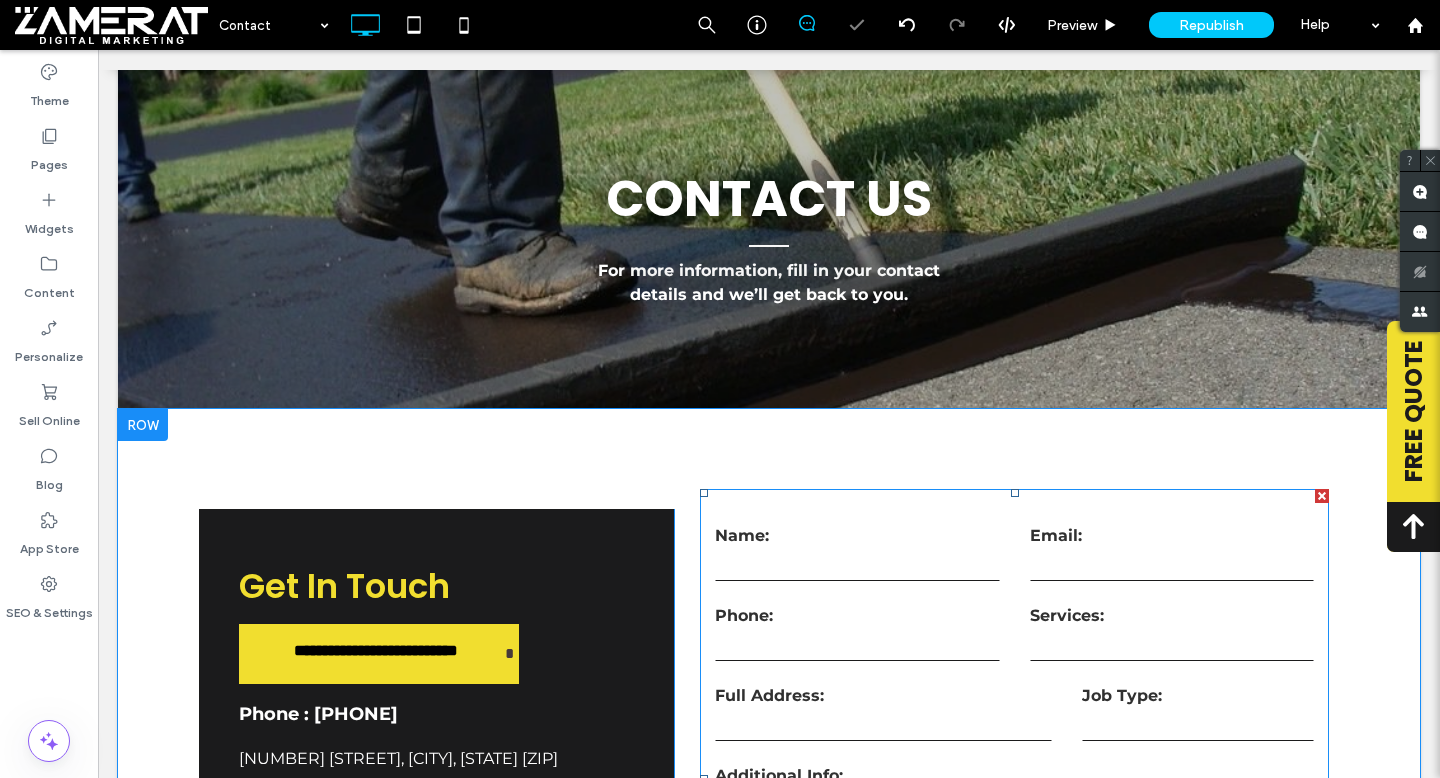 scroll, scrollTop: 302, scrollLeft: 0, axis: vertical 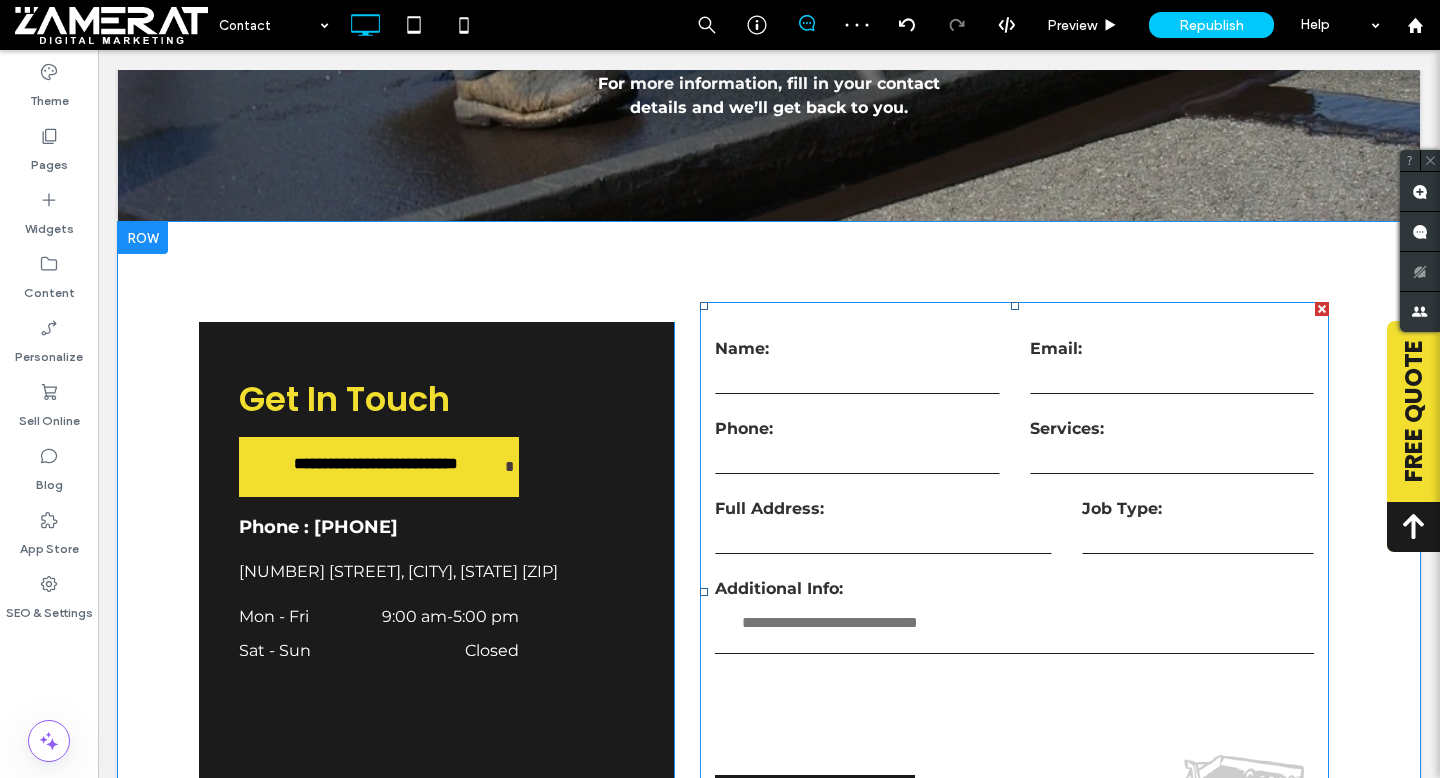 click on "**********" at bounding box center (1014, 592) 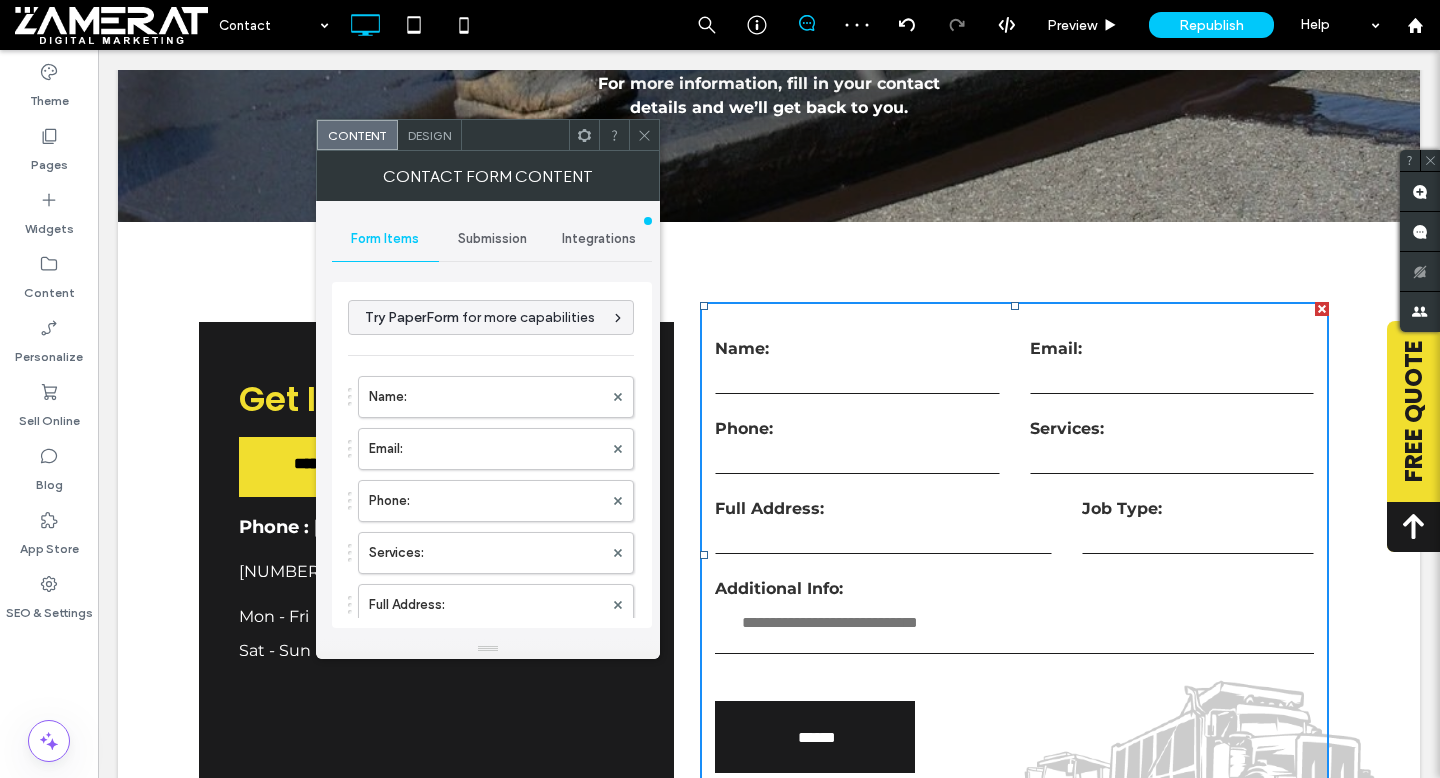 click on "Submission" at bounding box center (492, 239) 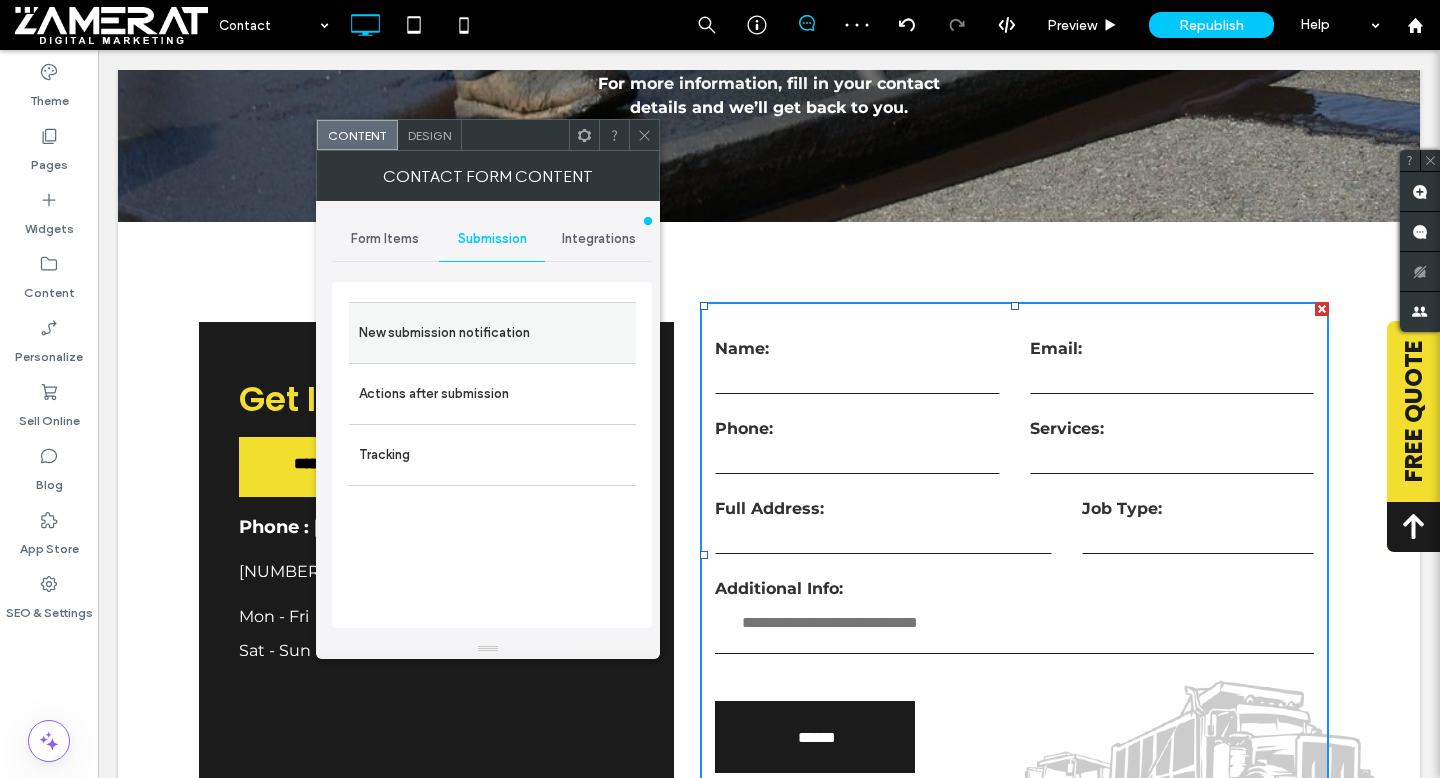 click on "New submission notification" at bounding box center (492, 333) 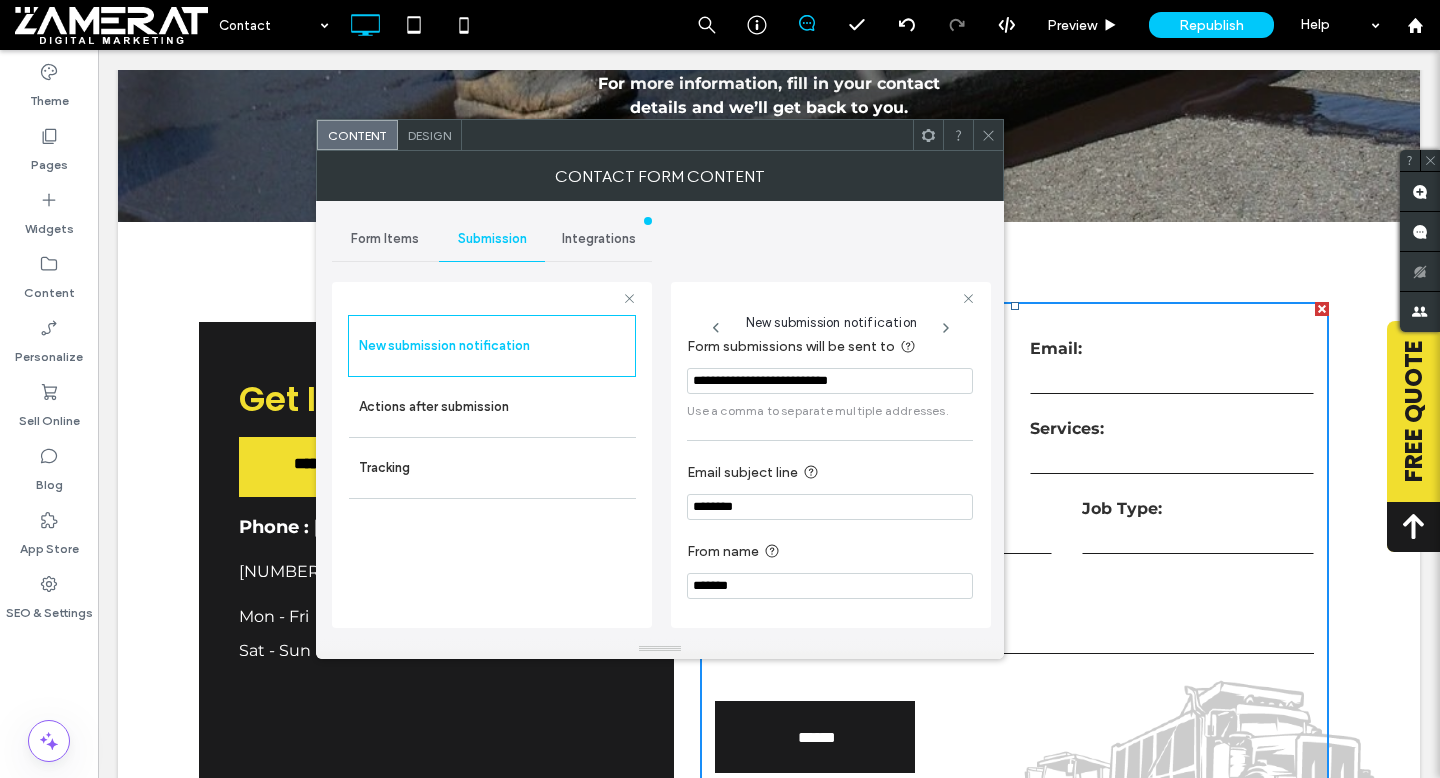 scroll, scrollTop: 0, scrollLeft: 0, axis: both 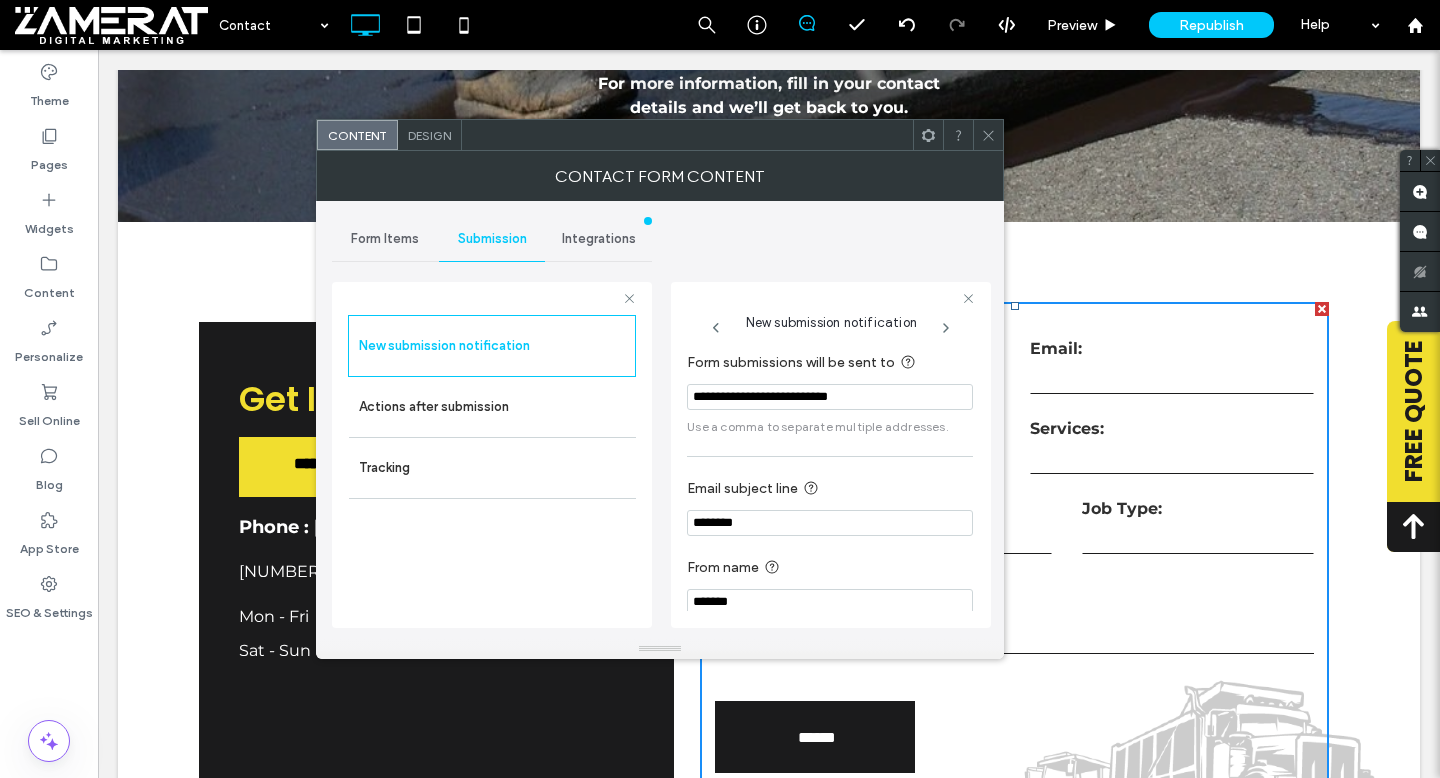 click at bounding box center (988, 135) 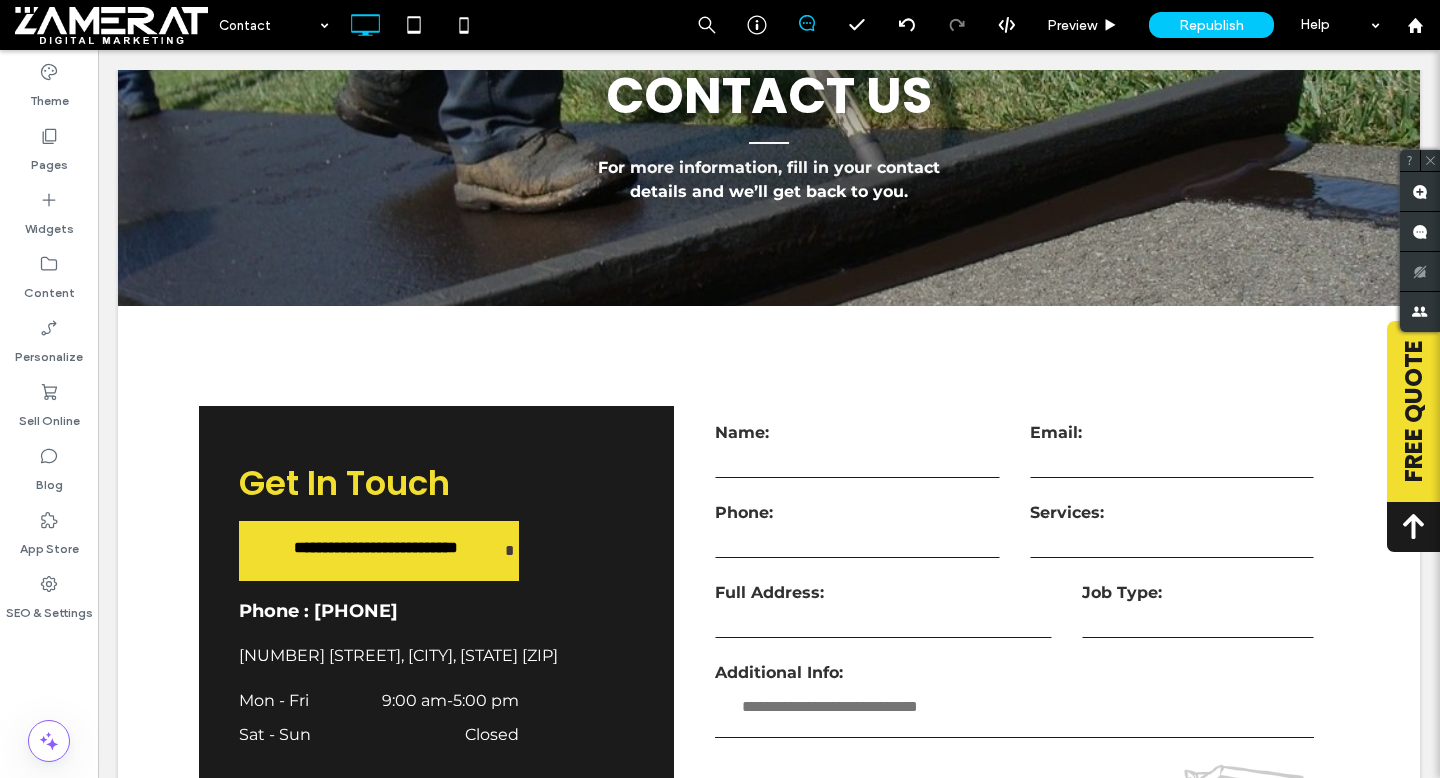 scroll, scrollTop: 0, scrollLeft: 0, axis: both 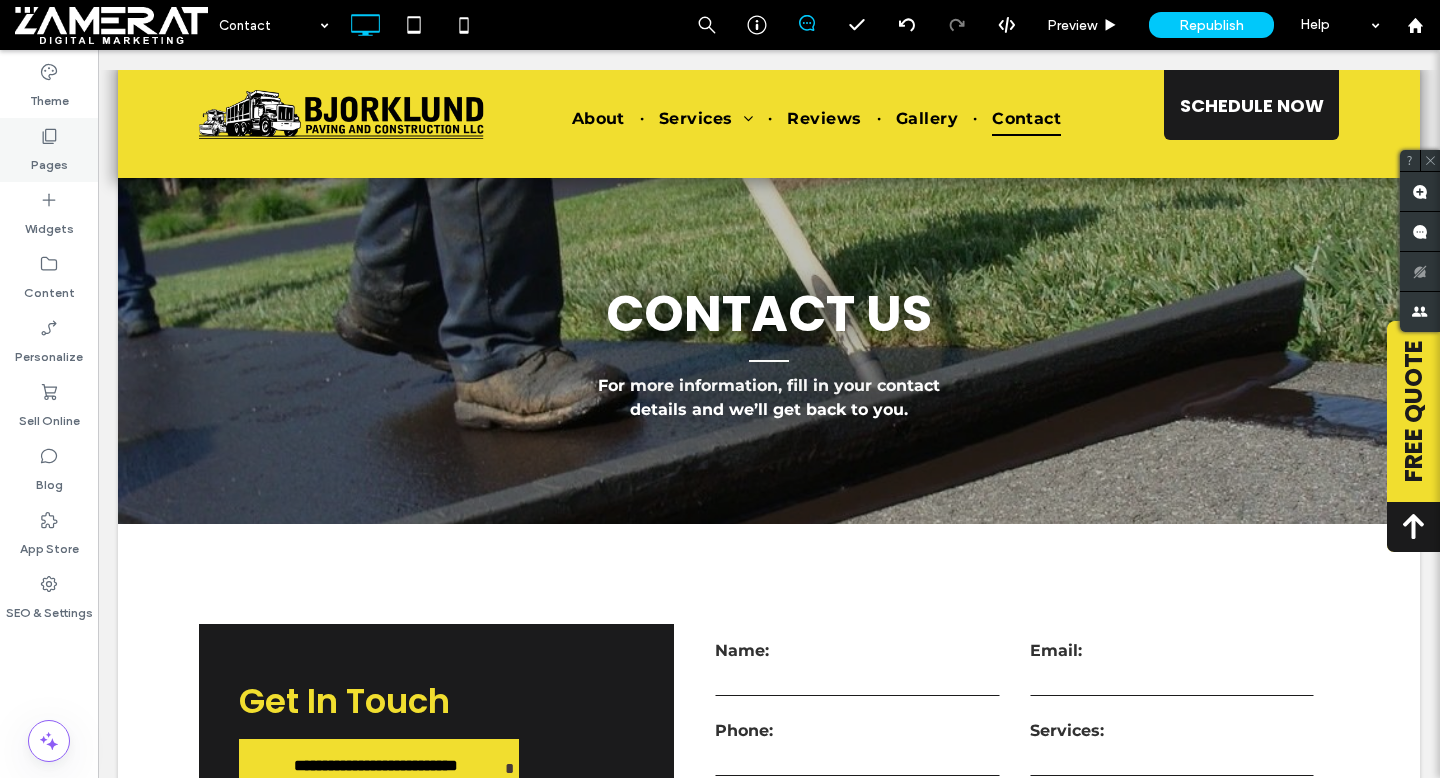 click on "Pages" at bounding box center (49, 150) 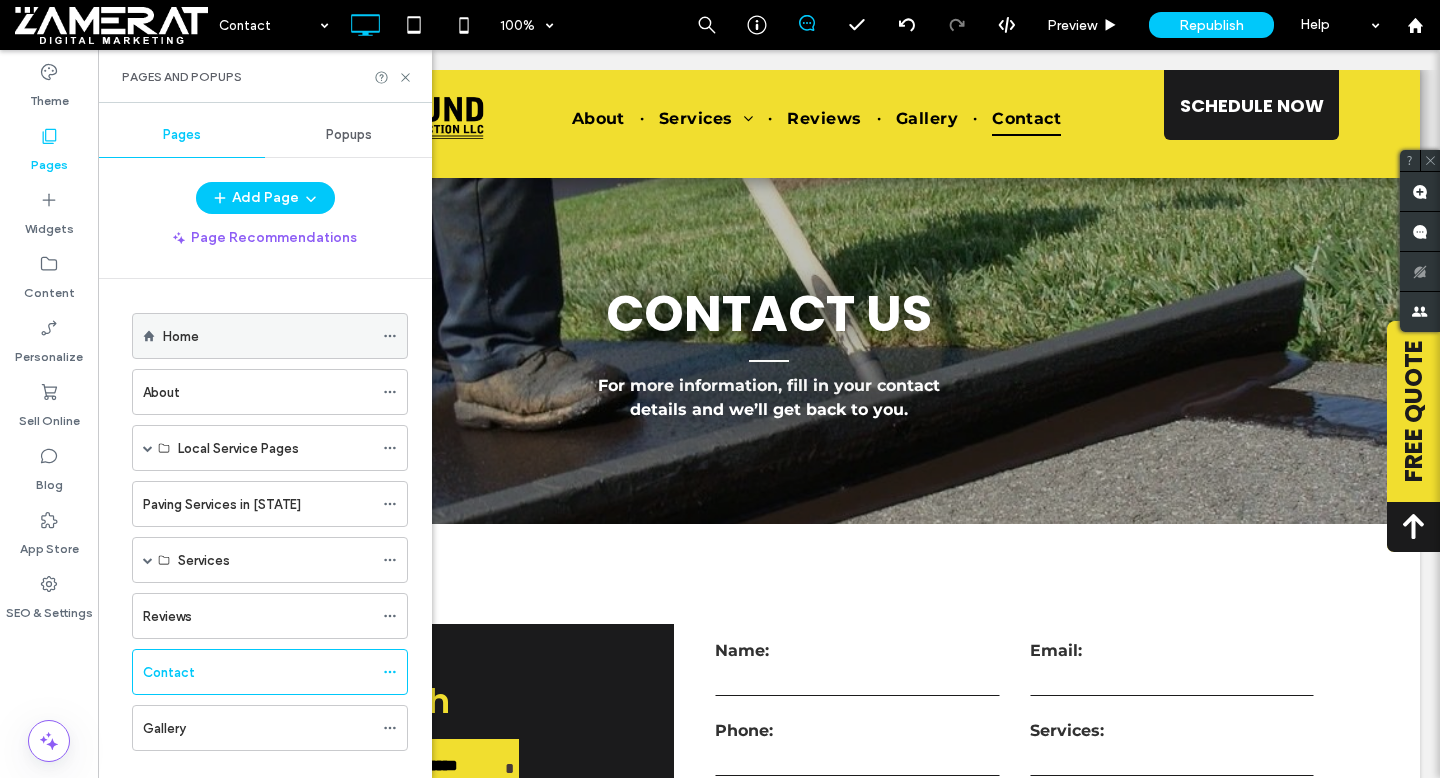 click on "Home" at bounding box center [268, 336] 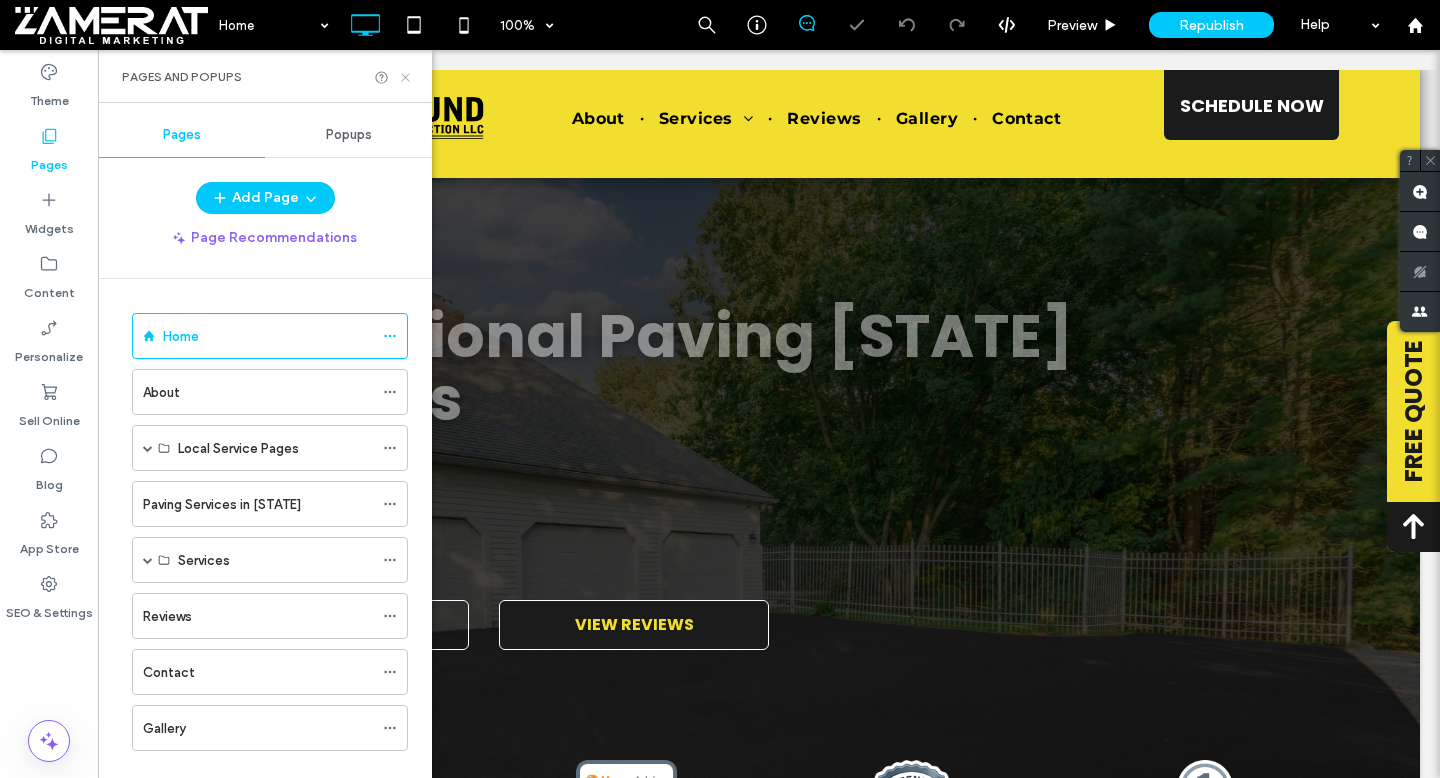 scroll, scrollTop: 0, scrollLeft: 0, axis: both 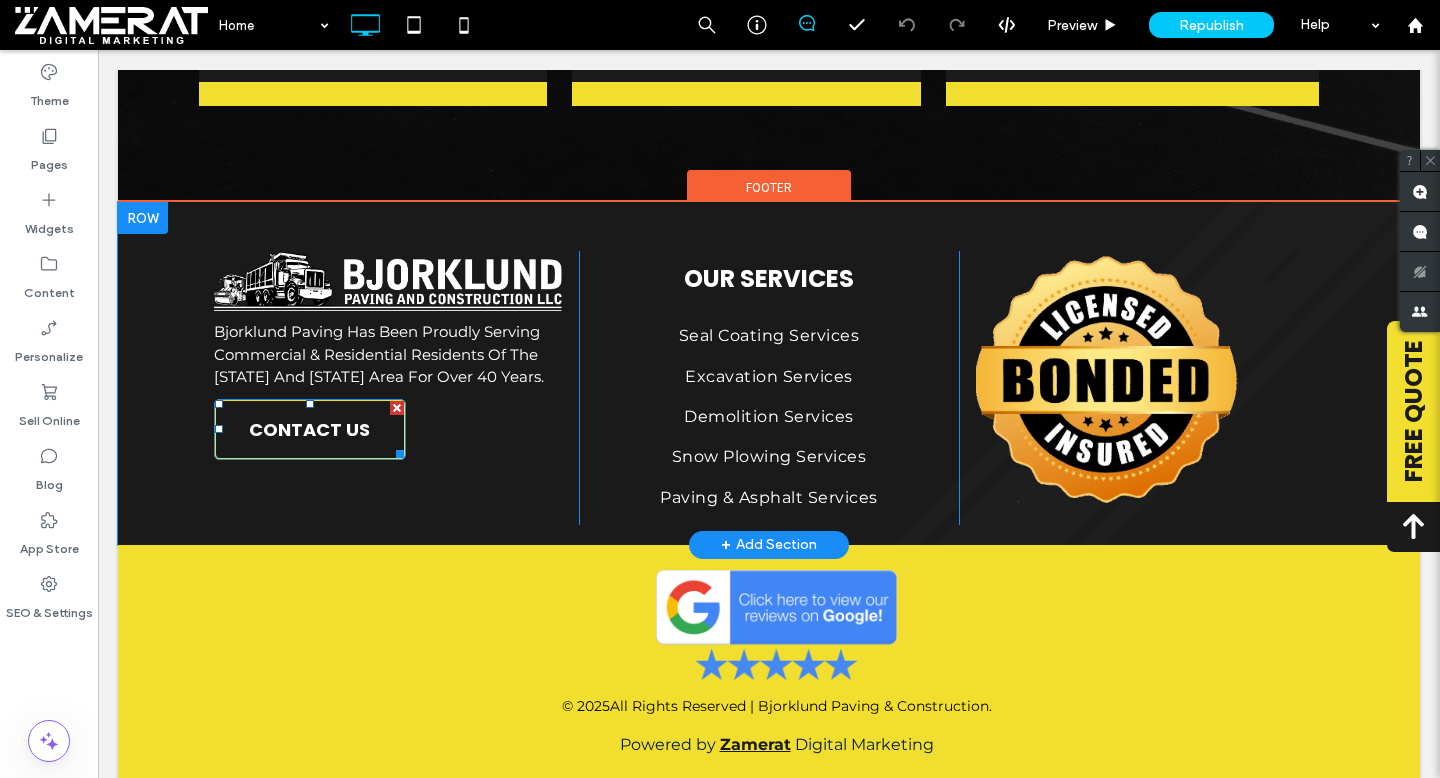 click on "CONTACT US" at bounding box center (309, 429) 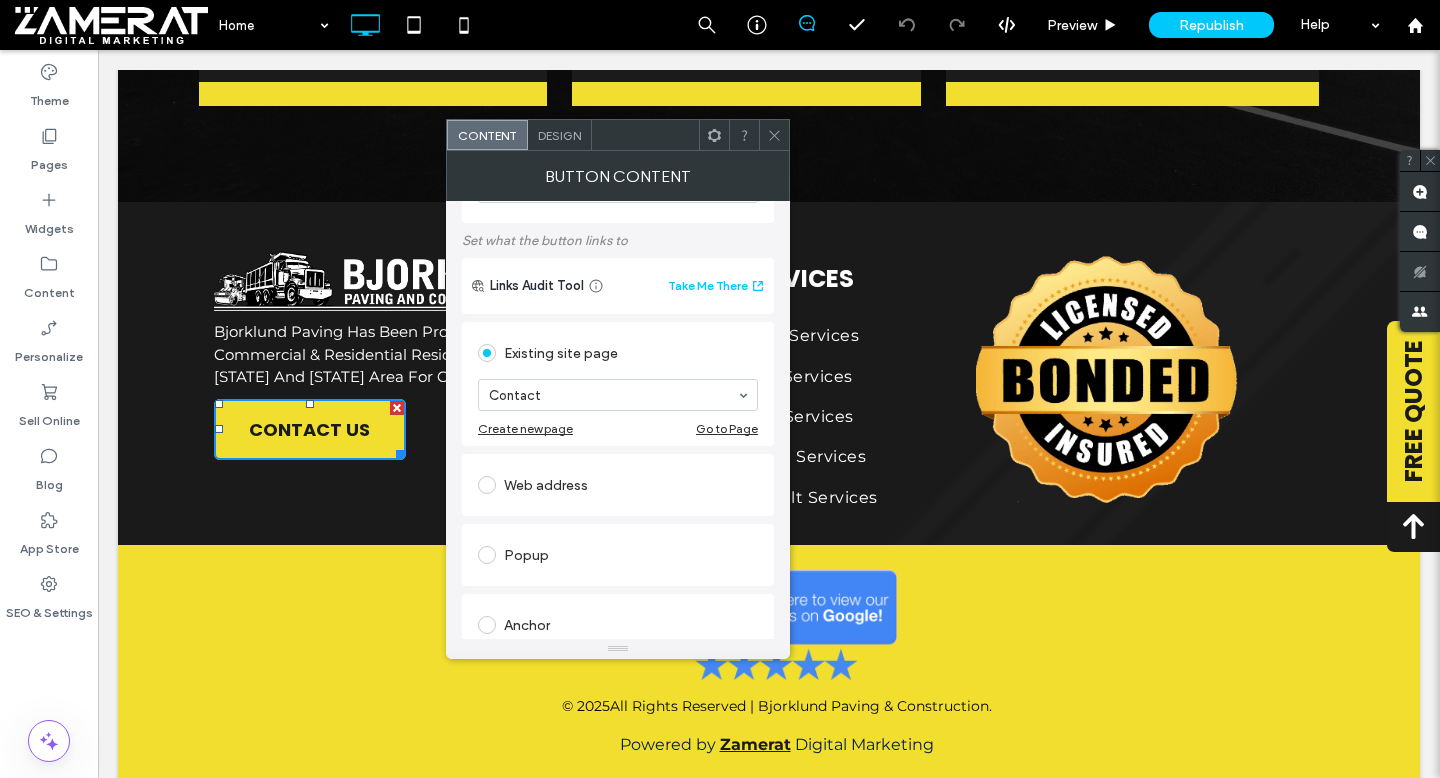 scroll, scrollTop: 0, scrollLeft: 0, axis: both 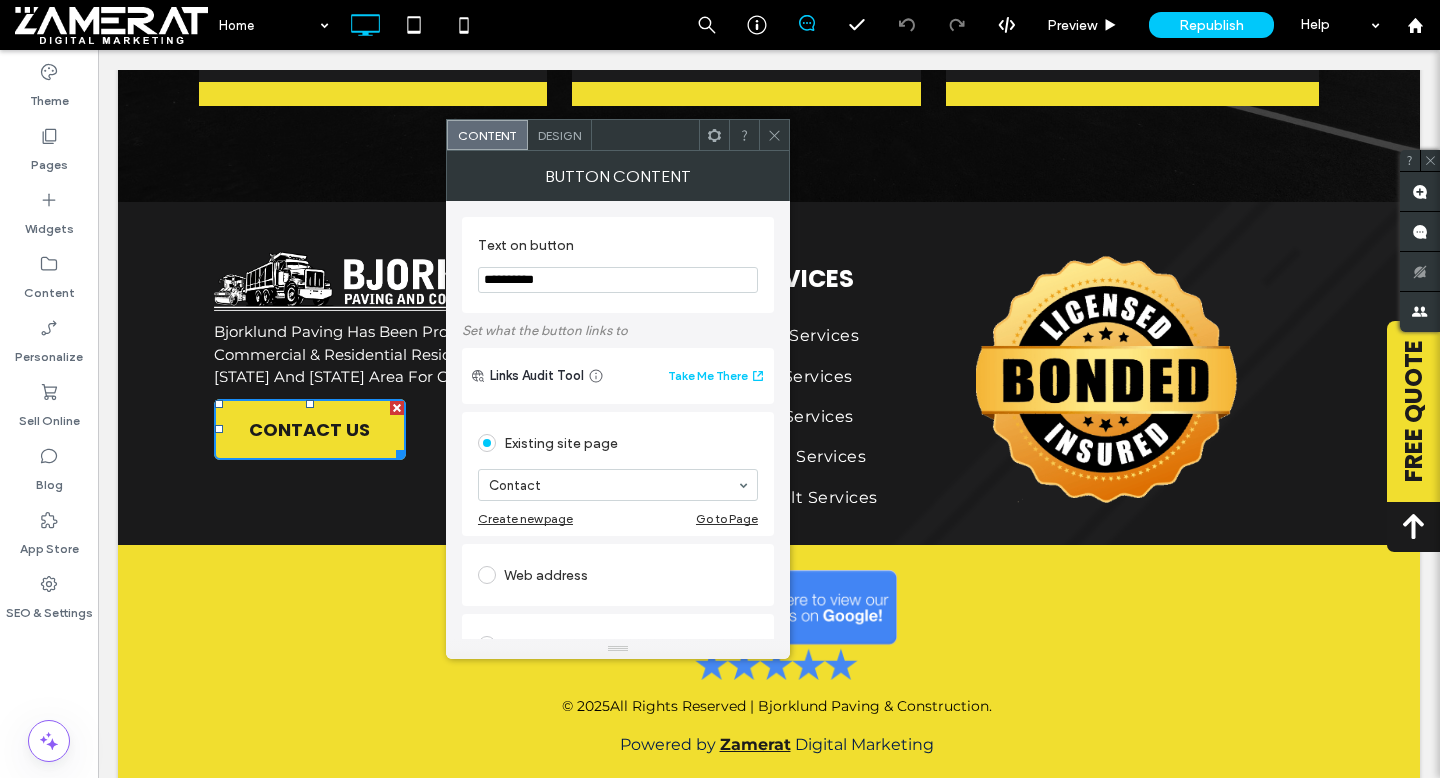 click 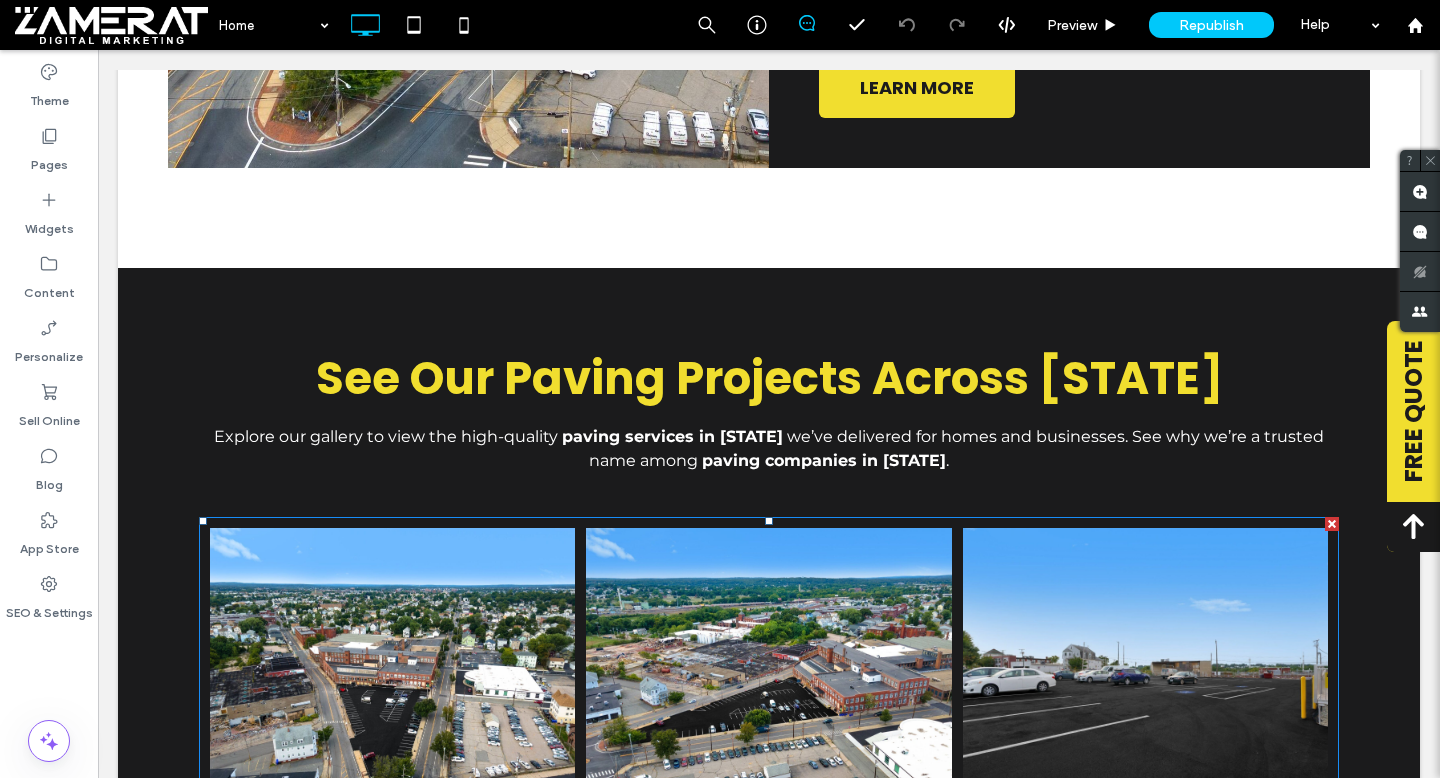 scroll, scrollTop: 2458, scrollLeft: 0, axis: vertical 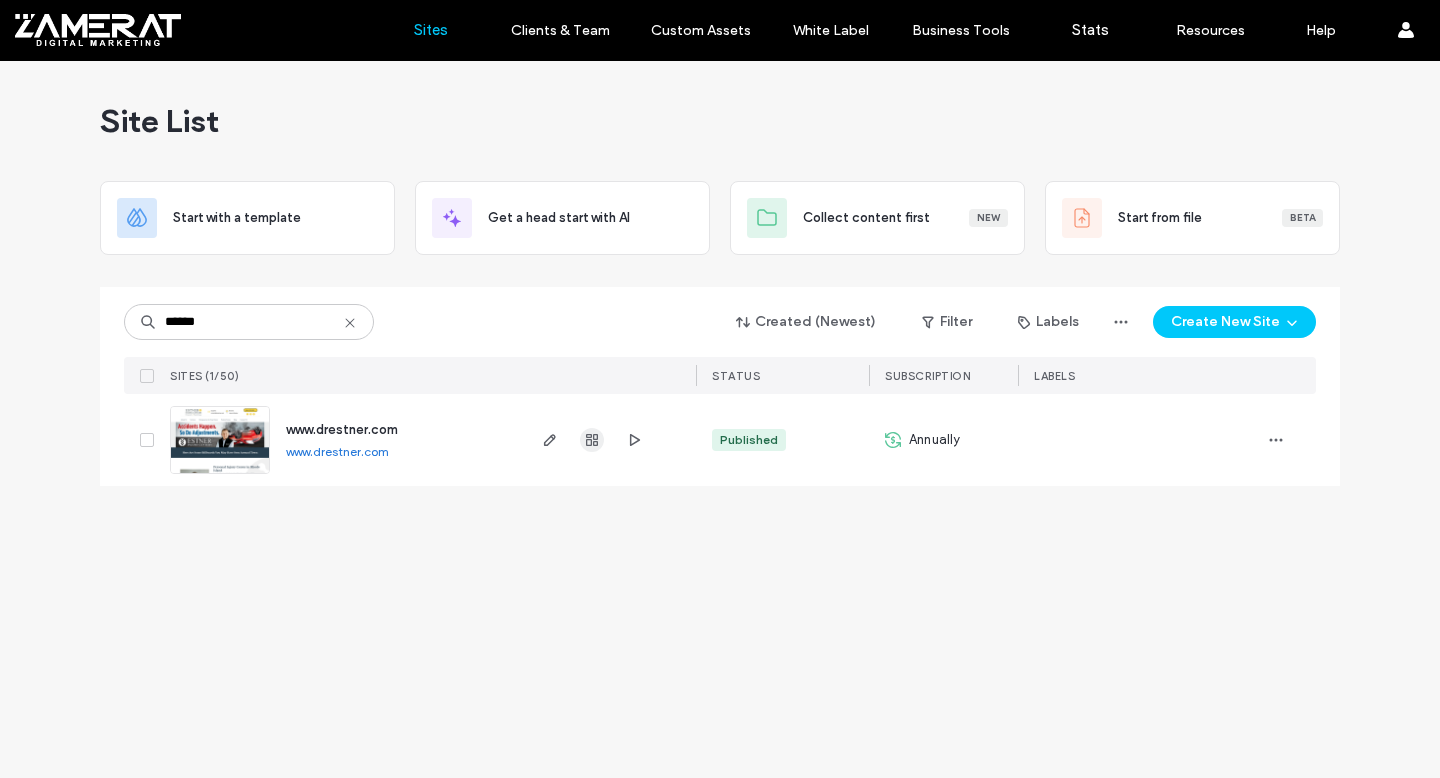 type on "******" 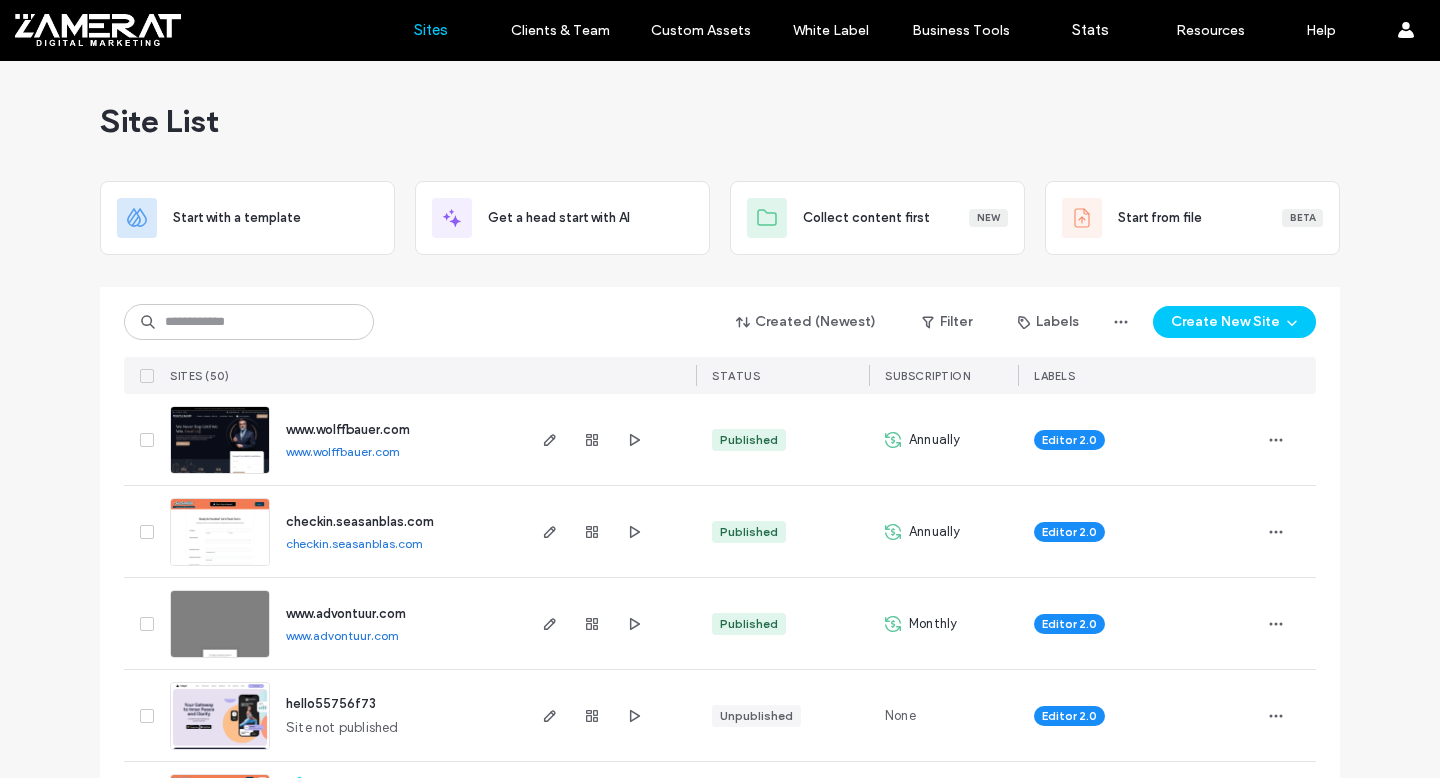 scroll, scrollTop: 0, scrollLeft: 0, axis: both 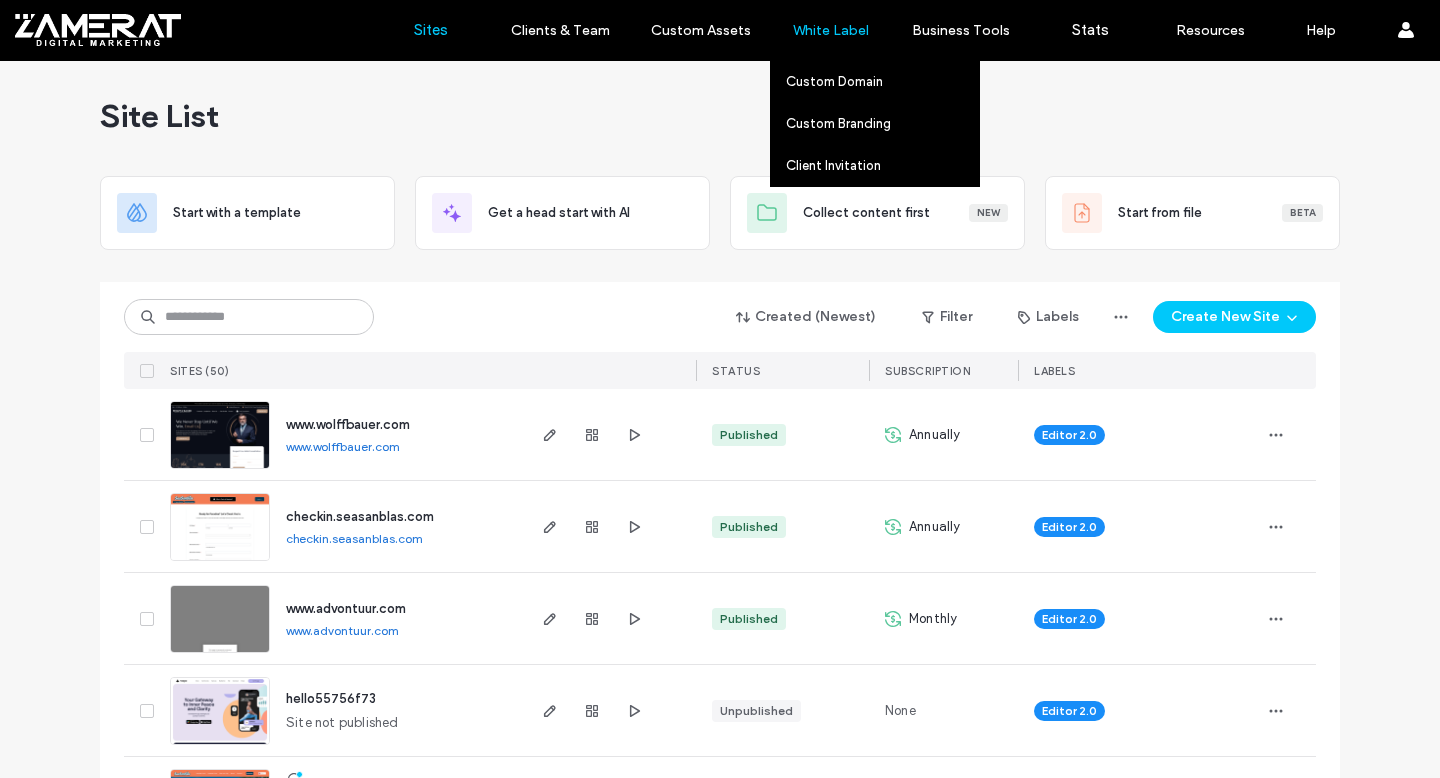 click on "White Label" at bounding box center (831, 30) 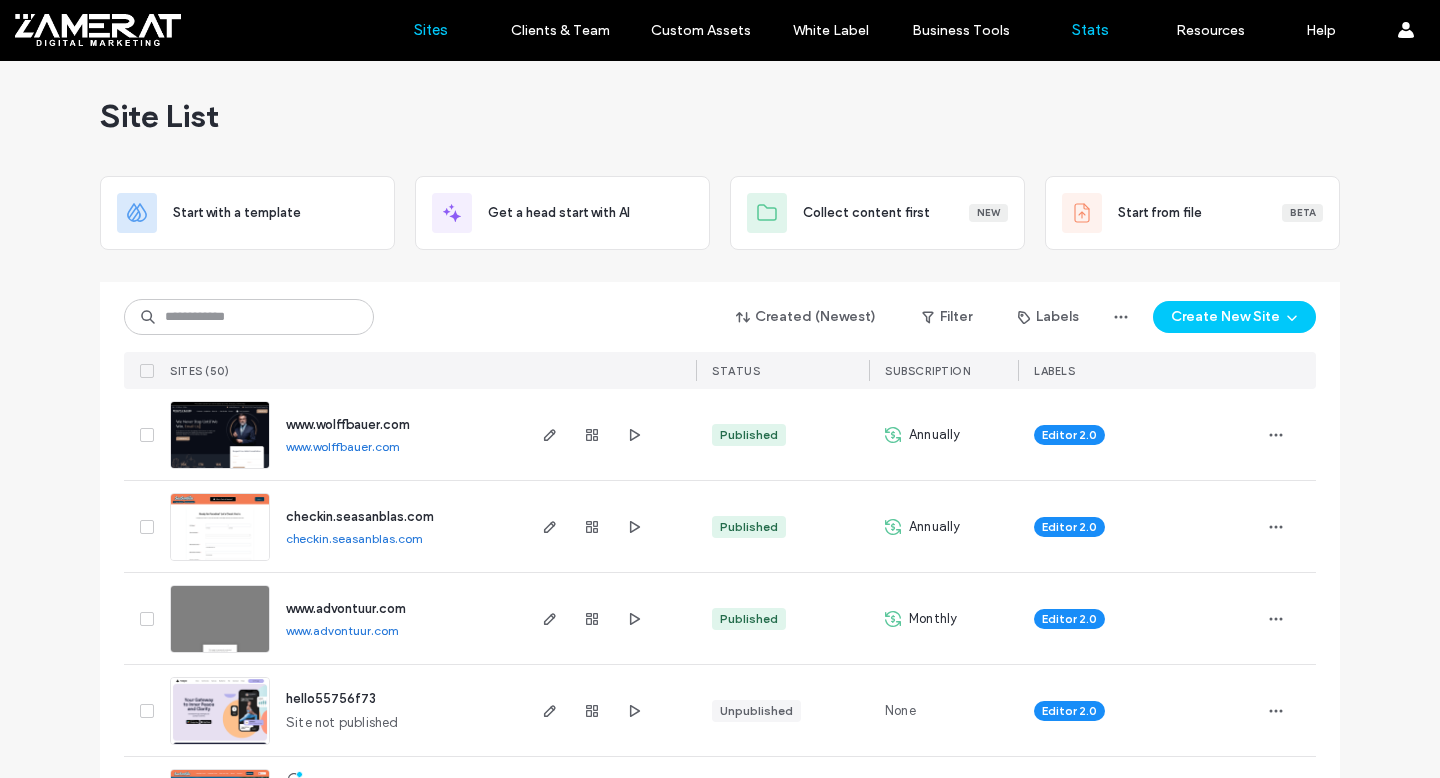 click on "Stats" at bounding box center (1090, 30) 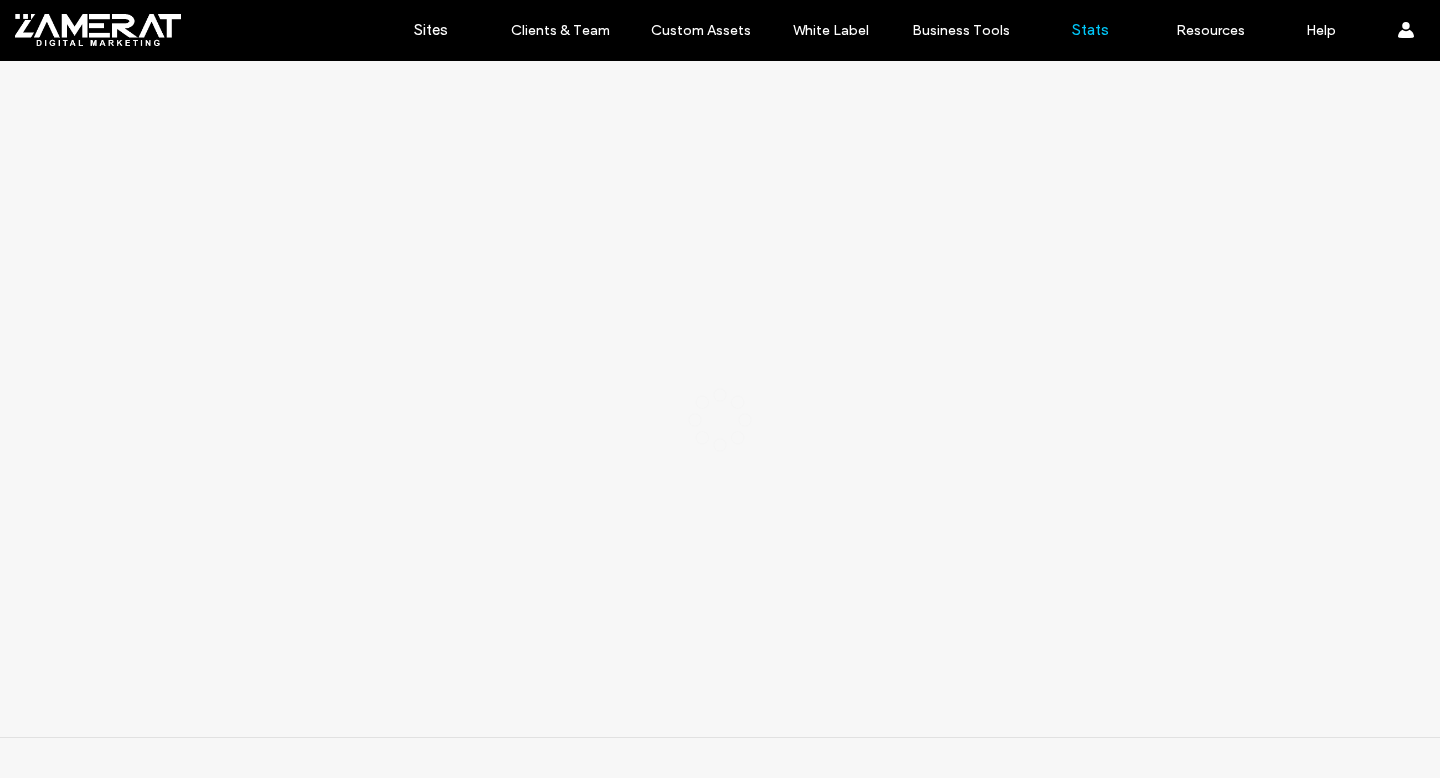 scroll, scrollTop: 0, scrollLeft: 0, axis: both 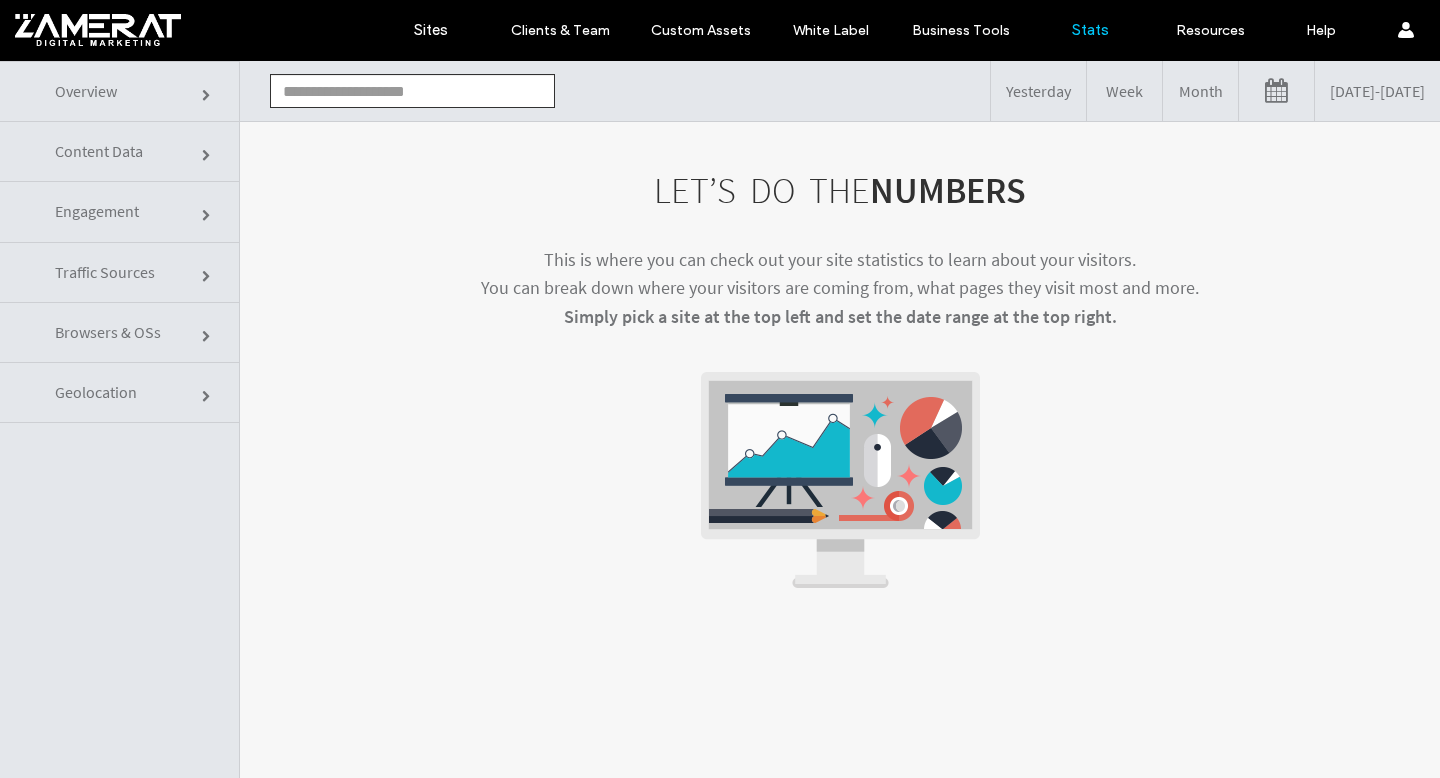 click 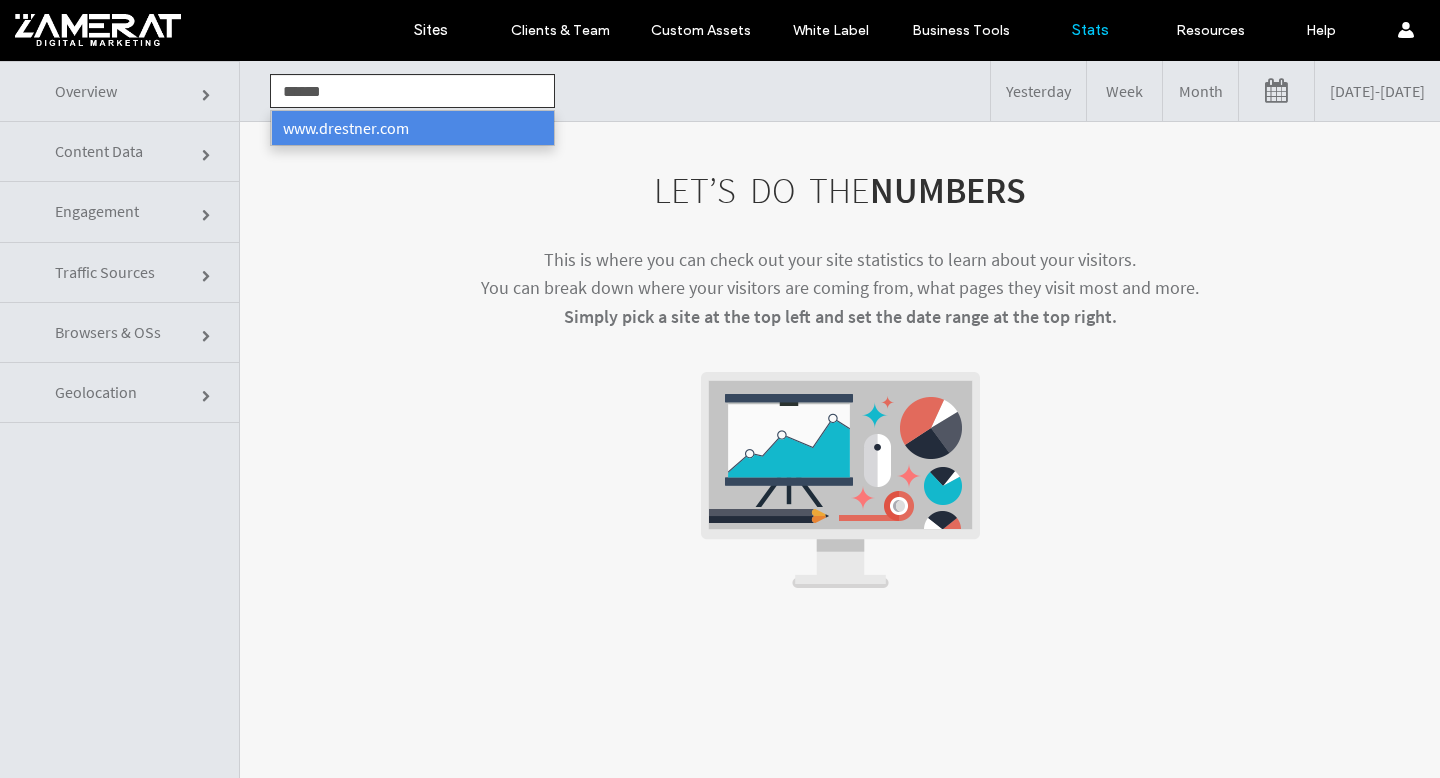 click on "www.drestner.com" at bounding box center (412, 128) 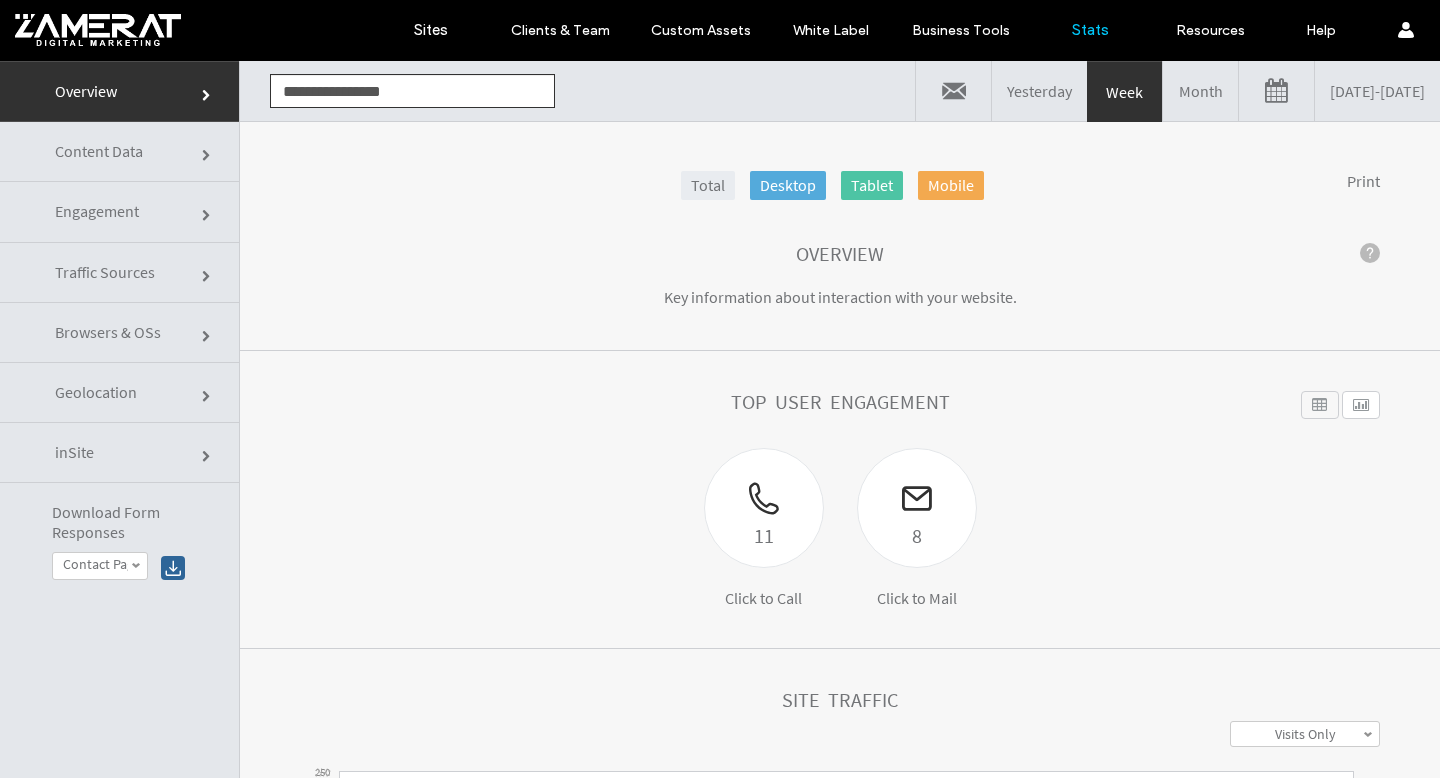 click 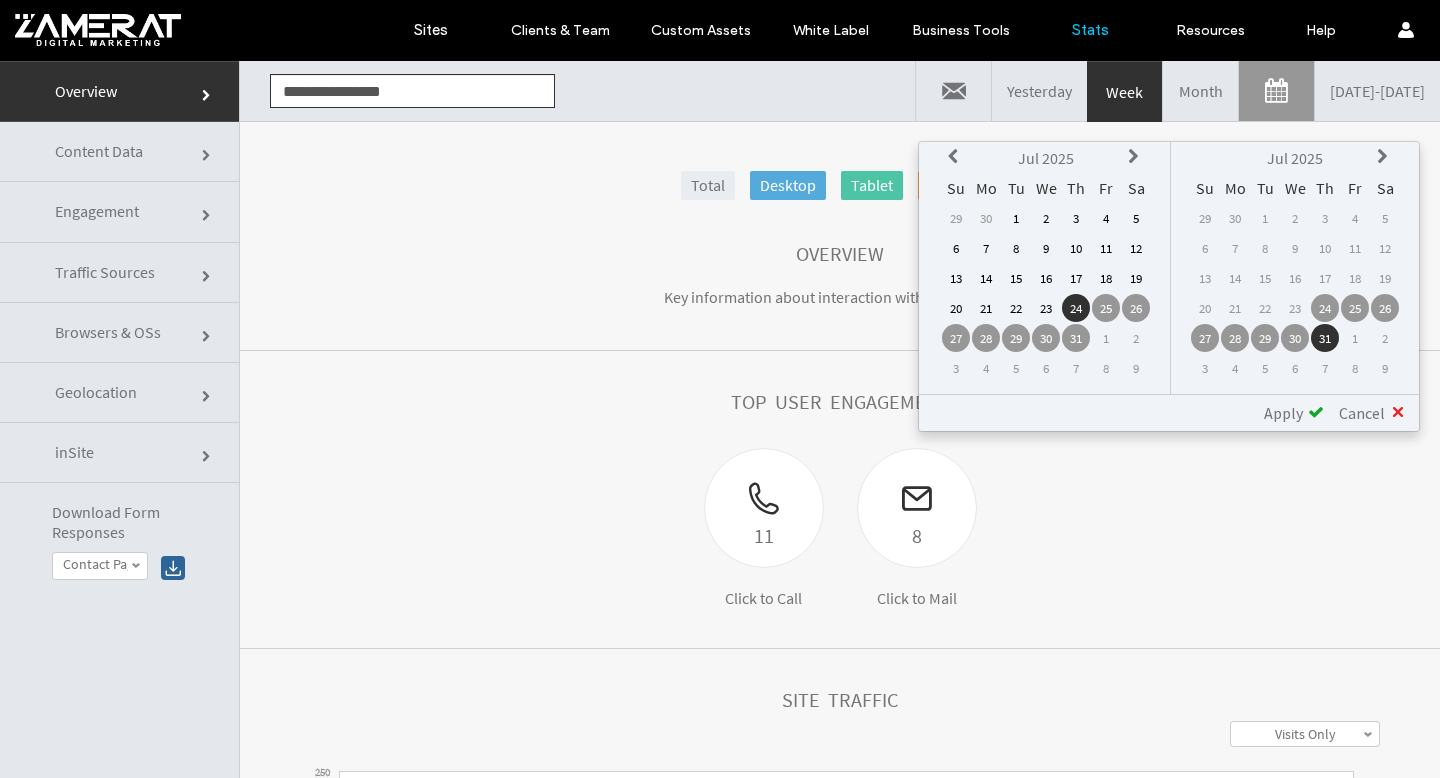 click 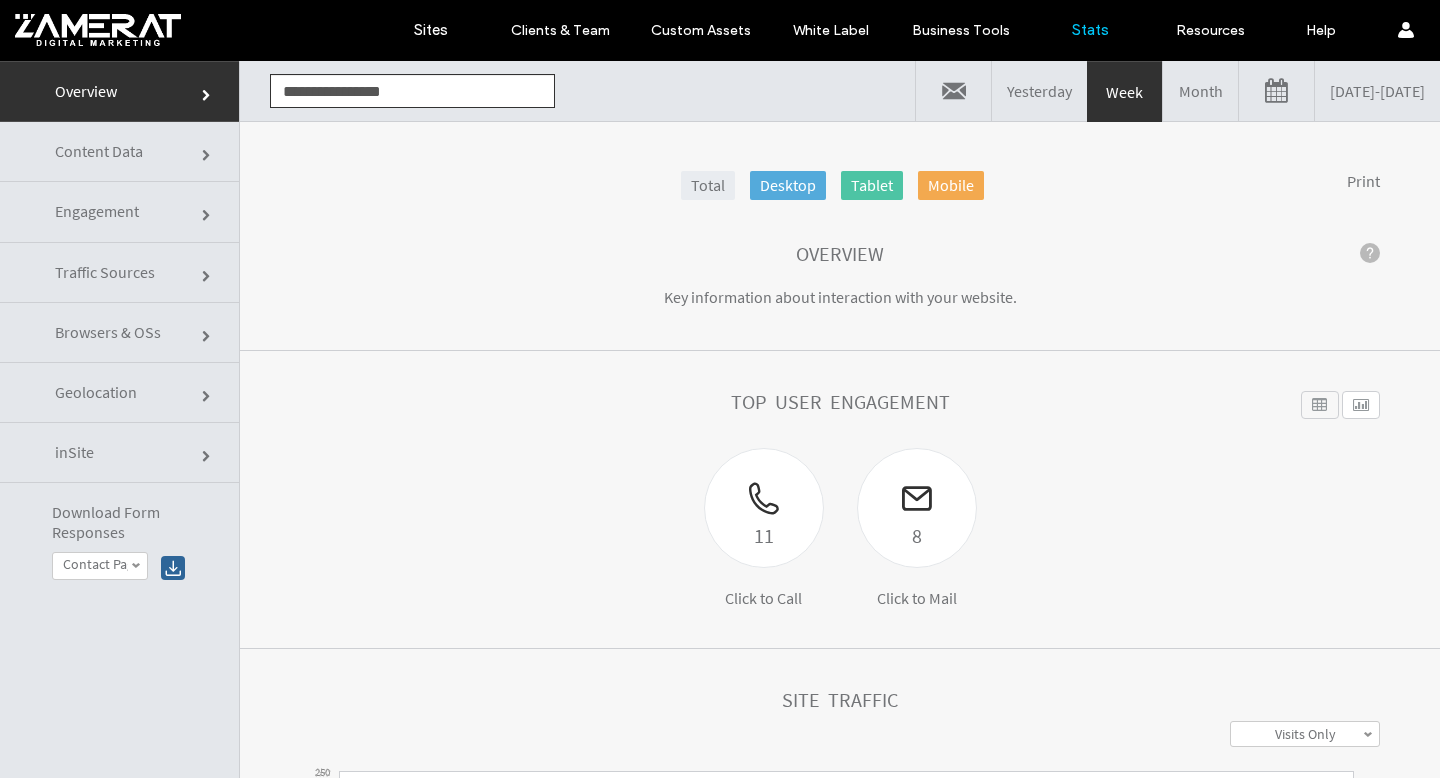 click on "Month" at bounding box center [1200, 91] 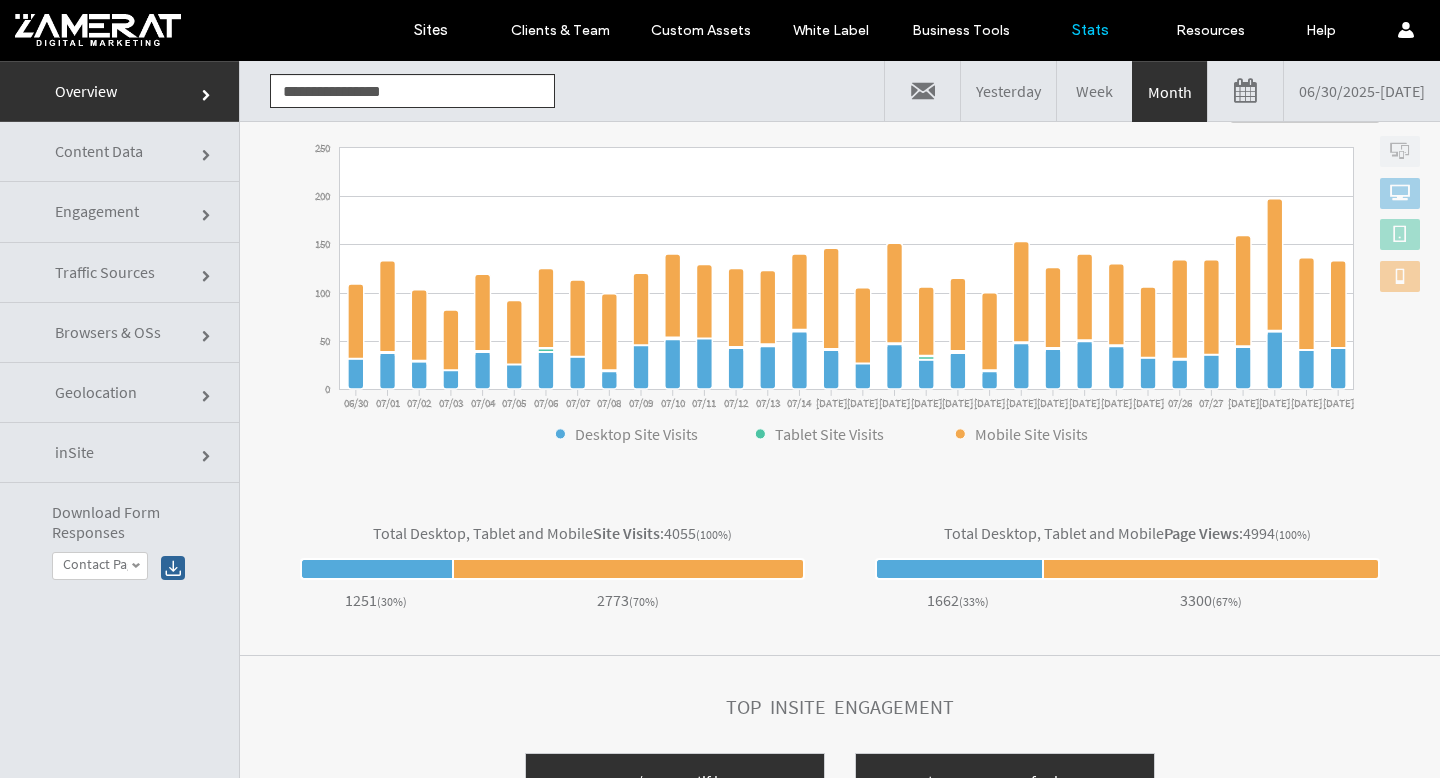 scroll, scrollTop: 738, scrollLeft: 0, axis: vertical 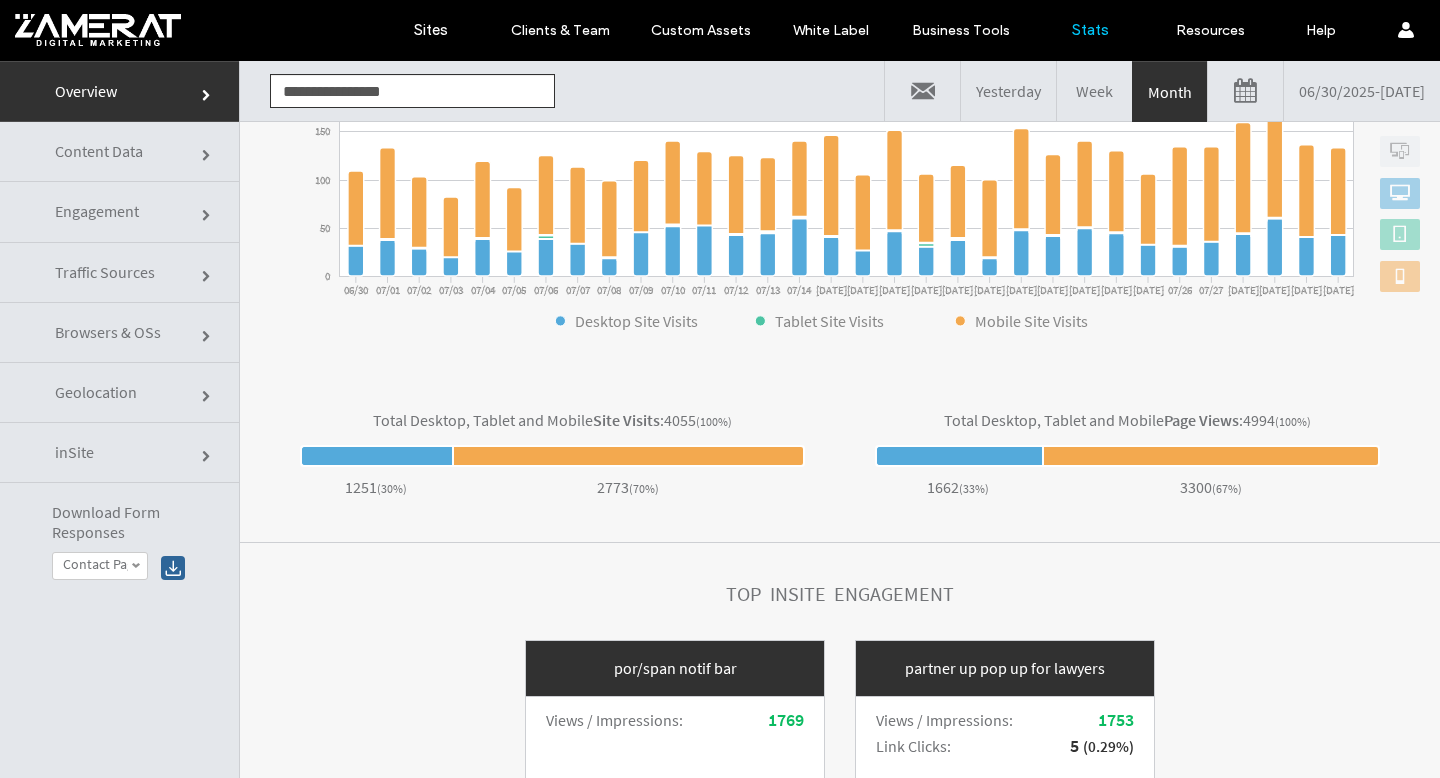 click on "Content Data" 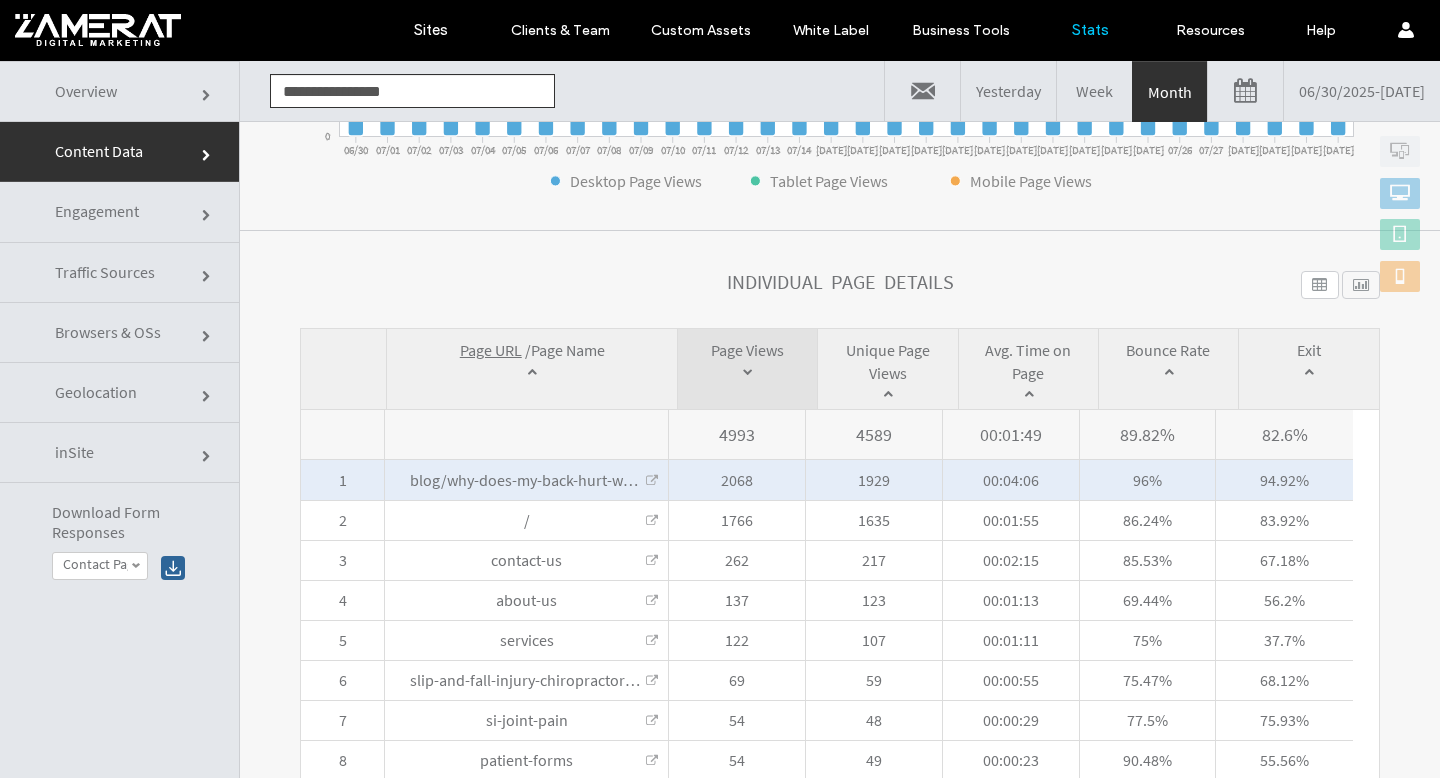 scroll, scrollTop: 654, scrollLeft: 0, axis: vertical 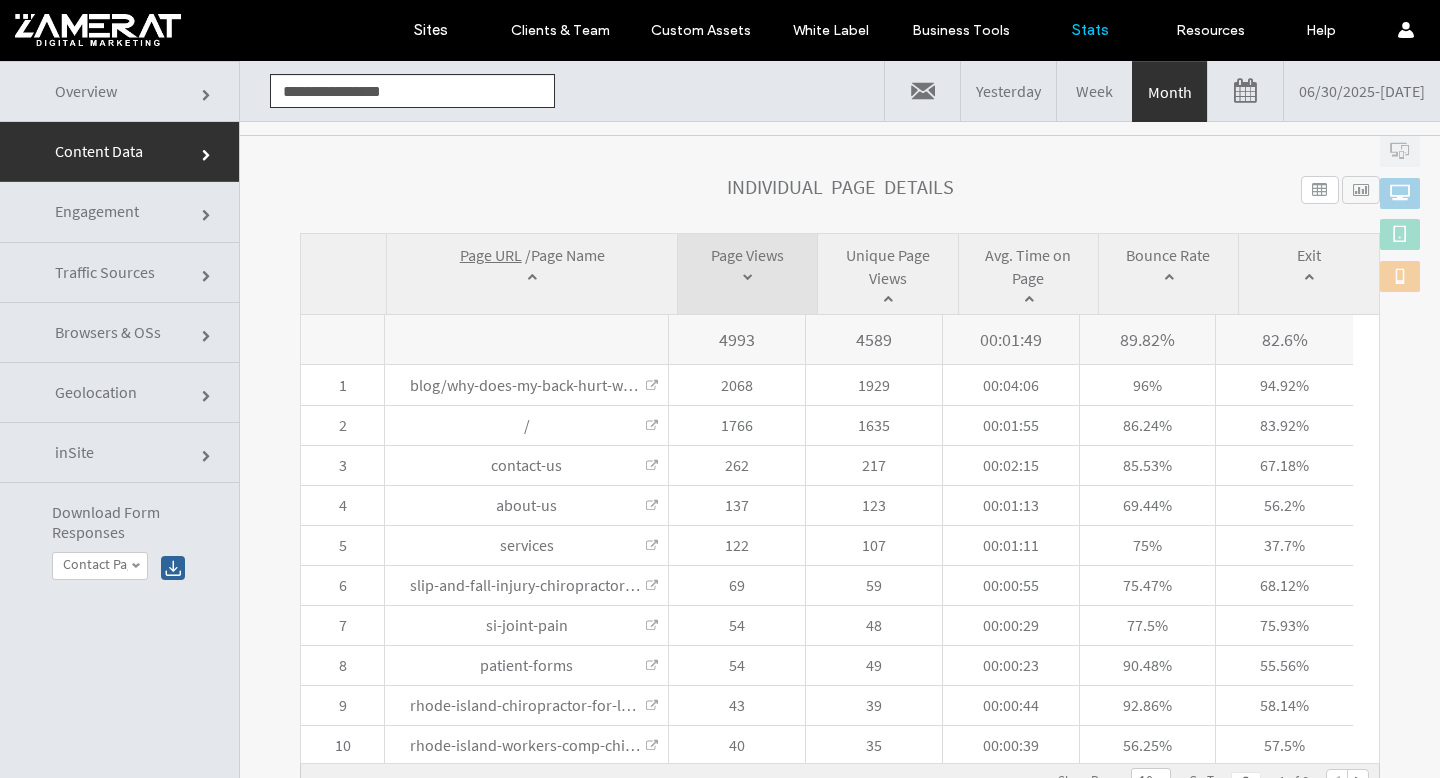click on "Engagement" 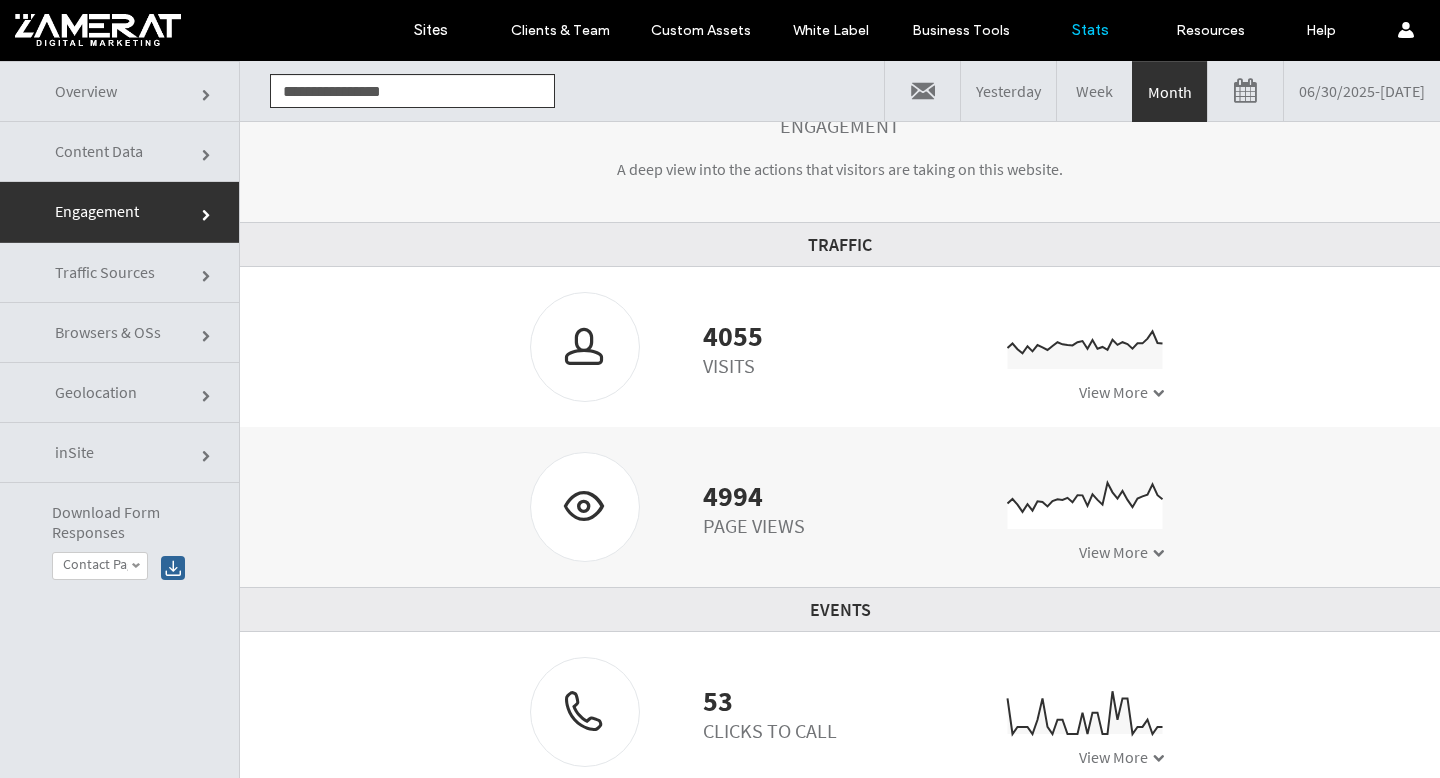 scroll, scrollTop: 242, scrollLeft: 0, axis: vertical 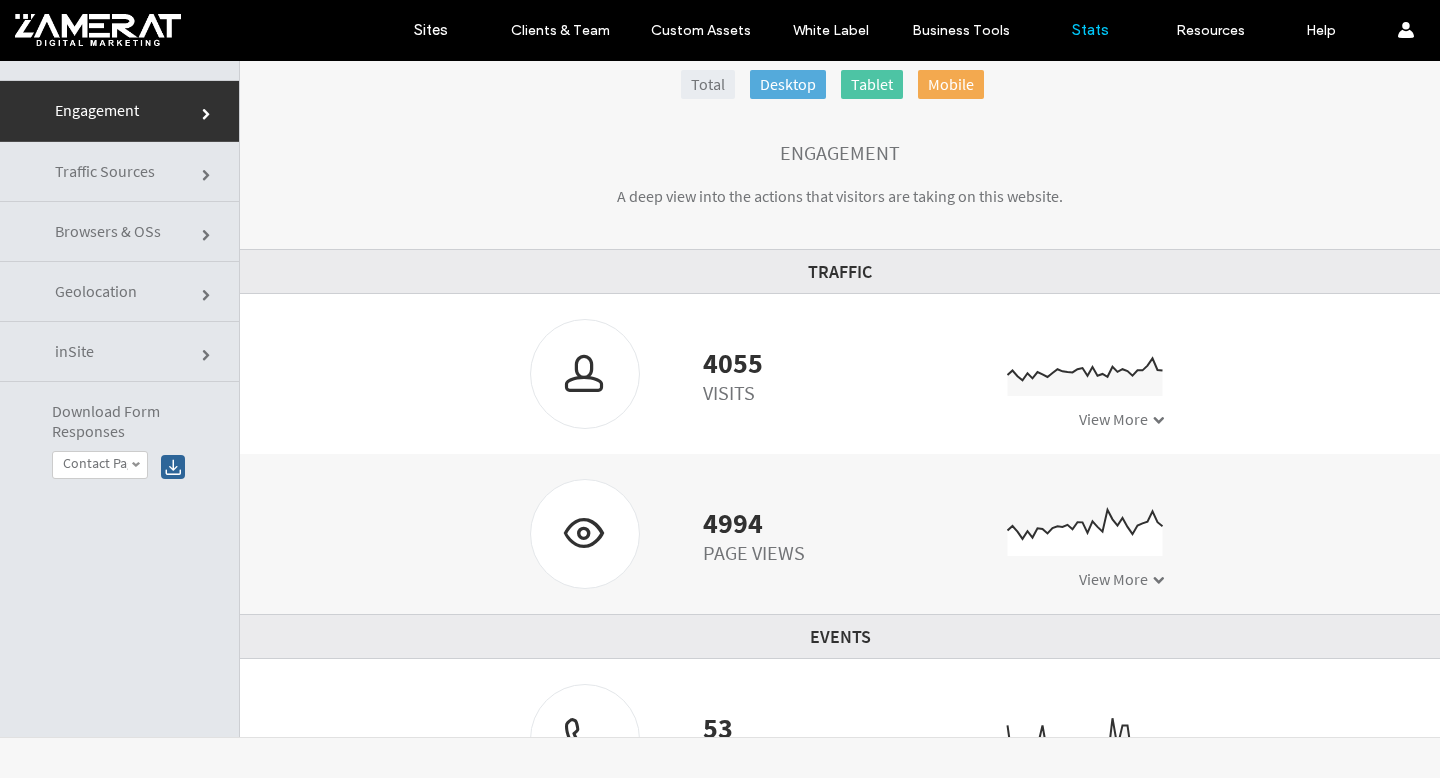 click on "Traffic Sources" 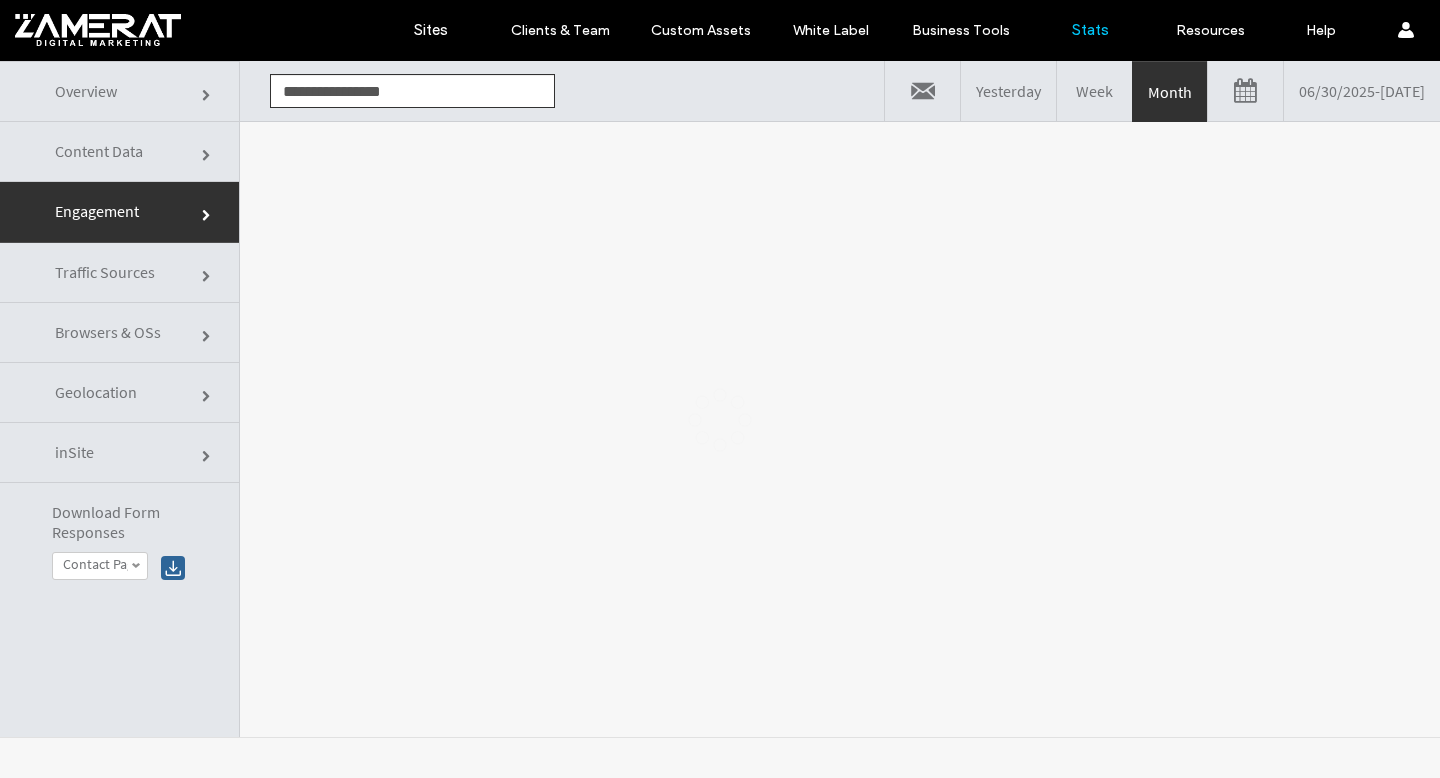 scroll, scrollTop: 0, scrollLeft: 0, axis: both 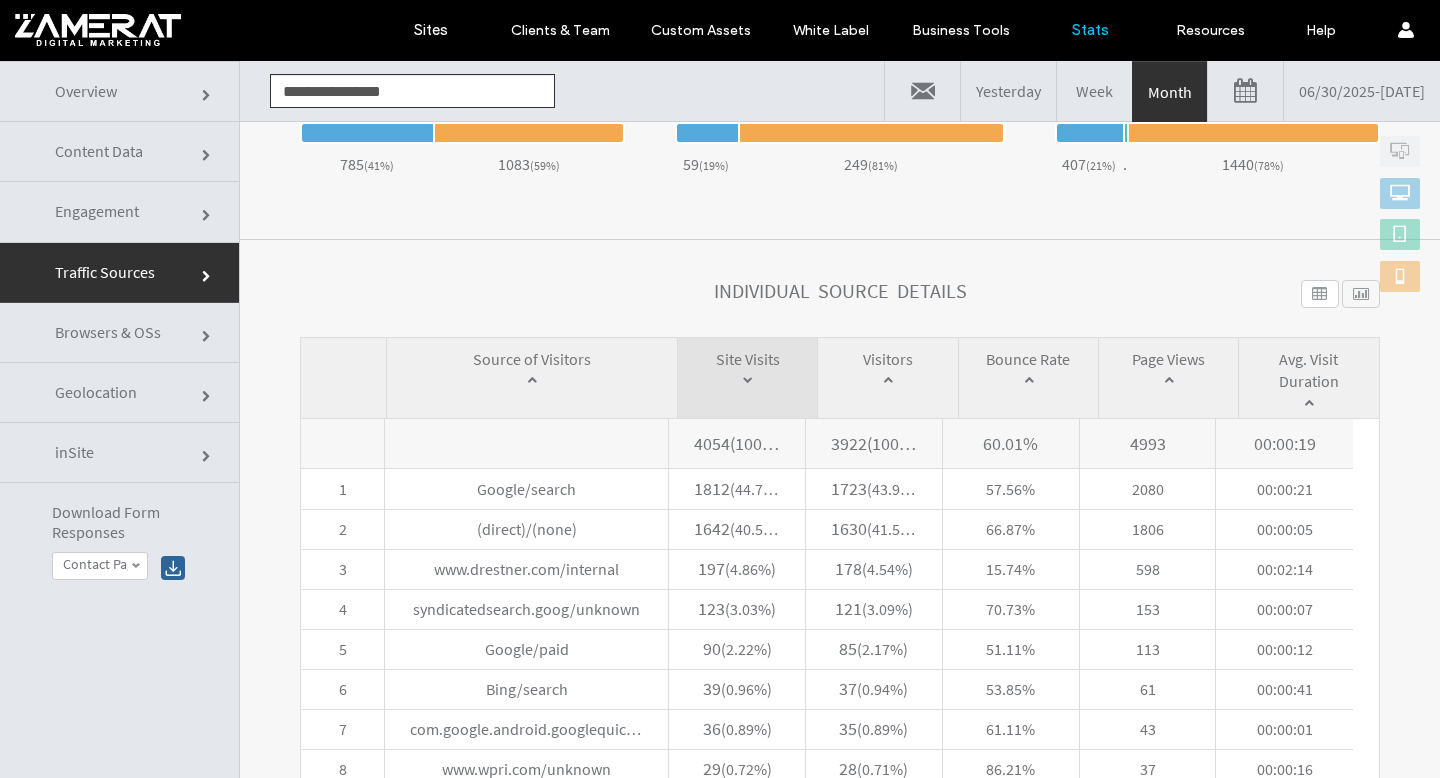 drag, startPoint x: 129, startPoint y: 219, endPoint x: 159, endPoint y: 221, distance: 30.066593 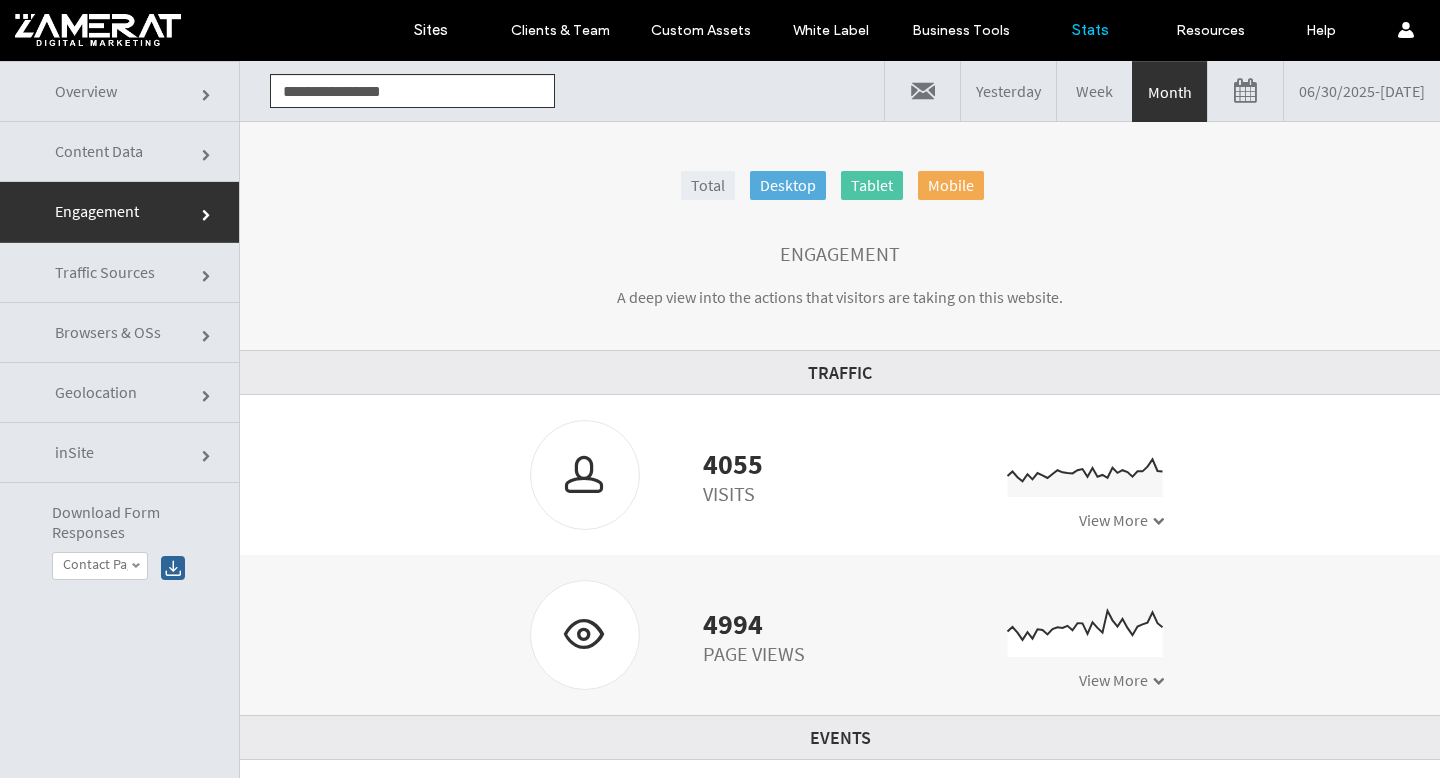 drag, startPoint x: 163, startPoint y: 135, endPoint x: 349, endPoint y: 199, distance: 196.70282 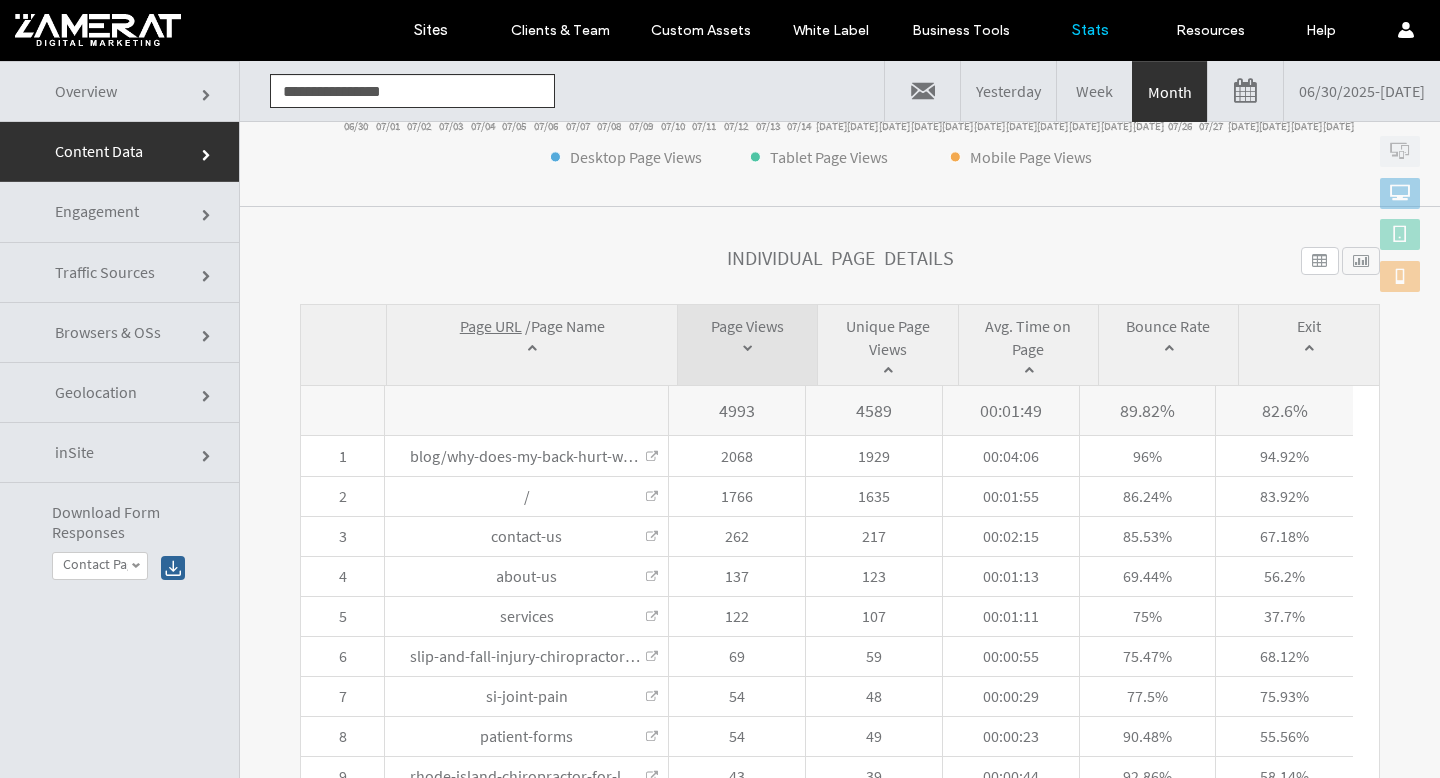 scroll, scrollTop: 654, scrollLeft: 0, axis: vertical 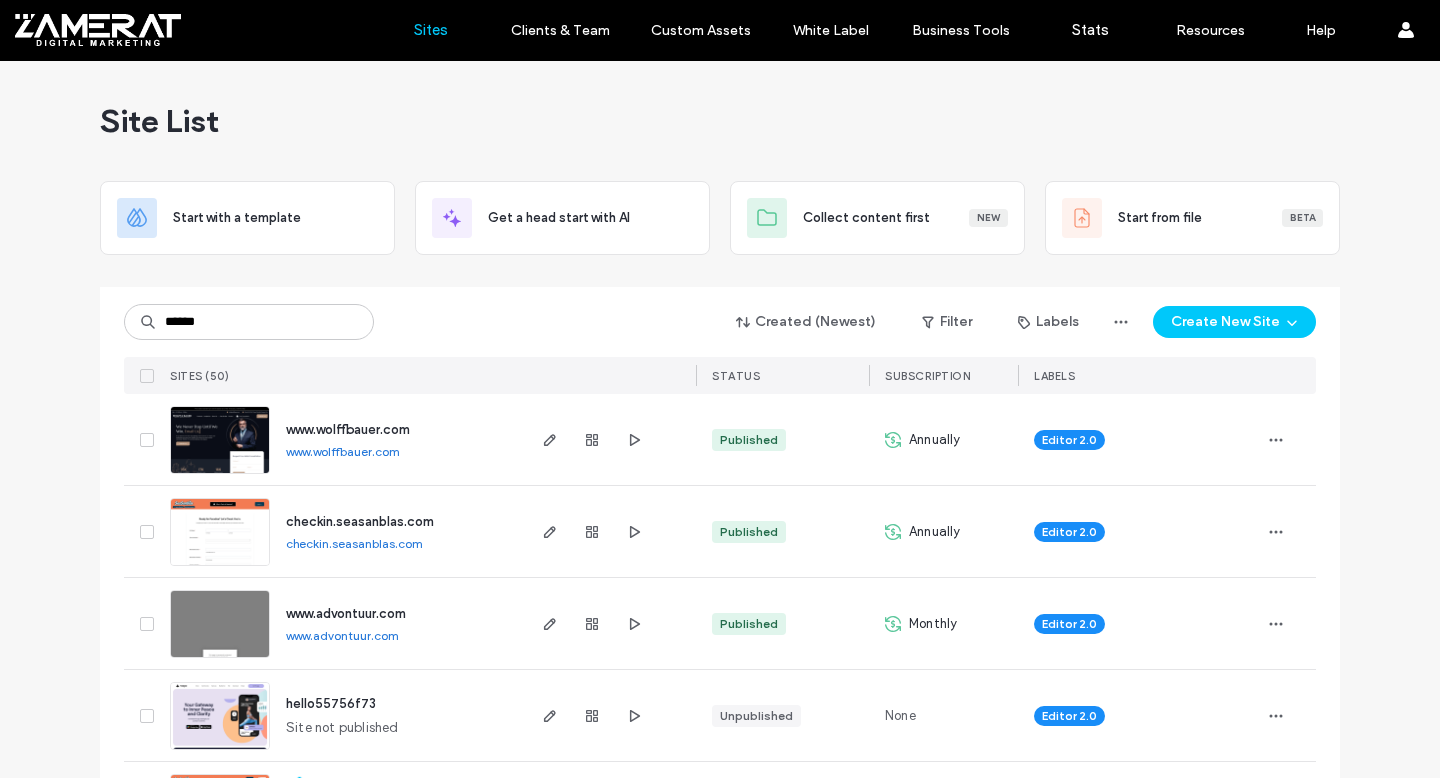 type on "******" 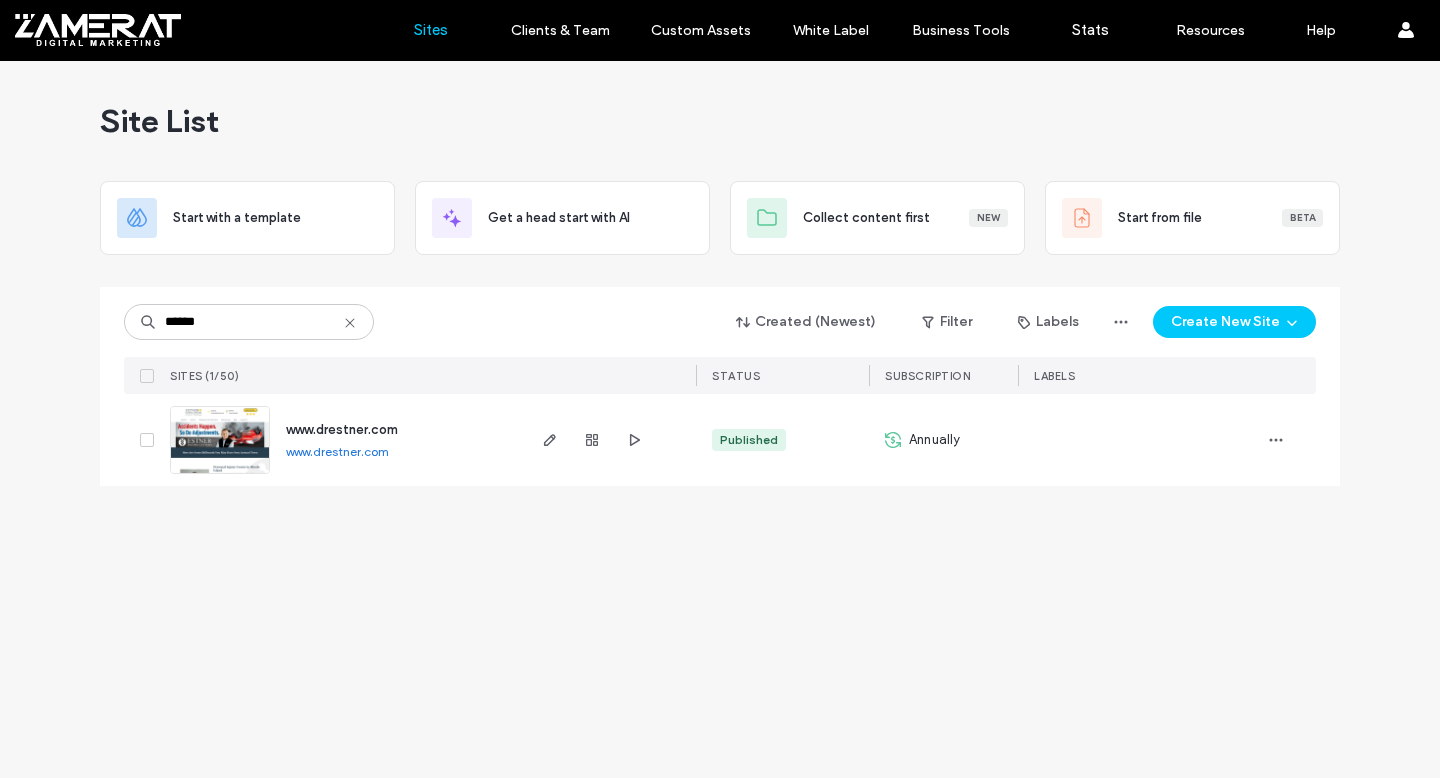 click at bounding box center [220, 475] 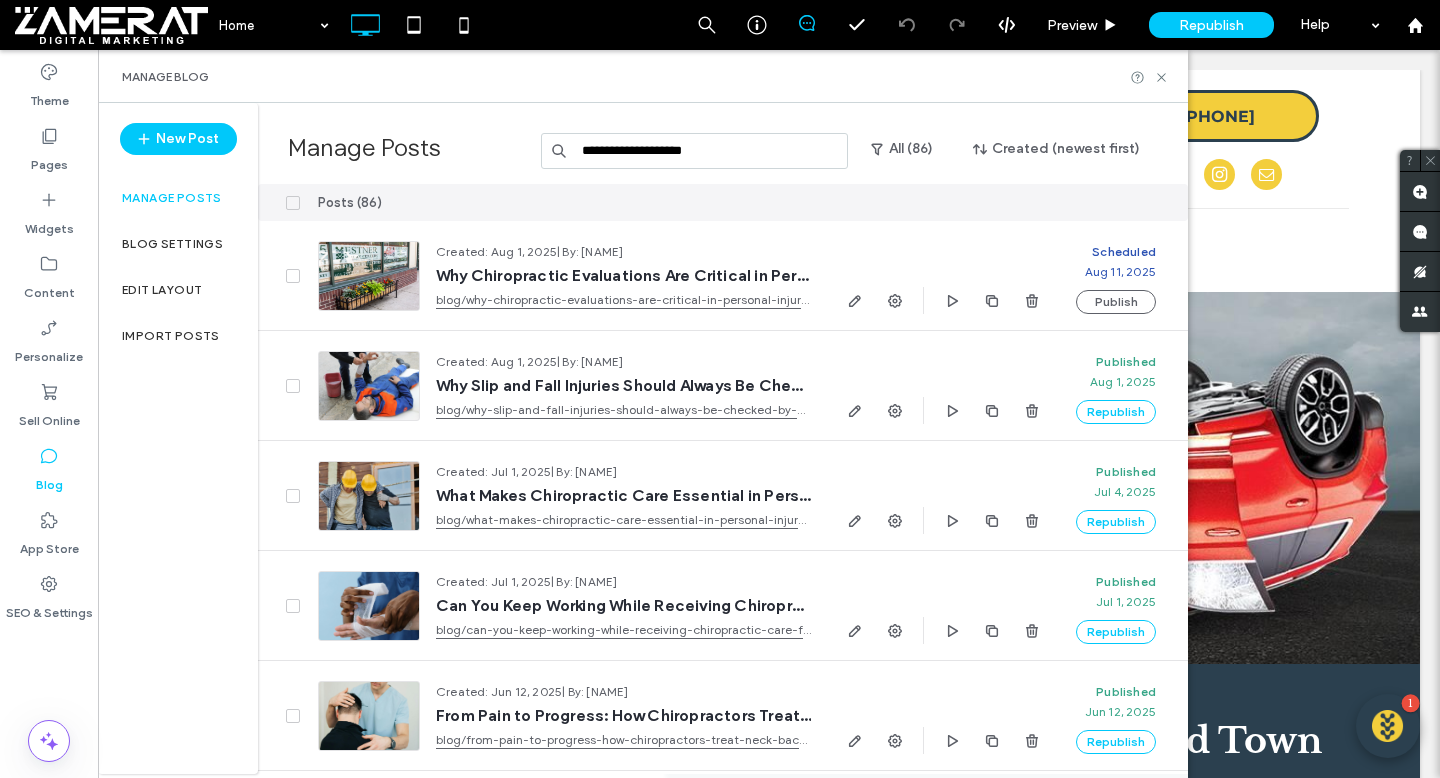 scroll, scrollTop: 0, scrollLeft: 0, axis: both 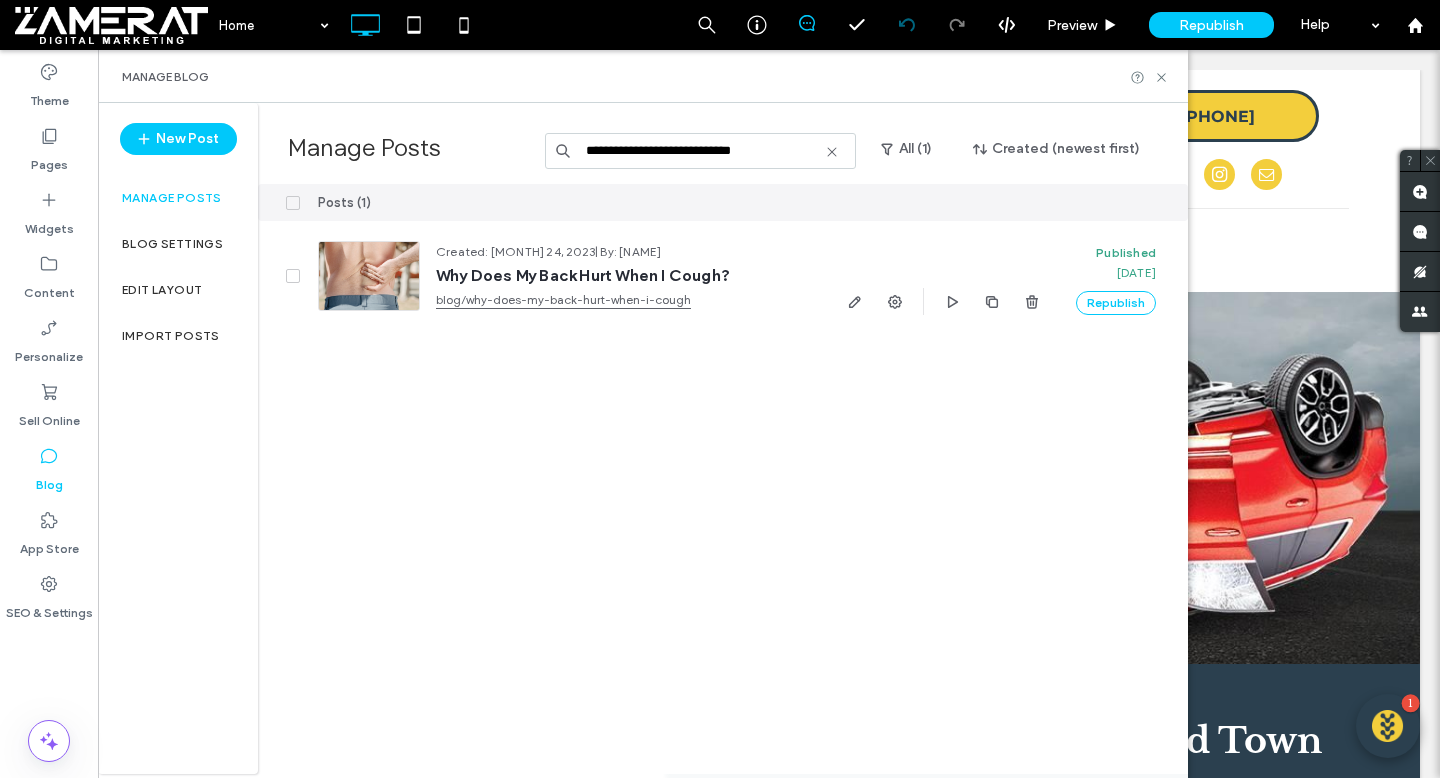 type on "**********" 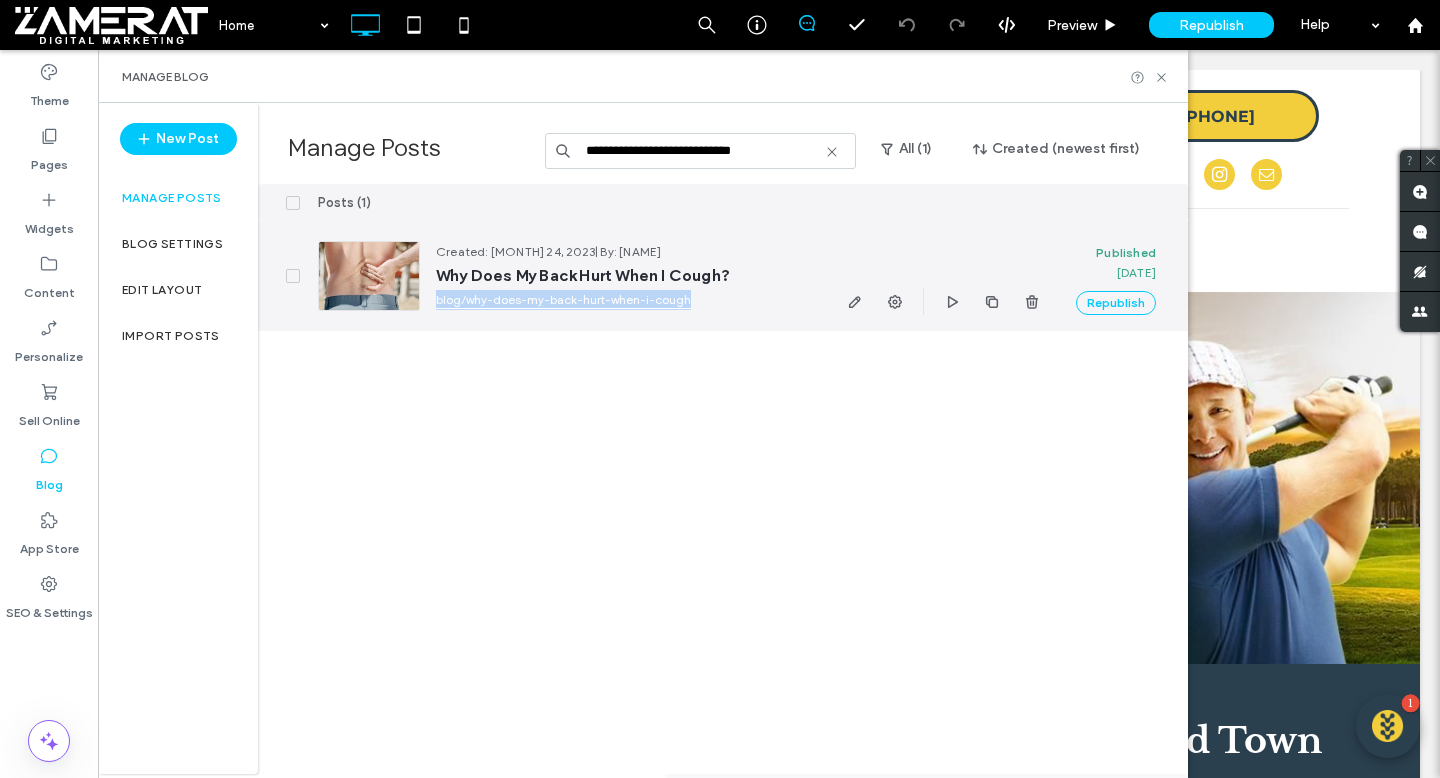 drag, startPoint x: 699, startPoint y: 301, endPoint x: 433, endPoint y: 303, distance: 266.0075 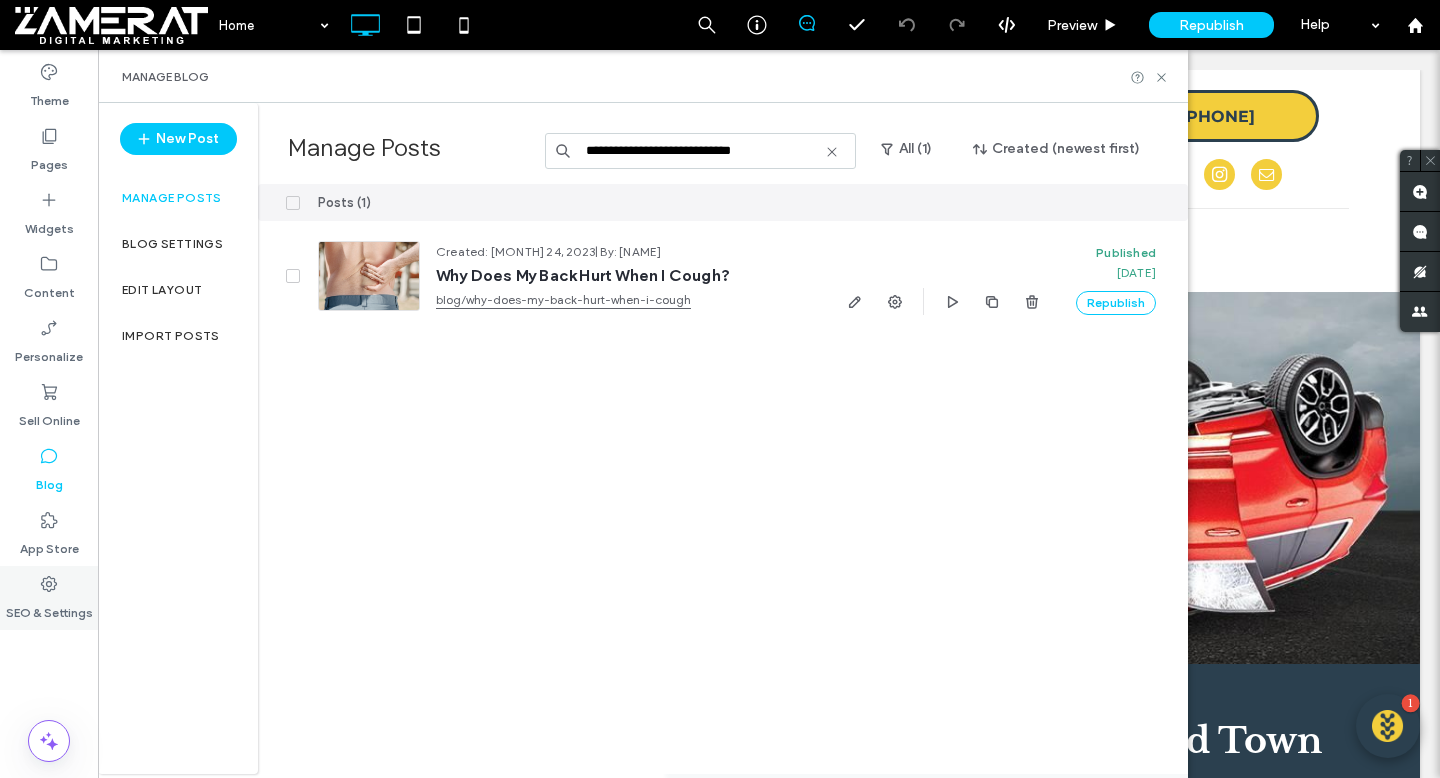 click on "SEO & Settings" at bounding box center (49, 608) 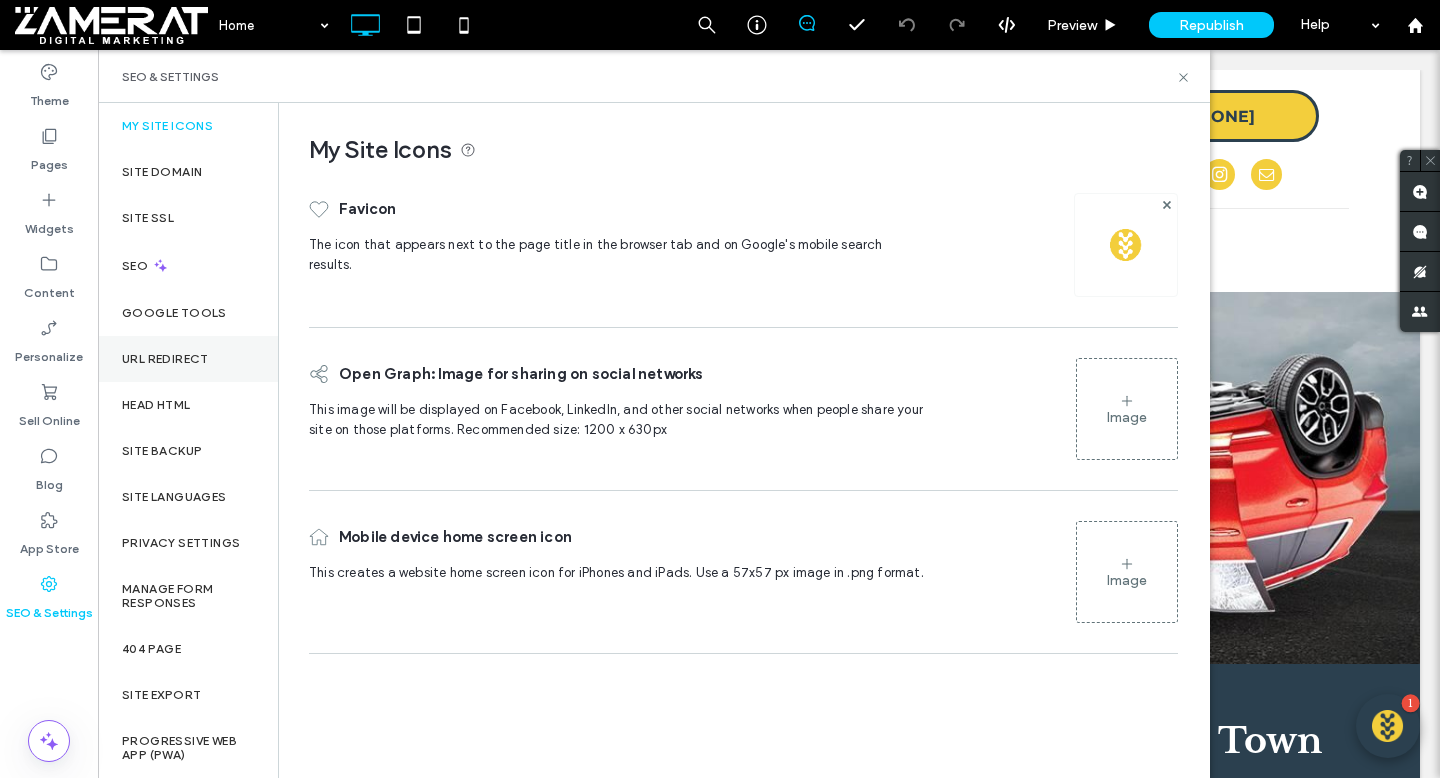 click on "URL Redirect" at bounding box center [165, 359] 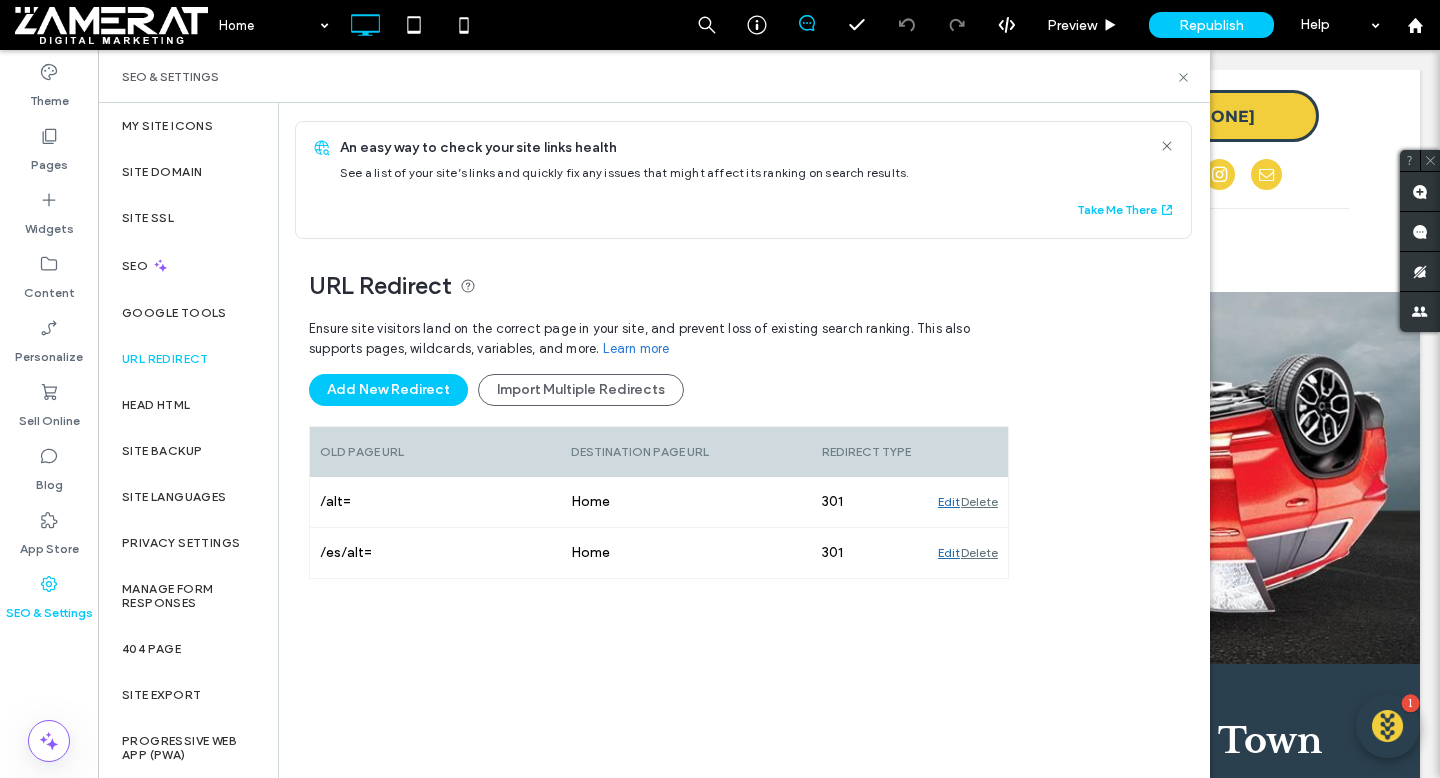 scroll, scrollTop: 59, scrollLeft: 0, axis: vertical 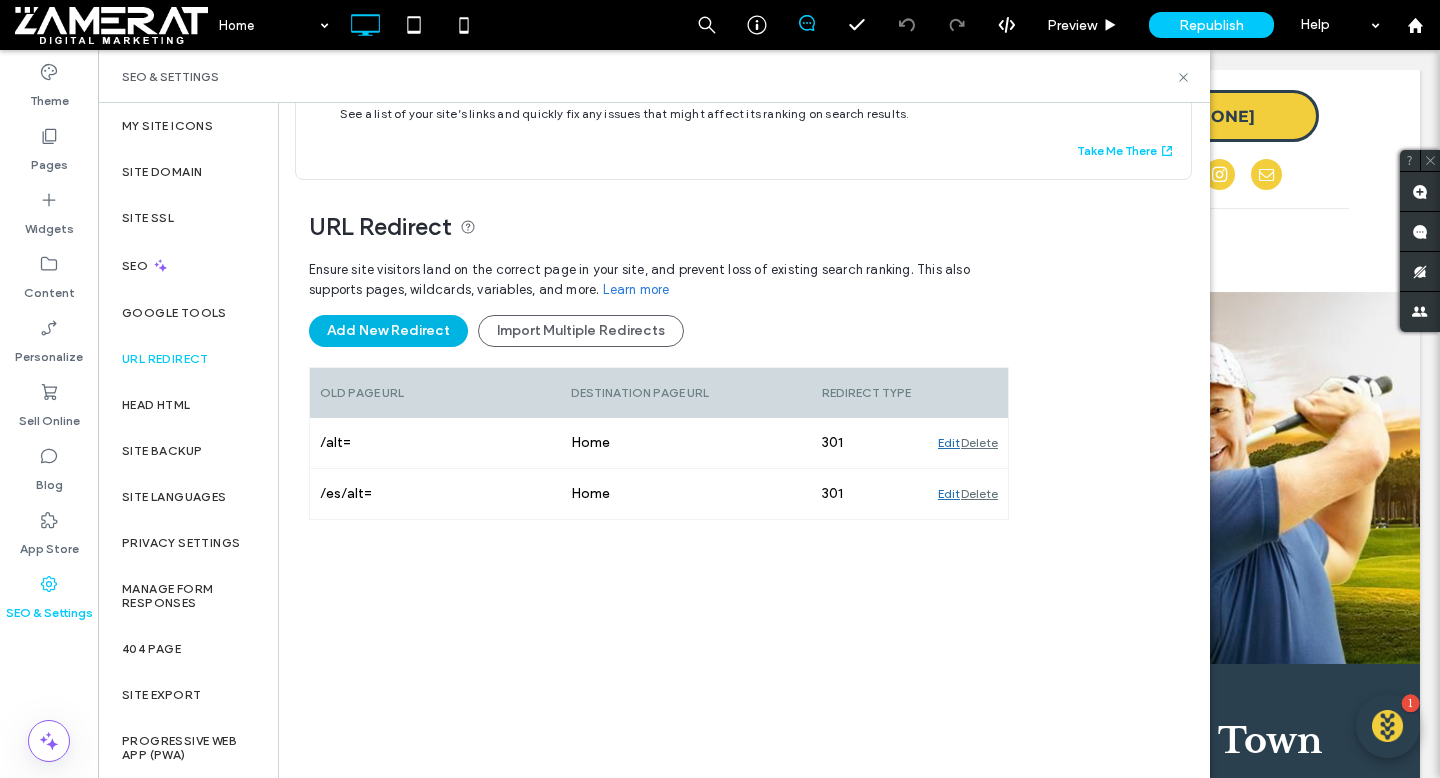 click on "Add New Redirect" at bounding box center [388, 331] 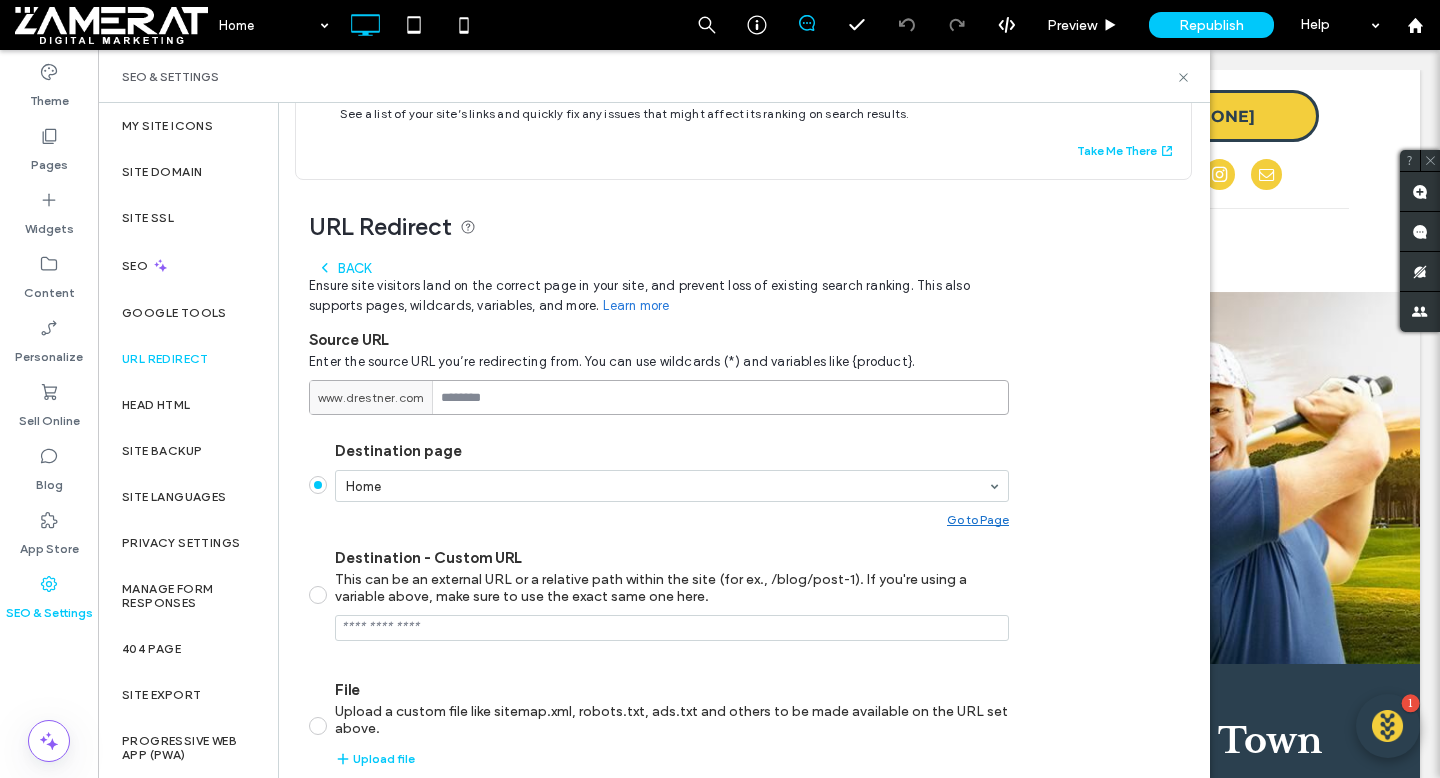 click at bounding box center (659, 397) 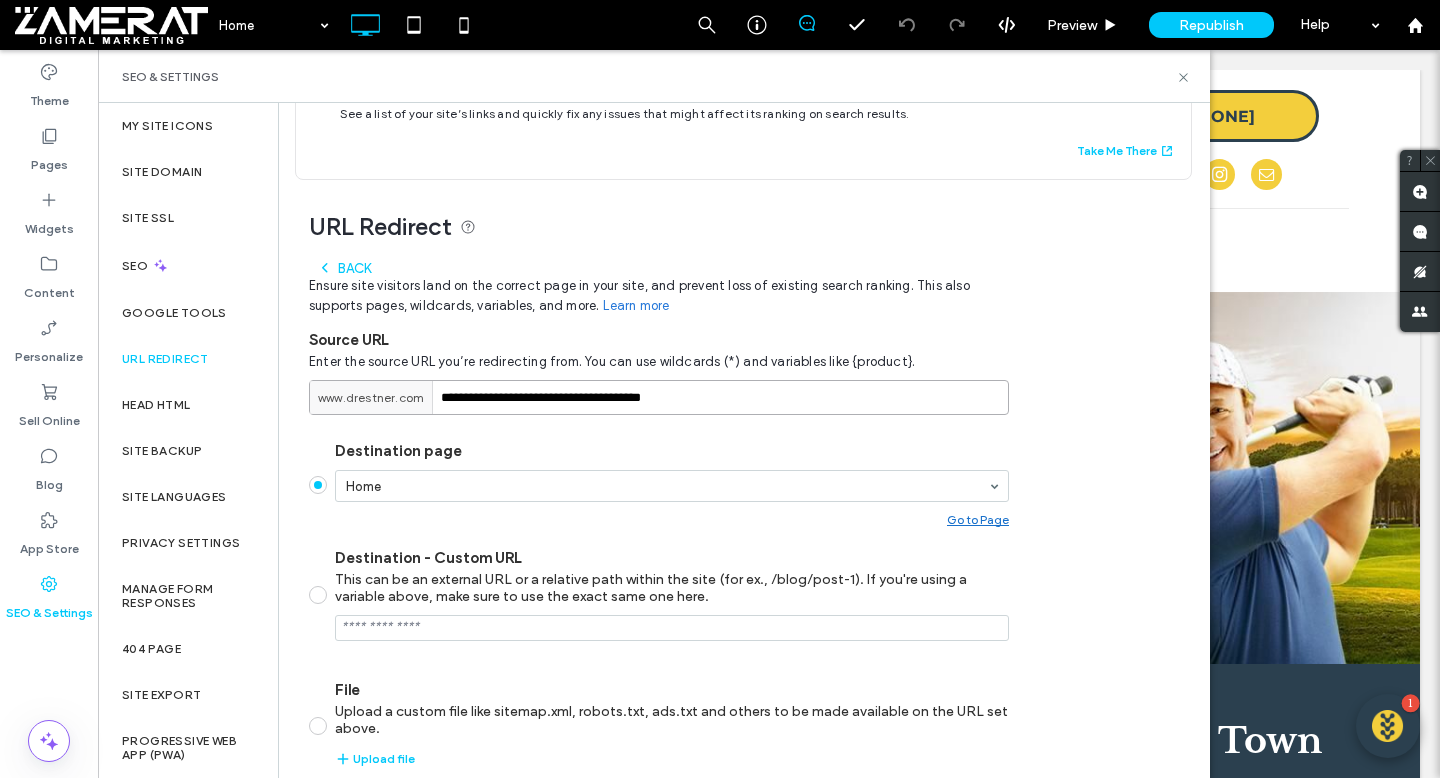 type on "**********" 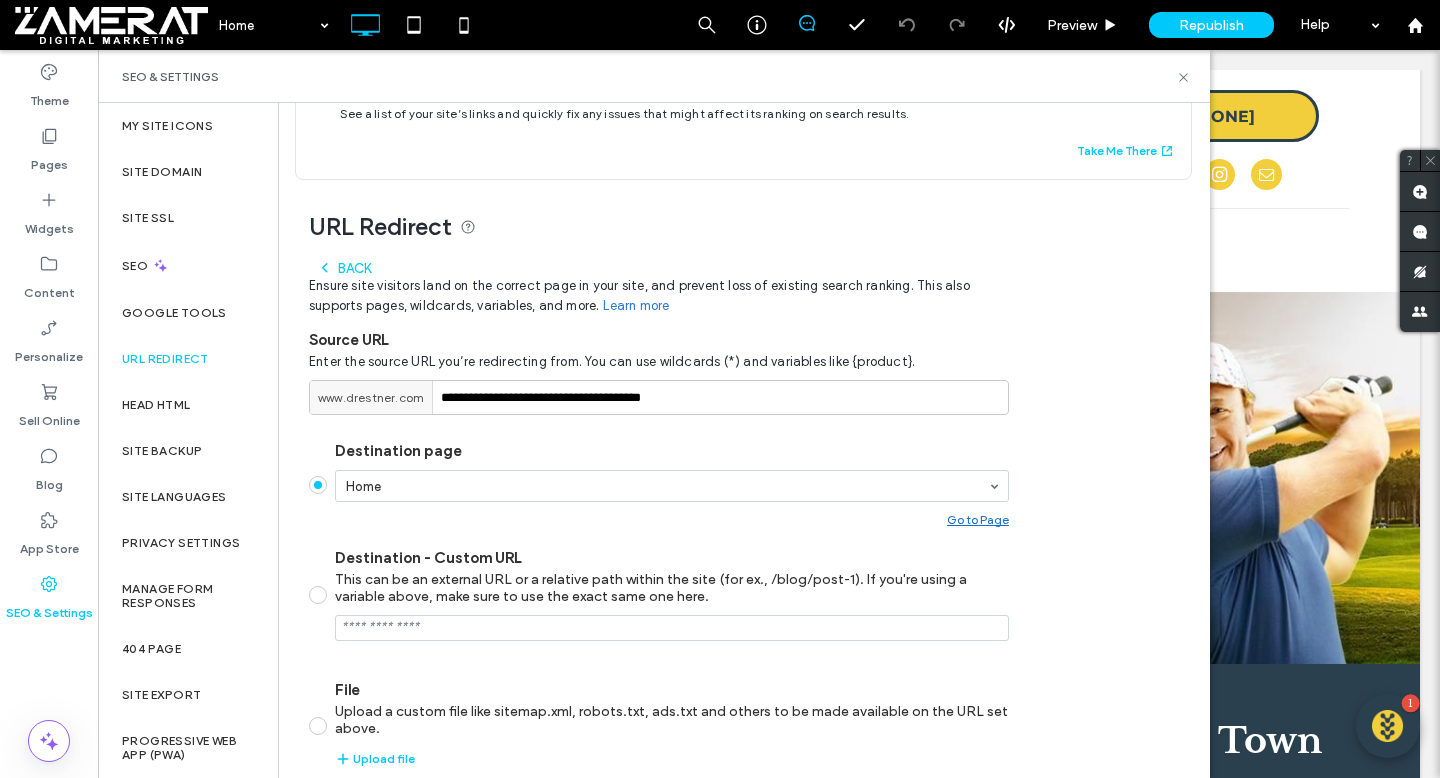 click on "Destination page Home Go to Page Destination - Custom URL This can be an external URL or a relative path within the site (for ex., /blog/post-1).
If you're using a variable above, make sure to use the exact same one here. File Upload a custom file like sitemap.xml, robots.txt, ads.txt and others to be made available on the URL set above. Upload file" at bounding box center (659, 604) 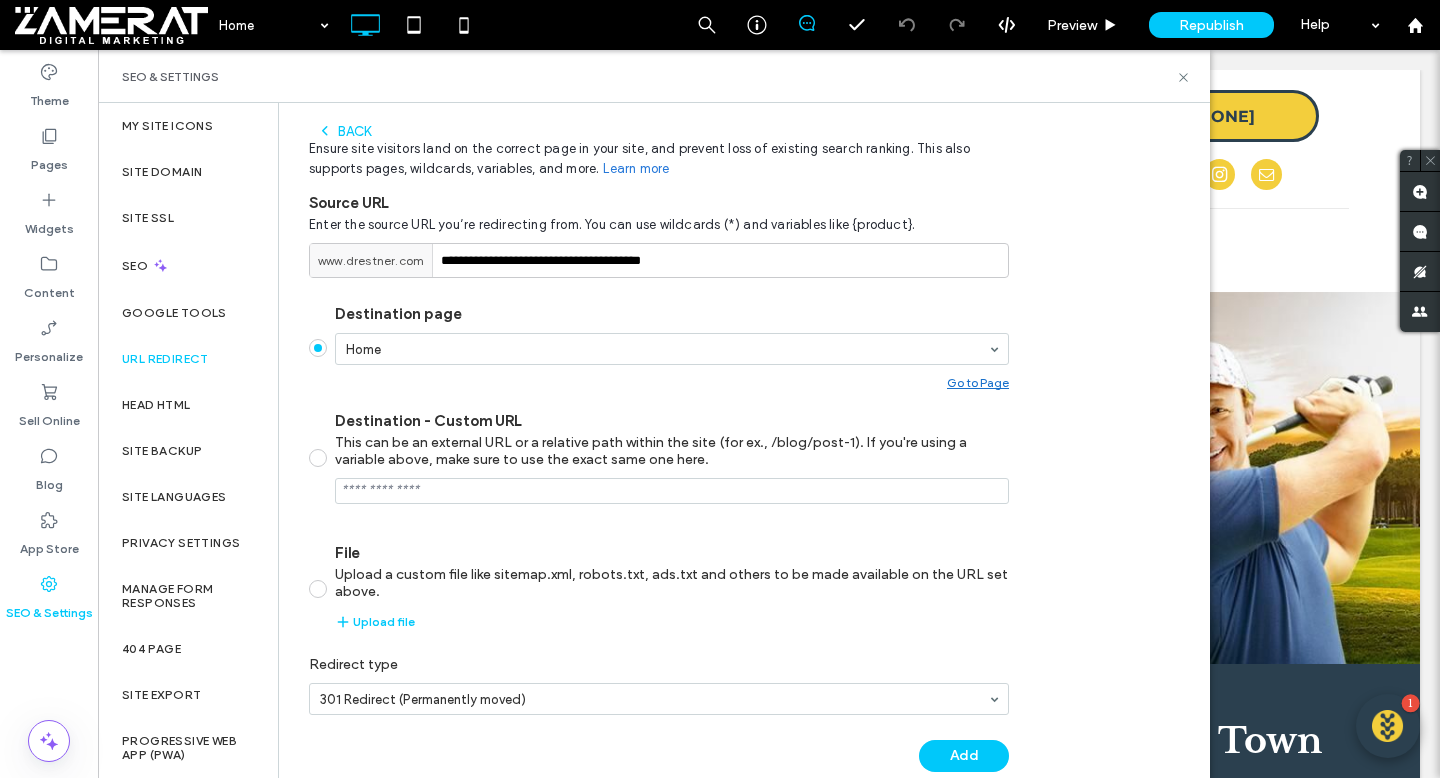 scroll, scrollTop: 232, scrollLeft: 0, axis: vertical 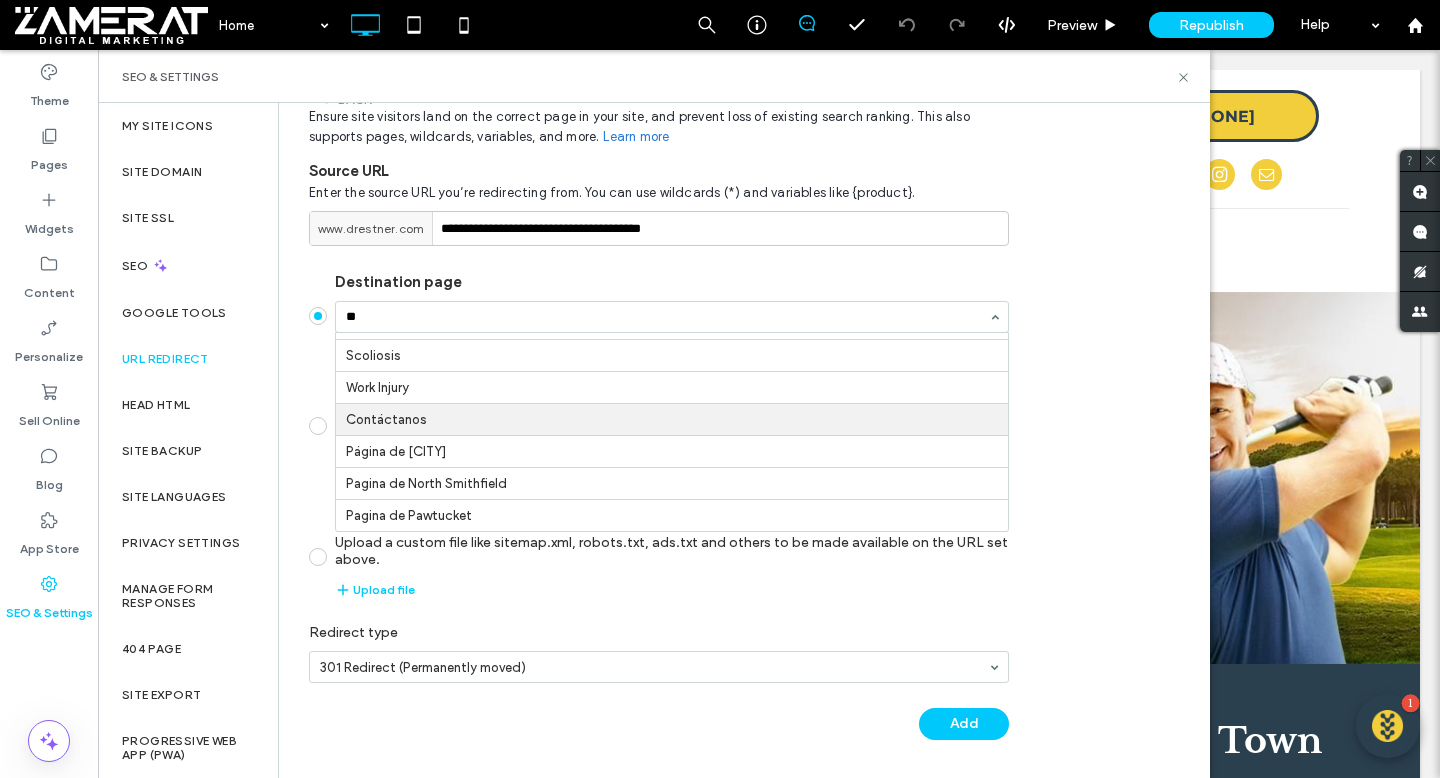 type on "***" 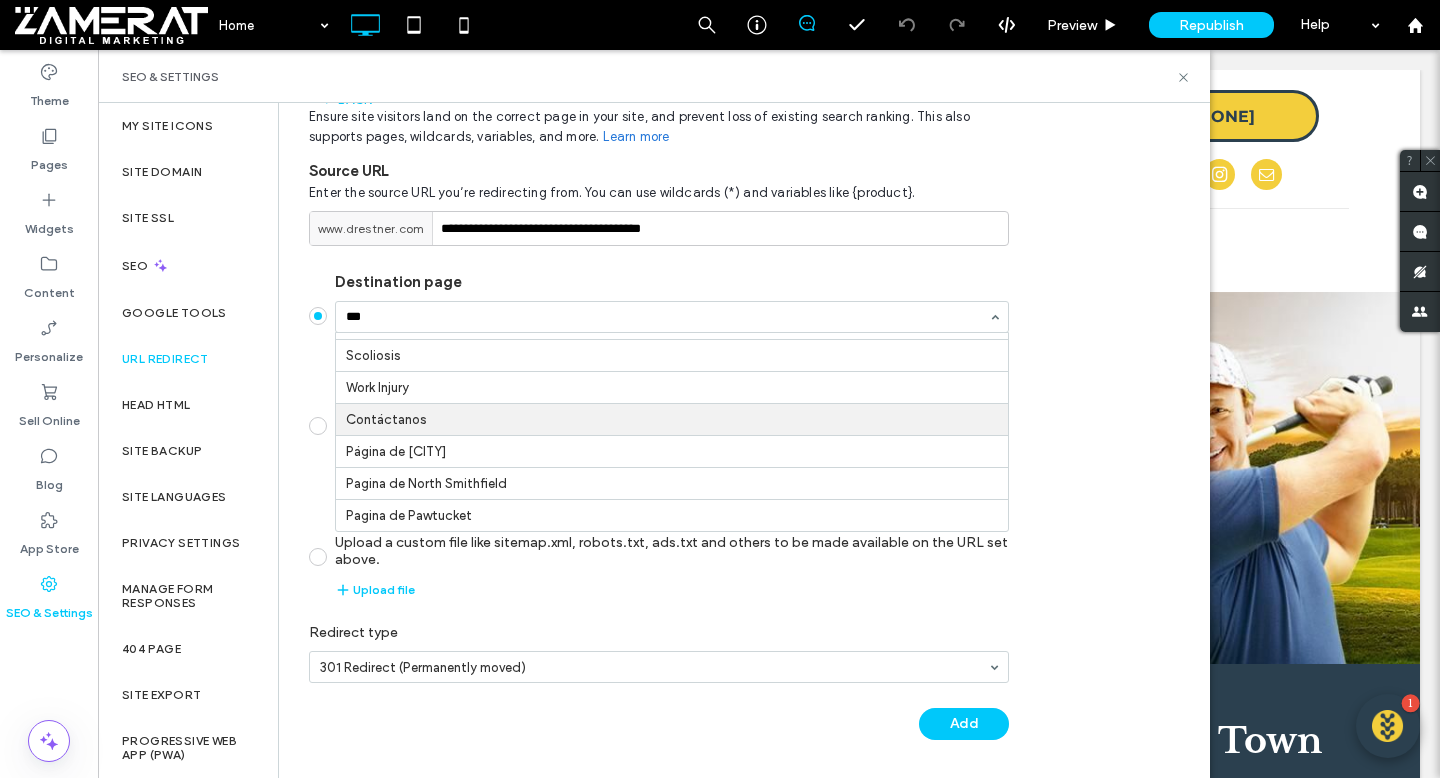 scroll, scrollTop: 0, scrollLeft: 0, axis: both 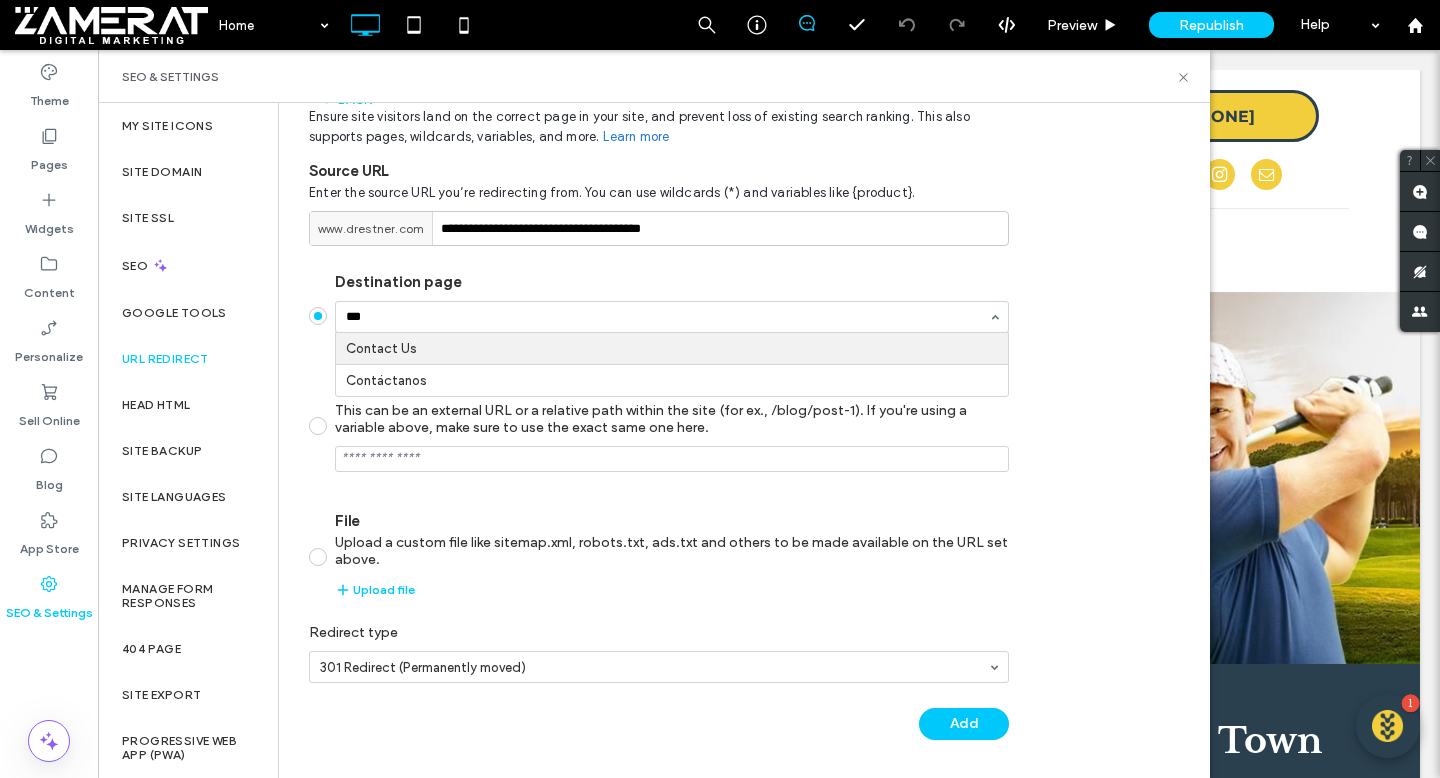 type 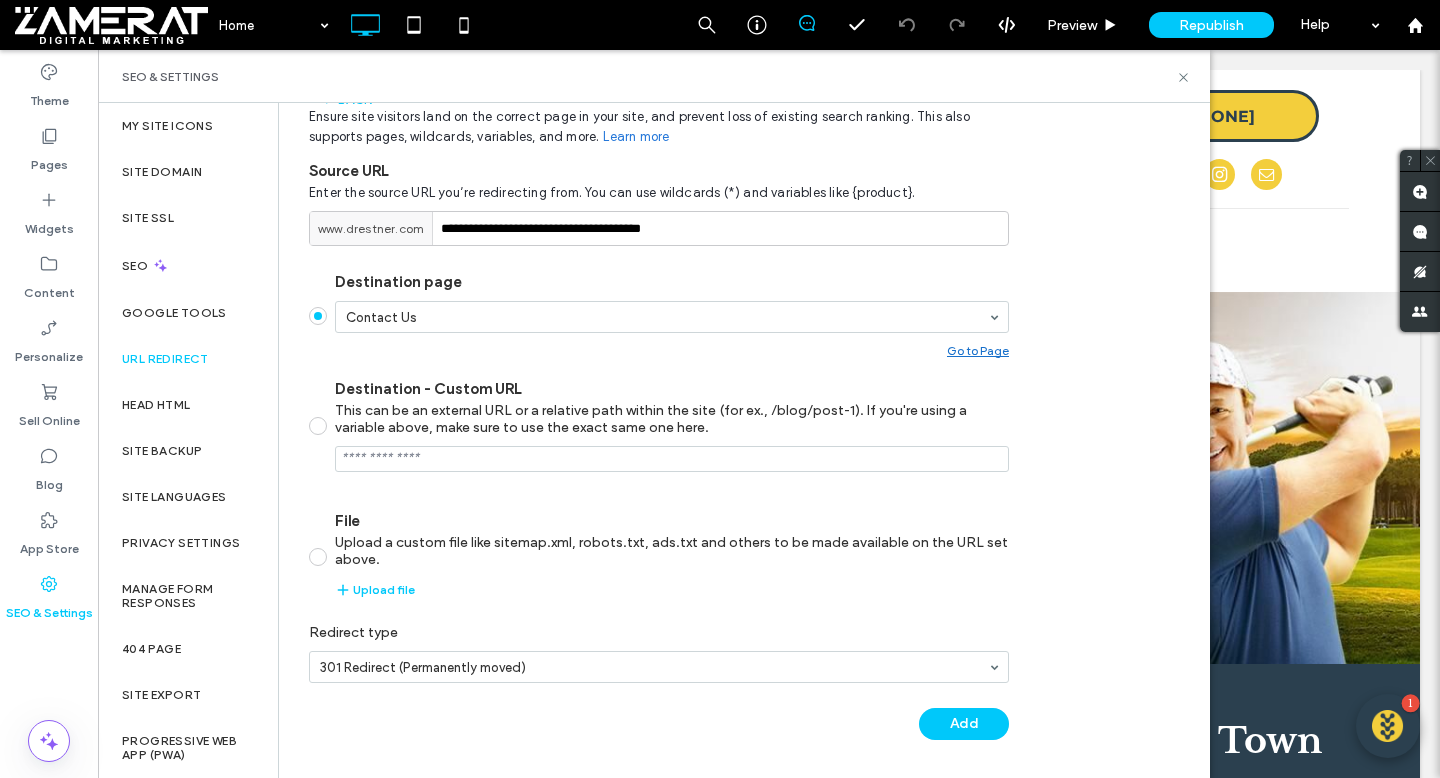 click on "**********" at bounding box center (736, 385) 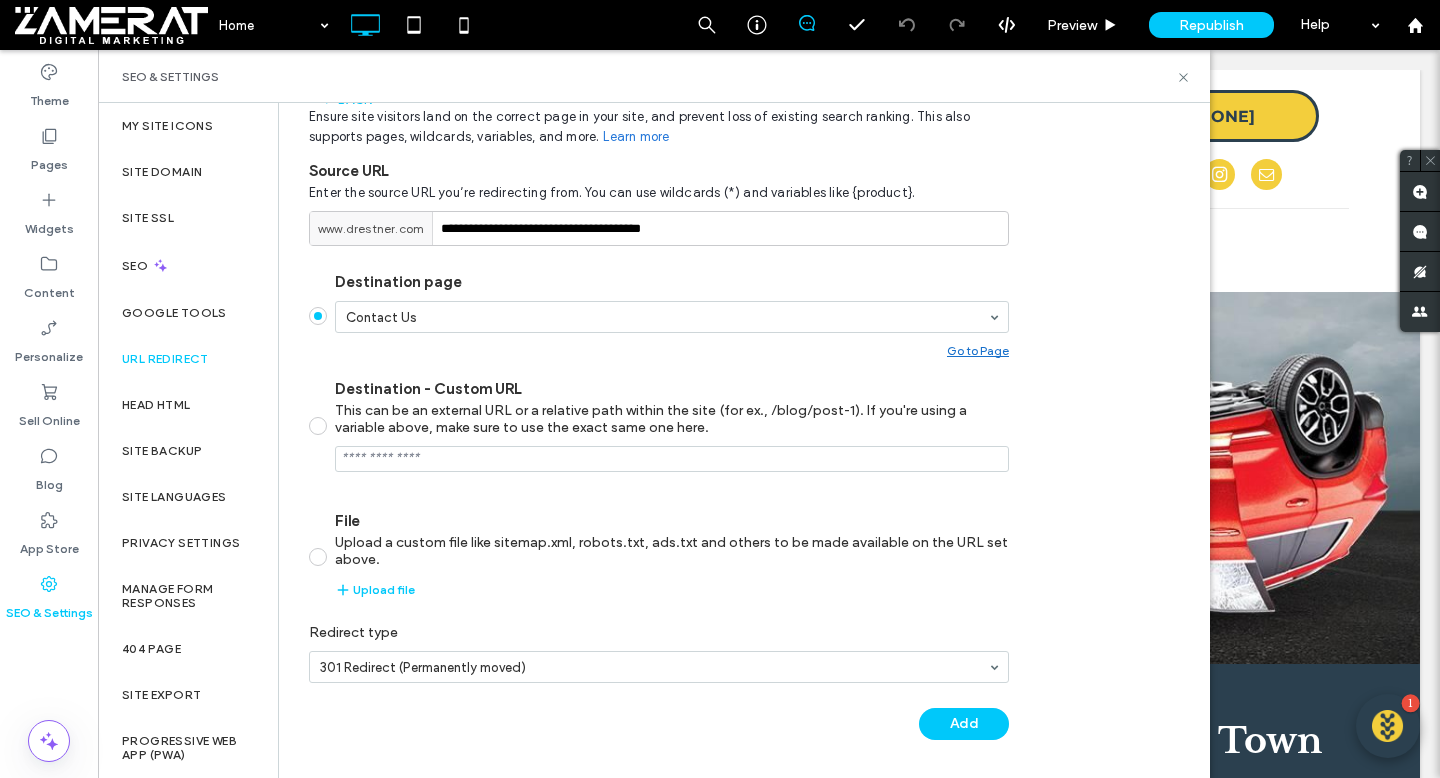 click on "**********" at bounding box center [659, 420] 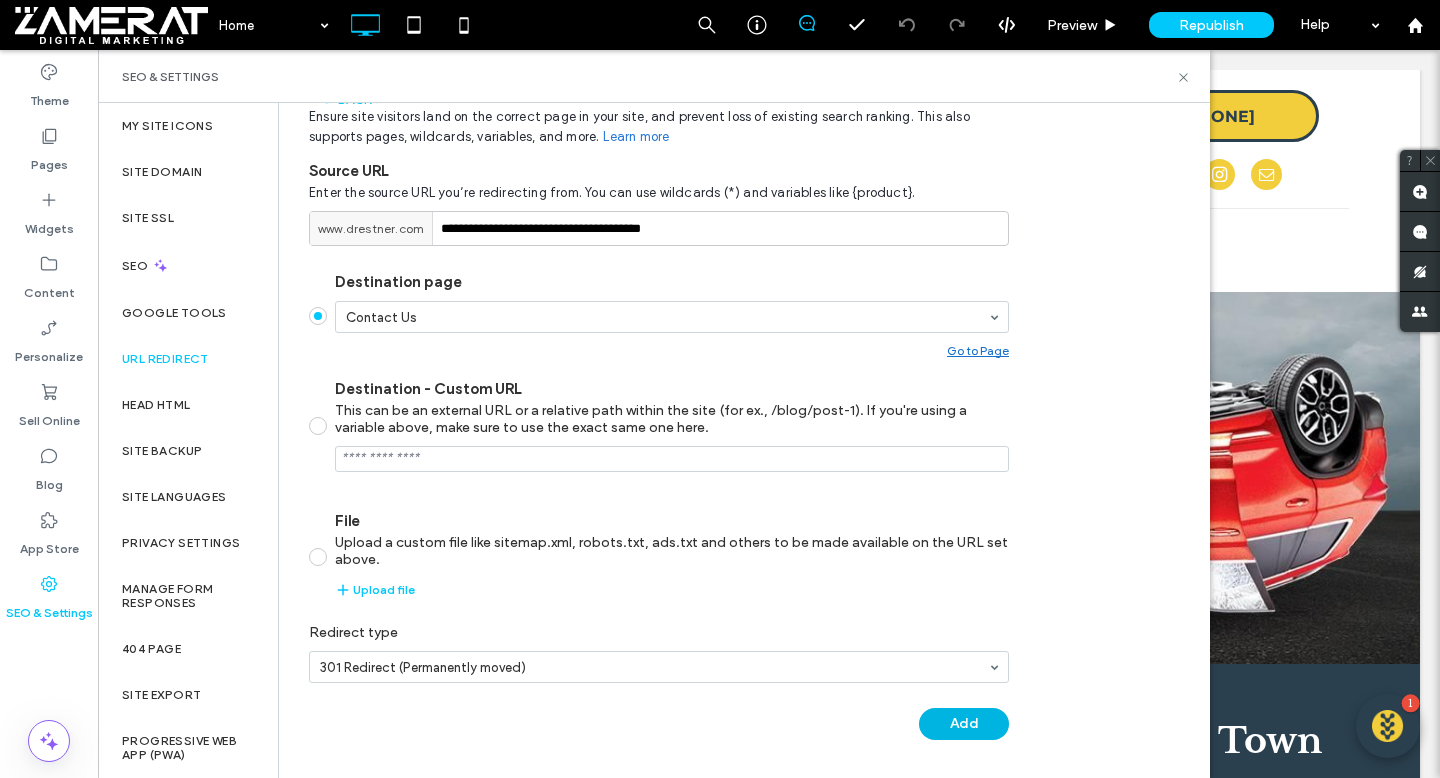 click on "Add" at bounding box center (964, 724) 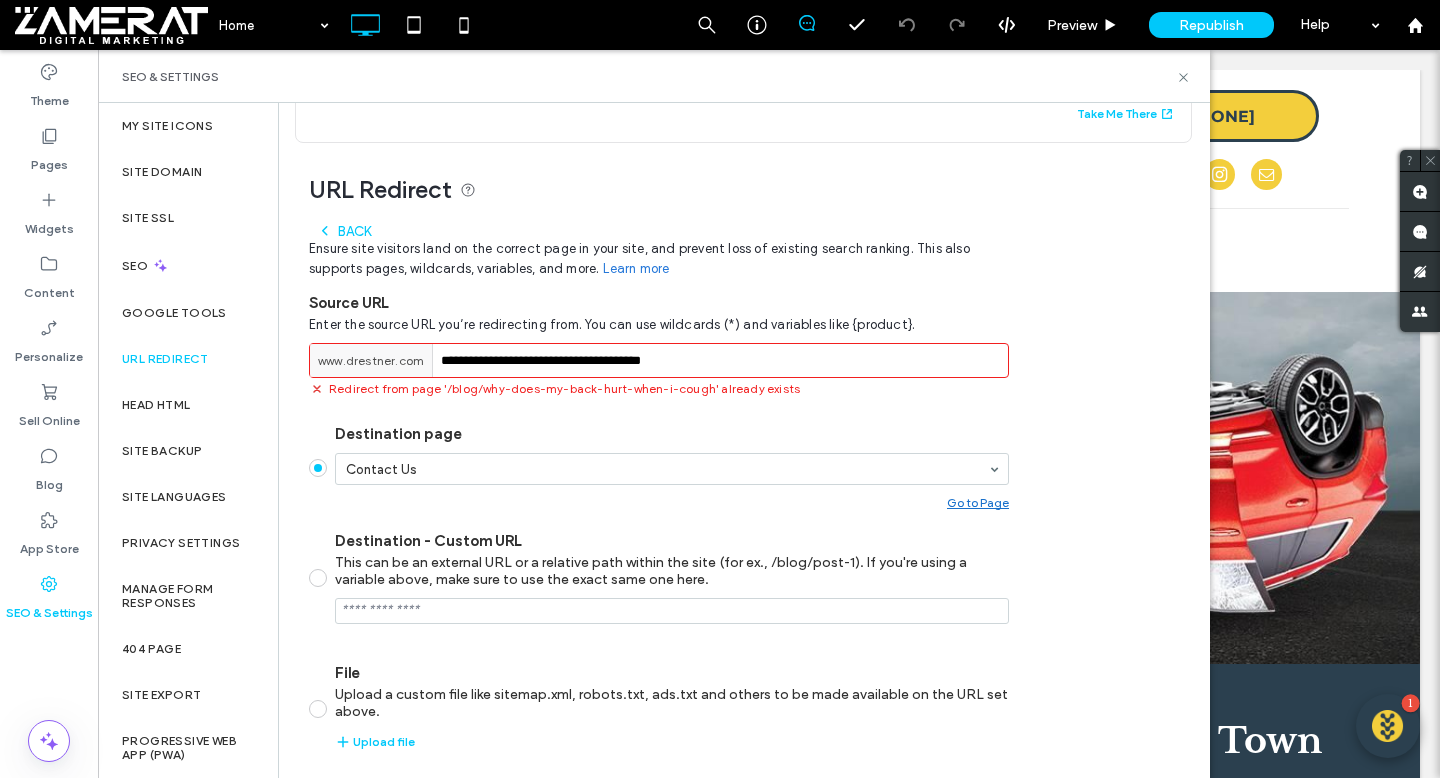 scroll, scrollTop: 104, scrollLeft: 0, axis: vertical 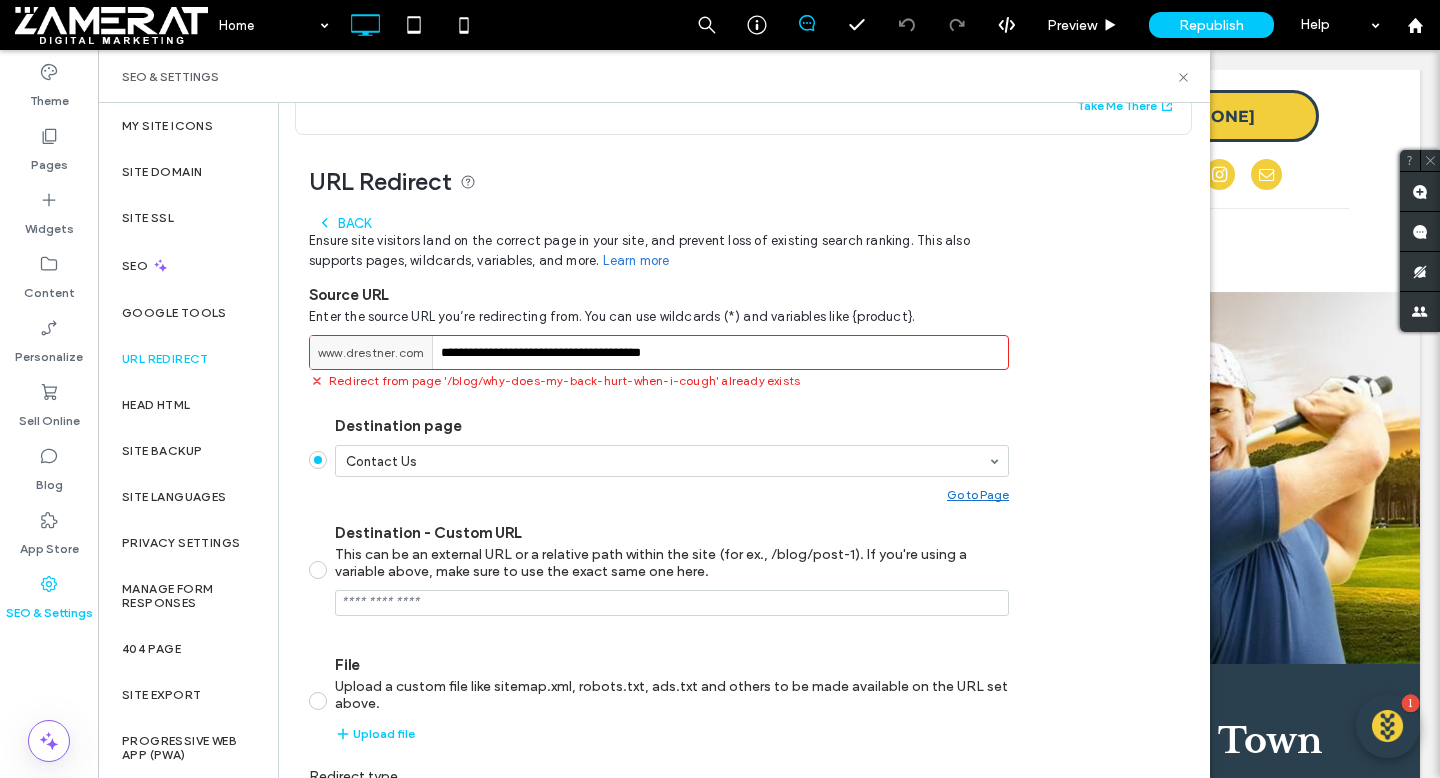 click on "Back" at bounding box center [344, 223] 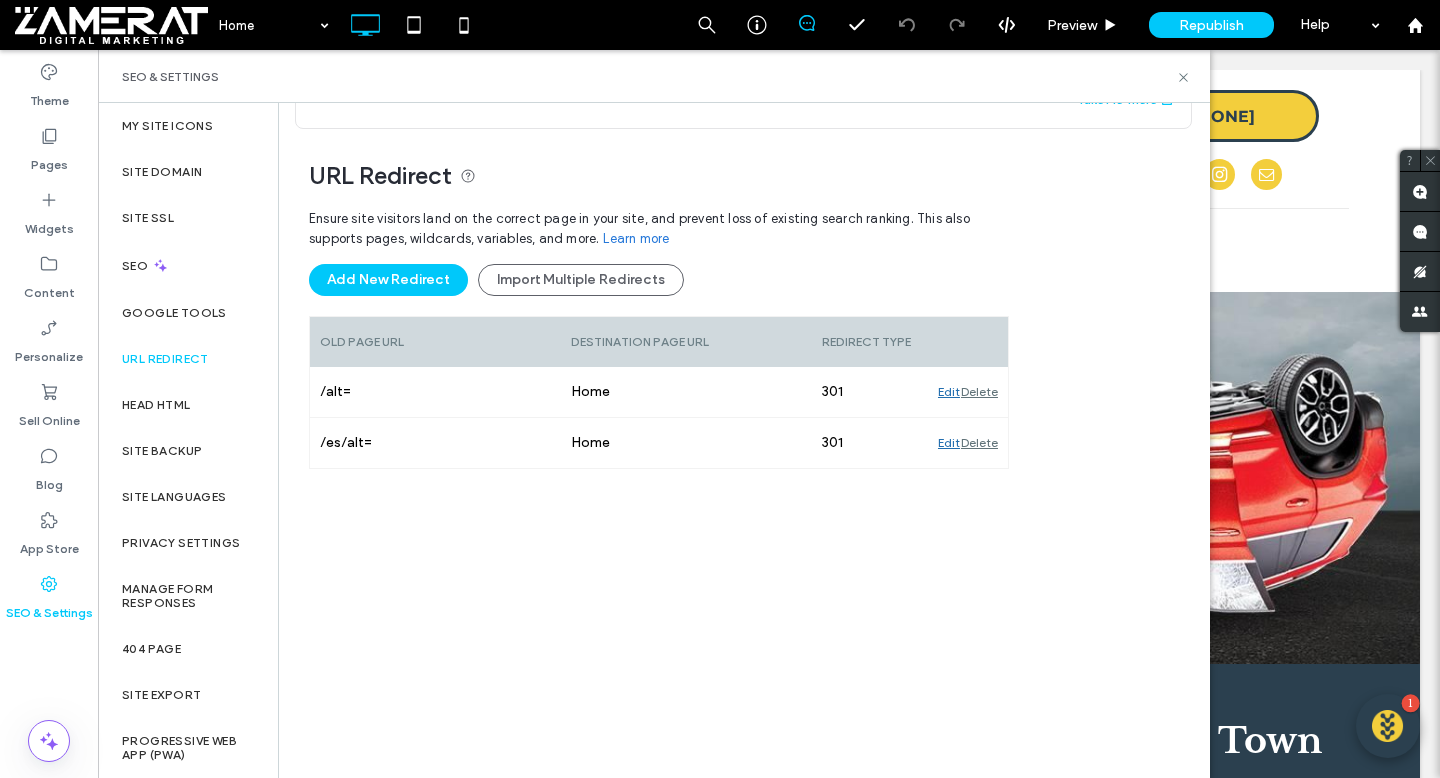 scroll, scrollTop: 149, scrollLeft: 0, axis: vertical 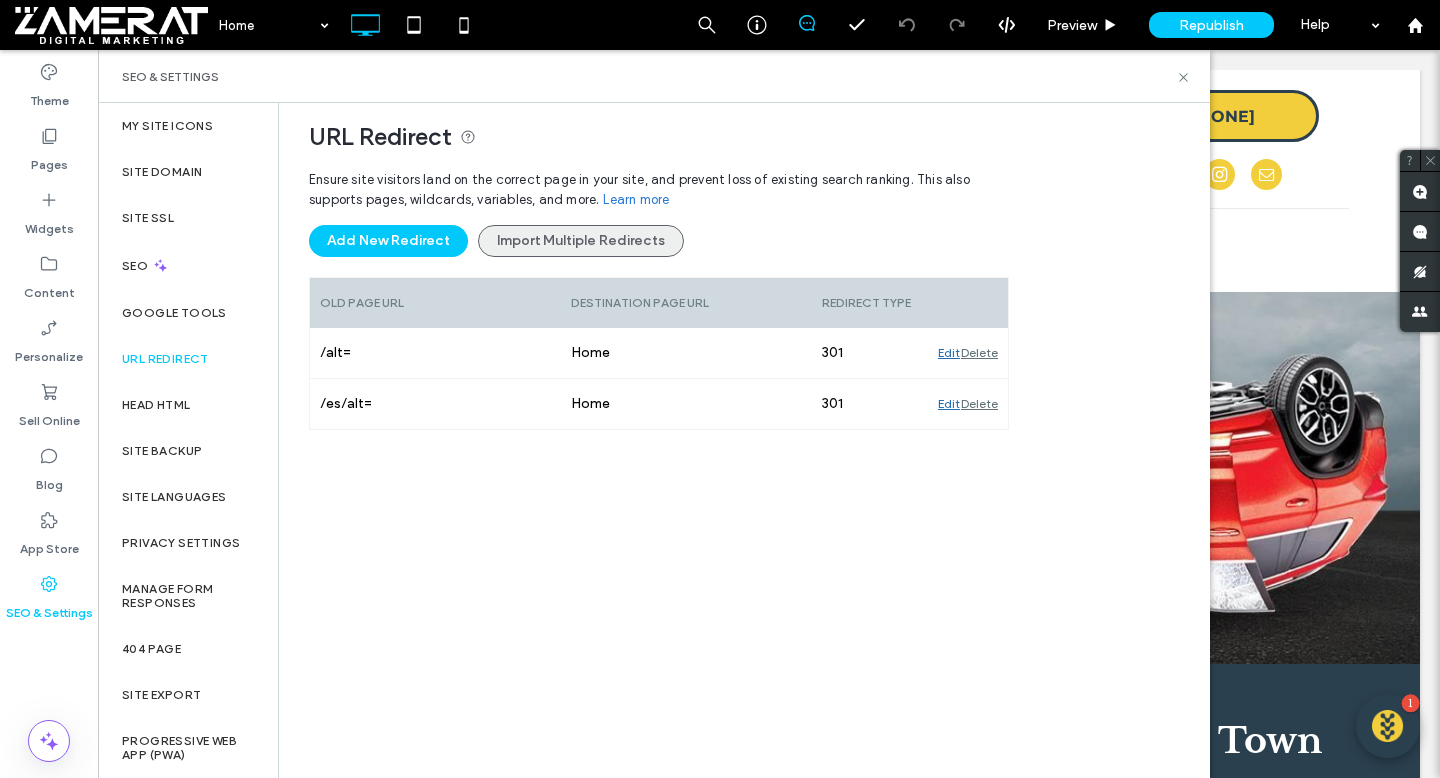 click on "Import Multiple Redirects" at bounding box center [581, 241] 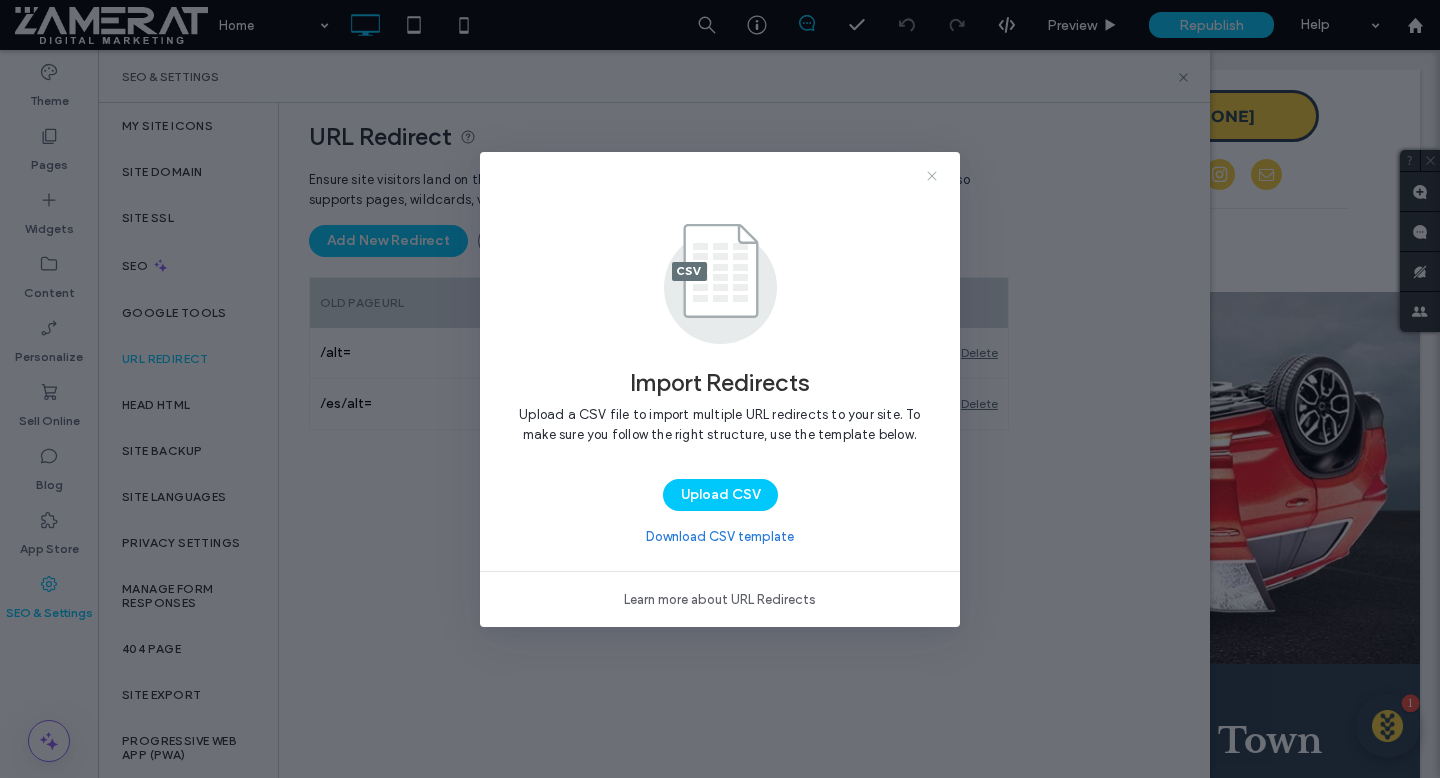 click 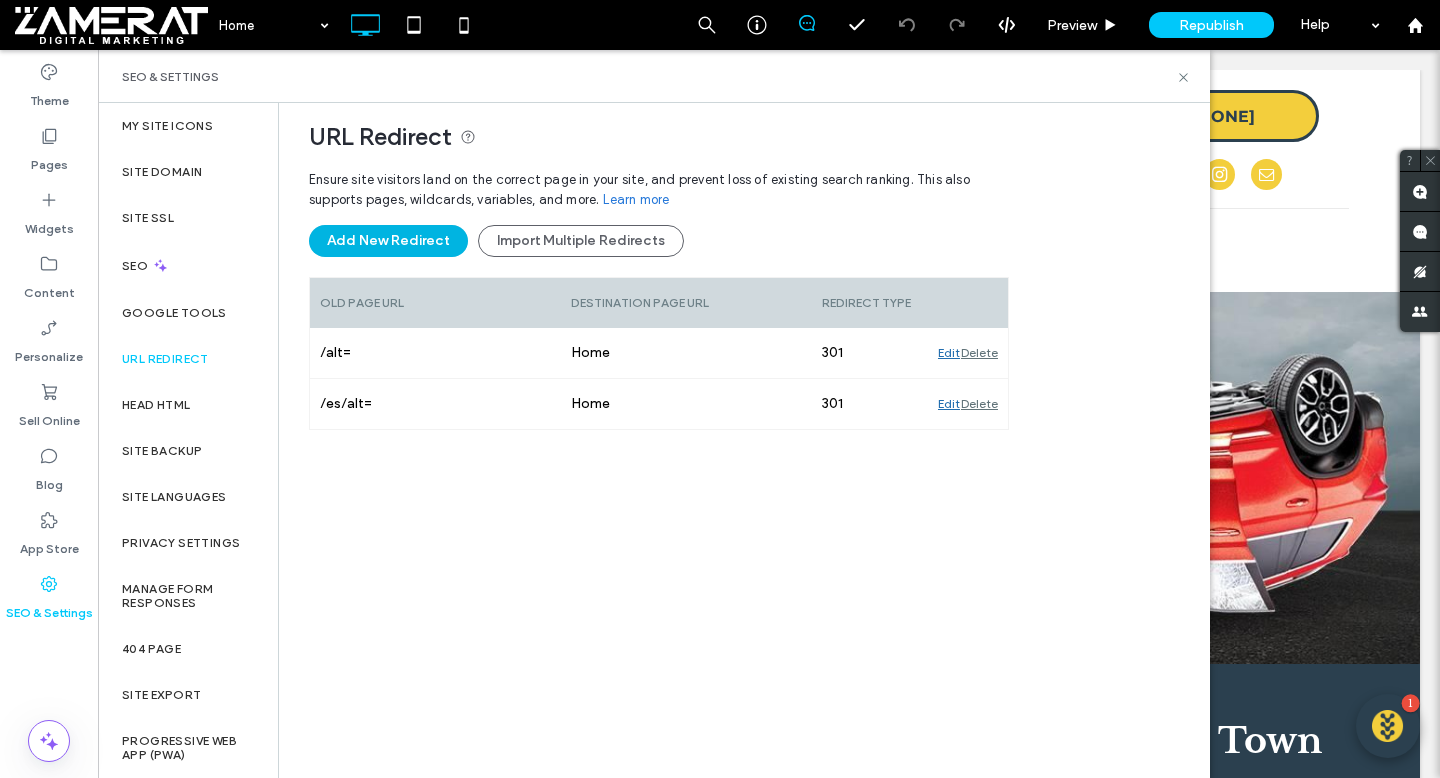 click on "Add New Redirect" at bounding box center (388, 241) 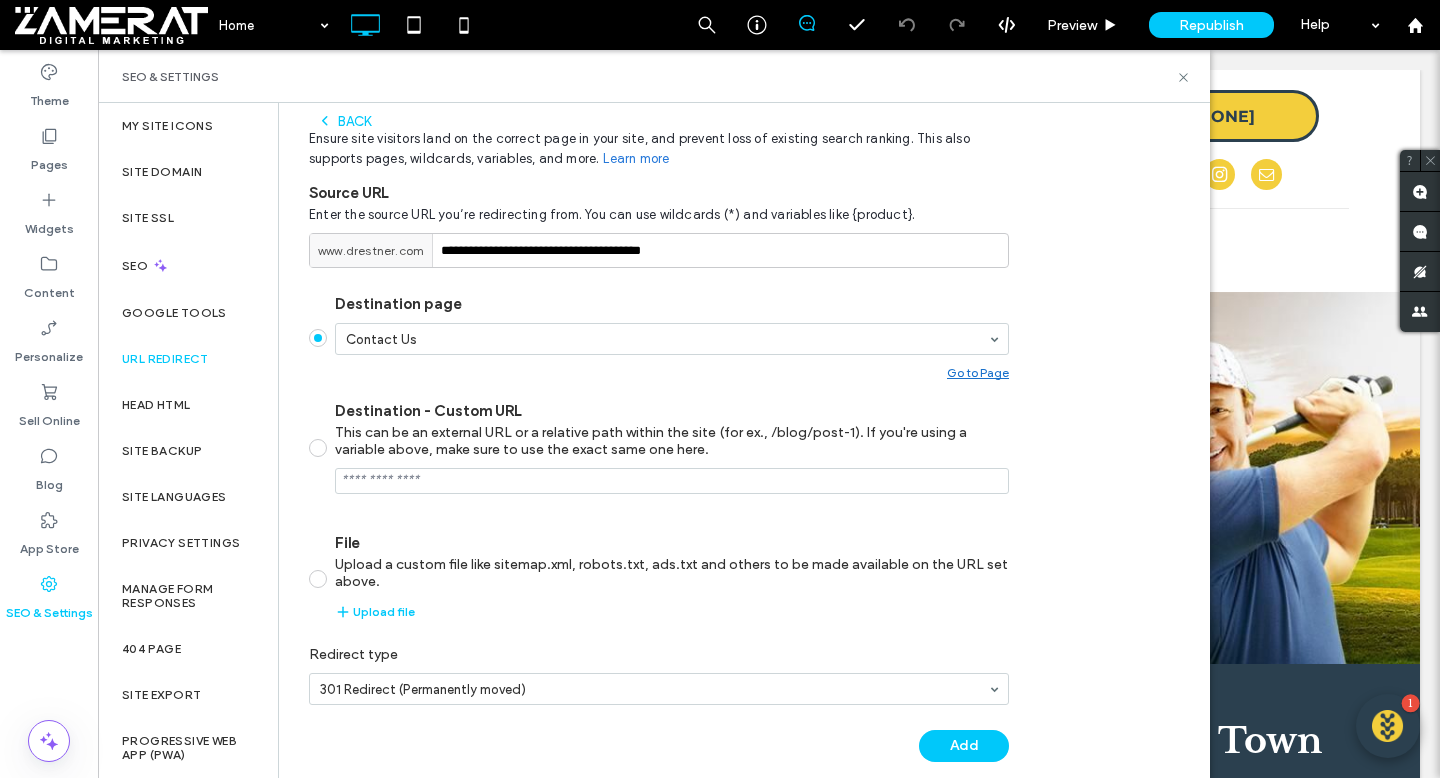 scroll, scrollTop: 232, scrollLeft: 0, axis: vertical 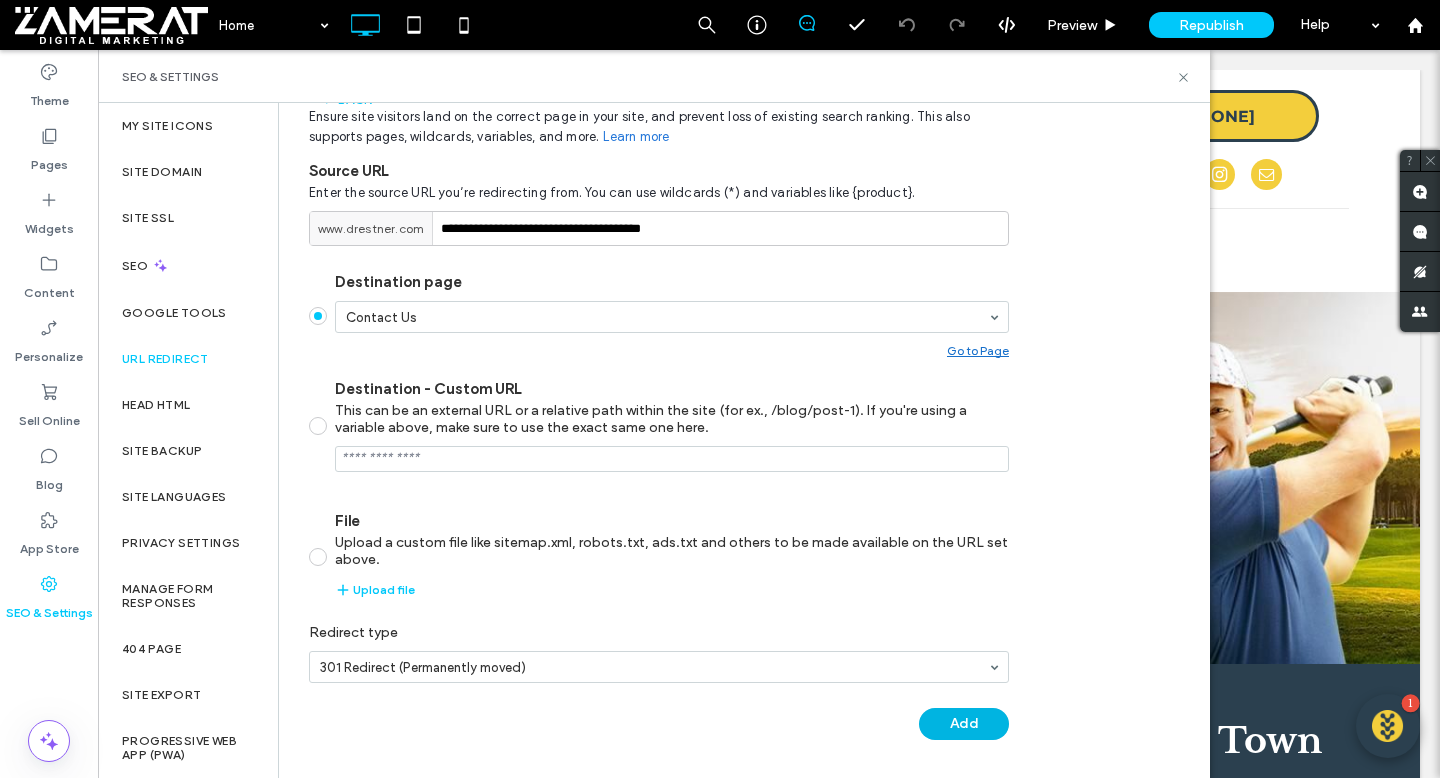 click on "Add" at bounding box center [964, 724] 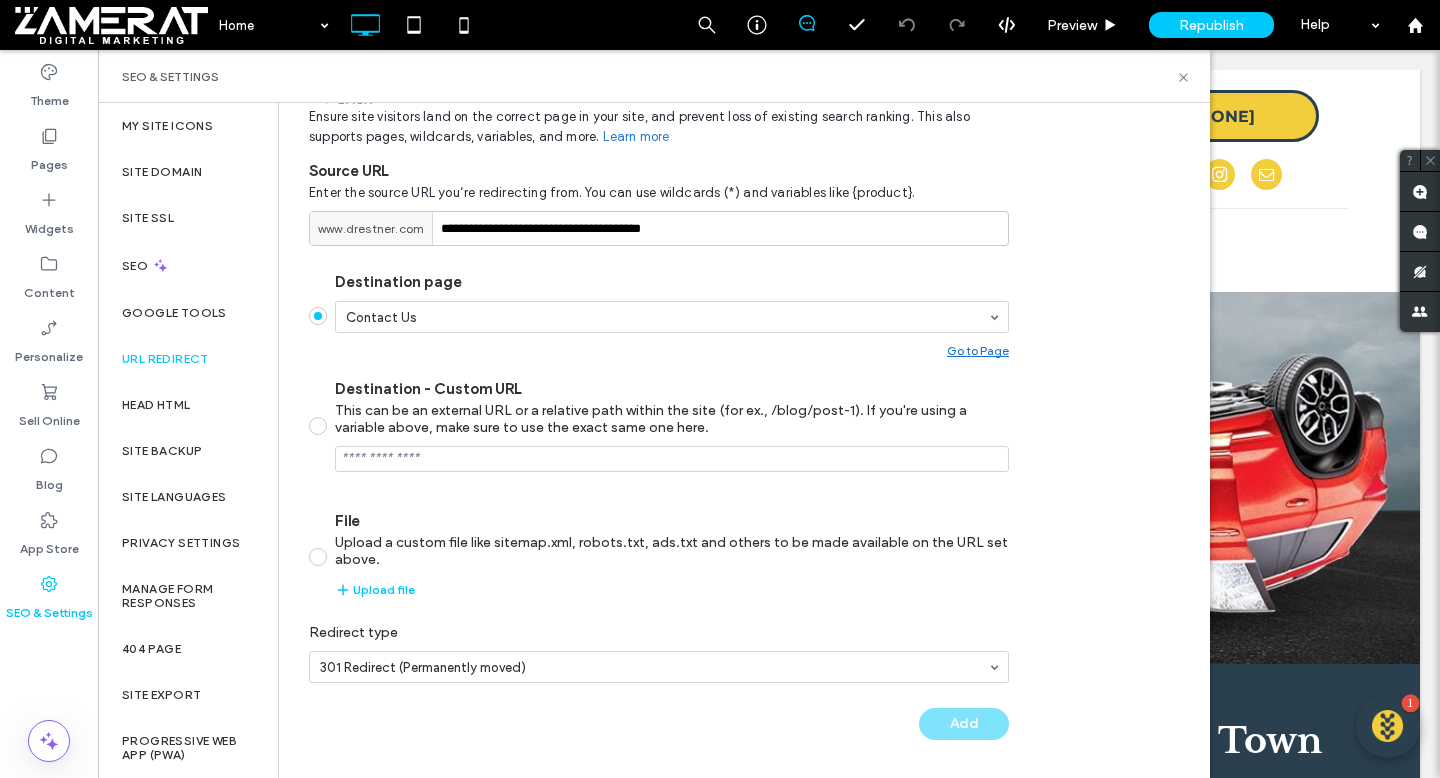 scroll, scrollTop: 226, scrollLeft: 0, axis: vertical 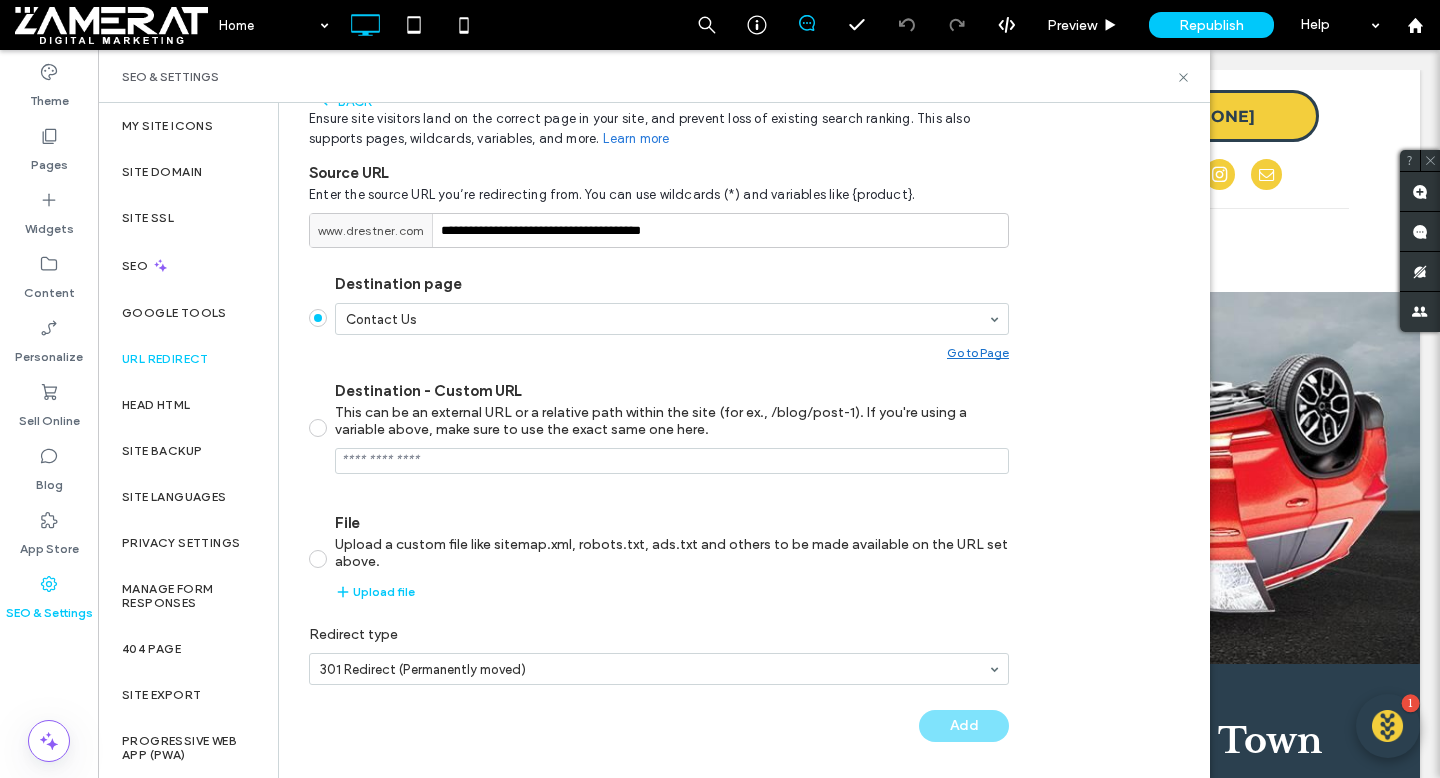 click on "Add" at bounding box center [659, 726] 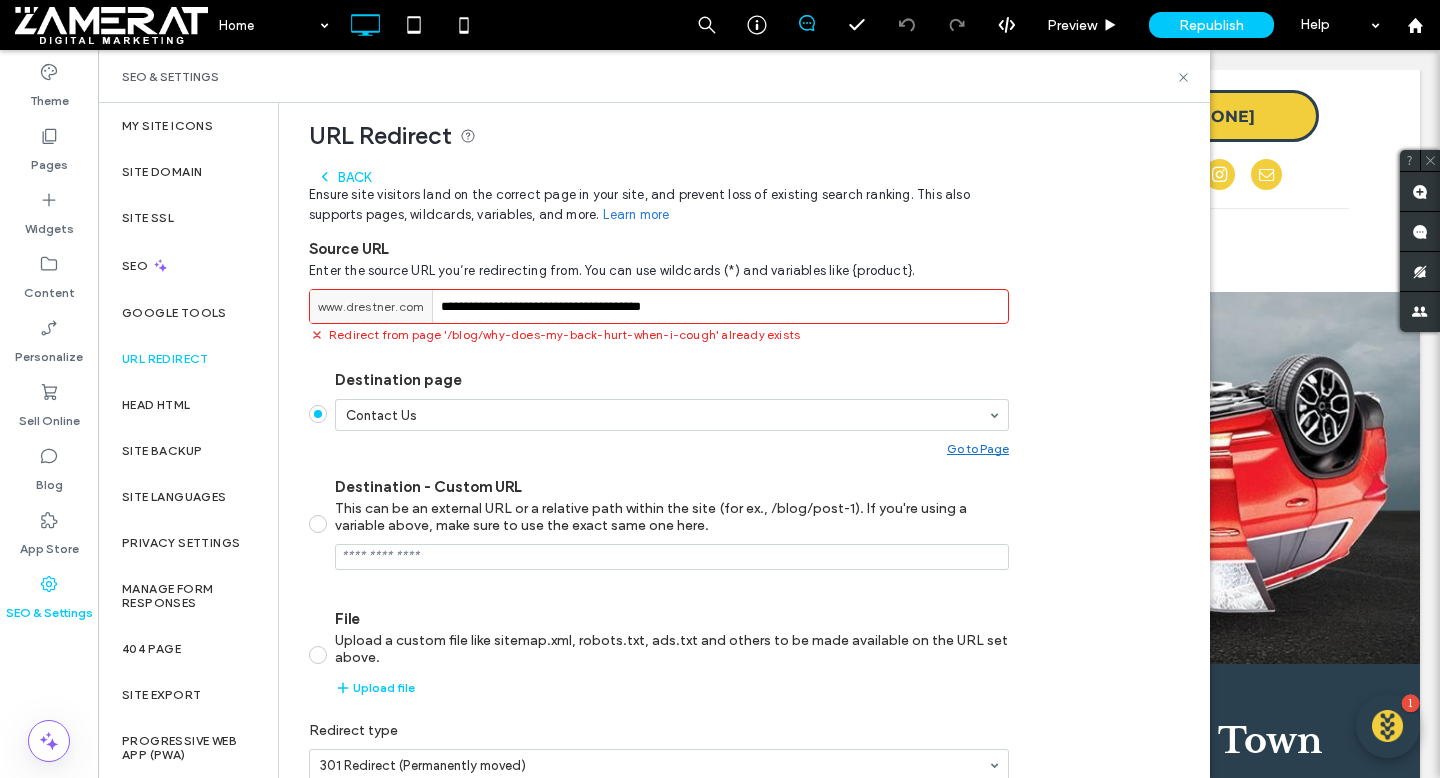 scroll, scrollTop: 149, scrollLeft: 0, axis: vertical 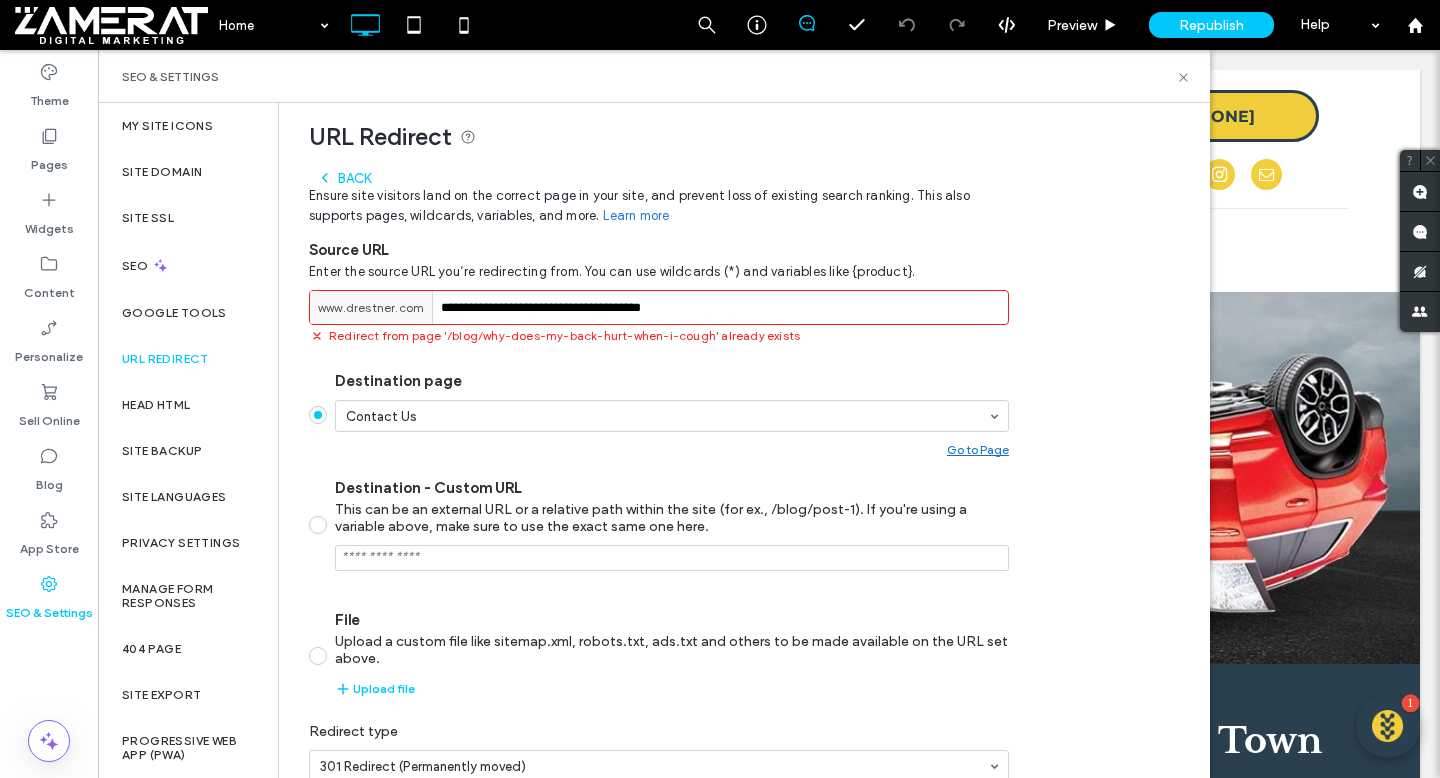 click on "**********" at bounding box center [659, 307] 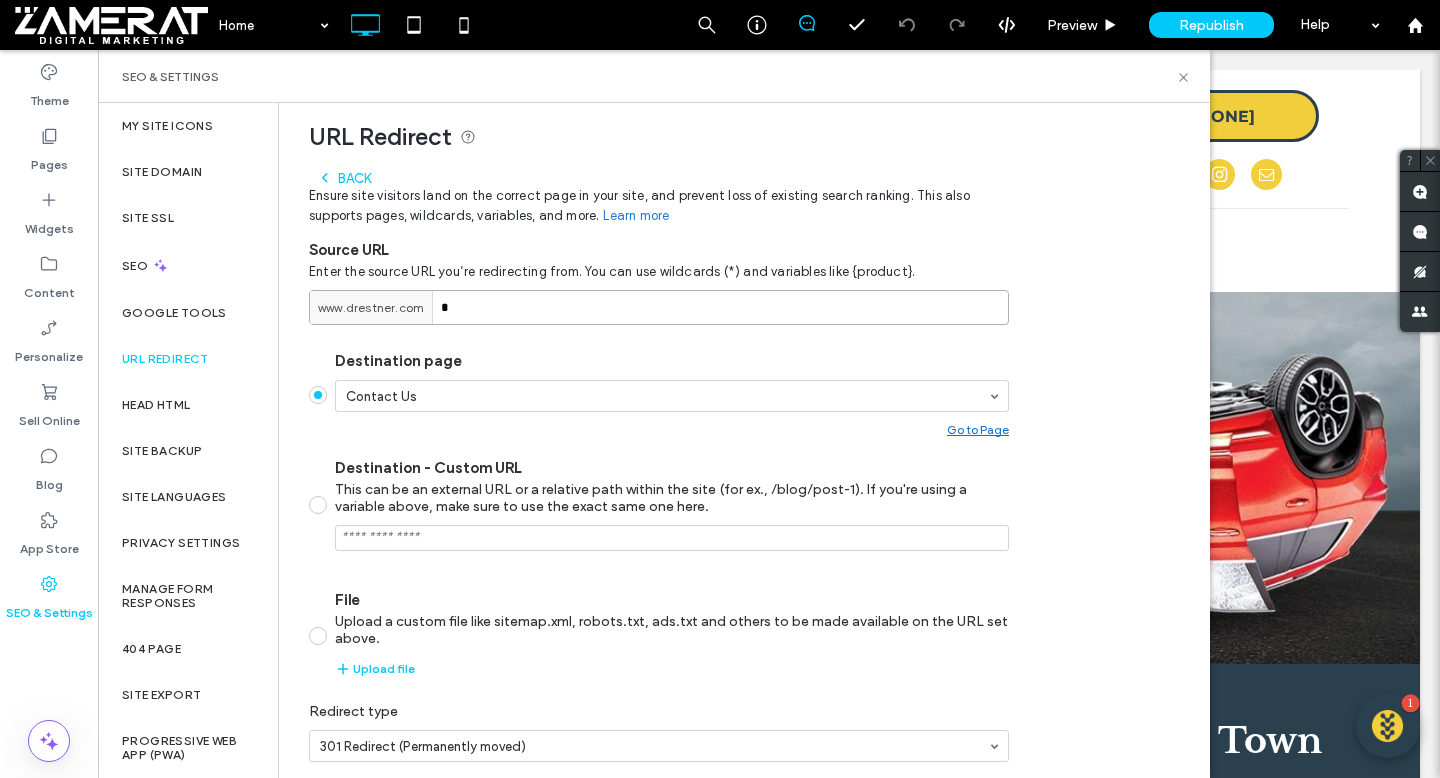 type on "*" 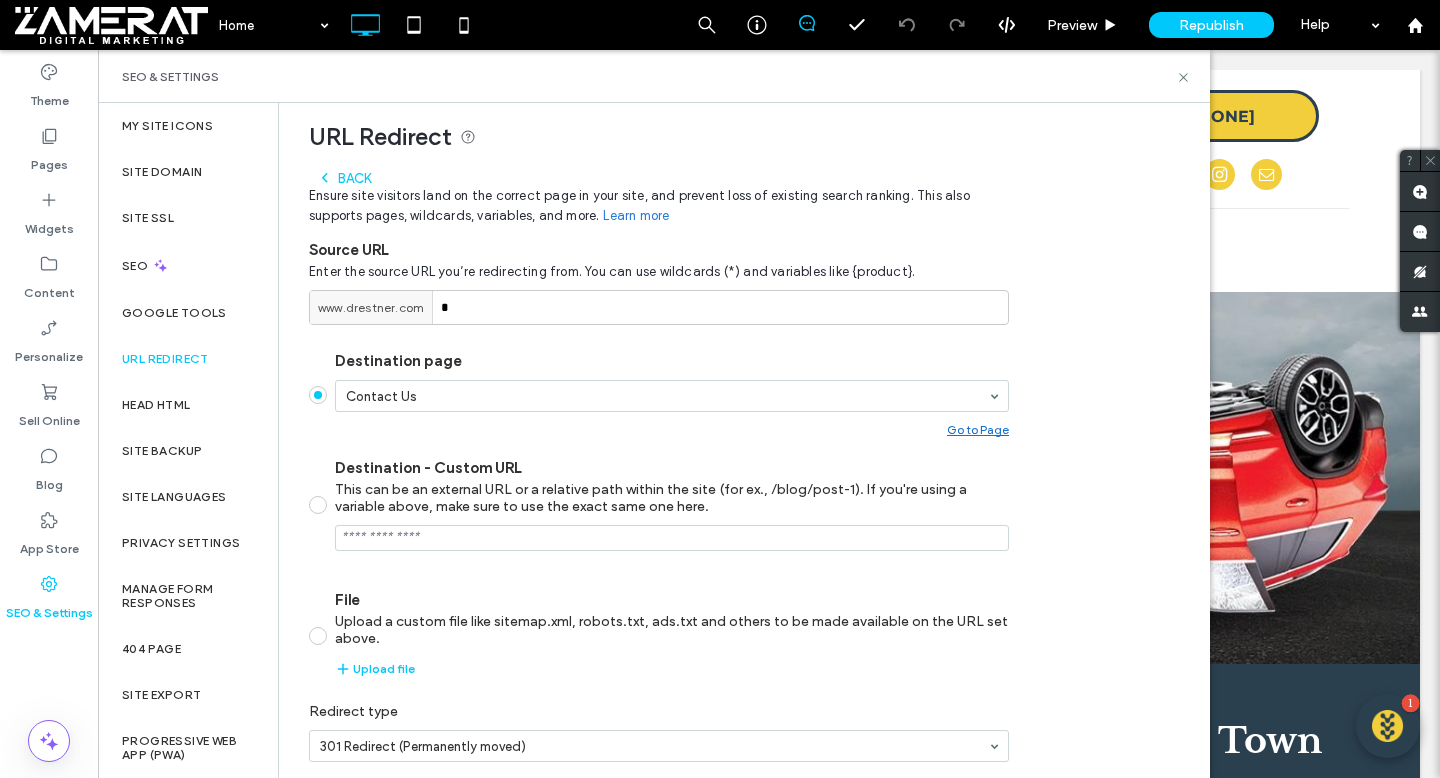 click on "Back Ensure site visitors land on the correct page in your site, and prevent loss of existing search ranking. This also supports pages, wildcards, variables, and more. Learn more Source URL Enter the source URL you’re redirecting from. You can use wildcards (*) and variables like {product}. www.drestner.com * Destination page Contact Us Go to Page Destination - Custom URL This can be an external URL or a relative path within the site (for ex., /blog/post-1).
If you're using a variable above, make sure to use the exact same one here. File Upload a custom file like sitemap.xml, robots.txt, ads.txt and others to be made available on the URL set above. Upload file Redirect type 301 Redirect (Permanently moved) Add" at bounding box center (659, 499) 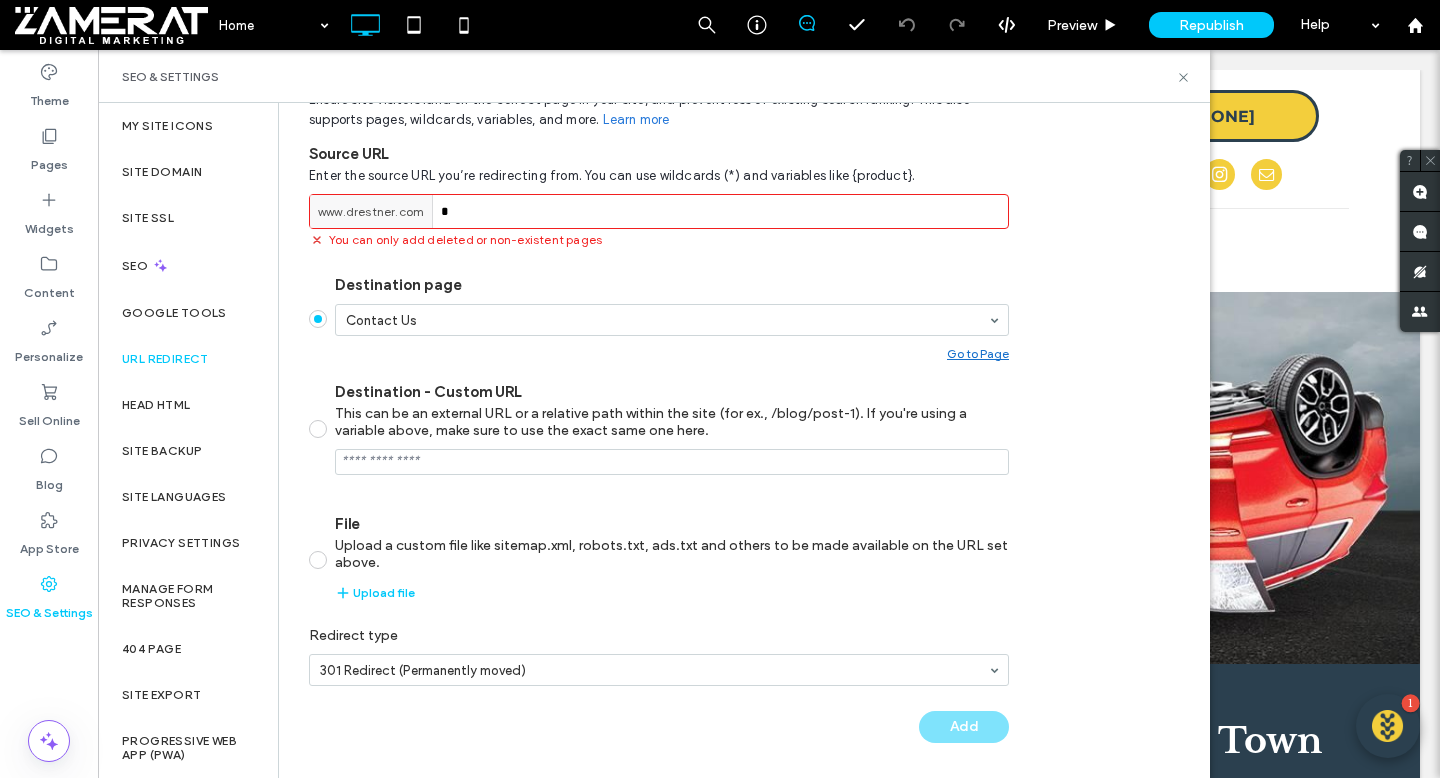 scroll, scrollTop: 252, scrollLeft: 0, axis: vertical 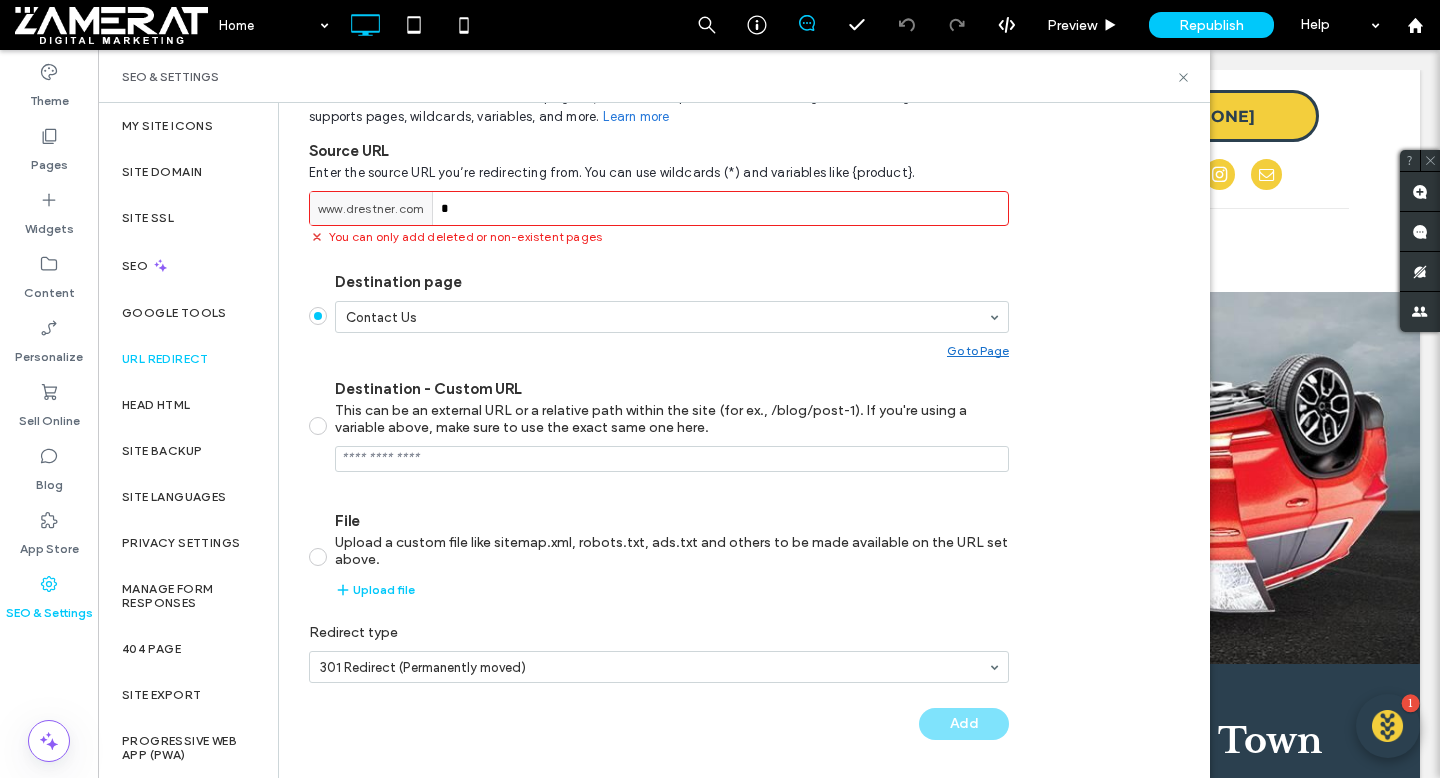 click on "Go to Page" at bounding box center [978, 350] 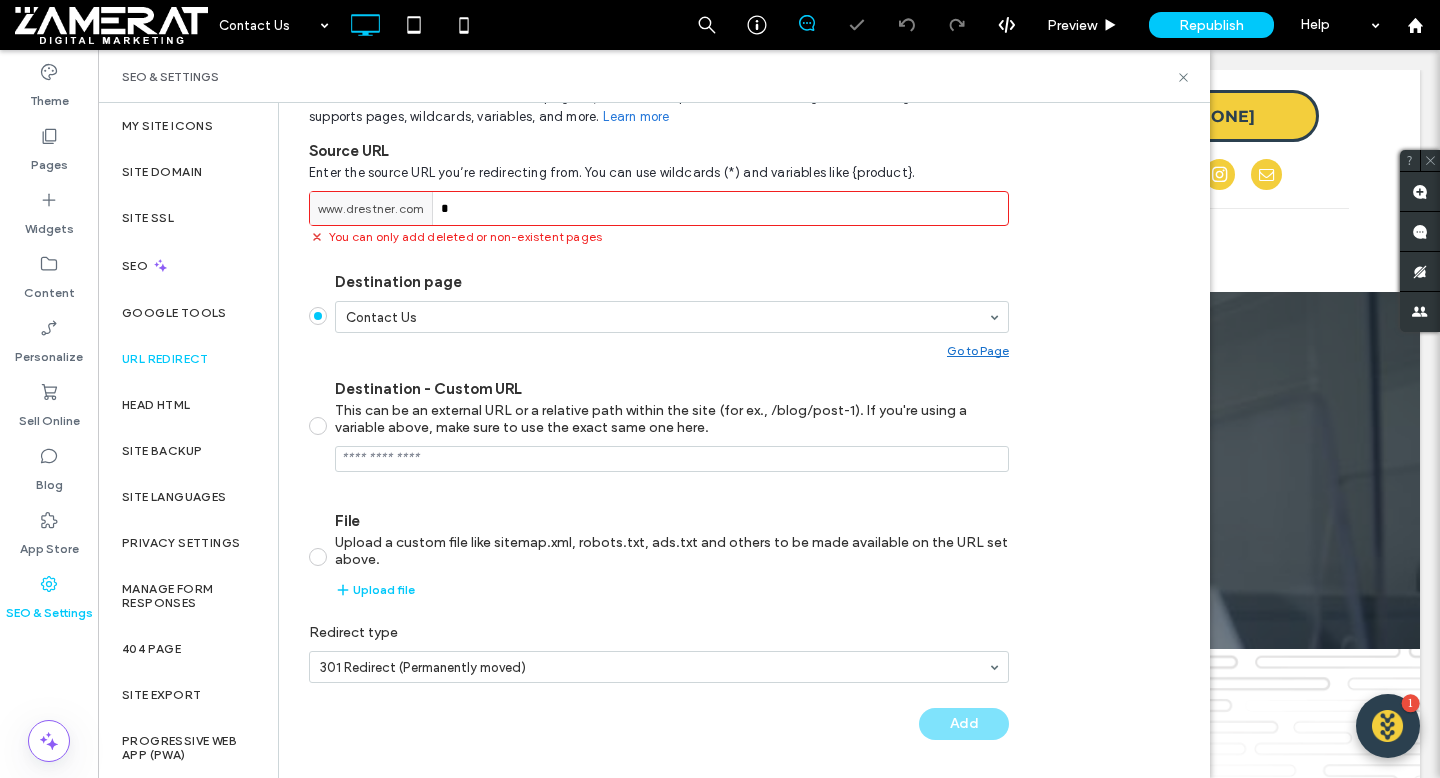 scroll, scrollTop: 0, scrollLeft: 0, axis: both 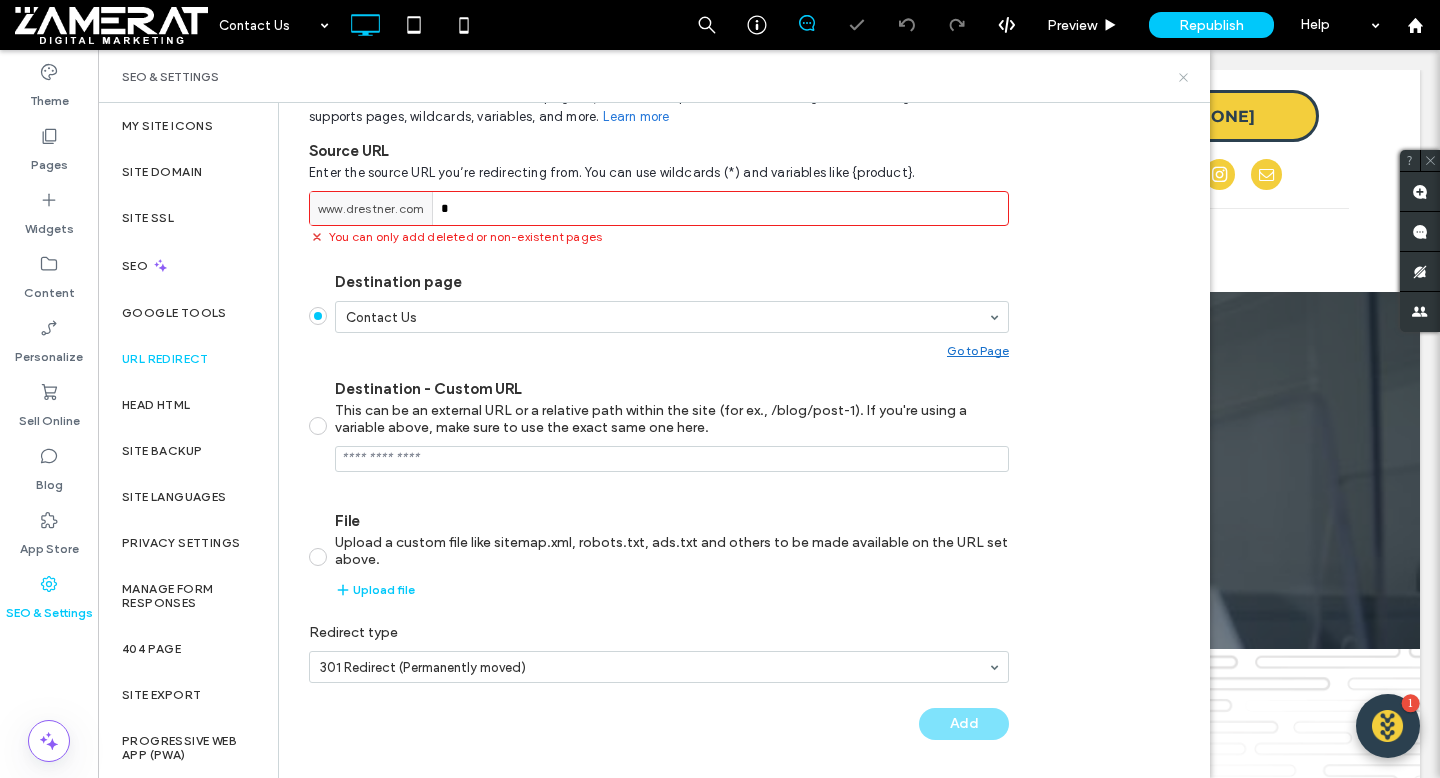 click 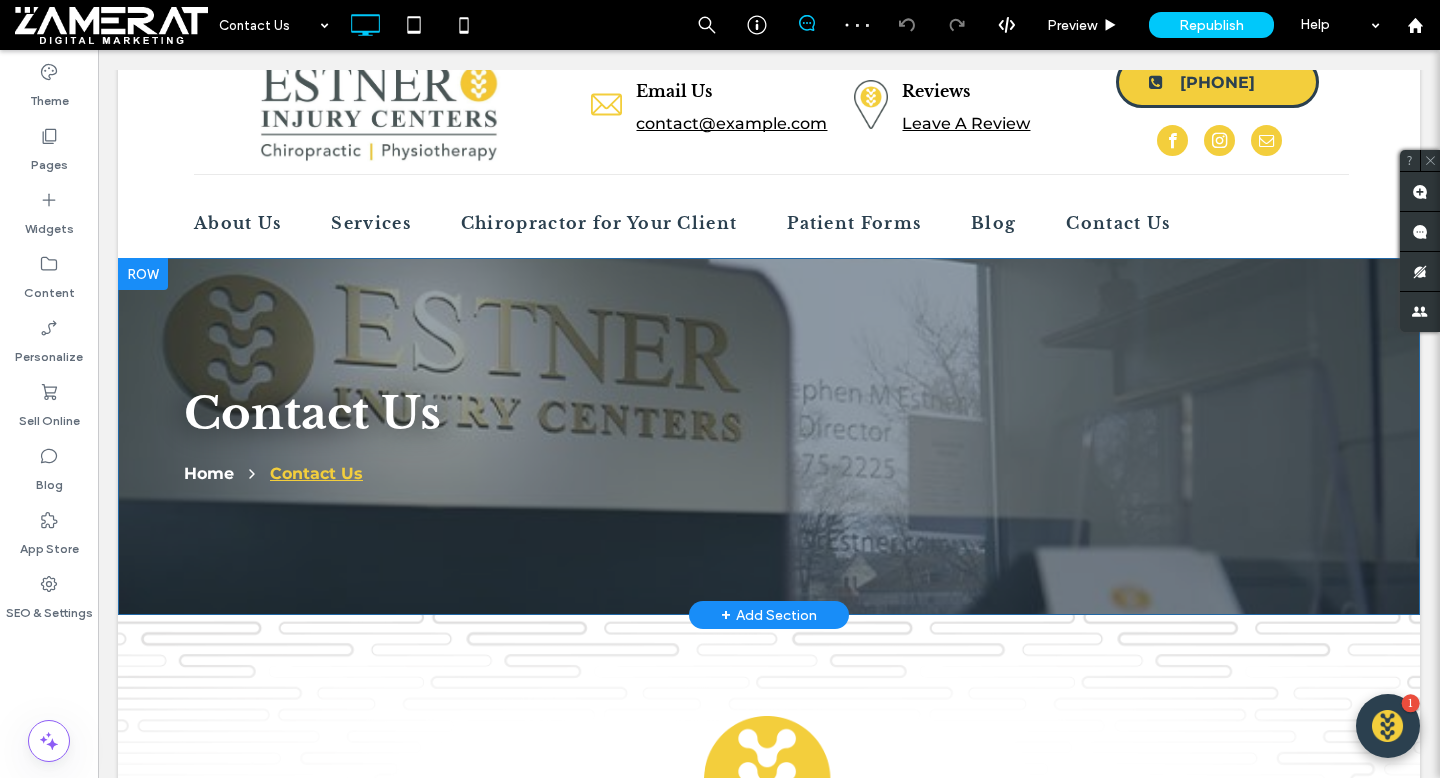scroll, scrollTop: 0, scrollLeft: 0, axis: both 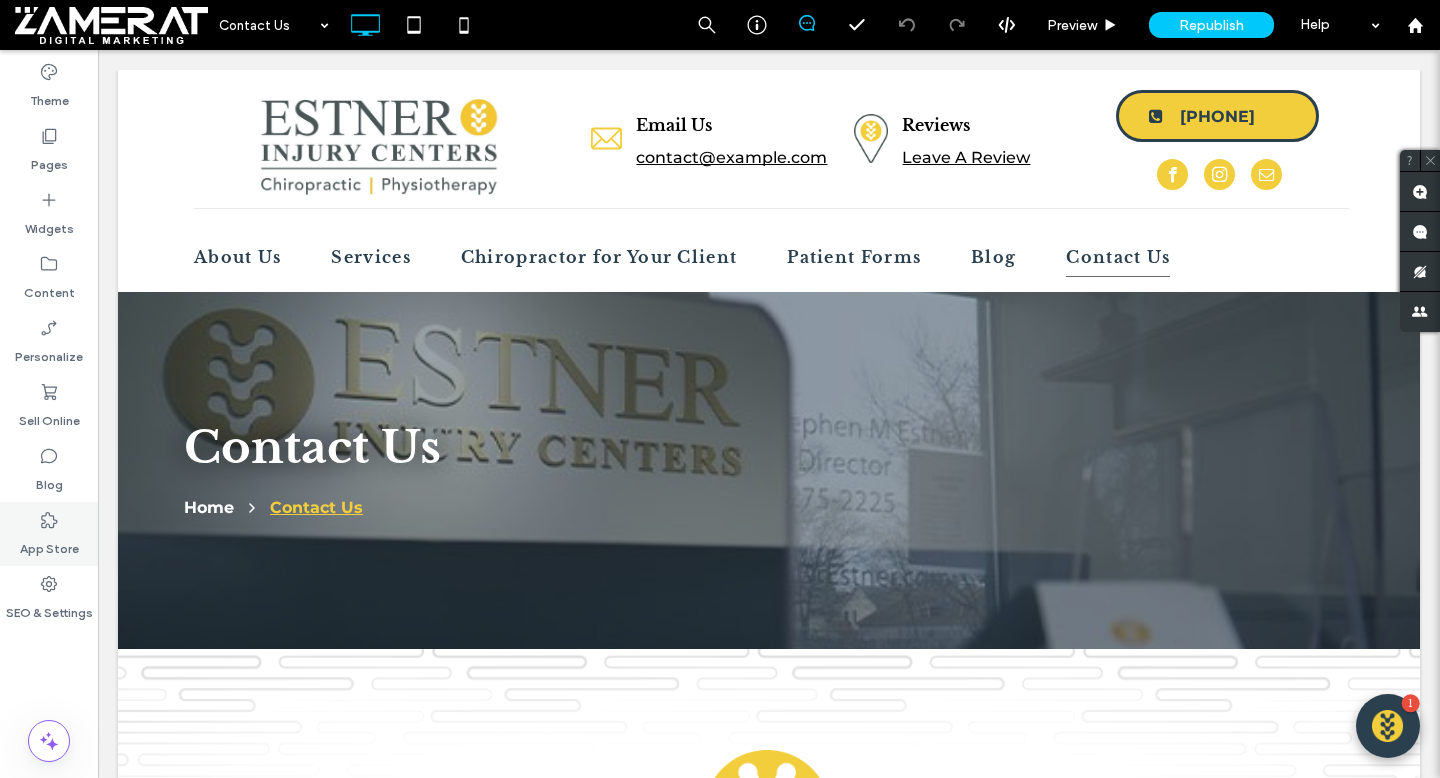 click 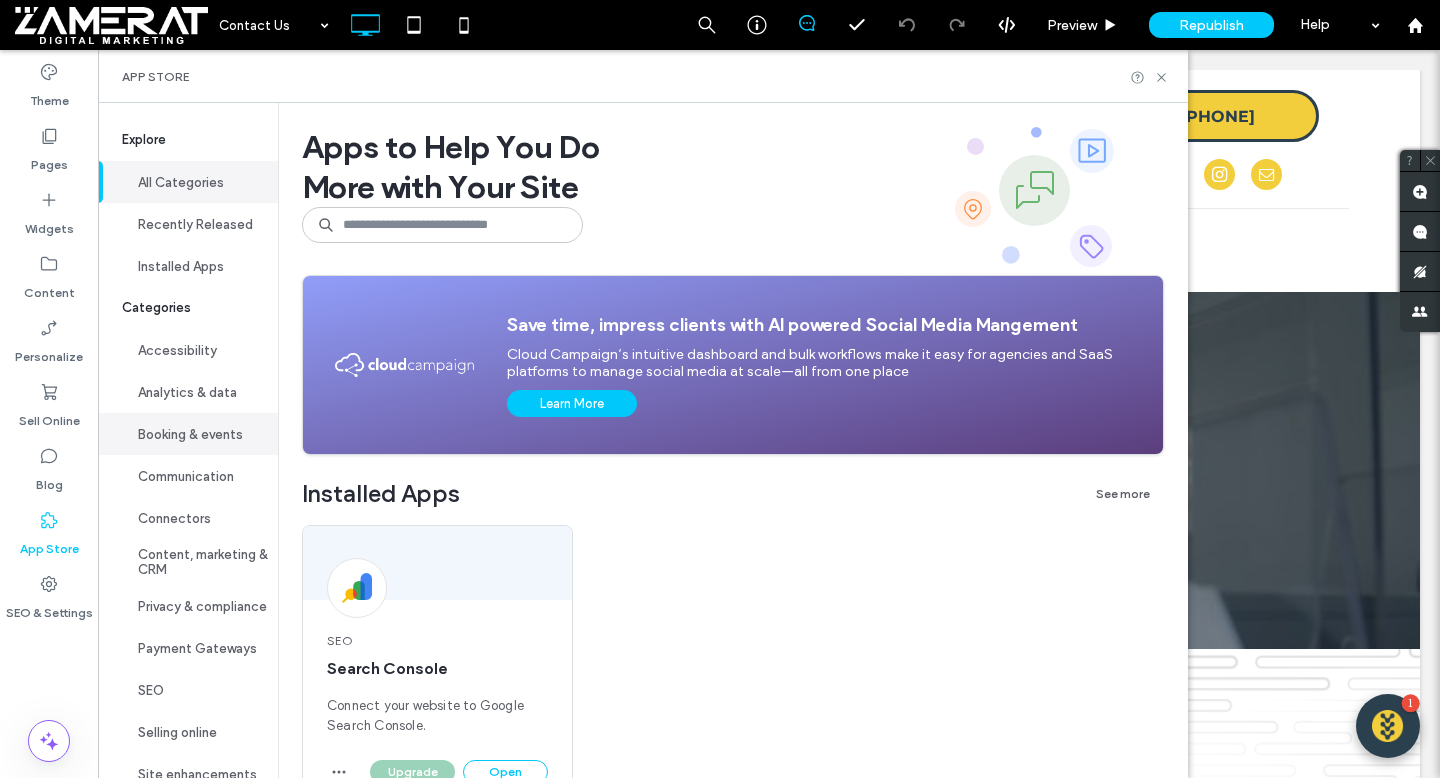 click 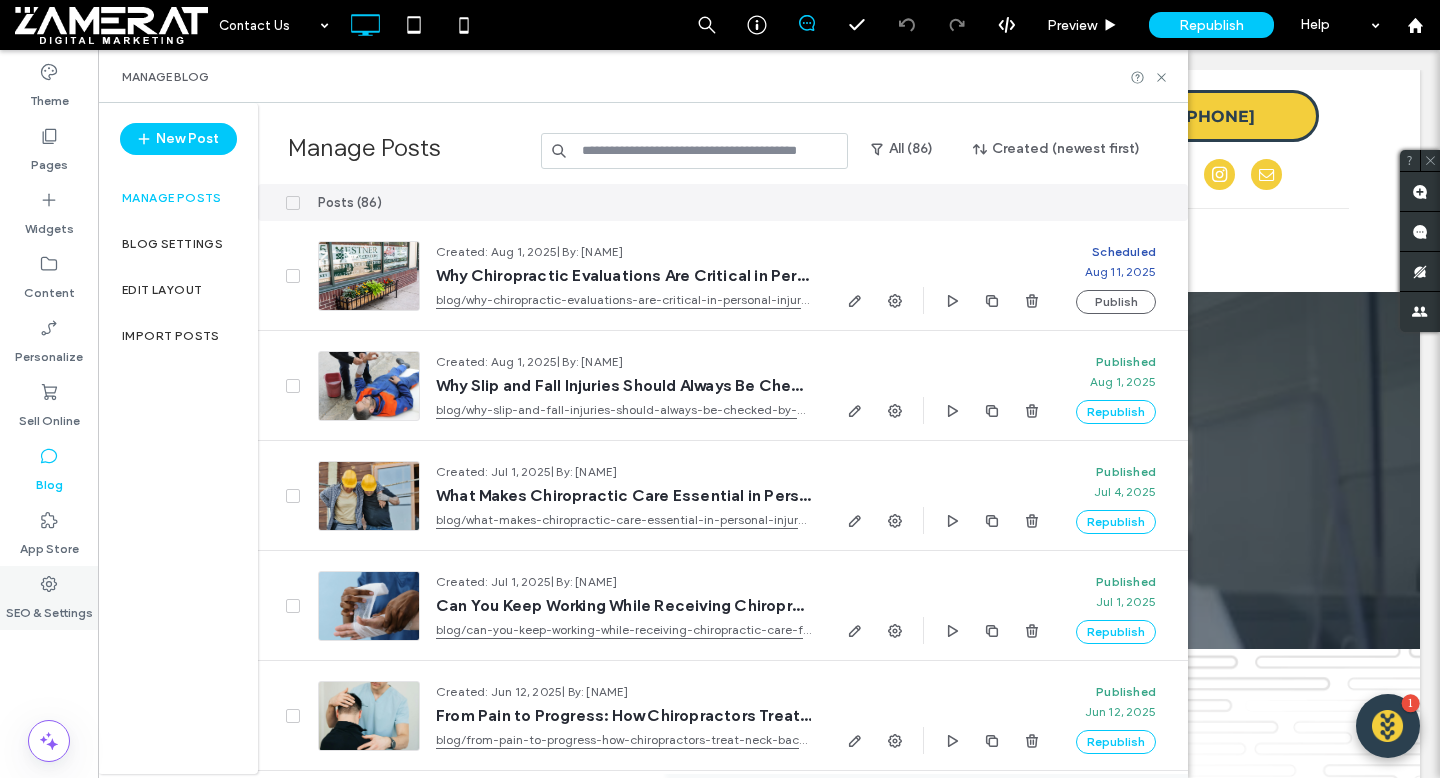 click on "SEO & Settings" at bounding box center [49, 608] 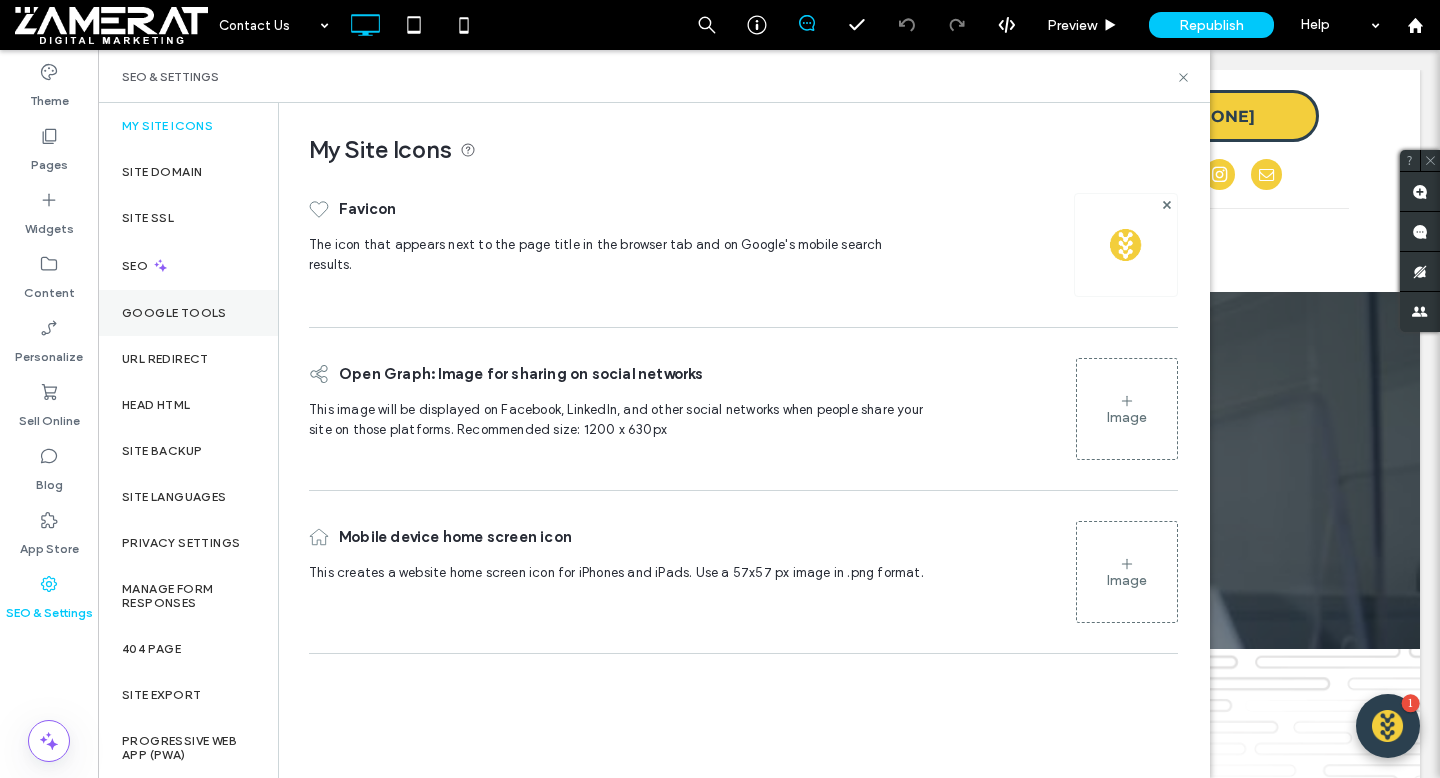 click on "Google Tools" at bounding box center (174, 313) 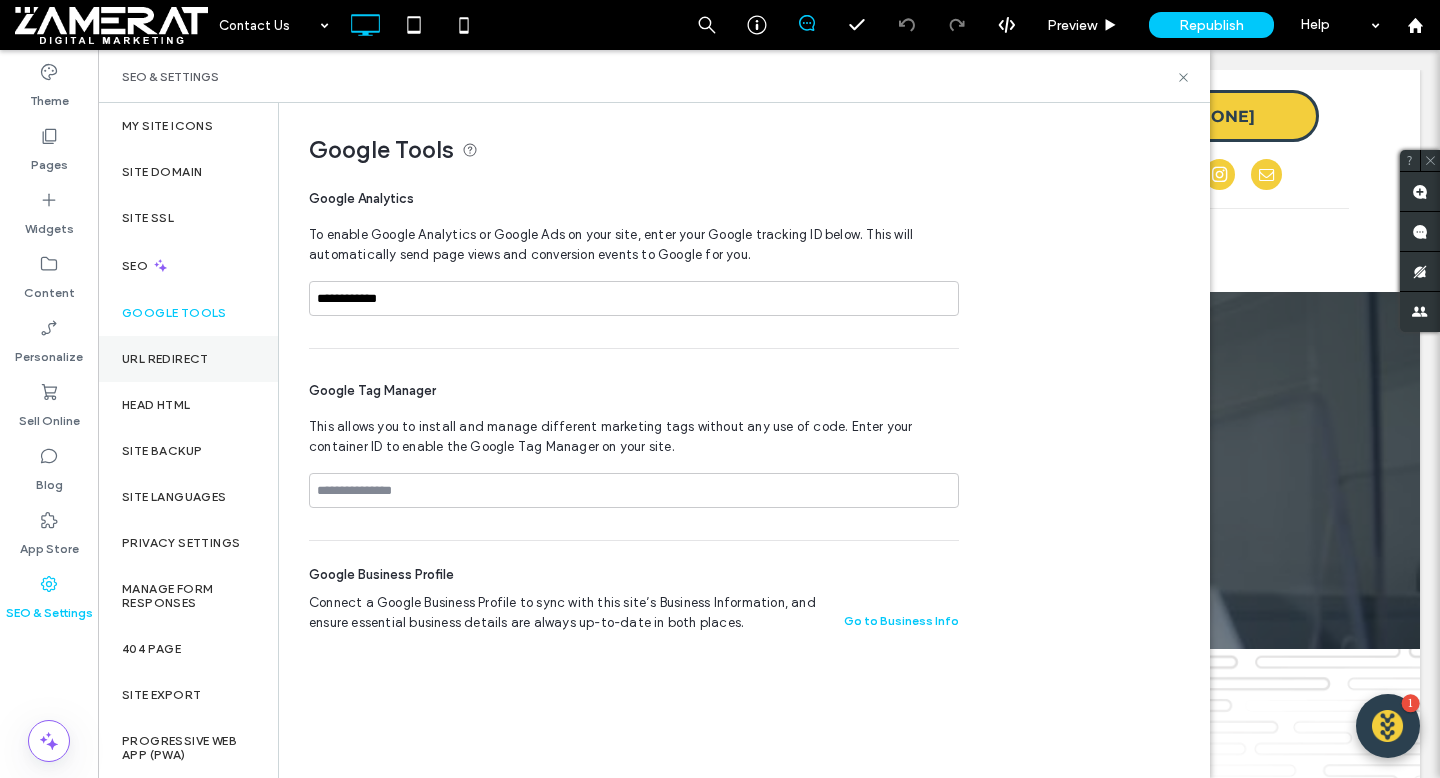 click on "URL Redirect" at bounding box center (165, 359) 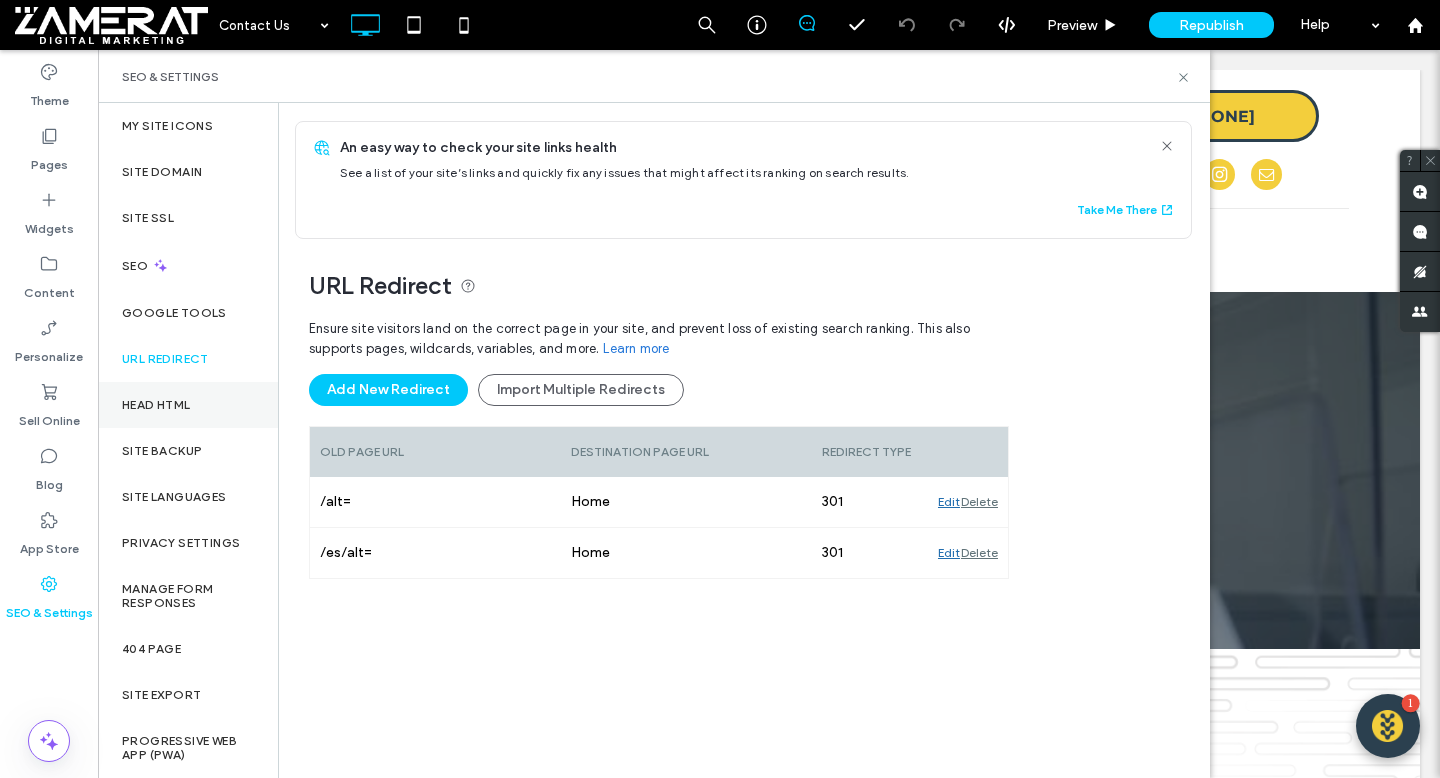 click on "Head HTML" at bounding box center [188, 405] 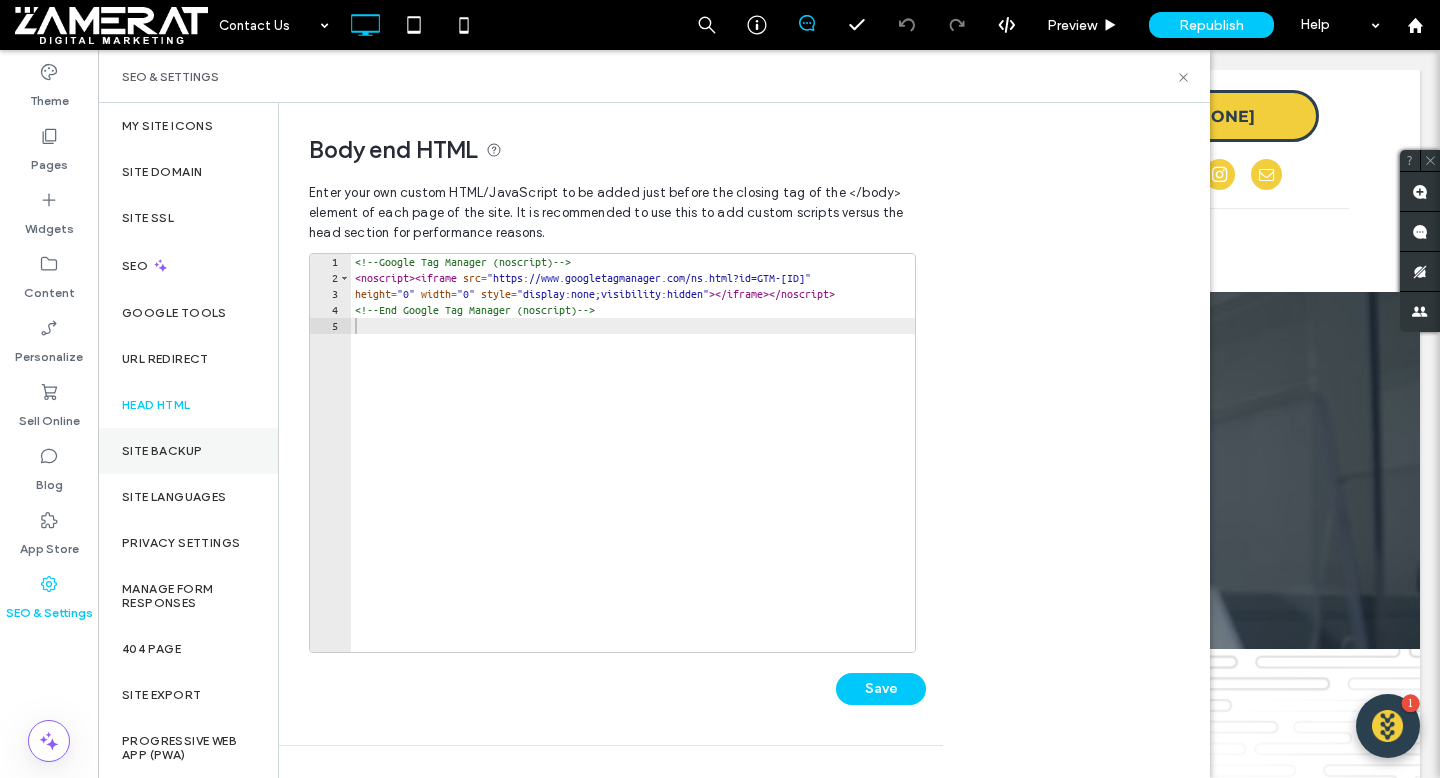 click on "Site Backup" at bounding box center (162, 451) 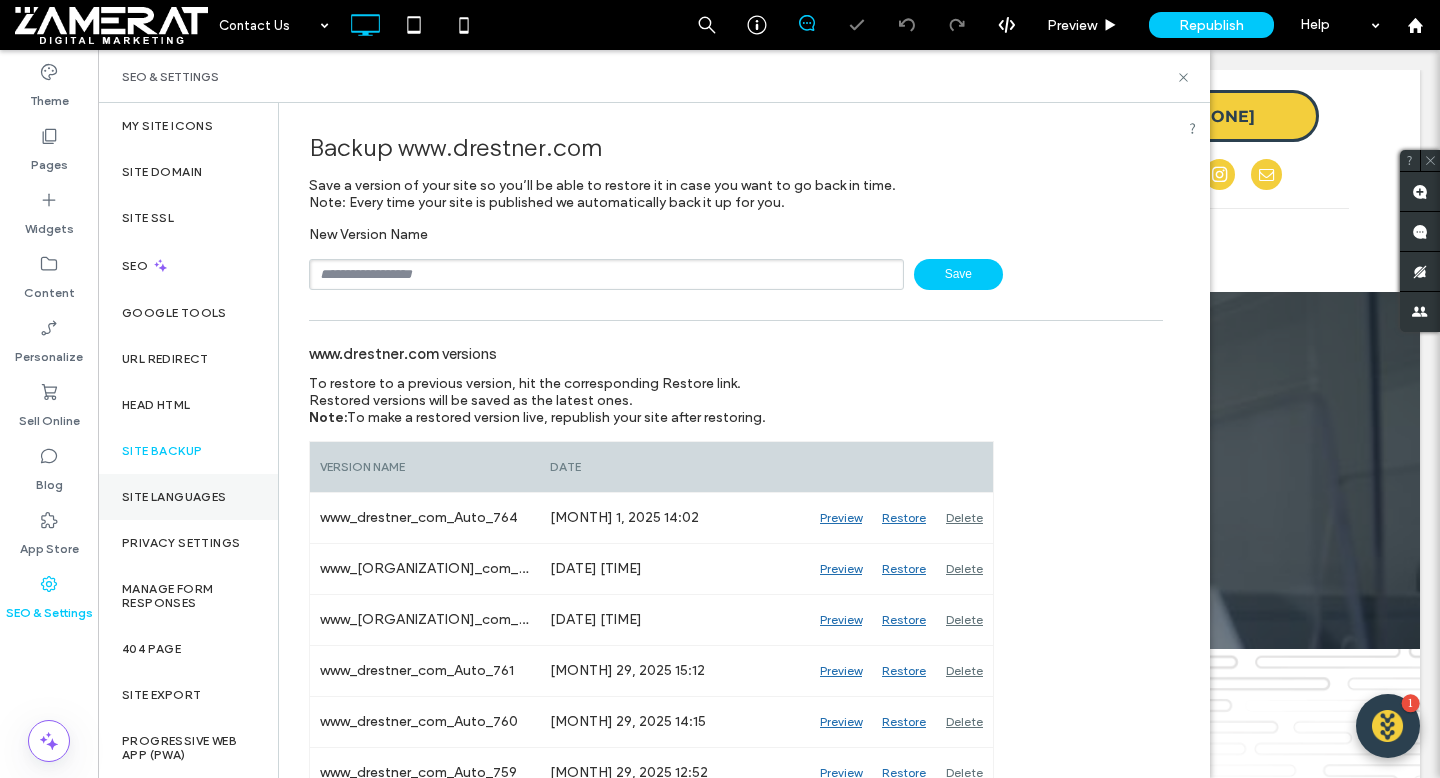 click on "Site Languages" at bounding box center (188, 497) 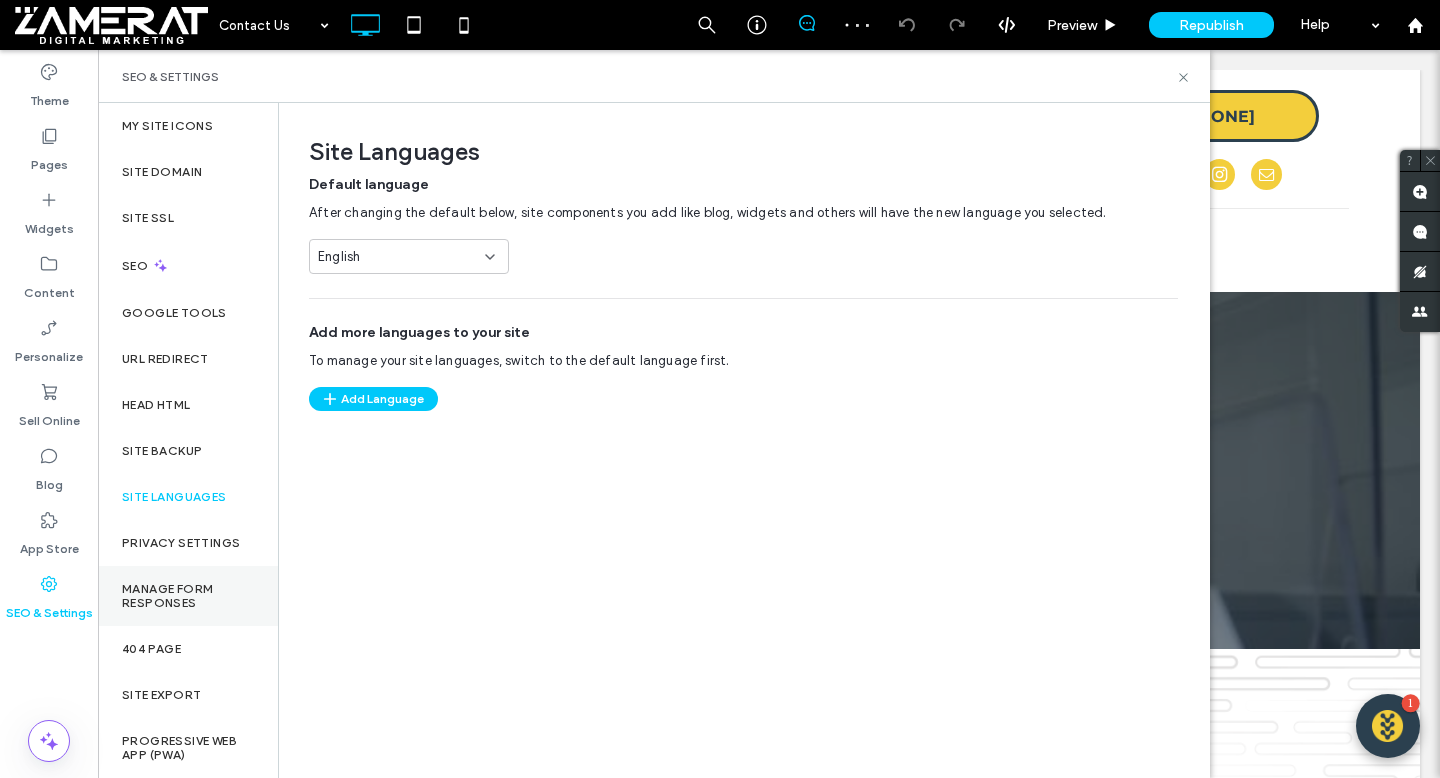 click on "Manage Form Responses" at bounding box center [188, 596] 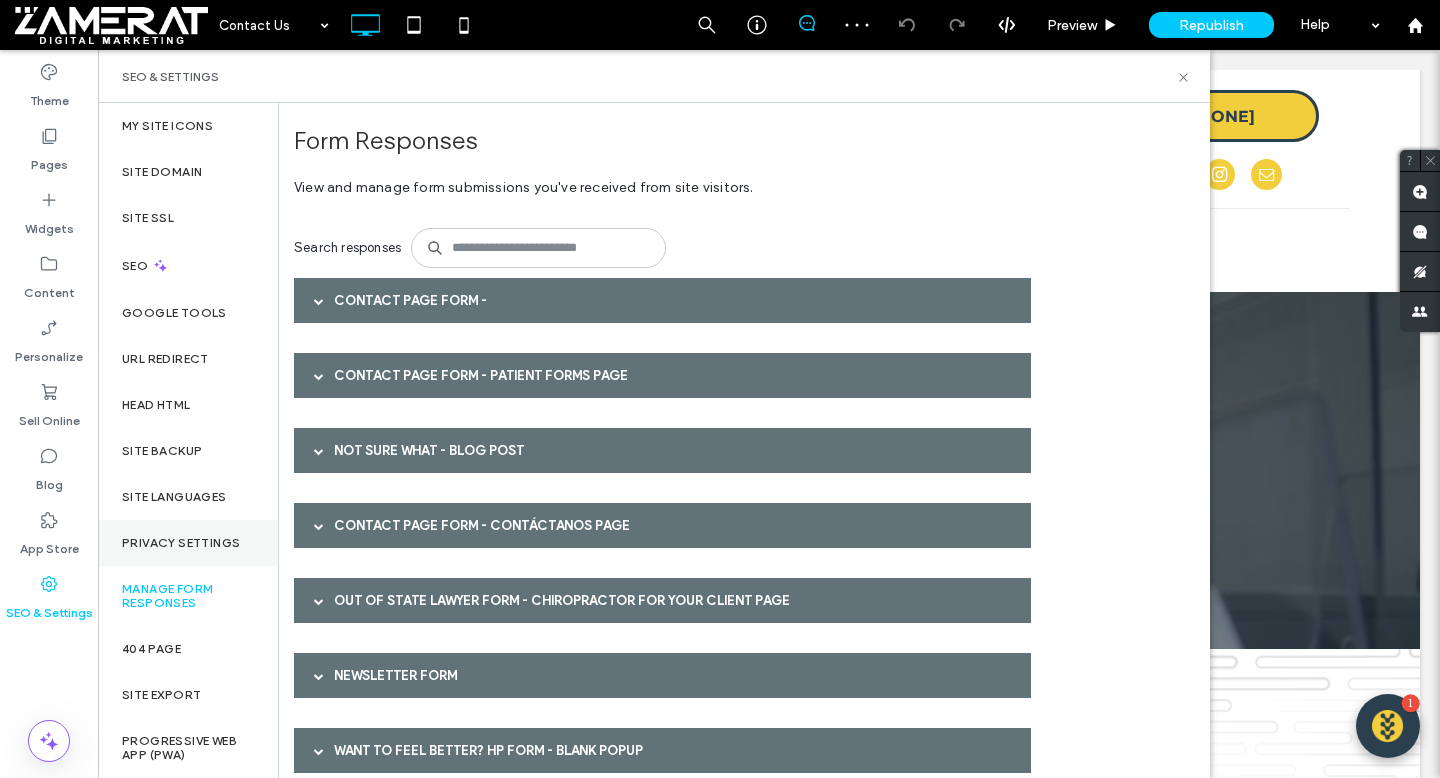 click on "Privacy Settings" at bounding box center (181, 543) 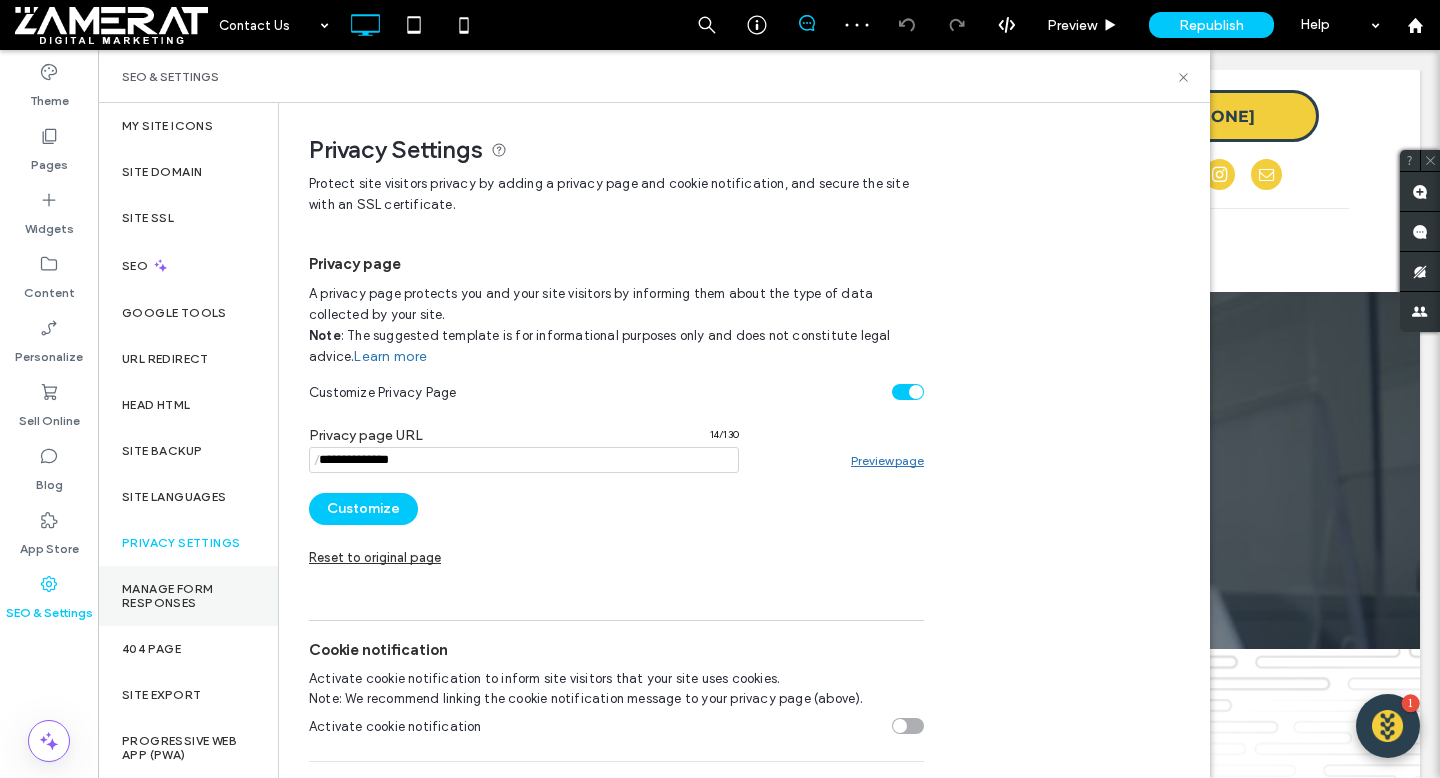 click on "Manage Form Responses" at bounding box center (188, 596) 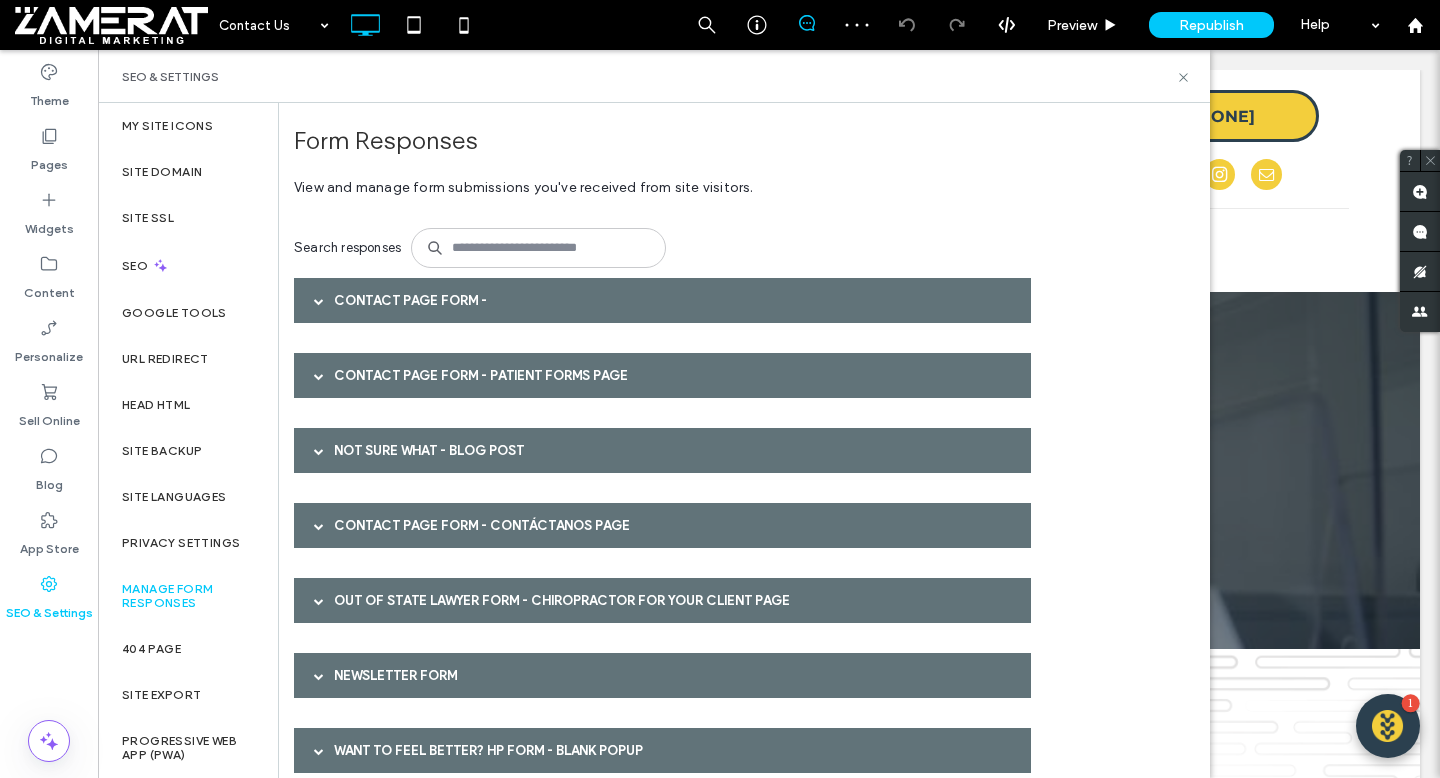 scroll, scrollTop: 27, scrollLeft: 0, axis: vertical 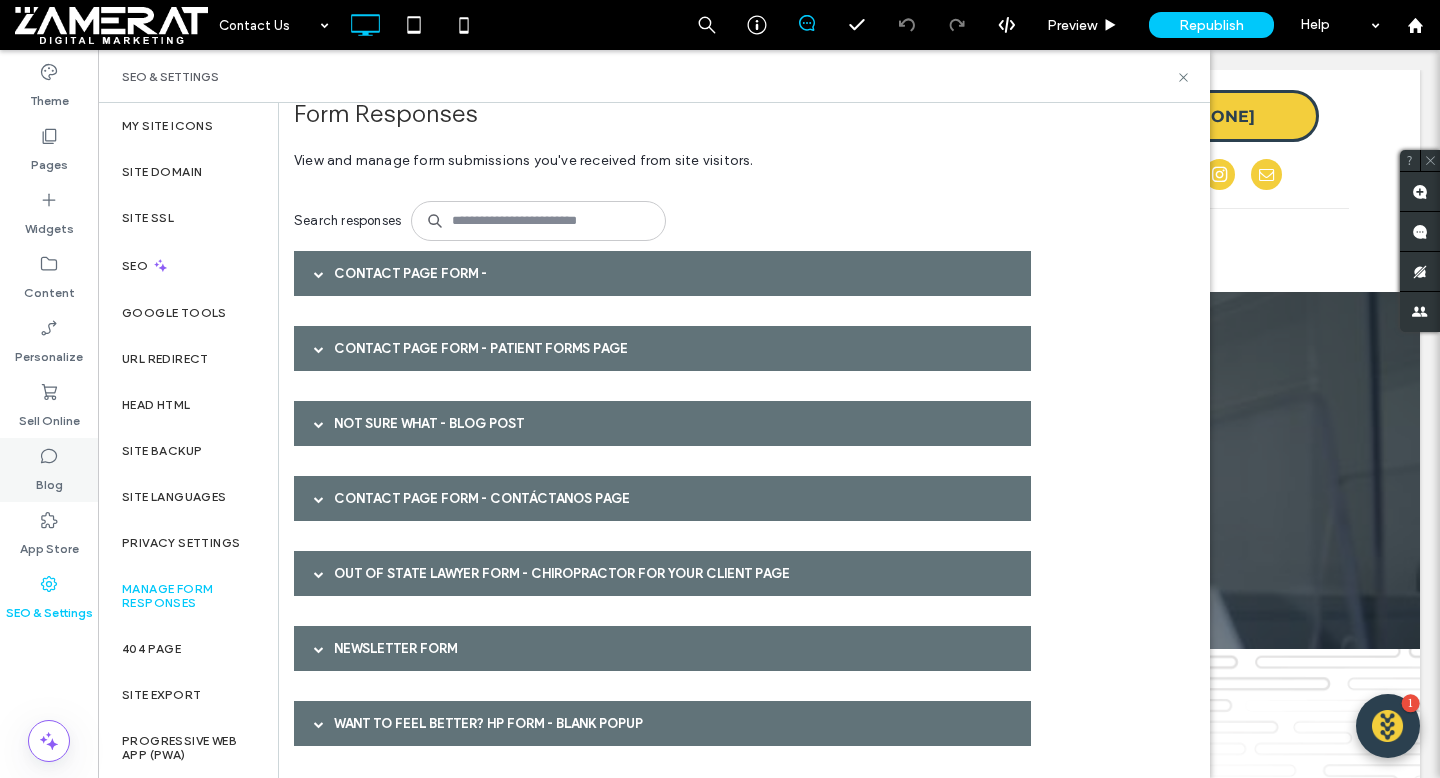 click on "Blog" at bounding box center (49, 480) 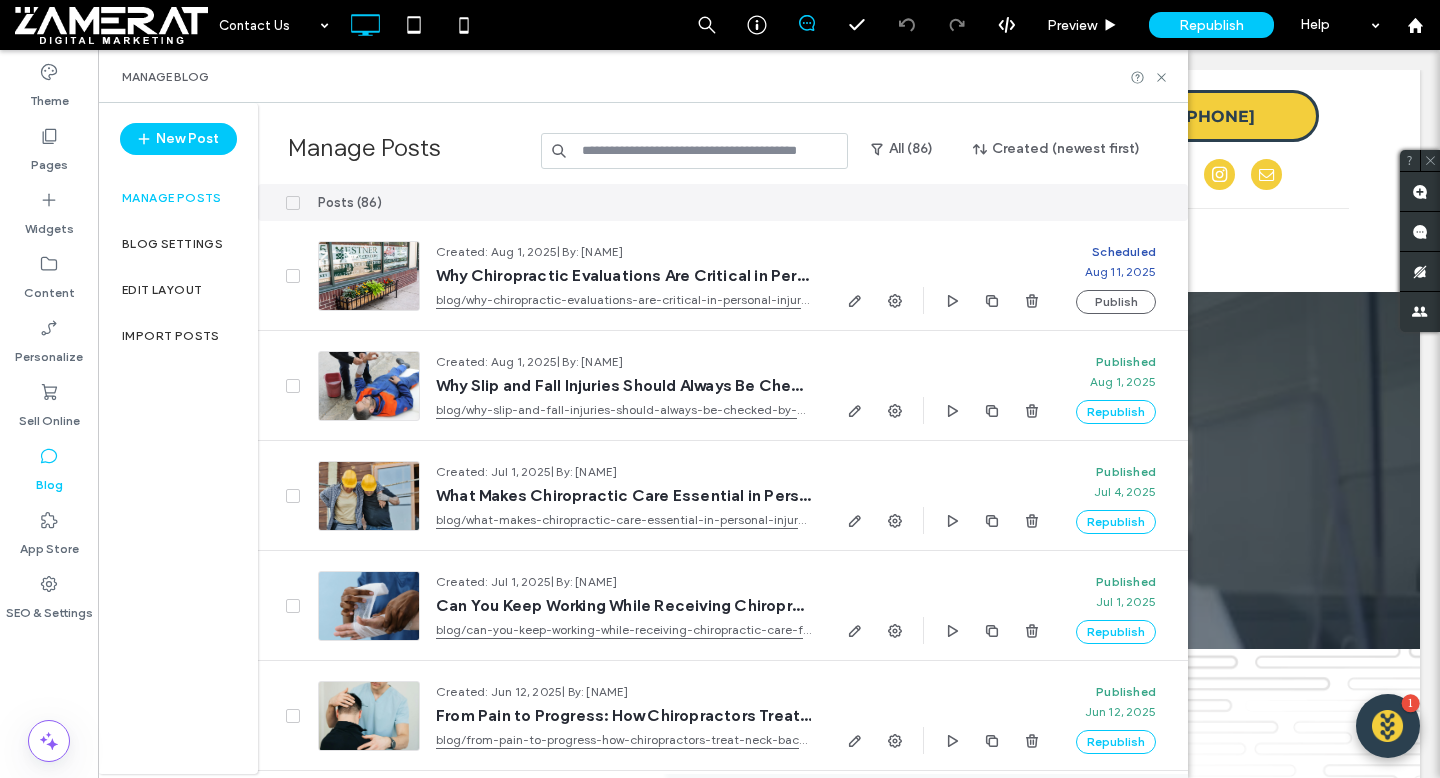 click at bounding box center (694, 151) 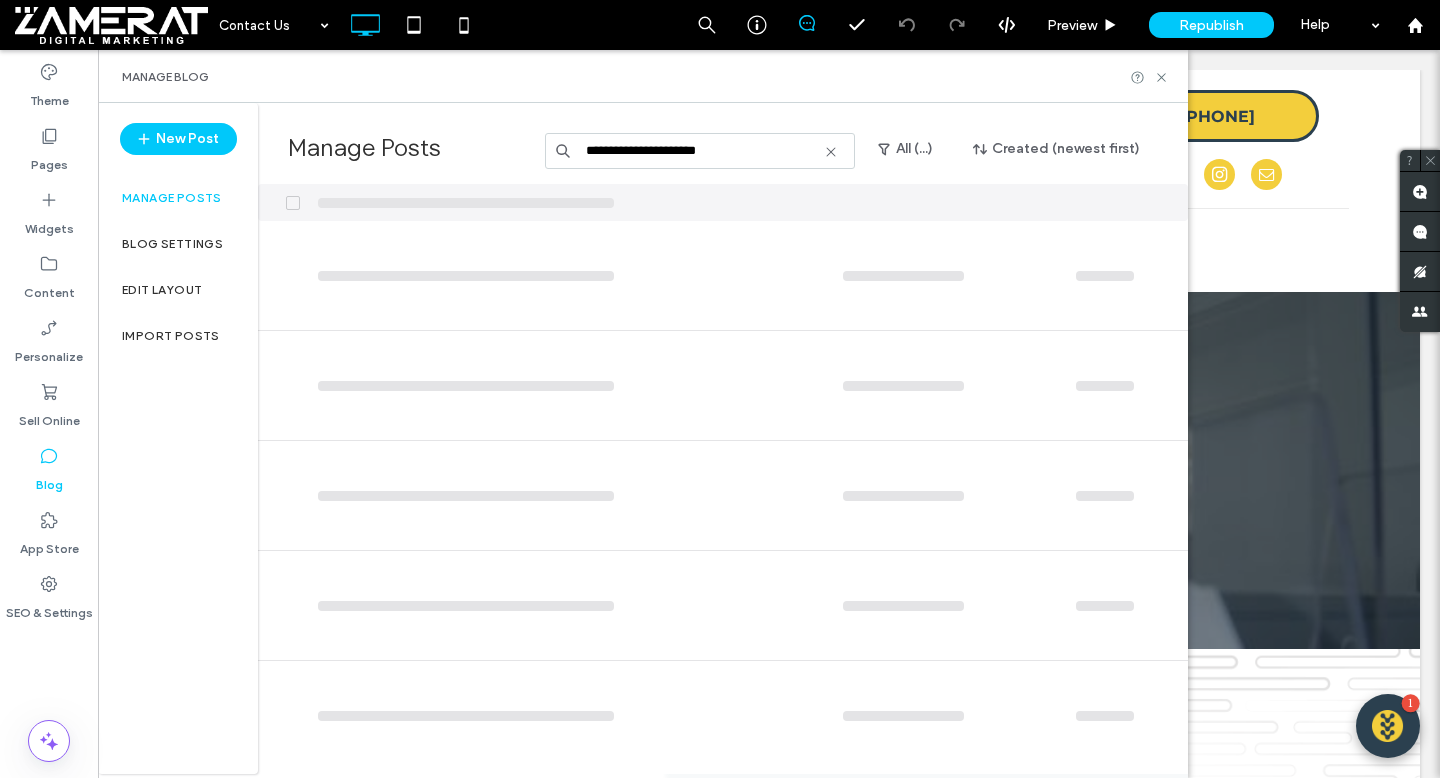 click on "**********" at bounding box center [700, 151] 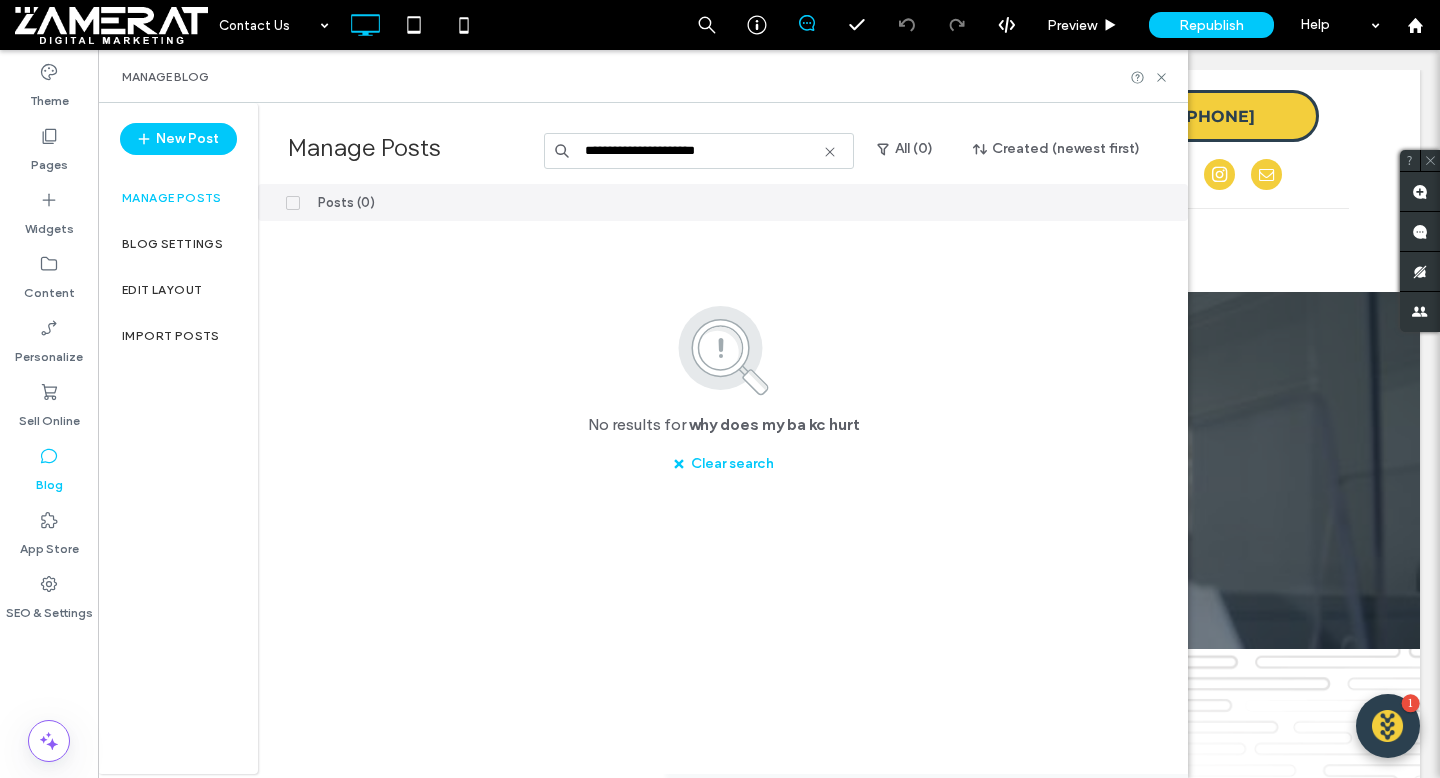 click on "**********" at bounding box center [699, 151] 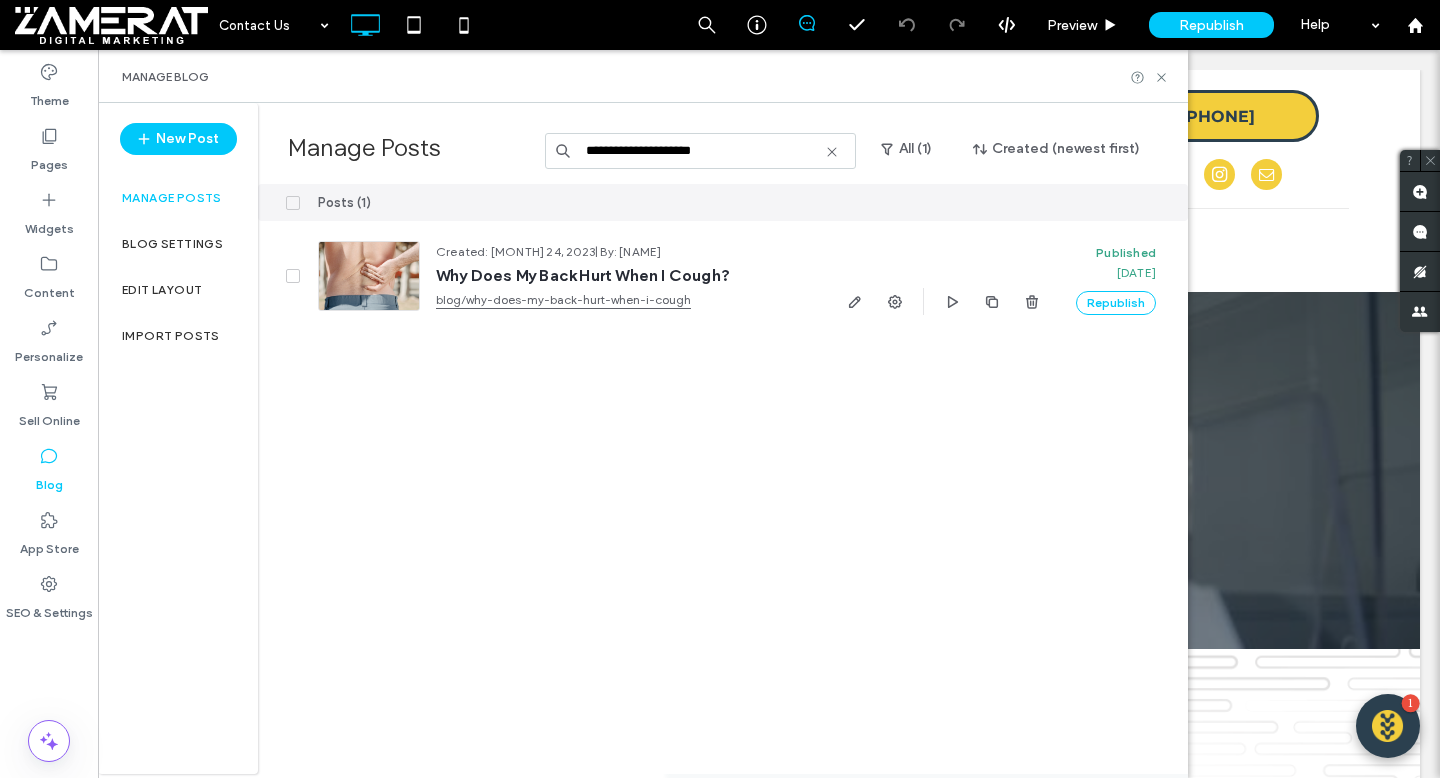 type on "**********" 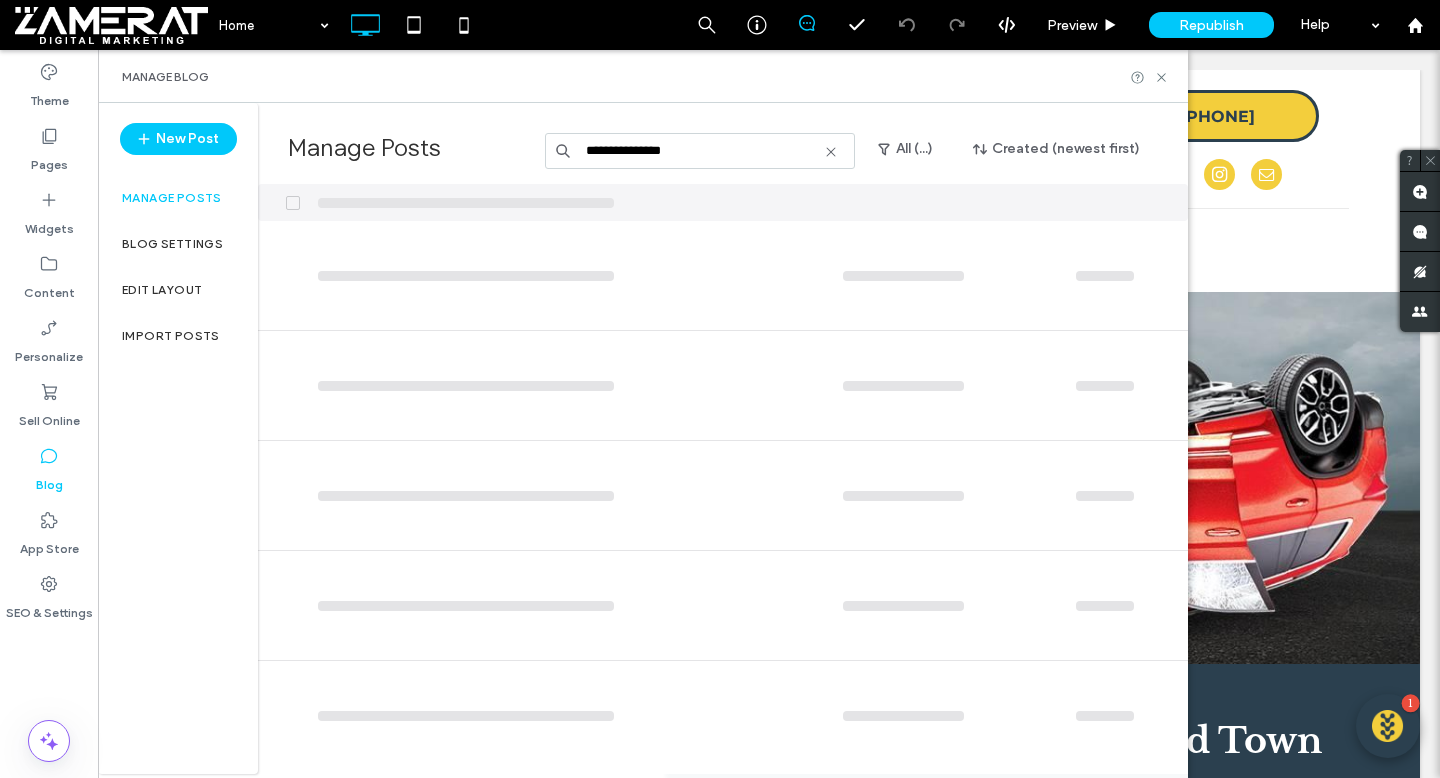 scroll, scrollTop: 0, scrollLeft: 0, axis: both 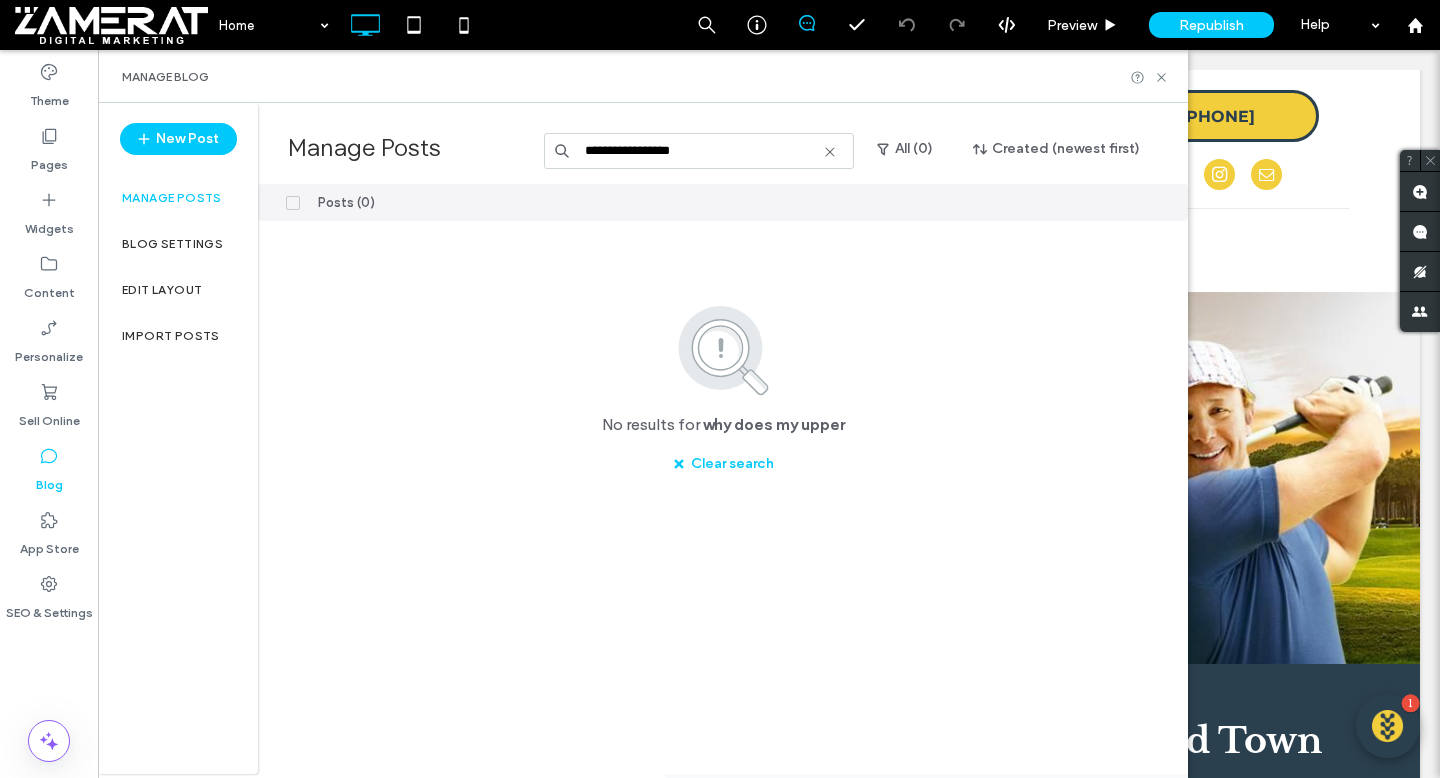 click on "**********" at bounding box center [699, 151] 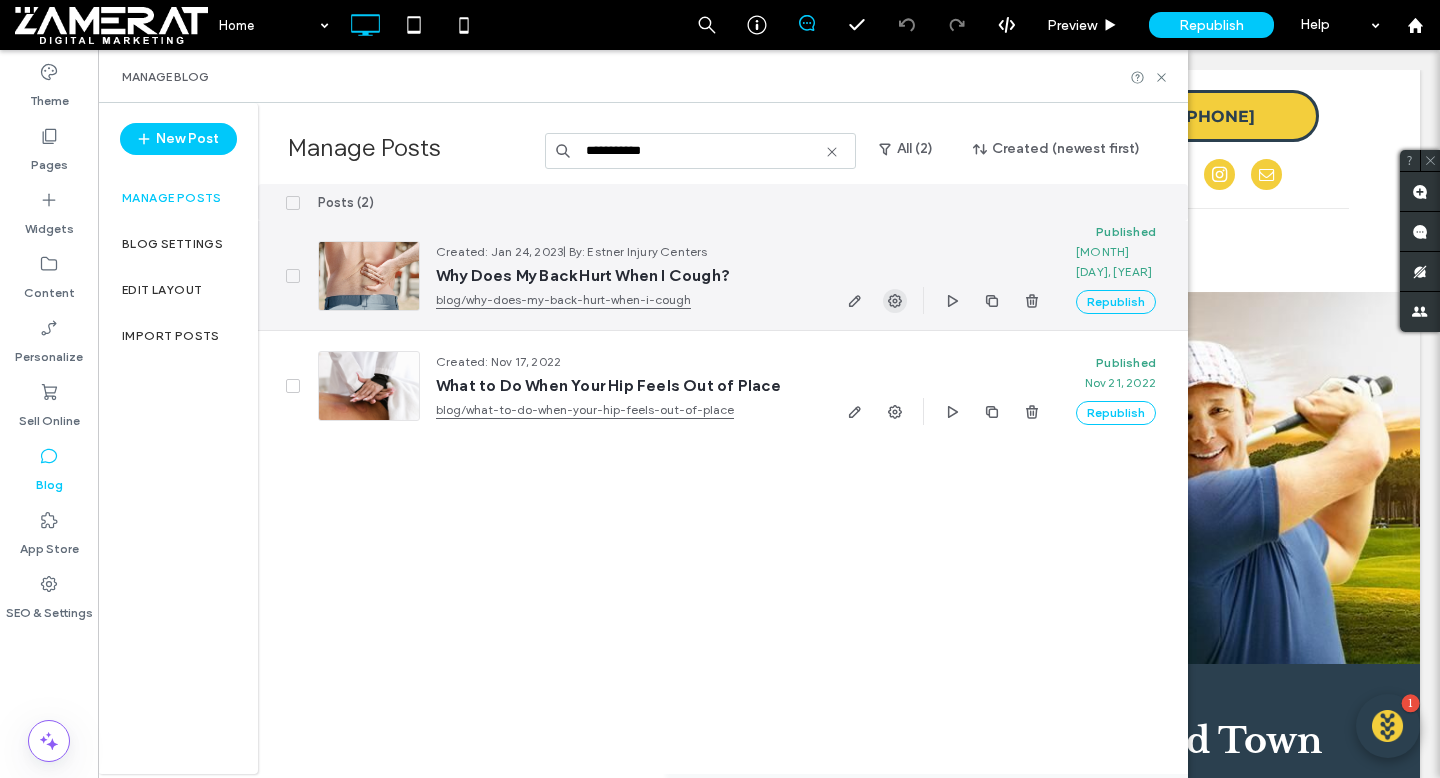 type on "**********" 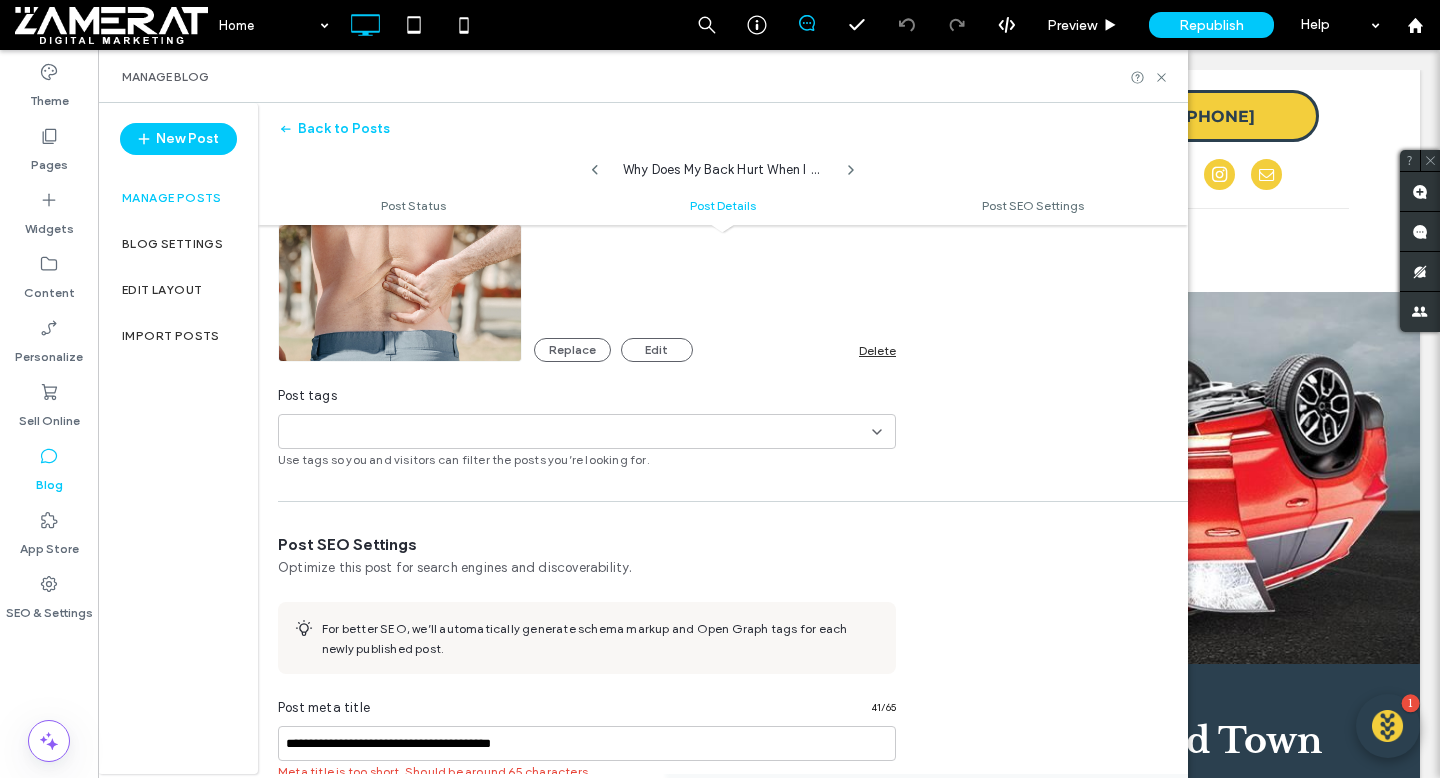 scroll, scrollTop: 0, scrollLeft: 0, axis: both 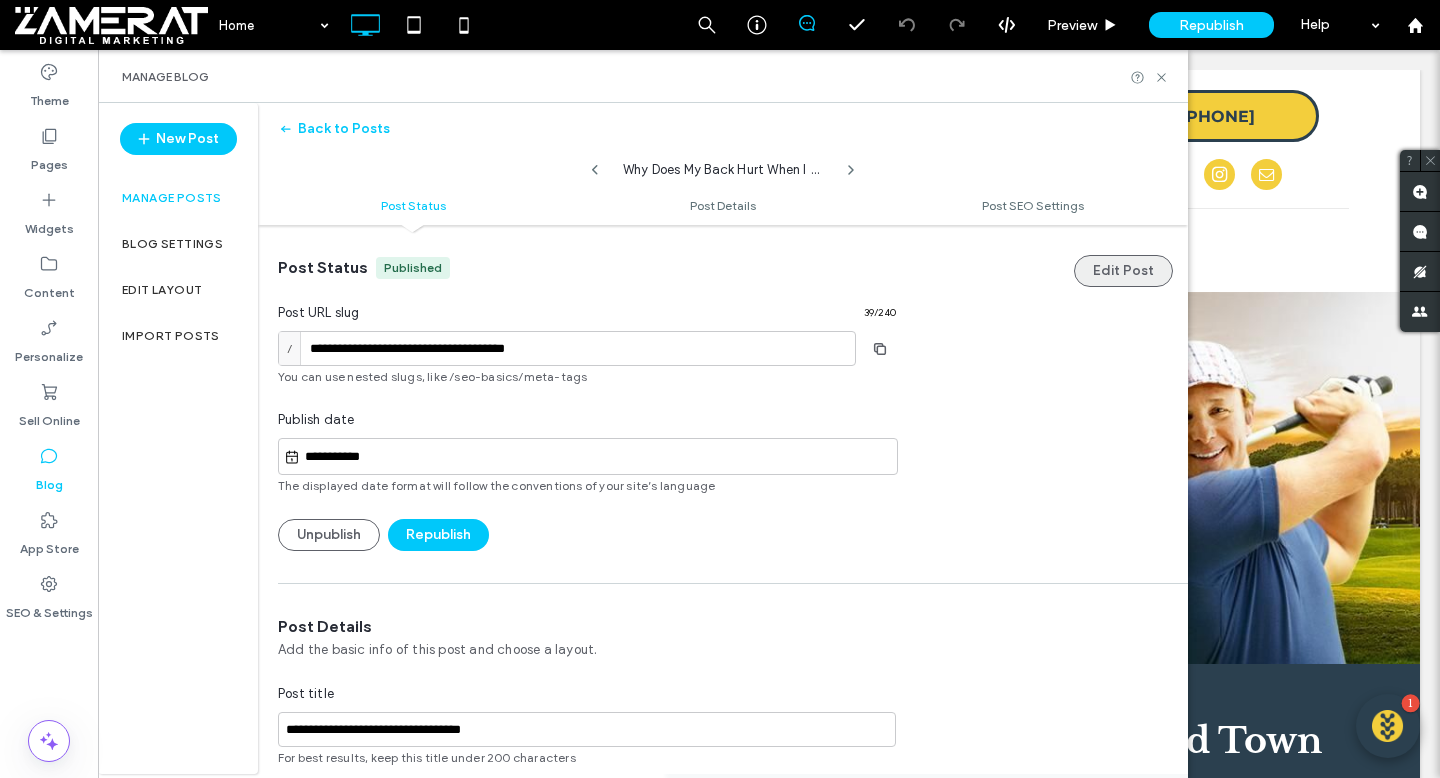click on "Edit Post" at bounding box center (1123, 271) 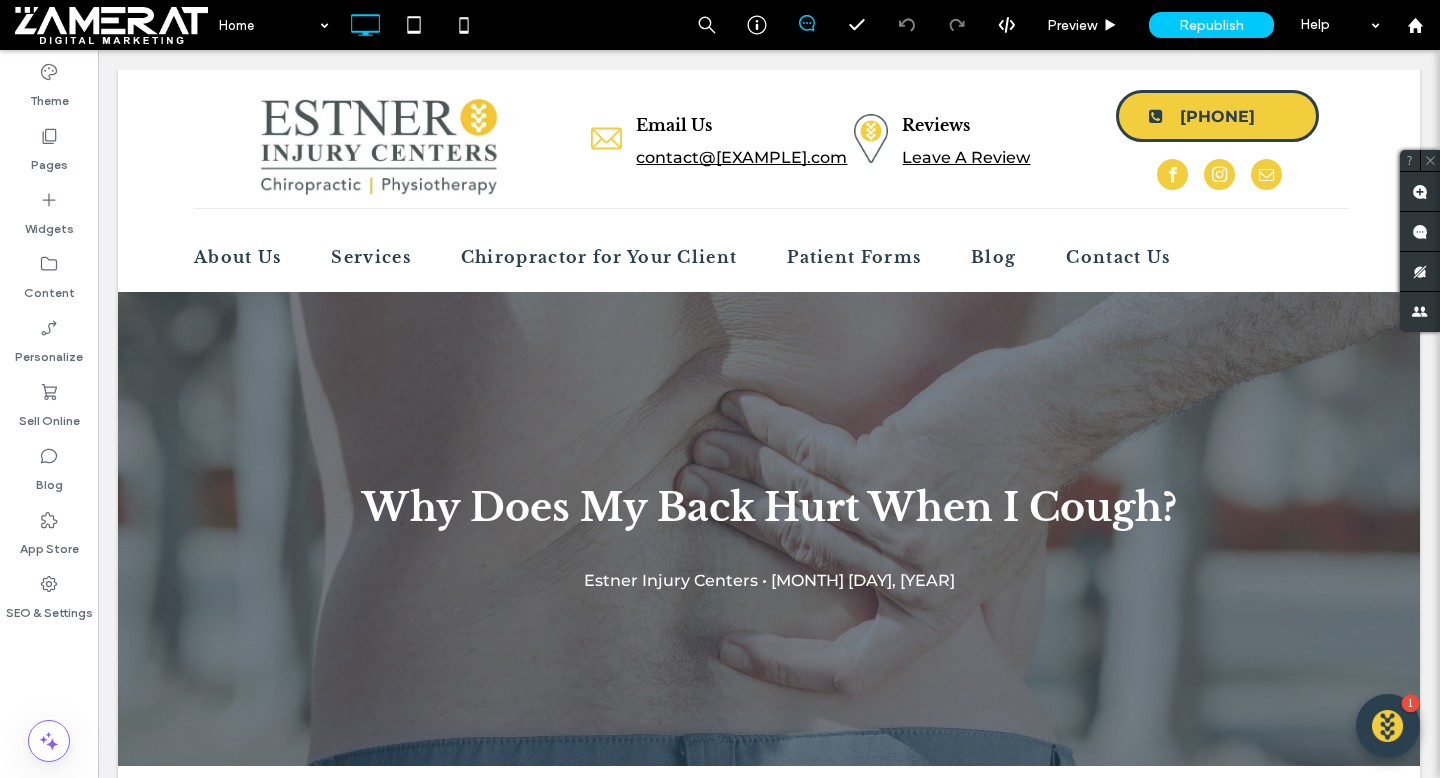 scroll, scrollTop: 0, scrollLeft: 0, axis: both 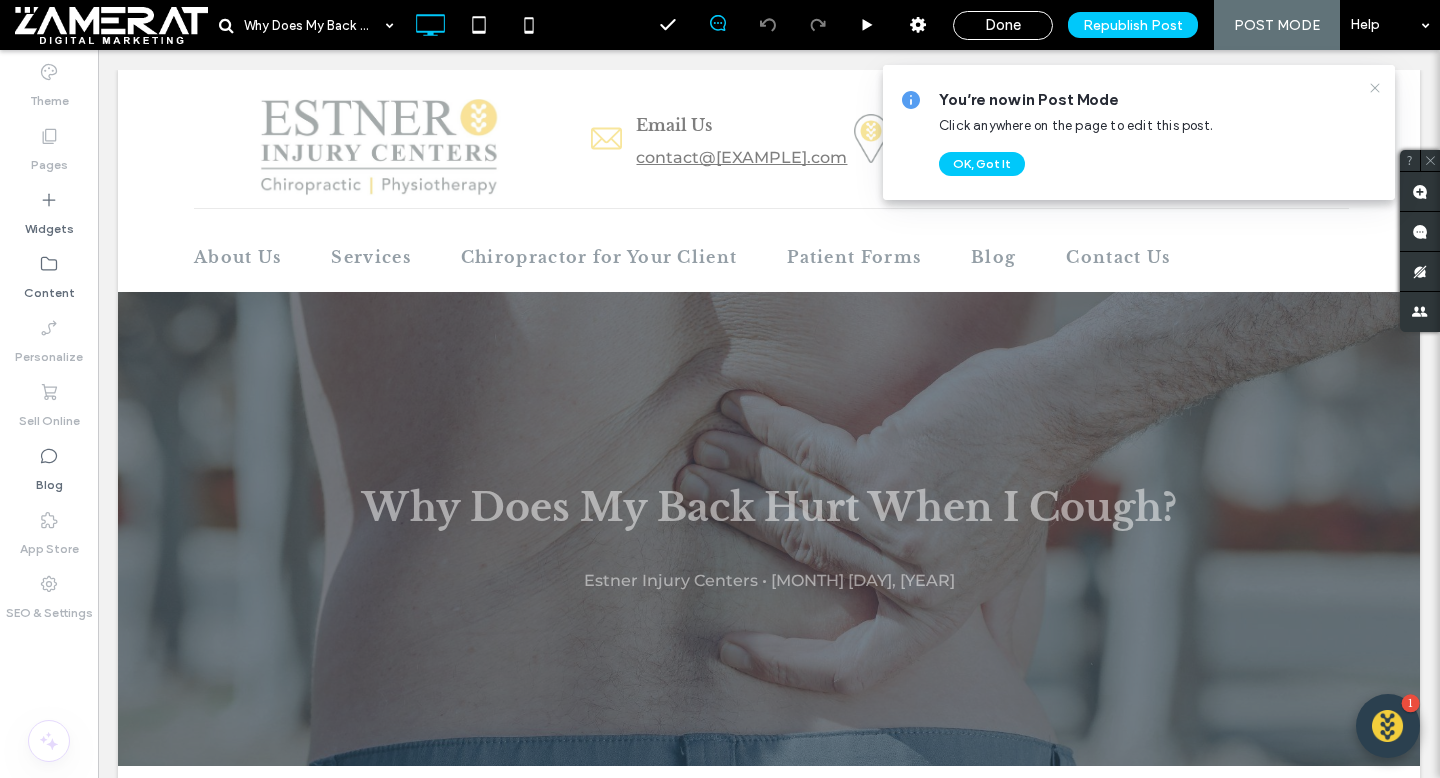 click 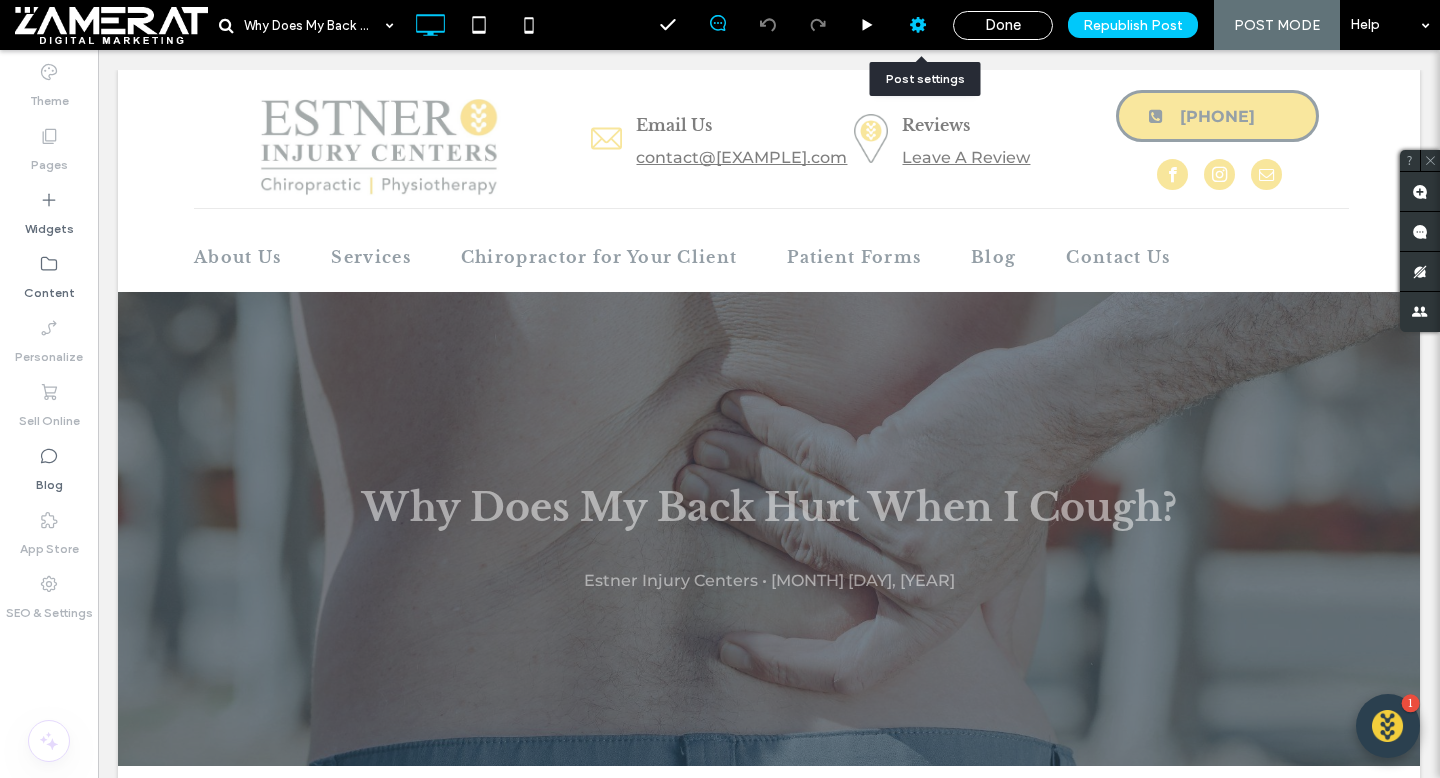 click 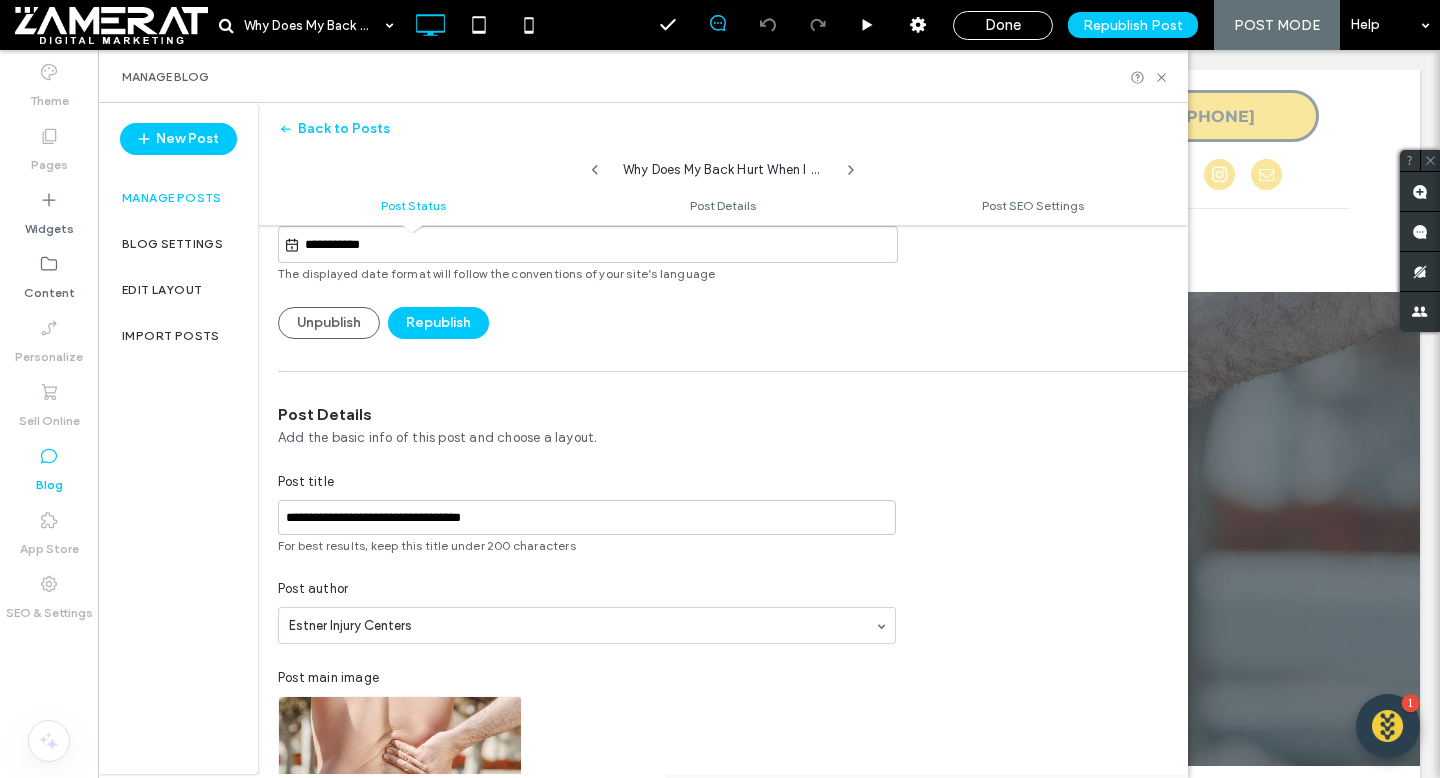 scroll, scrollTop: 305, scrollLeft: 0, axis: vertical 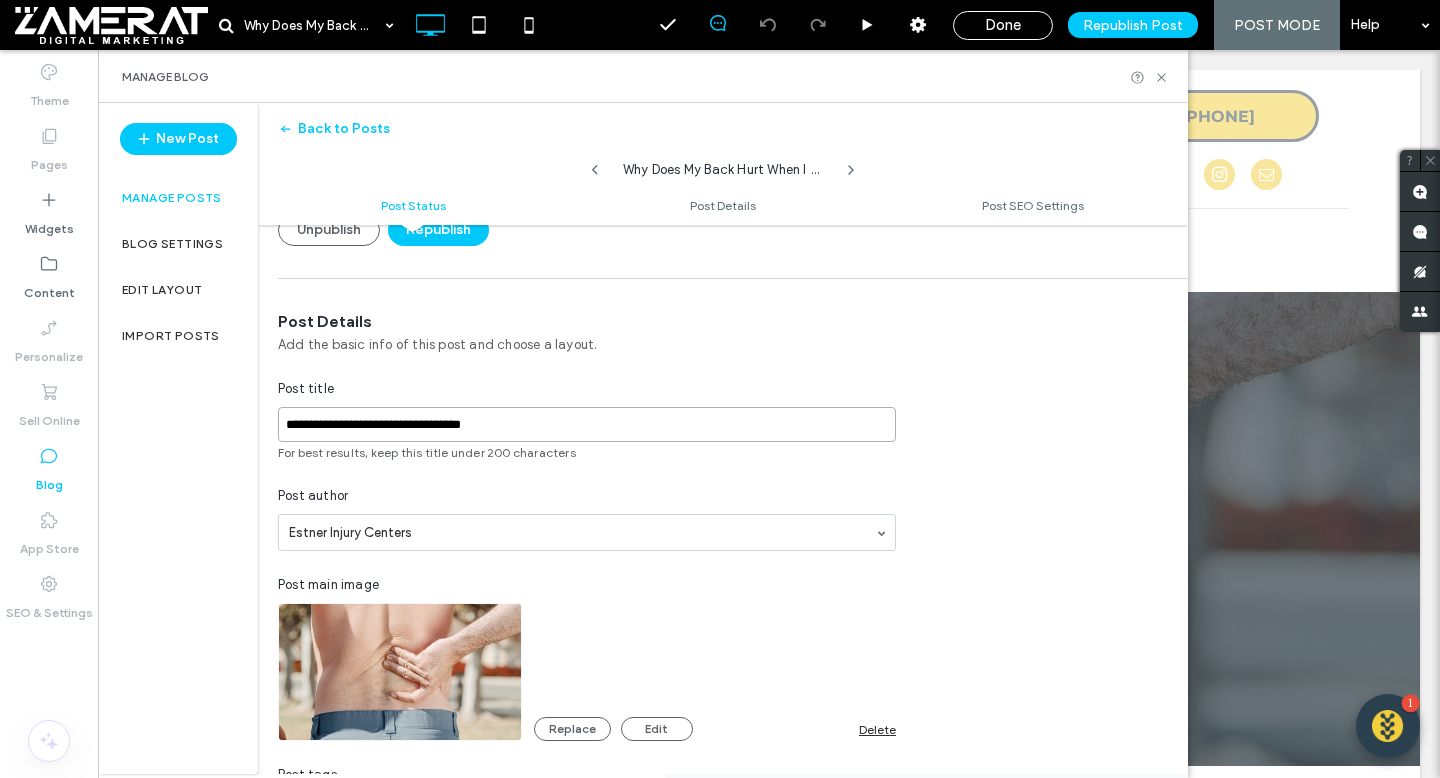 click on "**********" at bounding box center (587, 424) 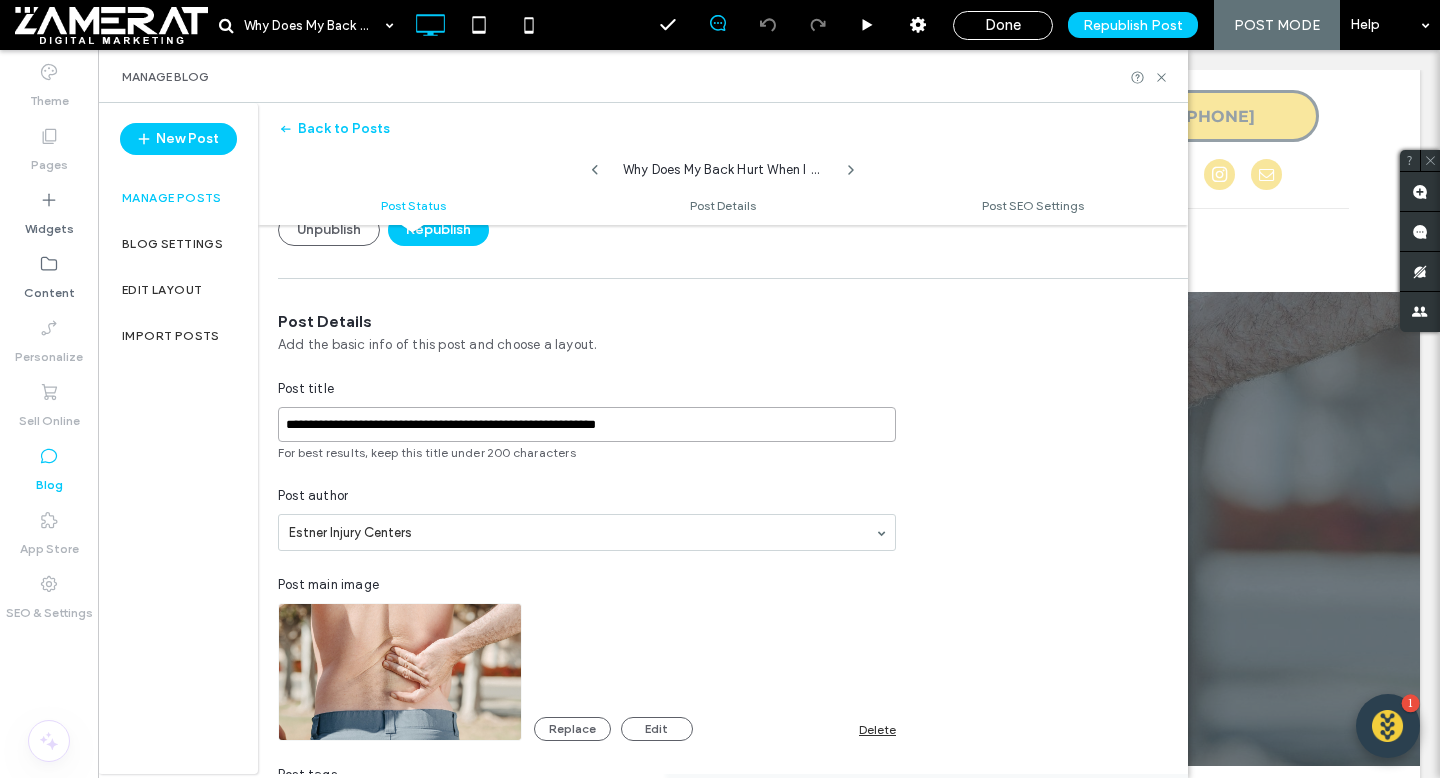 type on "**********" 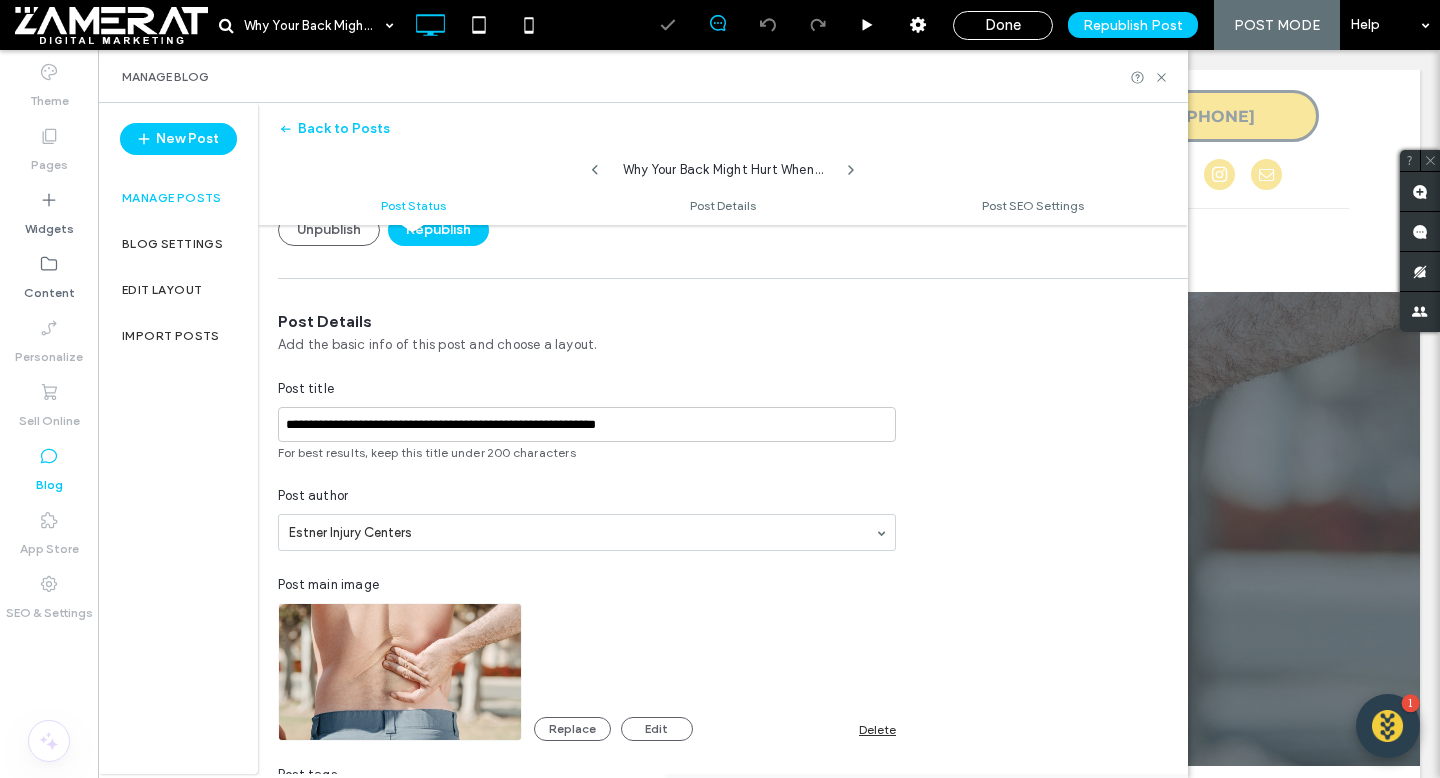 click on "Post title" at bounding box center (587, 389) 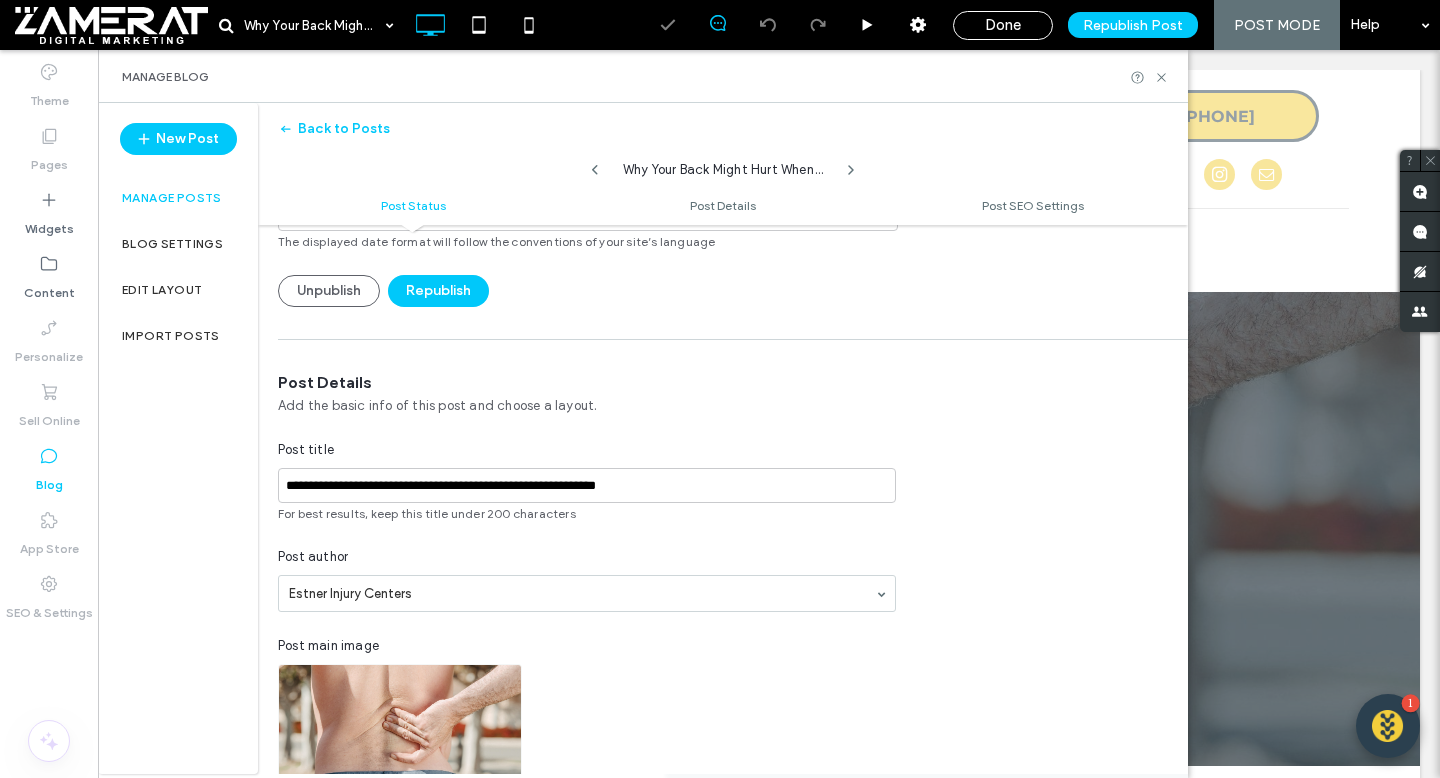 scroll, scrollTop: 0, scrollLeft: 0, axis: both 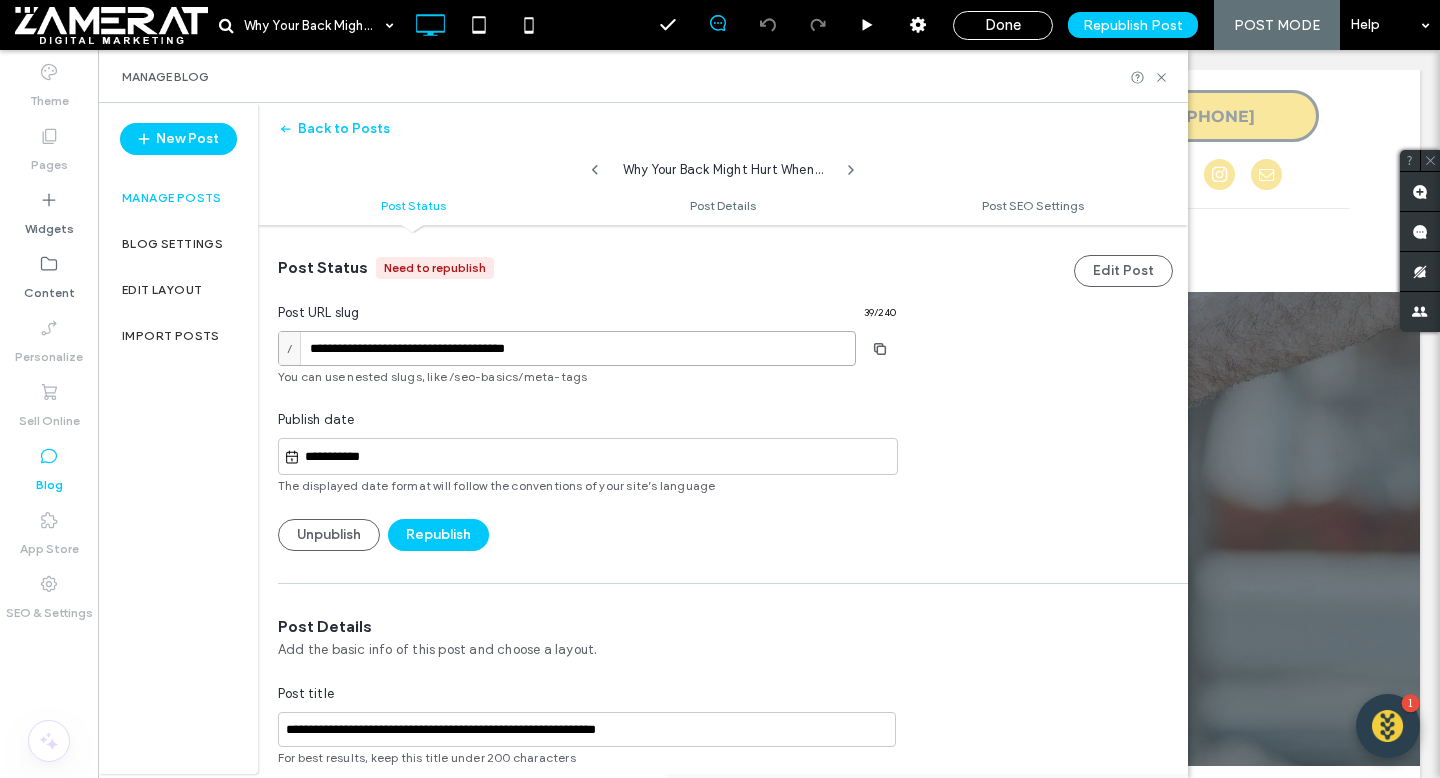 click on "**********" at bounding box center (567, 348) 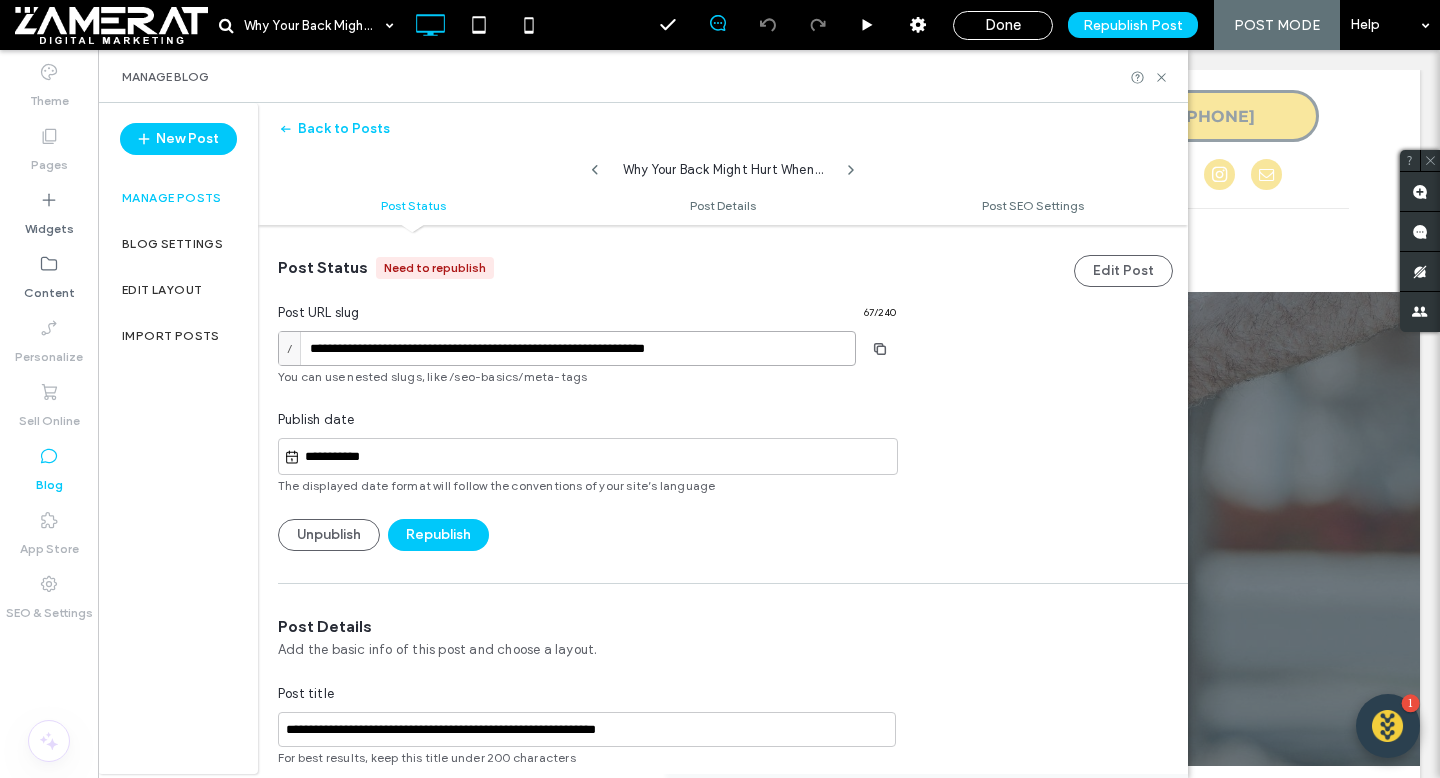 click on "**********" at bounding box center (567, 348) 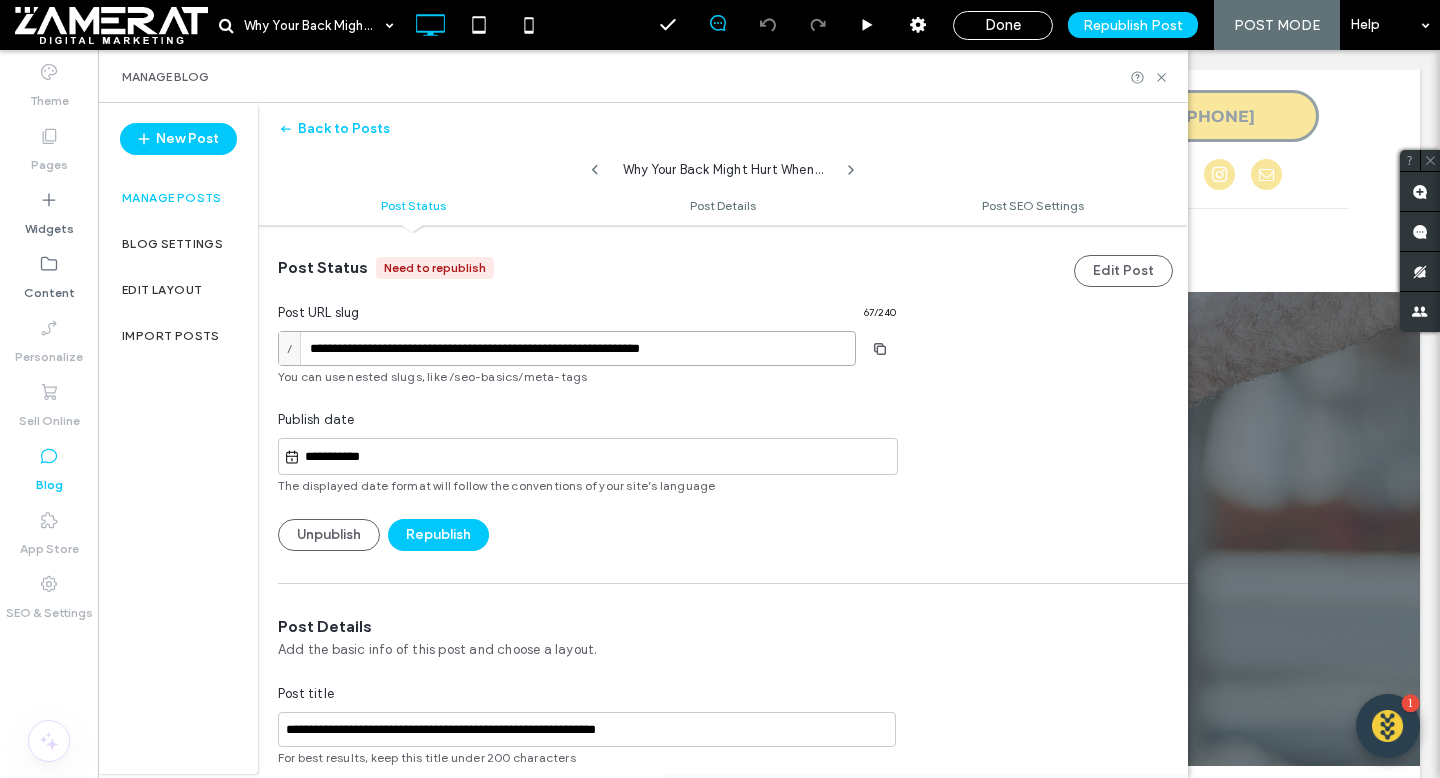 click on "**********" at bounding box center [567, 348] 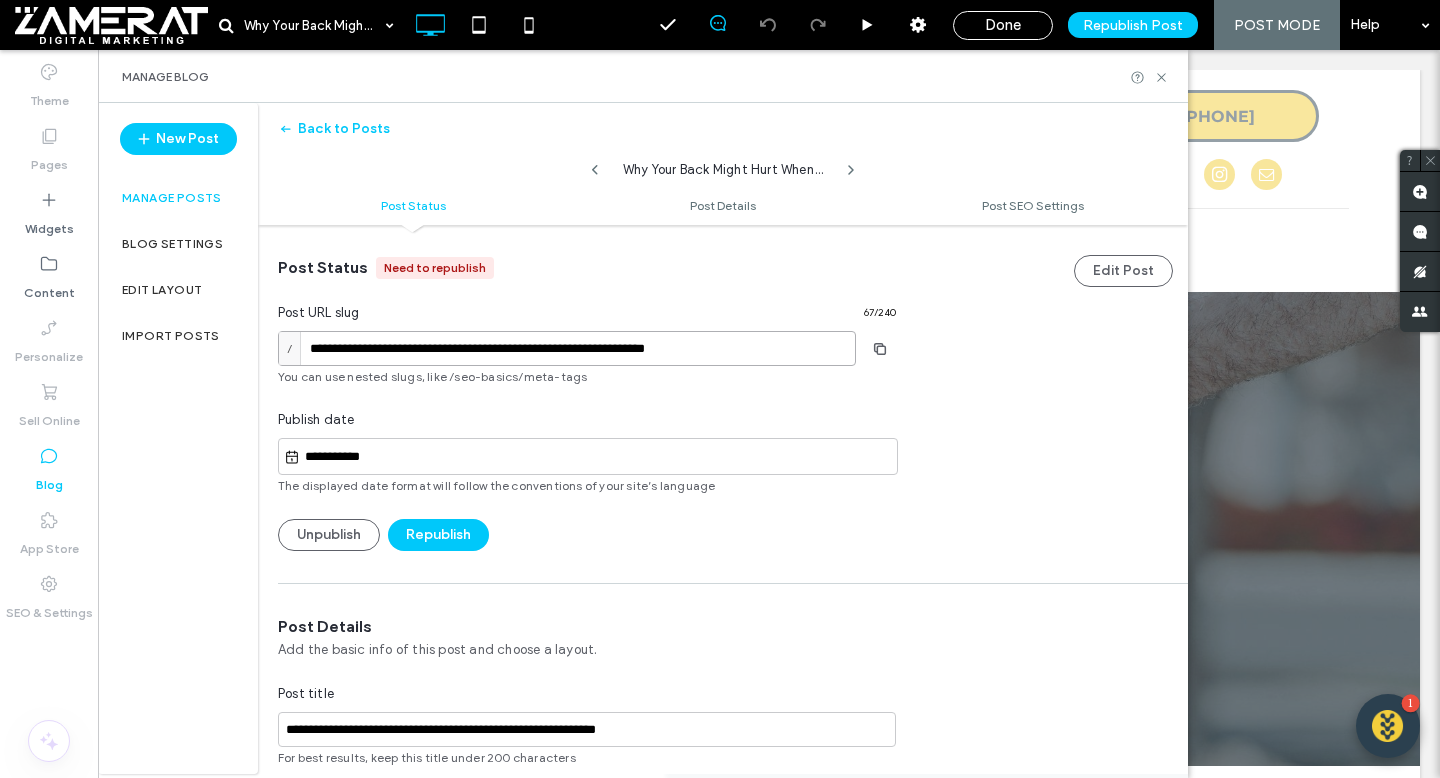 click on "**********" at bounding box center [567, 348] 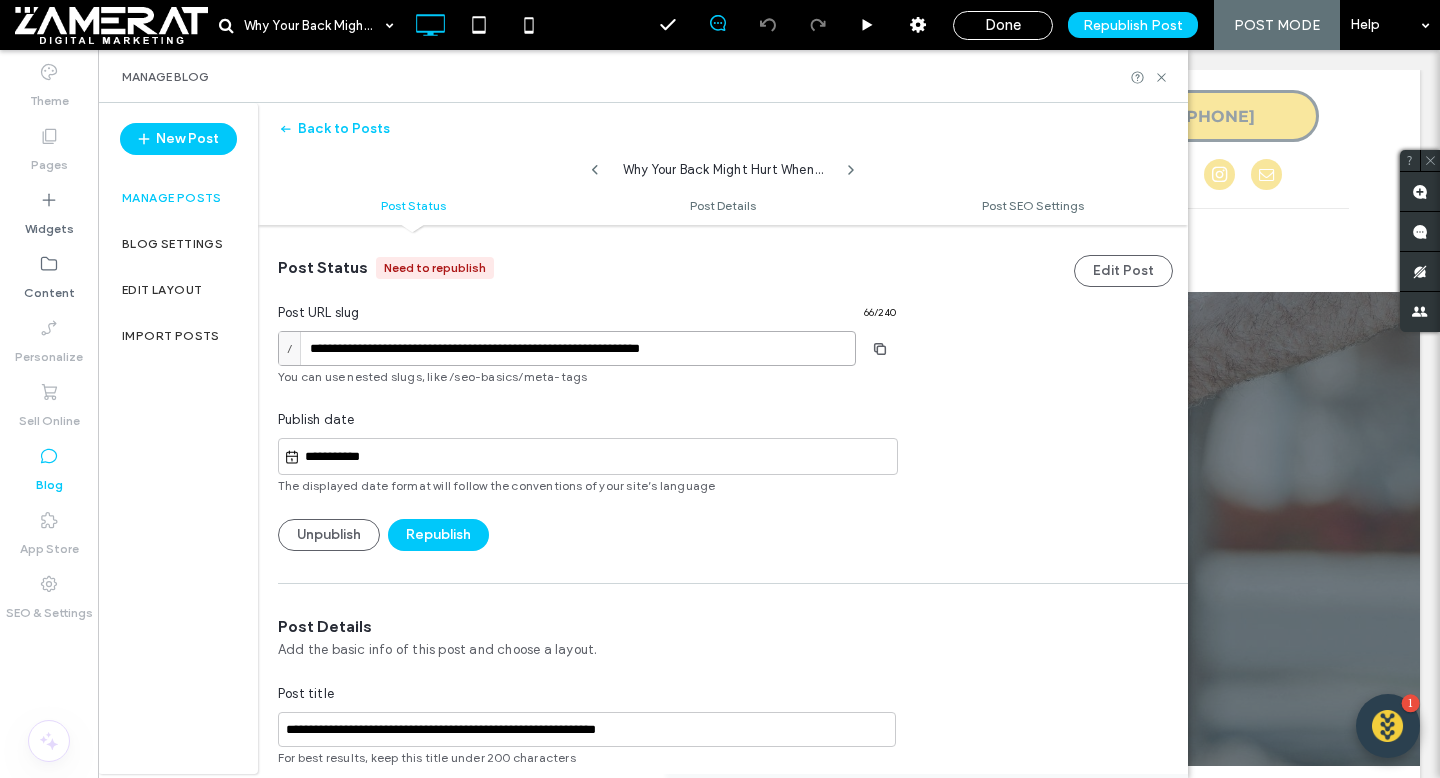click on "**********" at bounding box center (567, 348) 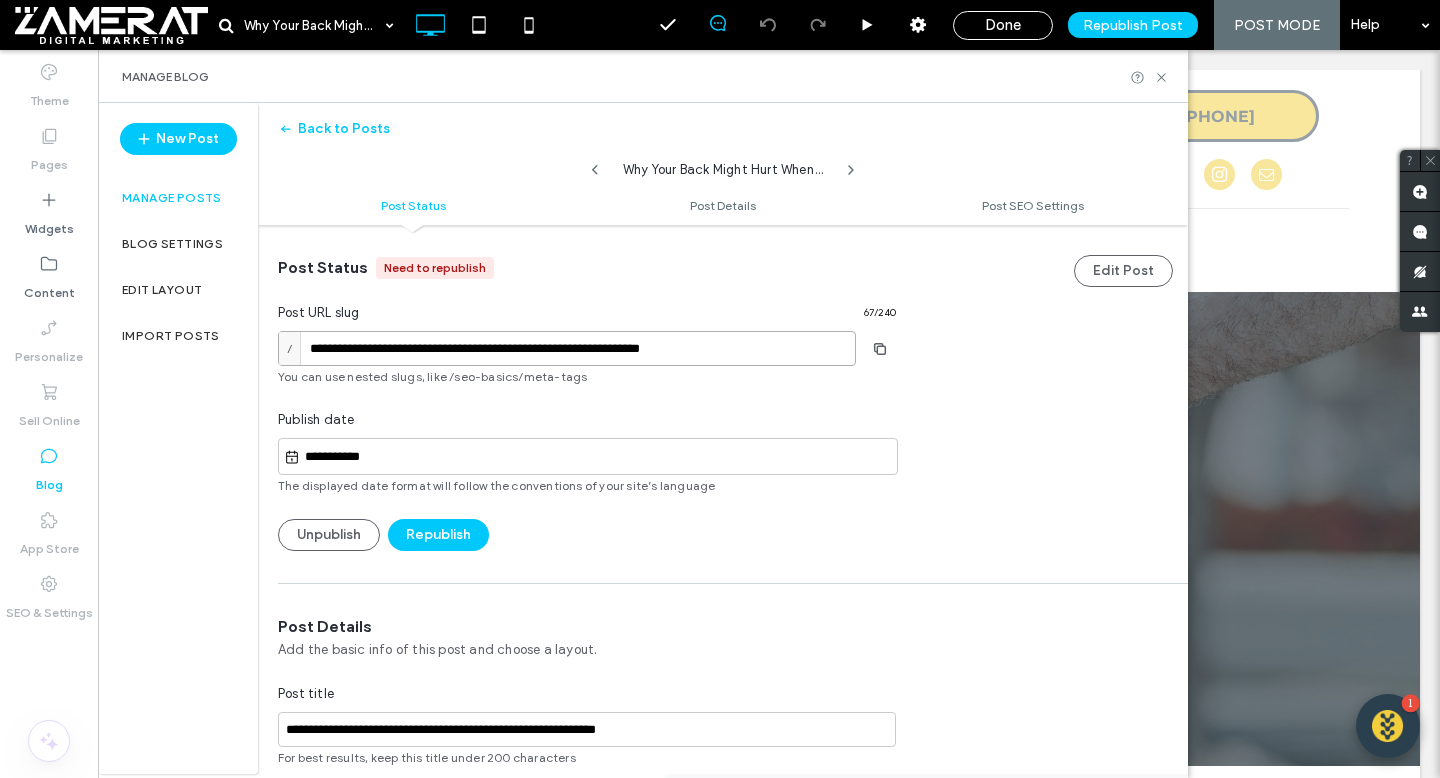 click on "**********" at bounding box center [567, 348] 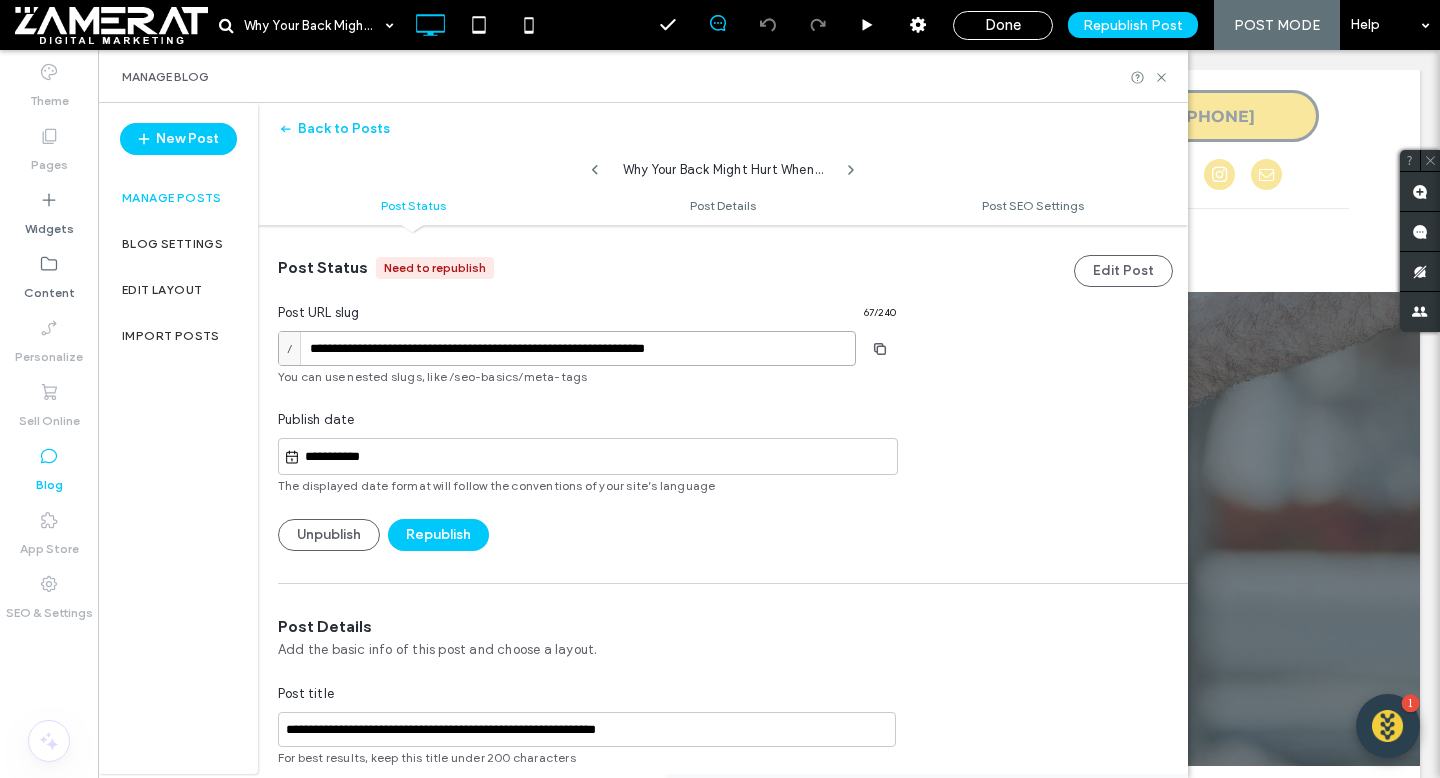 click on "**********" at bounding box center [567, 348] 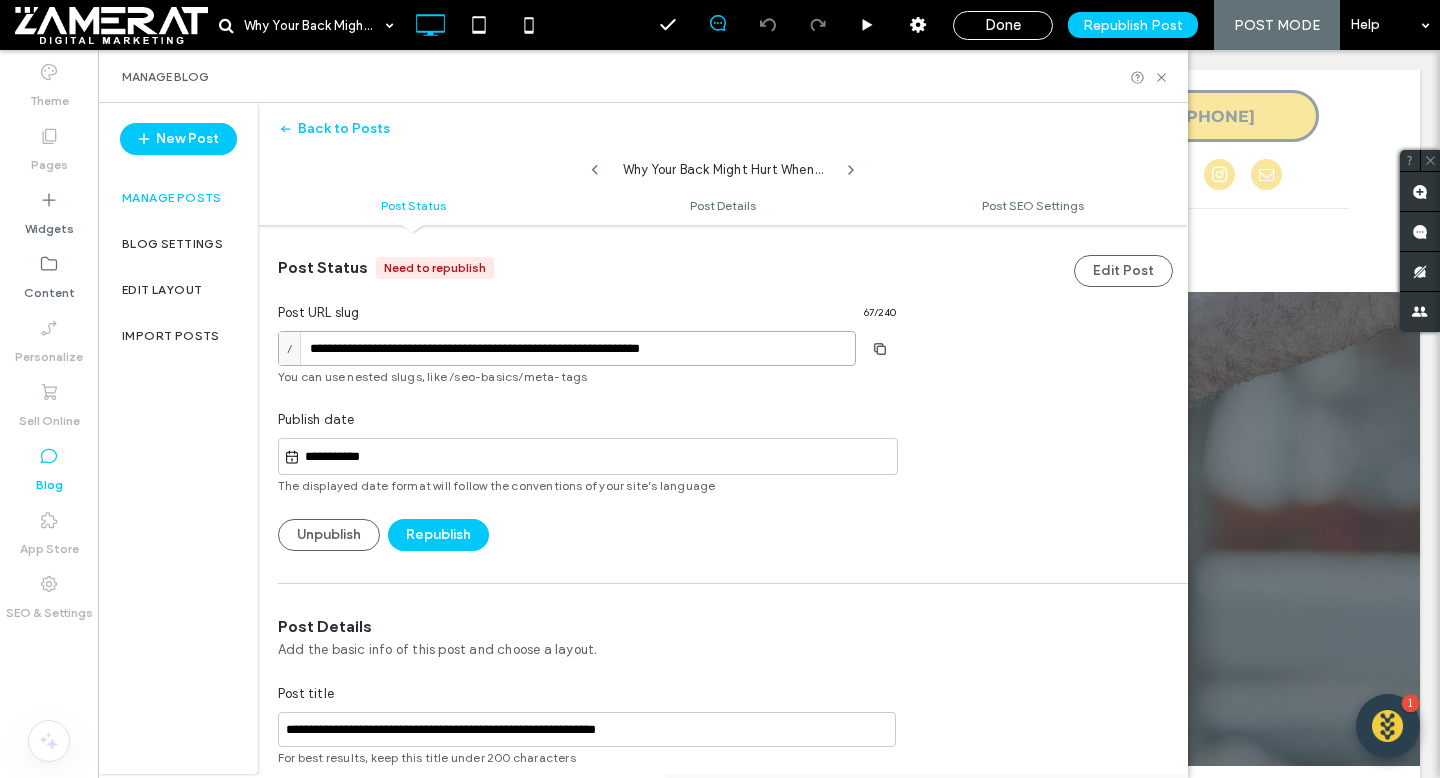 click on "**********" at bounding box center (567, 348) 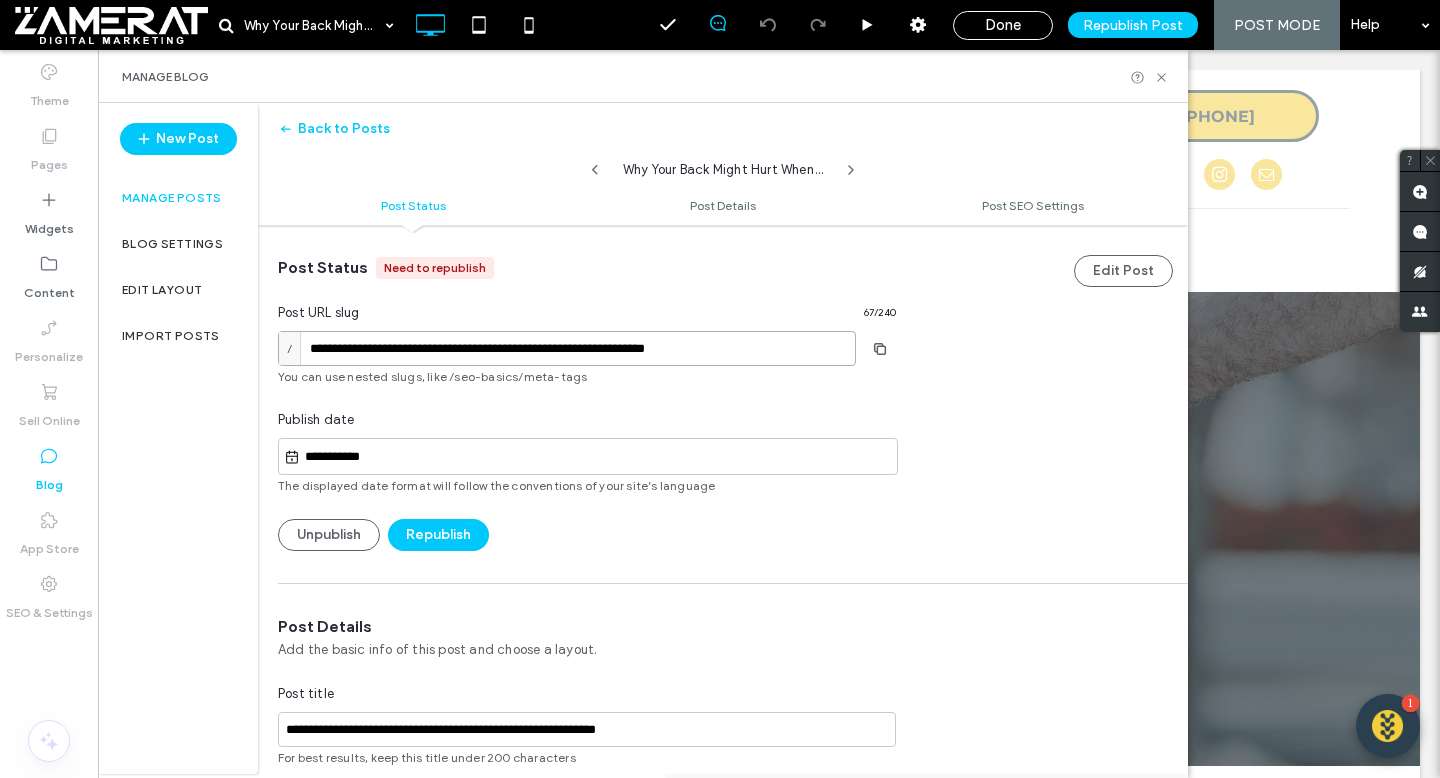 click on "**********" at bounding box center (567, 348) 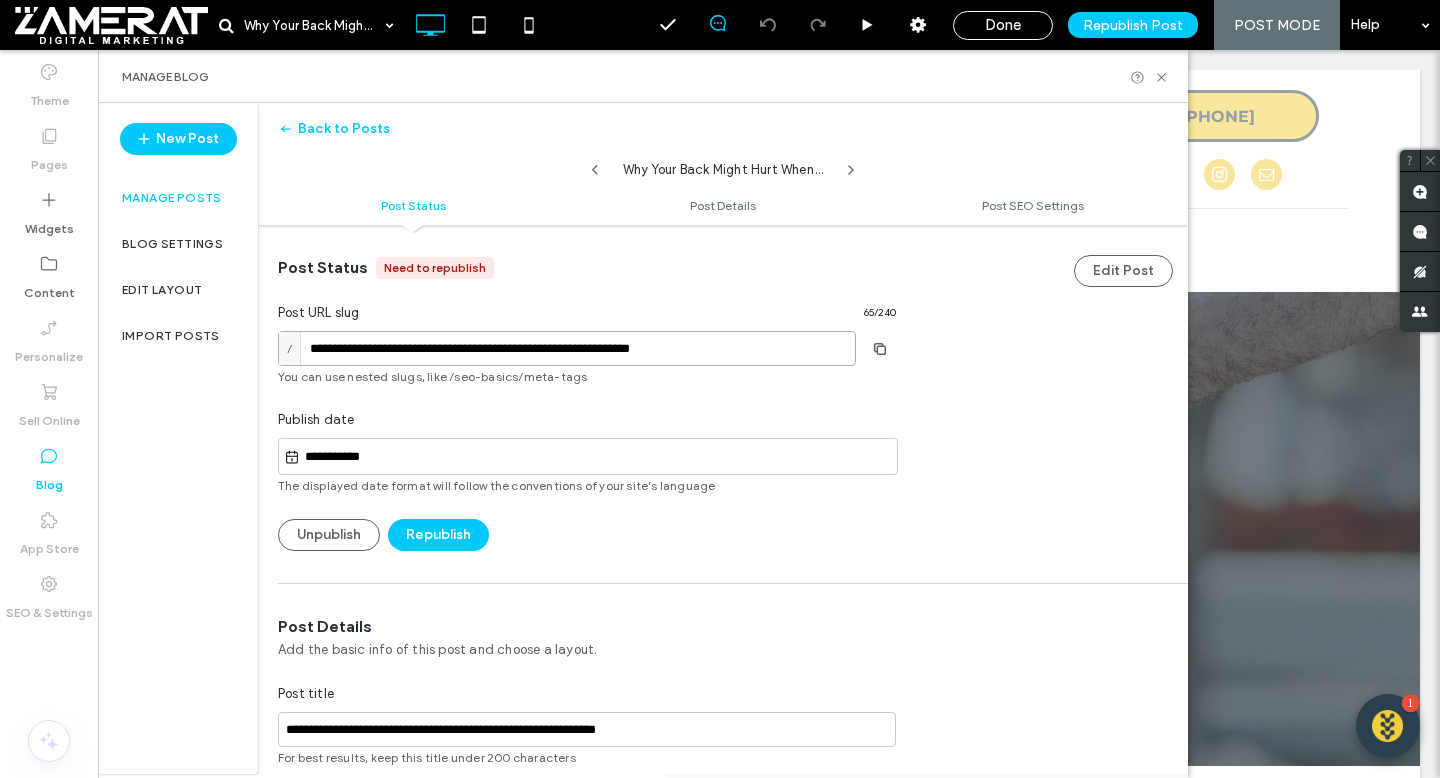 click on "**********" at bounding box center [567, 348] 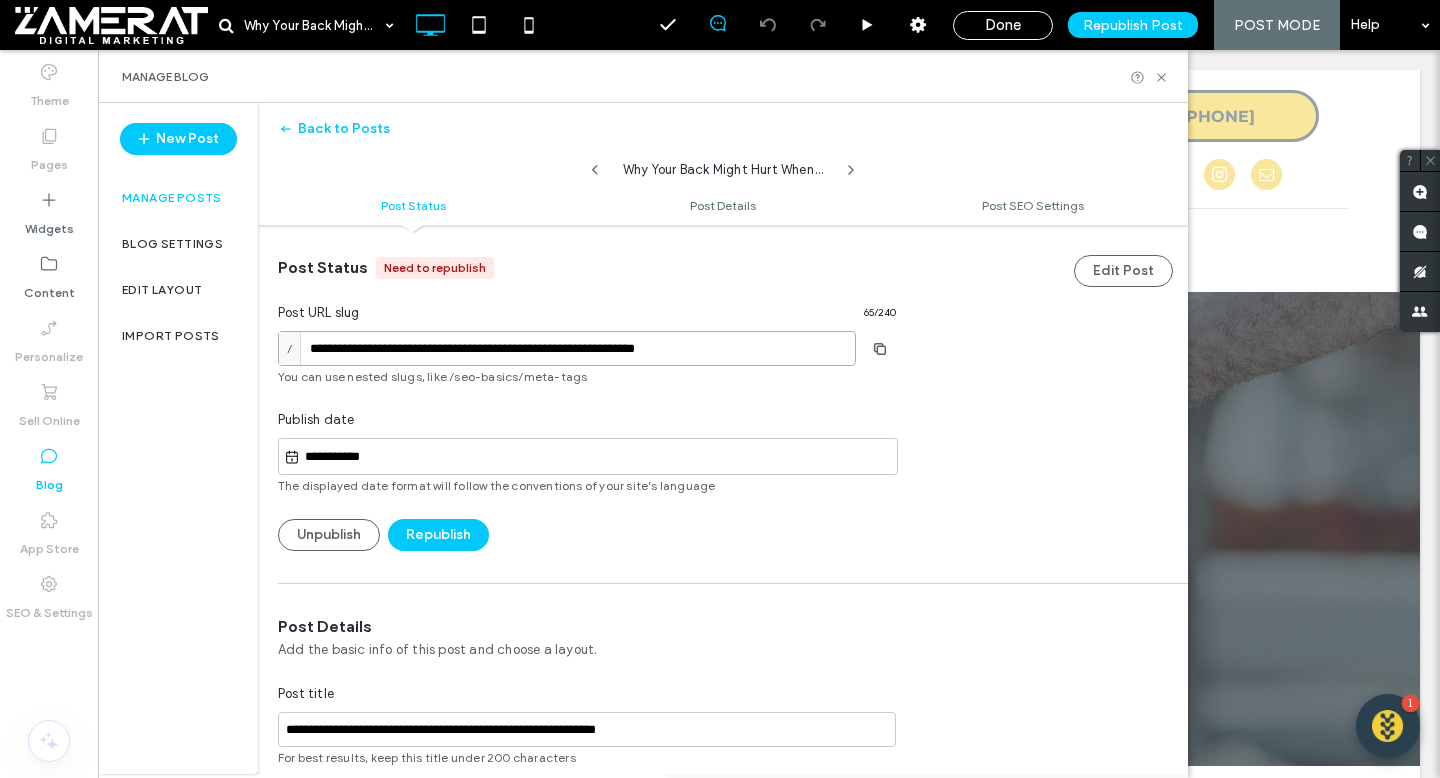 click on "**********" at bounding box center (567, 348) 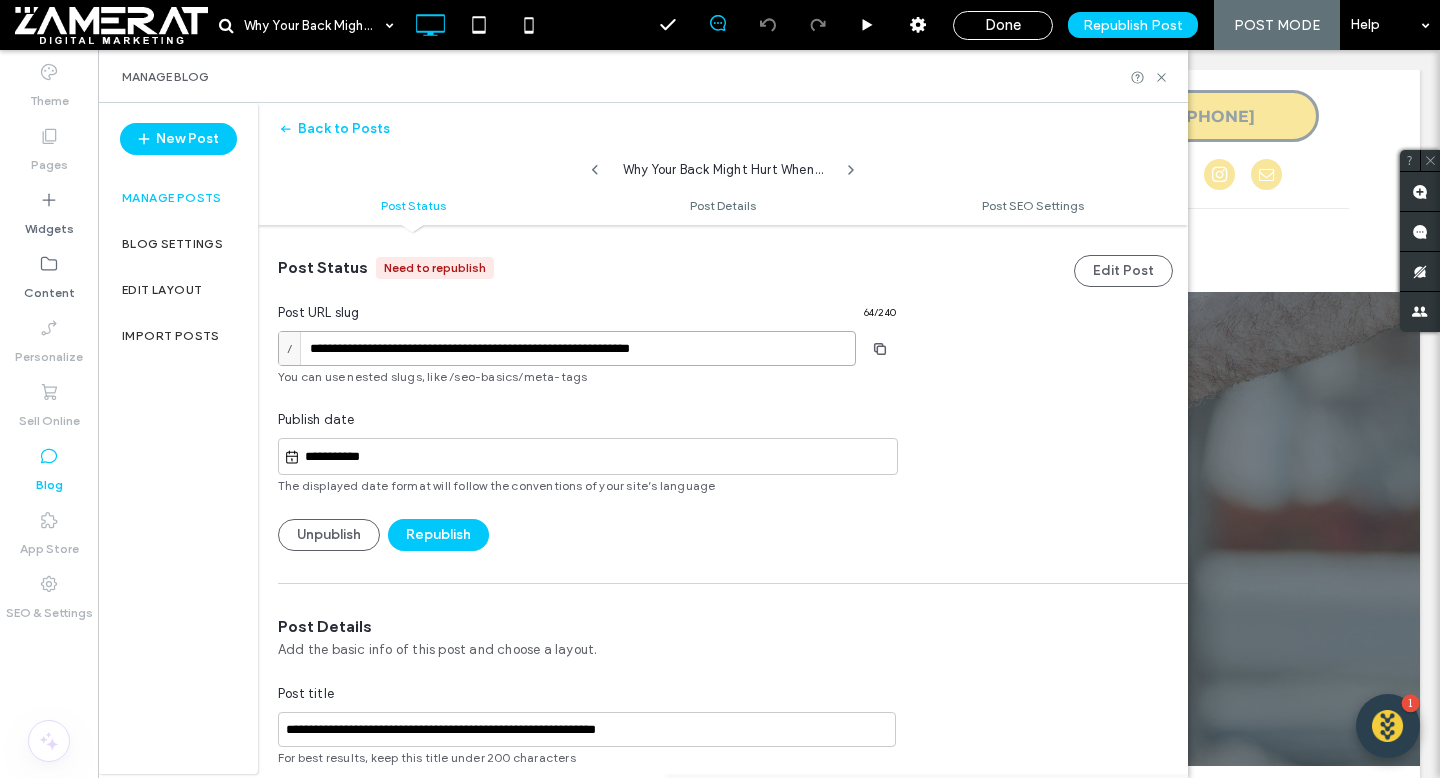 click on "**********" at bounding box center [567, 348] 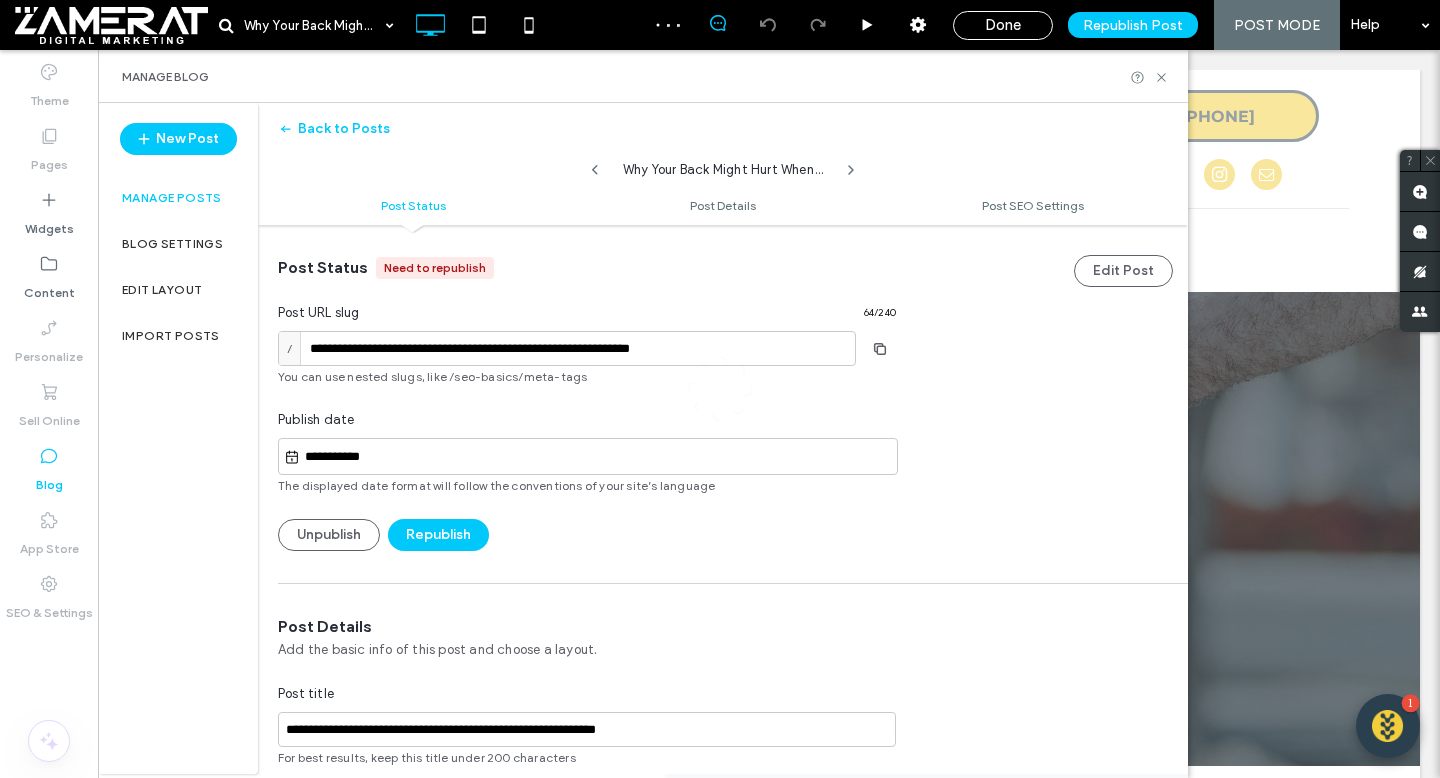 click at bounding box center [720, 389] 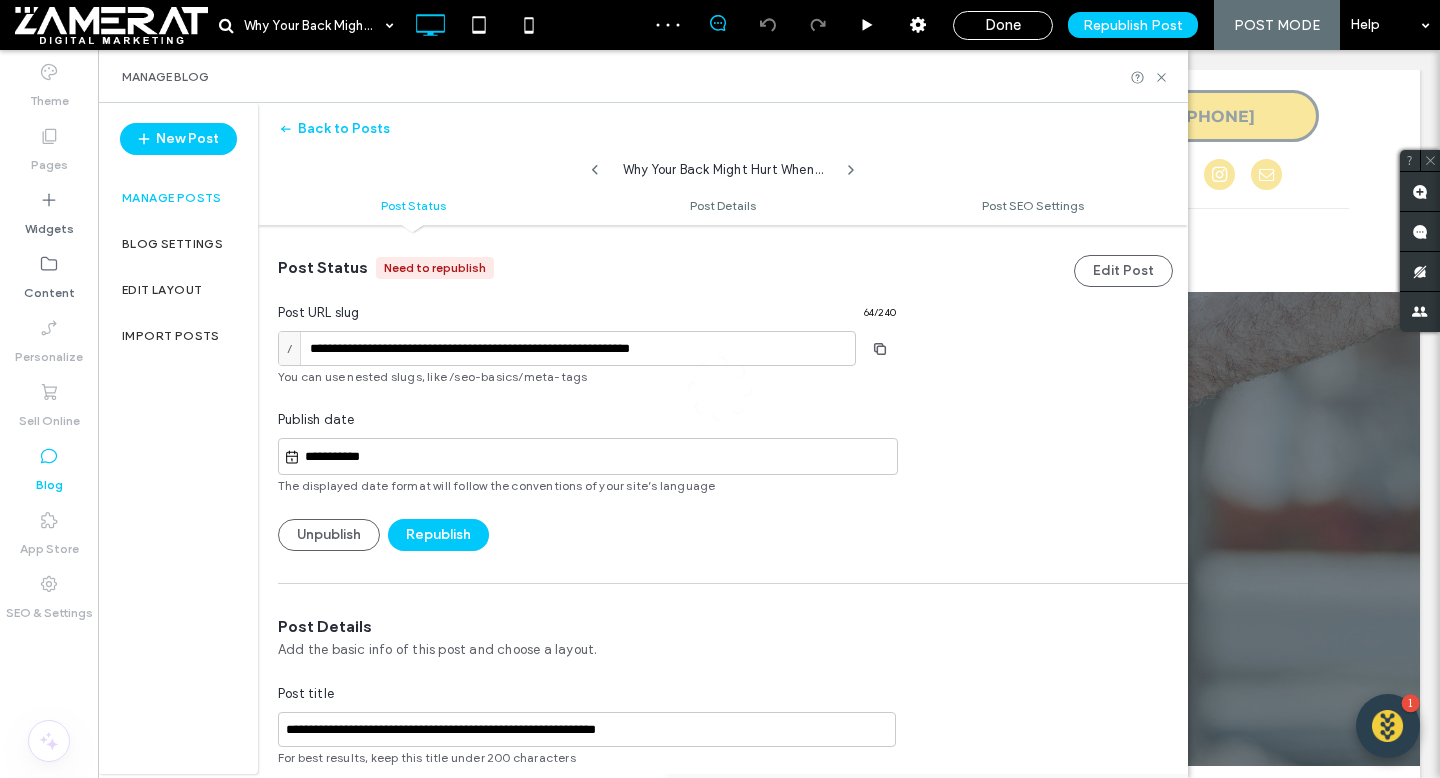 click at bounding box center [720, 389] 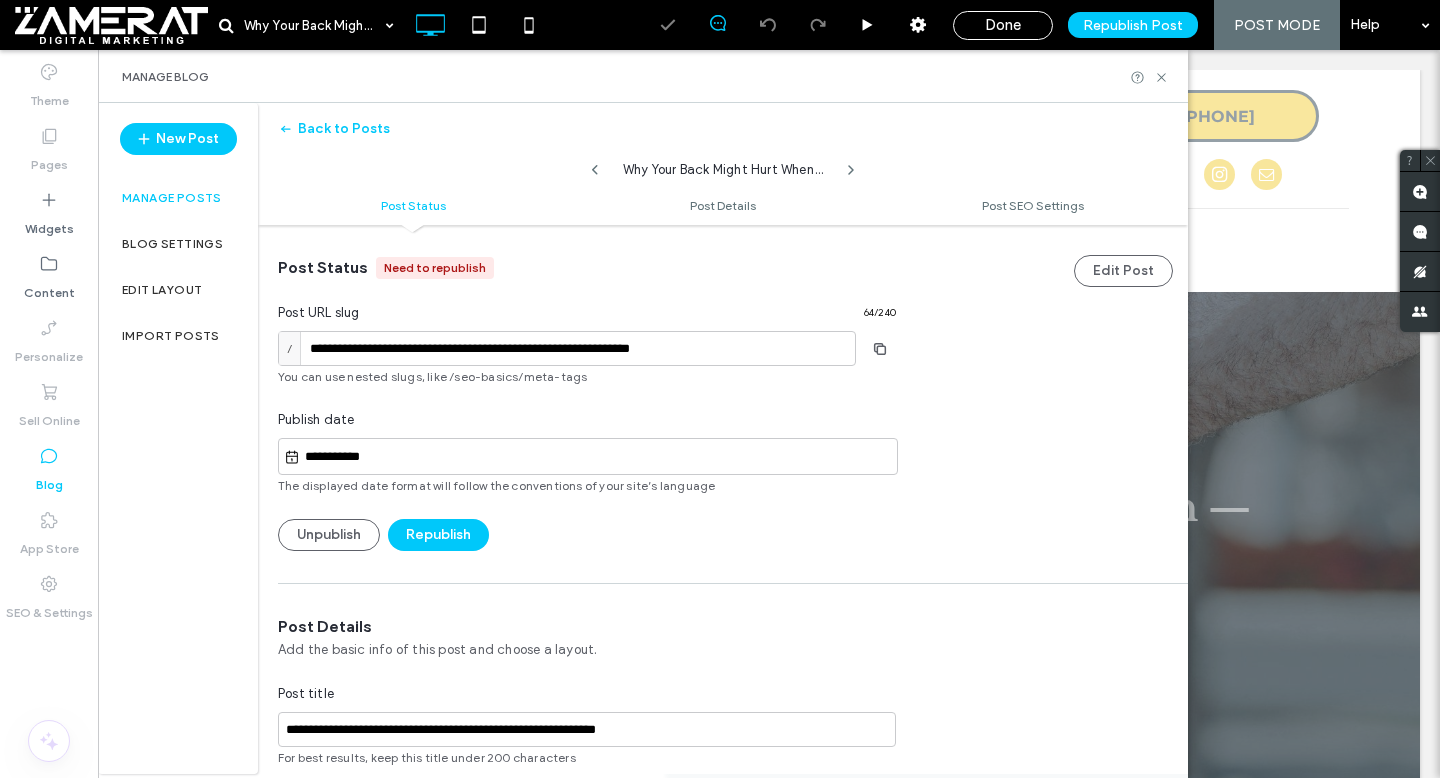 scroll, scrollTop: 0, scrollLeft: 0, axis: both 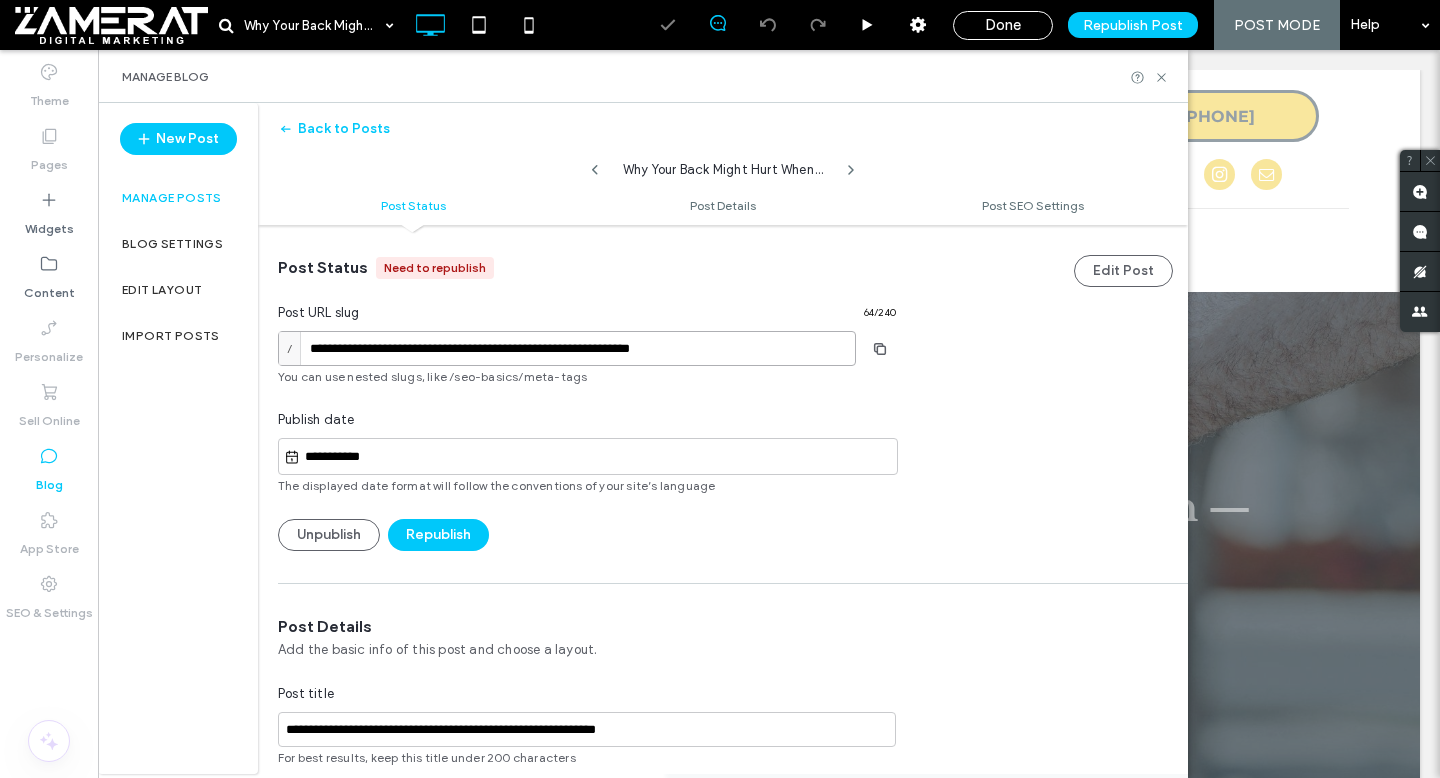 click on "**********" at bounding box center [567, 348] 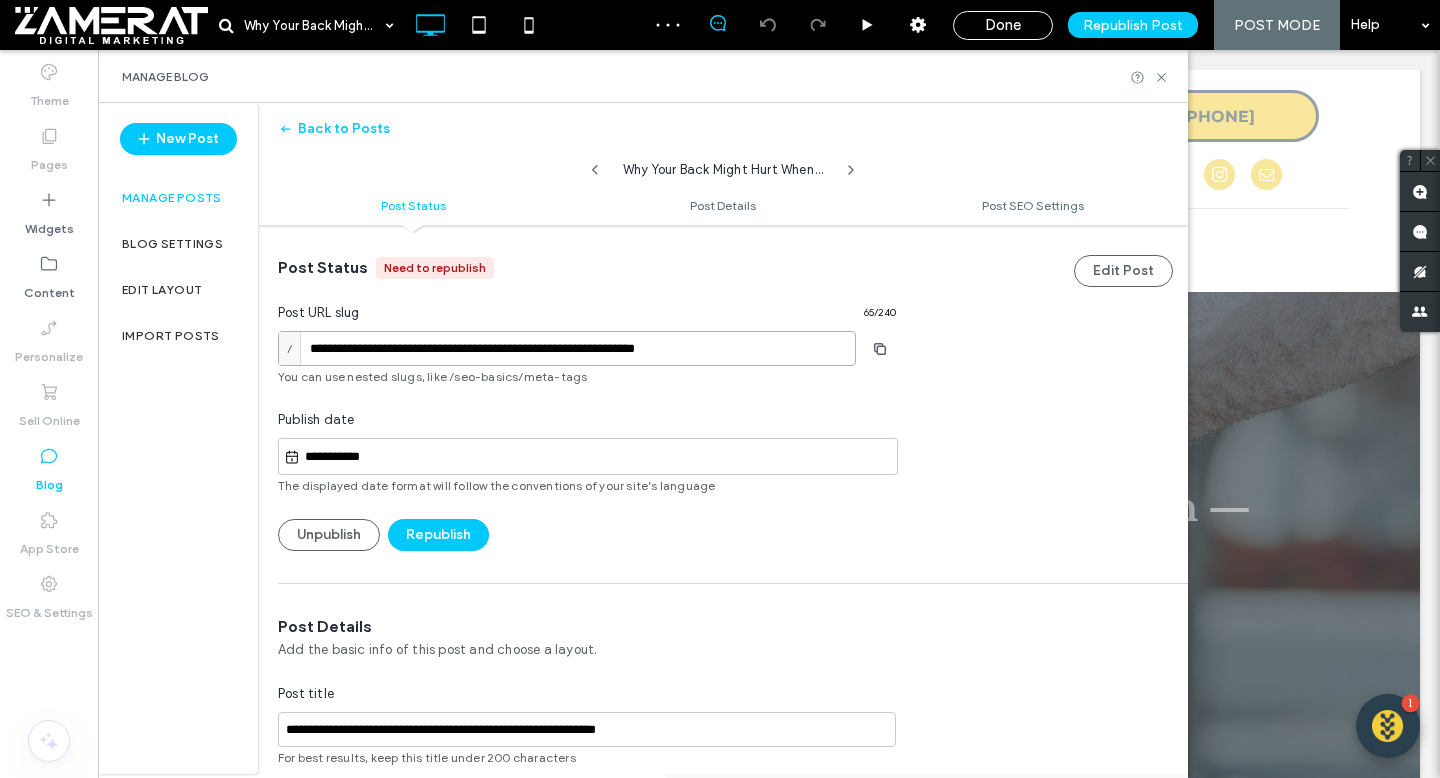 type on "**********" 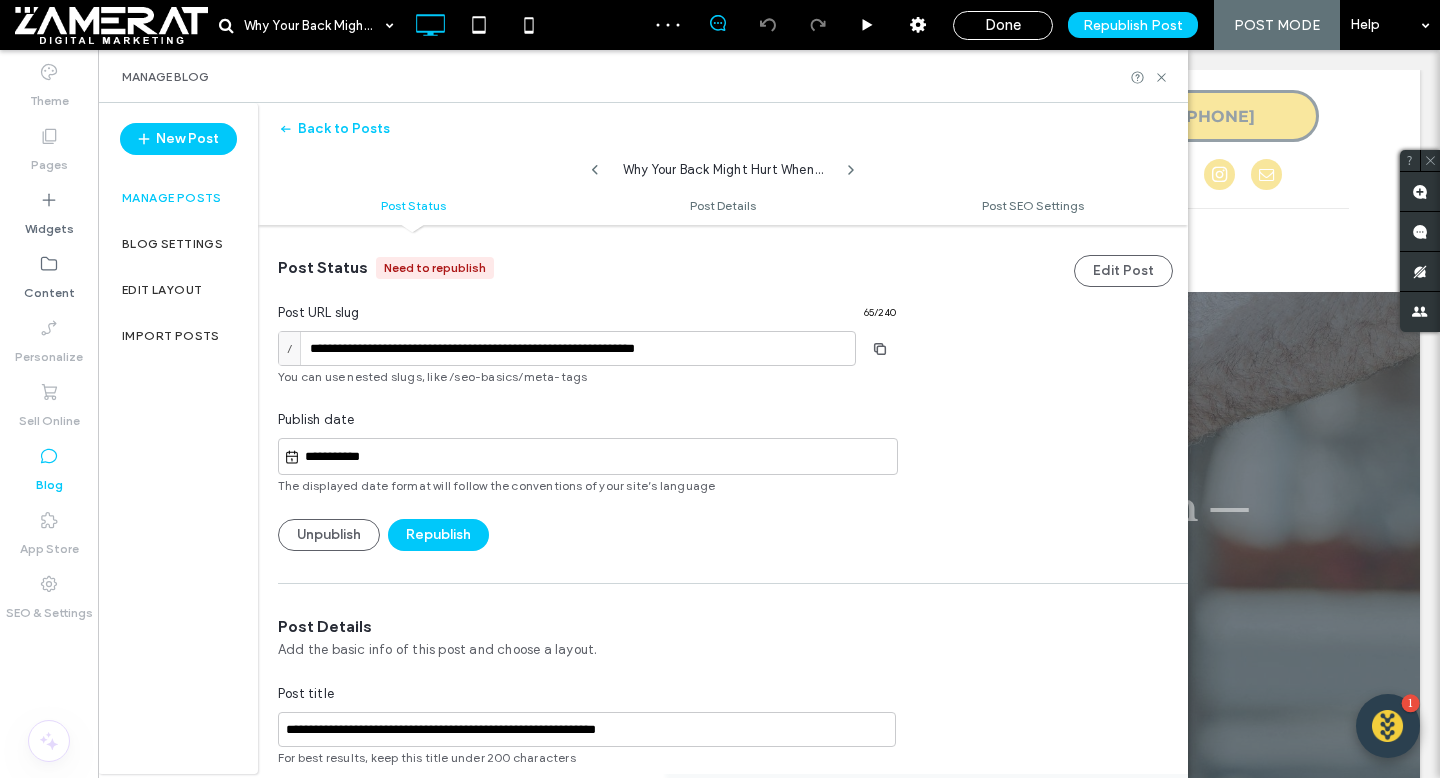 click on "Post URL slug 65 / 240" at bounding box center (587, 317) 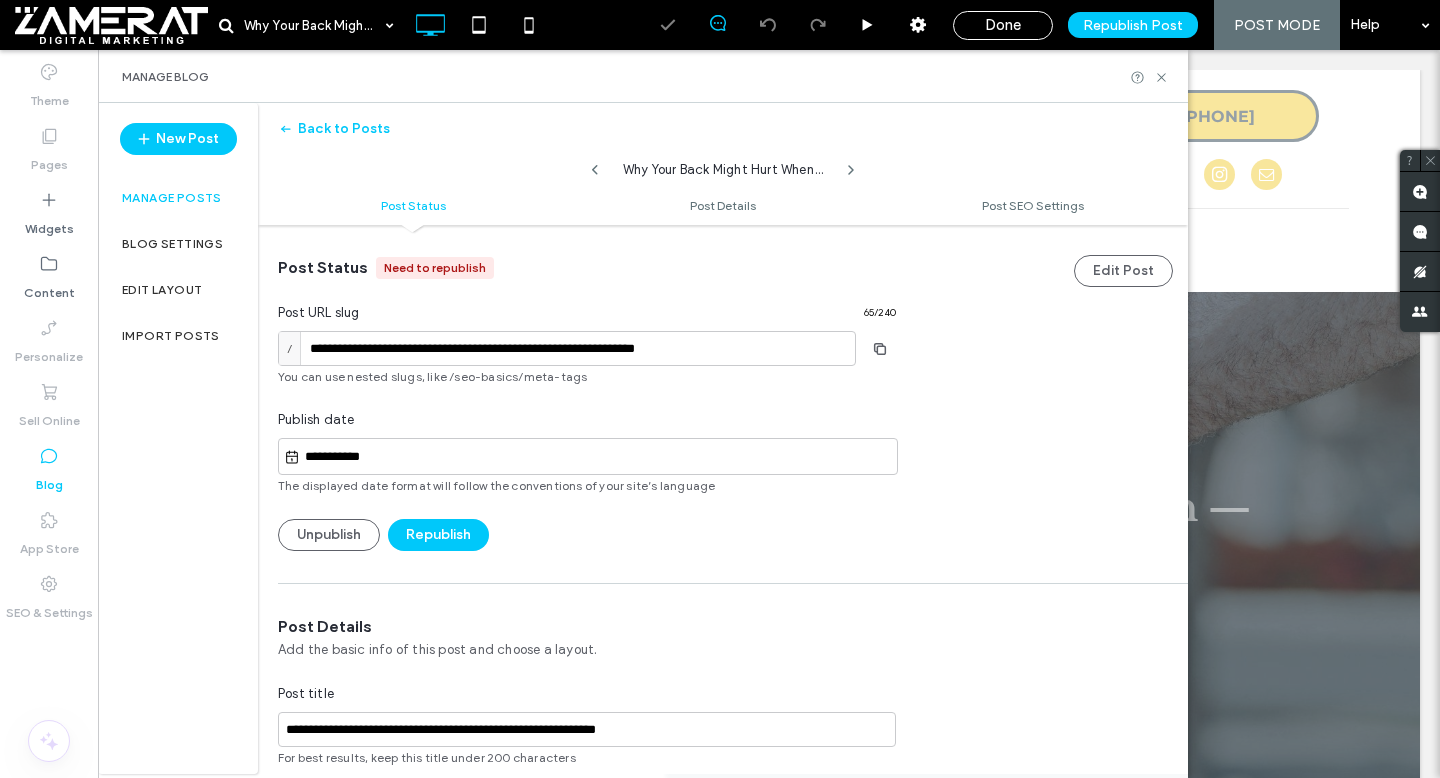 scroll, scrollTop: 0, scrollLeft: 0, axis: both 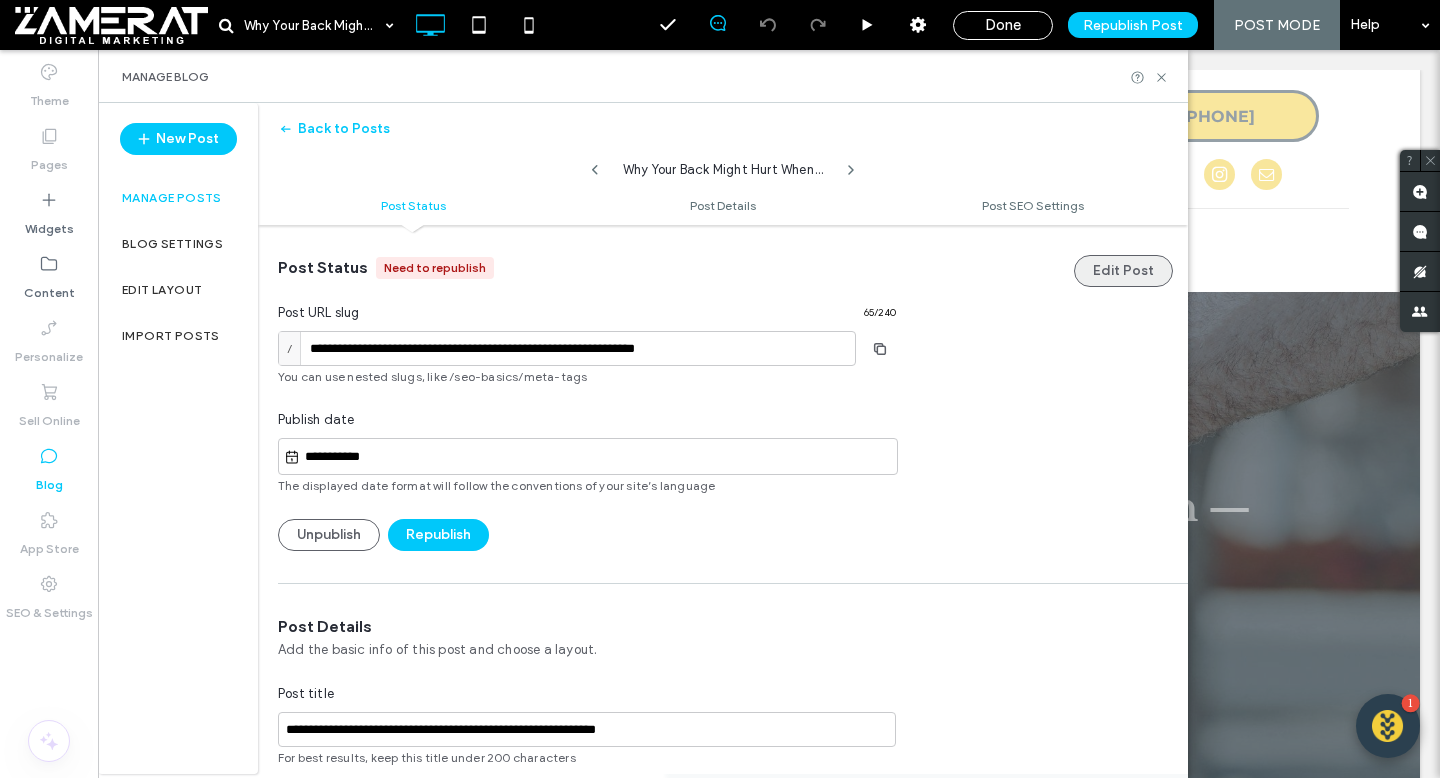 click on "Edit Post" at bounding box center (1123, 271) 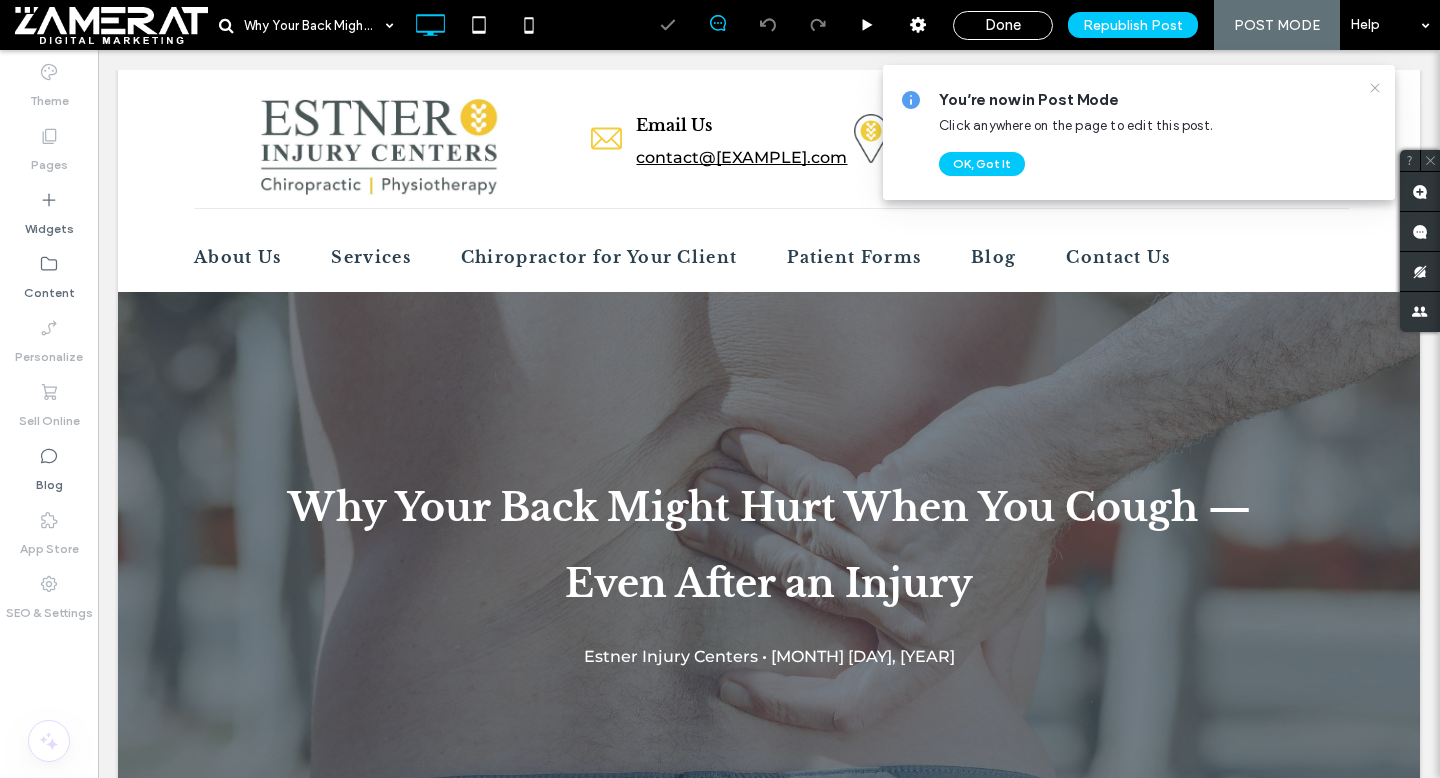 scroll, scrollTop: 0, scrollLeft: 0, axis: both 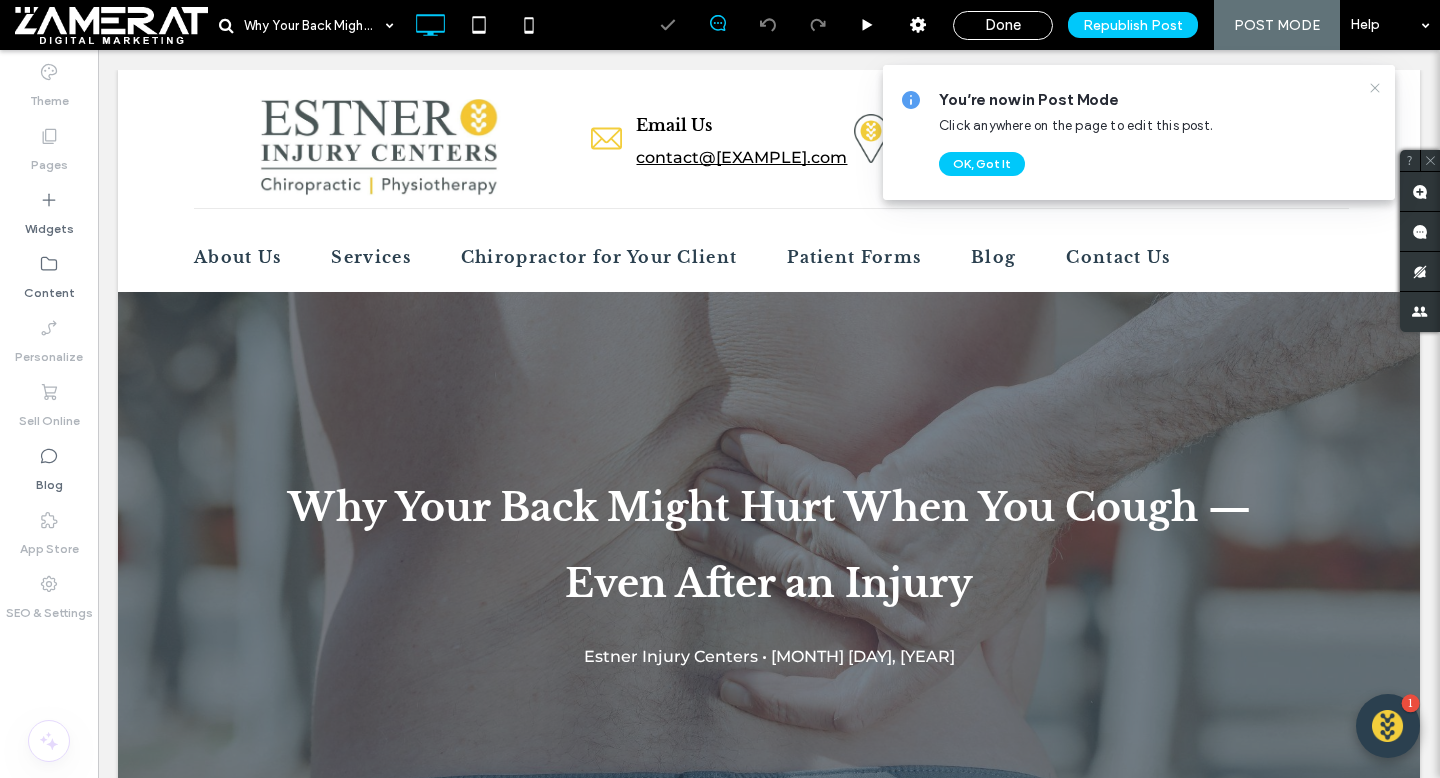 click 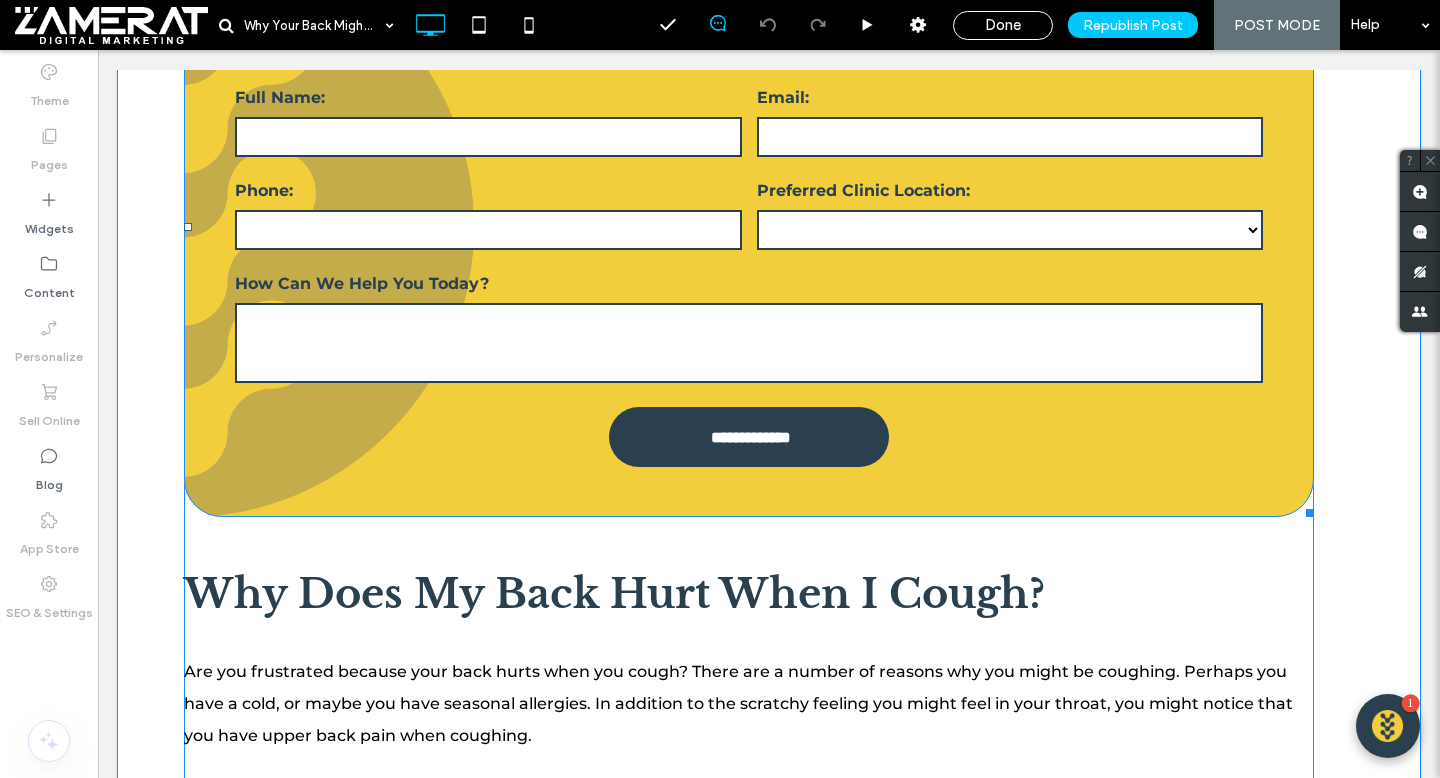 scroll, scrollTop: 686, scrollLeft: 0, axis: vertical 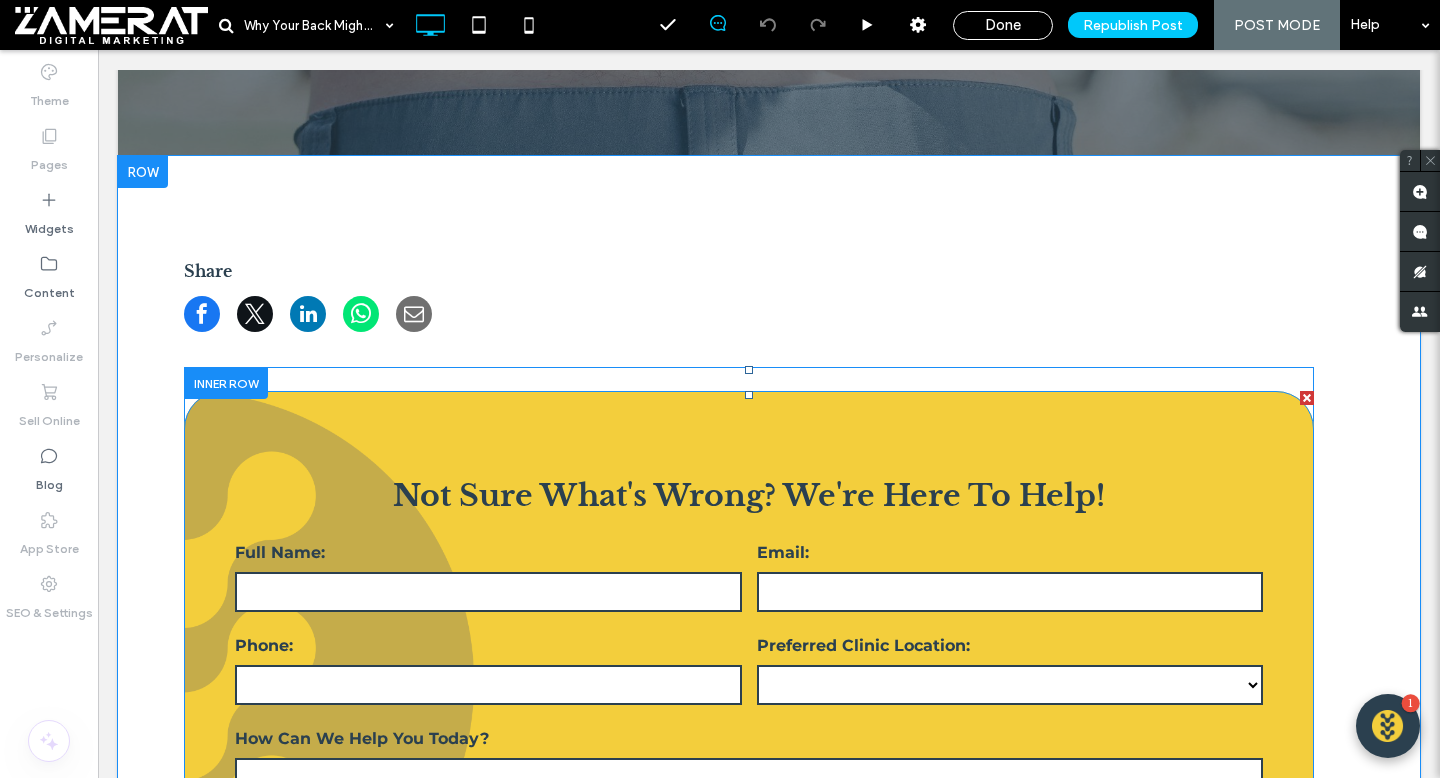 click at bounding box center [1307, 398] 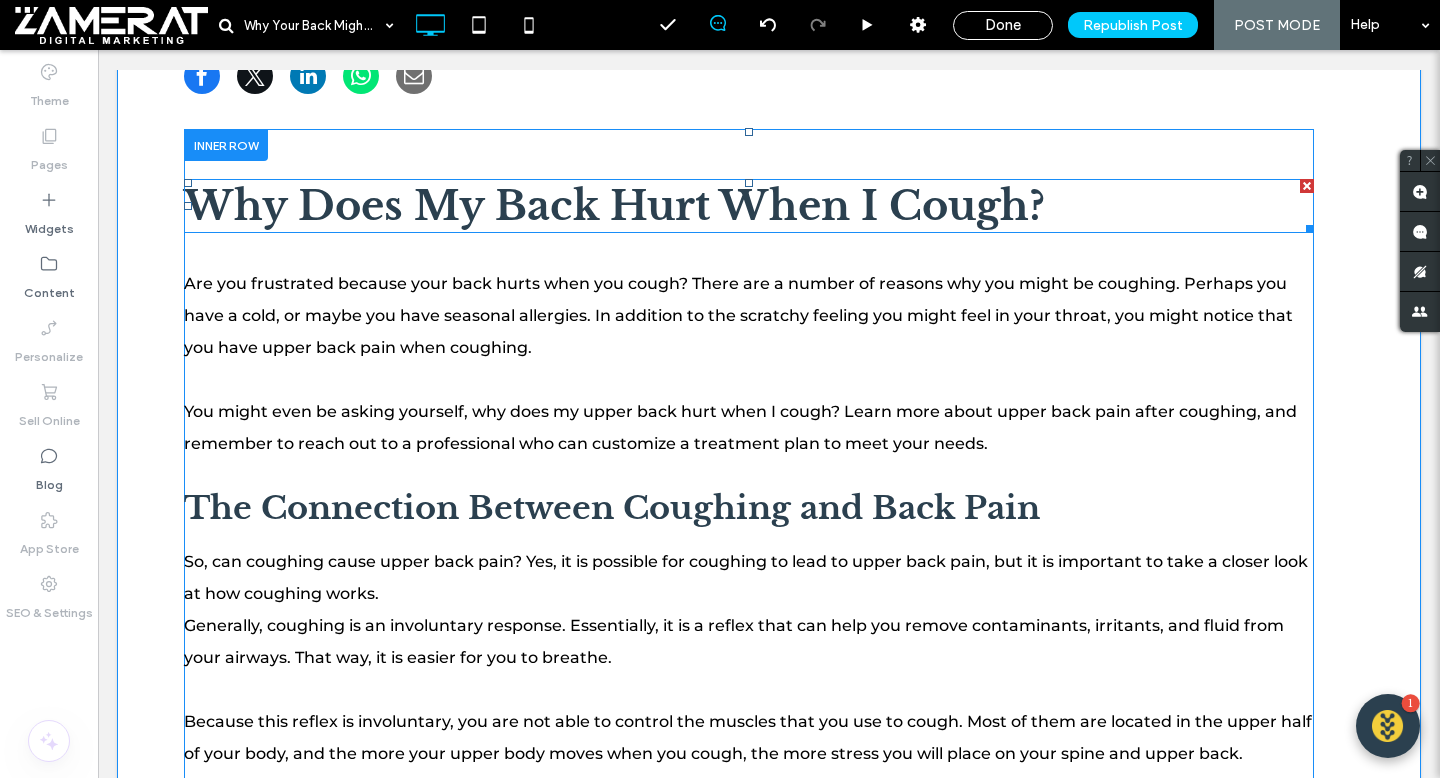 scroll, scrollTop: 985, scrollLeft: 0, axis: vertical 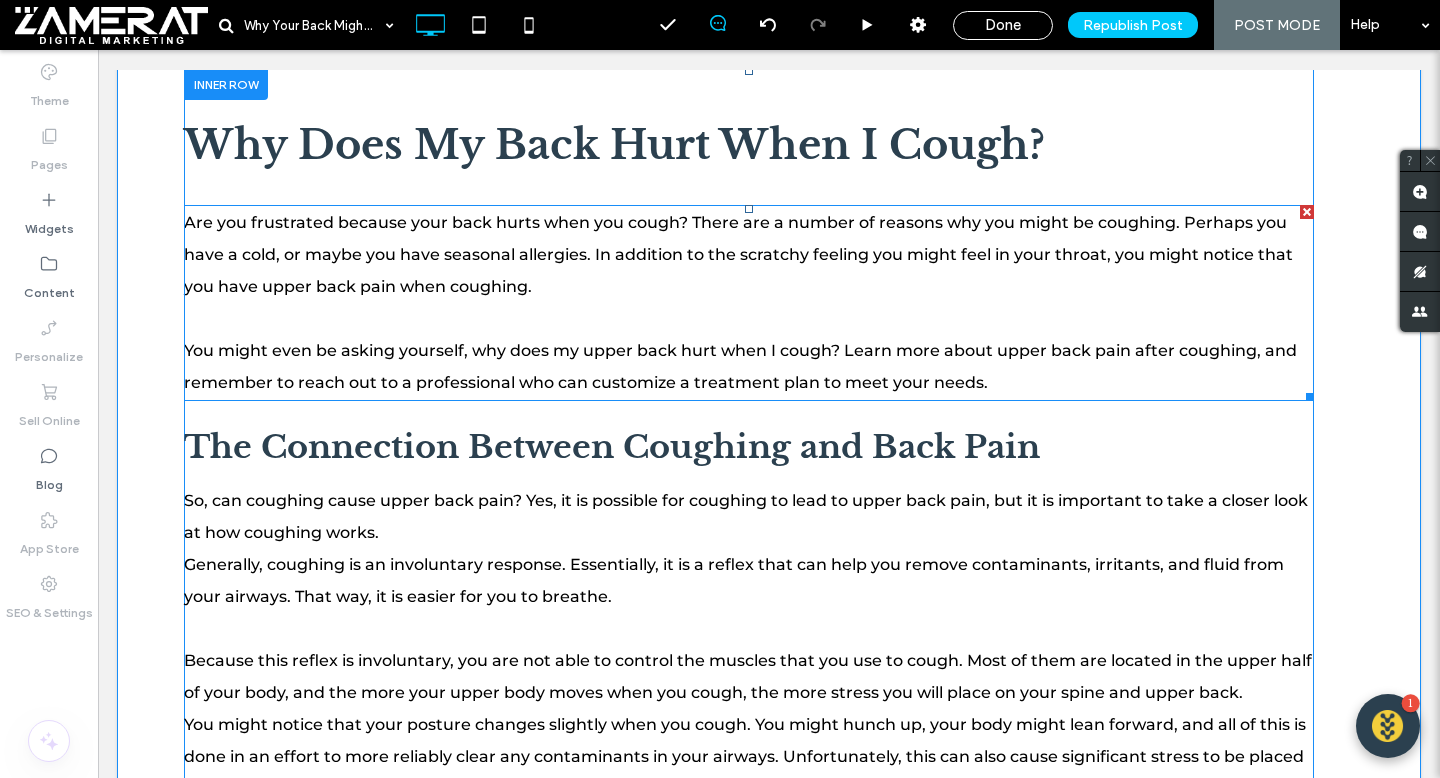 click on "Are you frustrated because your back hurts when you cough? There are a number of reasons why you might be coughing. Perhaps you have a cold, or maybe you have seasonal allergies. In addition to the scratchy feeling you might feel in your throat, you might notice that you have upper back pain when coughing." at bounding box center [738, 254] 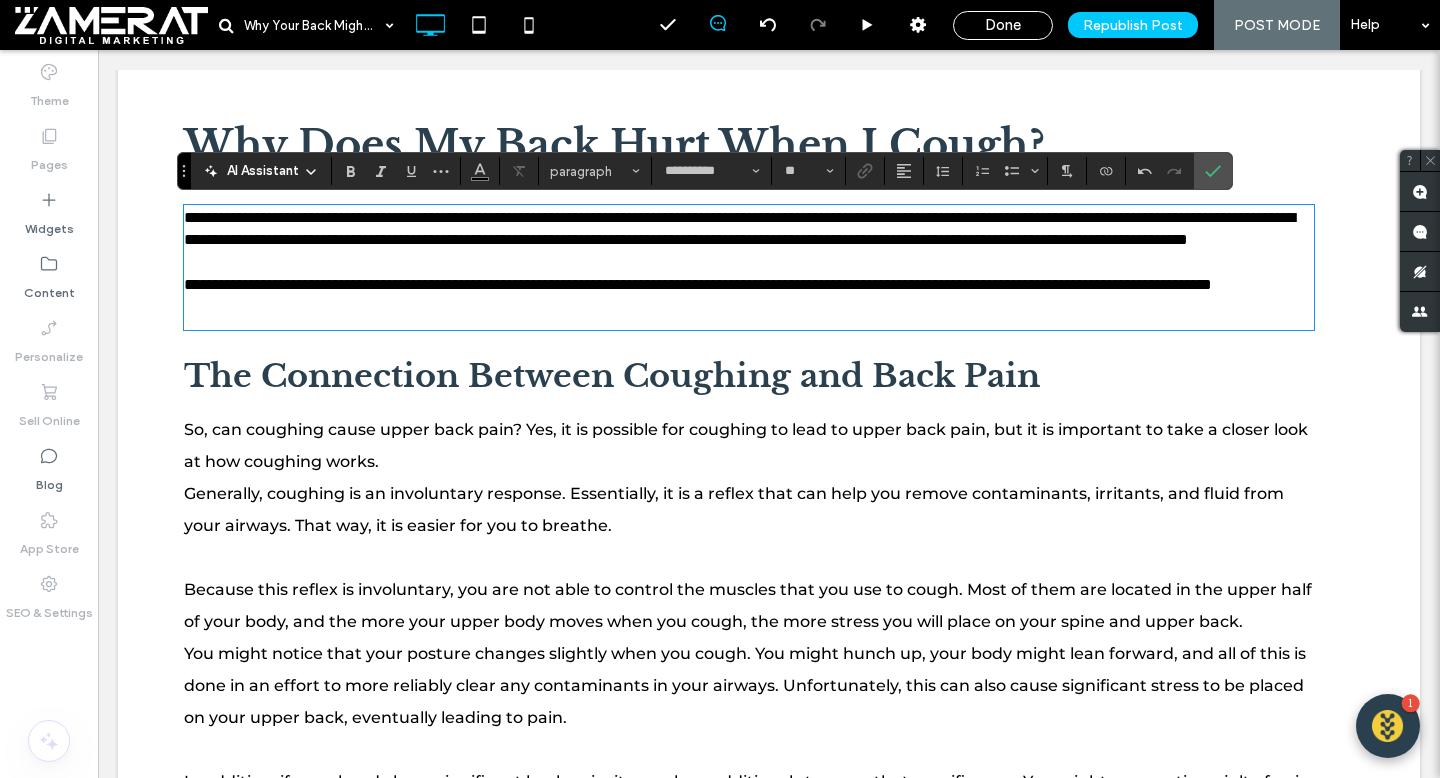 scroll, scrollTop: 0, scrollLeft: 0, axis: both 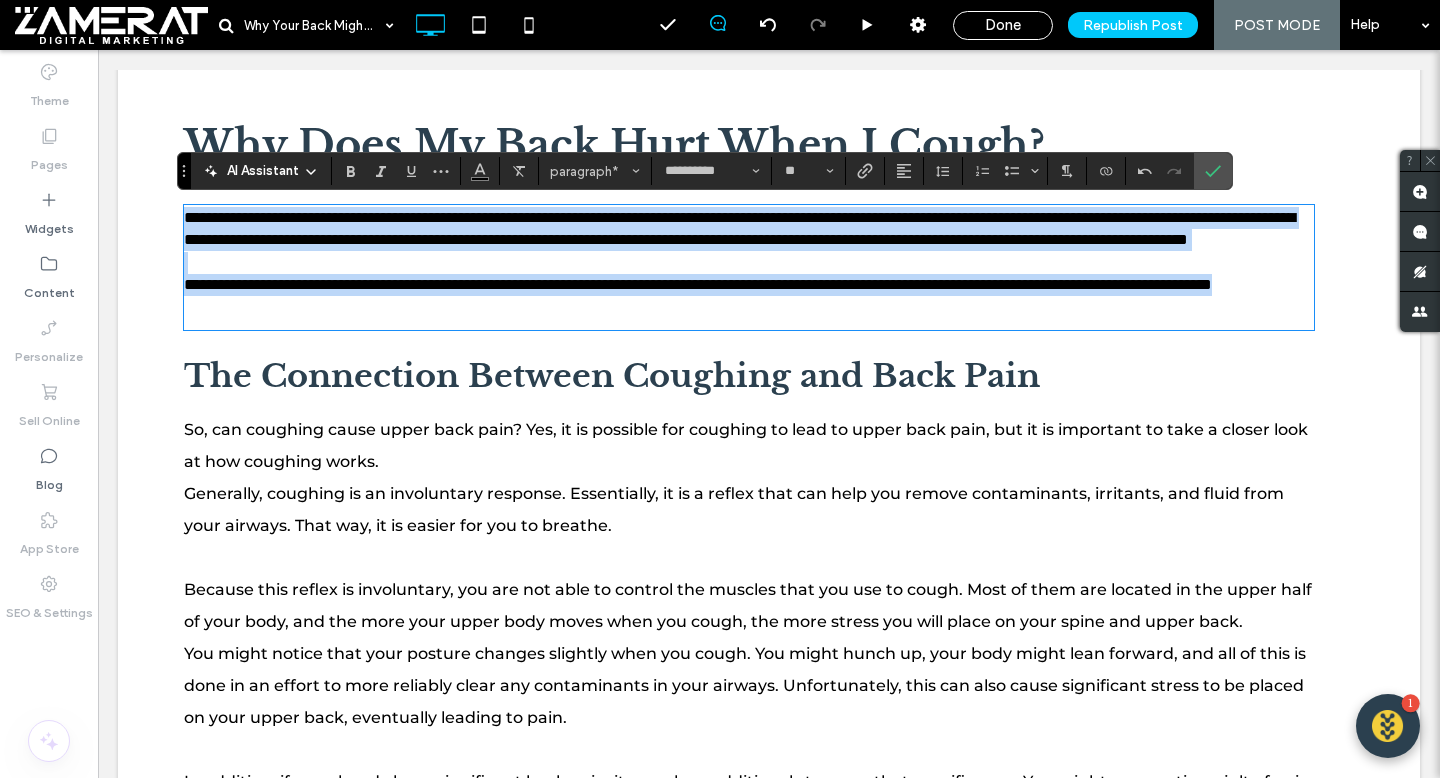 drag, startPoint x: 188, startPoint y: 216, endPoint x: 505, endPoint y: 341, distance: 340.75504 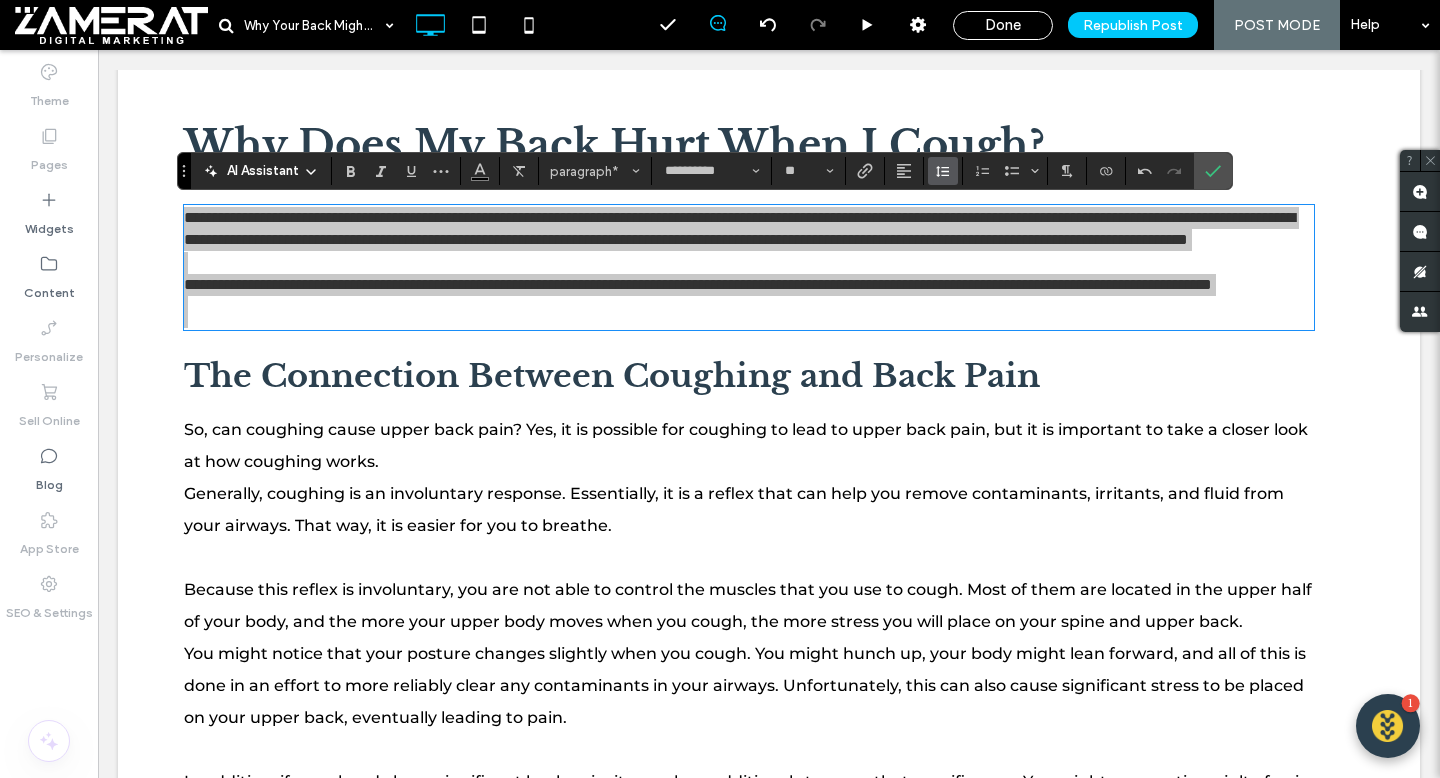 click 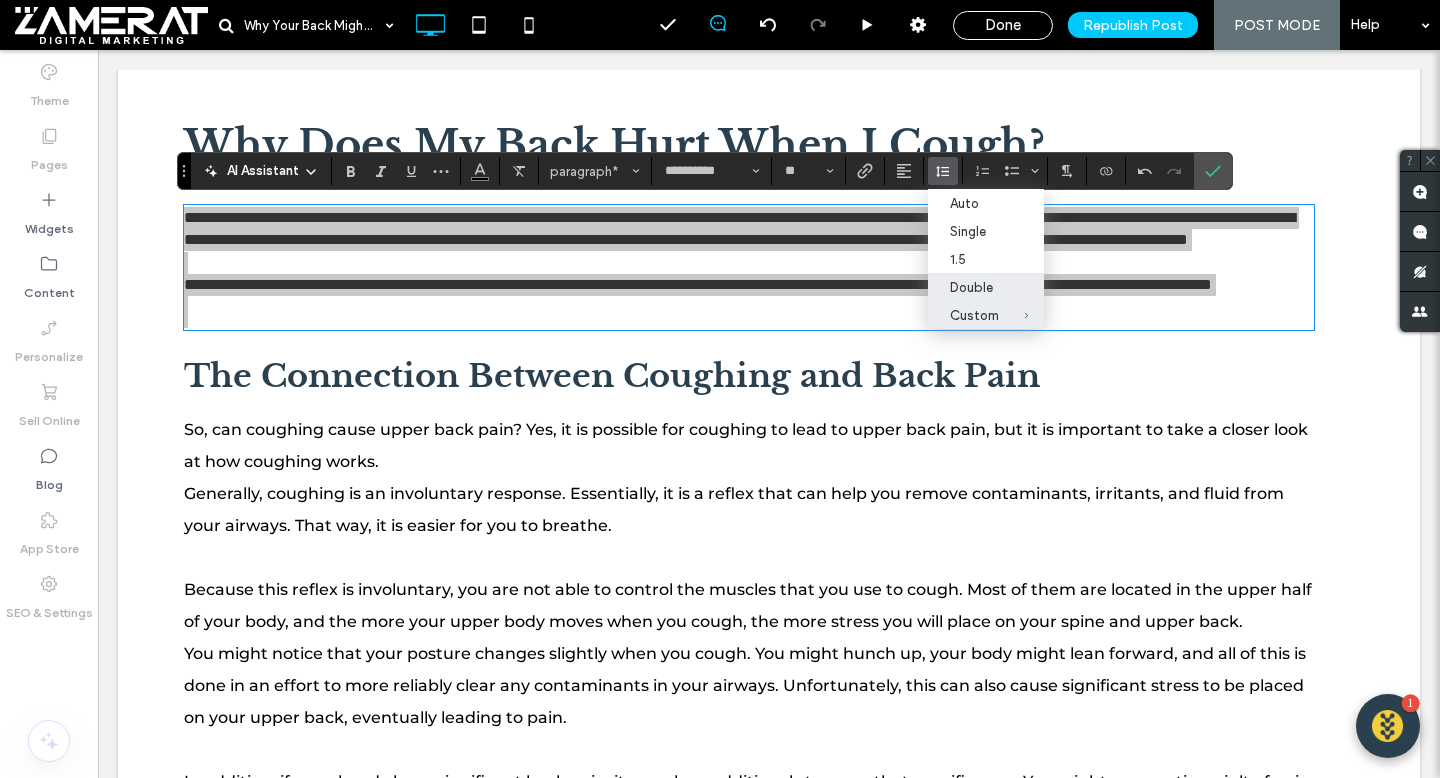 click on "Double" at bounding box center [986, 287] 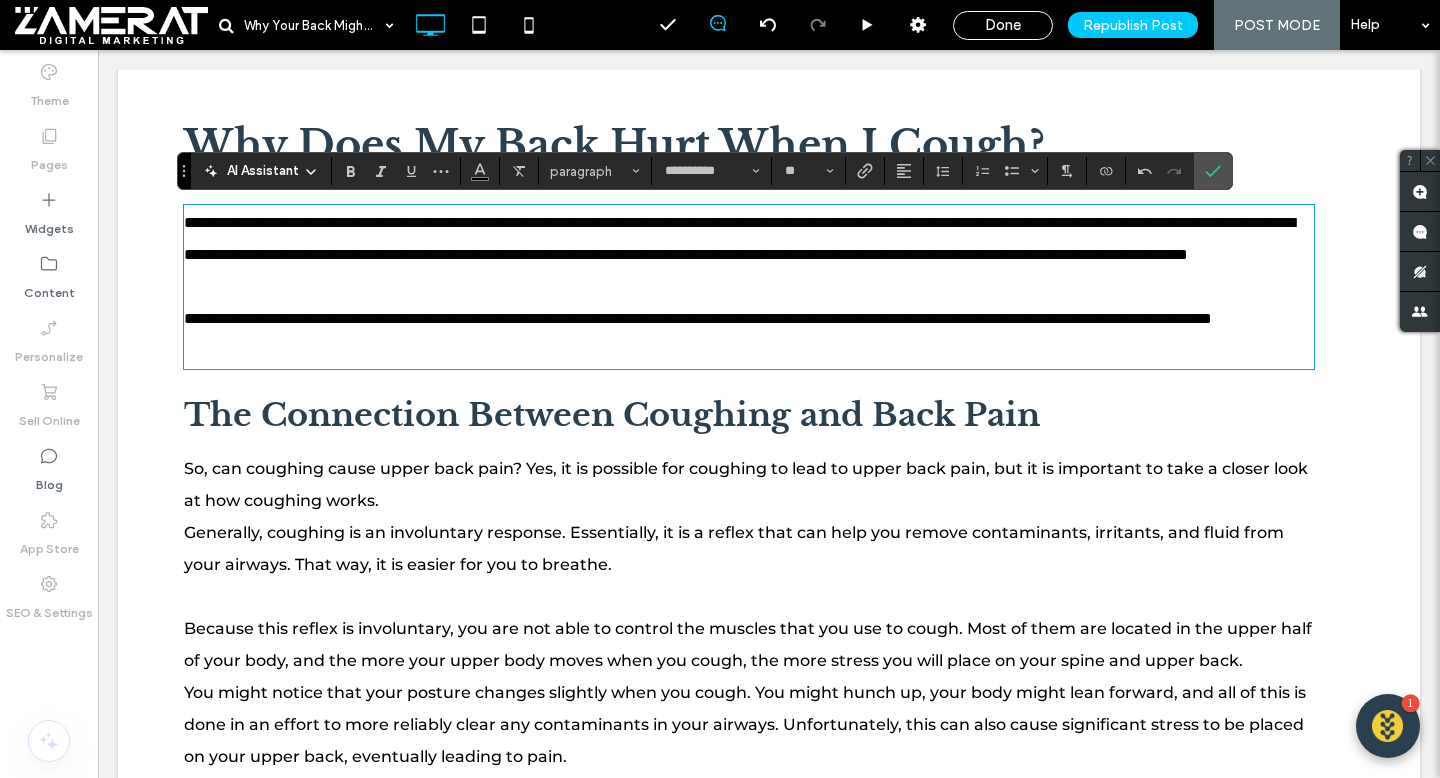 click at bounding box center [749, 351] 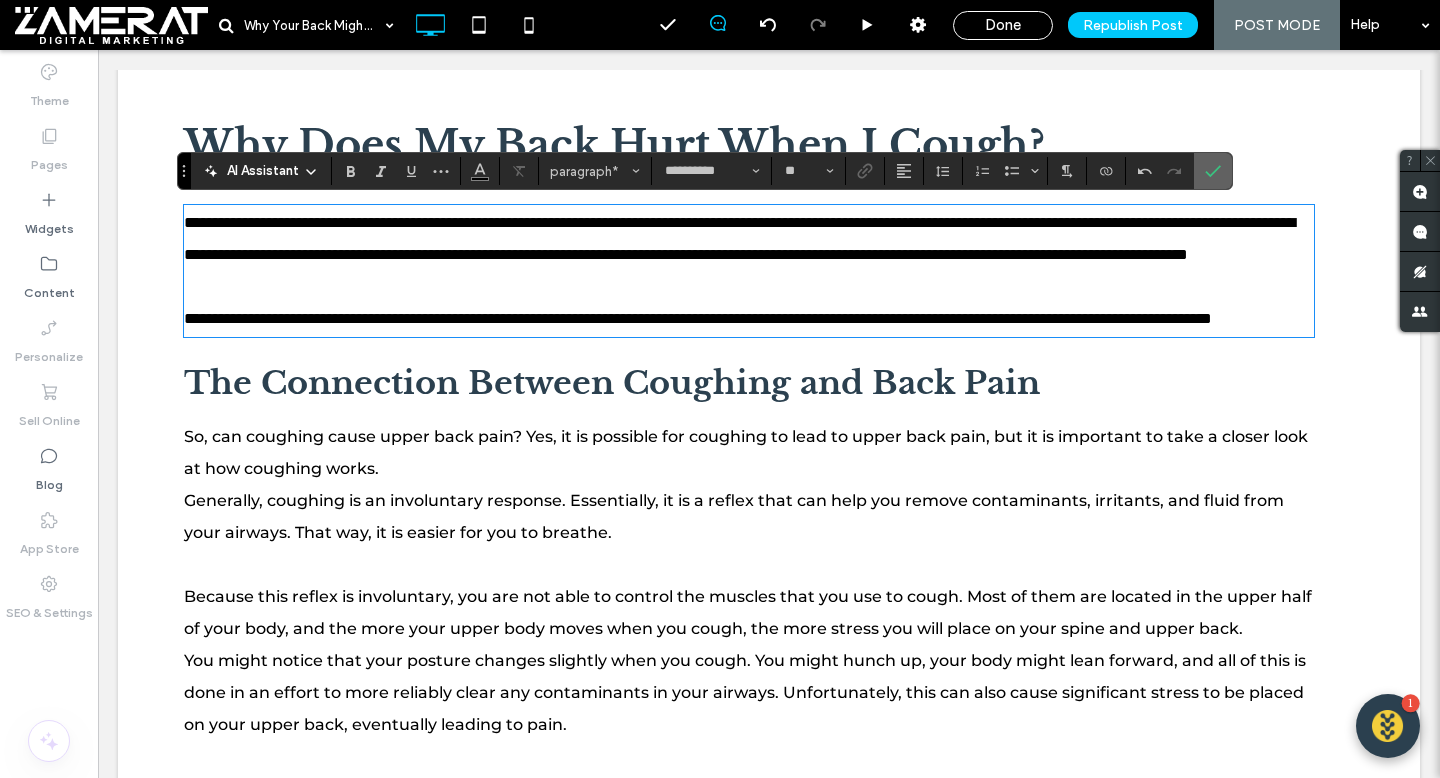 click at bounding box center (1209, 171) 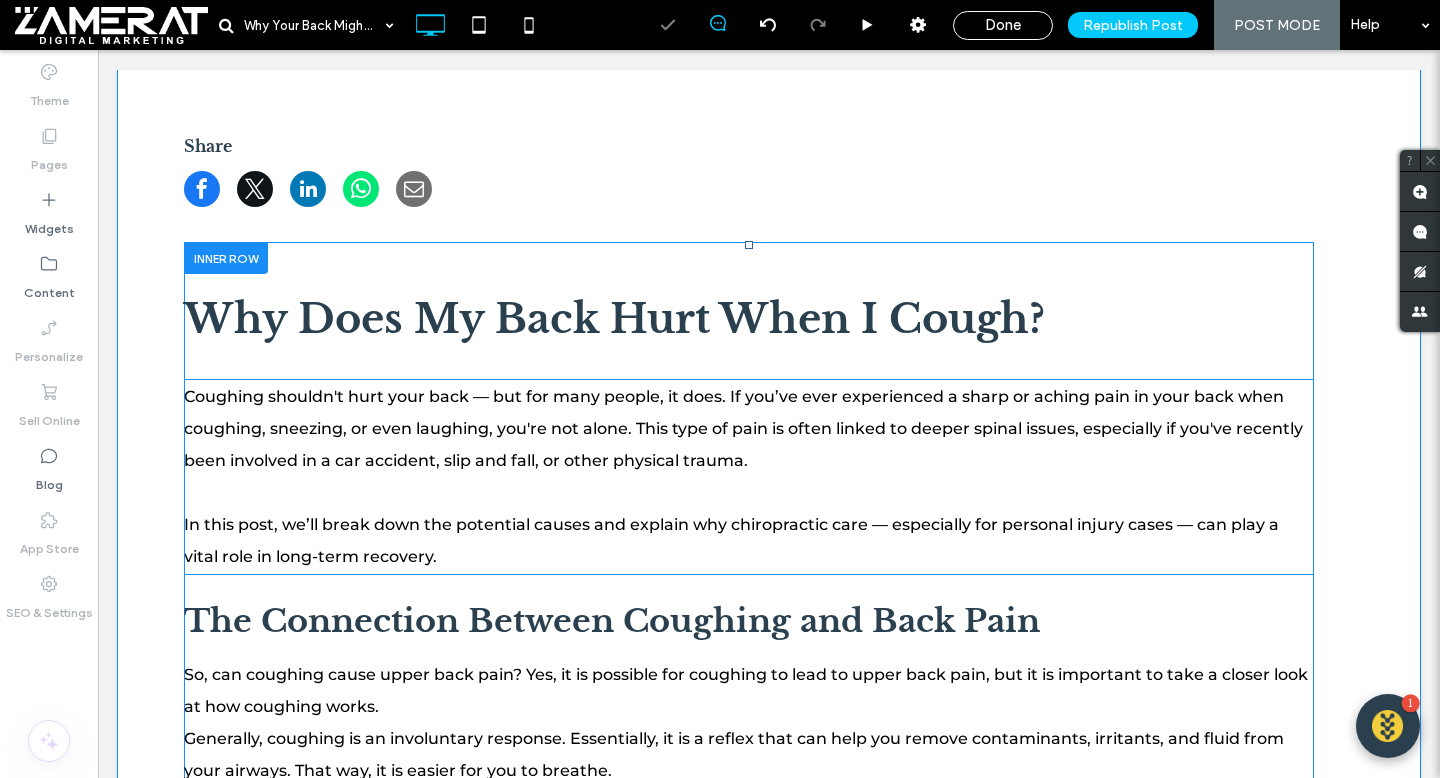 scroll, scrollTop: 788, scrollLeft: 0, axis: vertical 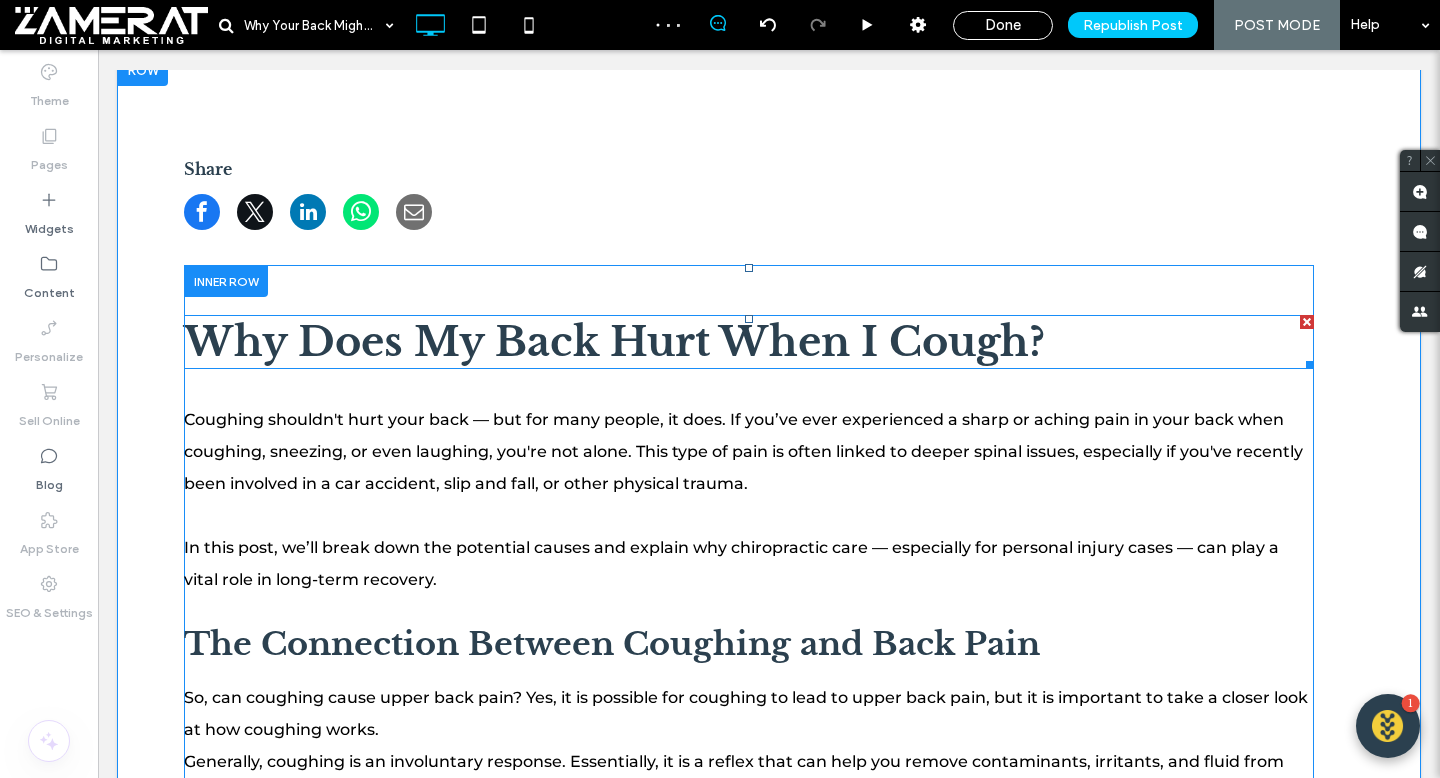 drag, startPoint x: 1306, startPoint y: 321, endPoint x: 1404, endPoint y: 370, distance: 109.56733 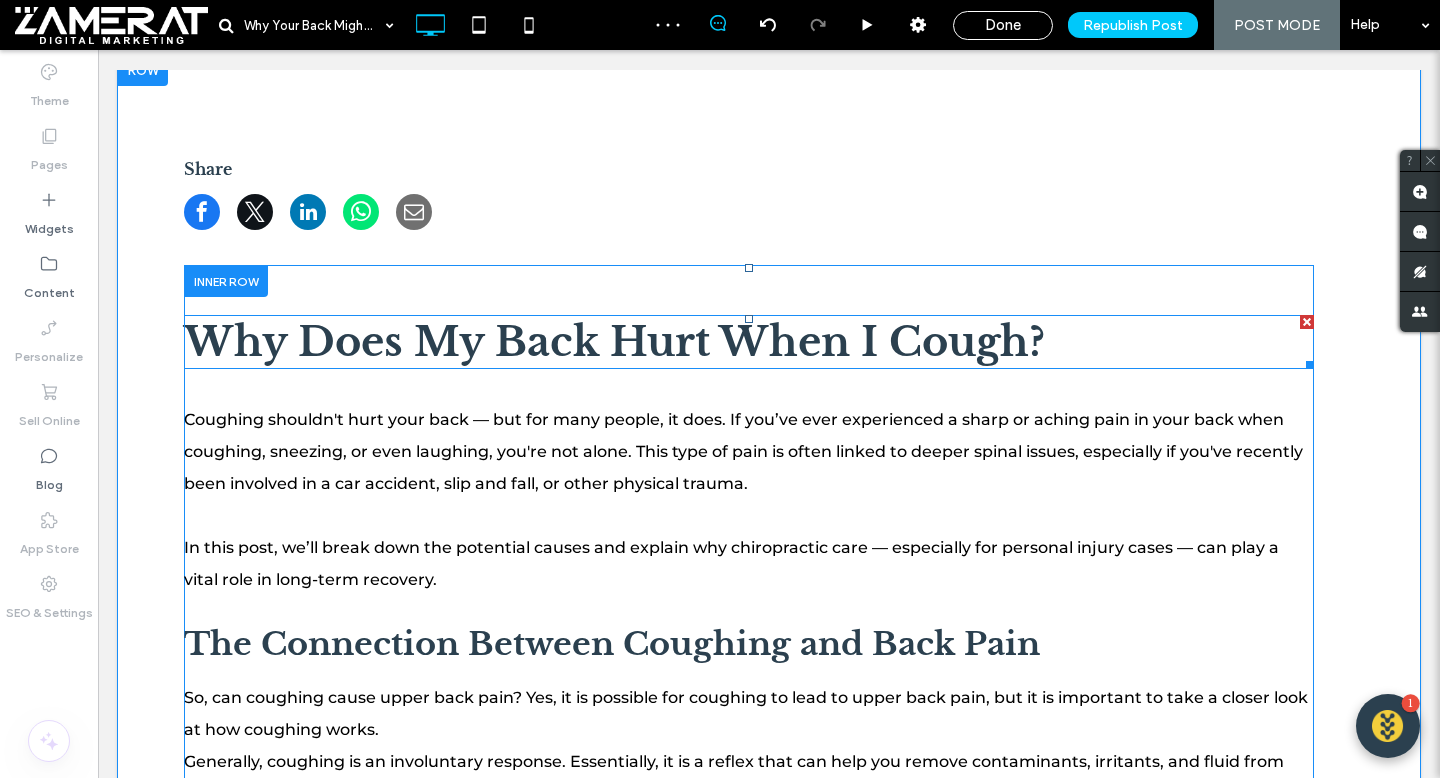 click at bounding box center [1307, 322] 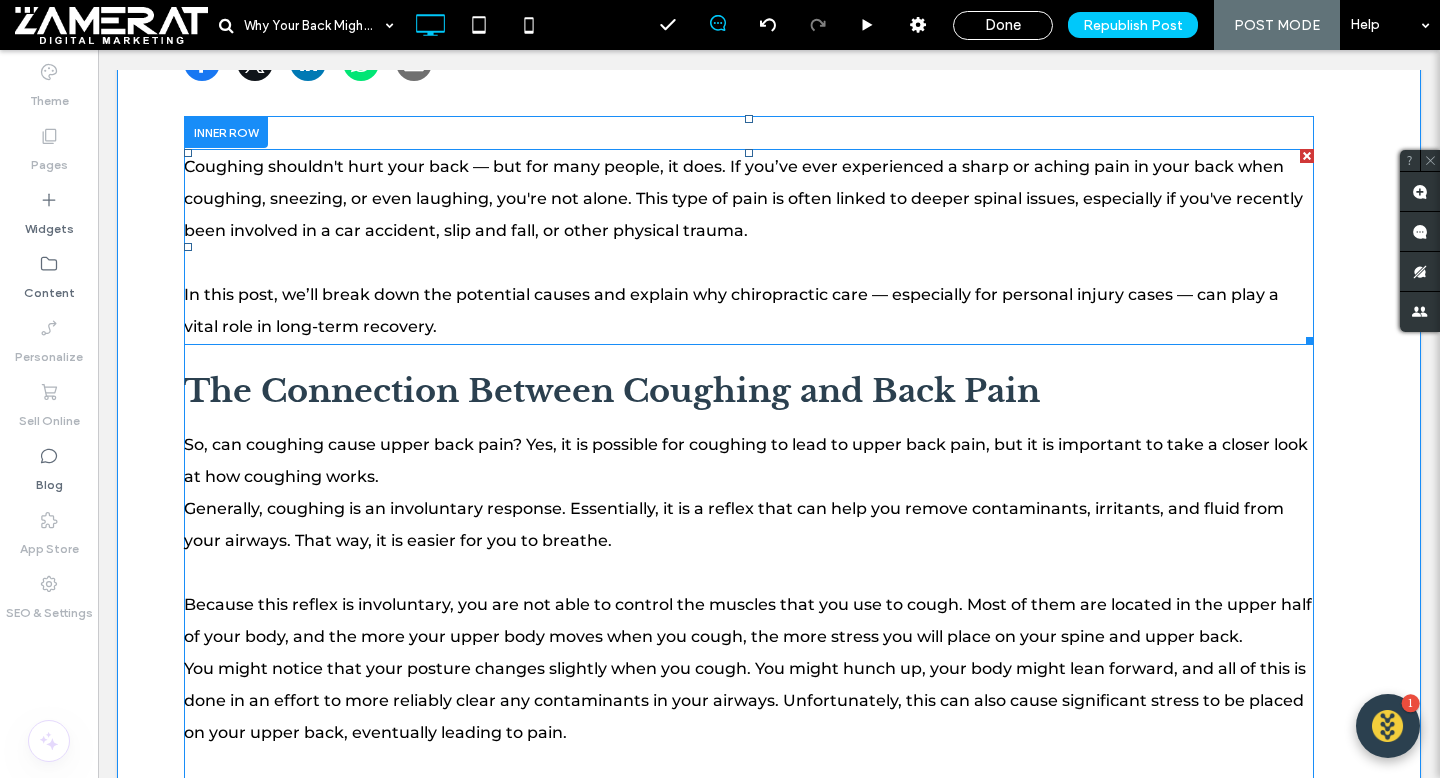 scroll, scrollTop: 848, scrollLeft: 0, axis: vertical 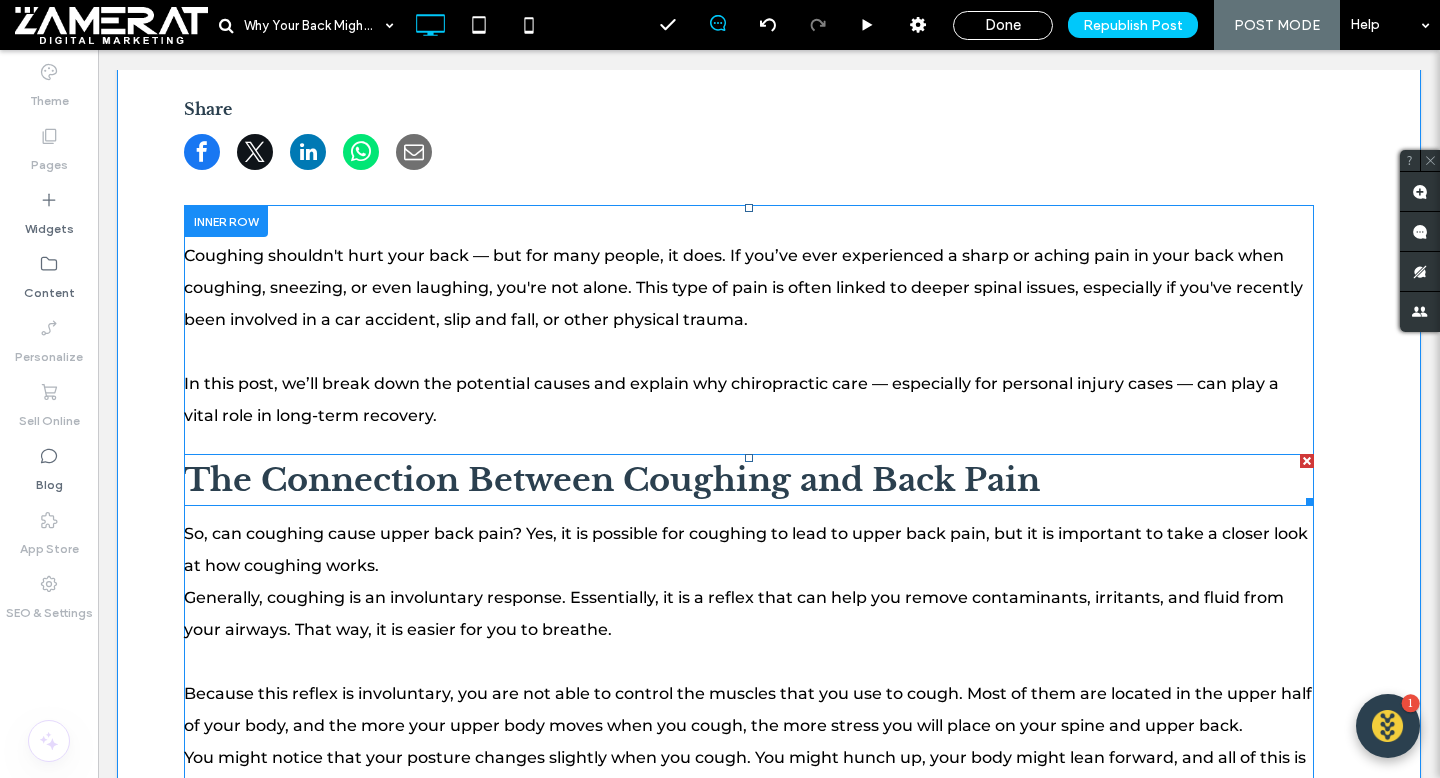 click on "The Connection Between Coughing and Back Pain" at bounding box center (612, 480) 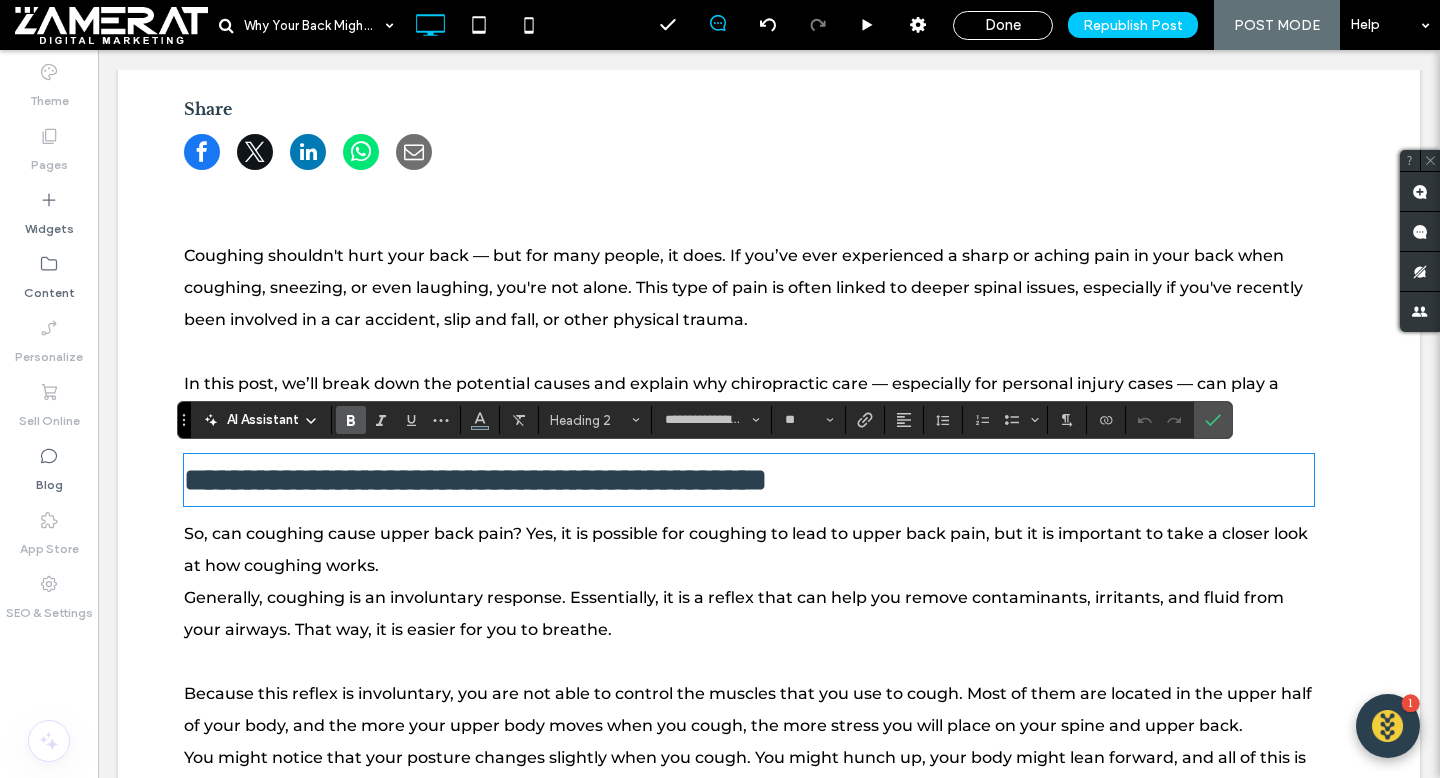 click on "**********" at bounding box center [475, 480] 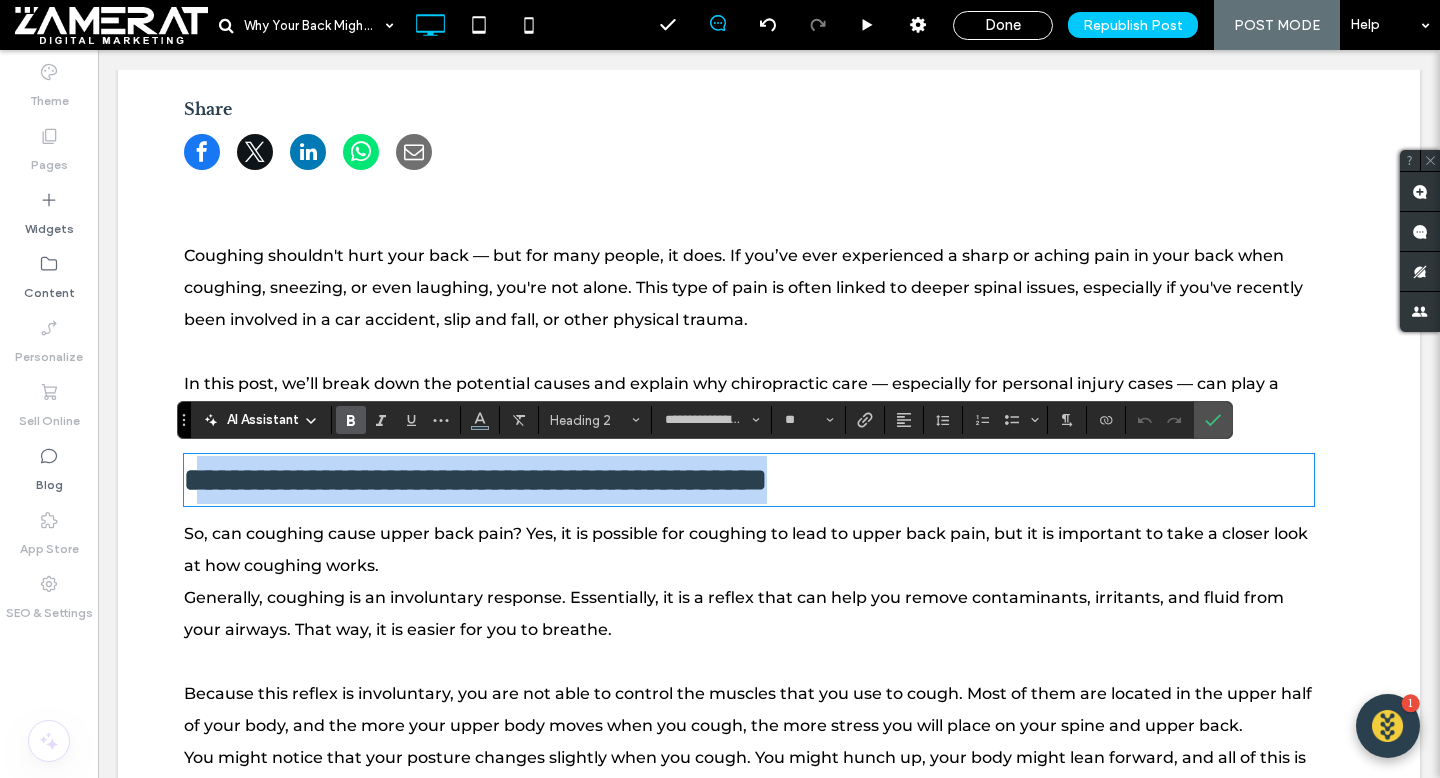 drag, startPoint x: 1030, startPoint y: 475, endPoint x: 208, endPoint y: 483, distance: 822.03894 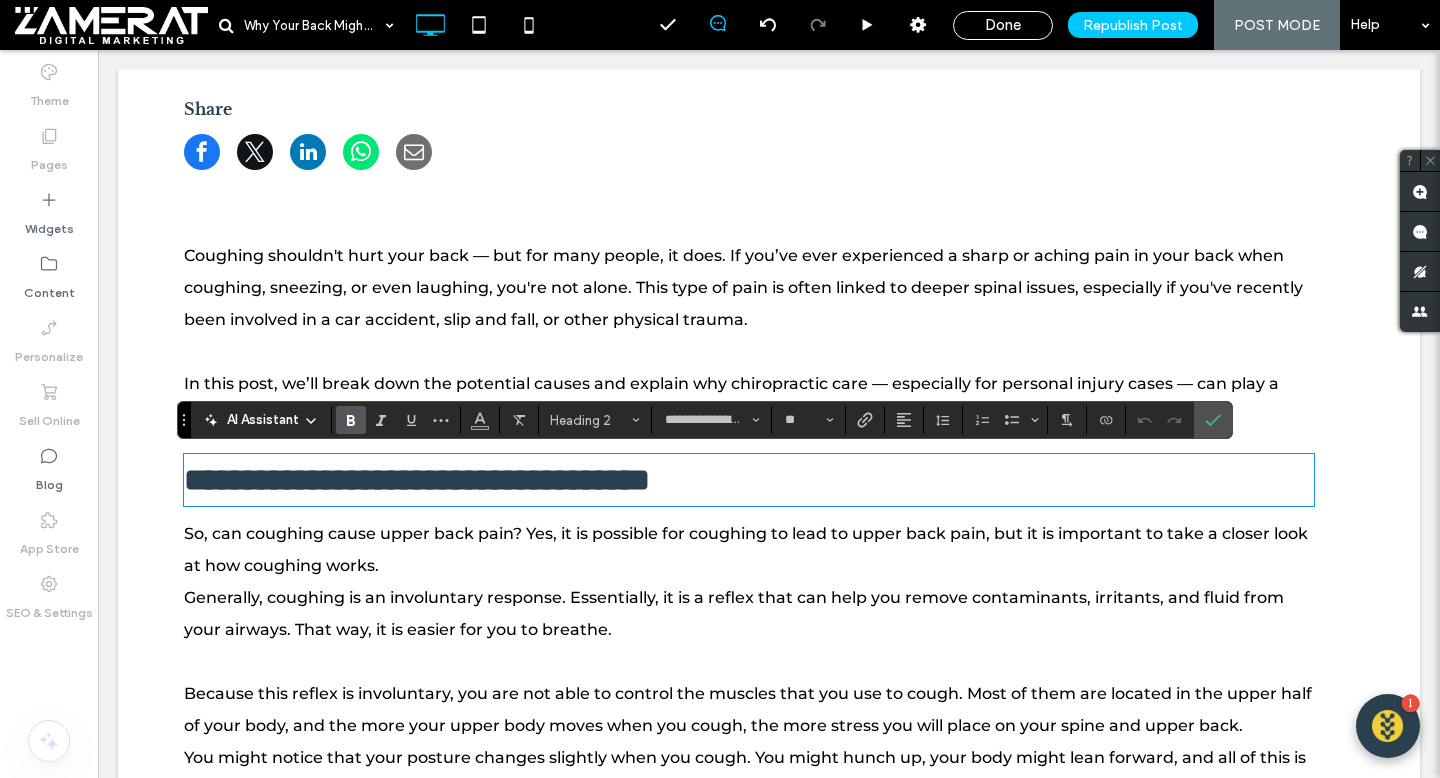 type on "**********" 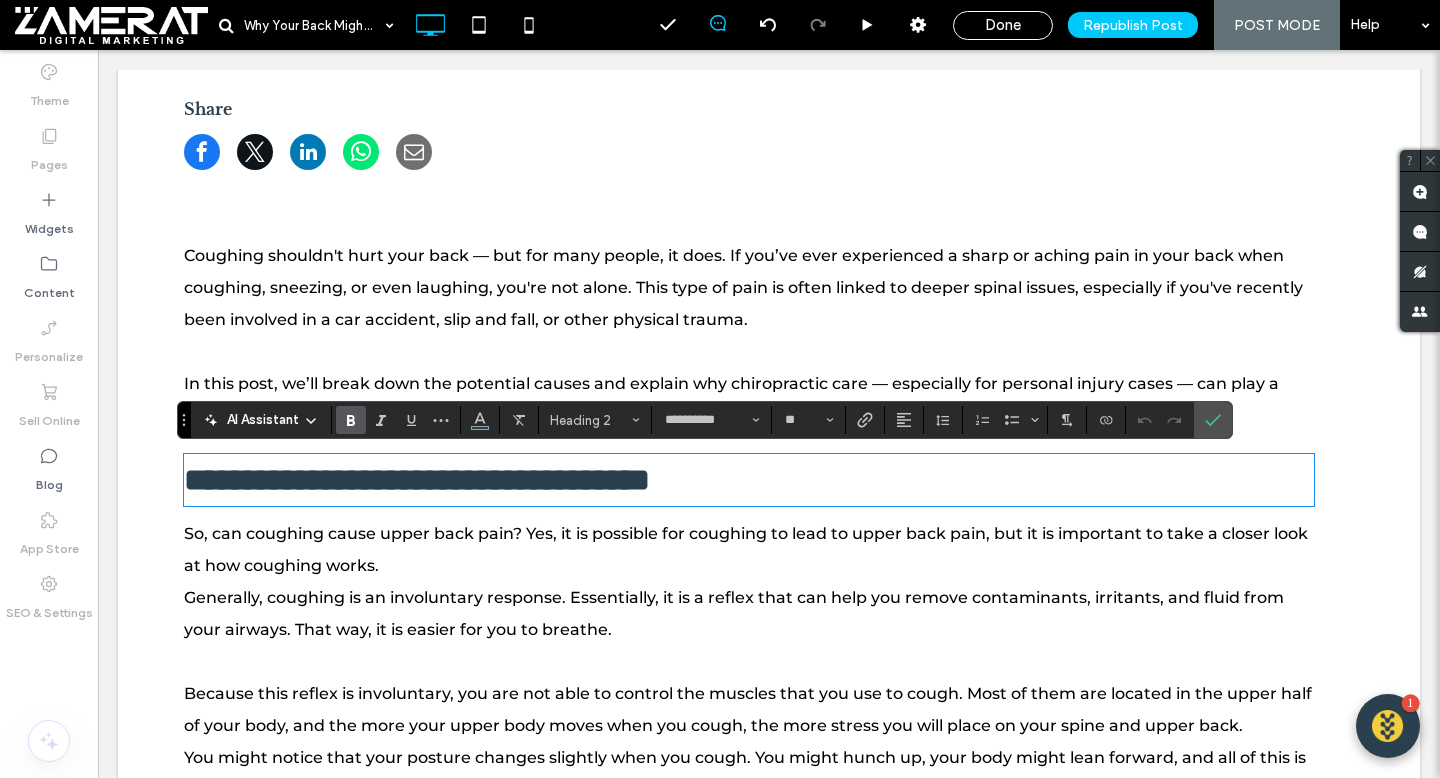 scroll, scrollTop: 0, scrollLeft: 0, axis: both 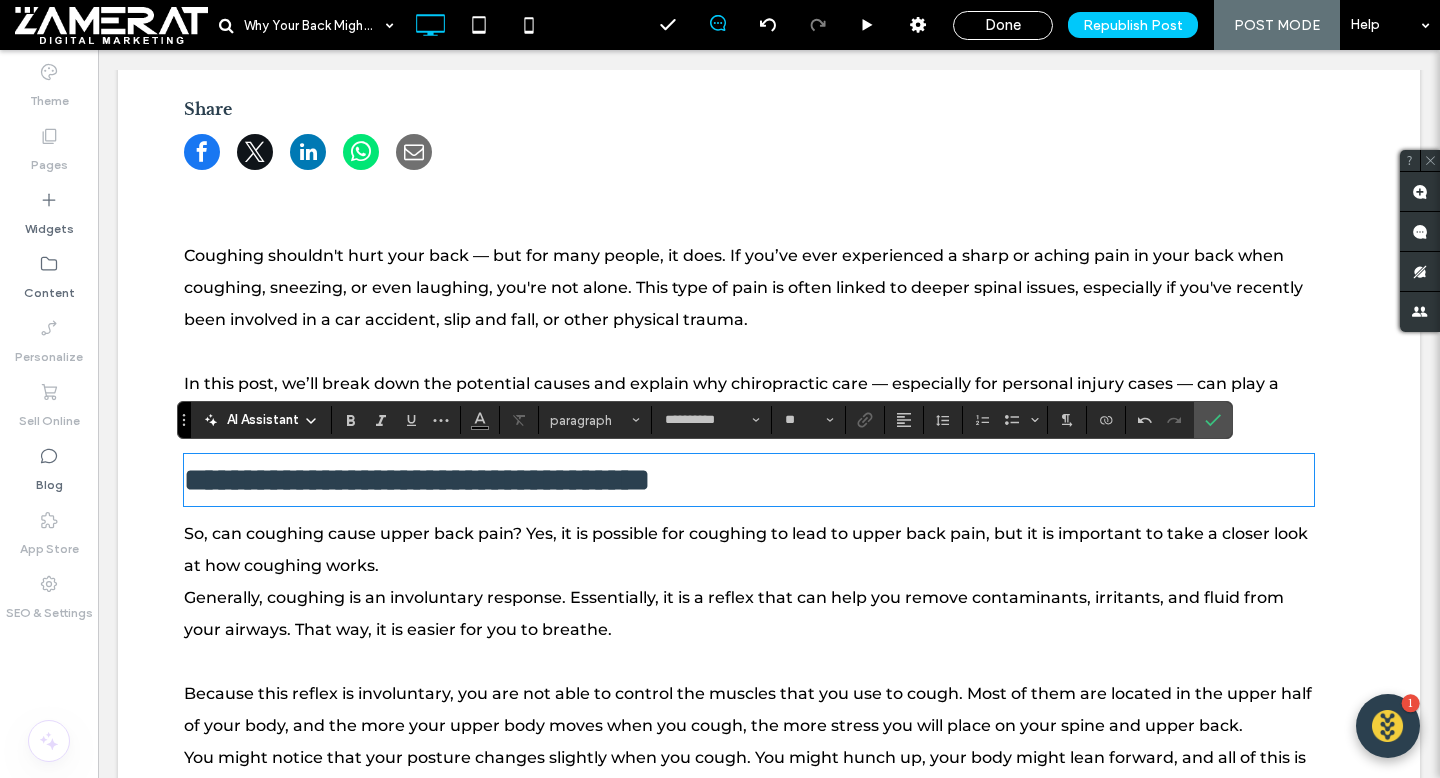 type on "**********" 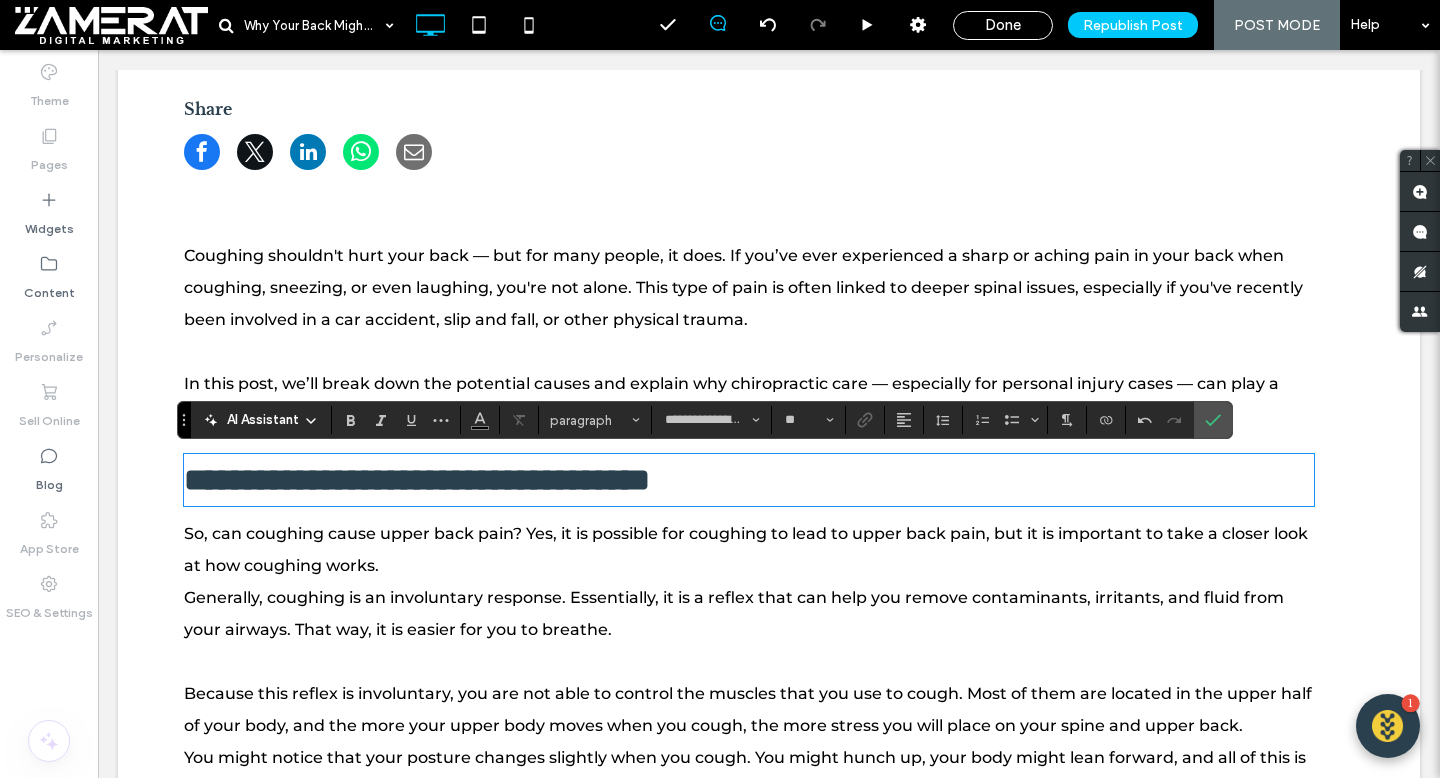 click on "**********" at bounding box center (417, 480) 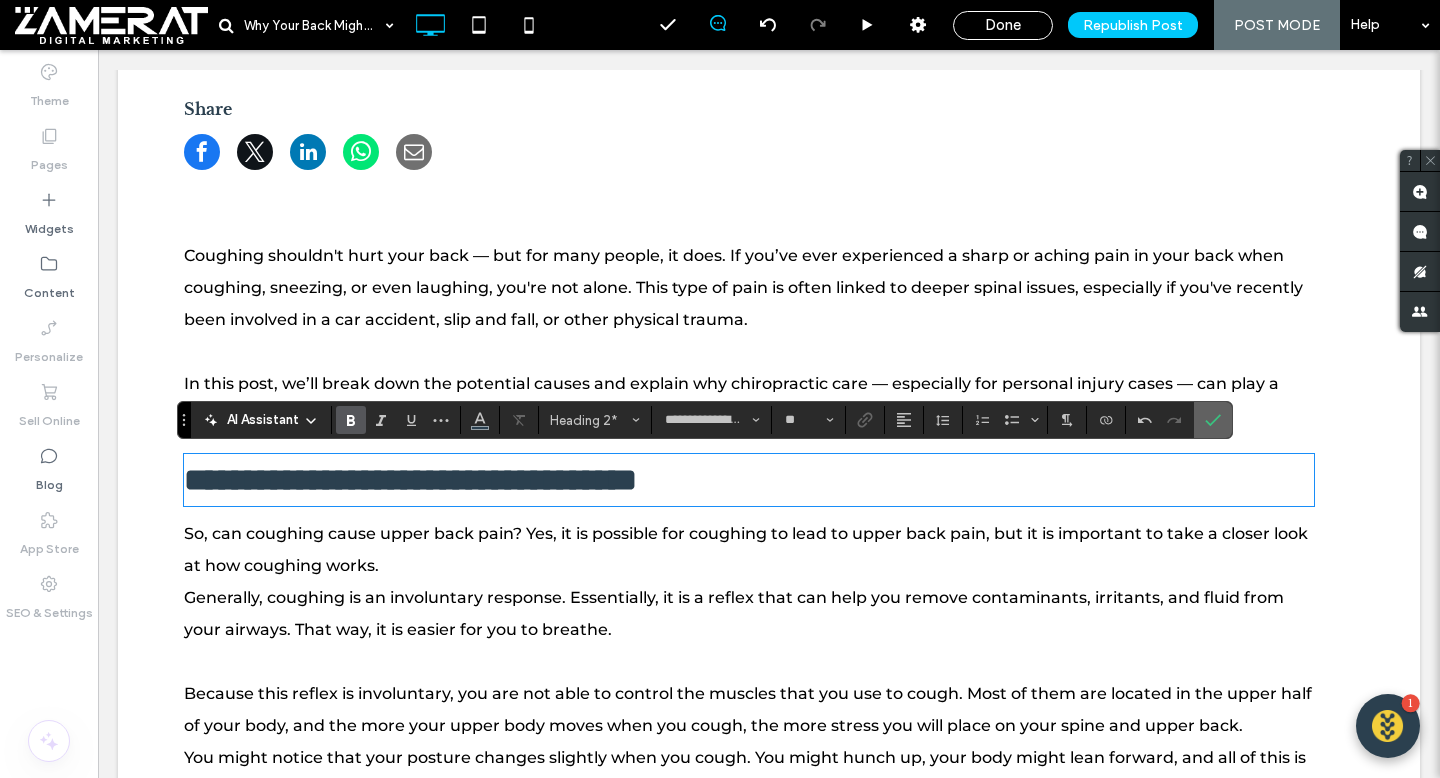 click 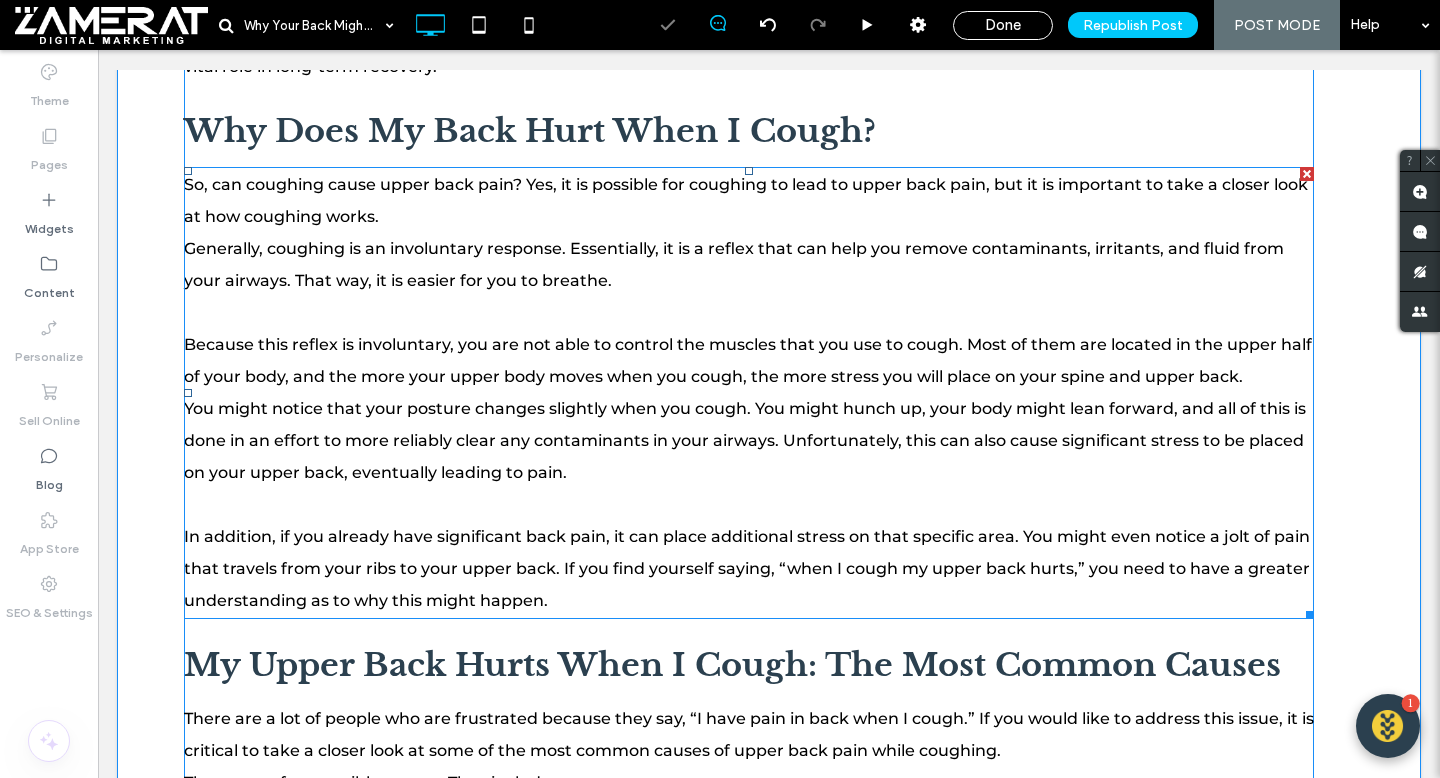 scroll, scrollTop: 1194, scrollLeft: 0, axis: vertical 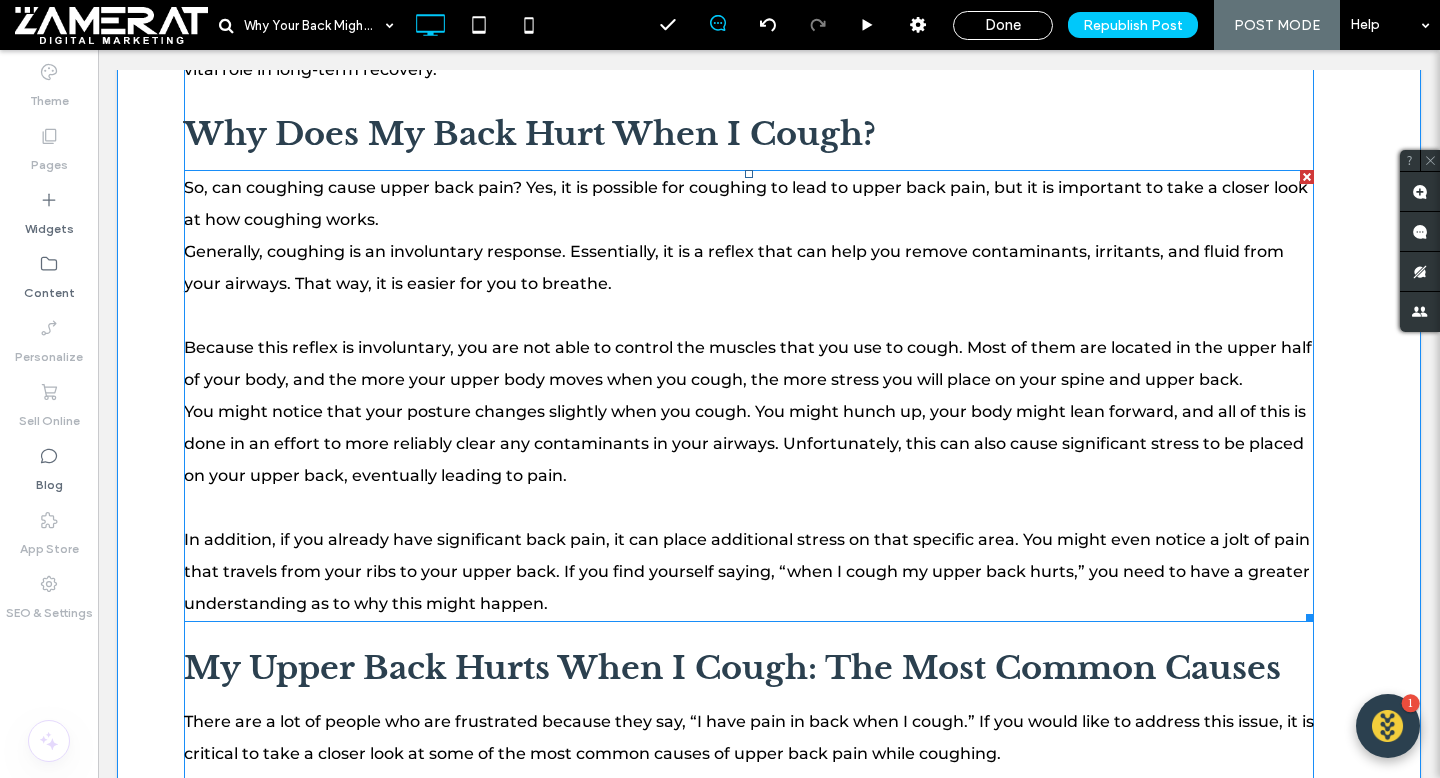 click on "Because this reflex is involuntary, you are not able to control the muscles that you use to cough. Most of them are located in the upper half of your body, and the more your upper body moves when you cough, the more stress you will place on your spine and upper back." at bounding box center (748, 363) 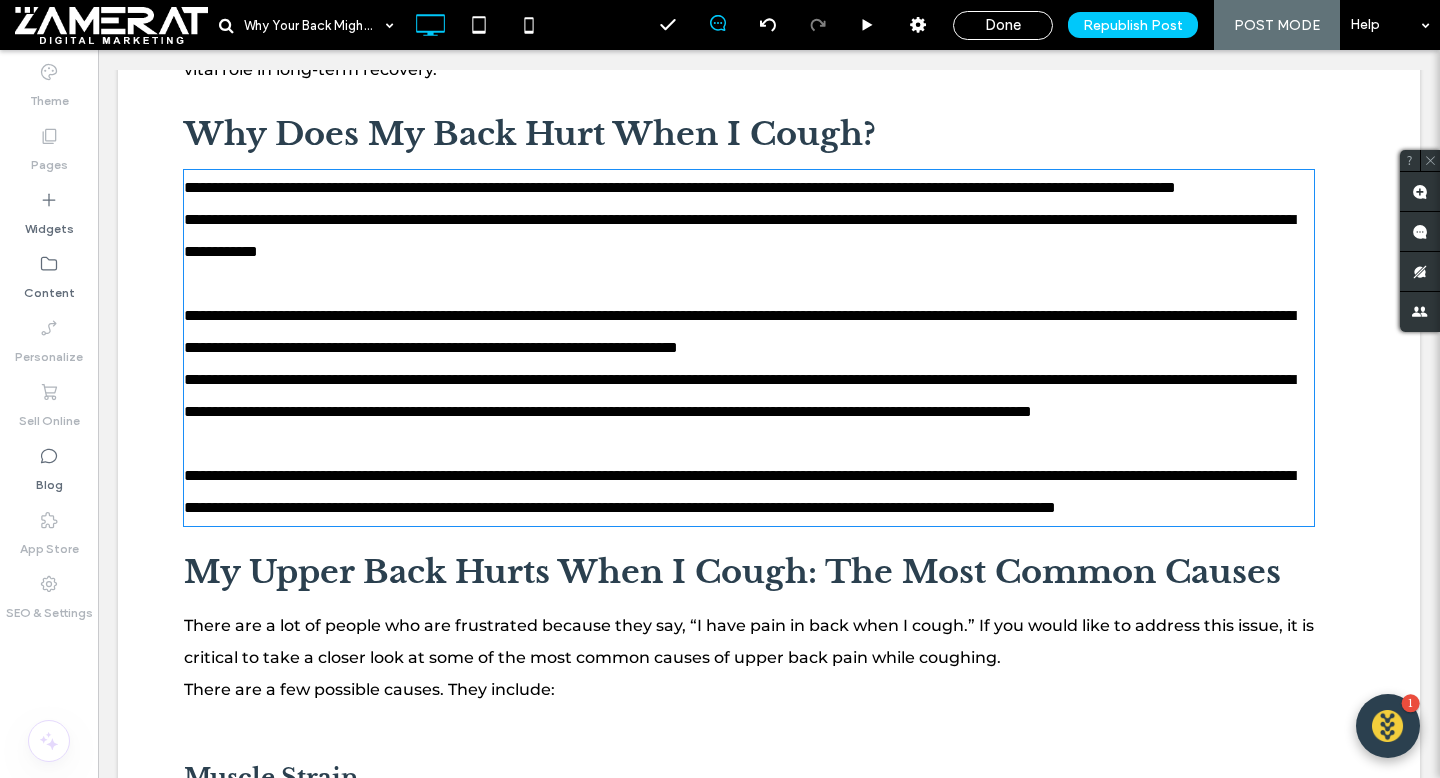 type on "**********" 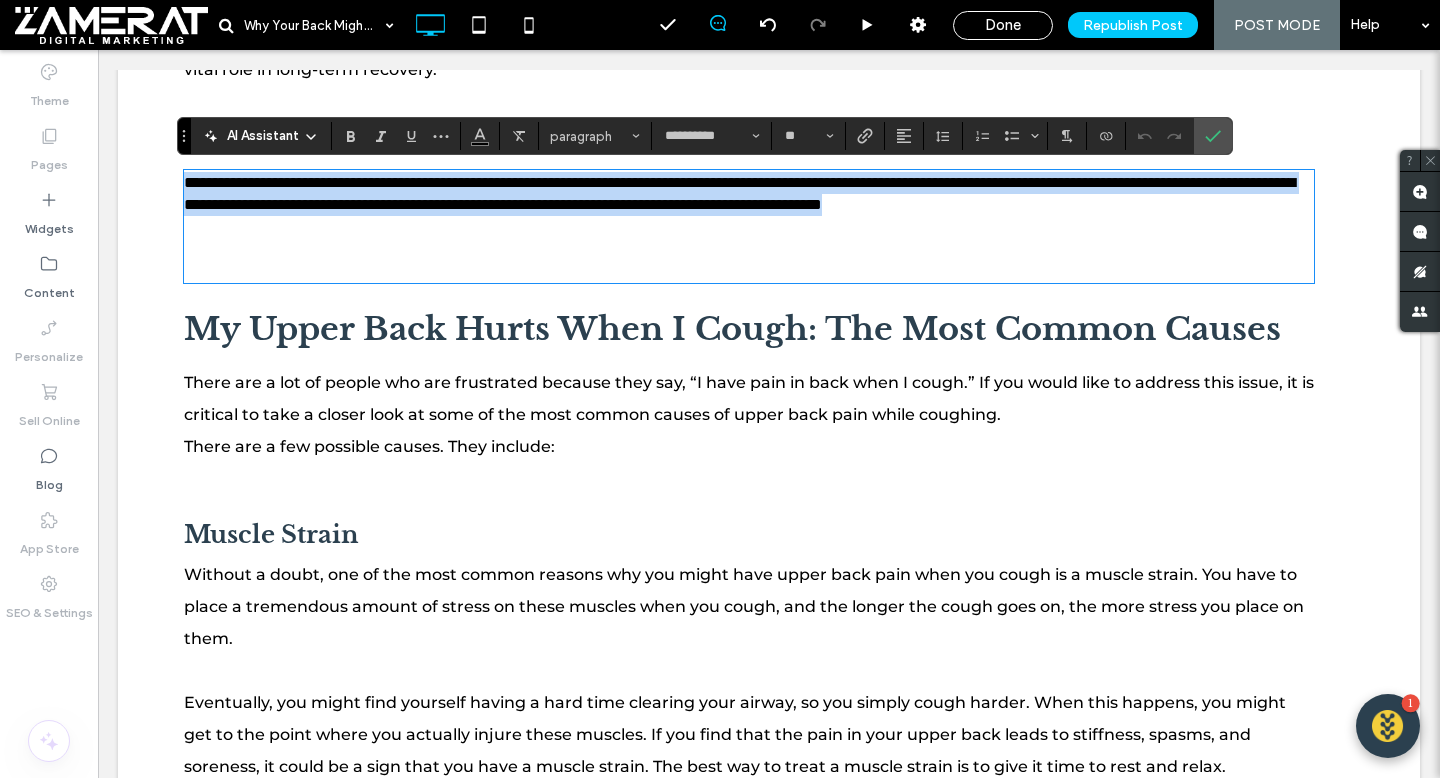 scroll, scrollTop: 0, scrollLeft: 0, axis: both 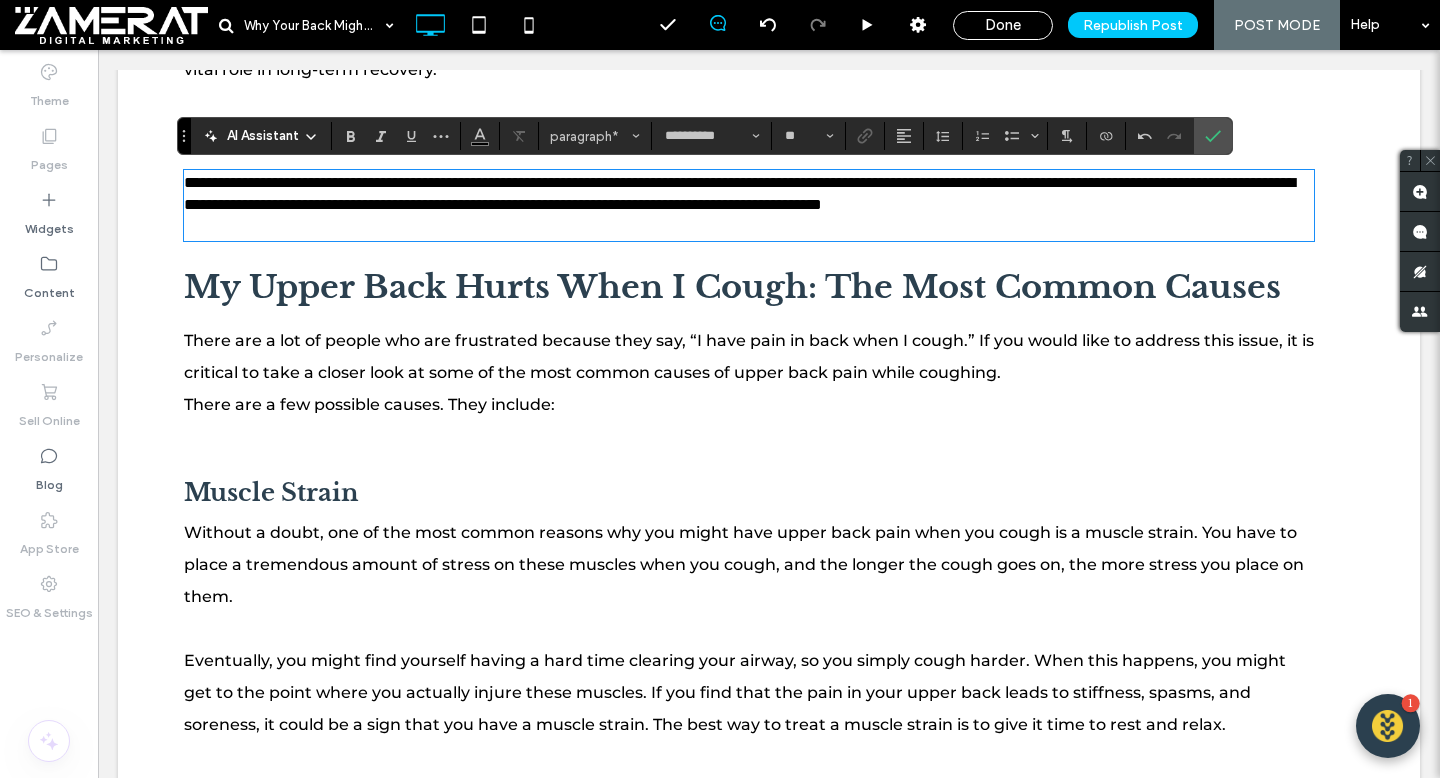 click on "**********" at bounding box center [749, 1721] 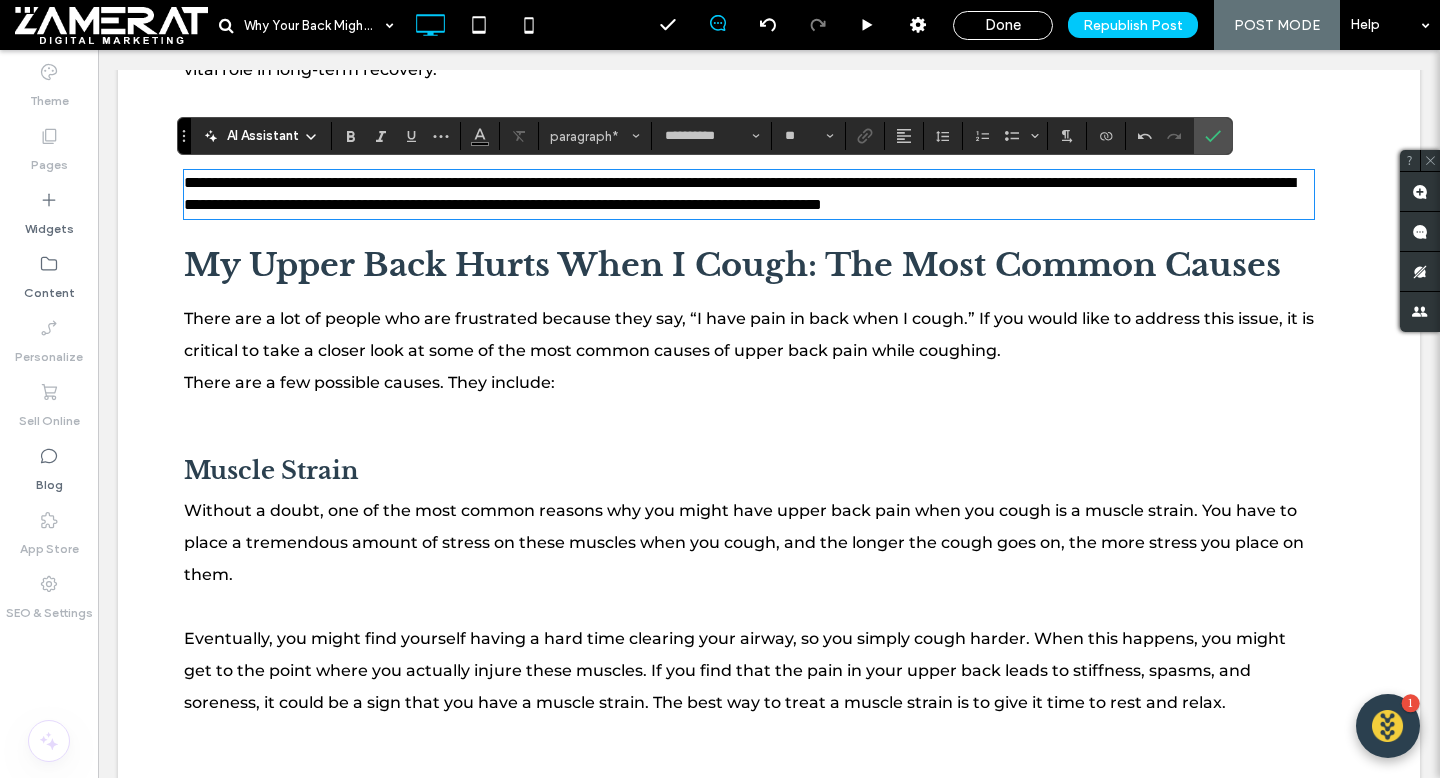 click on "**********" at bounding box center [749, 194] 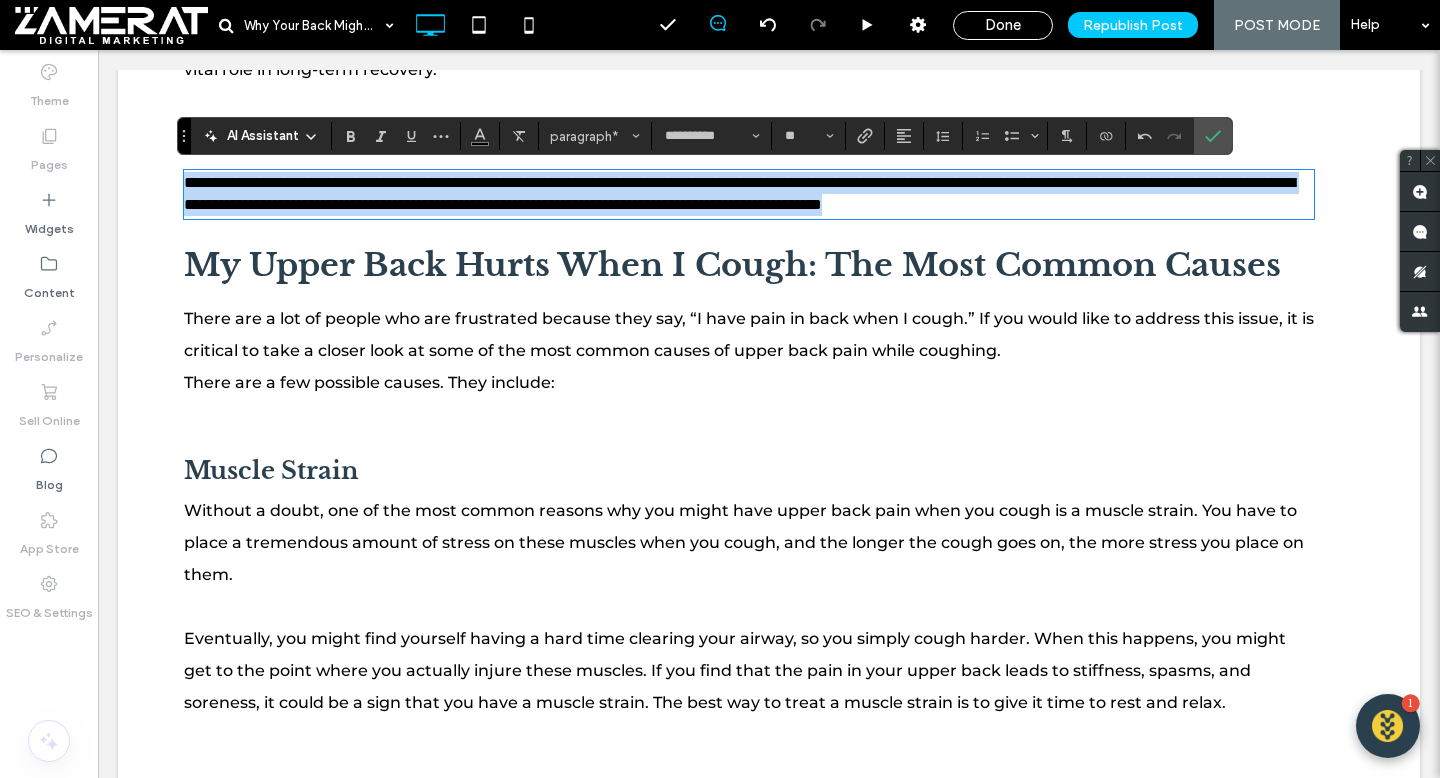 click on "**********" at bounding box center [749, 194] 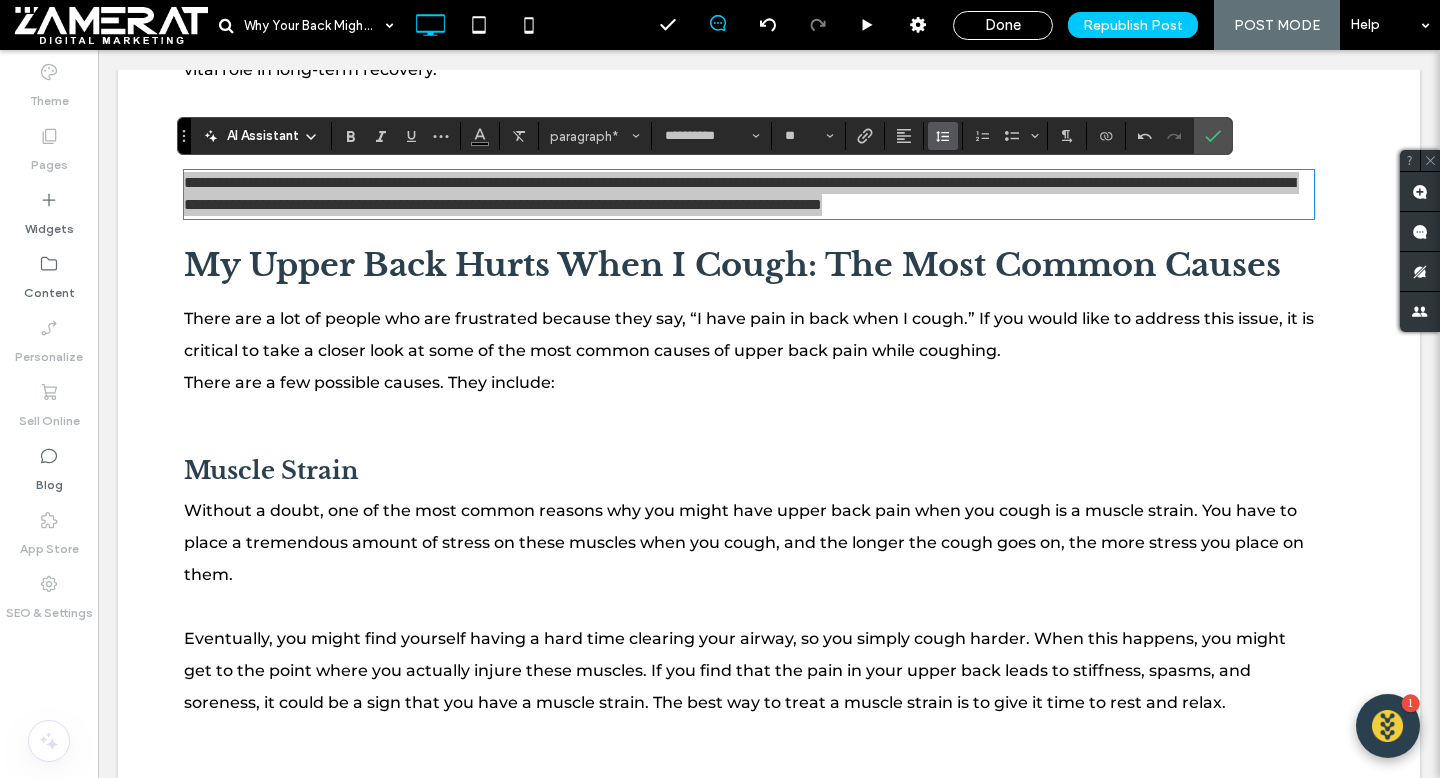 click at bounding box center (943, 136) 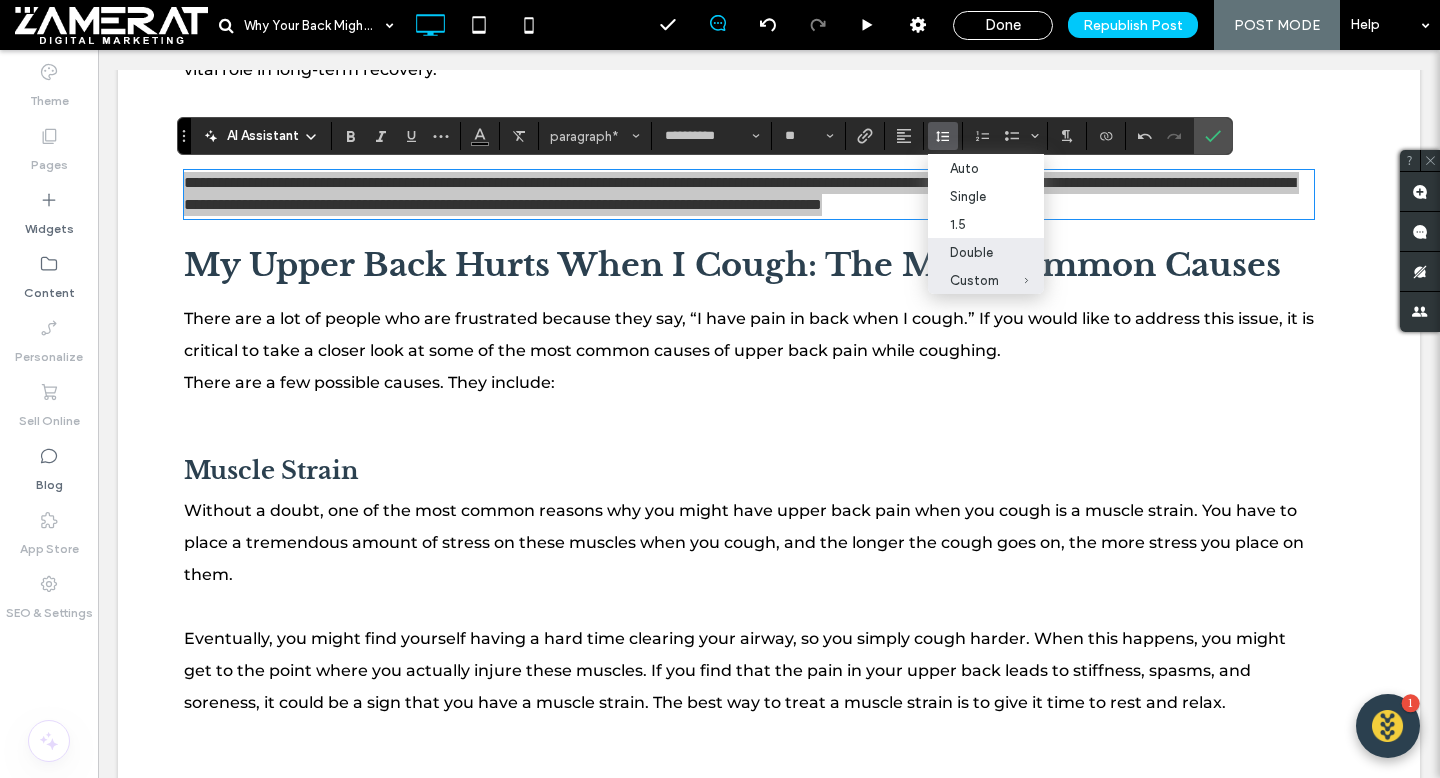 click on "Double" at bounding box center (986, 252) 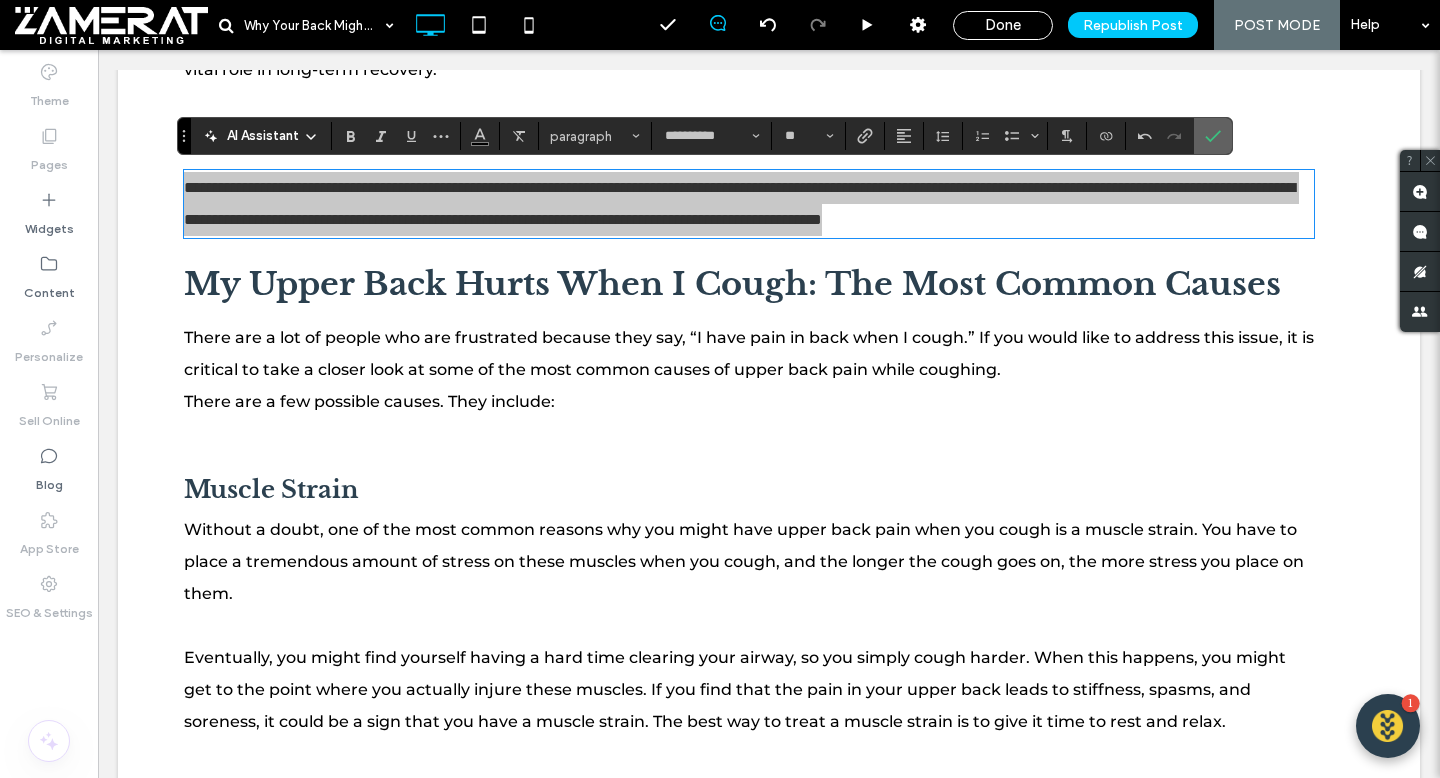 click 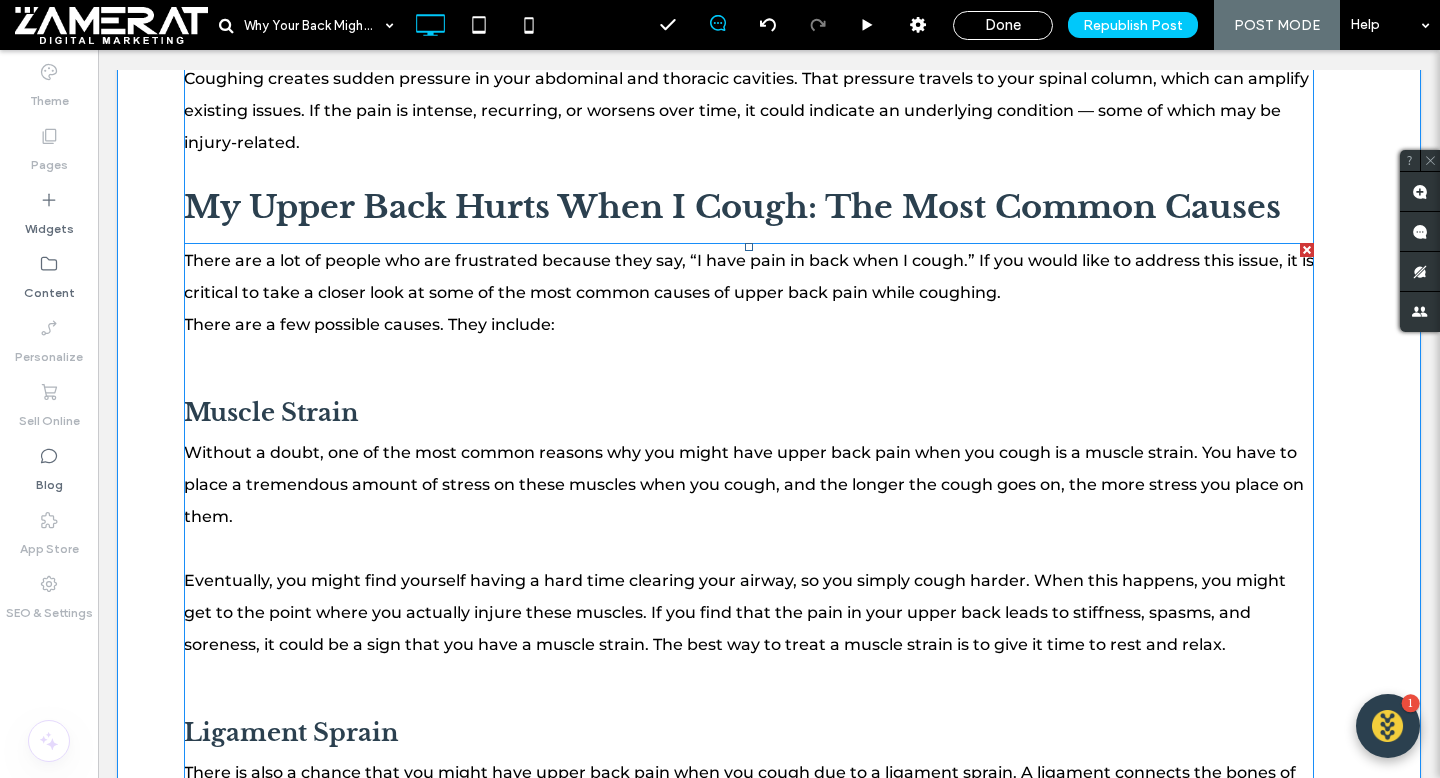 scroll, scrollTop: 1304, scrollLeft: 0, axis: vertical 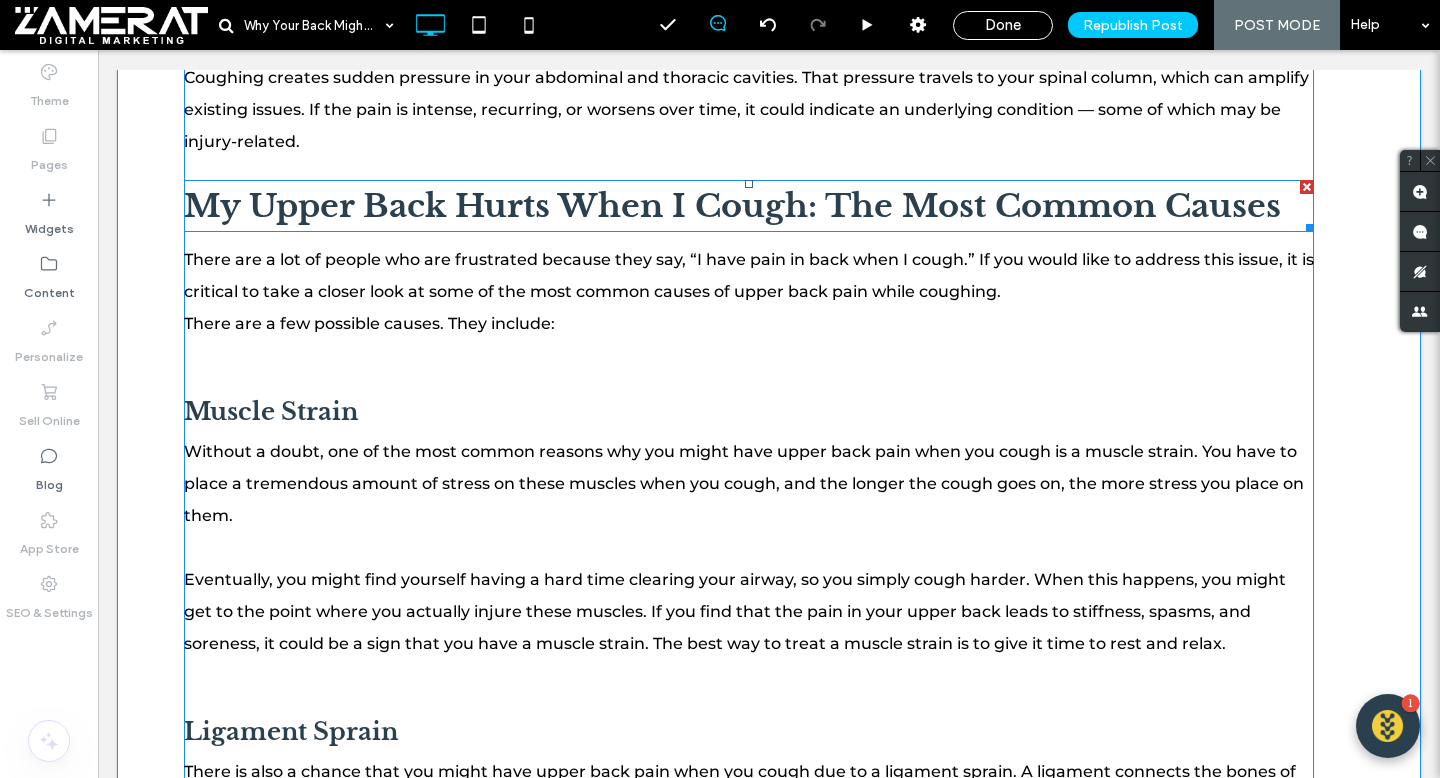 click on "My Upper Back Hurts When I Cough: The Most Common Causes" at bounding box center (732, 206) 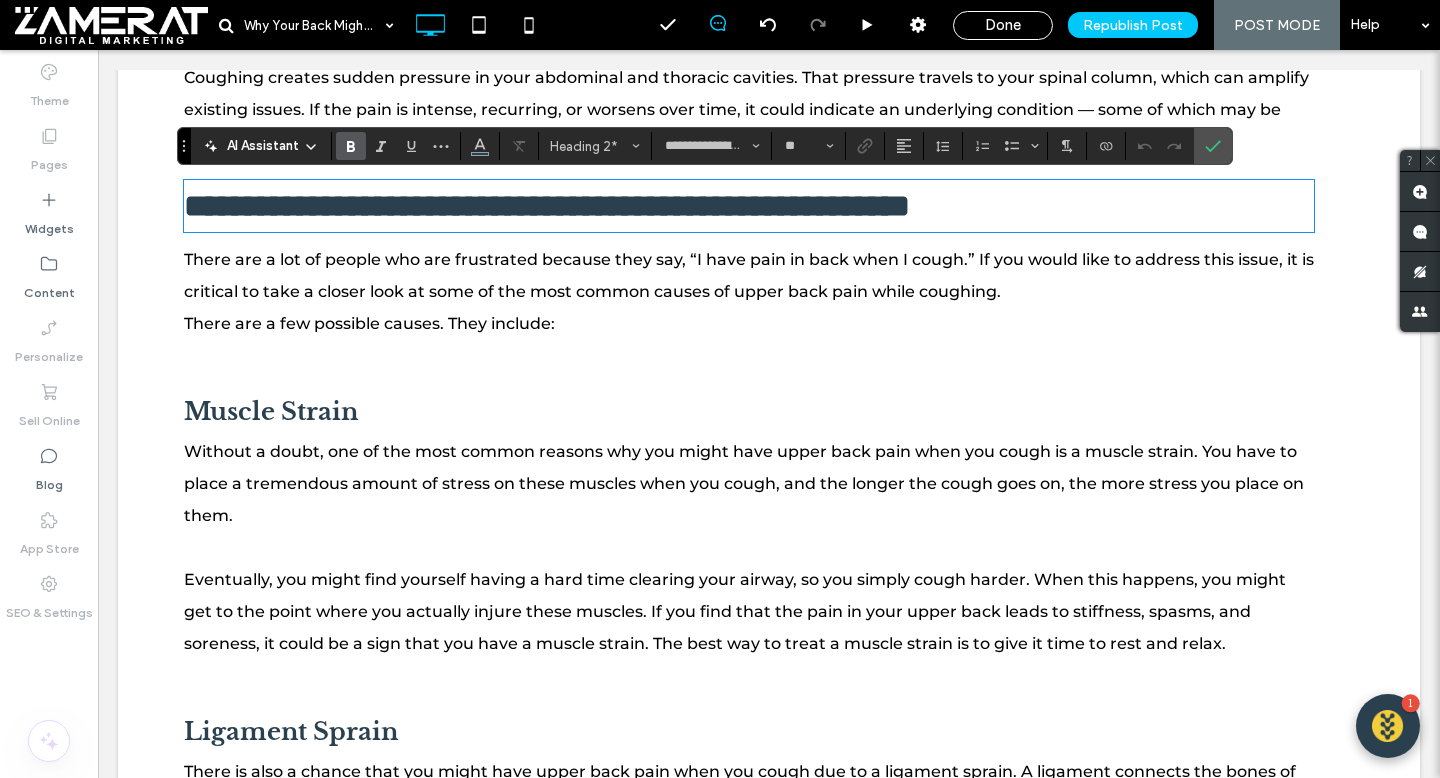 click on "**********" at bounding box center [749, 206] 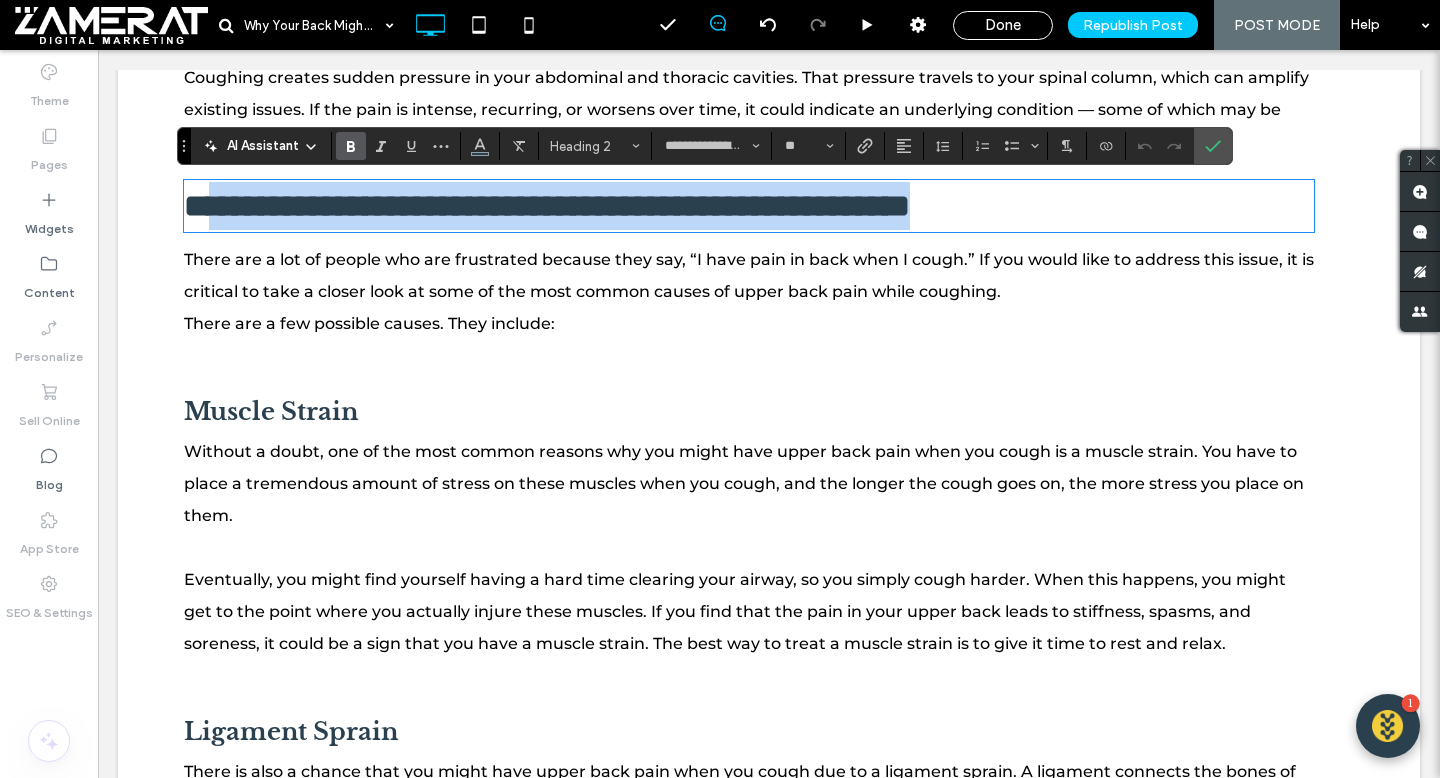 drag, startPoint x: 1303, startPoint y: 200, endPoint x: 220, endPoint y: 213, distance: 1083.078 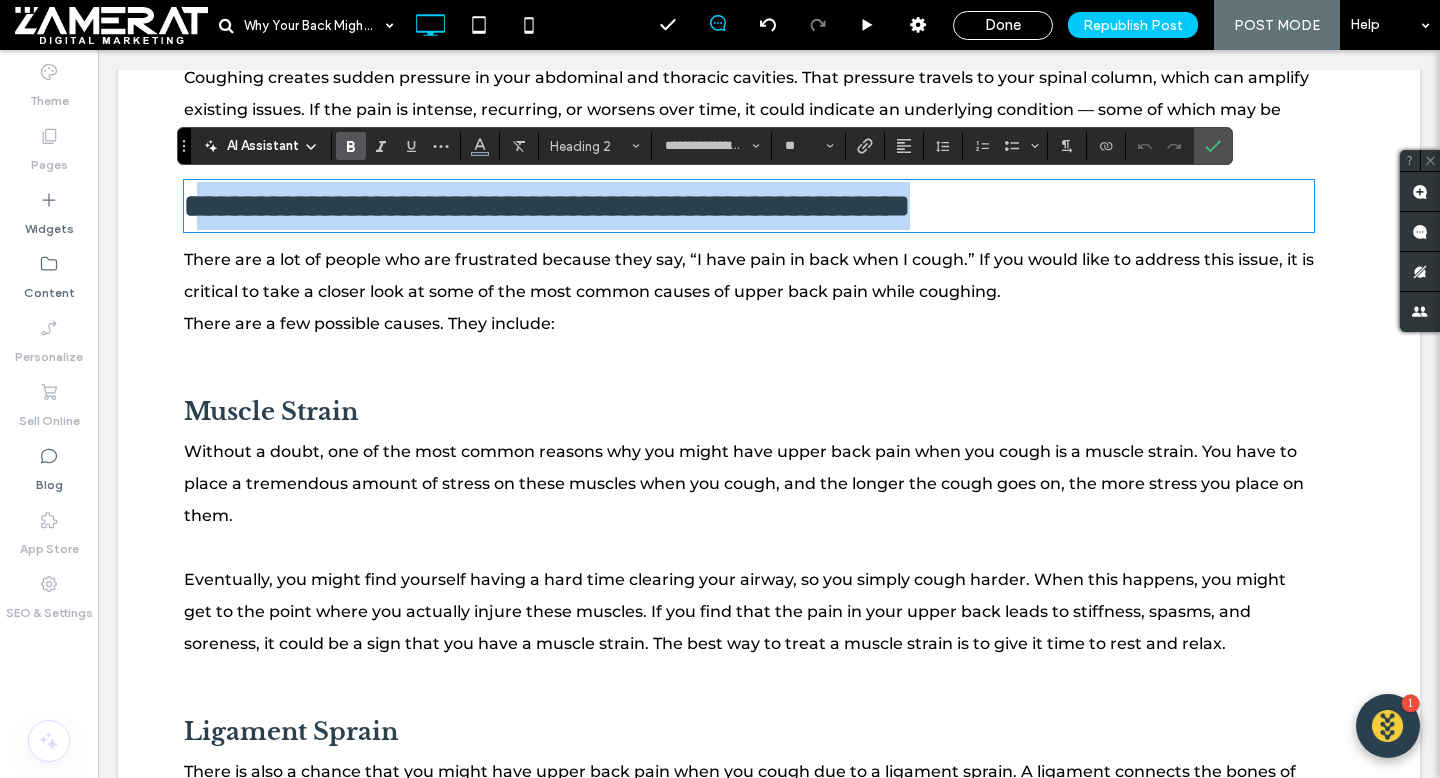 paste 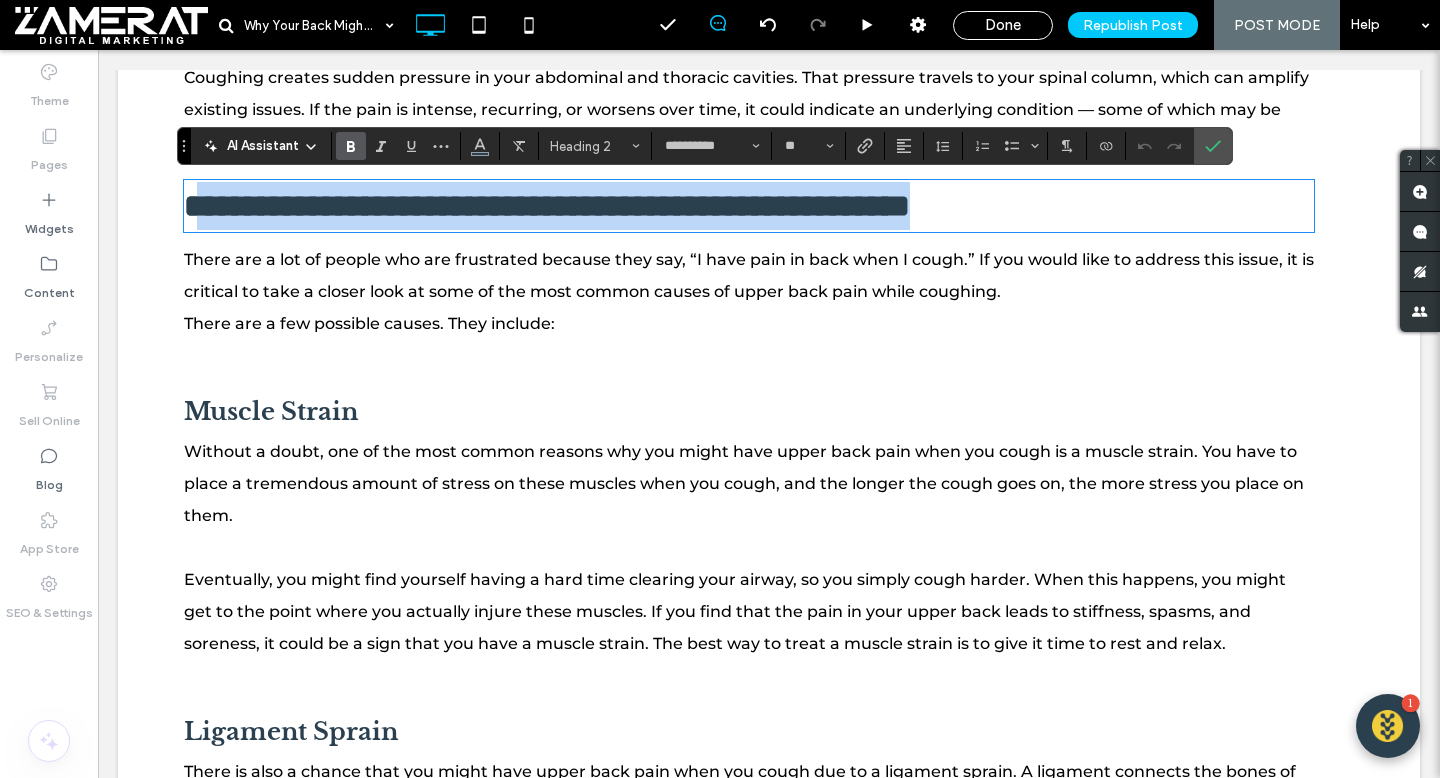 scroll, scrollTop: 0, scrollLeft: 0, axis: both 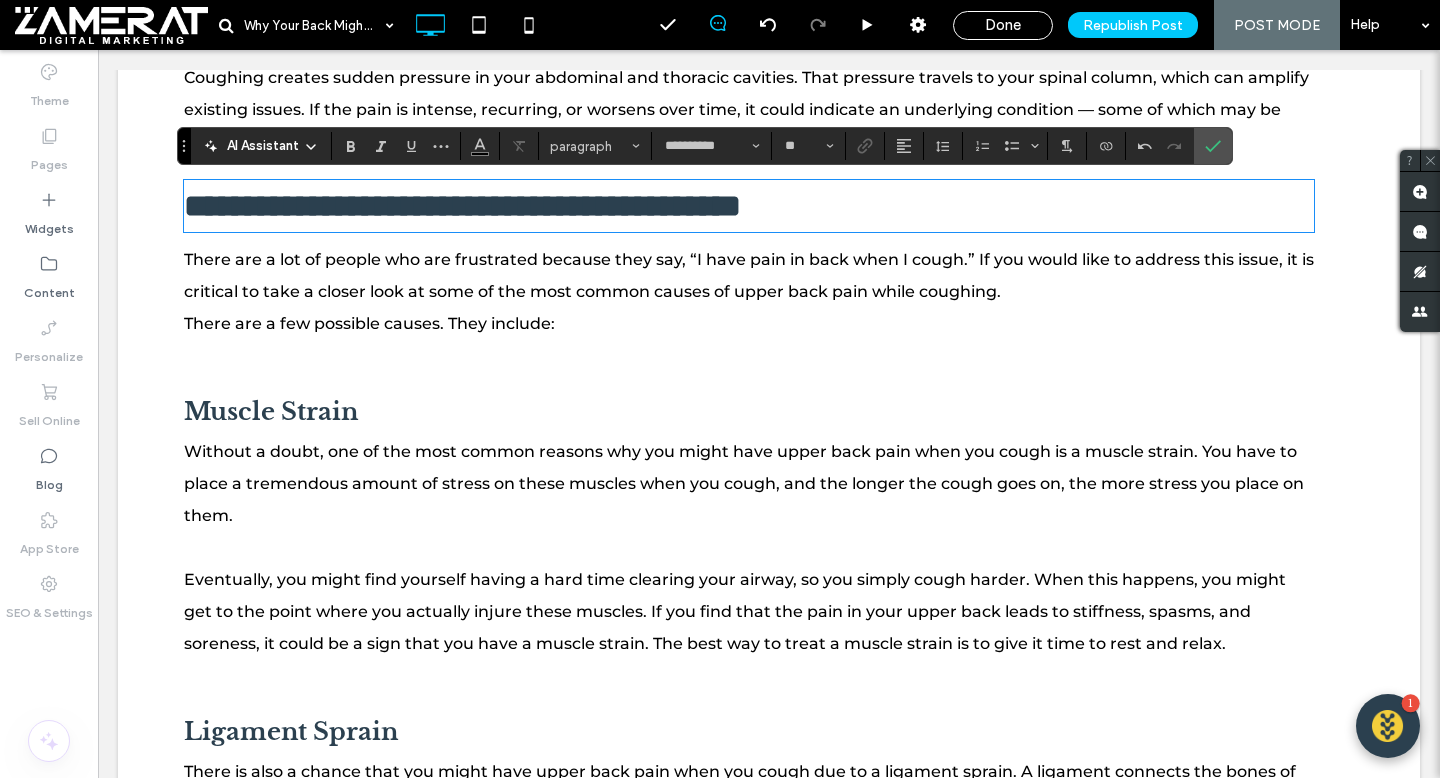 type on "**********" 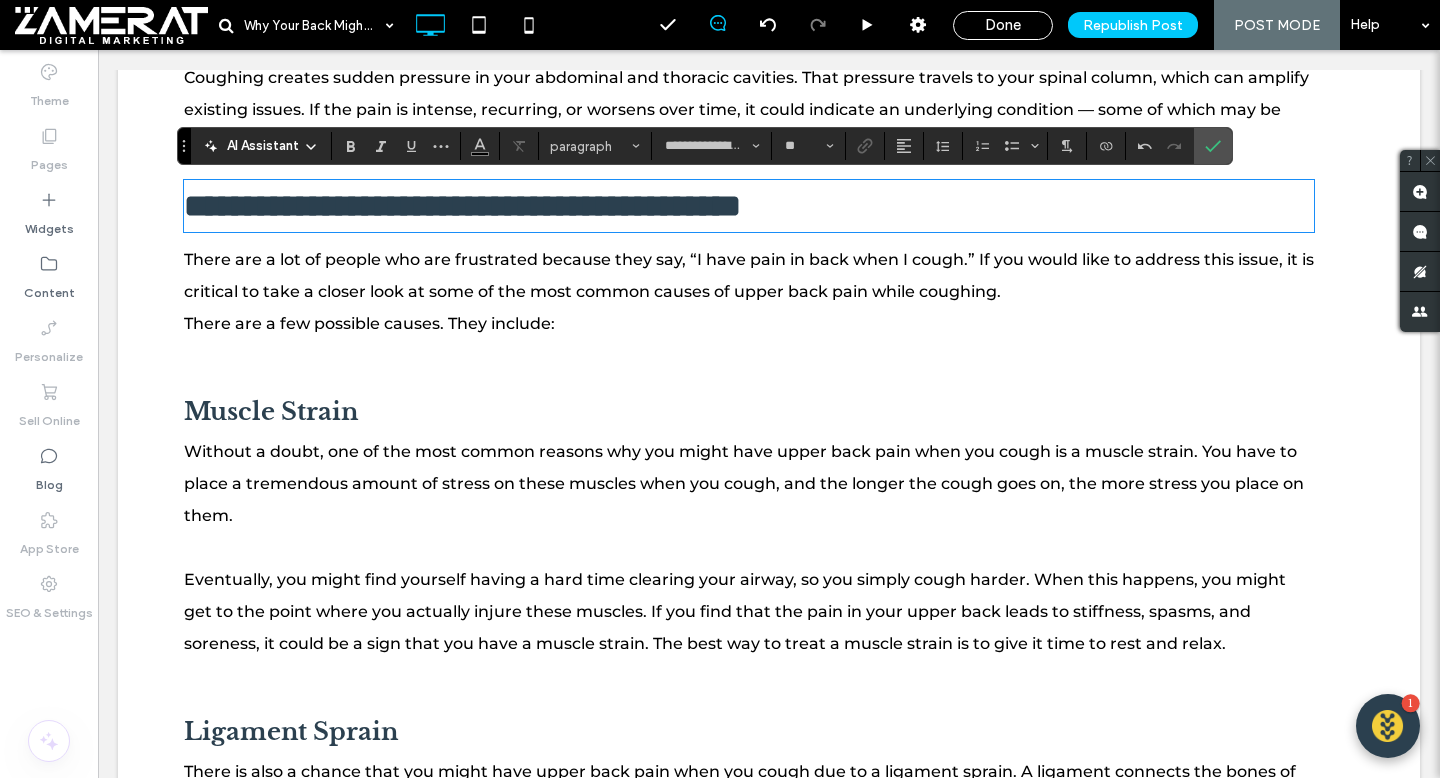 click on "**********" at bounding box center [462, 206] 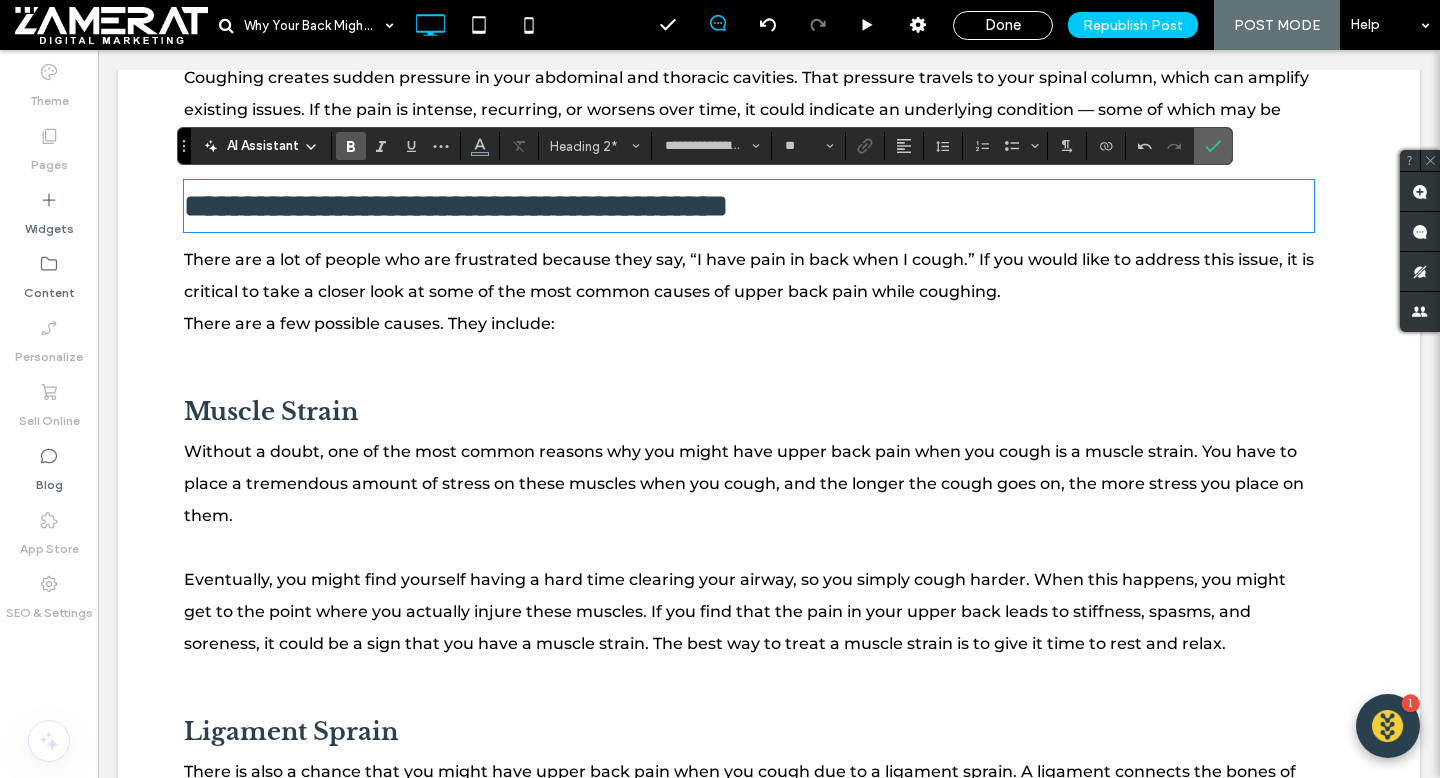 click 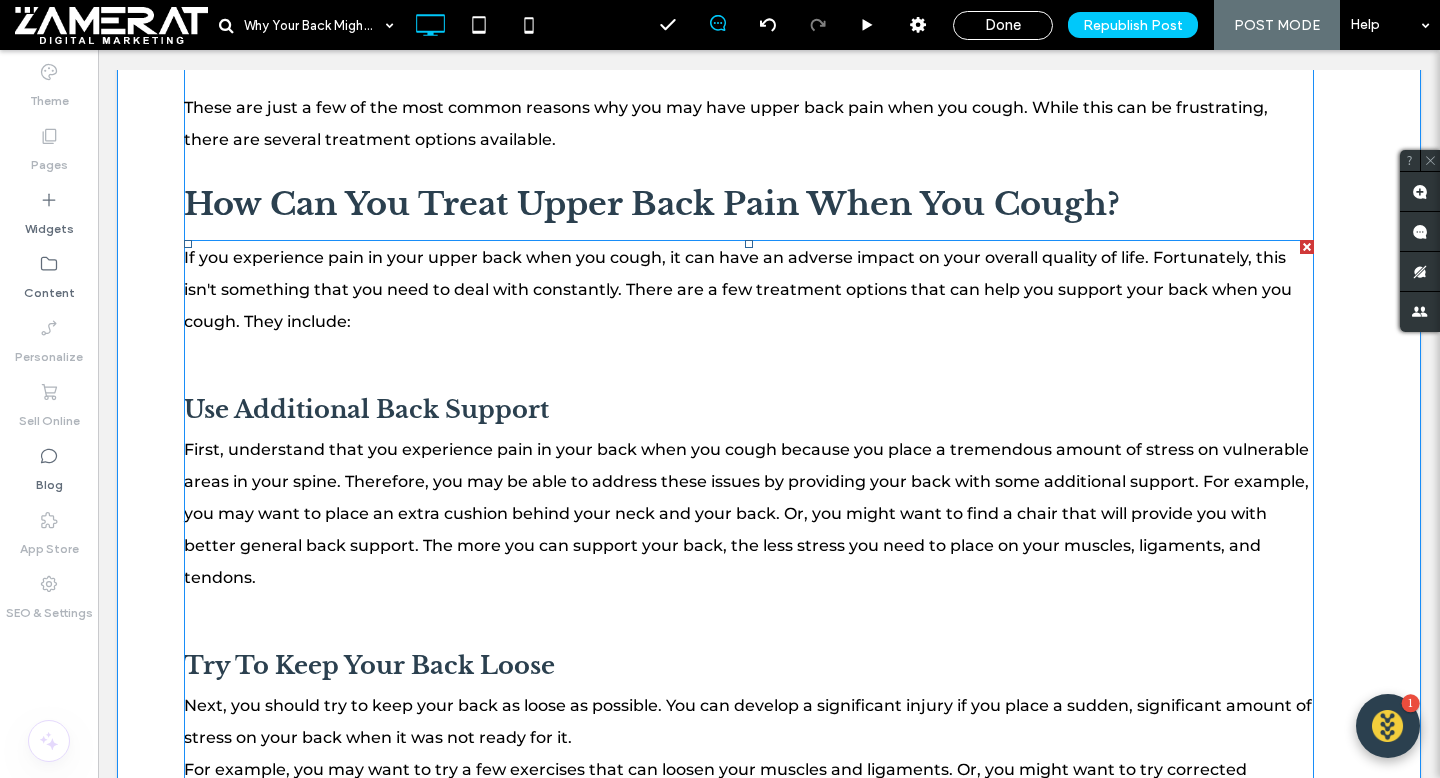 scroll, scrollTop: 2832, scrollLeft: 0, axis: vertical 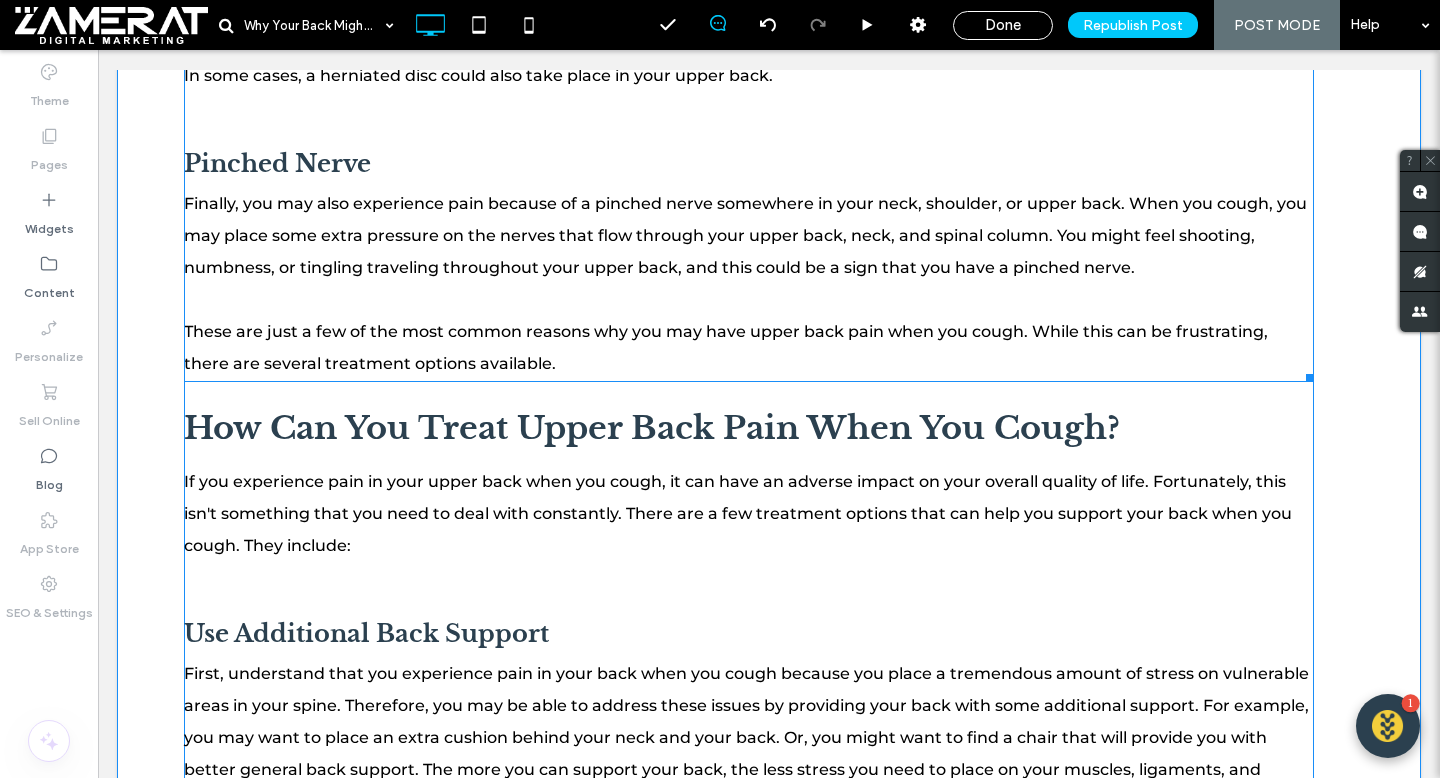 click on "These are just a few of the most common reasons why you may have upper back pain when you cough. While this can be frustrating, there are several treatment options available." at bounding box center (749, 348) 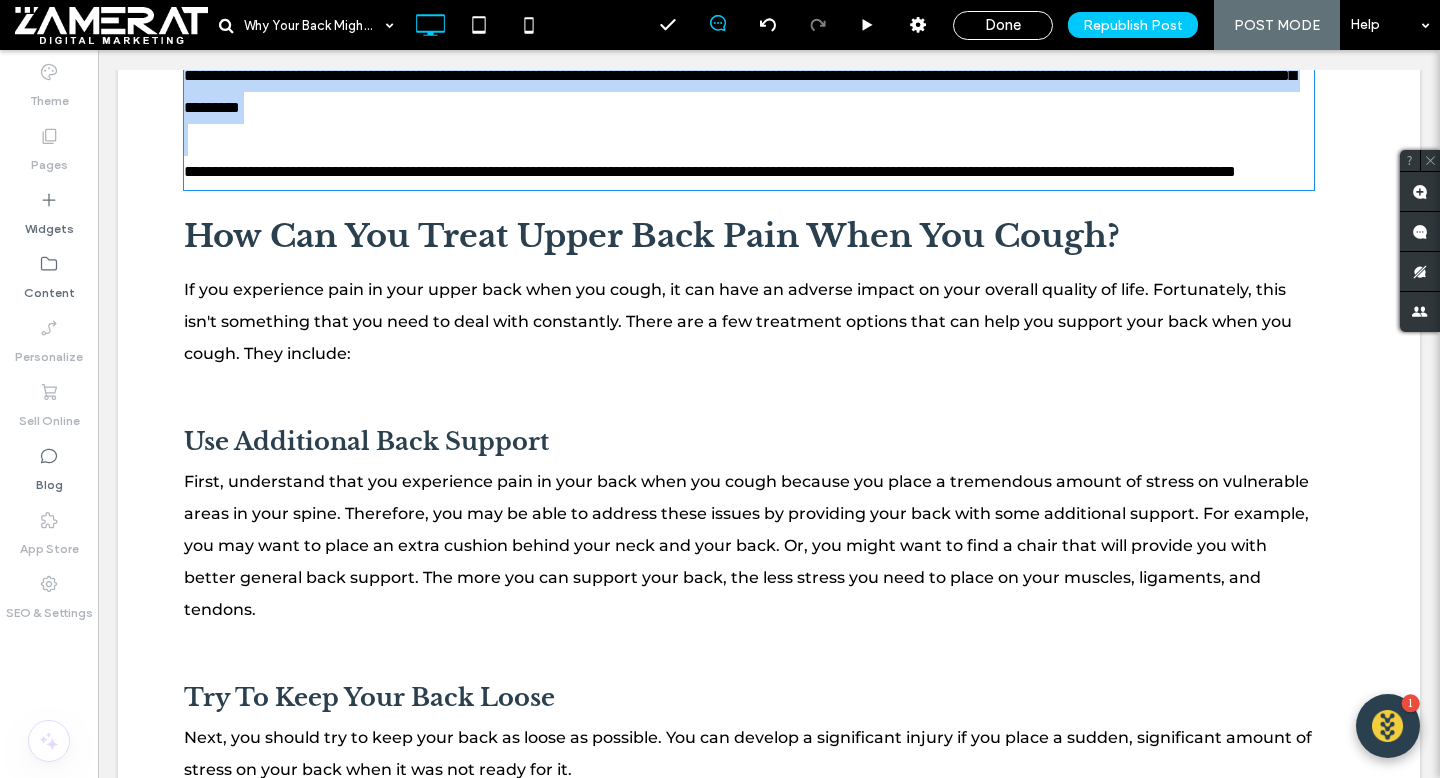 scroll, scrollTop: 1150, scrollLeft: 0, axis: vertical 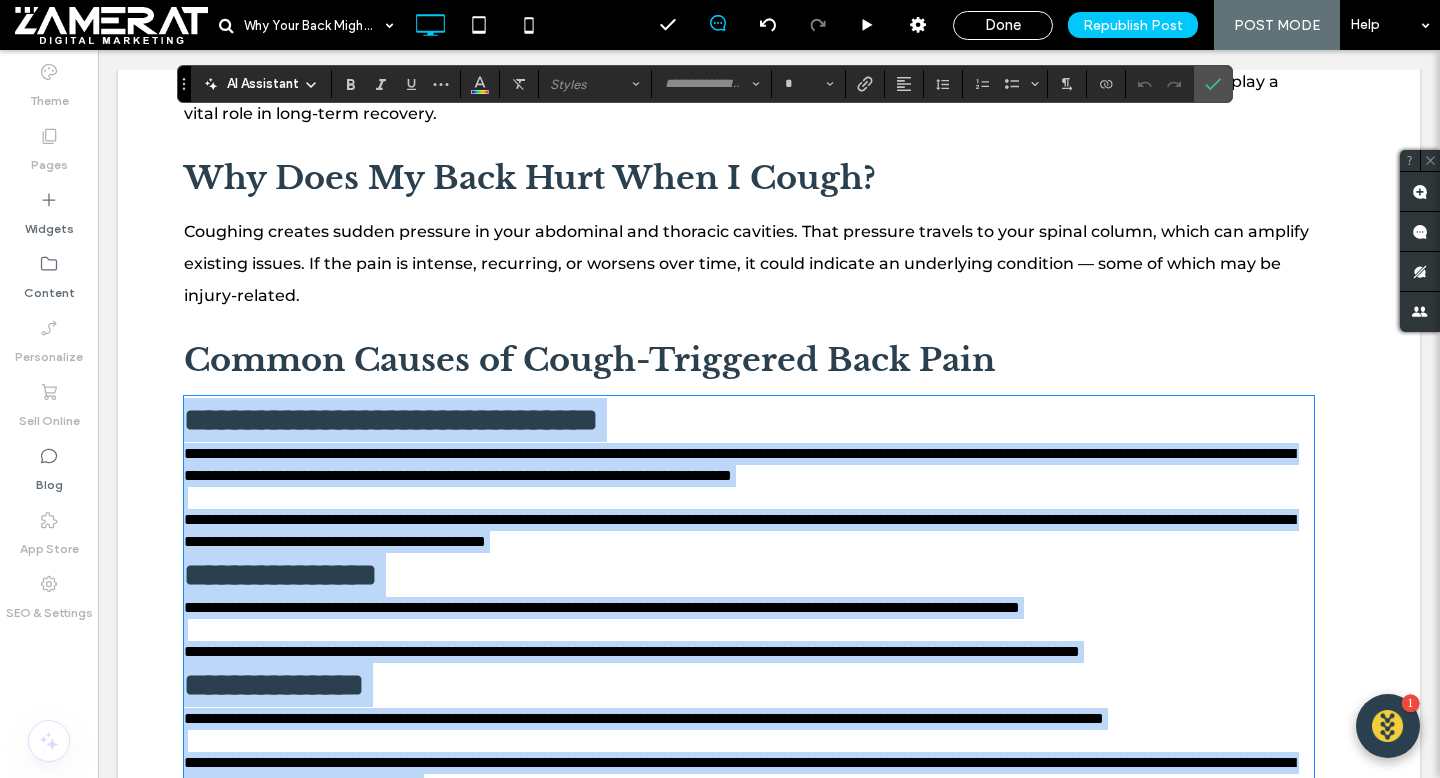 type on "**********" 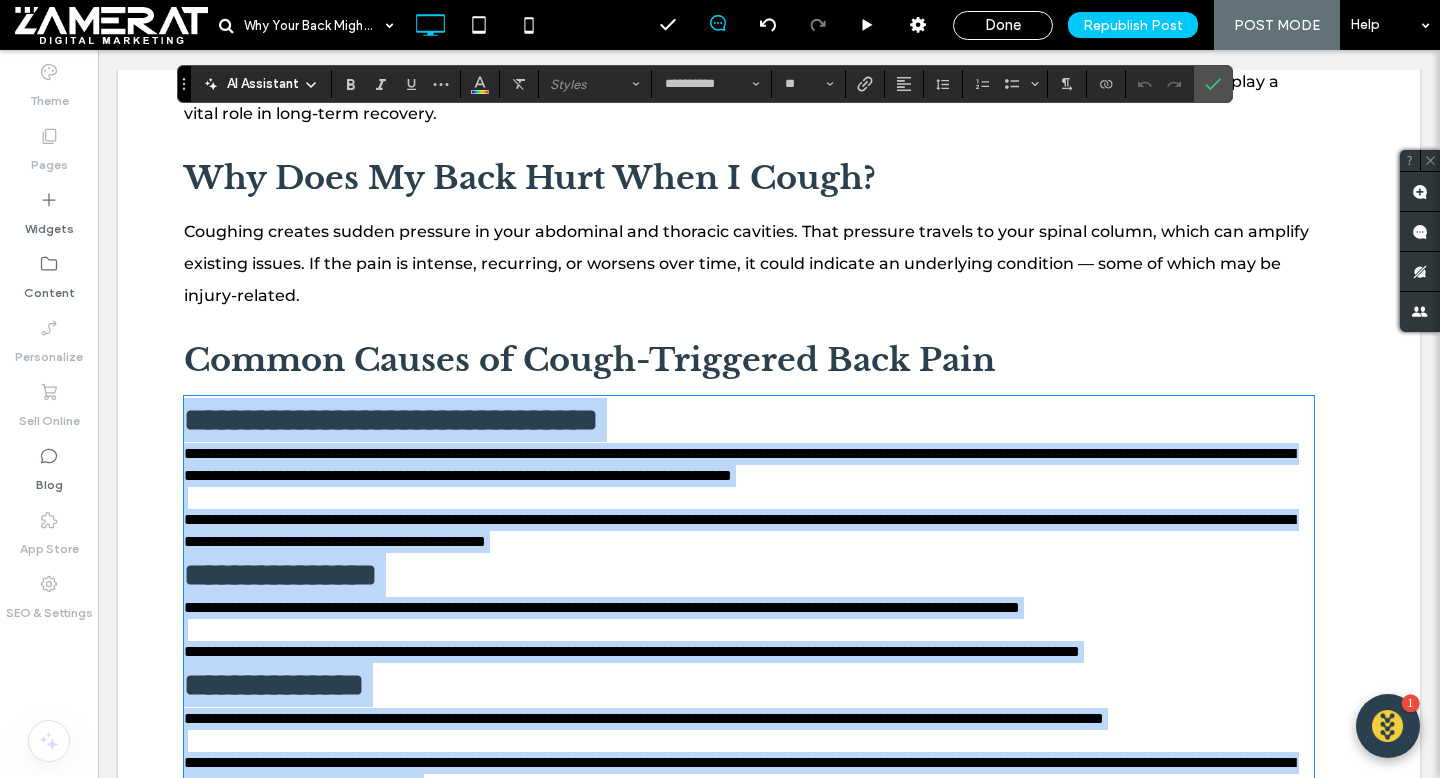 scroll, scrollTop: 1540, scrollLeft: 0, axis: vertical 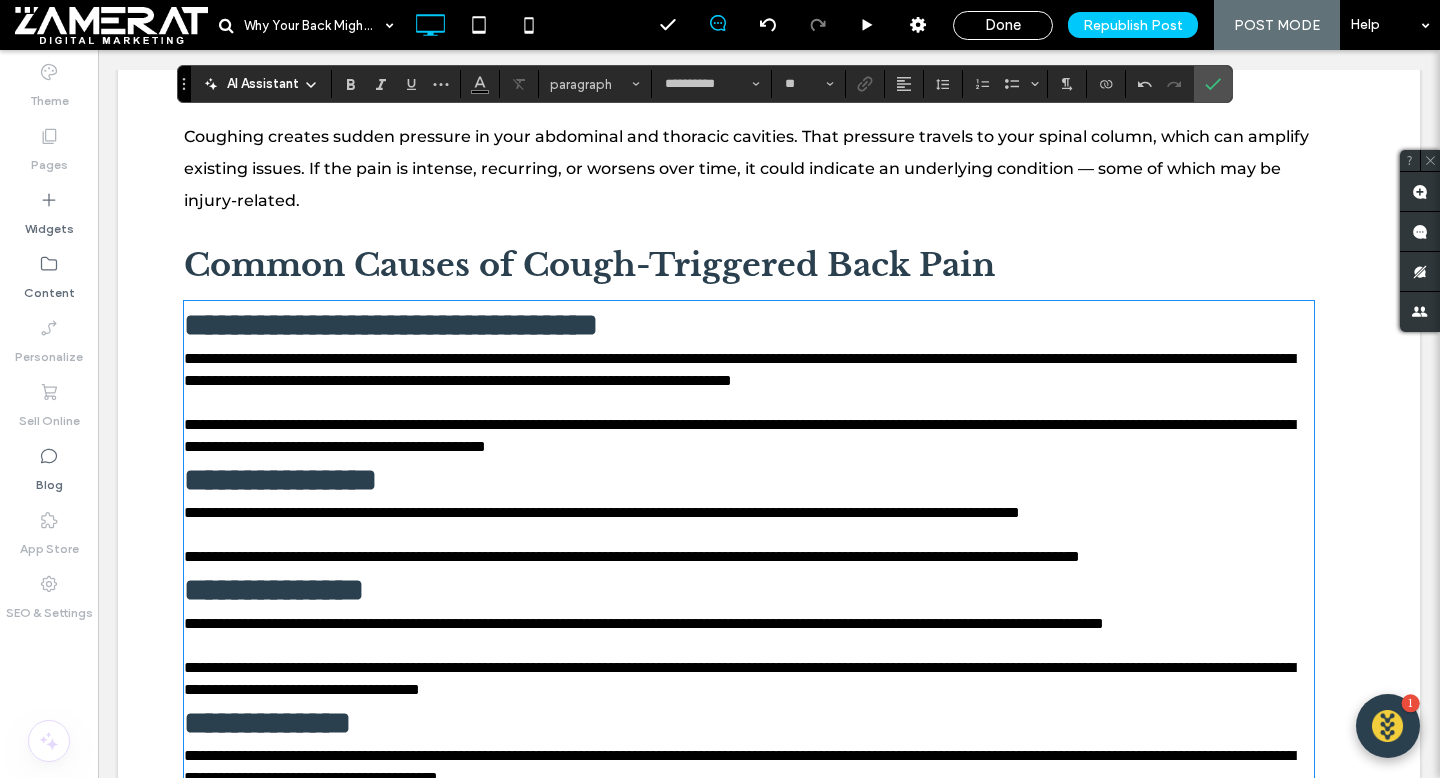 type on "**********" 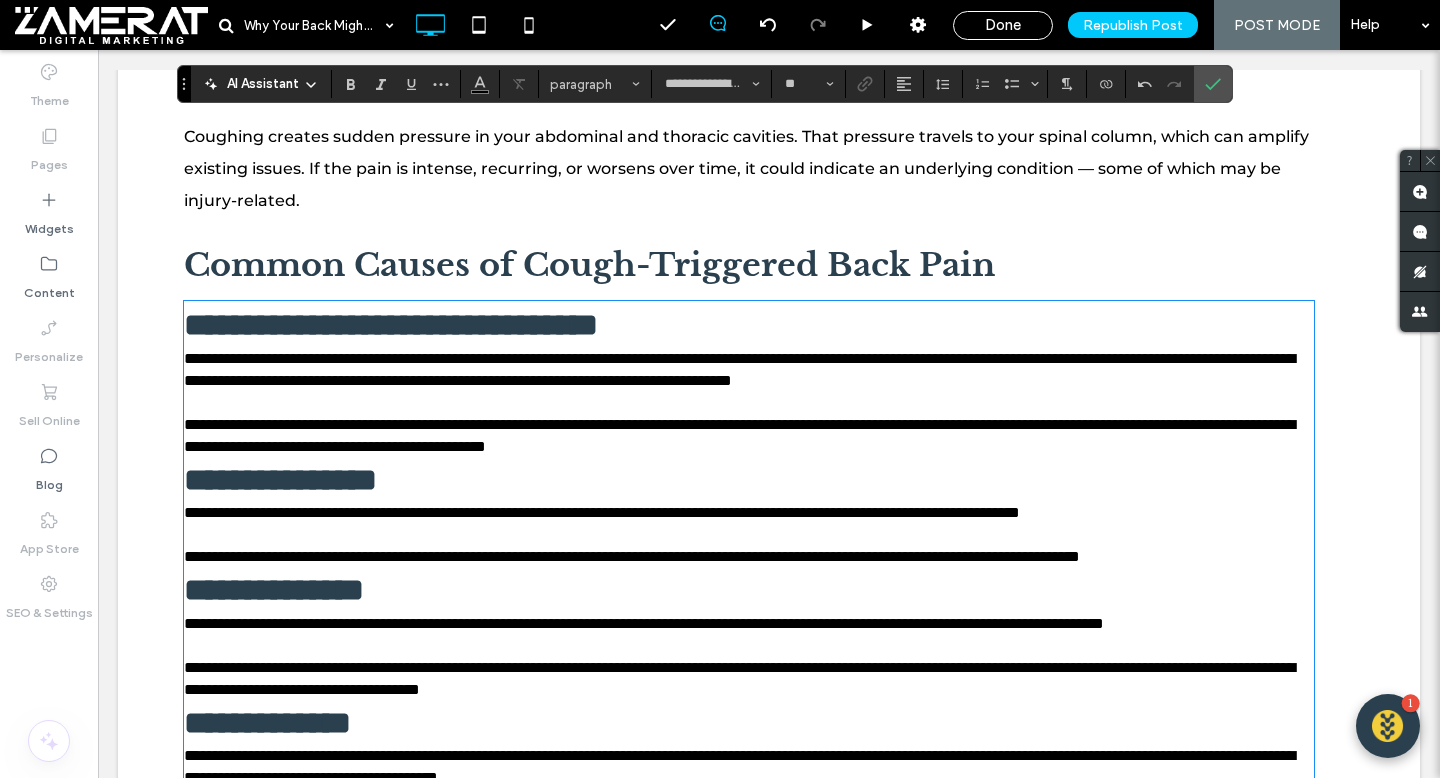 click on "**********" at bounding box center (280, 480) 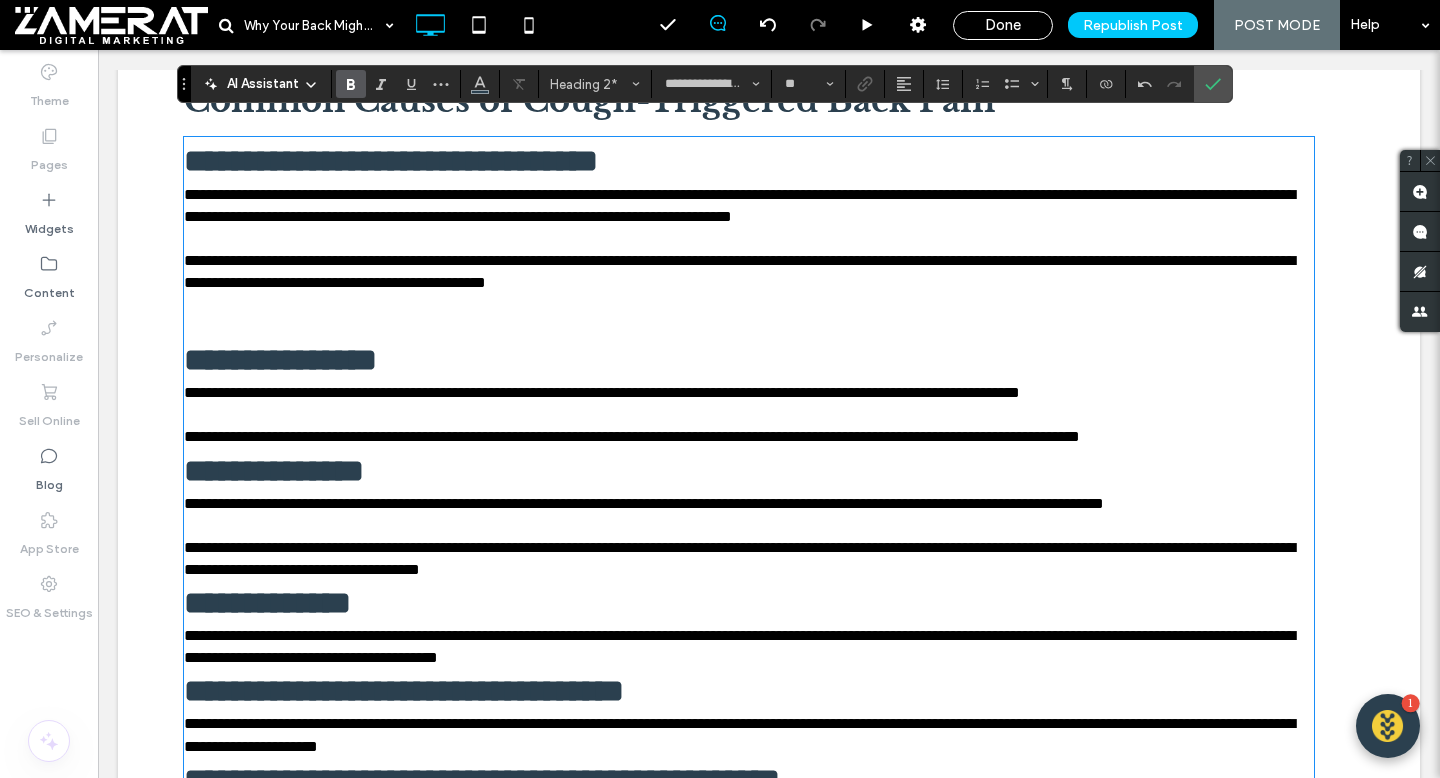scroll, scrollTop: 1423, scrollLeft: 0, axis: vertical 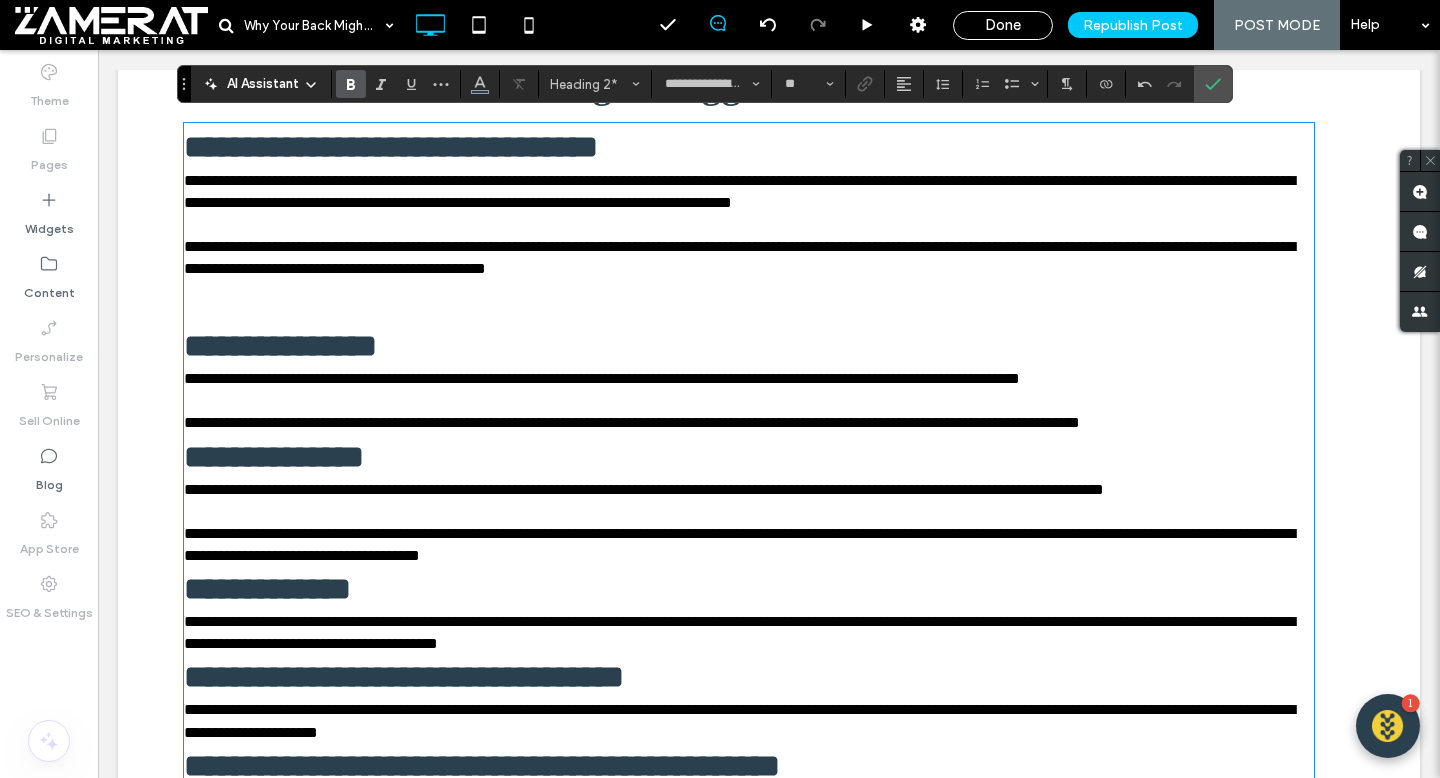 click on "**********" at bounding box center (274, 457) 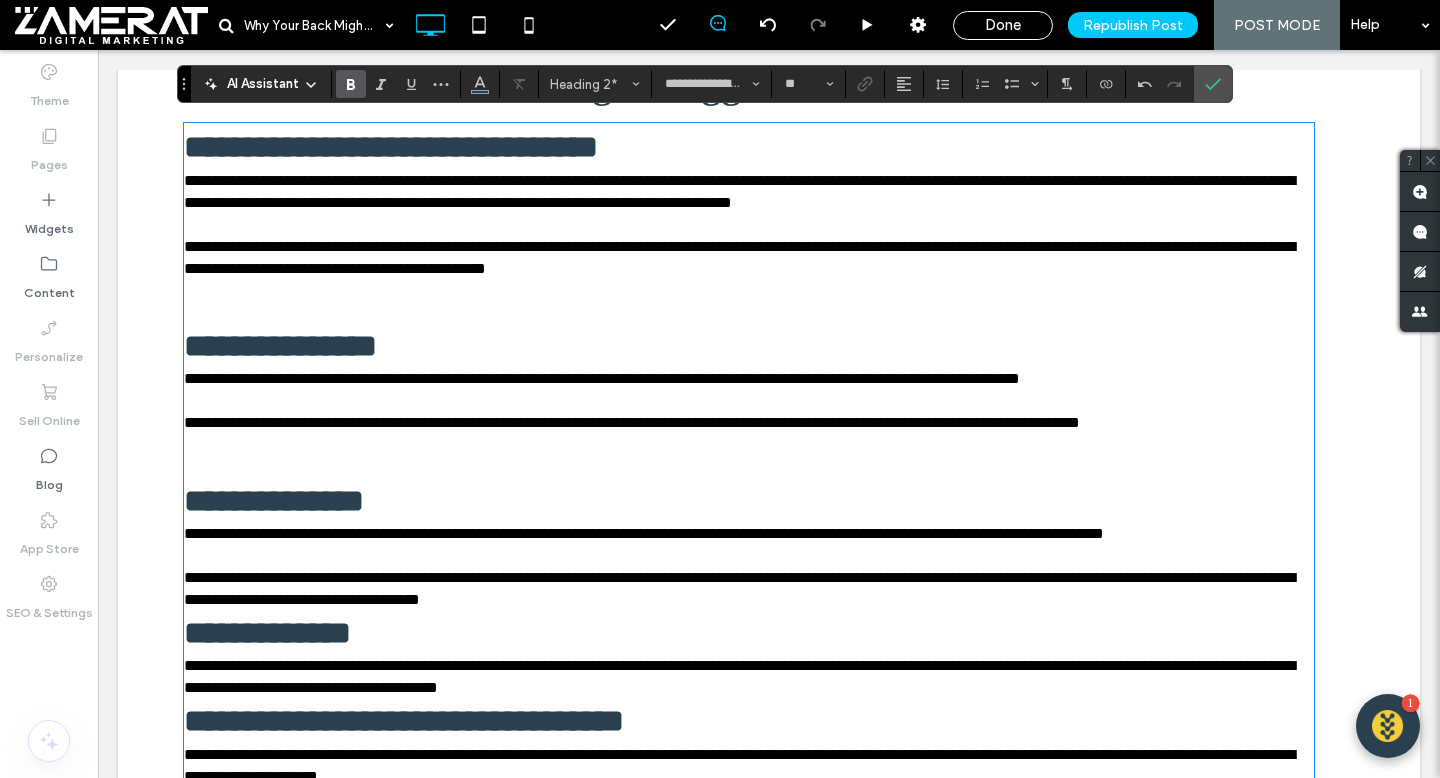 scroll, scrollTop: 1636, scrollLeft: 0, axis: vertical 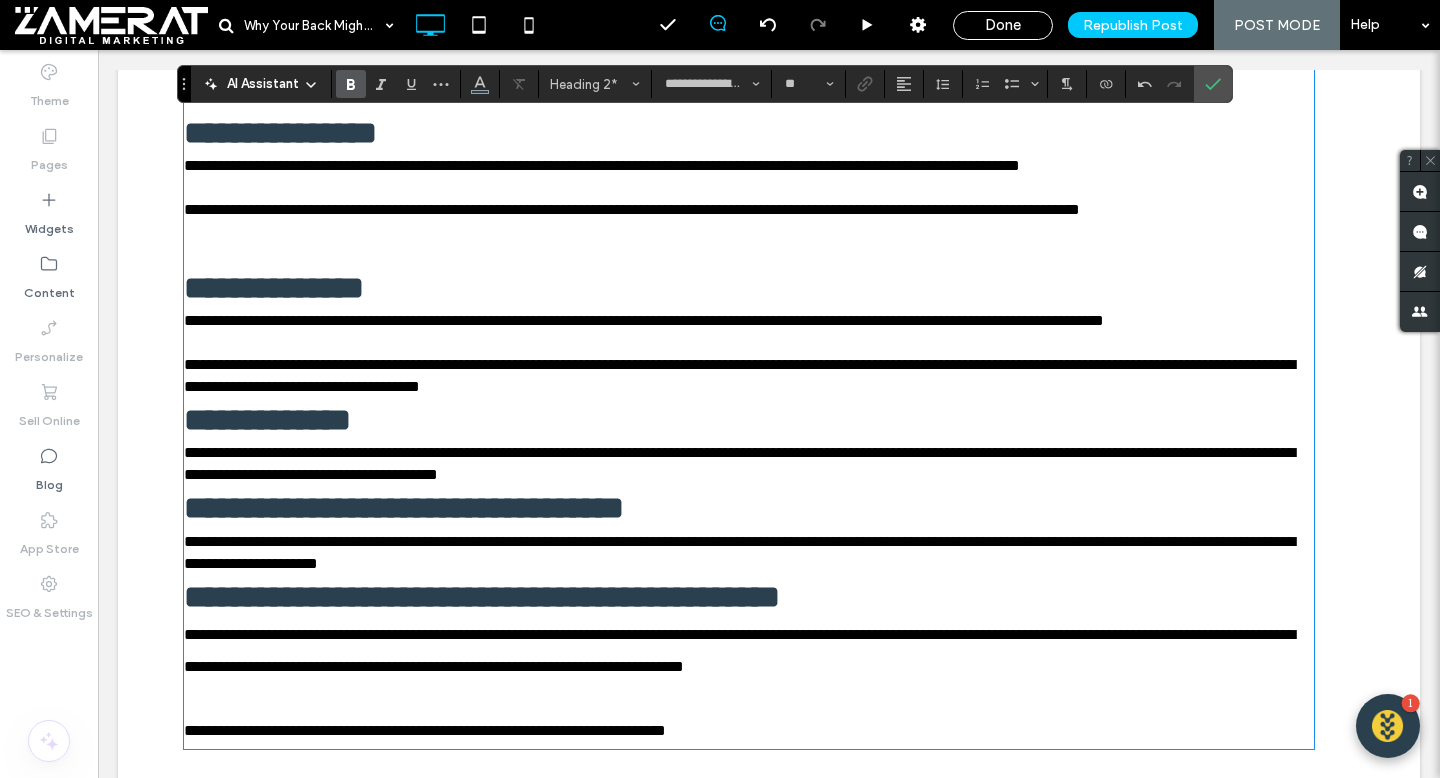 click on "**********" at bounding box center (267, 420) 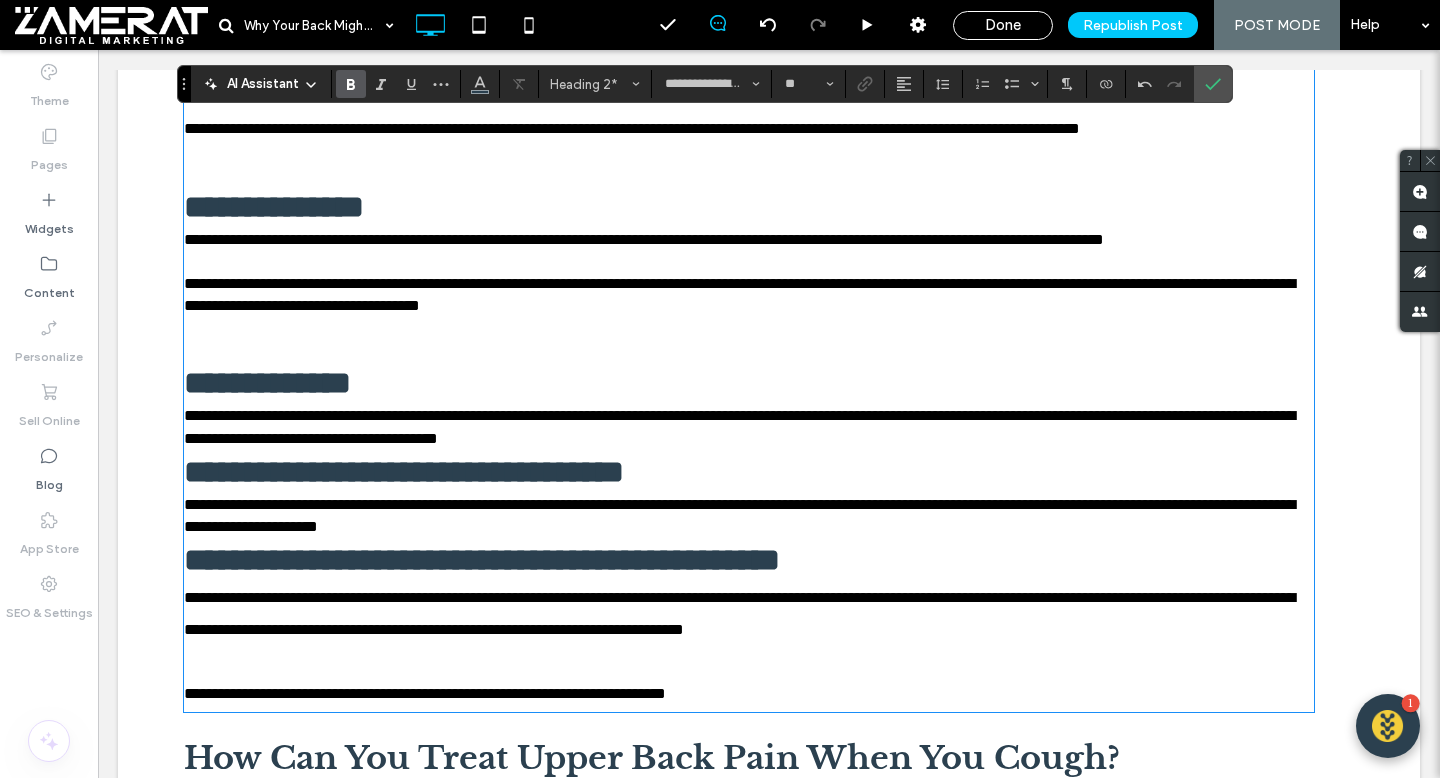 scroll, scrollTop: 1792, scrollLeft: 0, axis: vertical 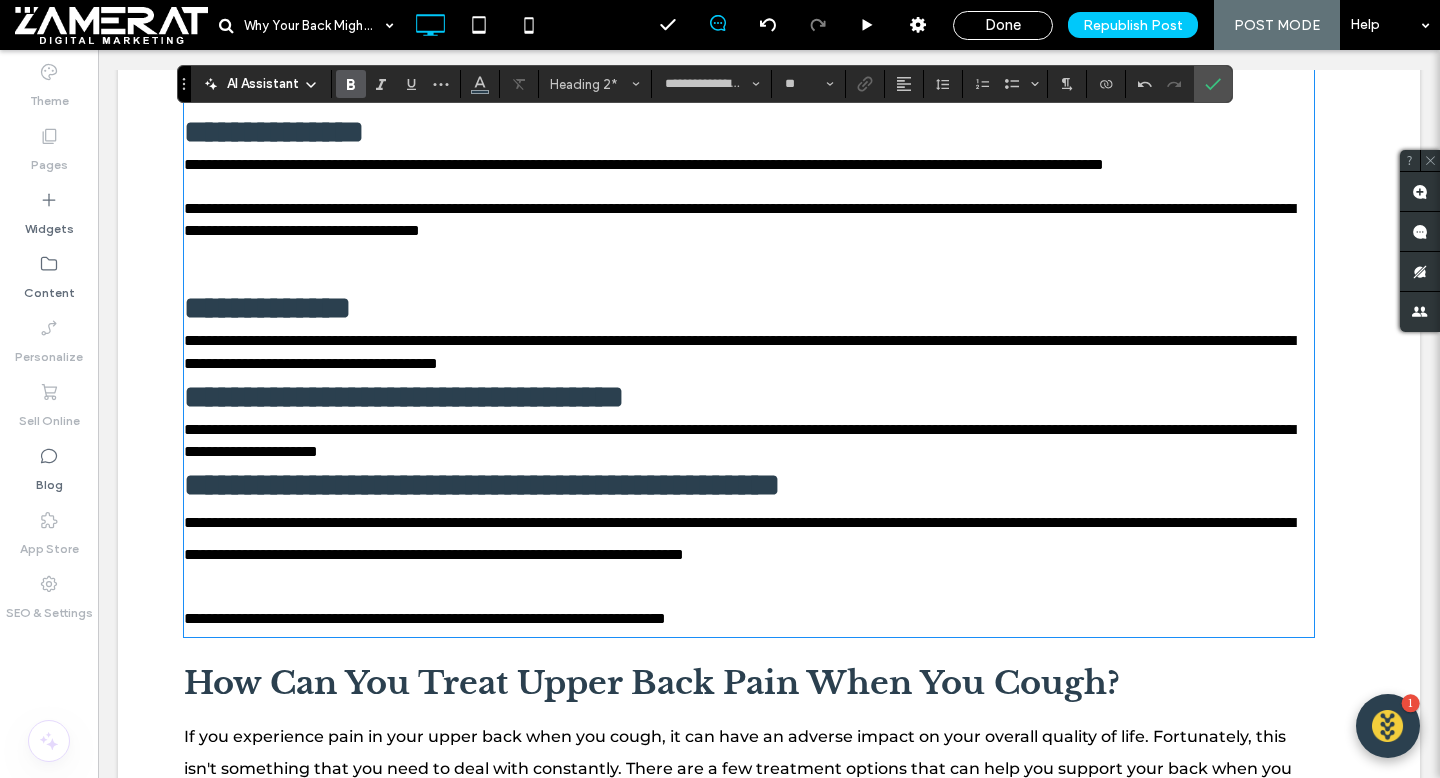click on "**********" at bounding box center [404, 397] 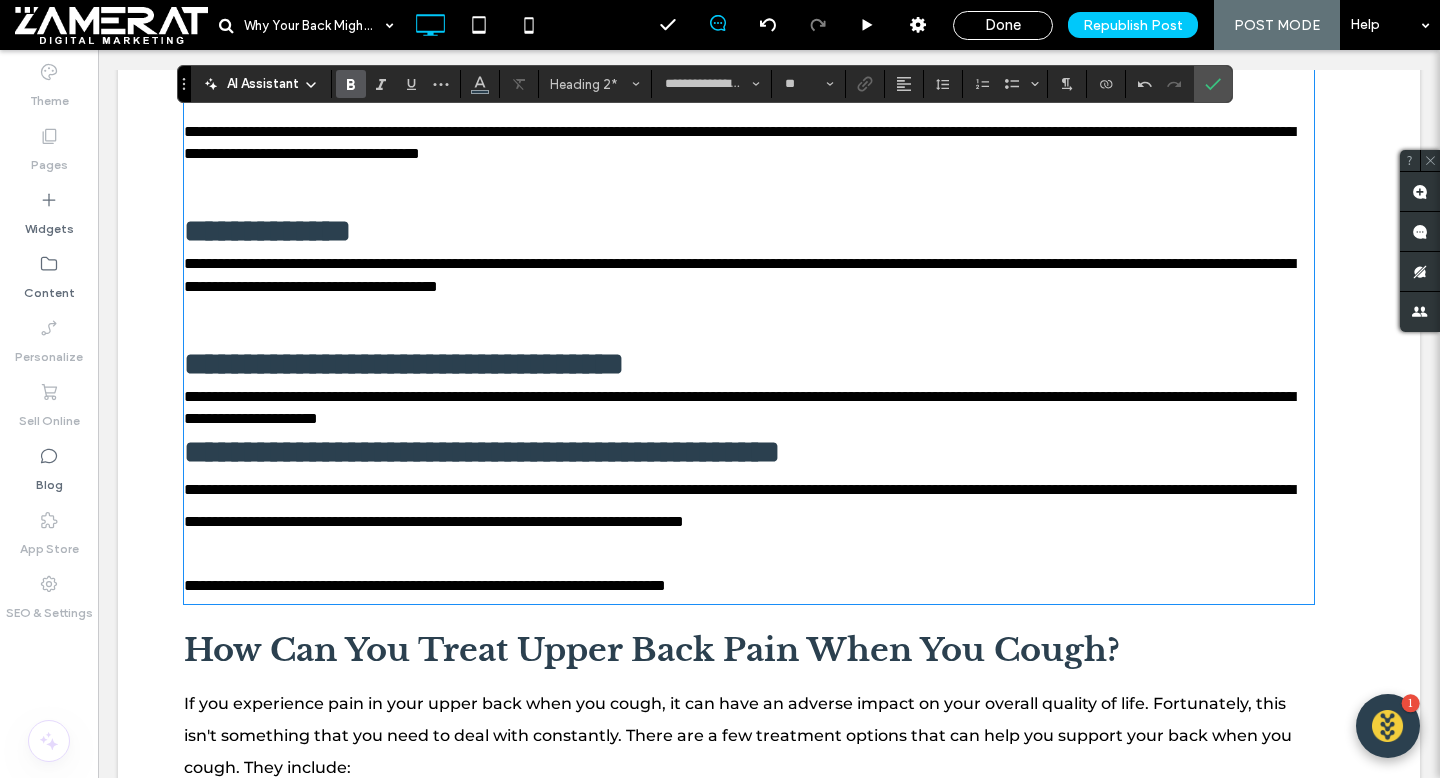 scroll, scrollTop: 1885, scrollLeft: 0, axis: vertical 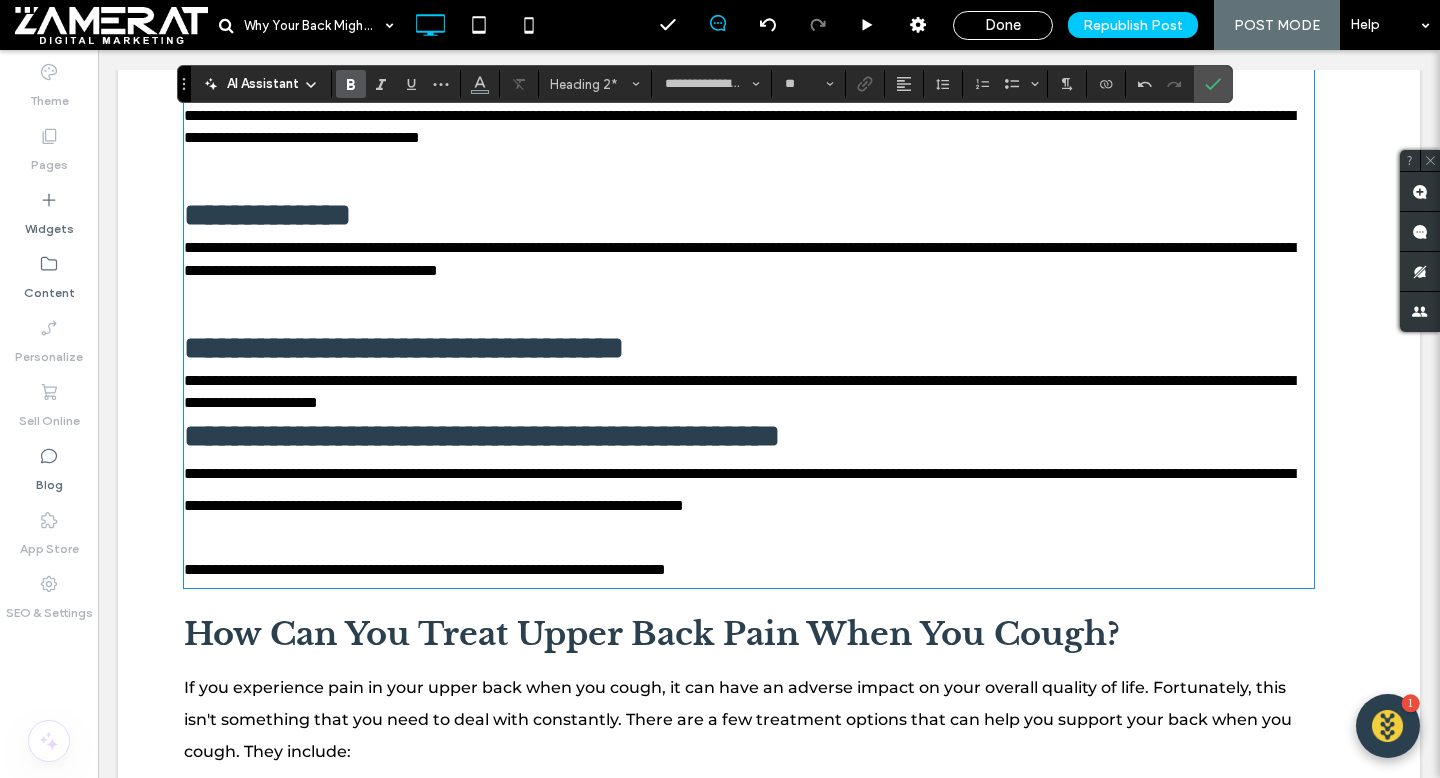 click on "**********" at bounding box center [482, 436] 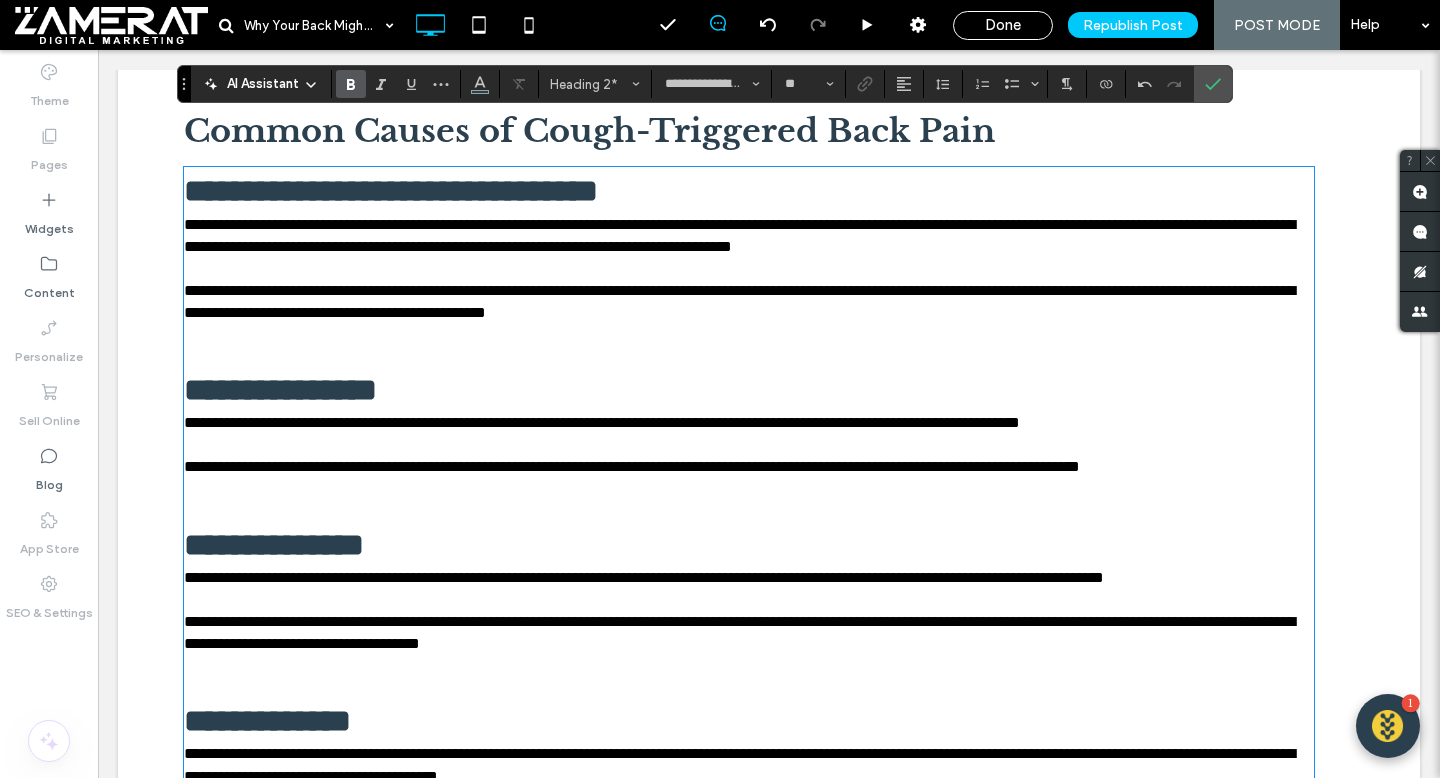 scroll, scrollTop: 1360, scrollLeft: 0, axis: vertical 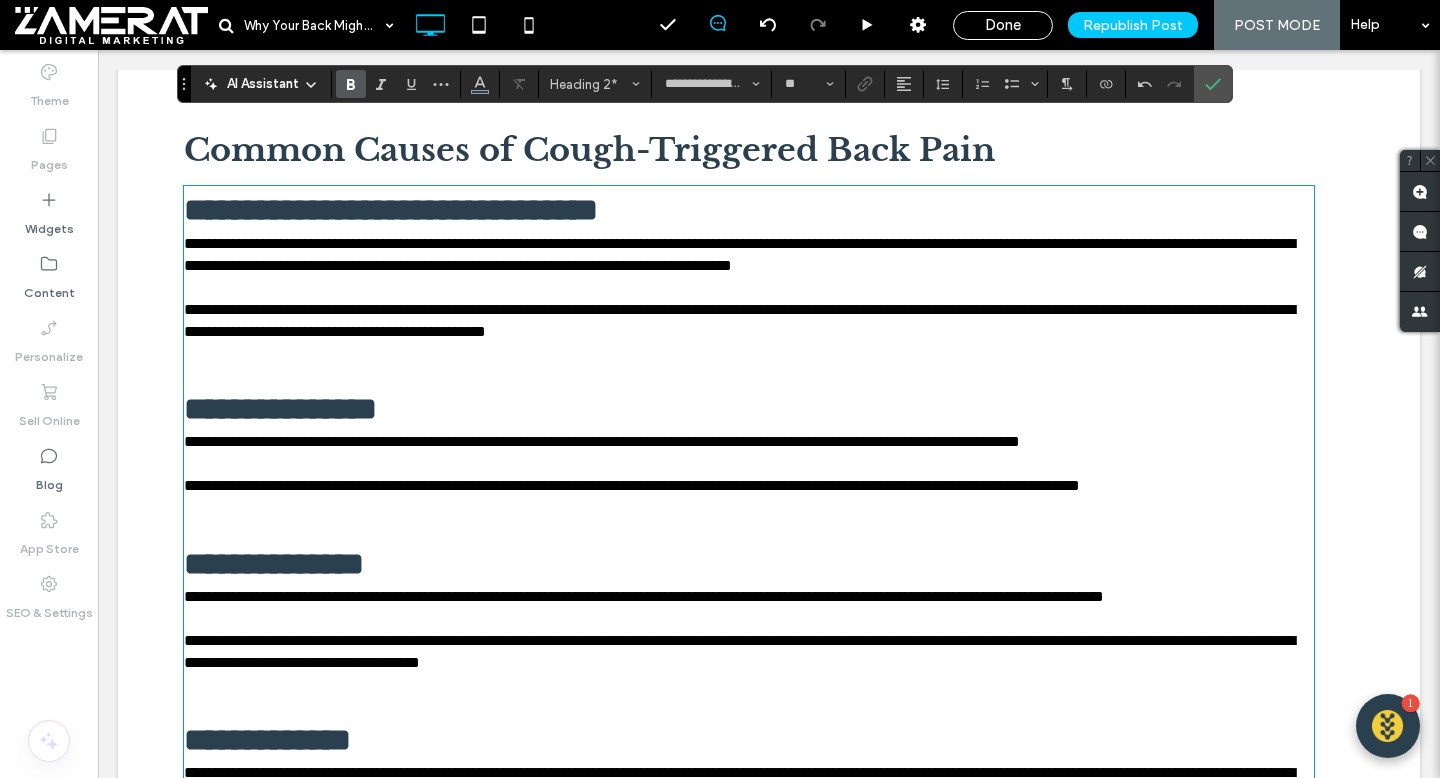 type 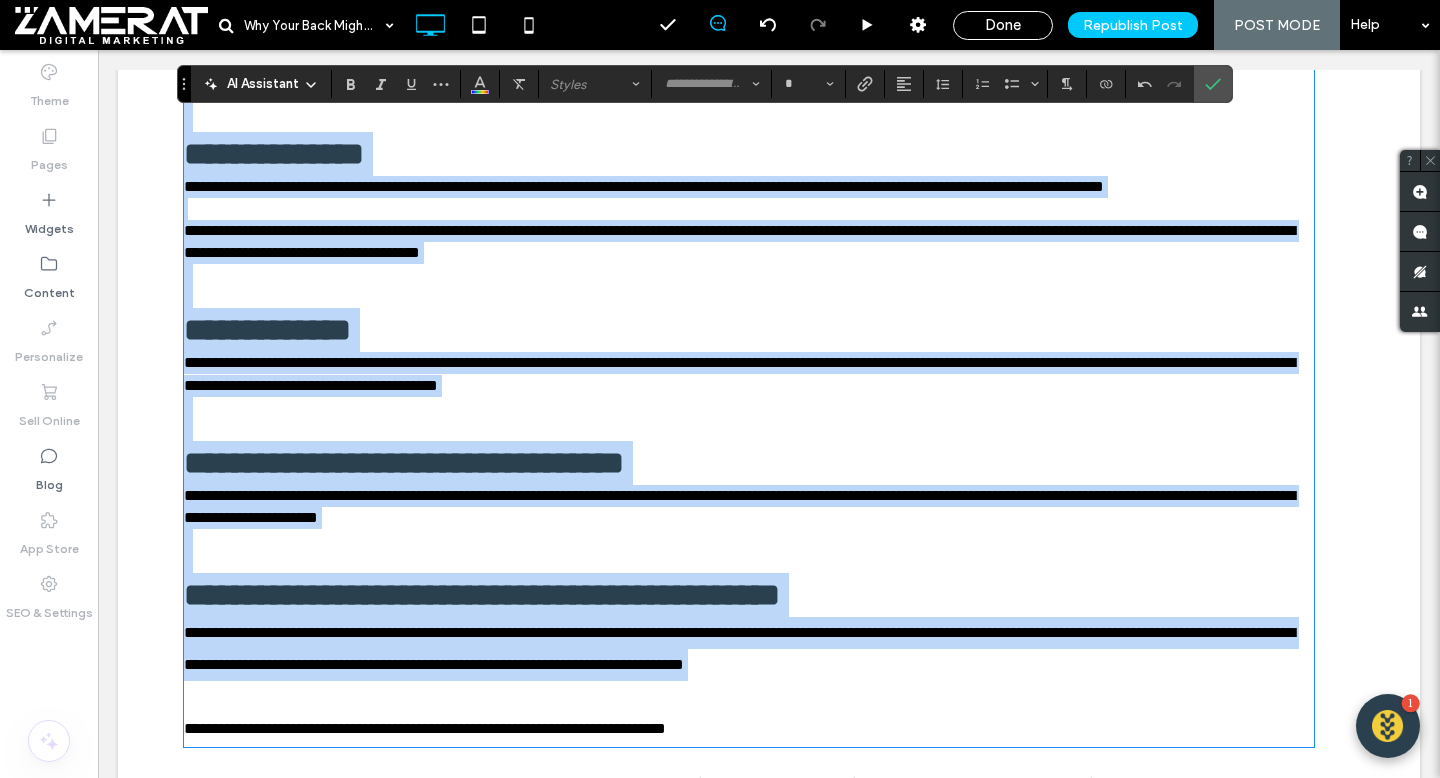 scroll, scrollTop: 1817, scrollLeft: 0, axis: vertical 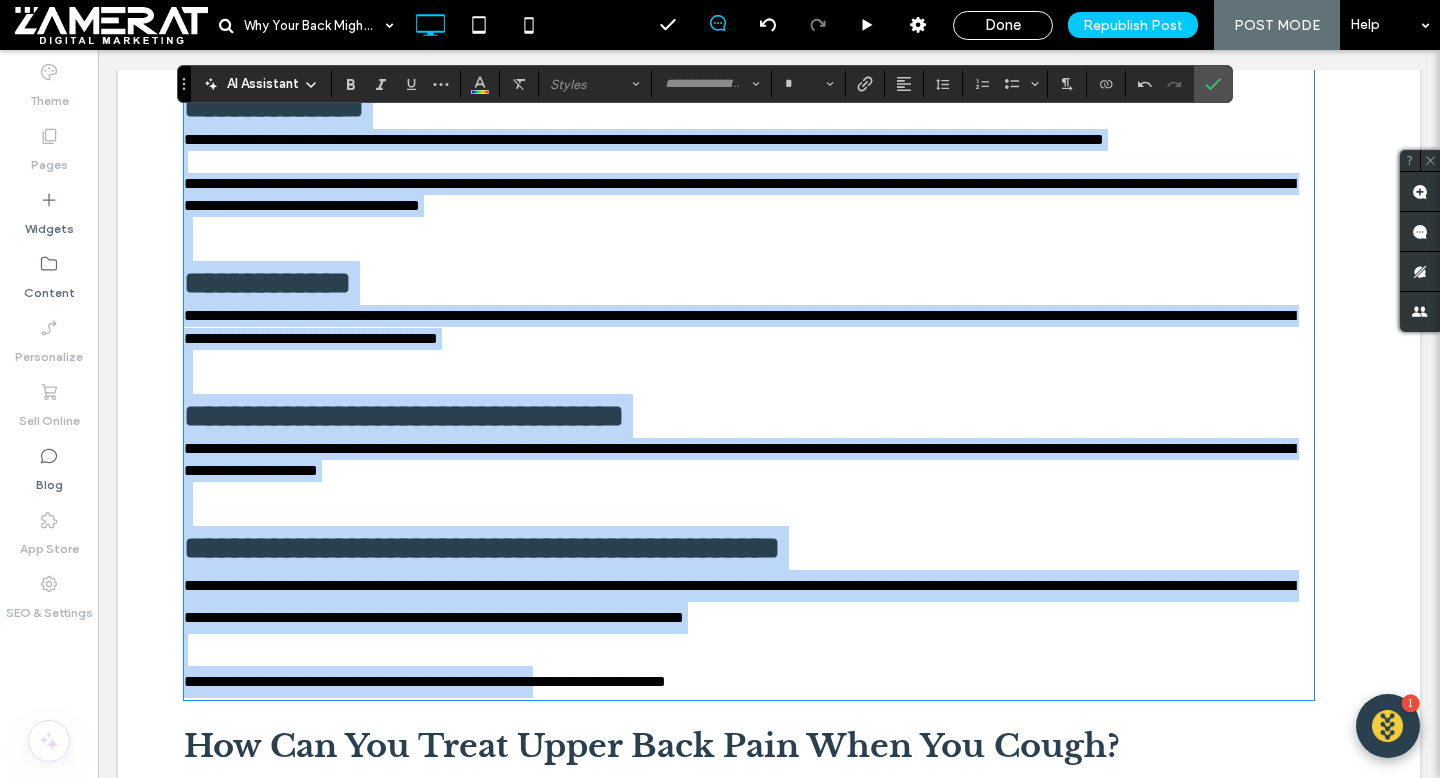 drag, startPoint x: 188, startPoint y: 216, endPoint x: 663, endPoint y: 741, distance: 707.9901 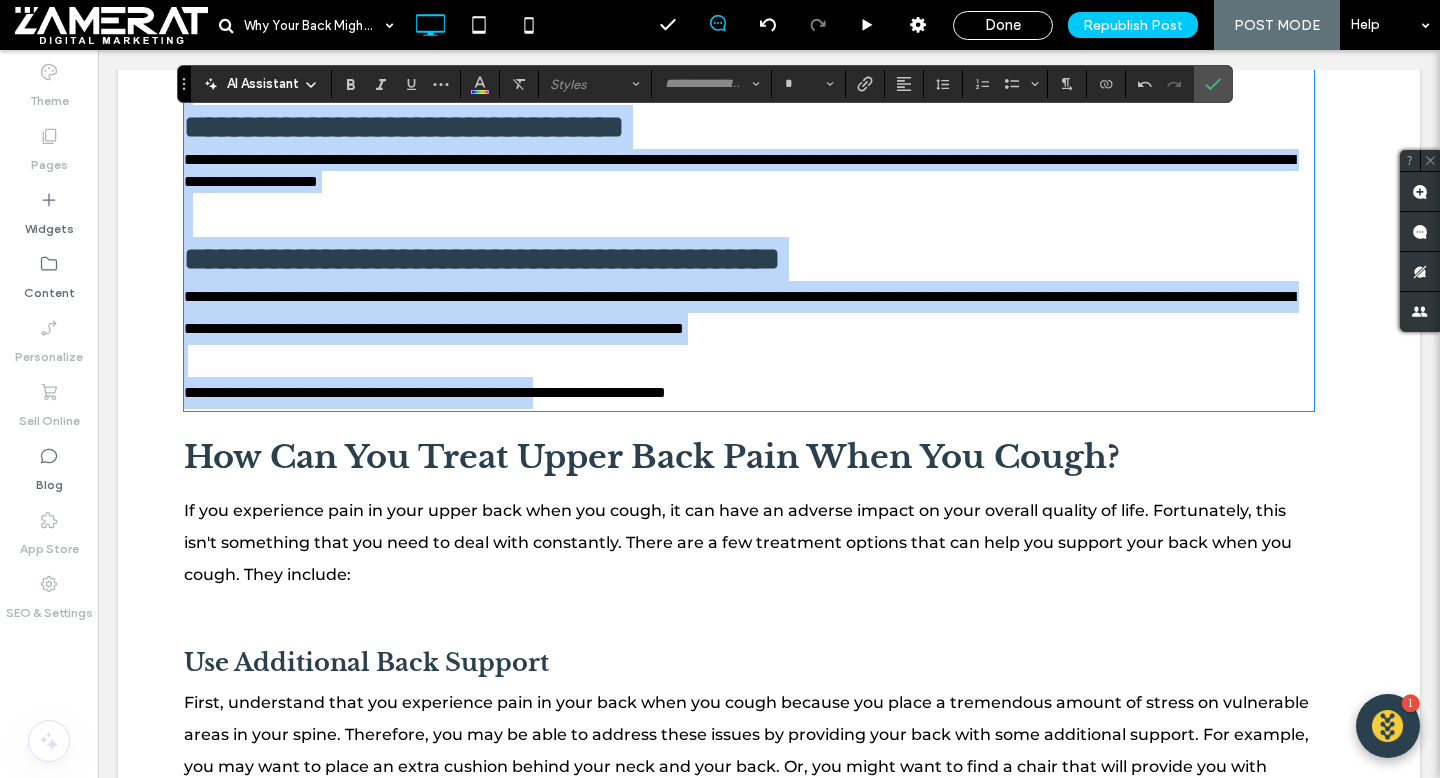scroll, scrollTop: 2136, scrollLeft: 0, axis: vertical 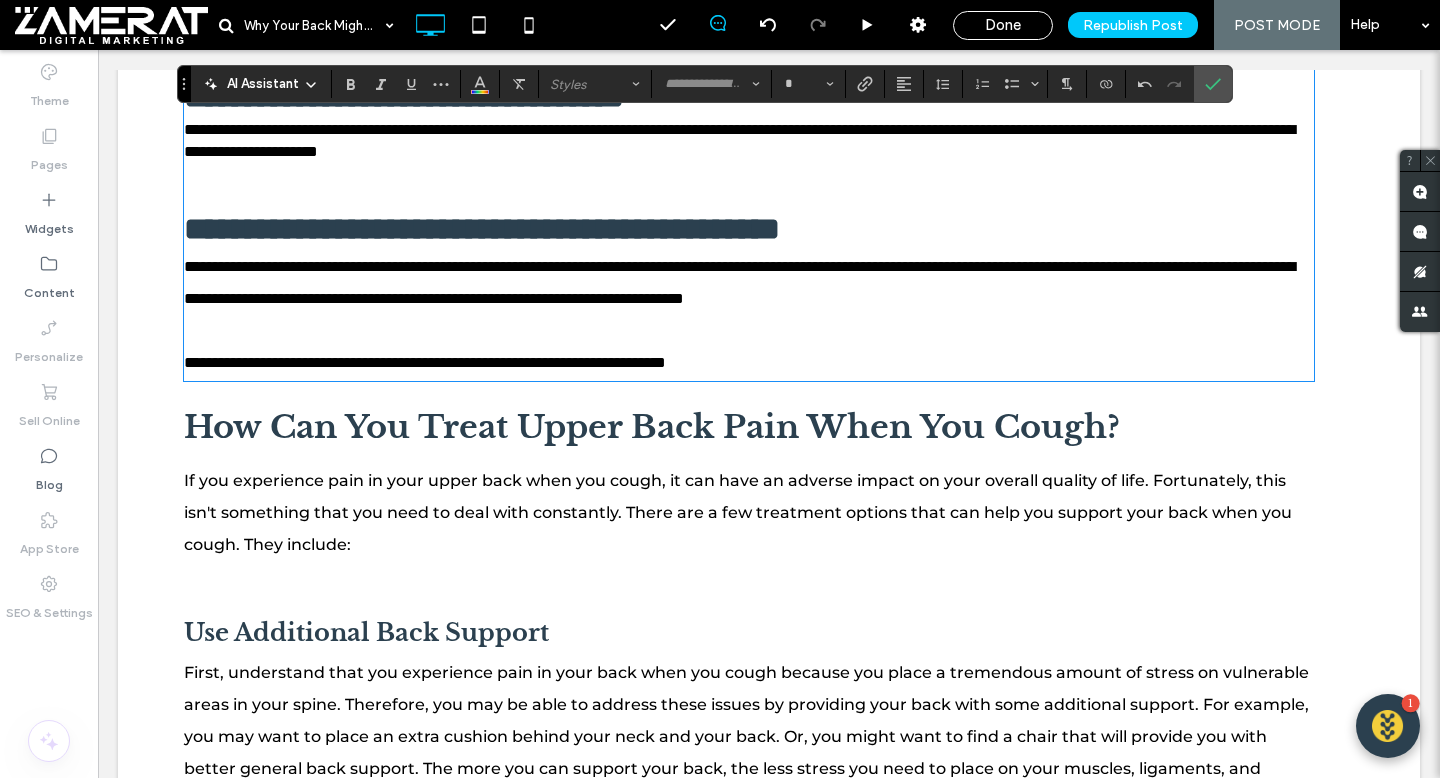 type on "**********" 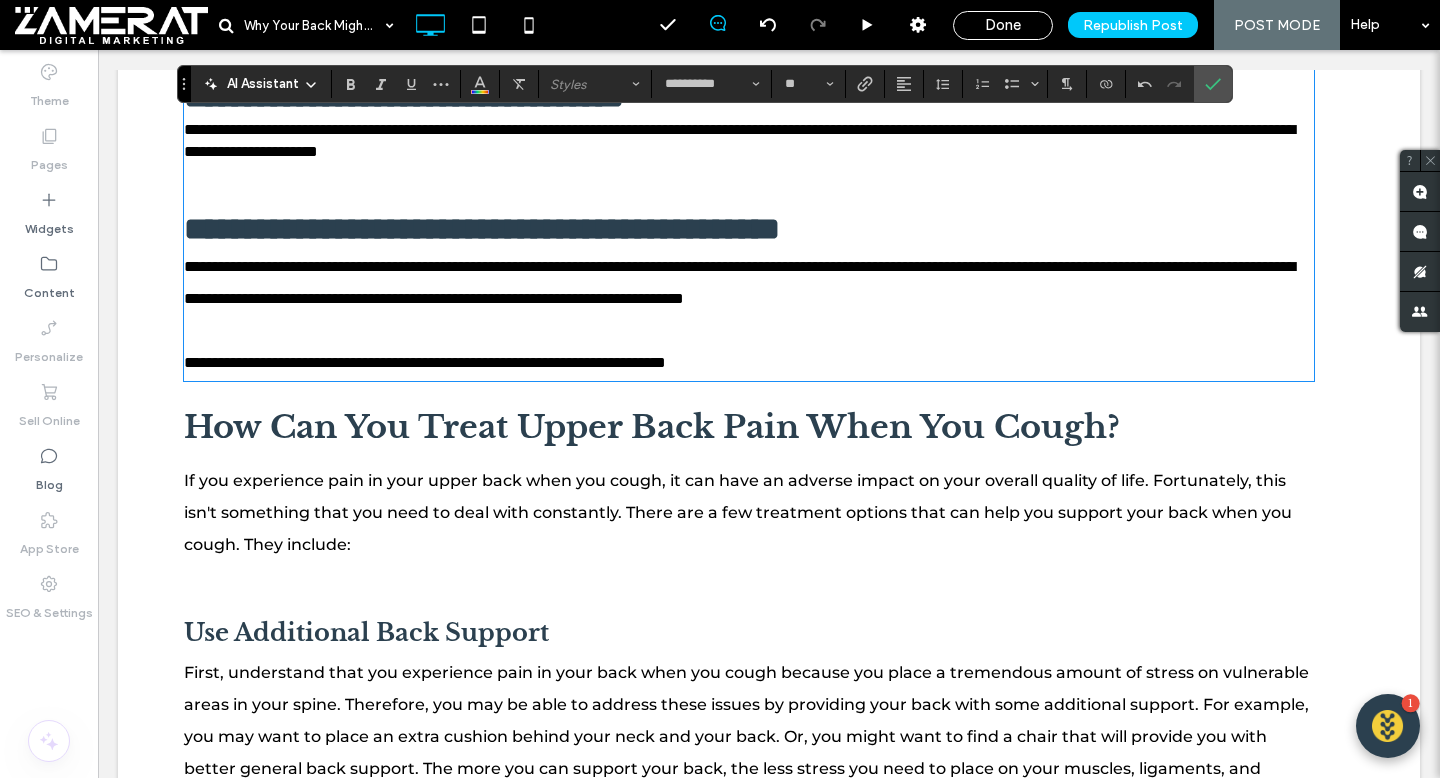click on "**********" at bounding box center [739, 314] 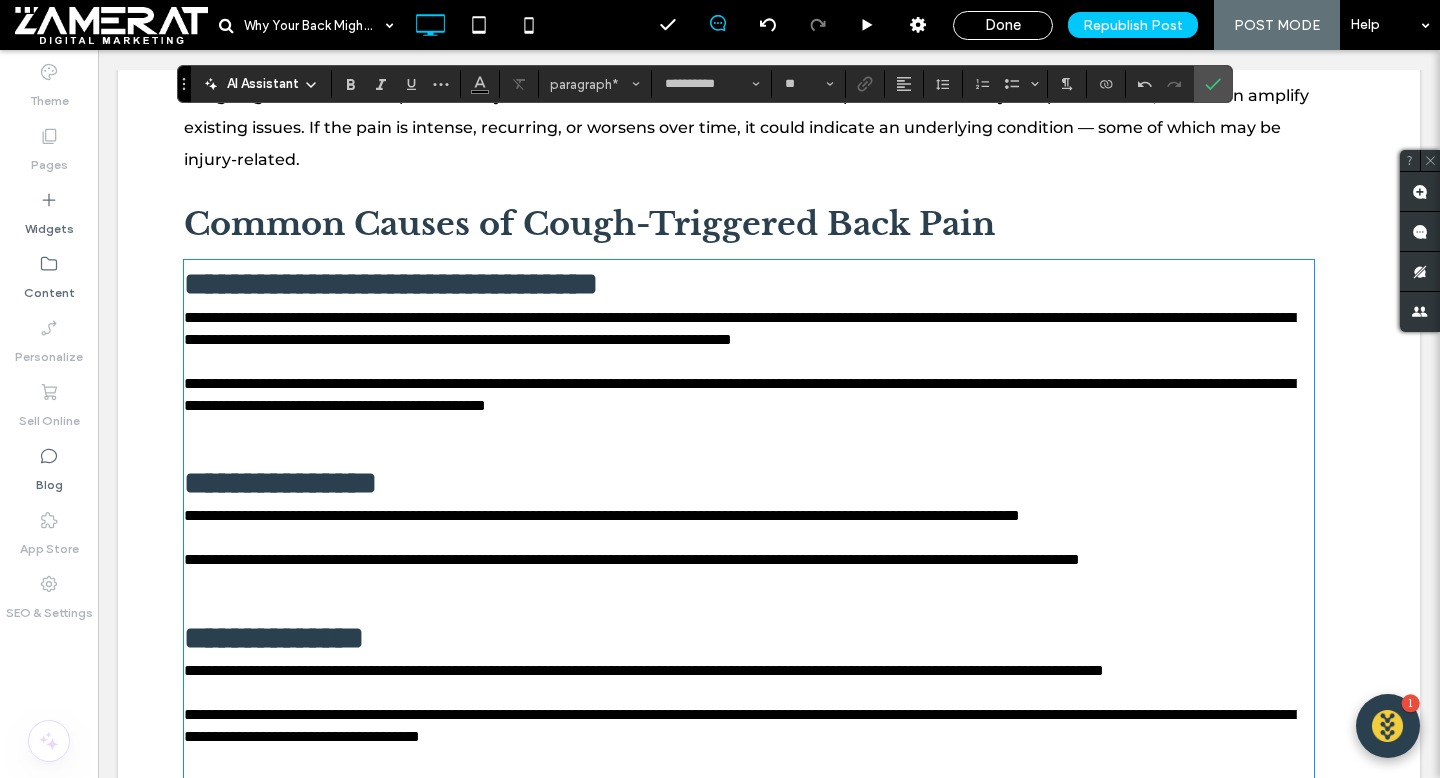 scroll, scrollTop: 1271, scrollLeft: 0, axis: vertical 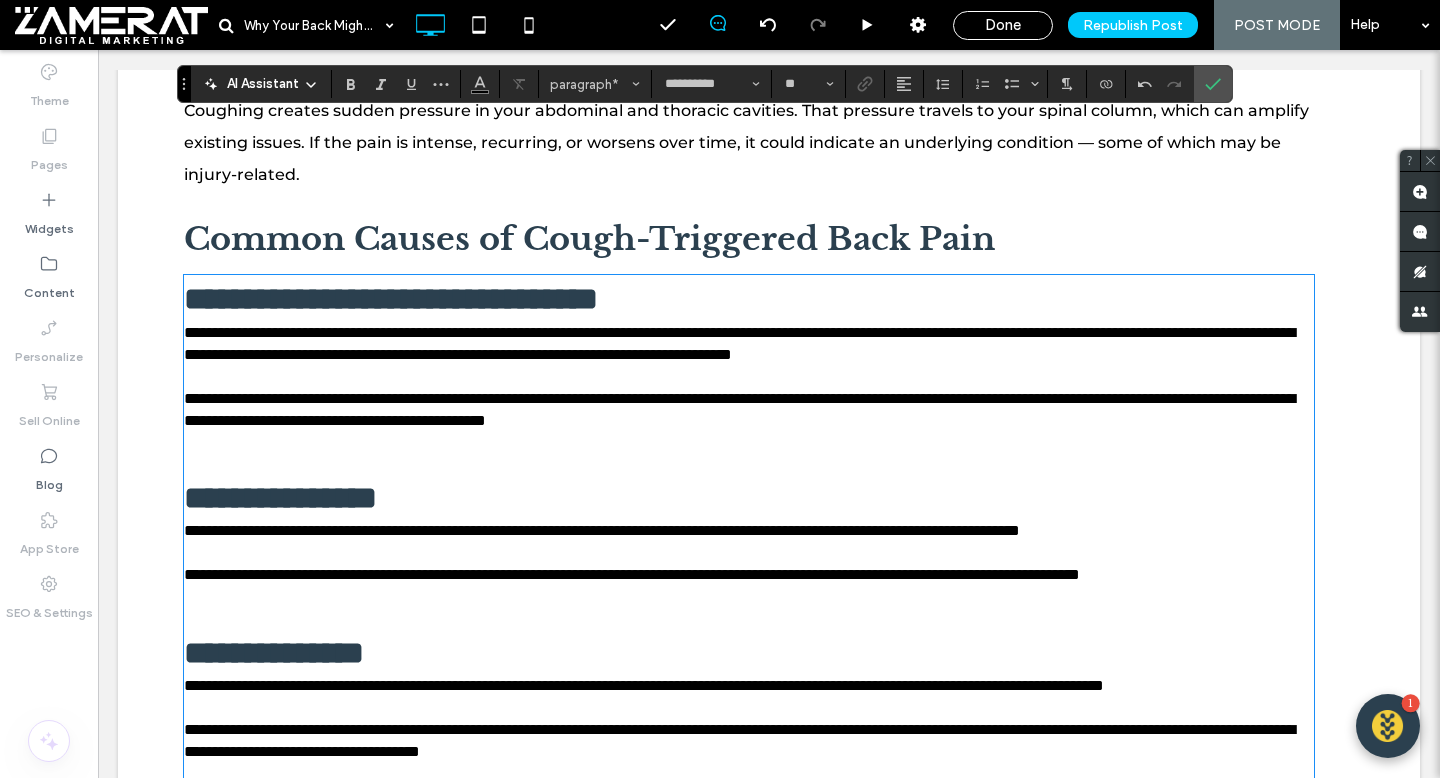 type on "**********" 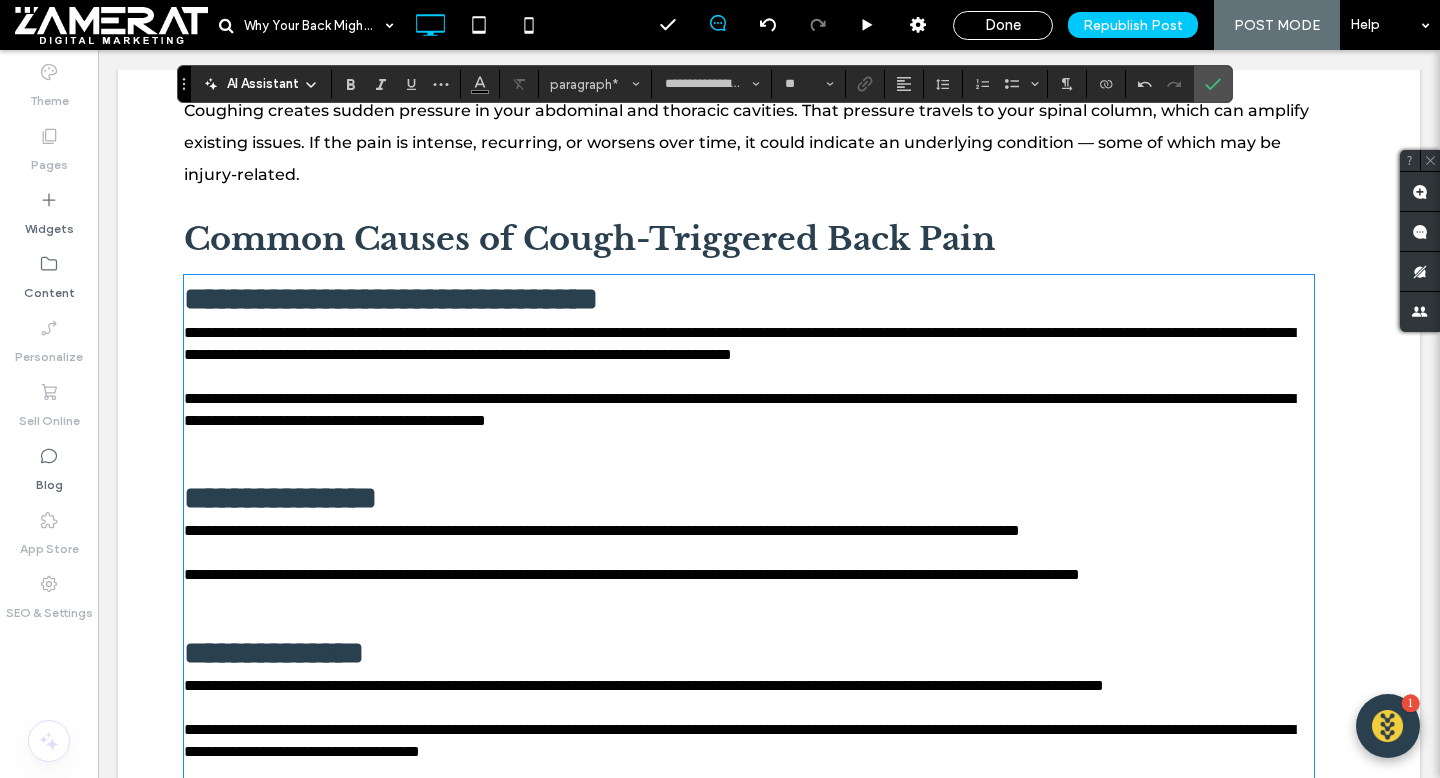 click on "**********" at bounding box center [391, 299] 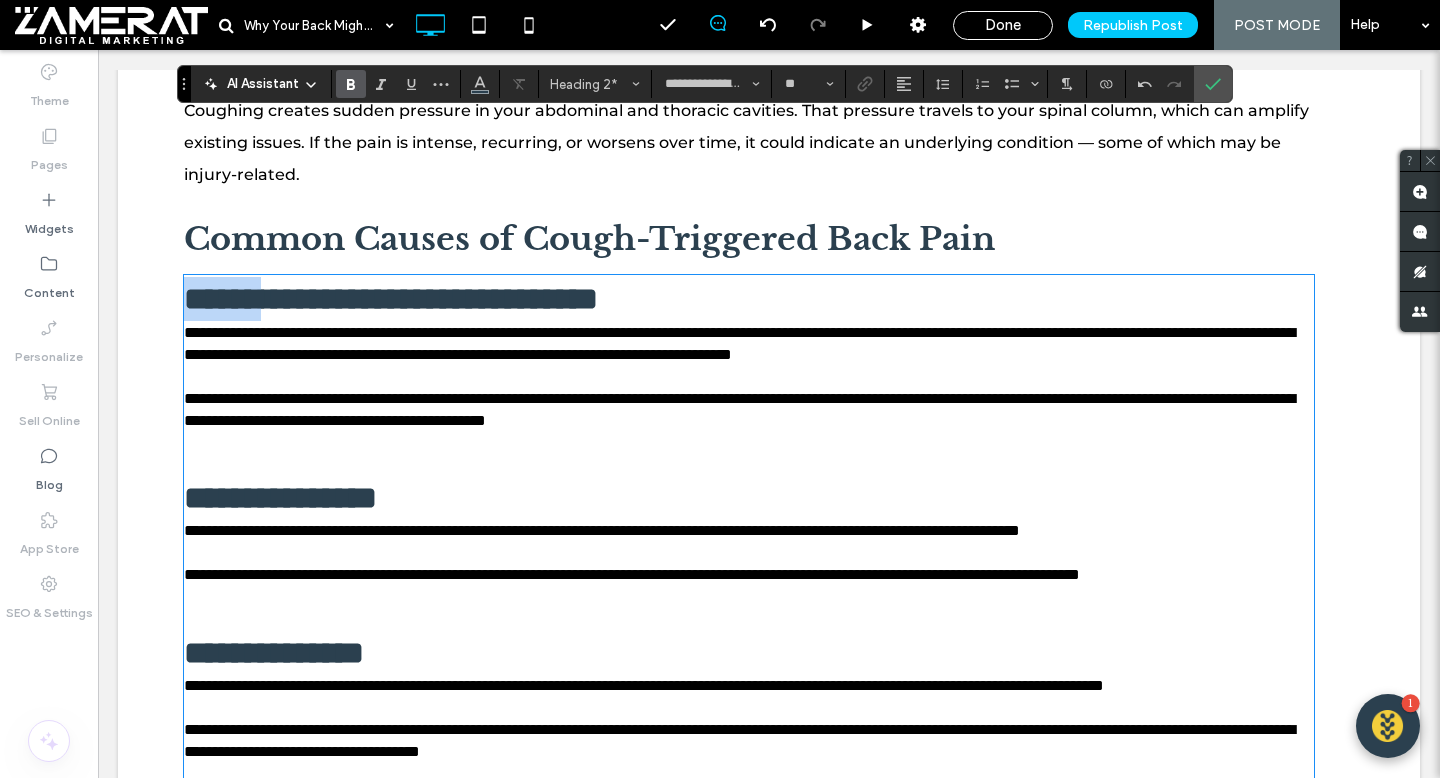 click on "**********" at bounding box center (391, 299) 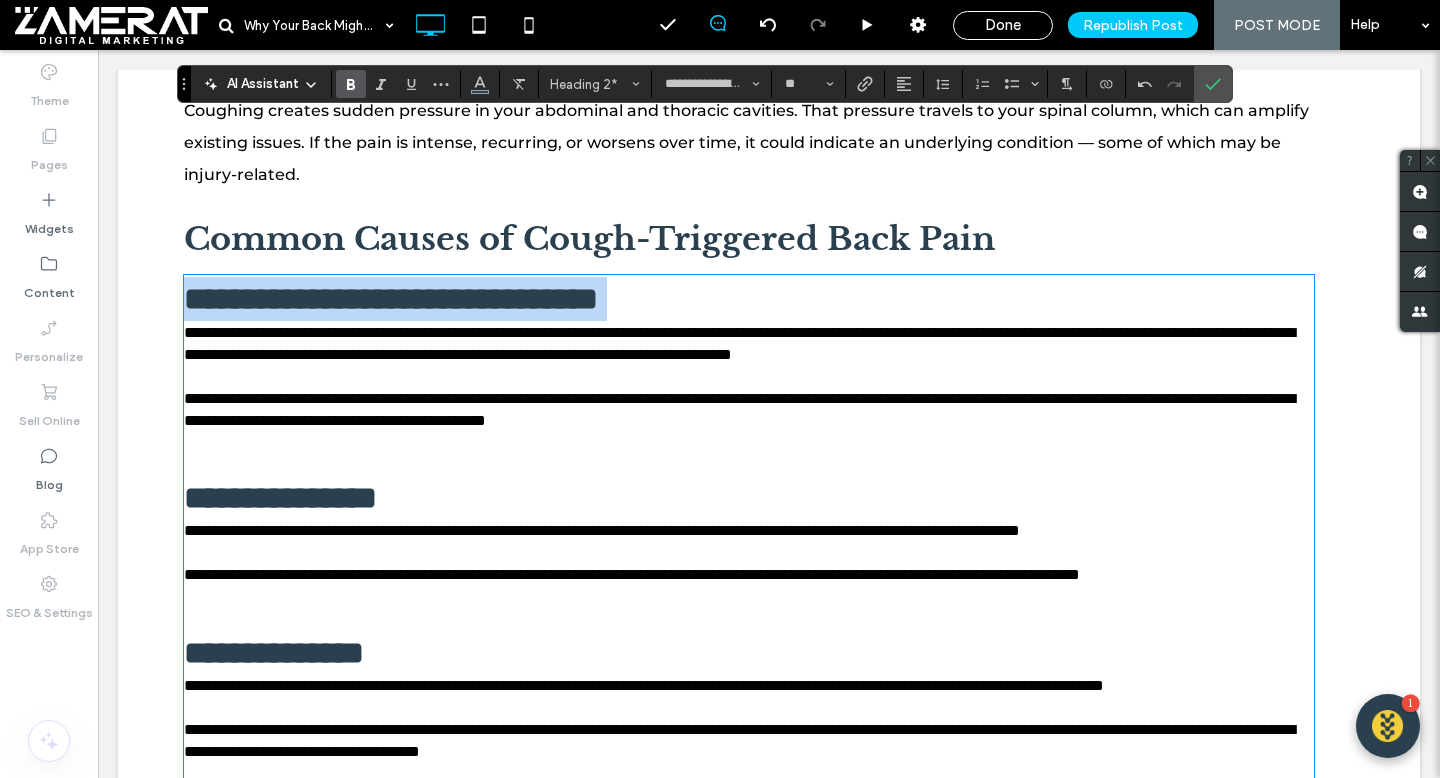 click on "**********" at bounding box center [391, 299] 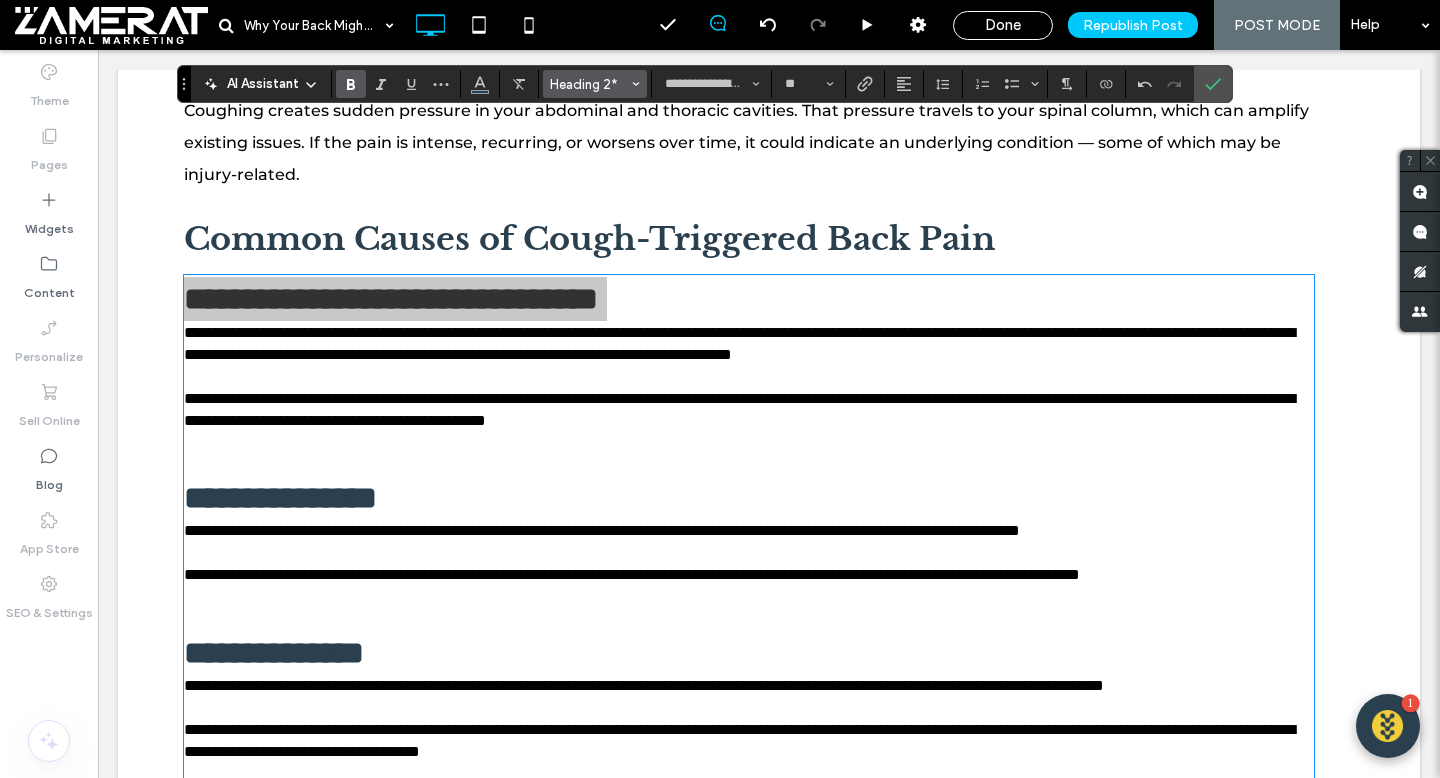 click on "Heading 2*" at bounding box center (589, 84) 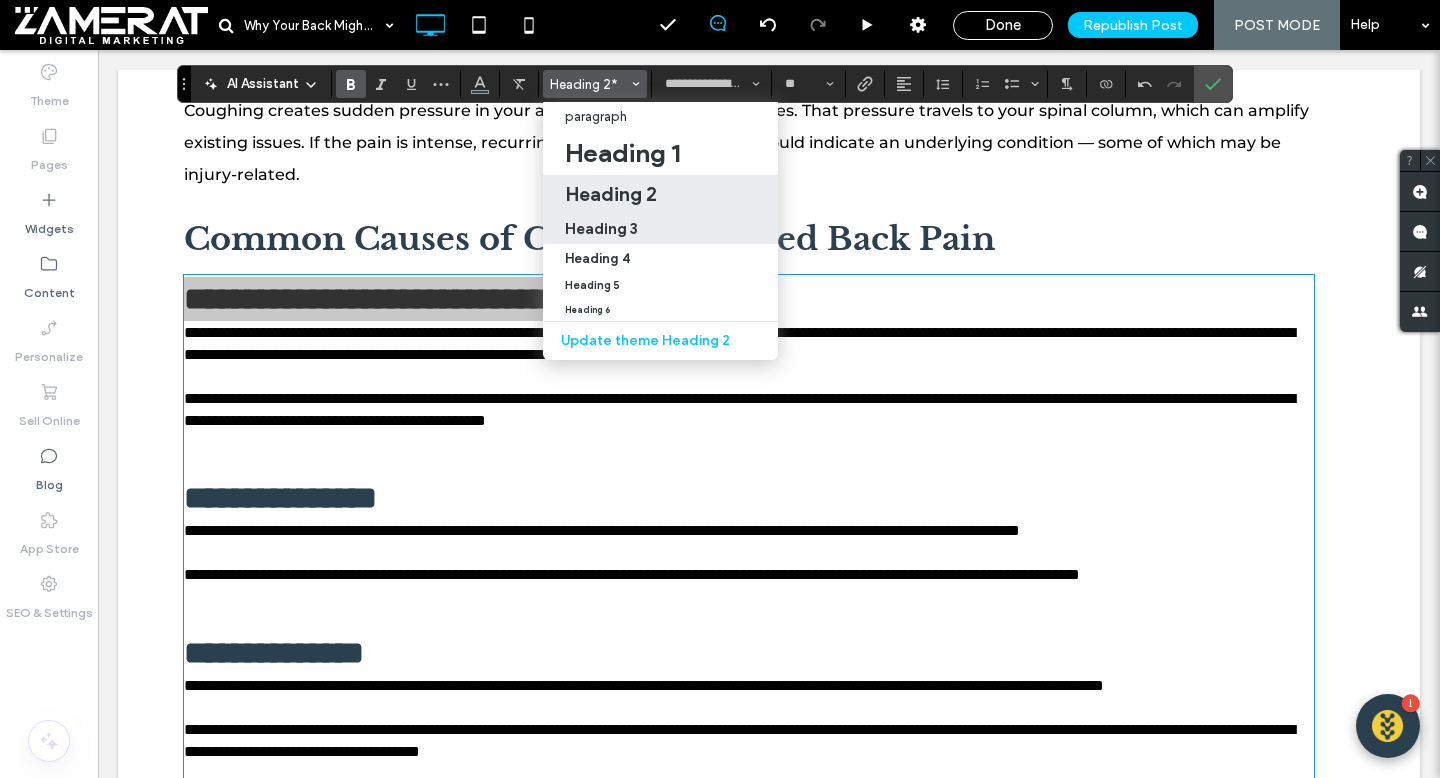 click on "Heading 3" at bounding box center [601, 228] 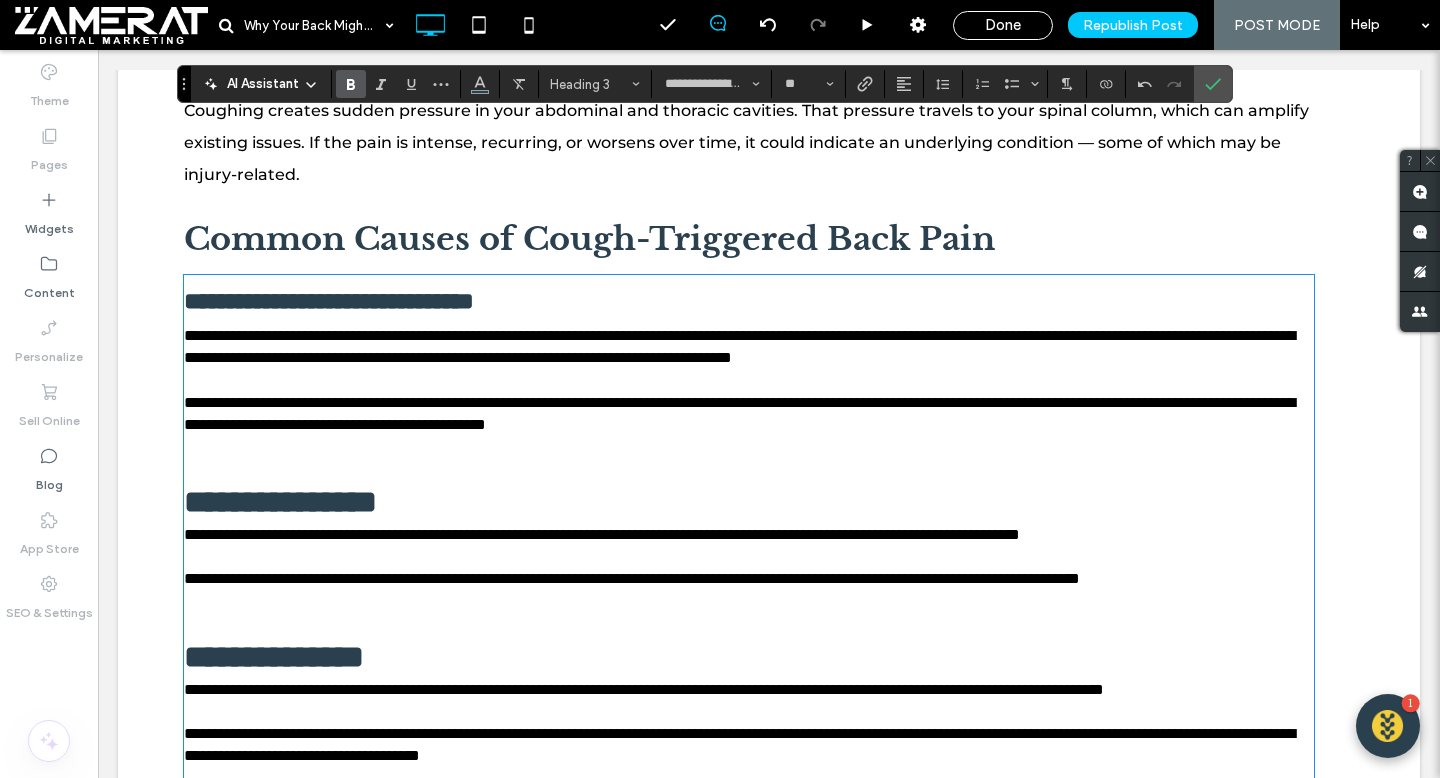 click on "**********" at bounding box center (280, 502) 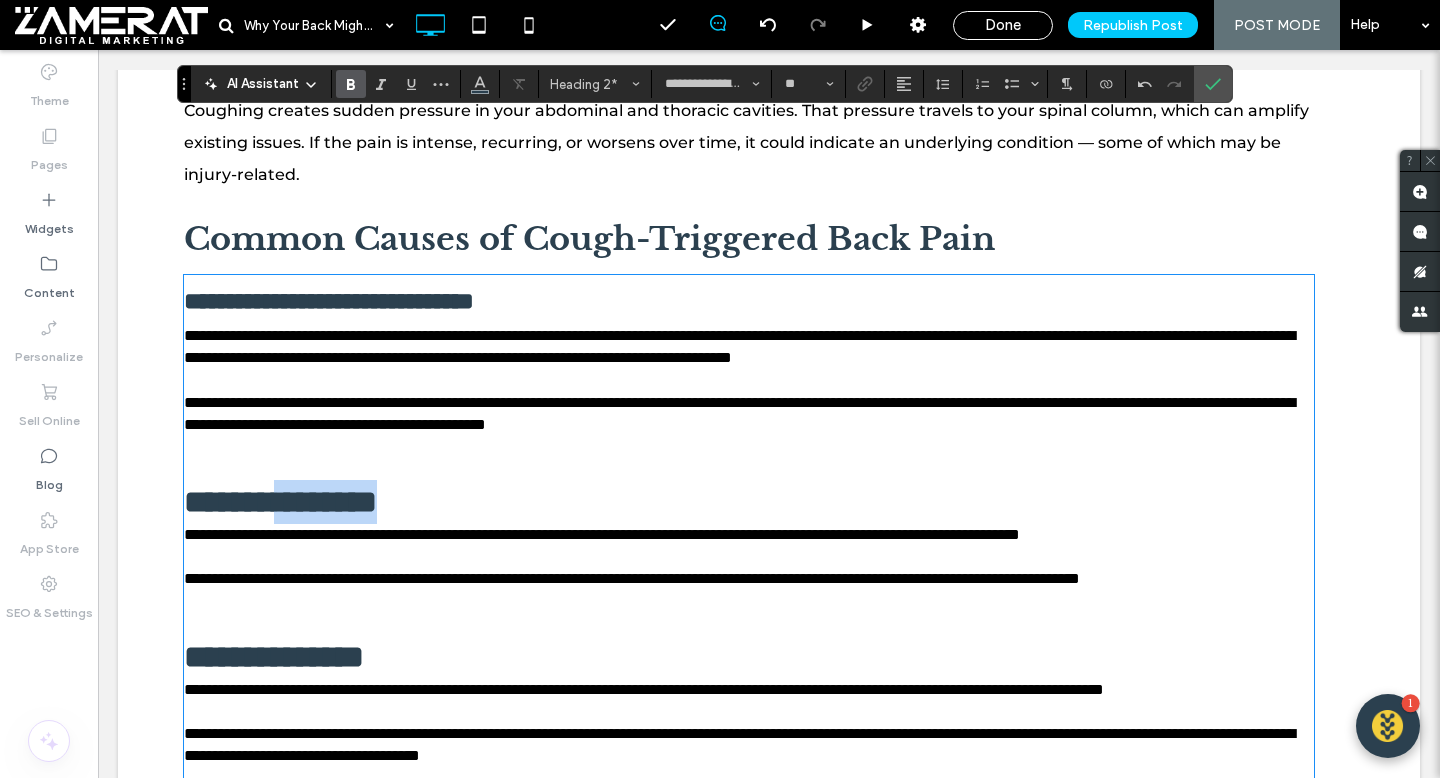 click on "**********" at bounding box center (280, 502) 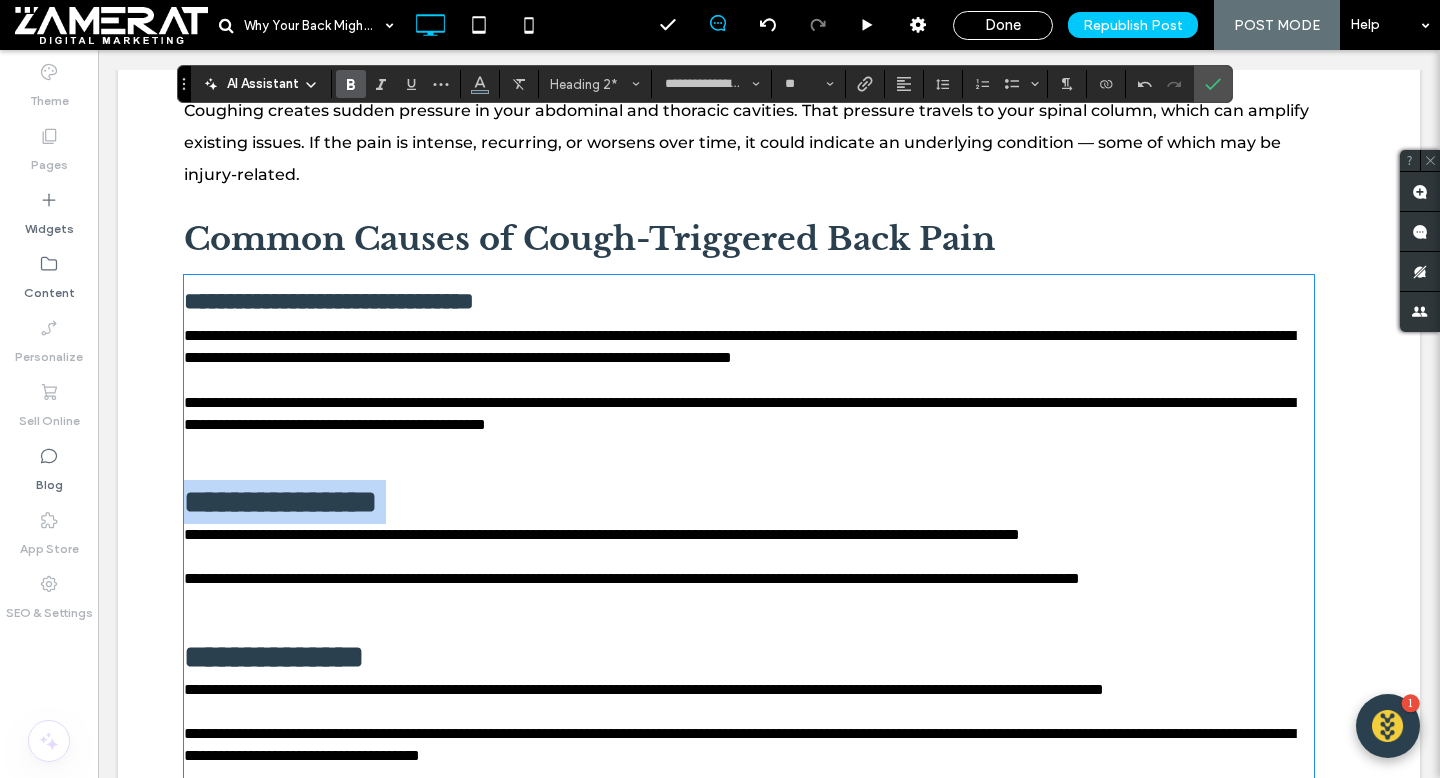 click on "**********" at bounding box center (280, 502) 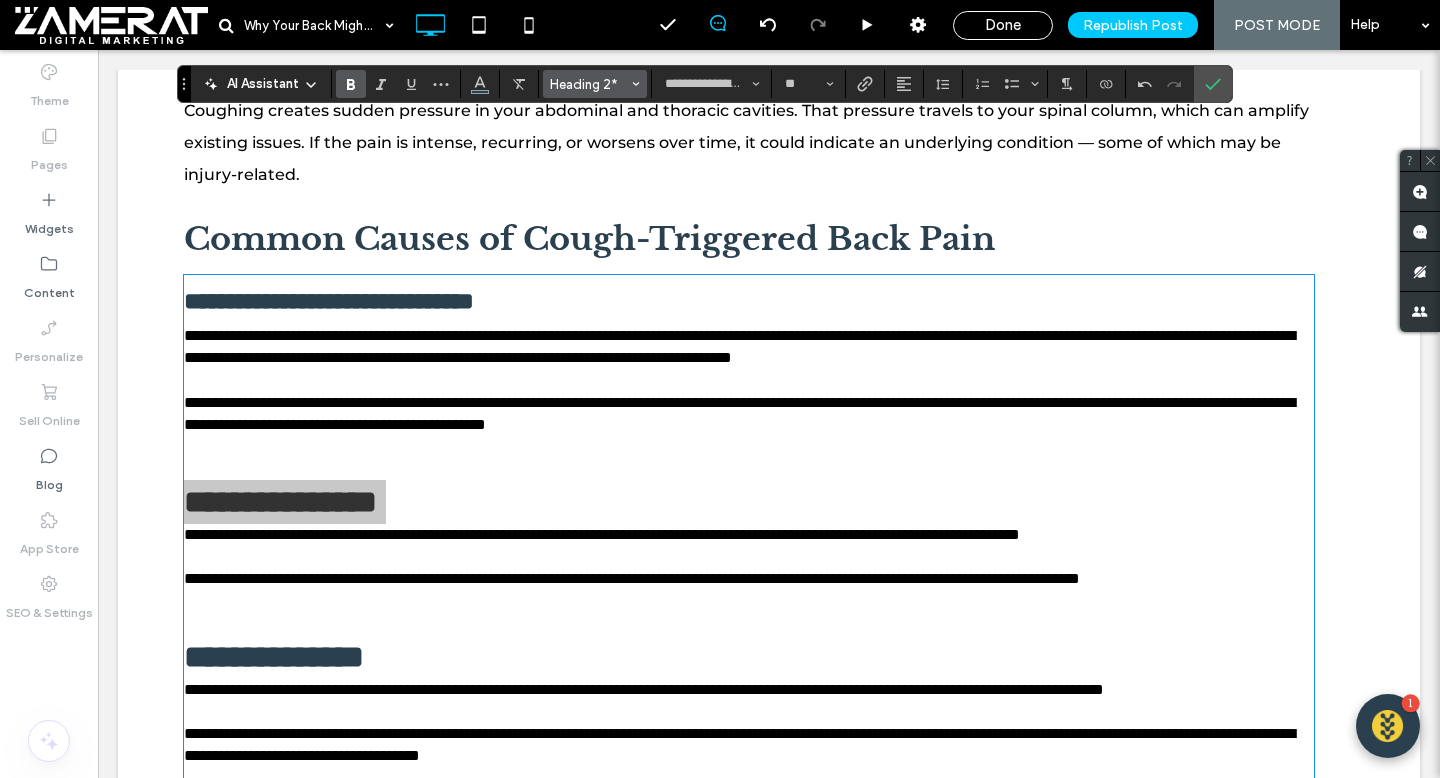 click on "Heading 2*" at bounding box center [589, 84] 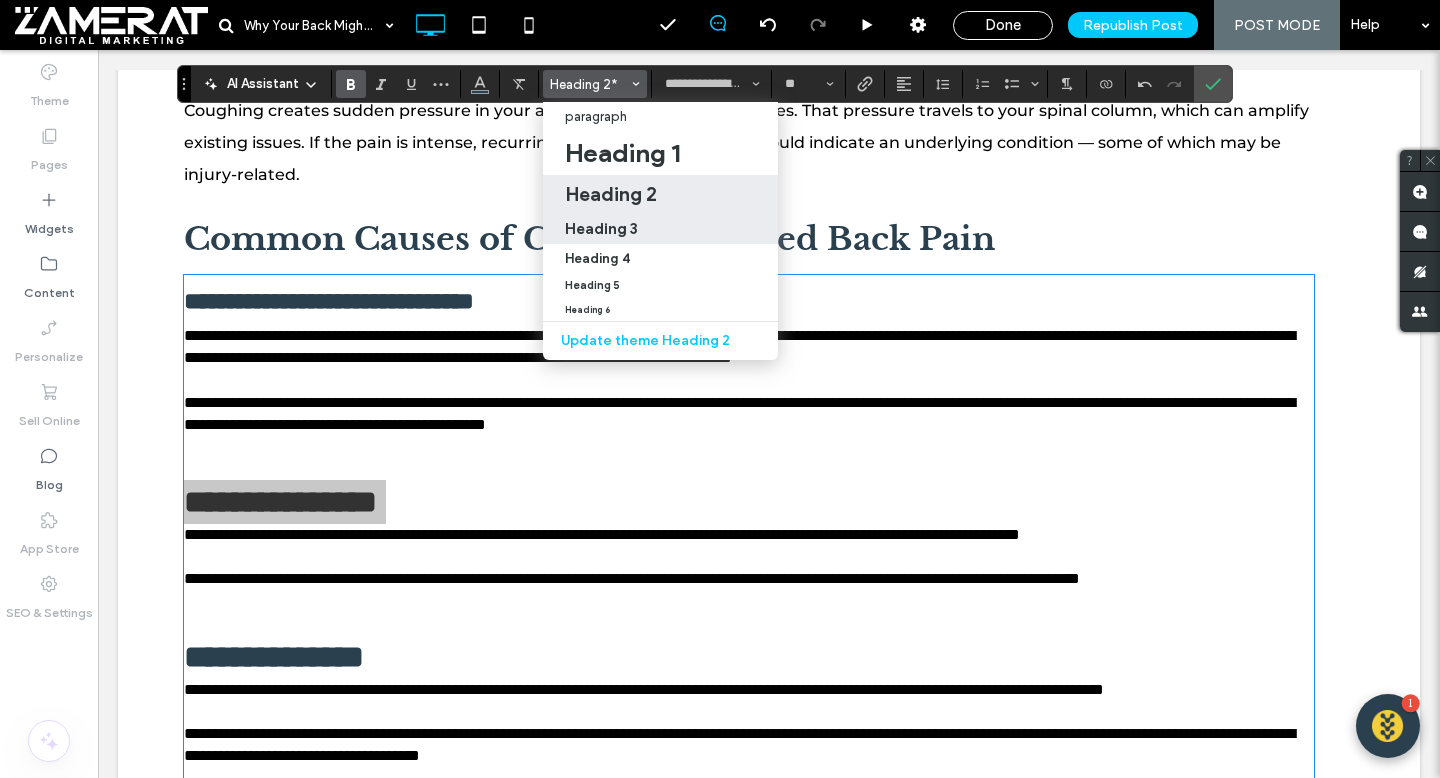 click on "Heading 3" at bounding box center (660, 228) 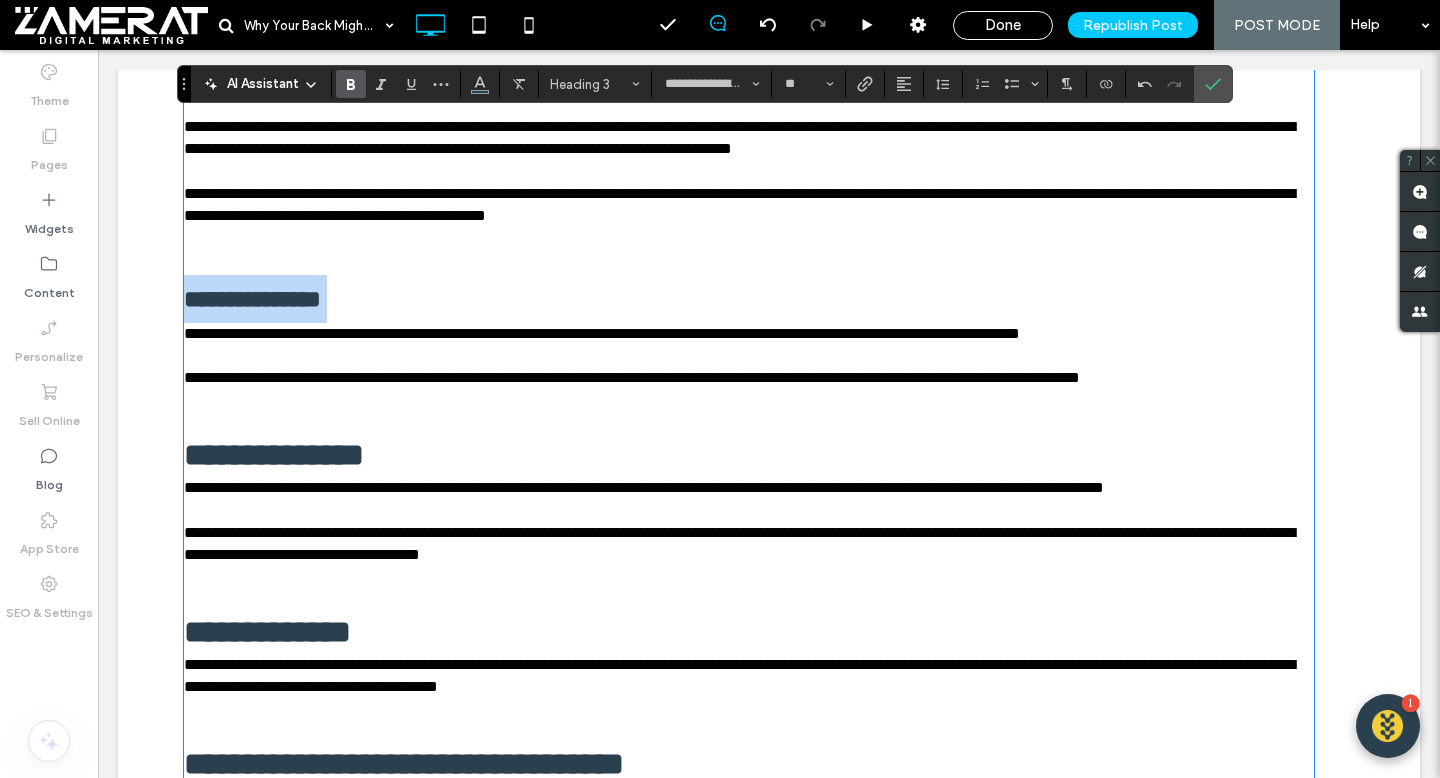 scroll, scrollTop: 1540, scrollLeft: 0, axis: vertical 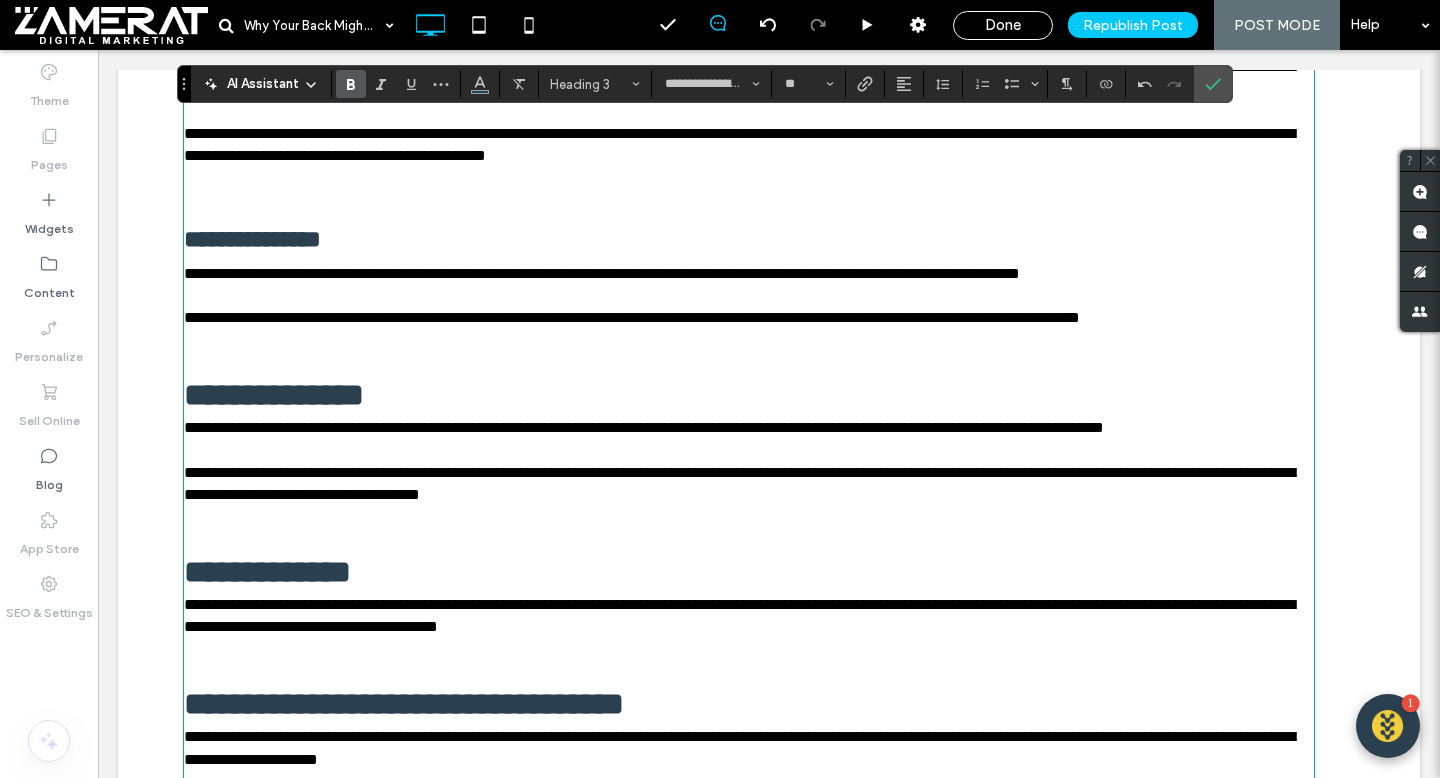 click on "**********" at bounding box center [274, 395] 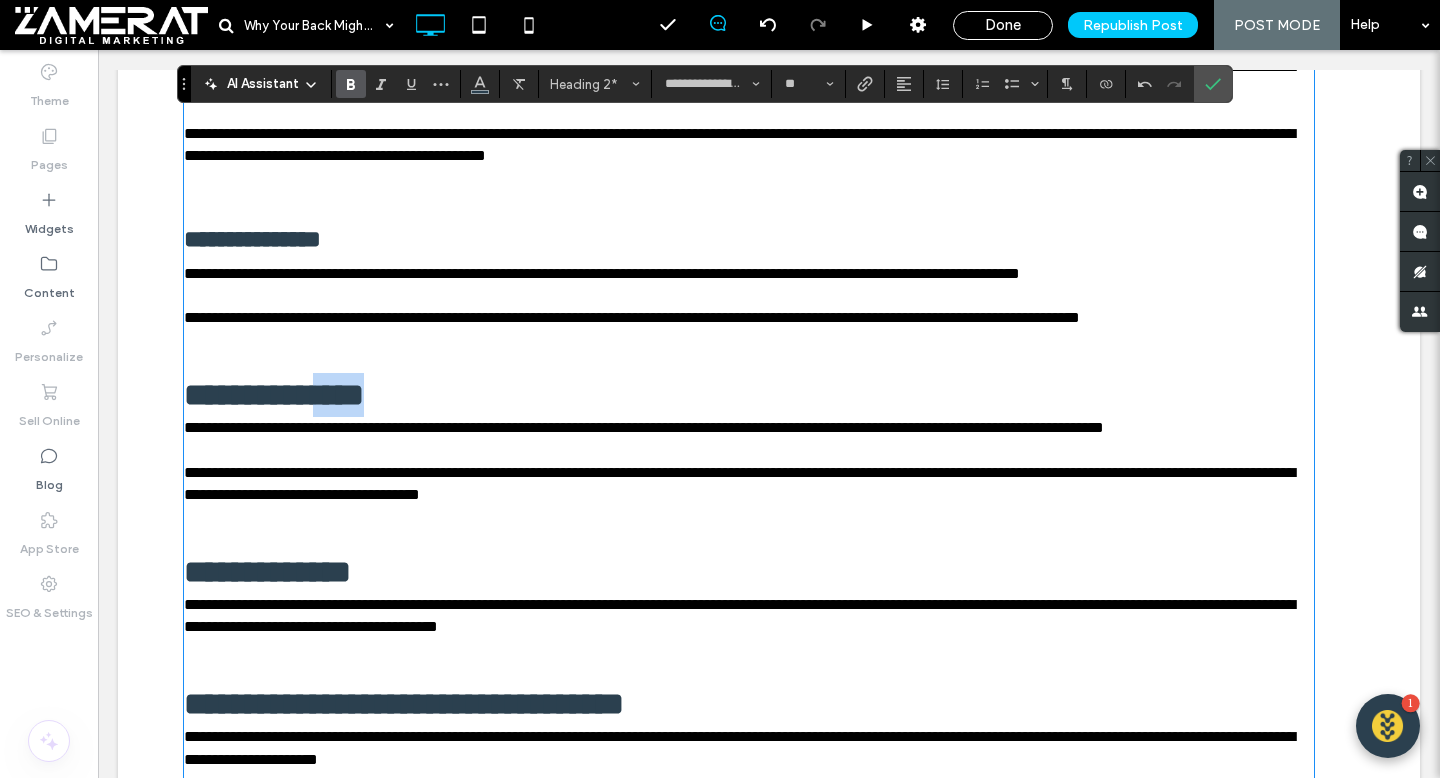 click on "**********" at bounding box center (274, 395) 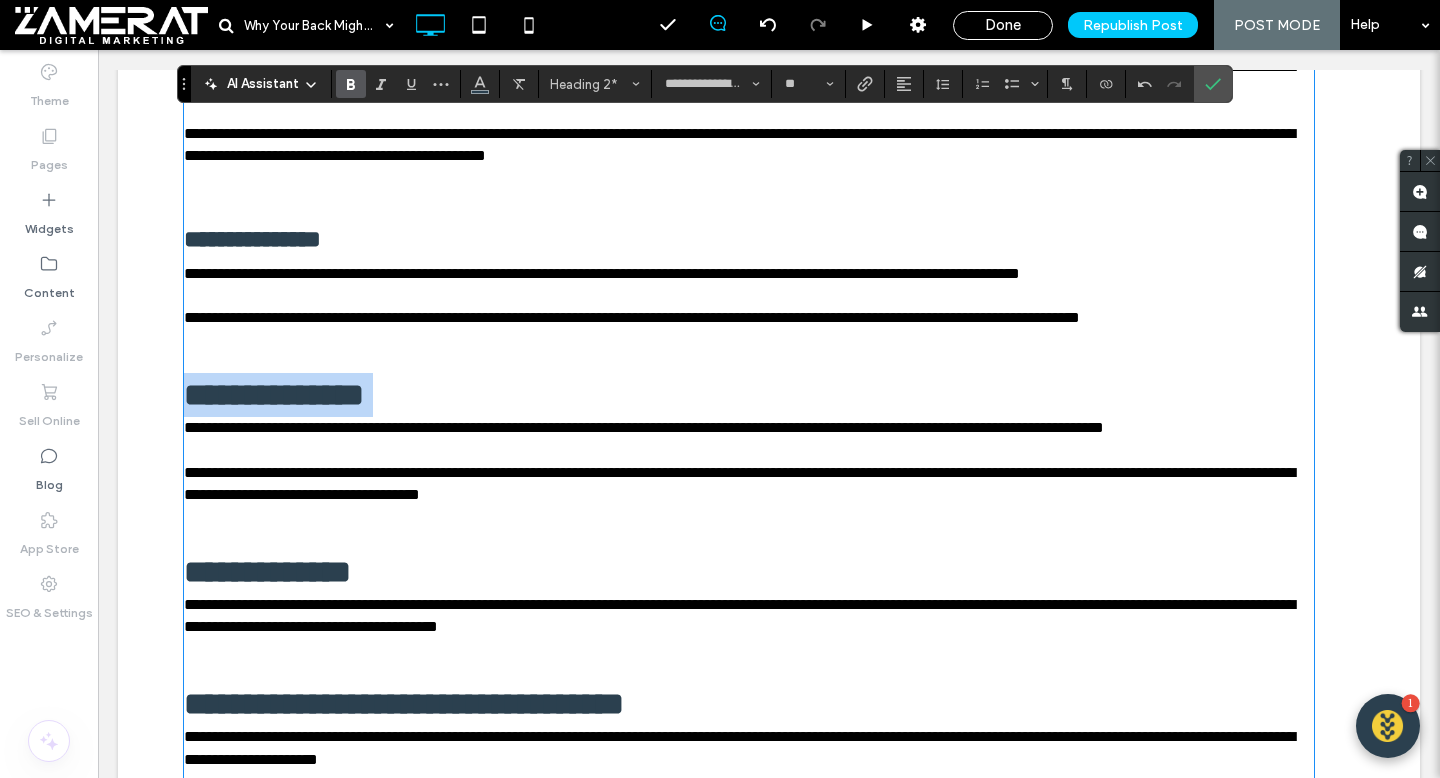 click on "**********" at bounding box center (274, 395) 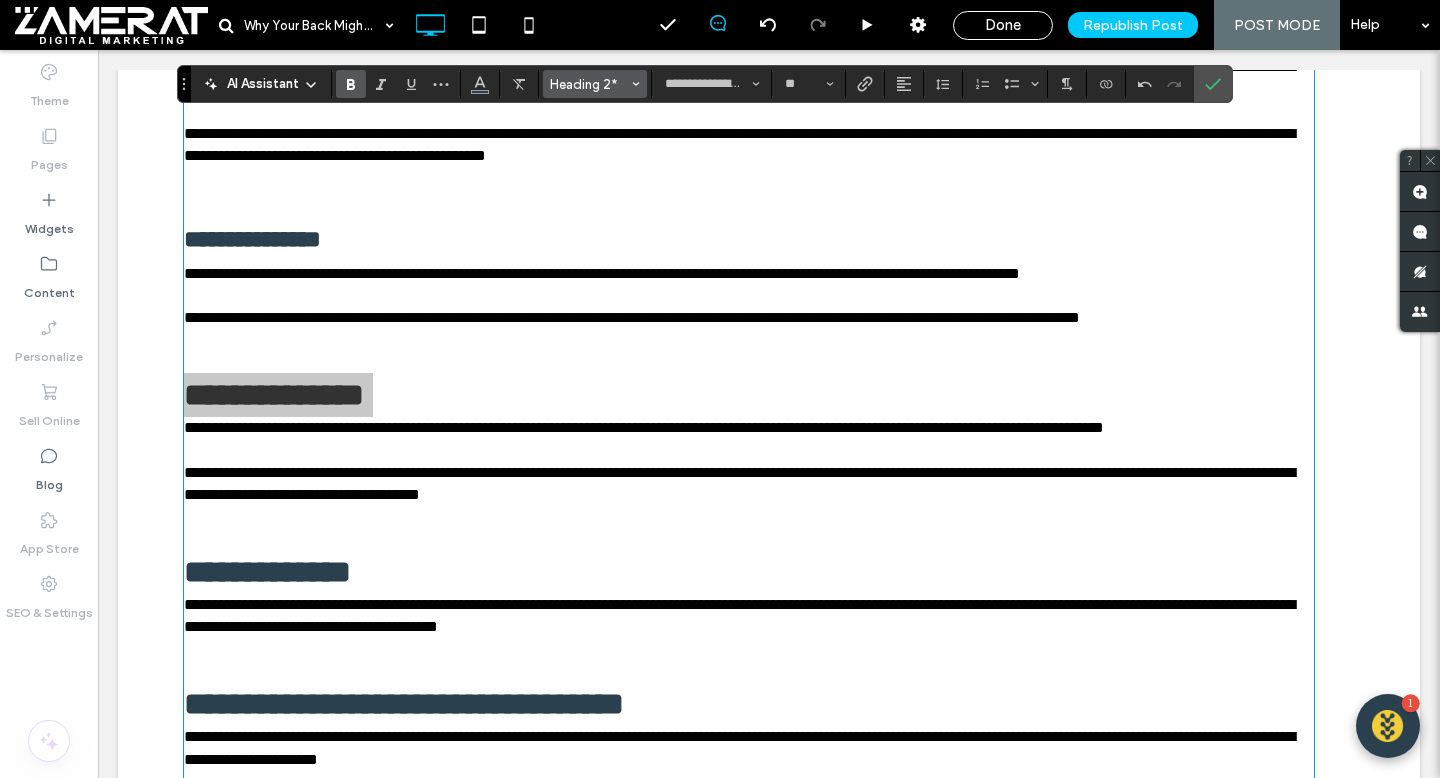 click on "Heading 2*" at bounding box center (595, 84) 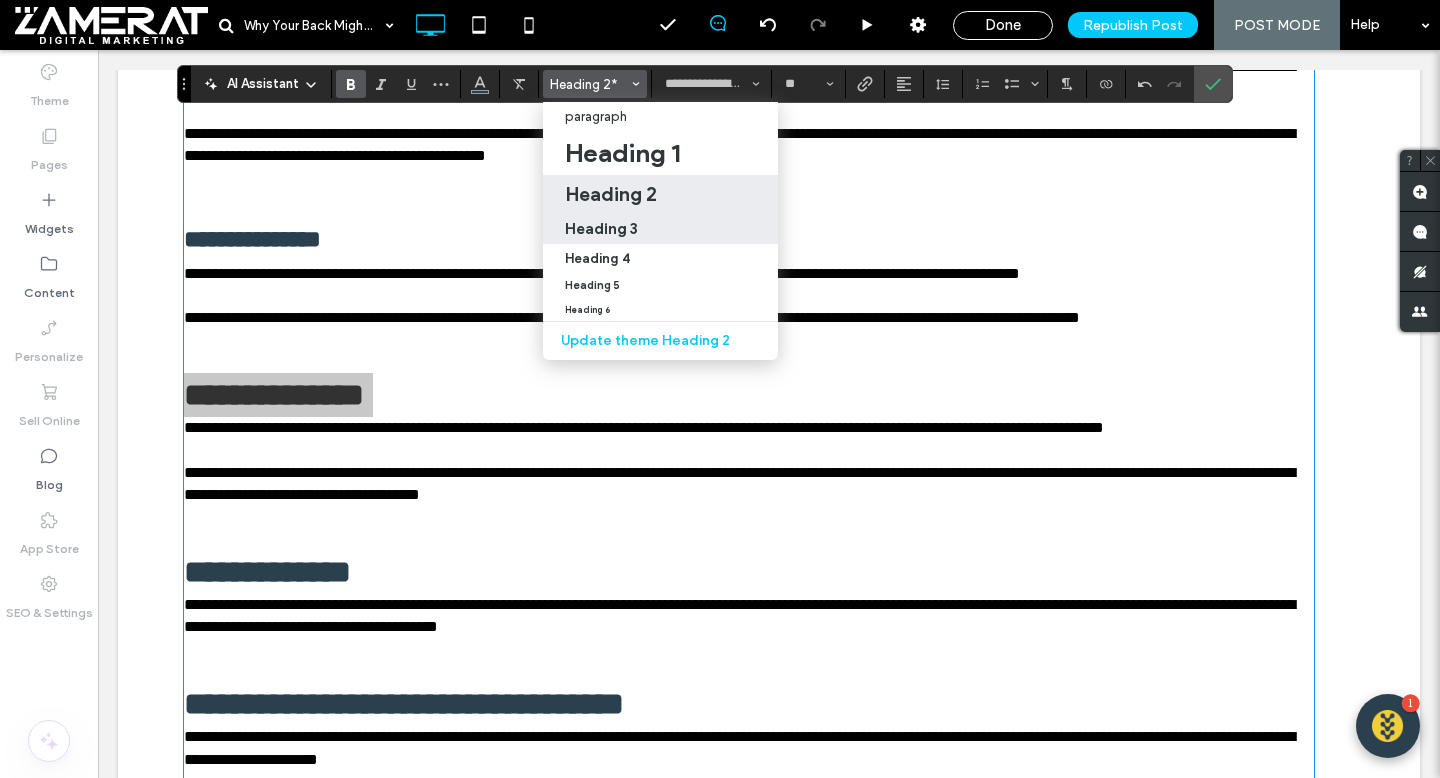click on "Heading 3" at bounding box center (601, 228) 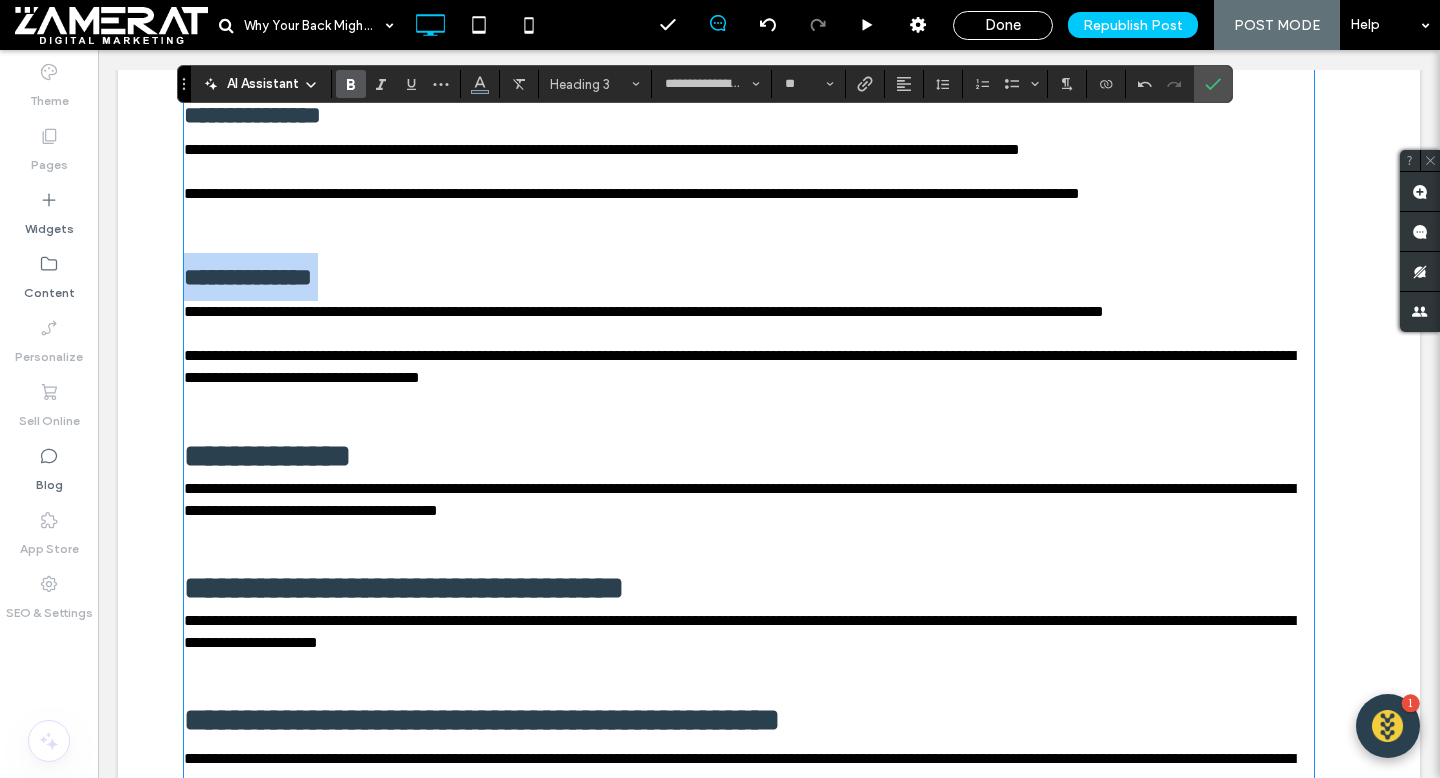 scroll, scrollTop: 1698, scrollLeft: 0, axis: vertical 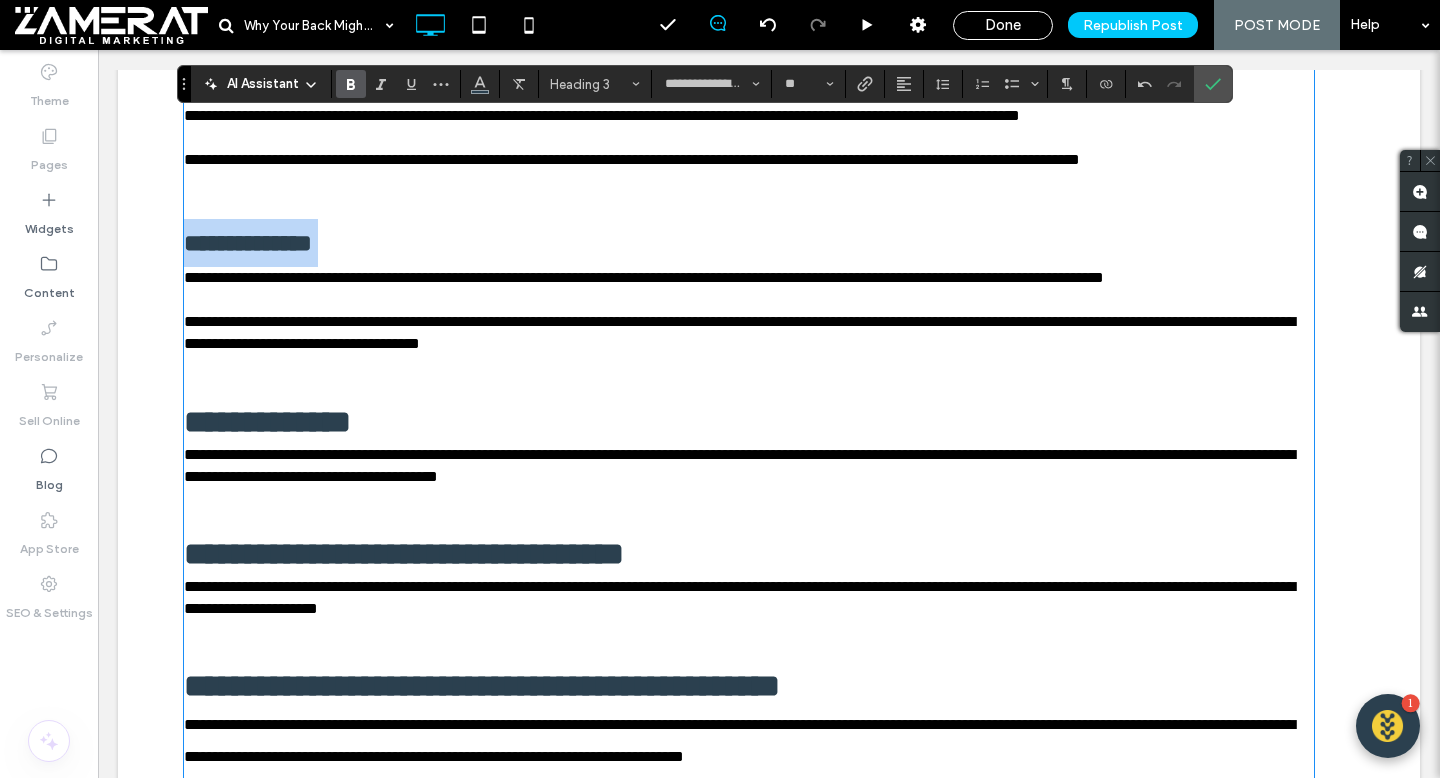 click on "**********" at bounding box center [267, 422] 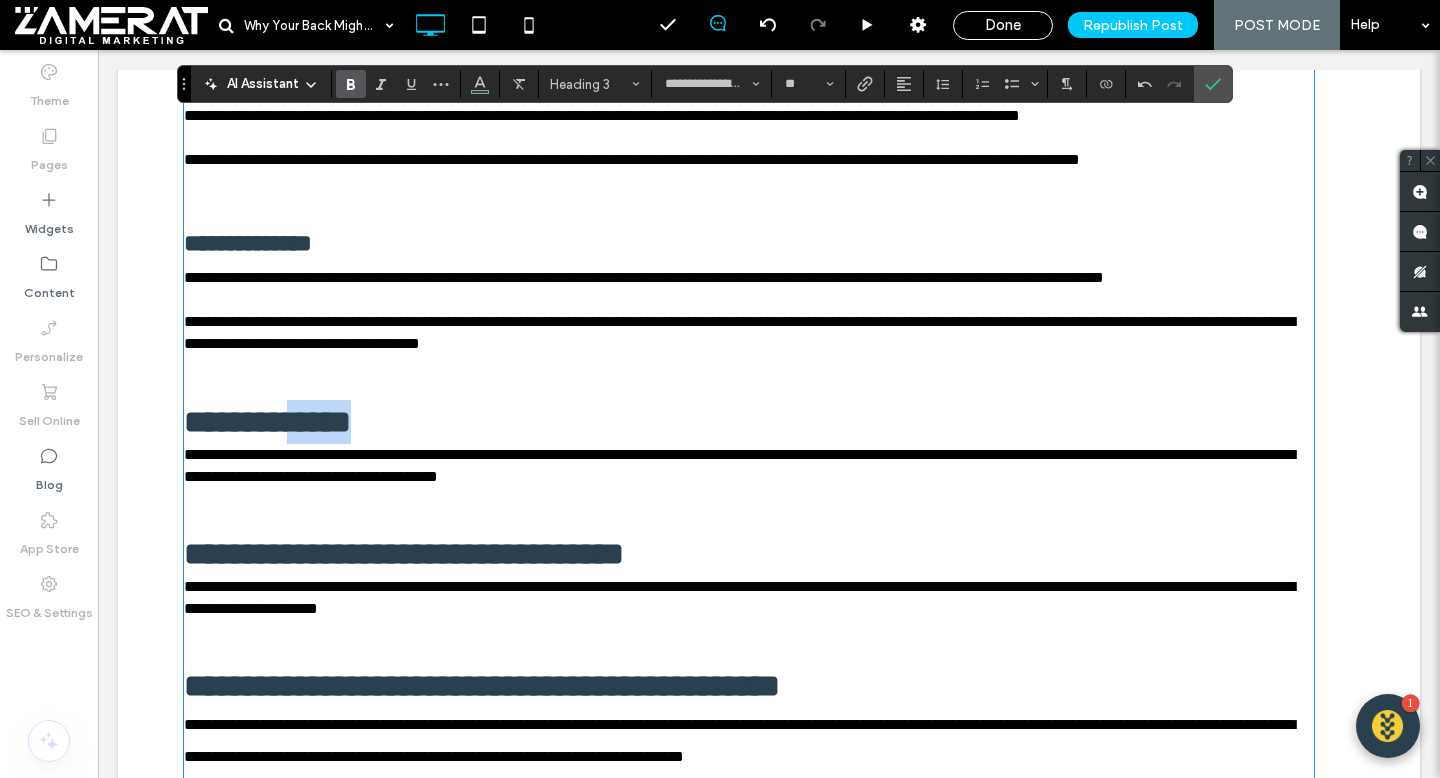 click on "**********" at bounding box center [267, 422] 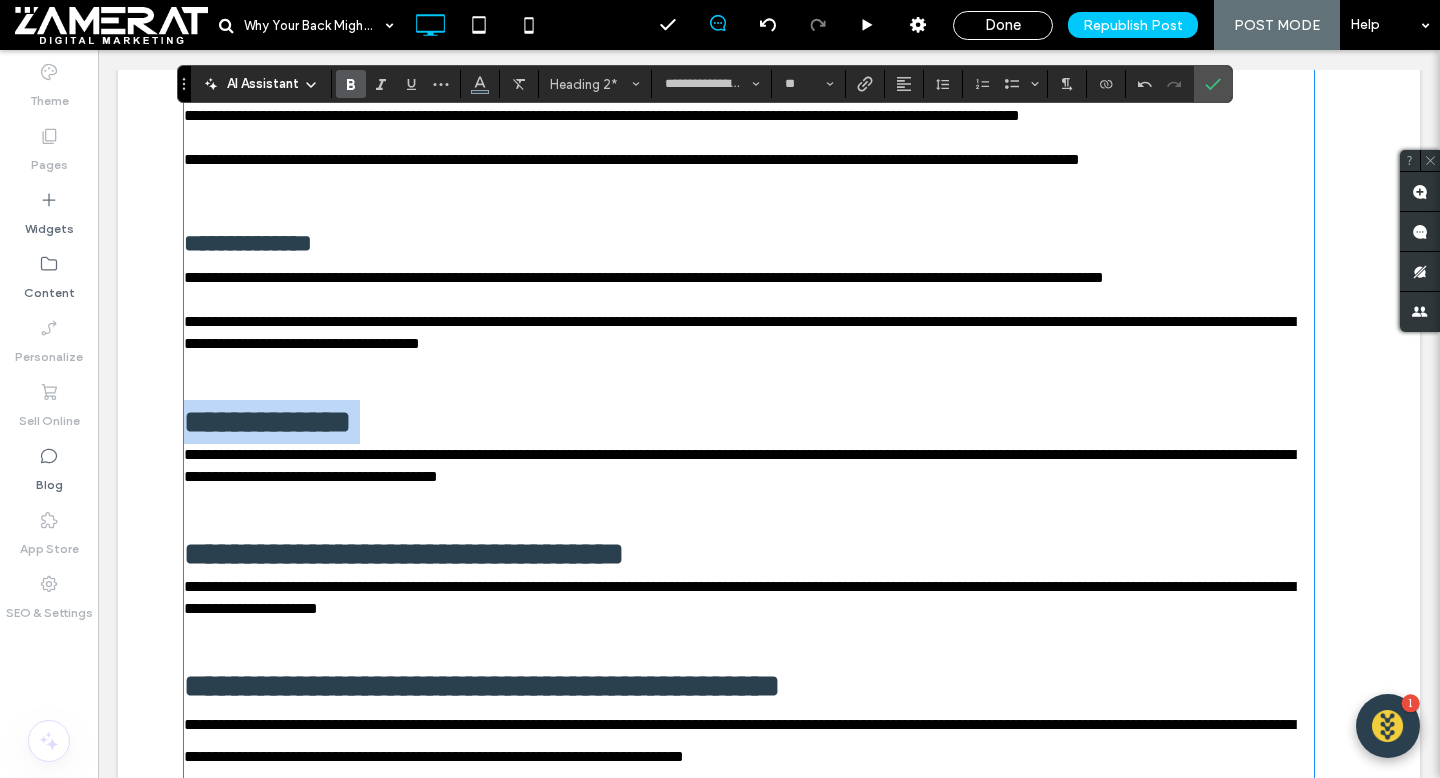 click on "**********" at bounding box center (267, 422) 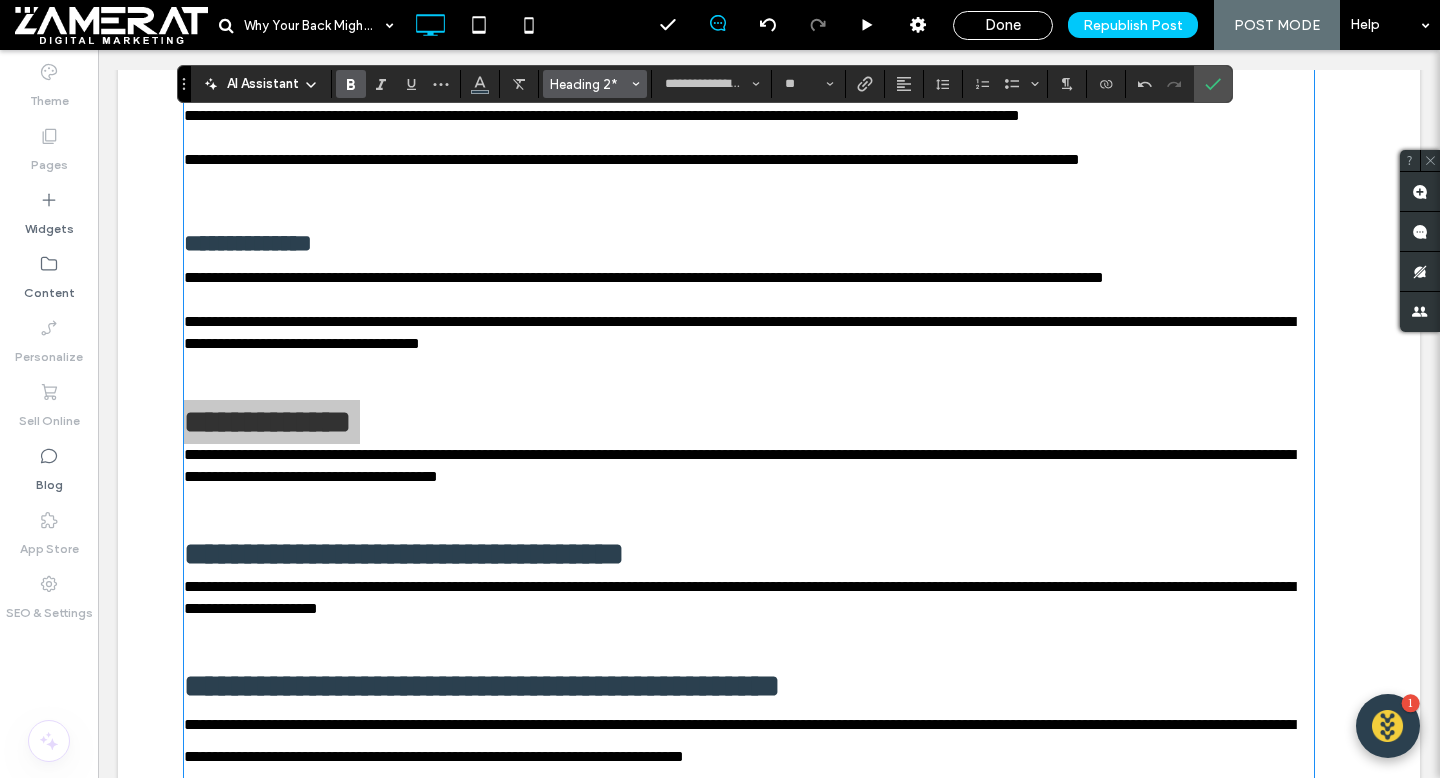 click on "Heading 2*" at bounding box center (595, 84) 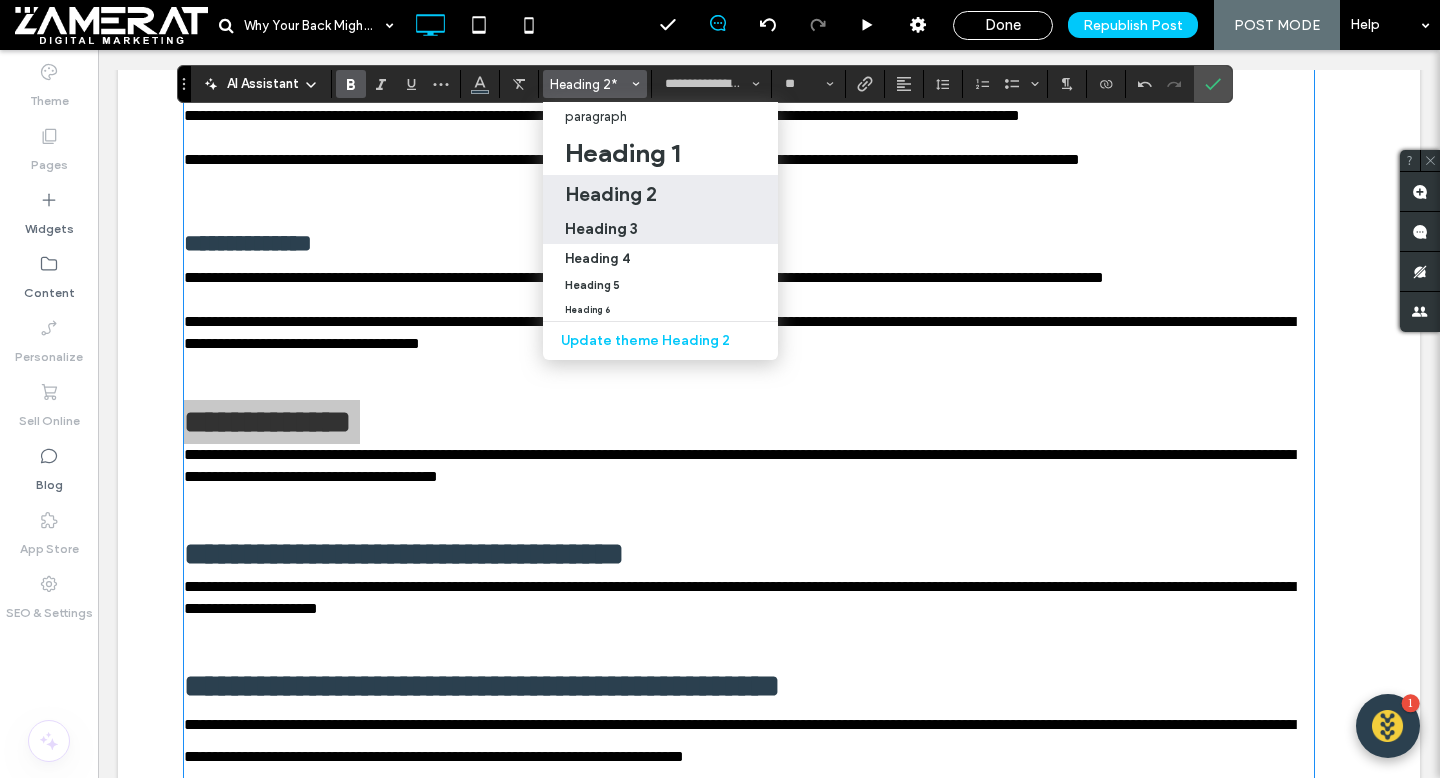 click on "Heading 3" at bounding box center [601, 228] 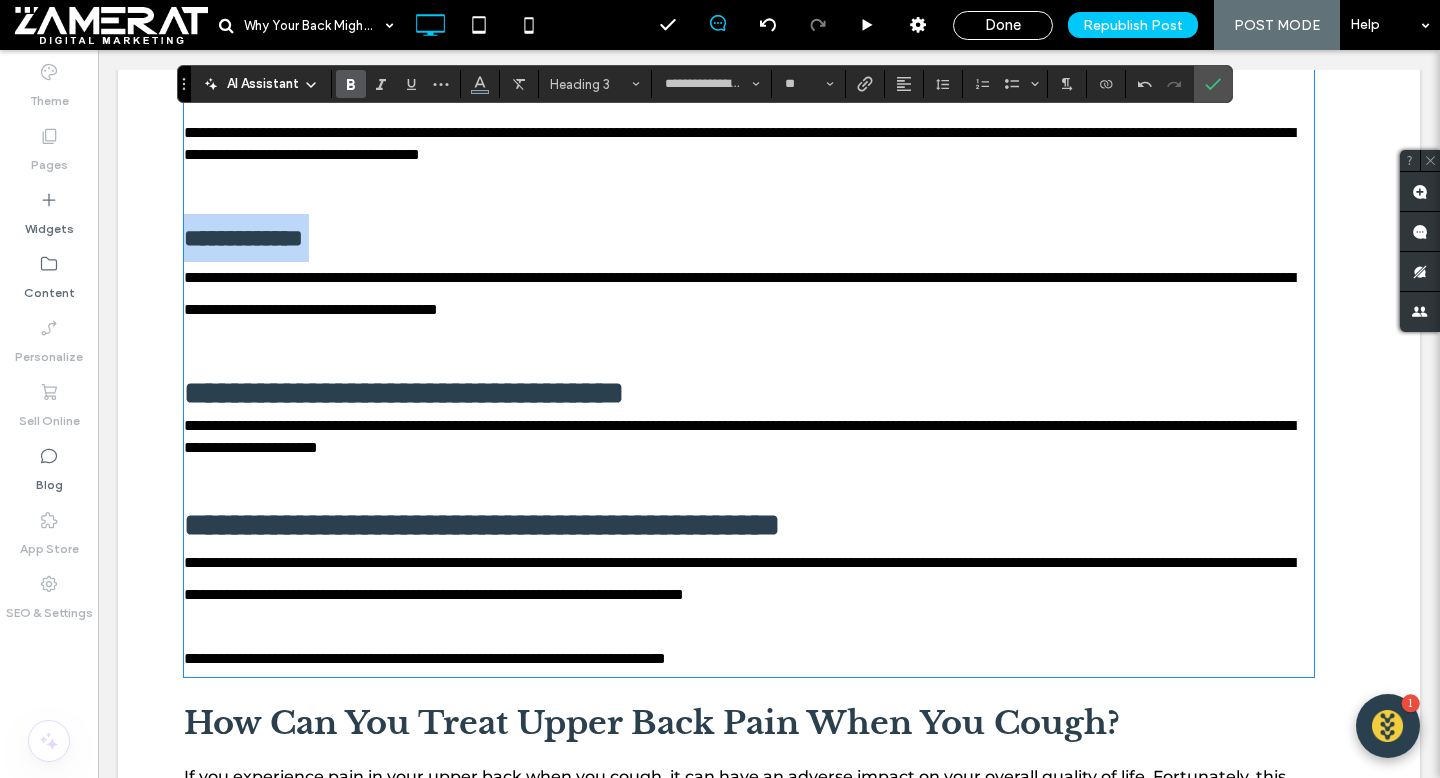 scroll, scrollTop: 1888, scrollLeft: 0, axis: vertical 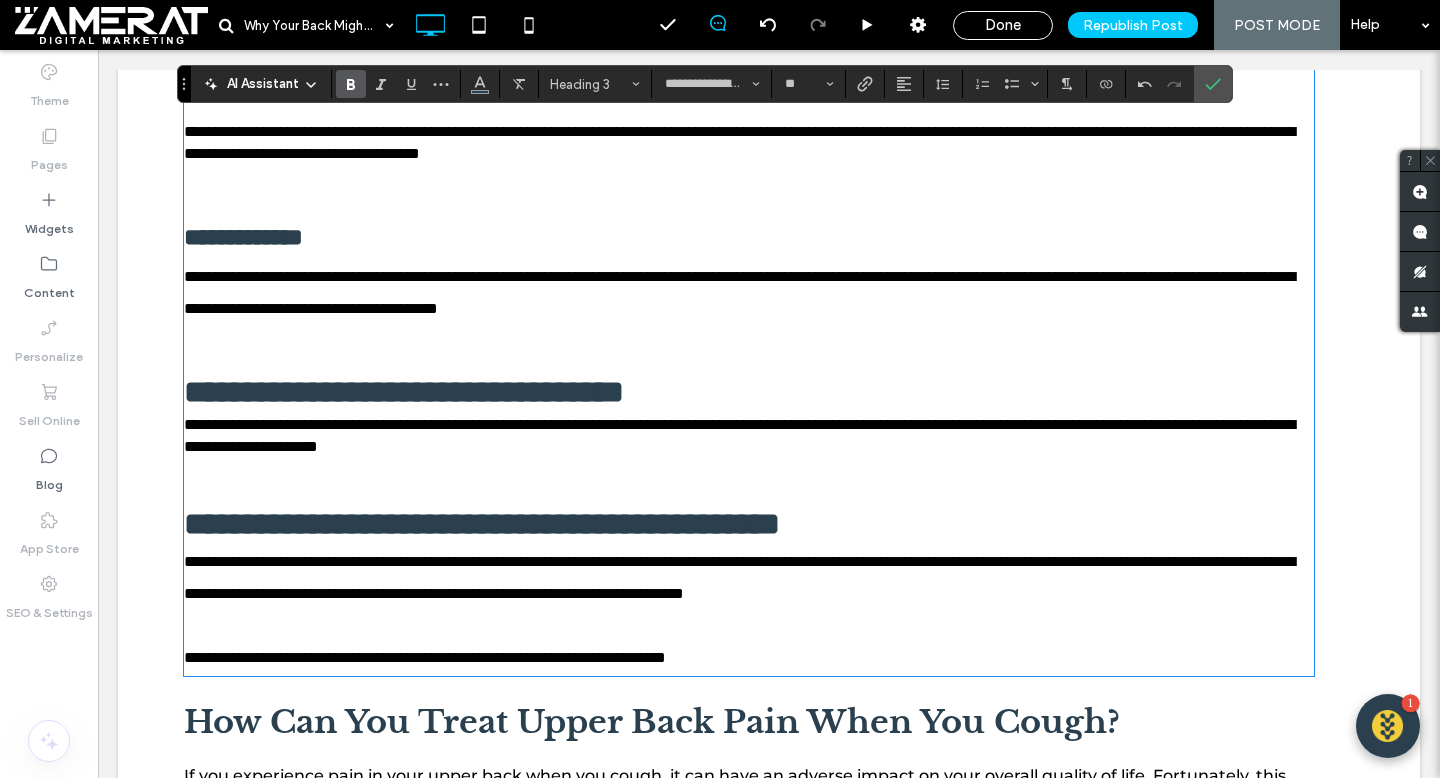 click on "**********" at bounding box center (404, 392) 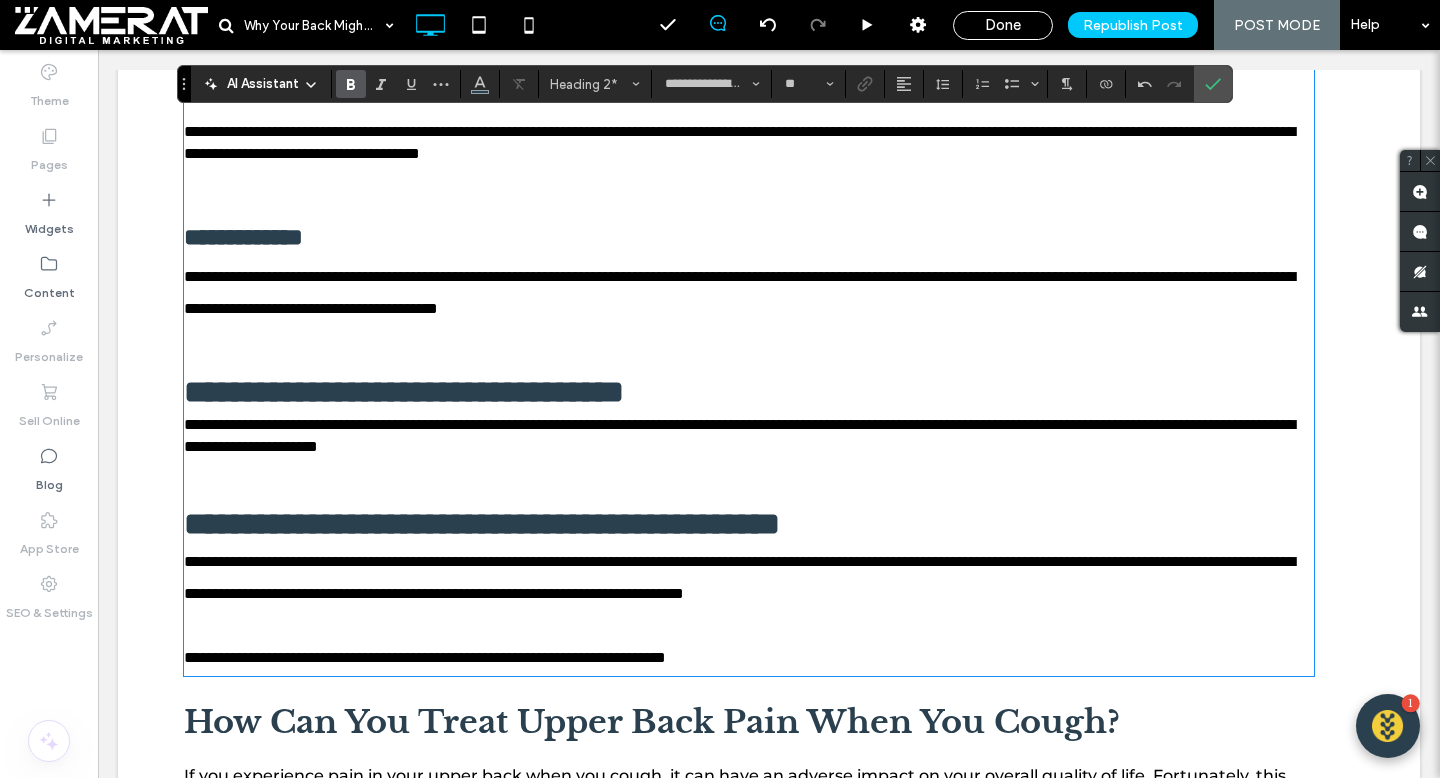 click on "**********" at bounding box center [404, 392] 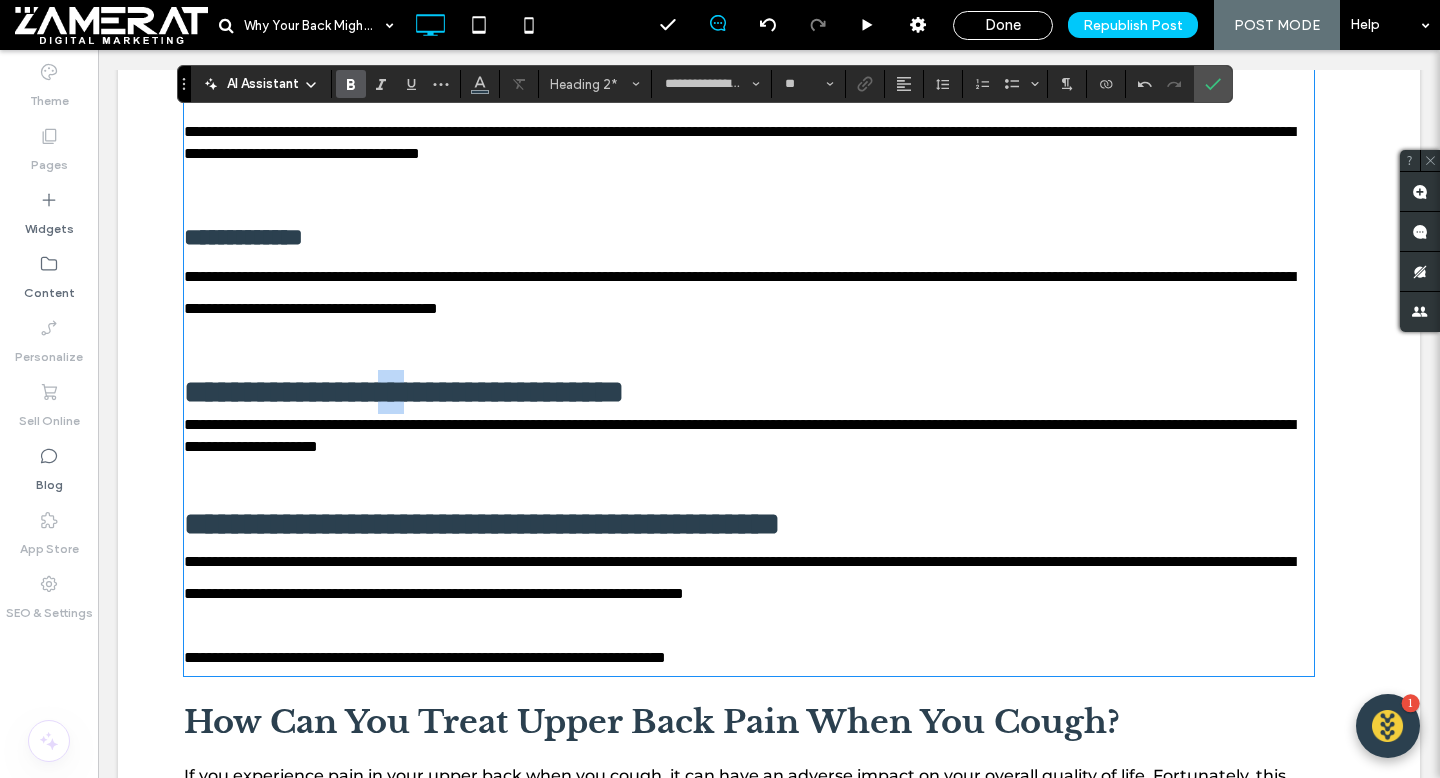 click on "**********" at bounding box center [404, 392] 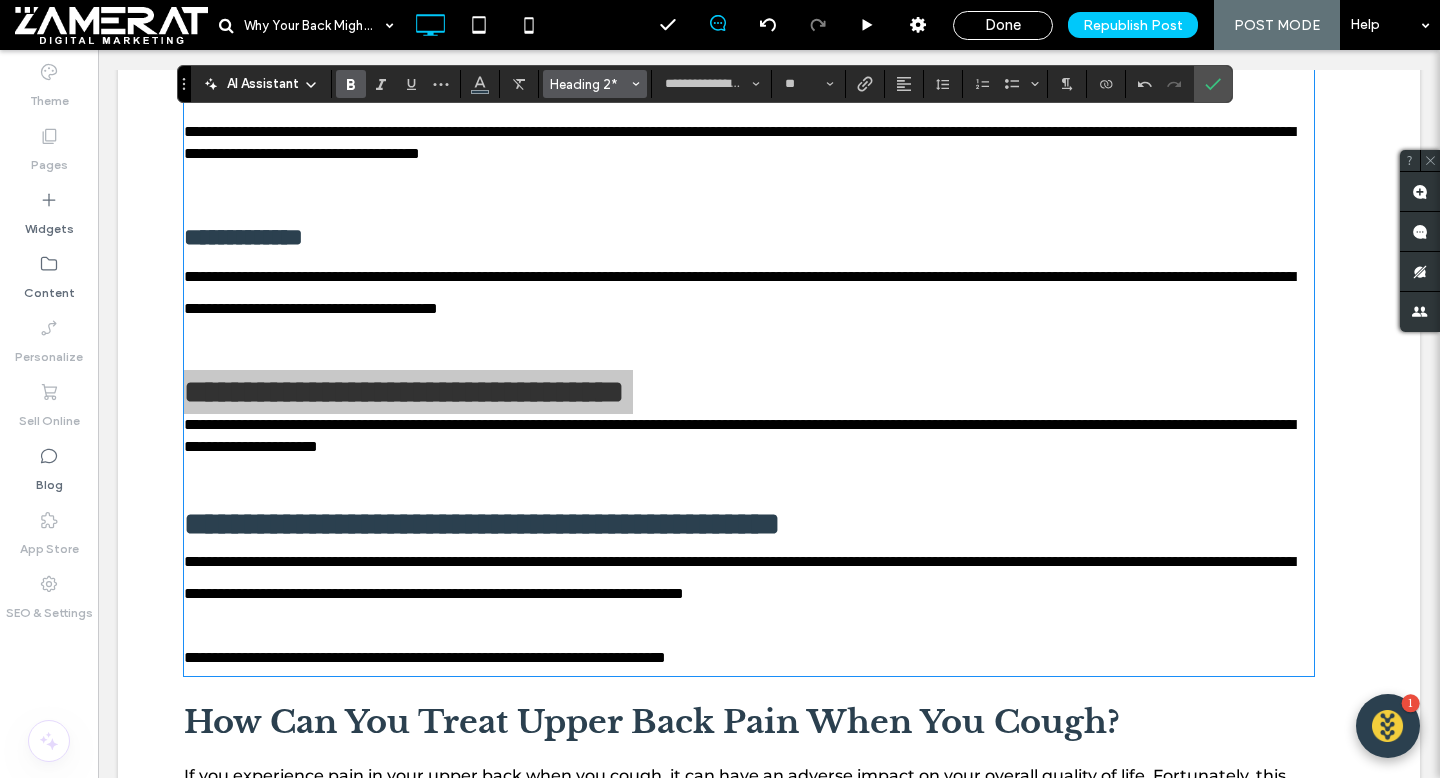 click on "Heading 2*" at bounding box center (589, 84) 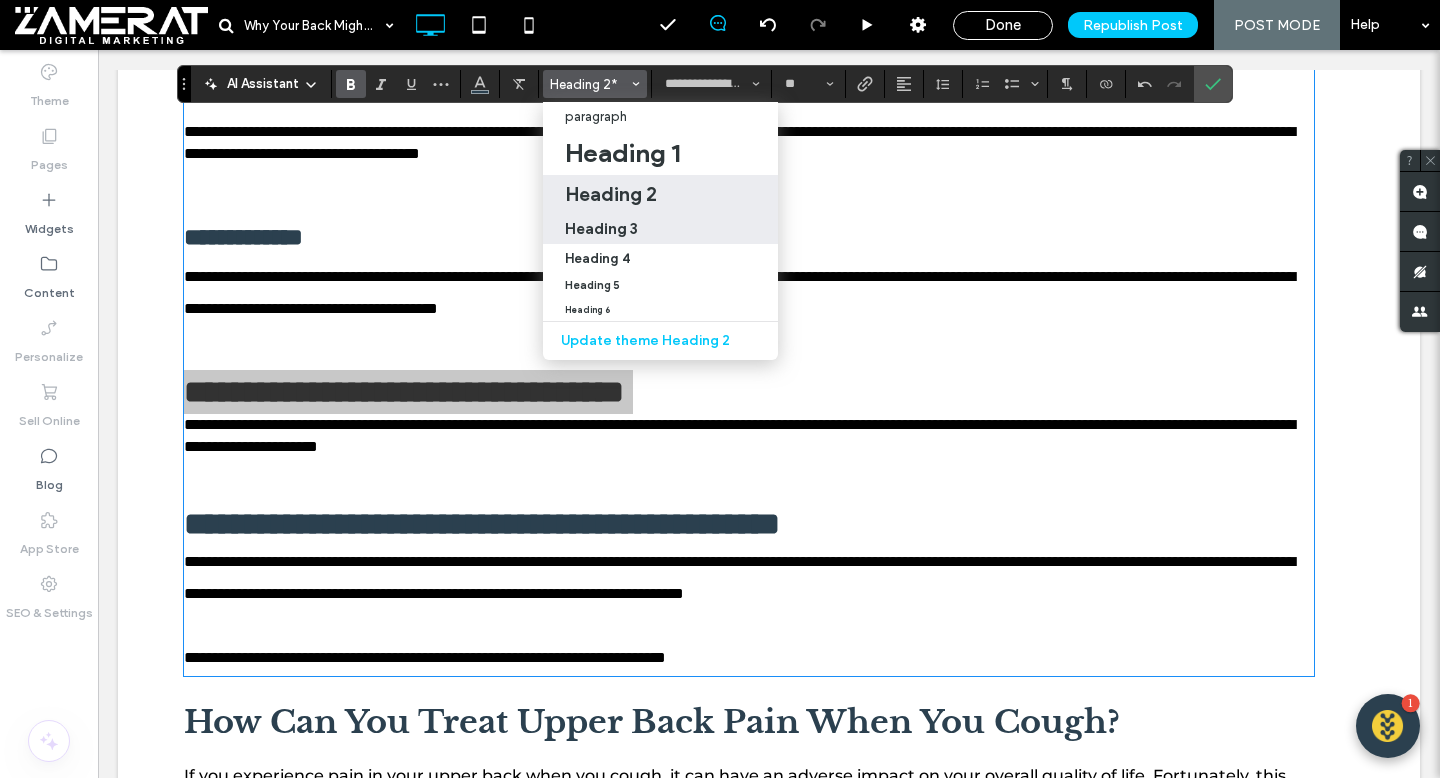 click on "Heading 3" at bounding box center [601, 228] 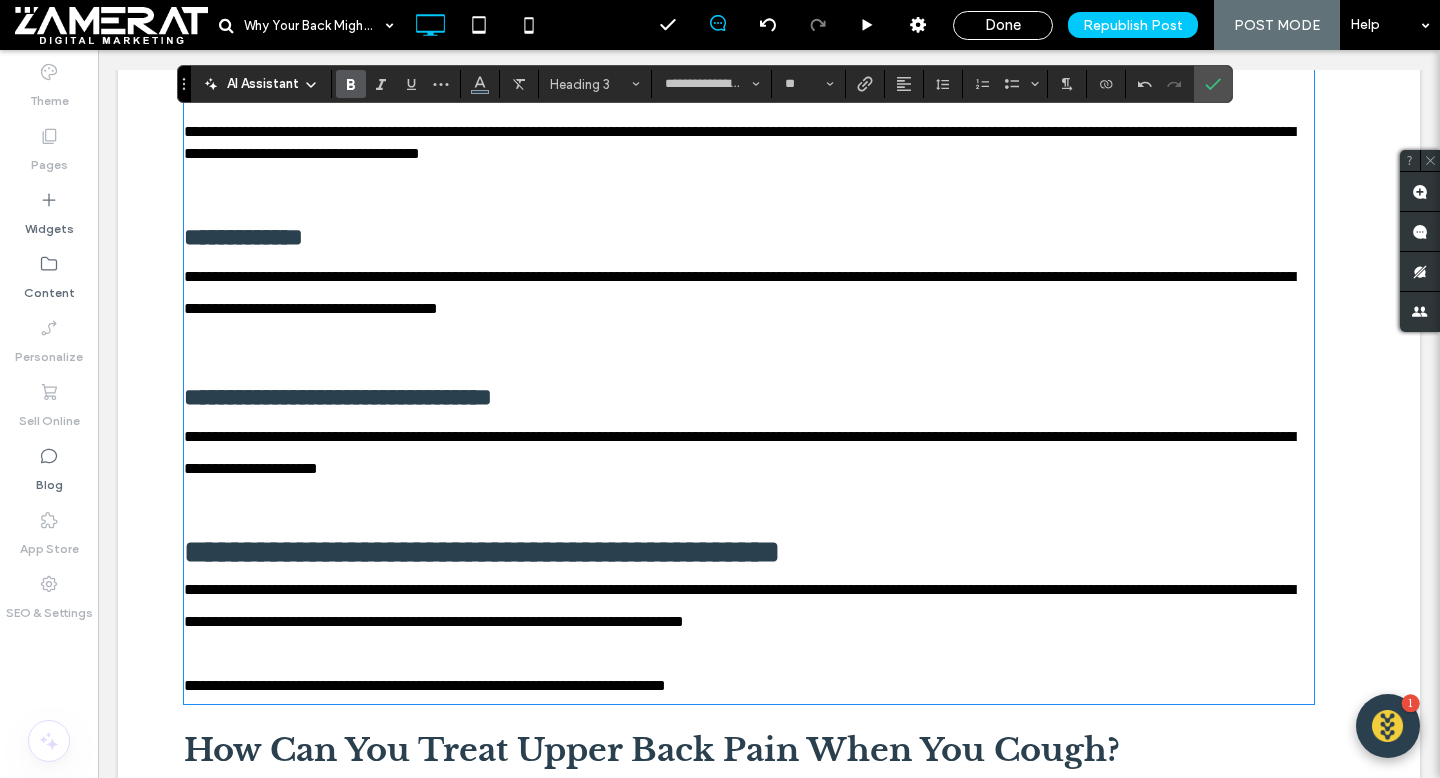 click on "**********" at bounding box center (482, 552) 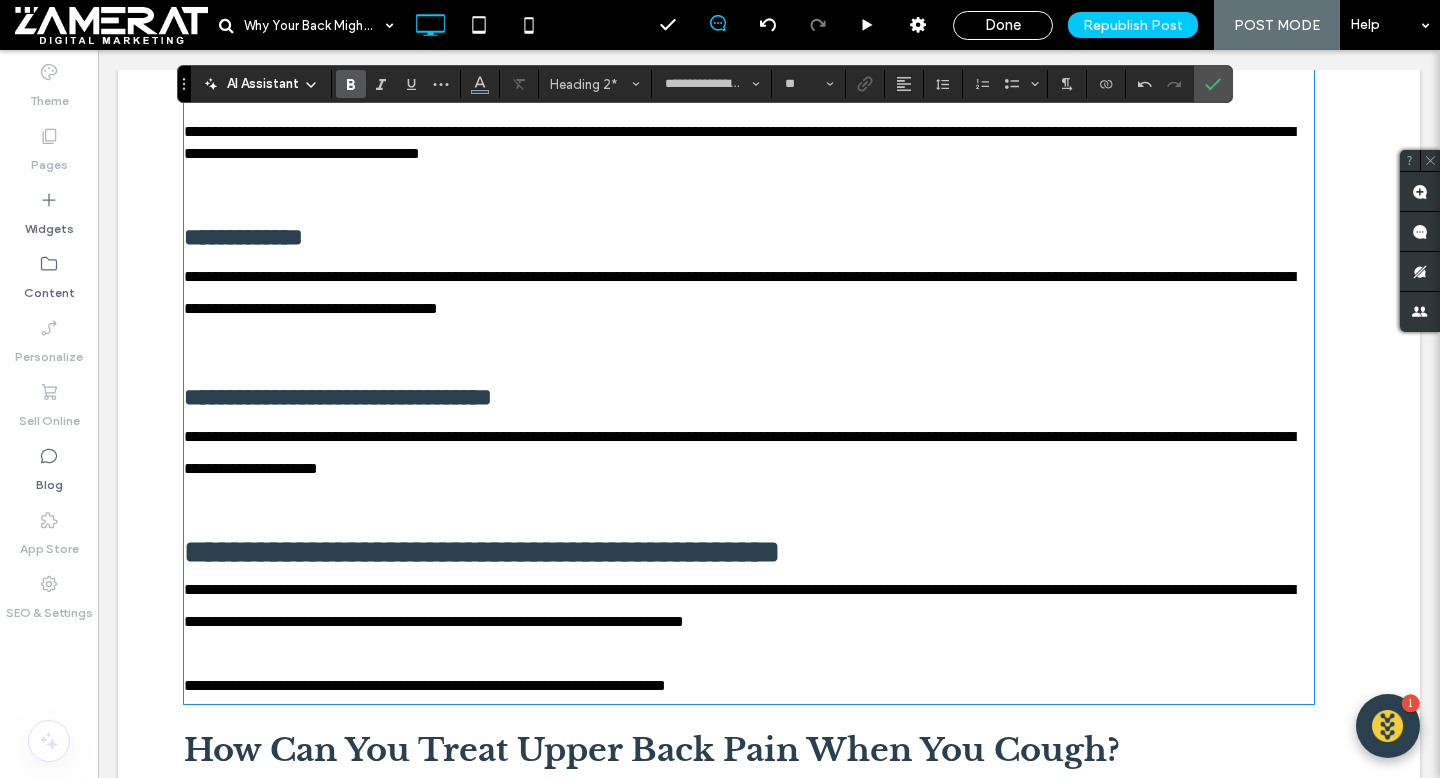 click on "**********" at bounding box center [482, 552] 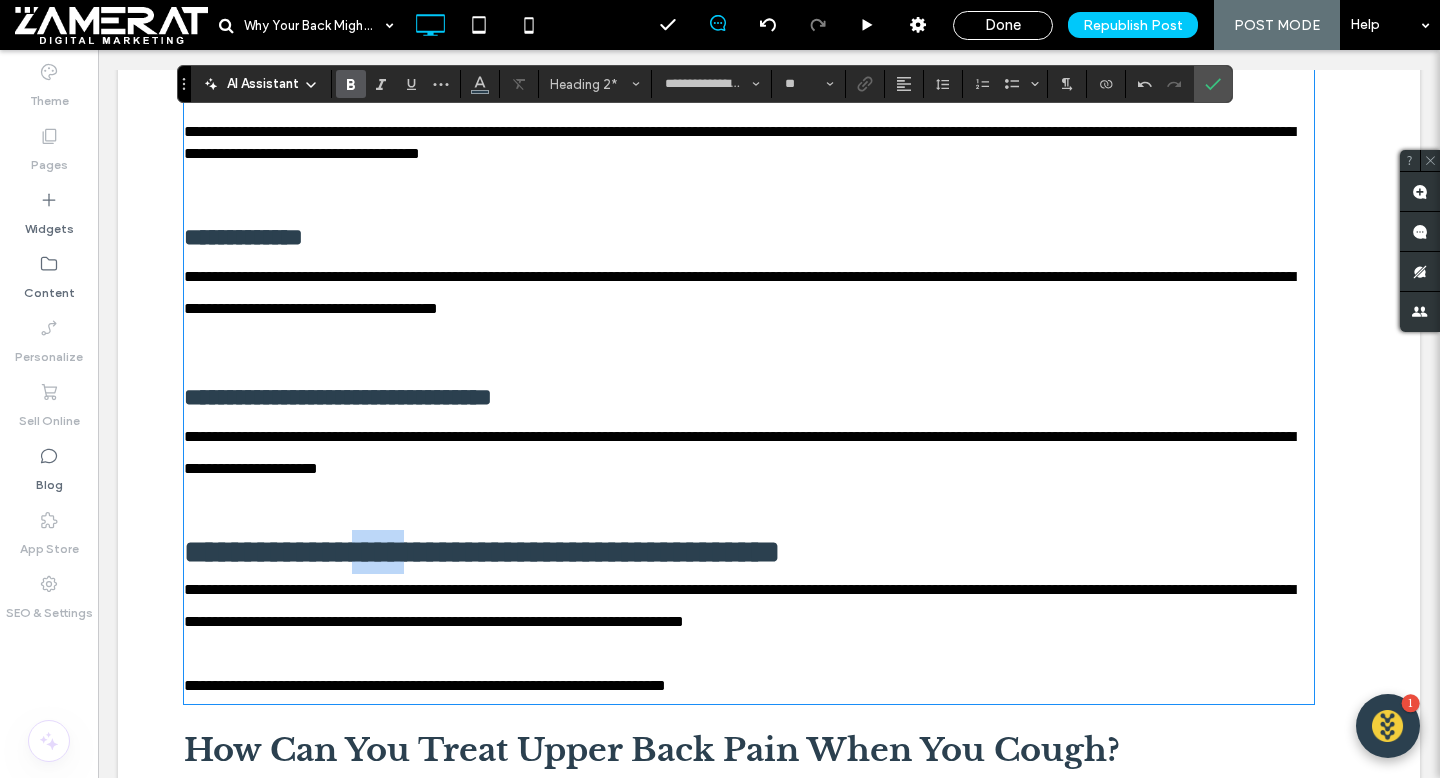 click on "**********" at bounding box center (482, 552) 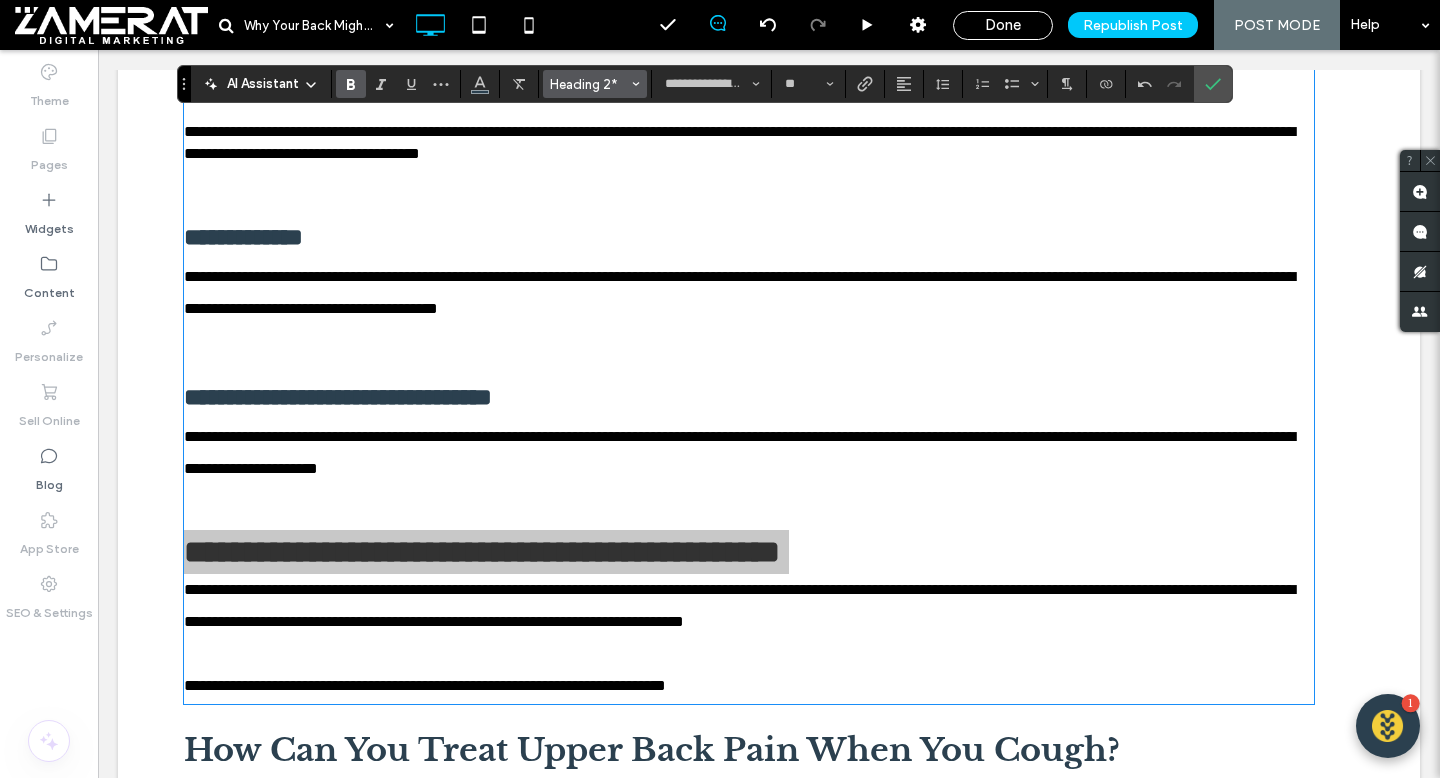 click on "Heading 2*" at bounding box center (595, 84) 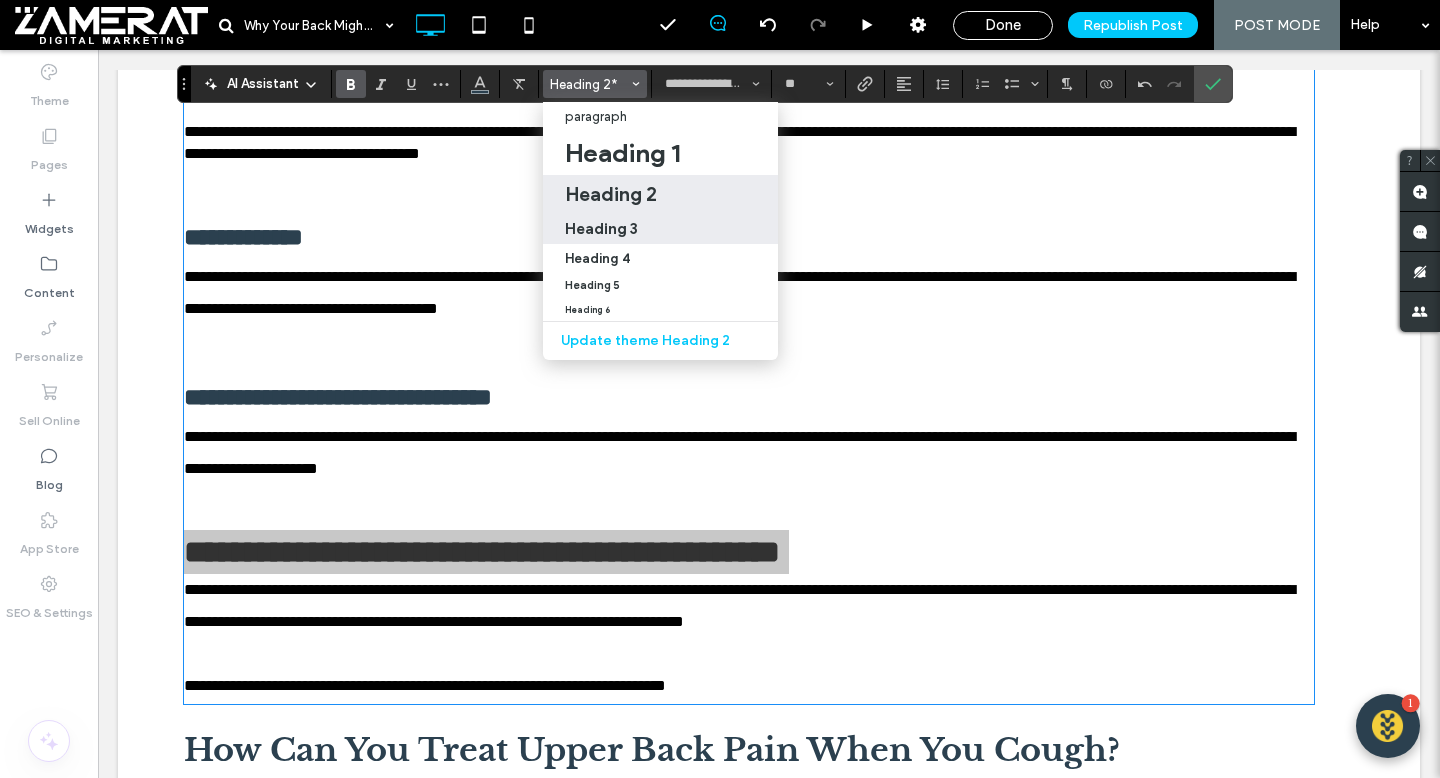click on "Heading 3" at bounding box center [601, 228] 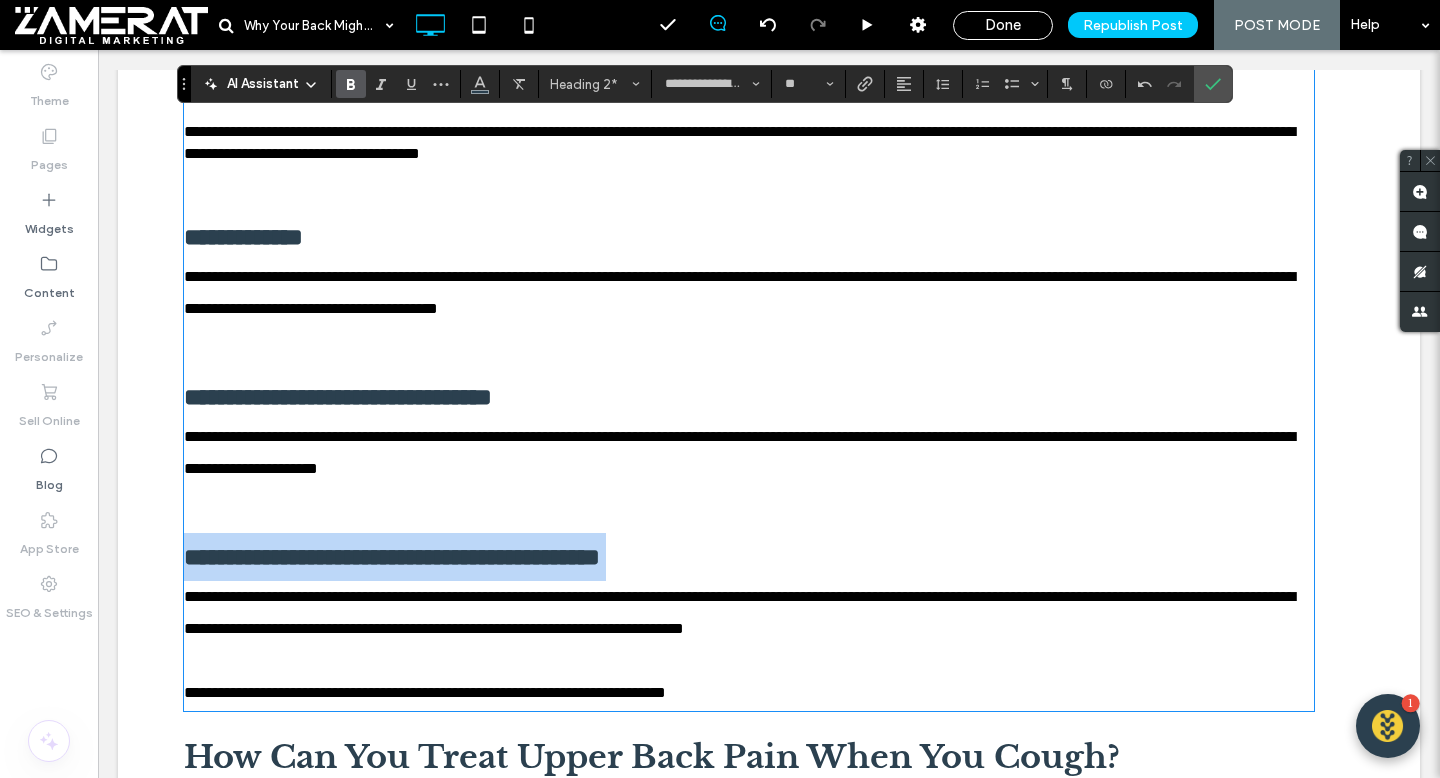 type on "**" 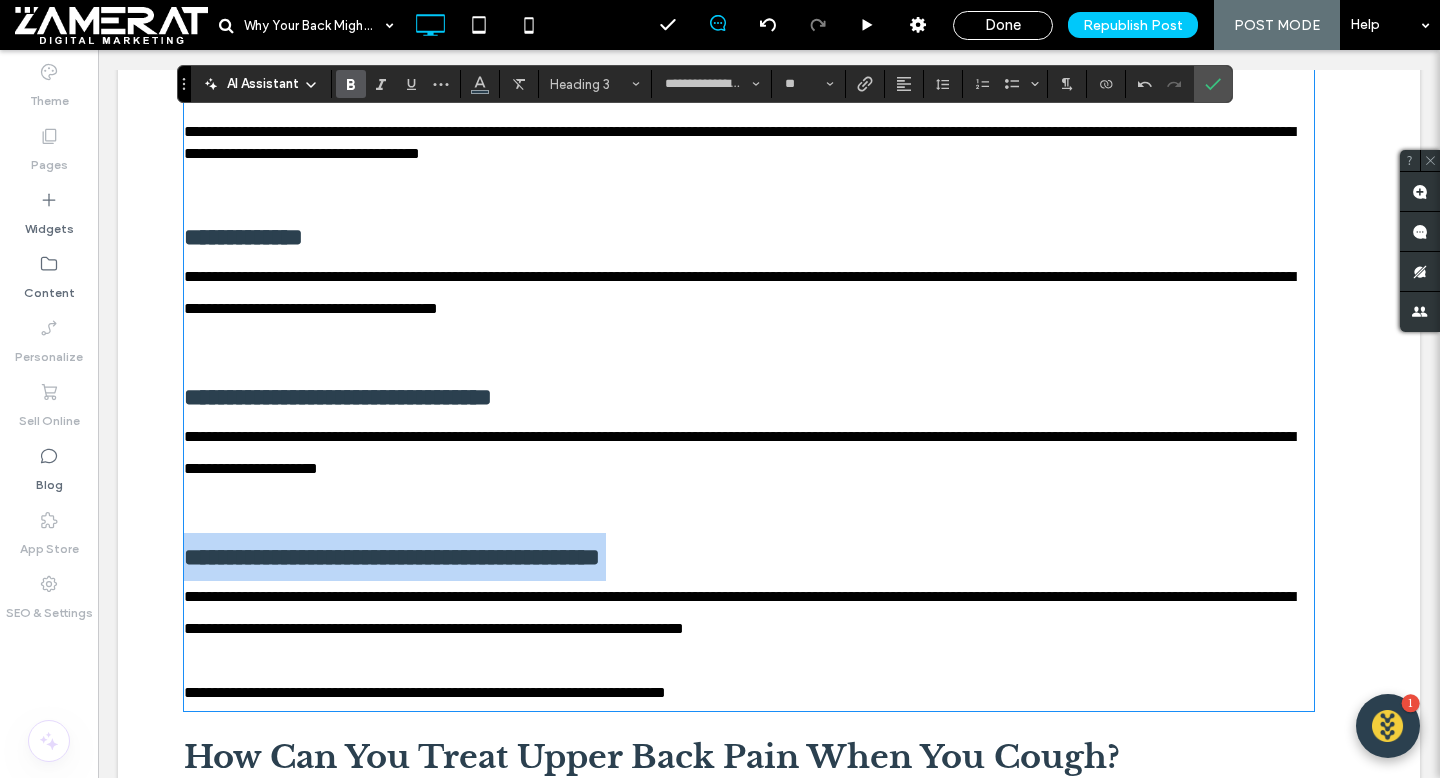 click on "**********" at bounding box center (749, 397) 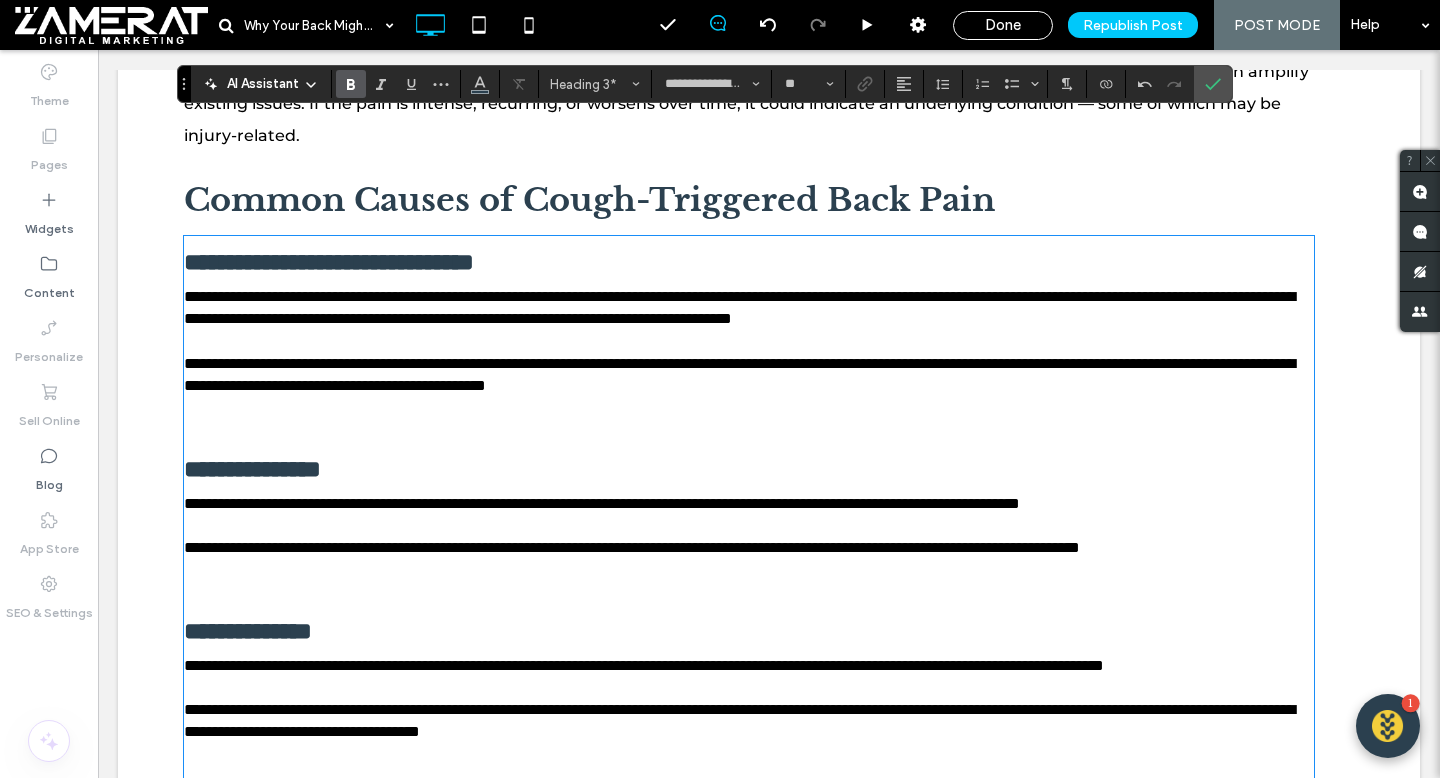 scroll, scrollTop: 1306, scrollLeft: 0, axis: vertical 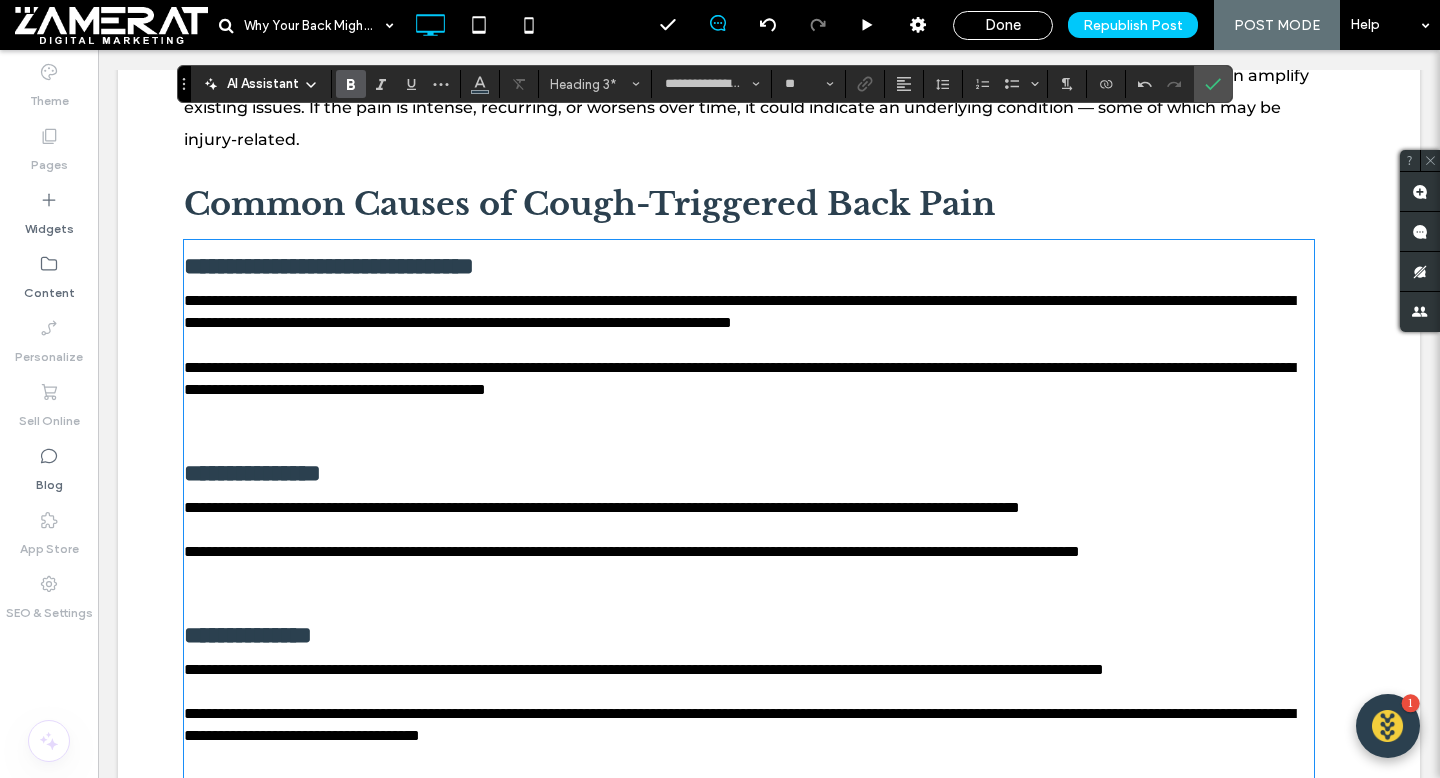 type on "**********" 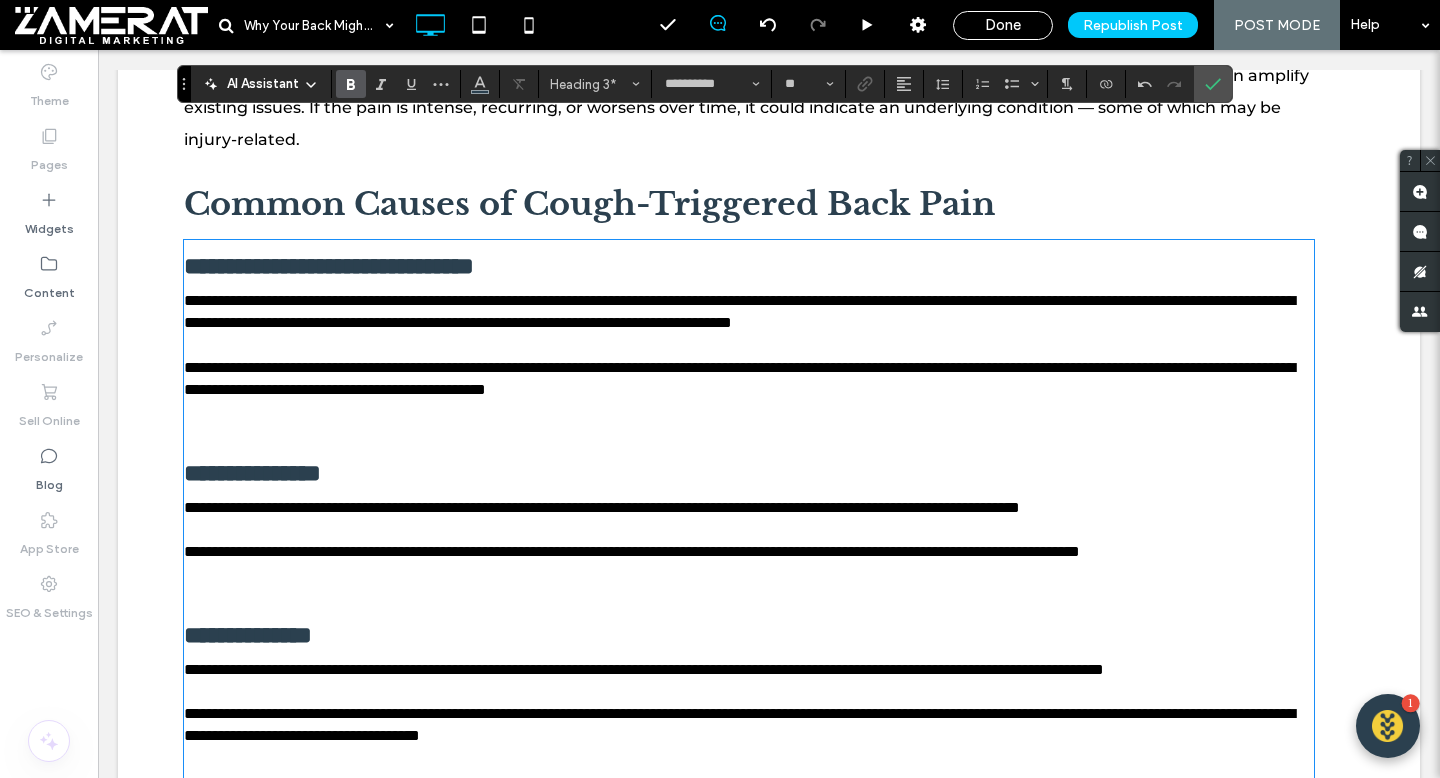 click on "**********" at bounding box center [739, 344] 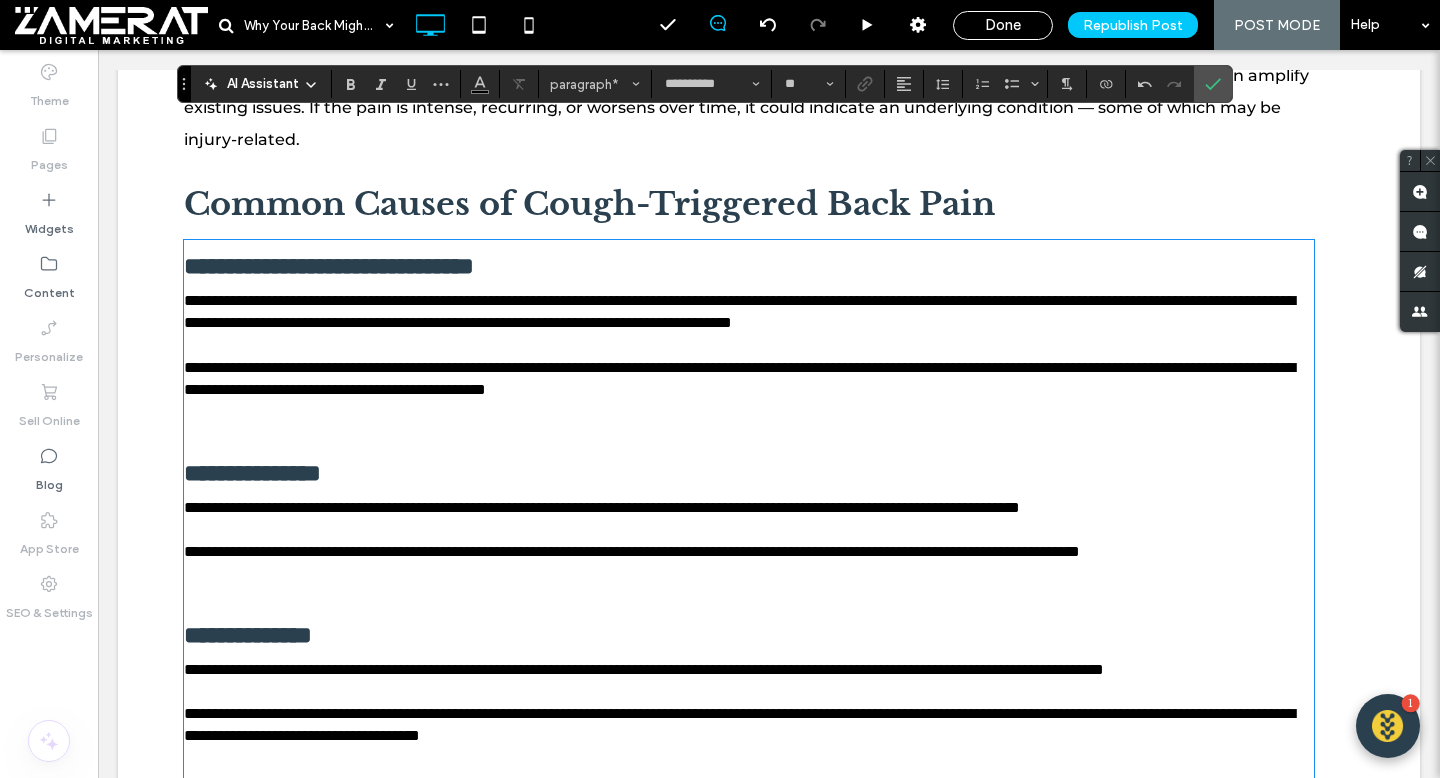 click on "**********" at bounding box center (739, 344) 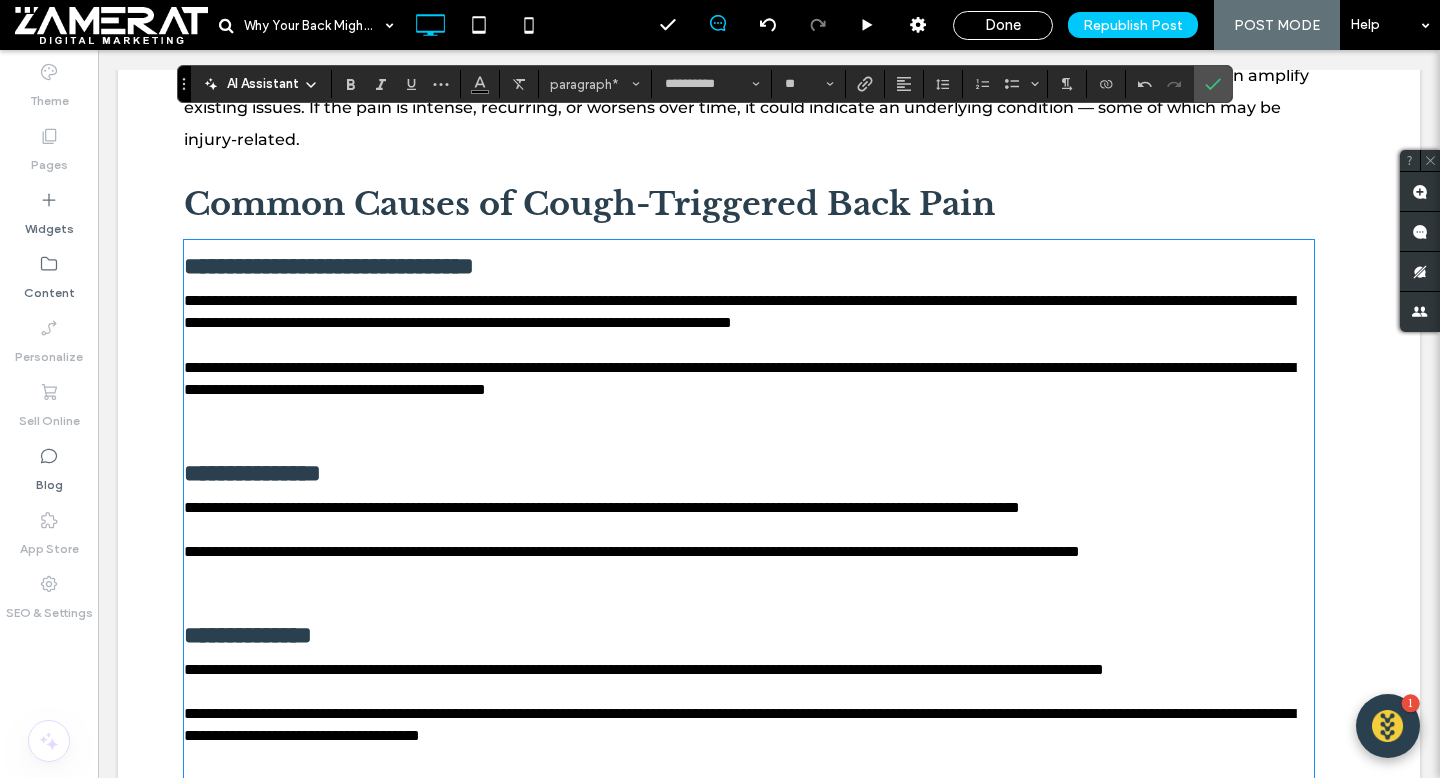click on "**********" at bounding box center (739, 344) 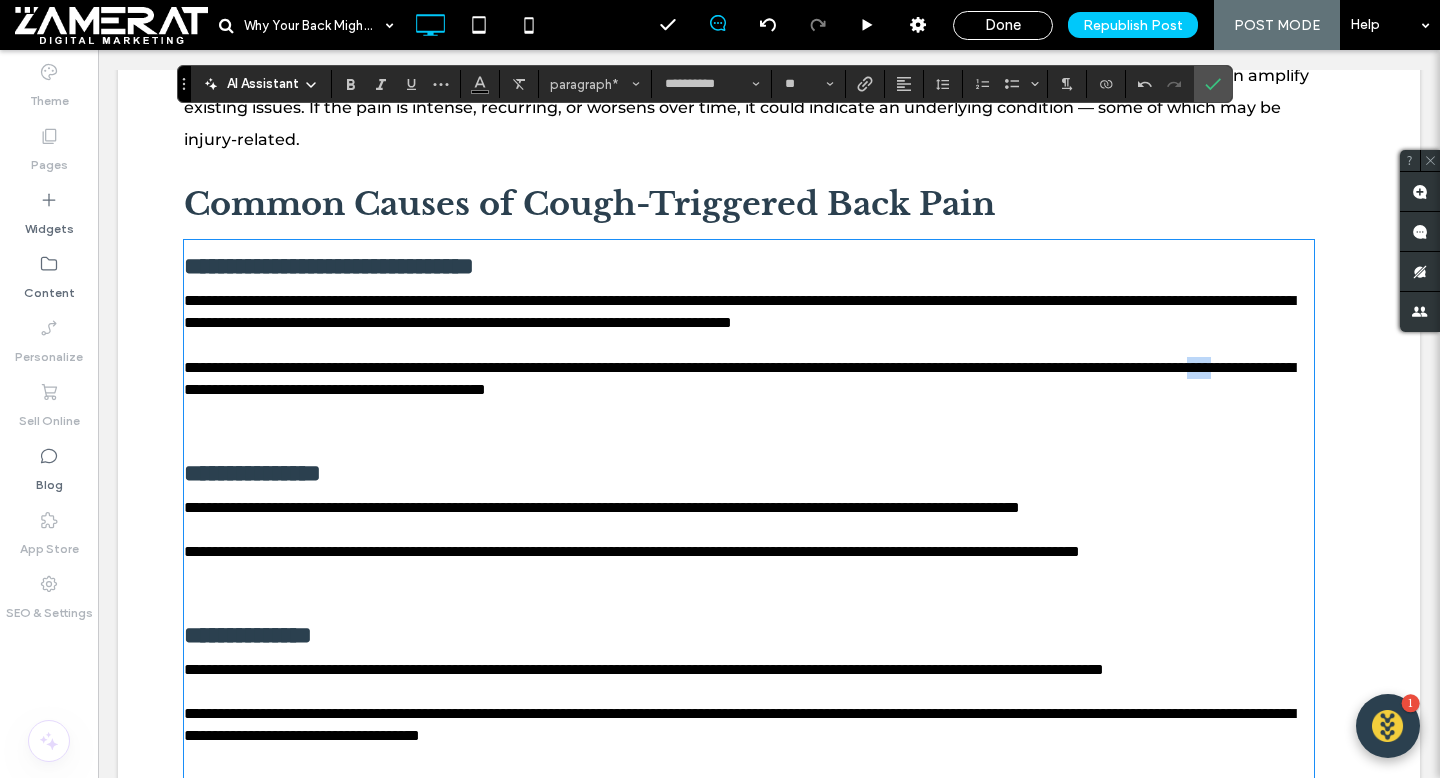 click on "**********" at bounding box center (739, 344) 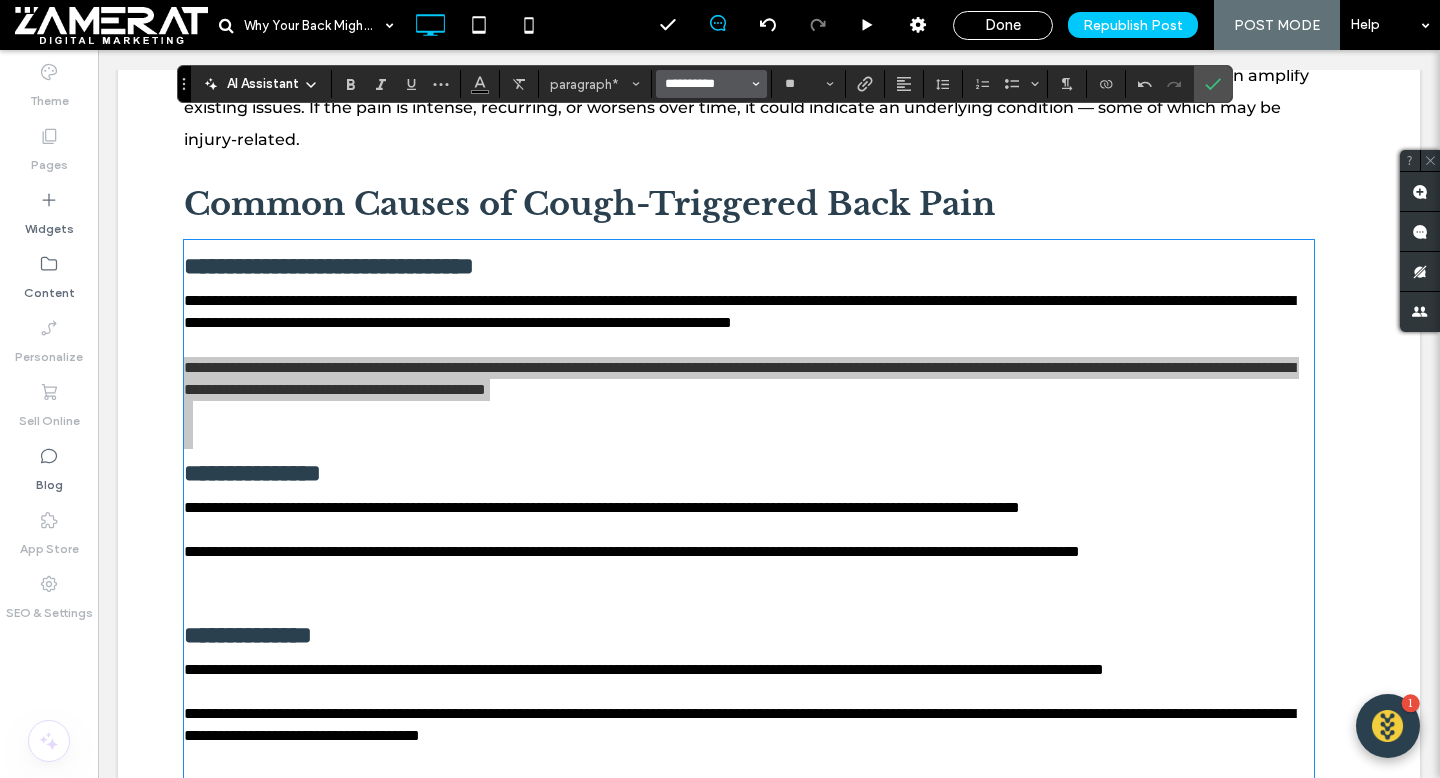 click on "**********" at bounding box center (705, 84) 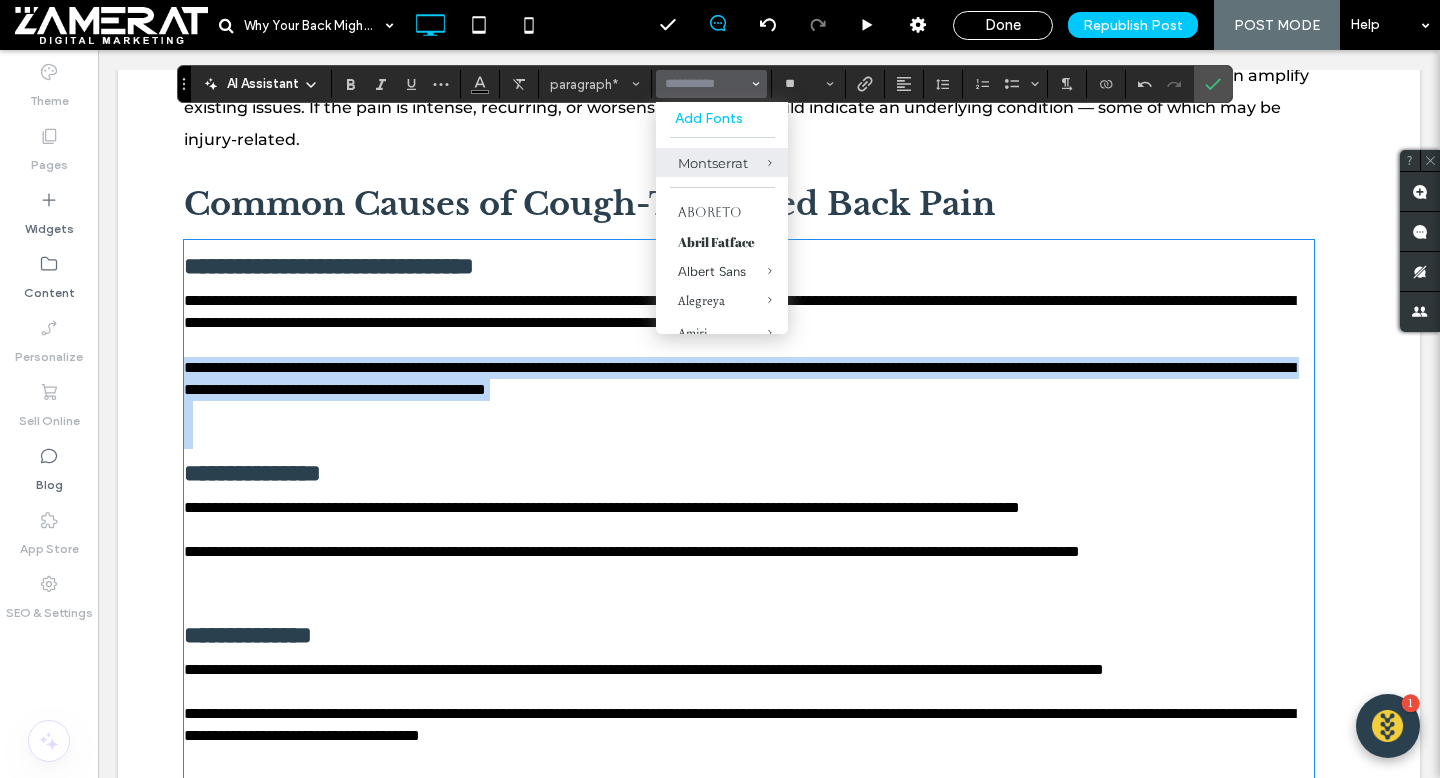 click on "**********" at bounding box center (749, 530) 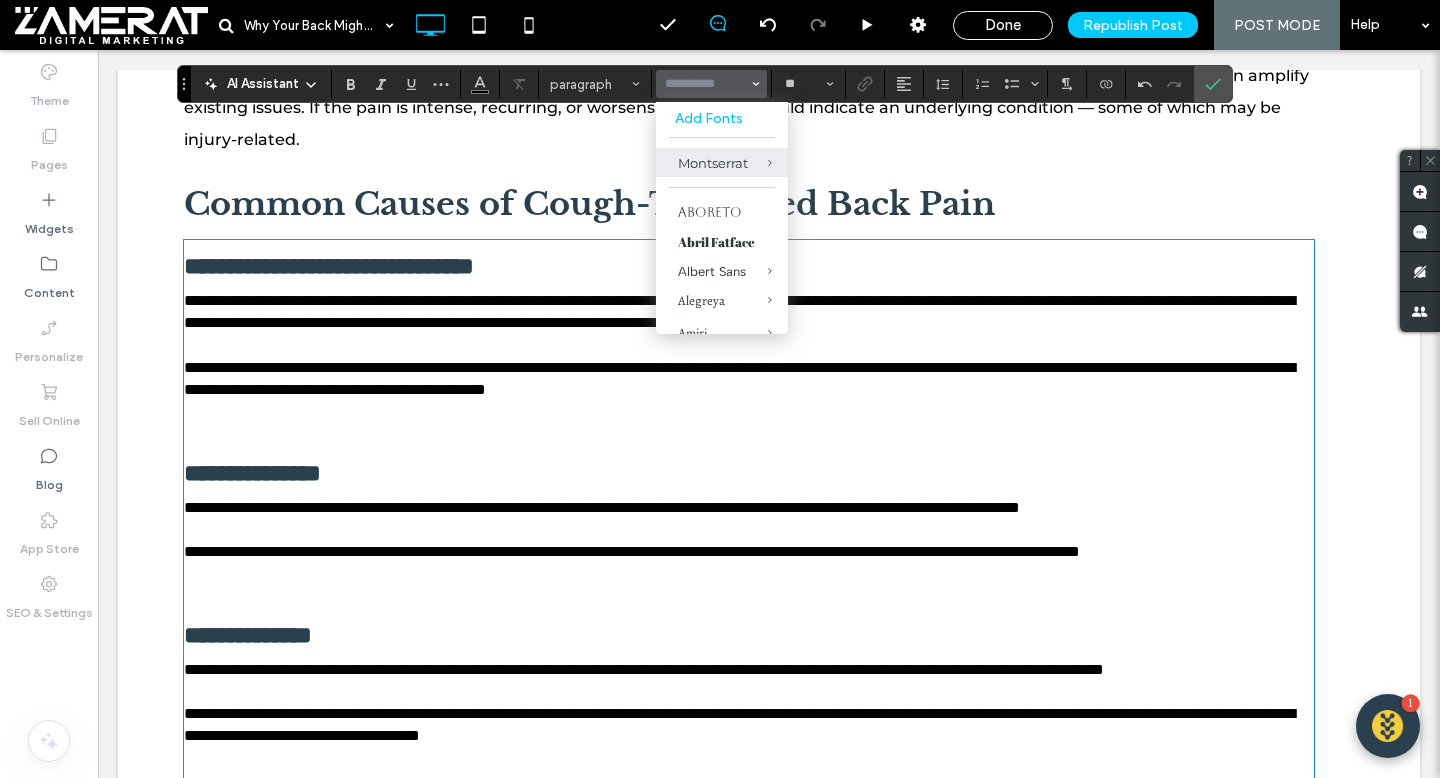 type on "**********" 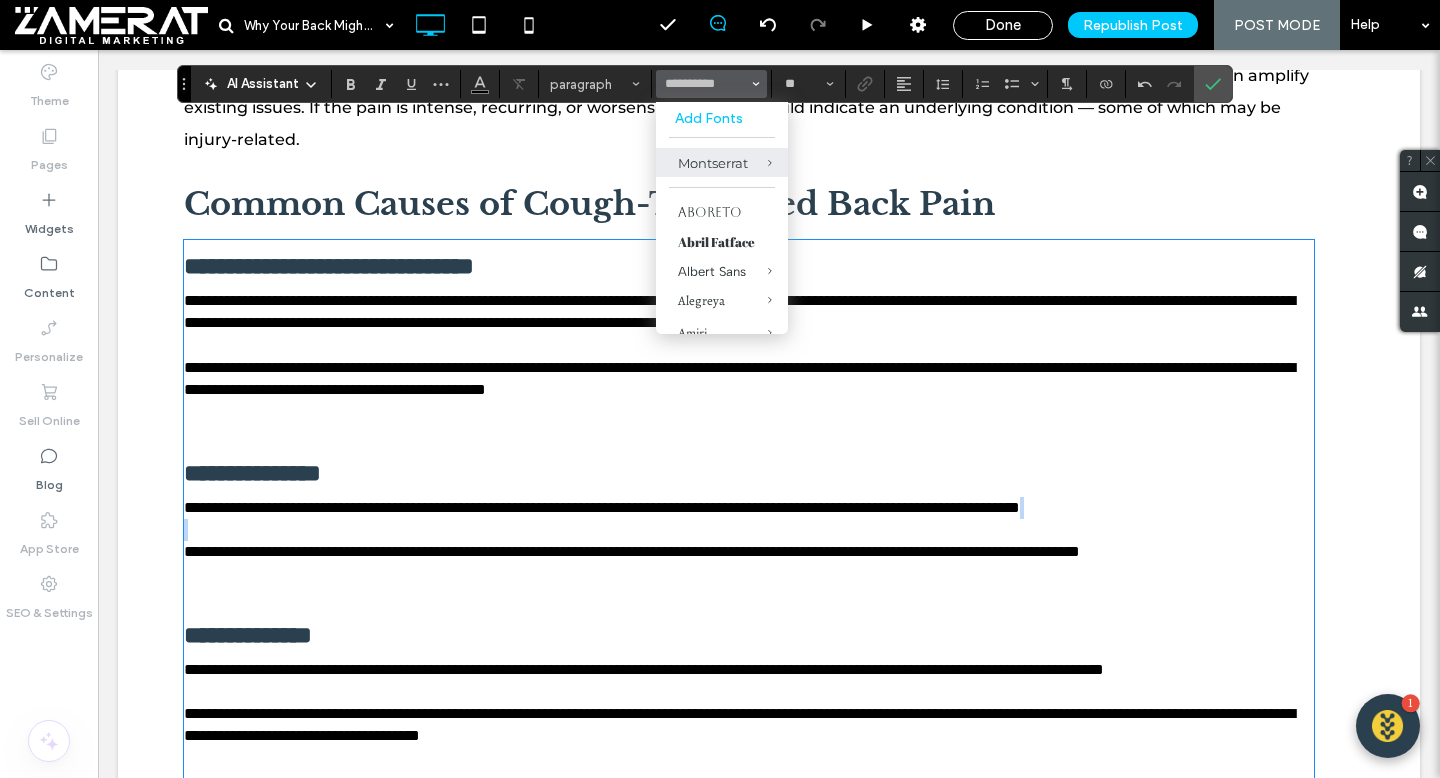 click on "**********" at bounding box center [749, 530] 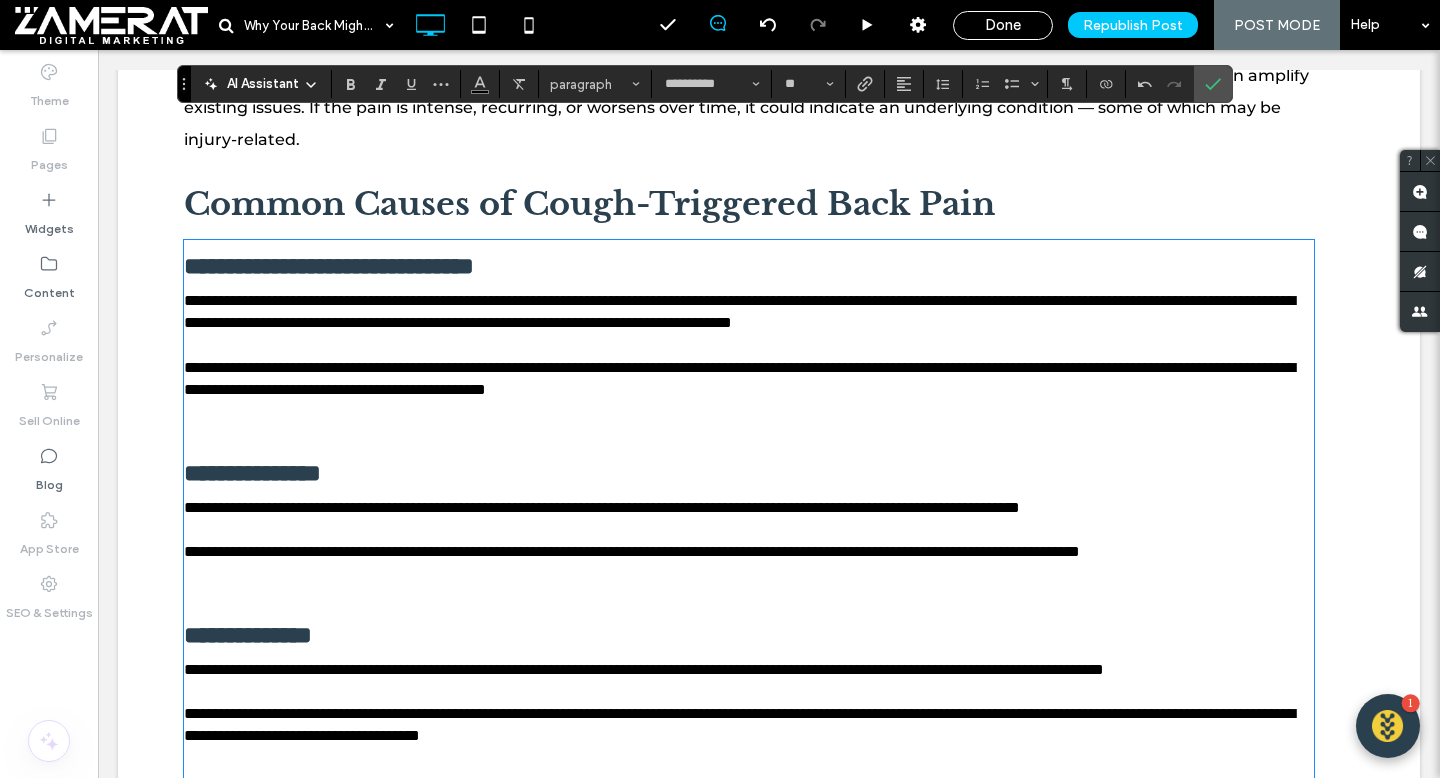 click on "**********" at bounding box center (632, 529) 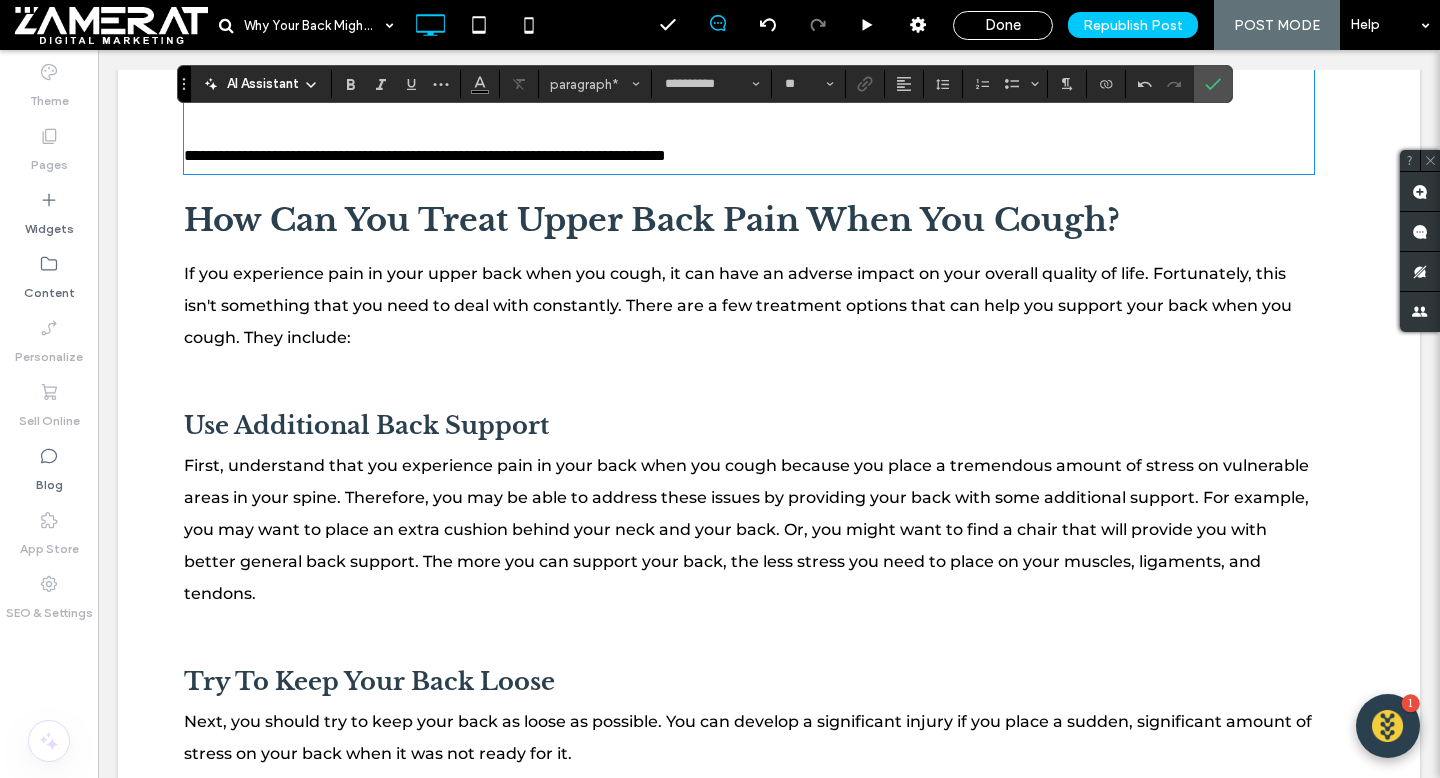 scroll, scrollTop: 2430, scrollLeft: 0, axis: vertical 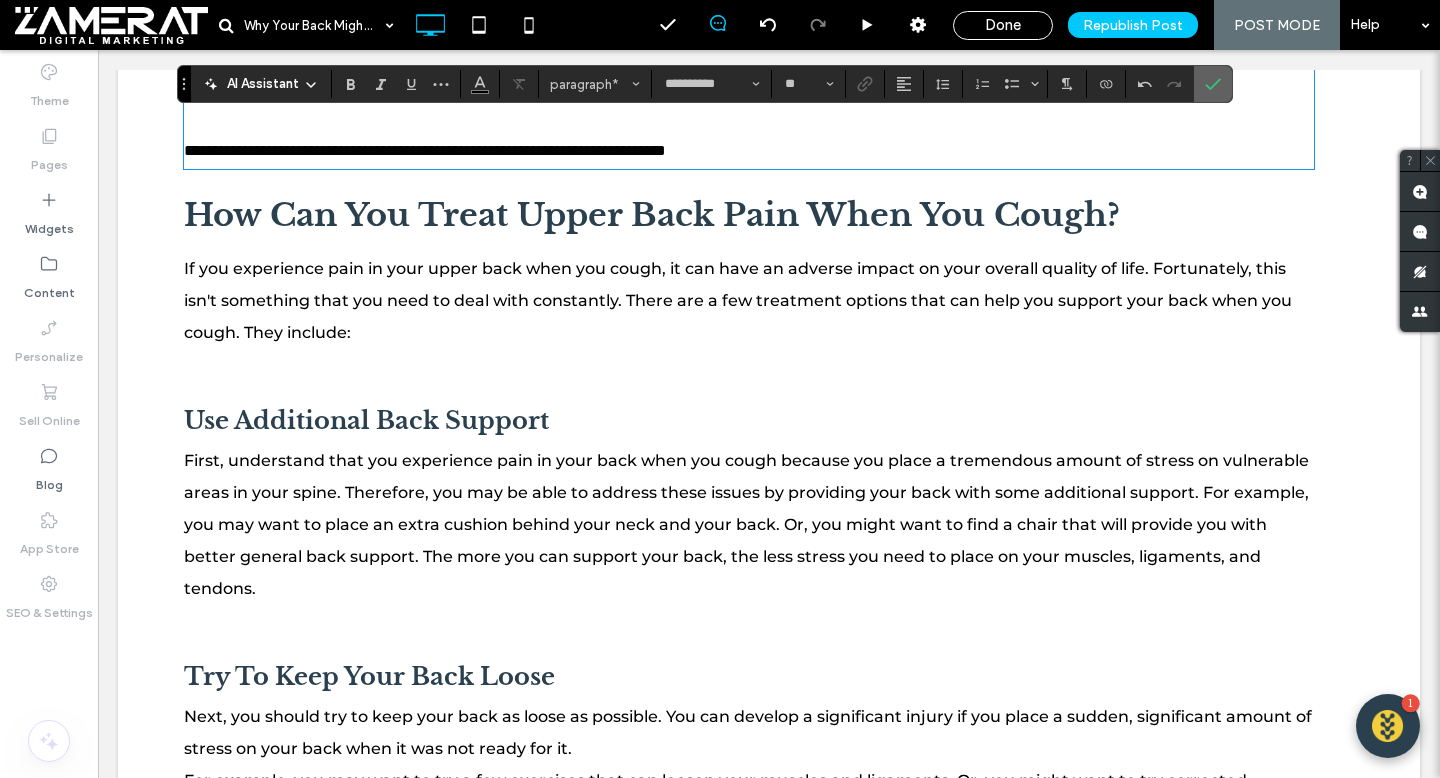 click 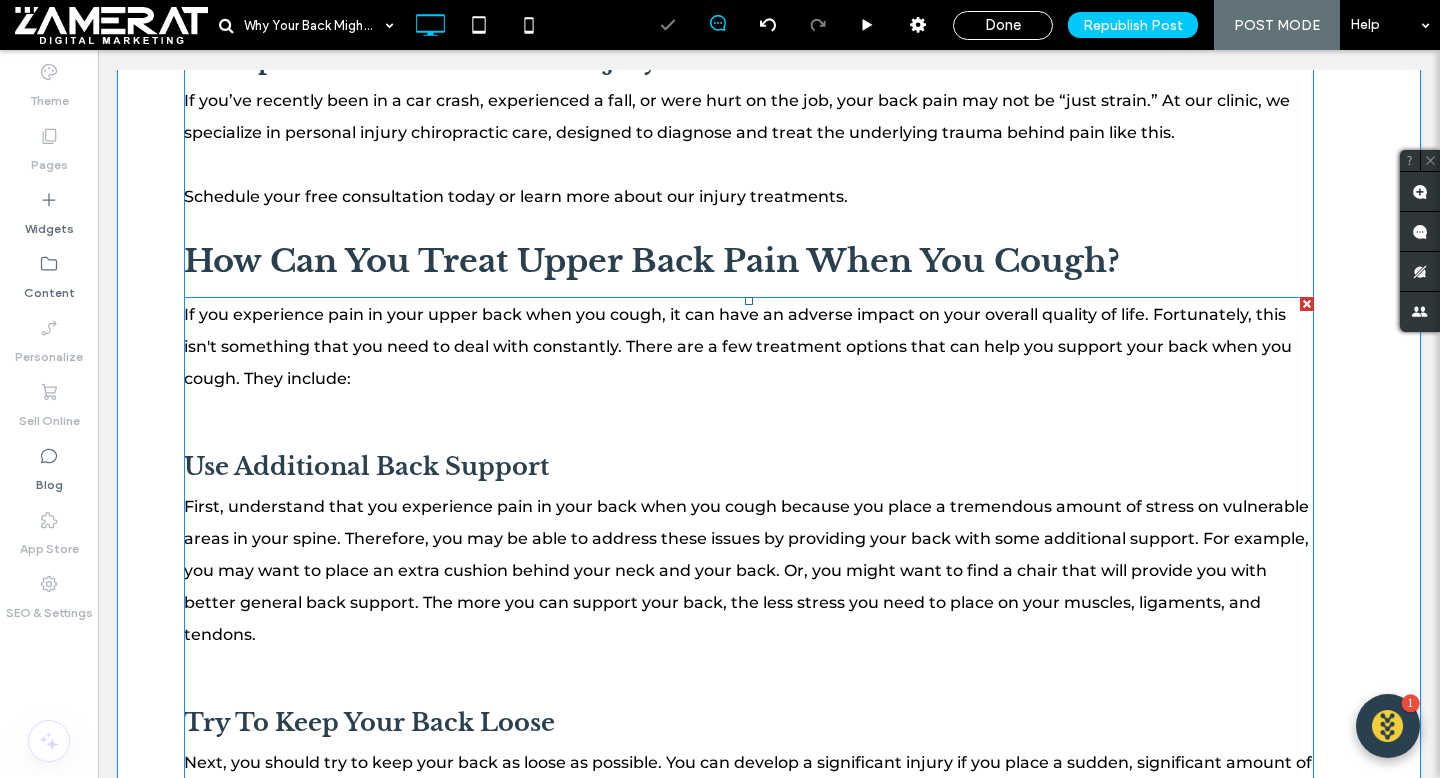 scroll, scrollTop: 2459, scrollLeft: 0, axis: vertical 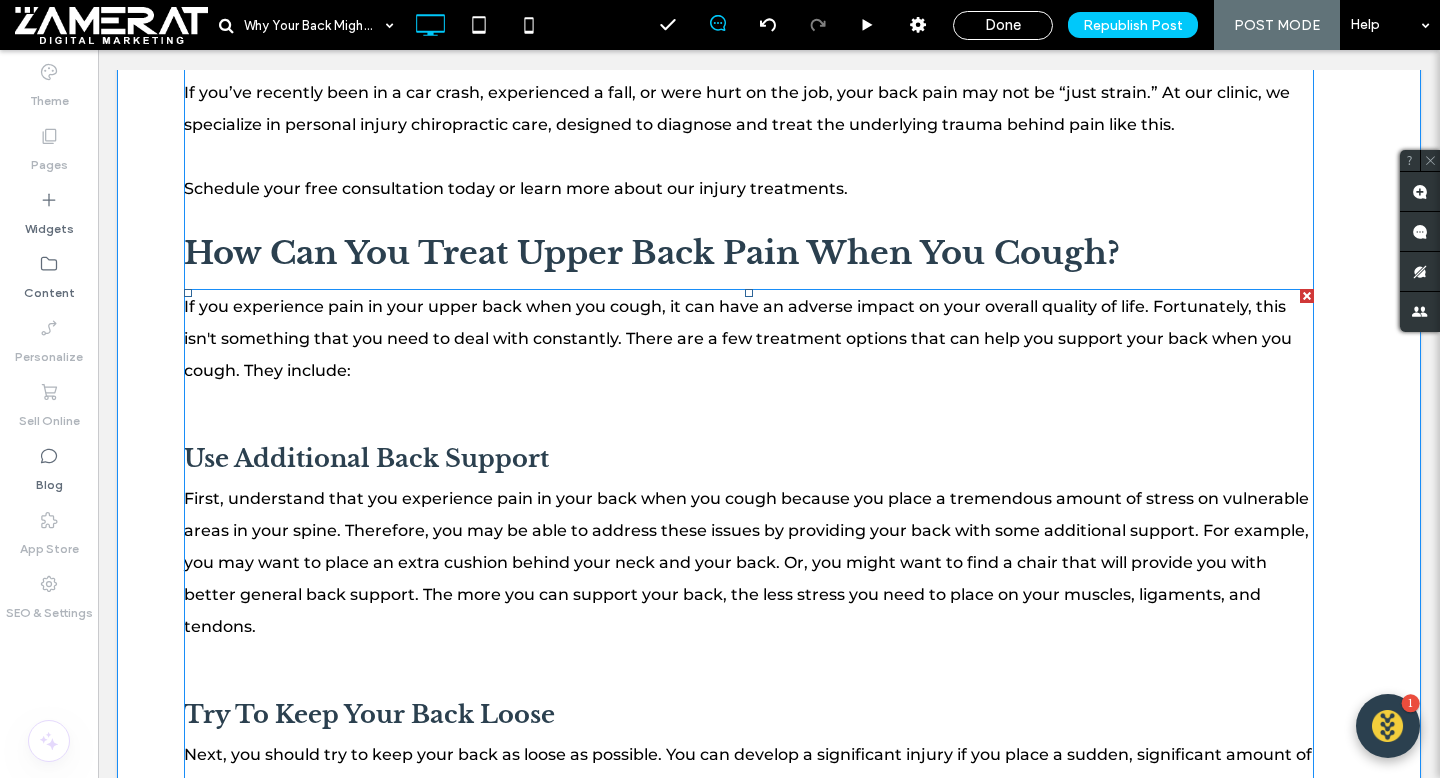 click on "How Can You Treat Upper Back Pain When You Cough?" at bounding box center [652, 253] 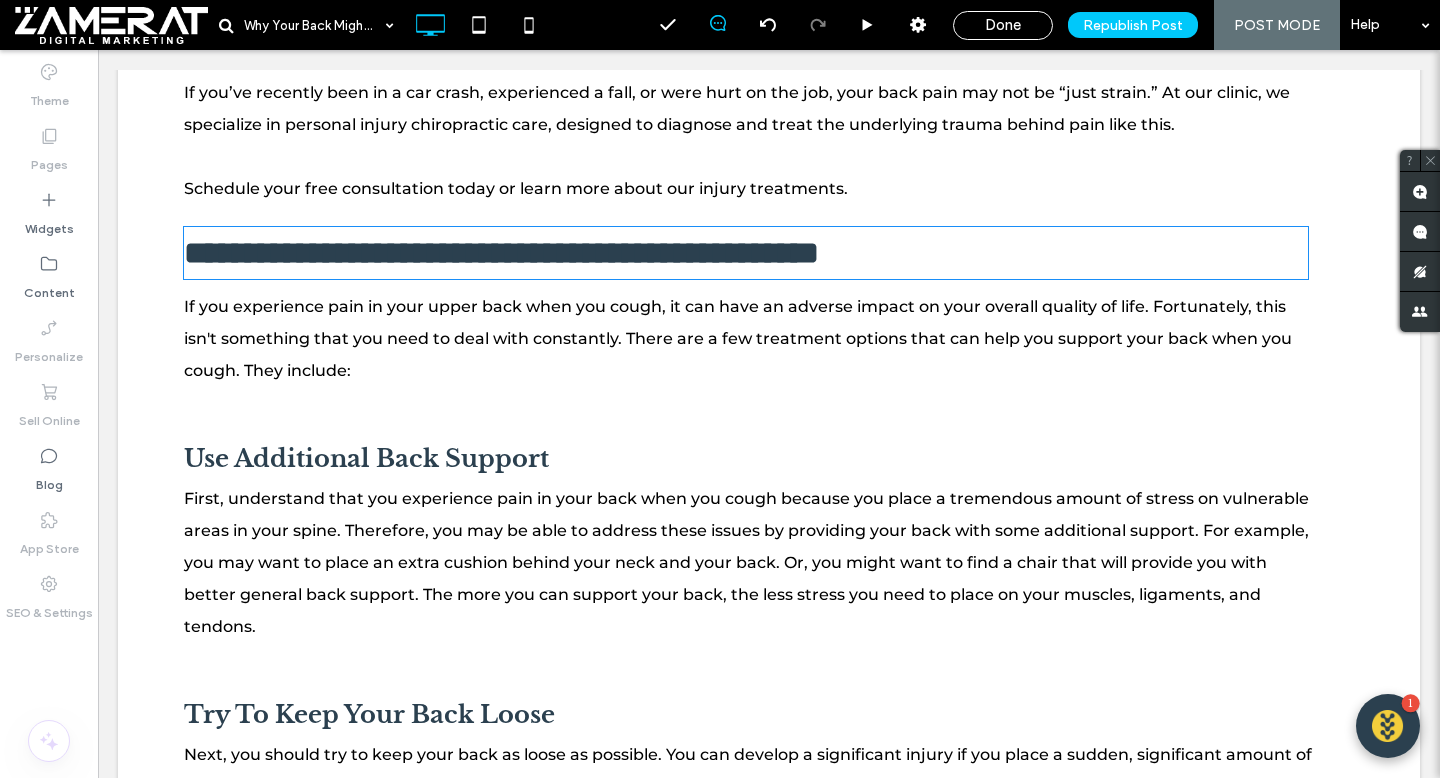 type on "**********" 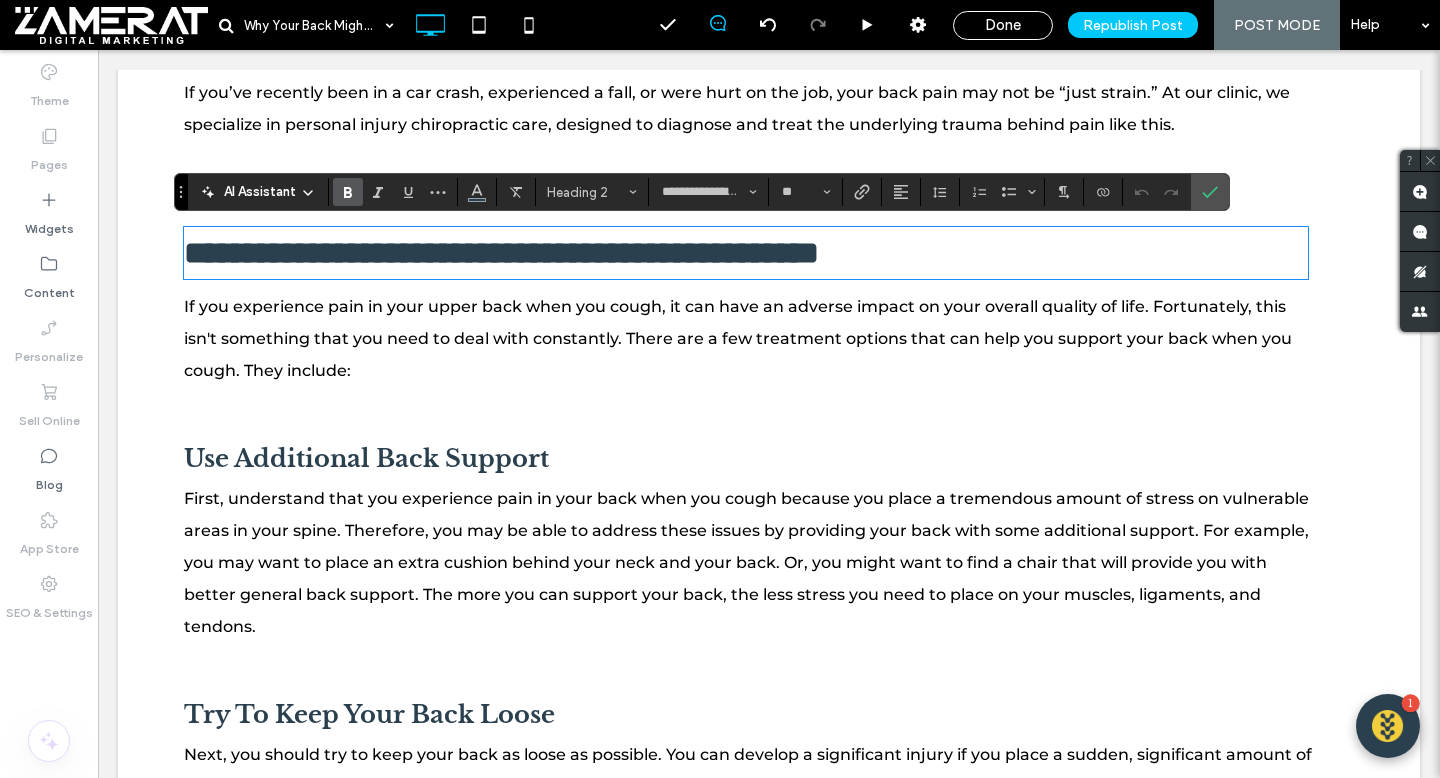 click on "**********" at bounding box center (501, 253) 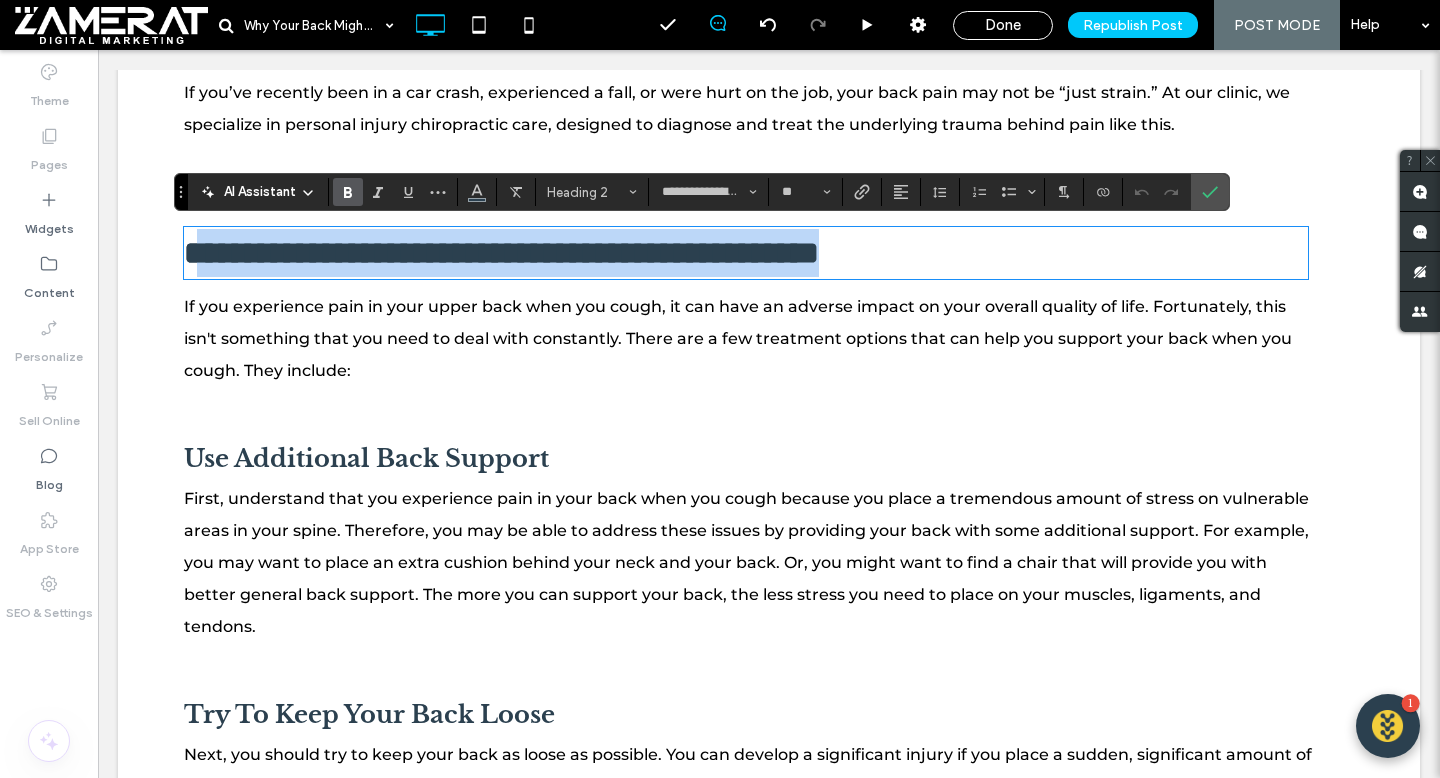 drag, startPoint x: 1123, startPoint y: 255, endPoint x: 215, endPoint y: 258, distance: 908.00494 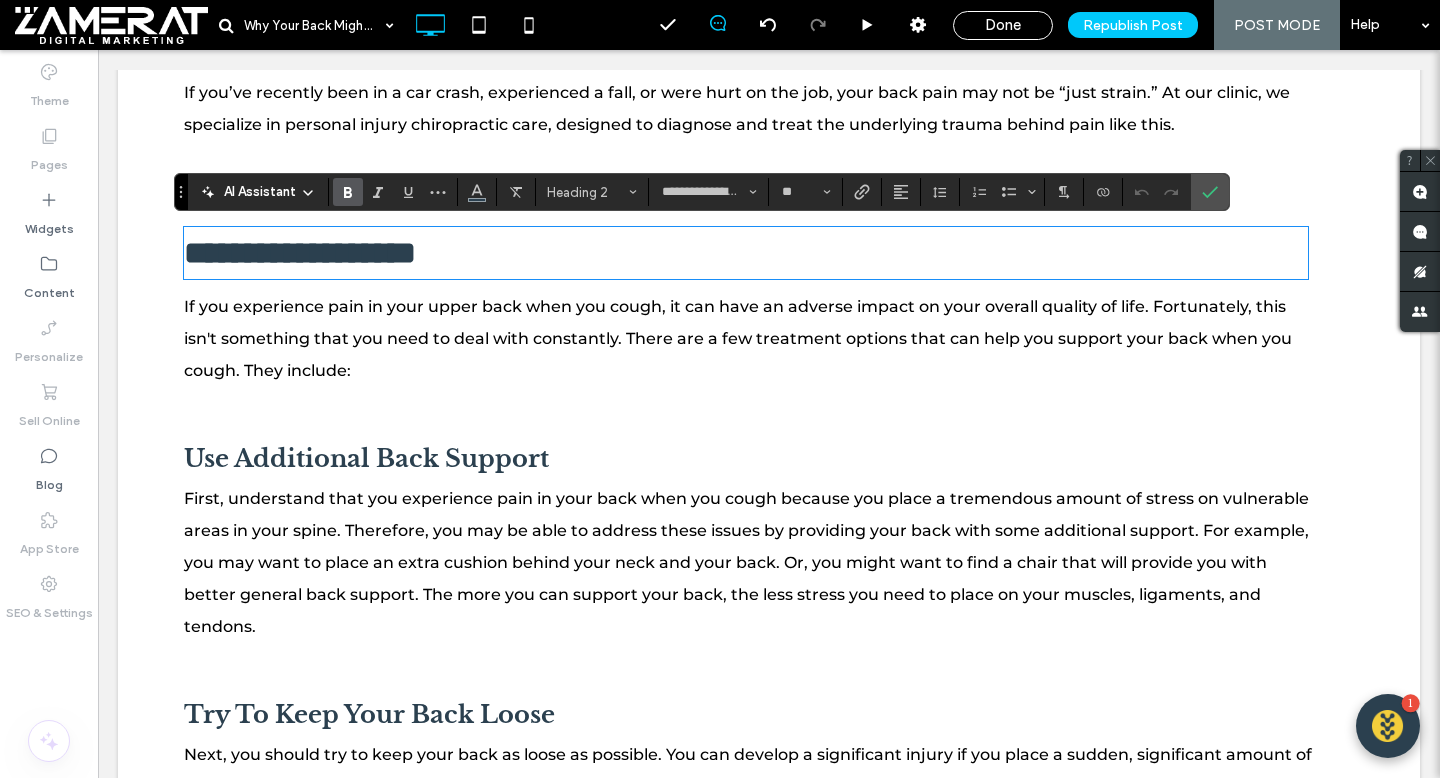 type on "**********" 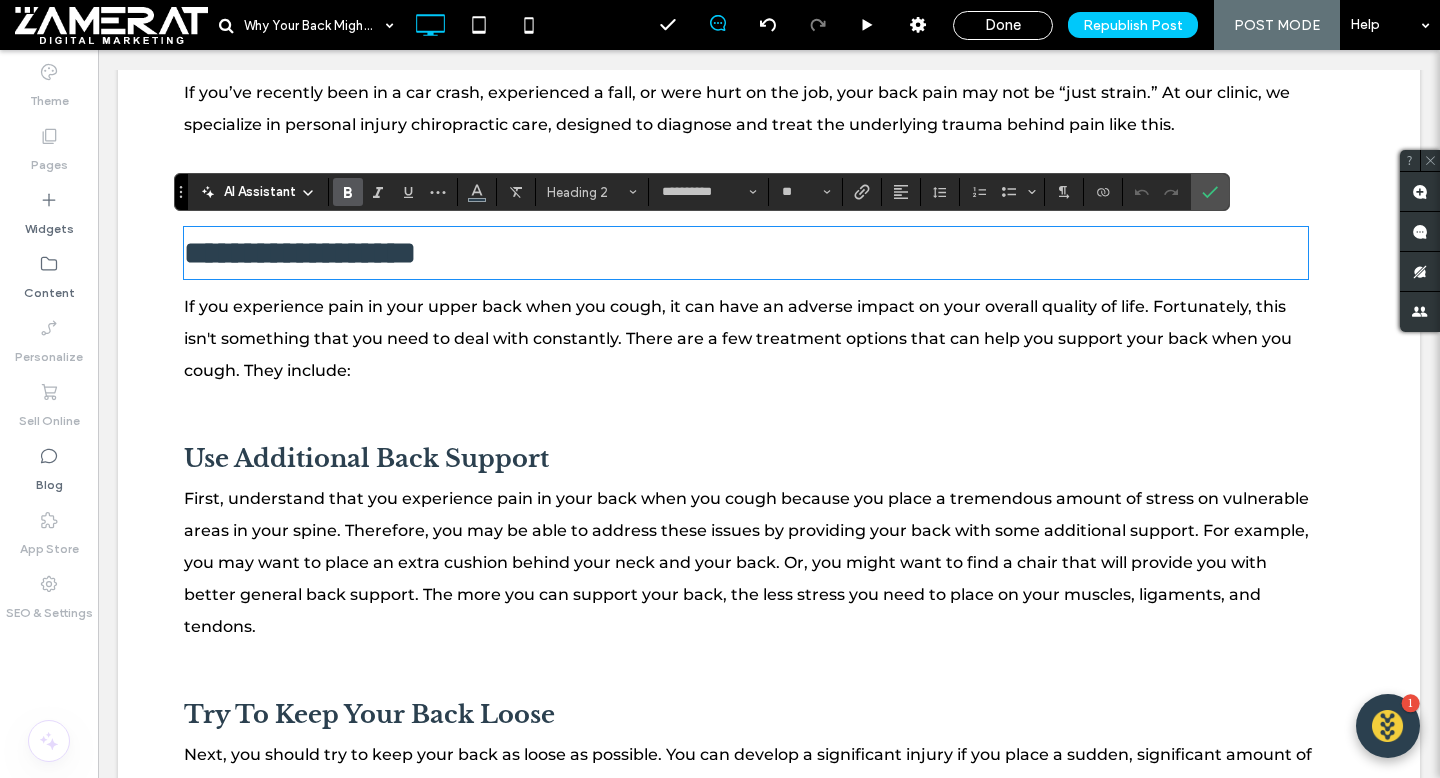scroll, scrollTop: 0, scrollLeft: 0, axis: both 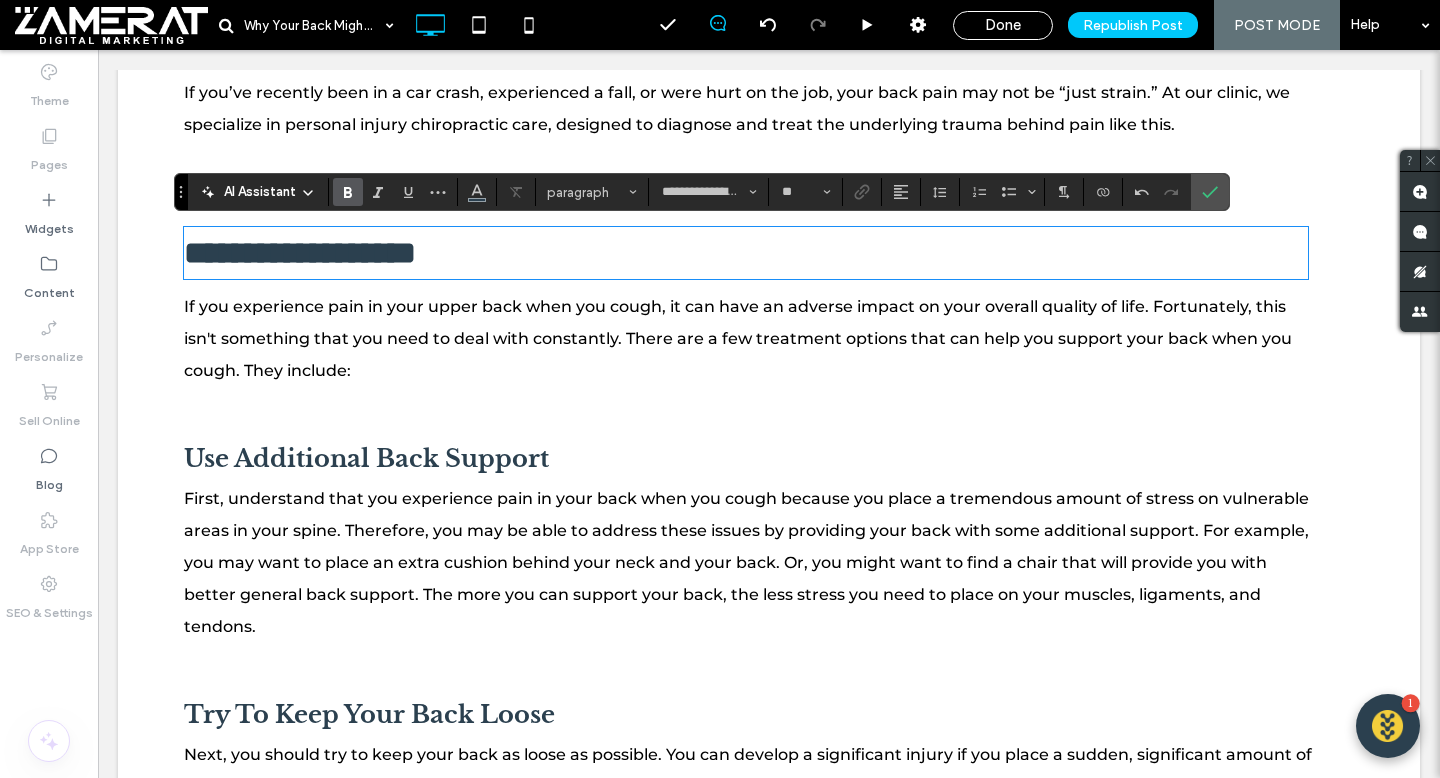 click on "**********" at bounding box center (300, 253) 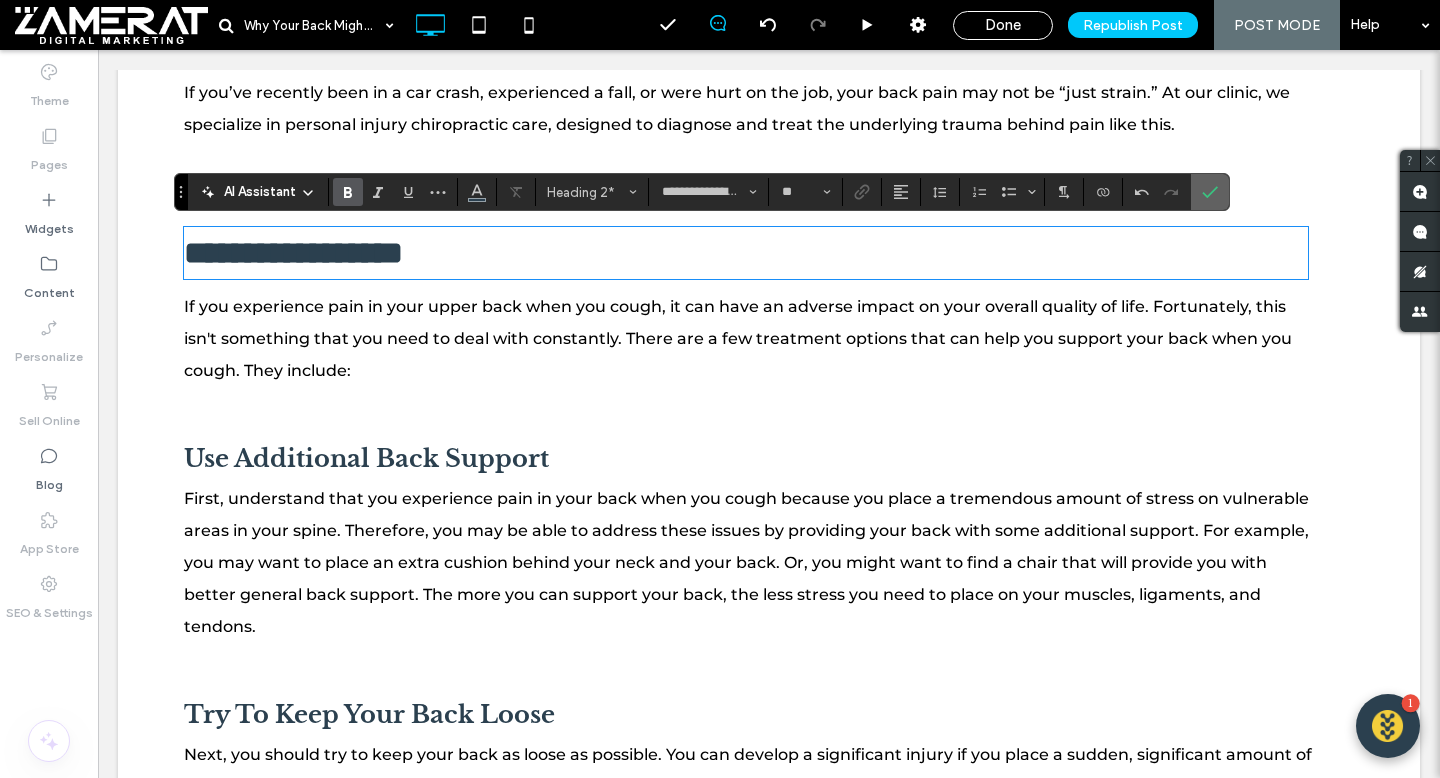 click 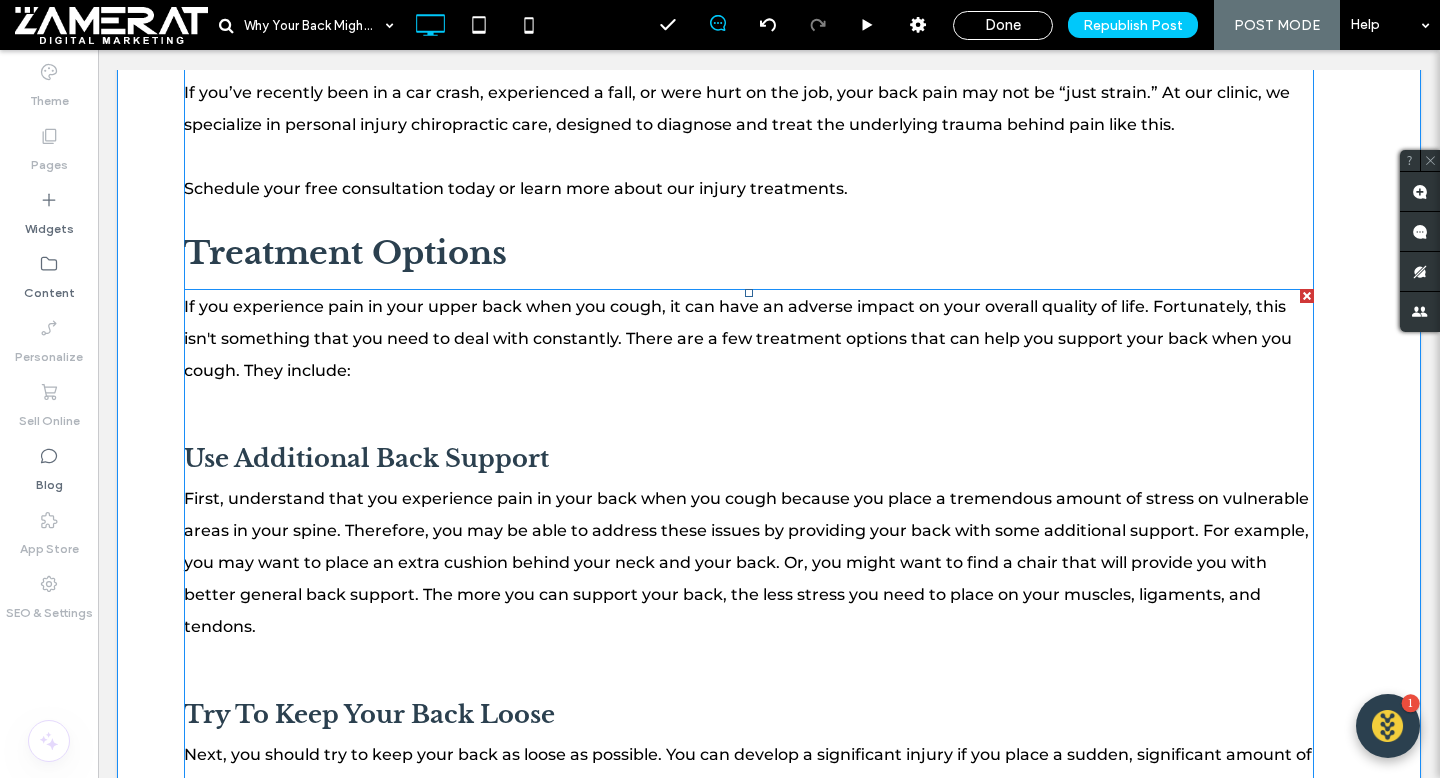 click on "If you experience pain in your upper back when you cough, it can have an adverse impact on your overall quality of life. Fortunately, this isn't something that you need to deal with constantly. There are a few treatment options that can help you support your back when you cough. They include:" at bounding box center (738, 338) 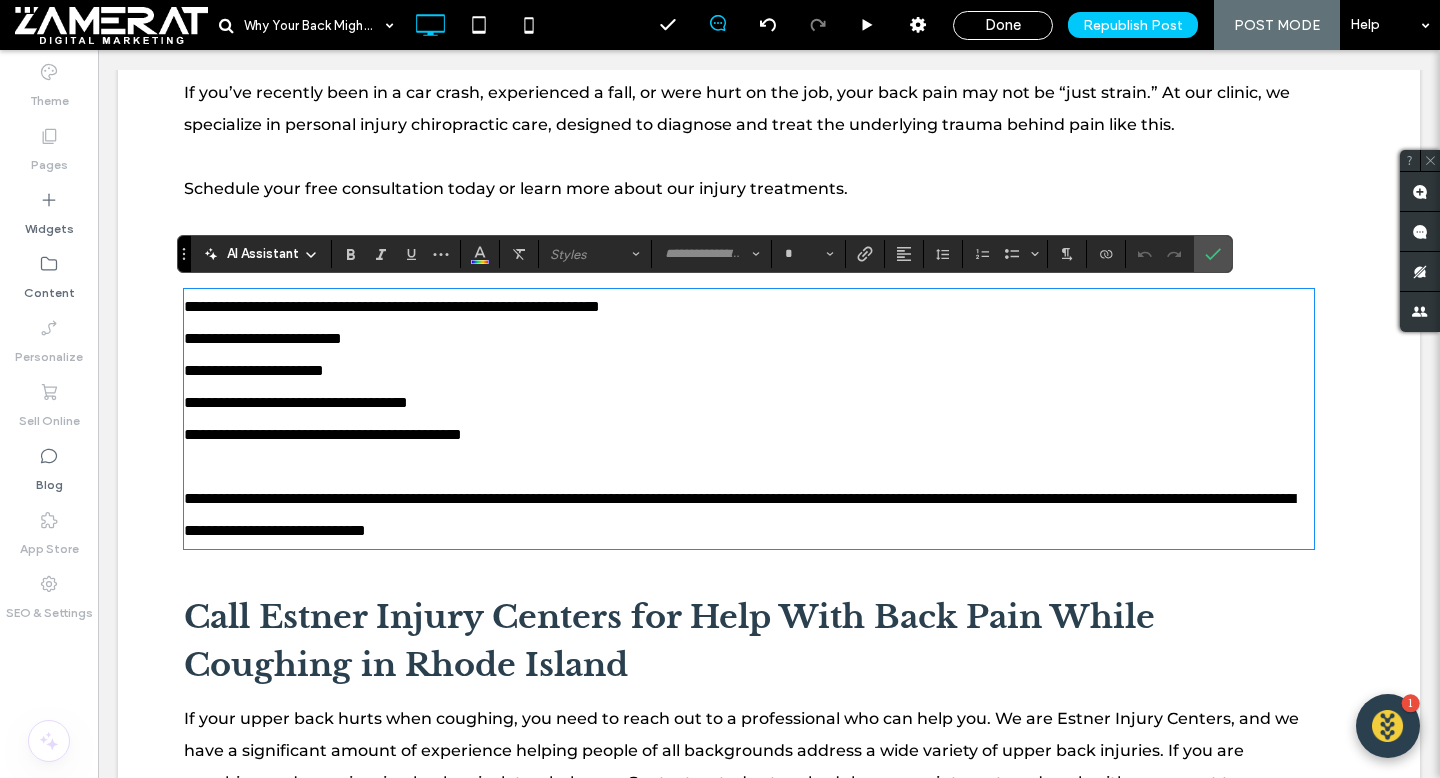 type on "**********" 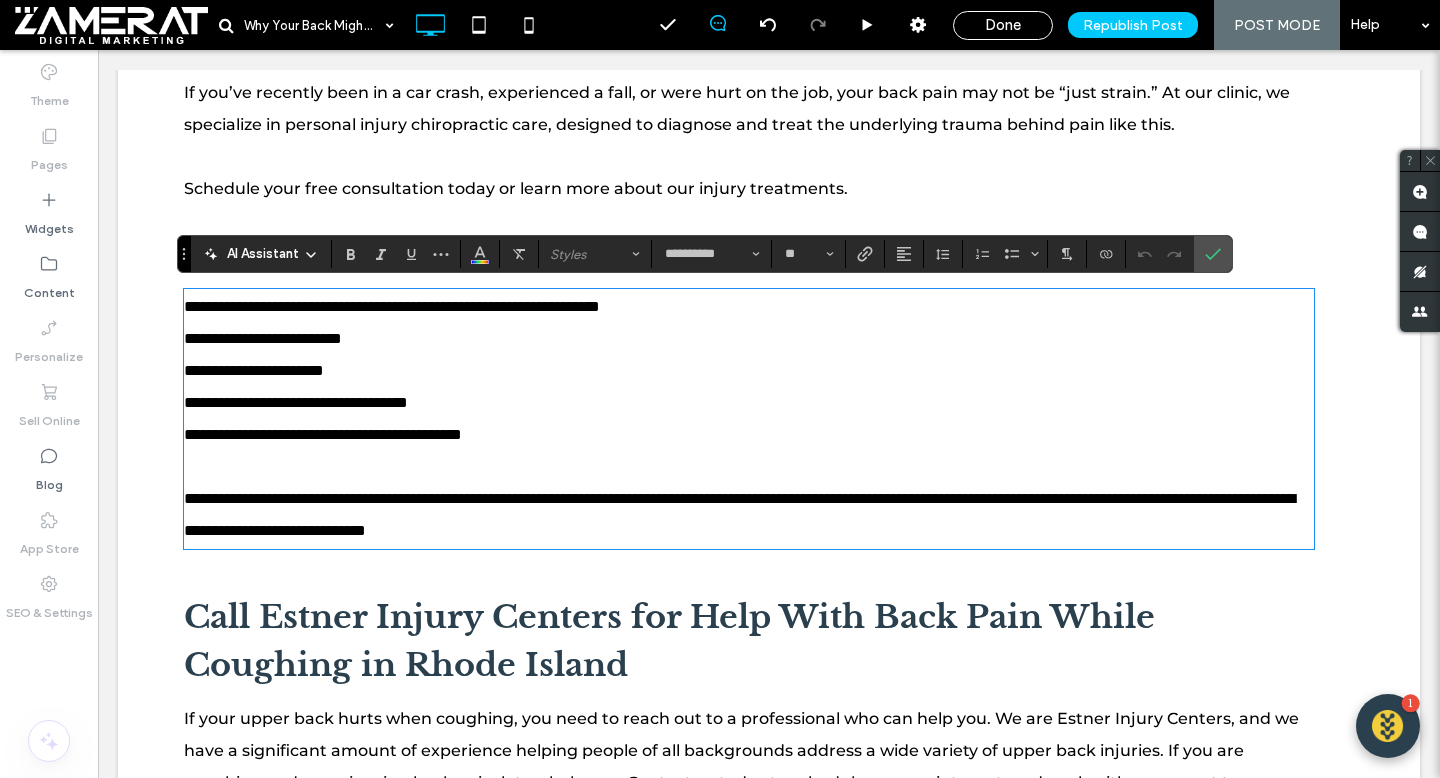 scroll, scrollTop: 0, scrollLeft: 0, axis: both 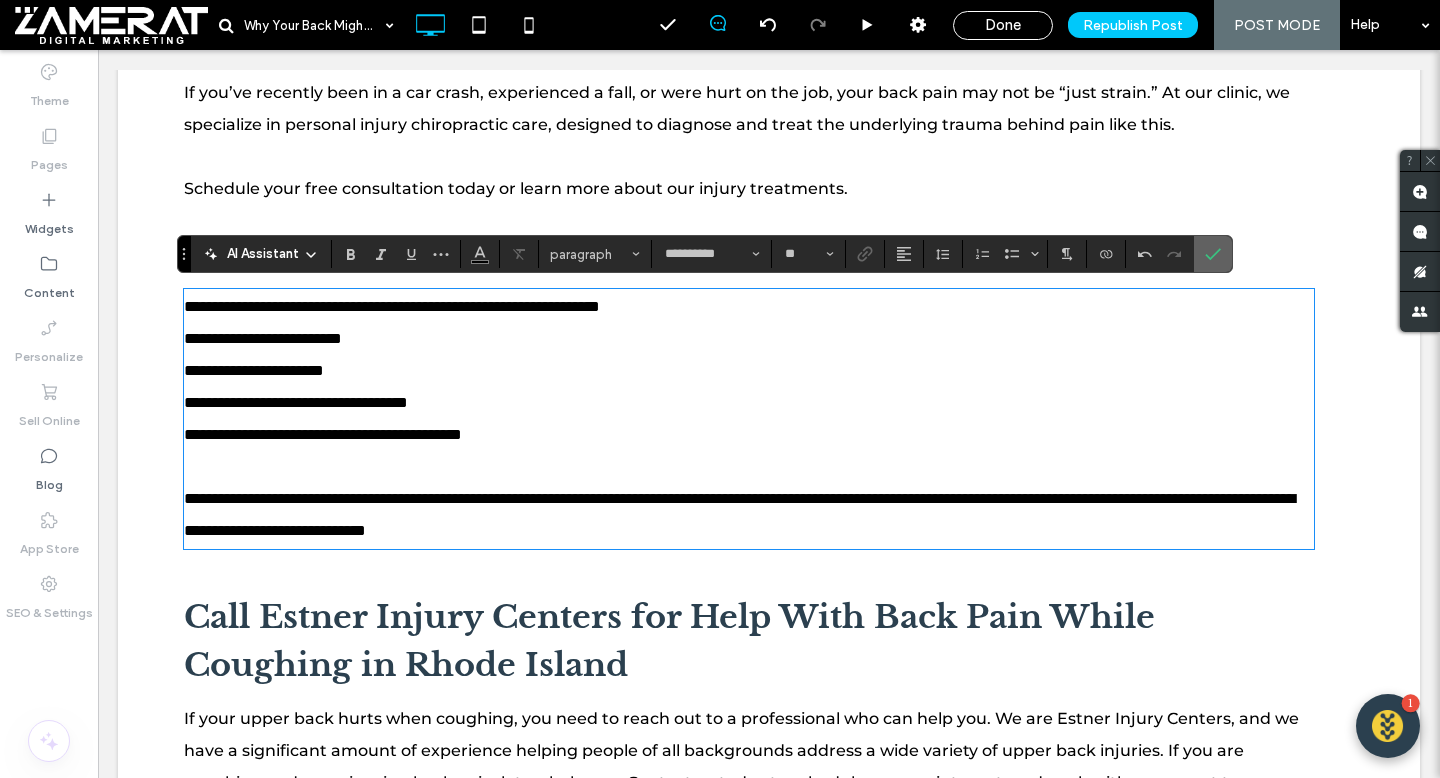click at bounding box center (1213, 254) 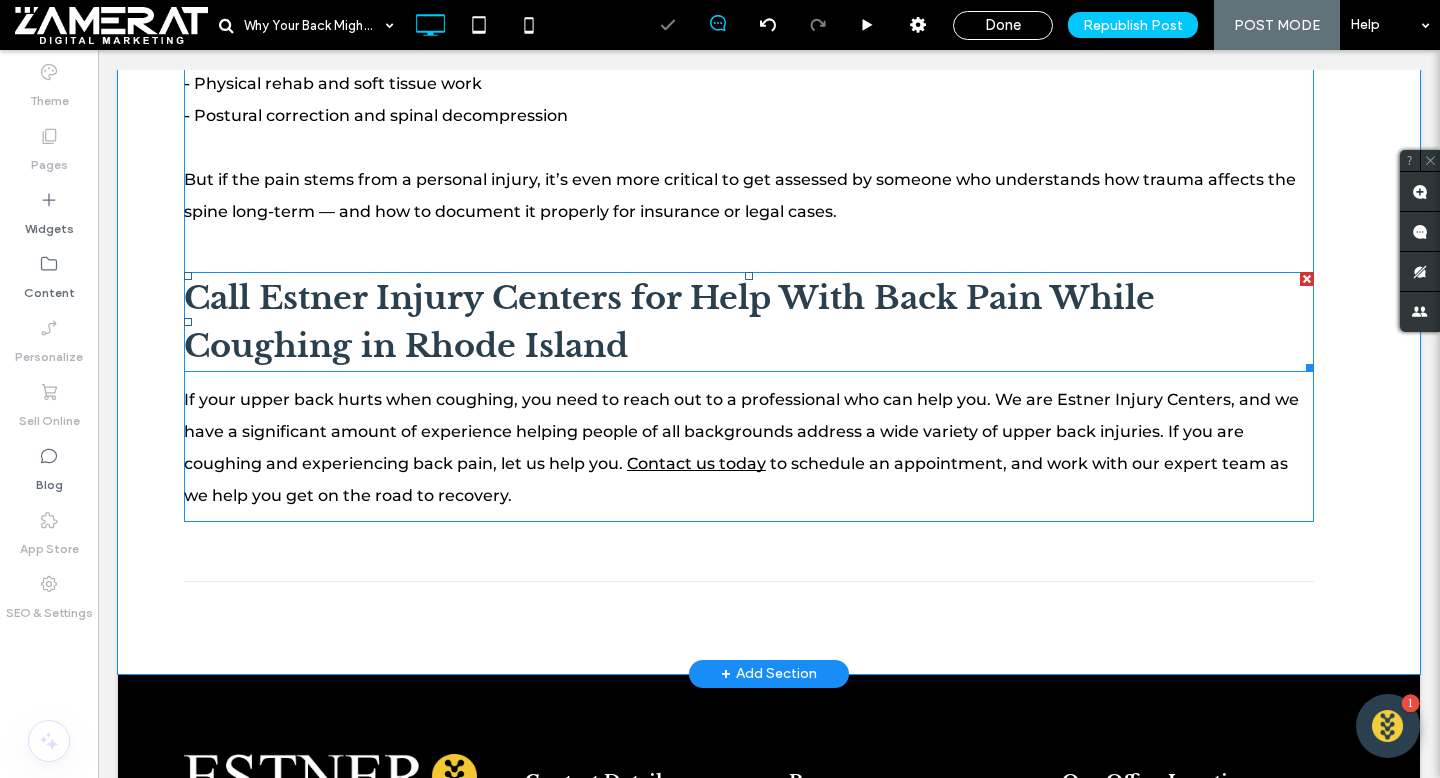 scroll, scrollTop: 2788, scrollLeft: 0, axis: vertical 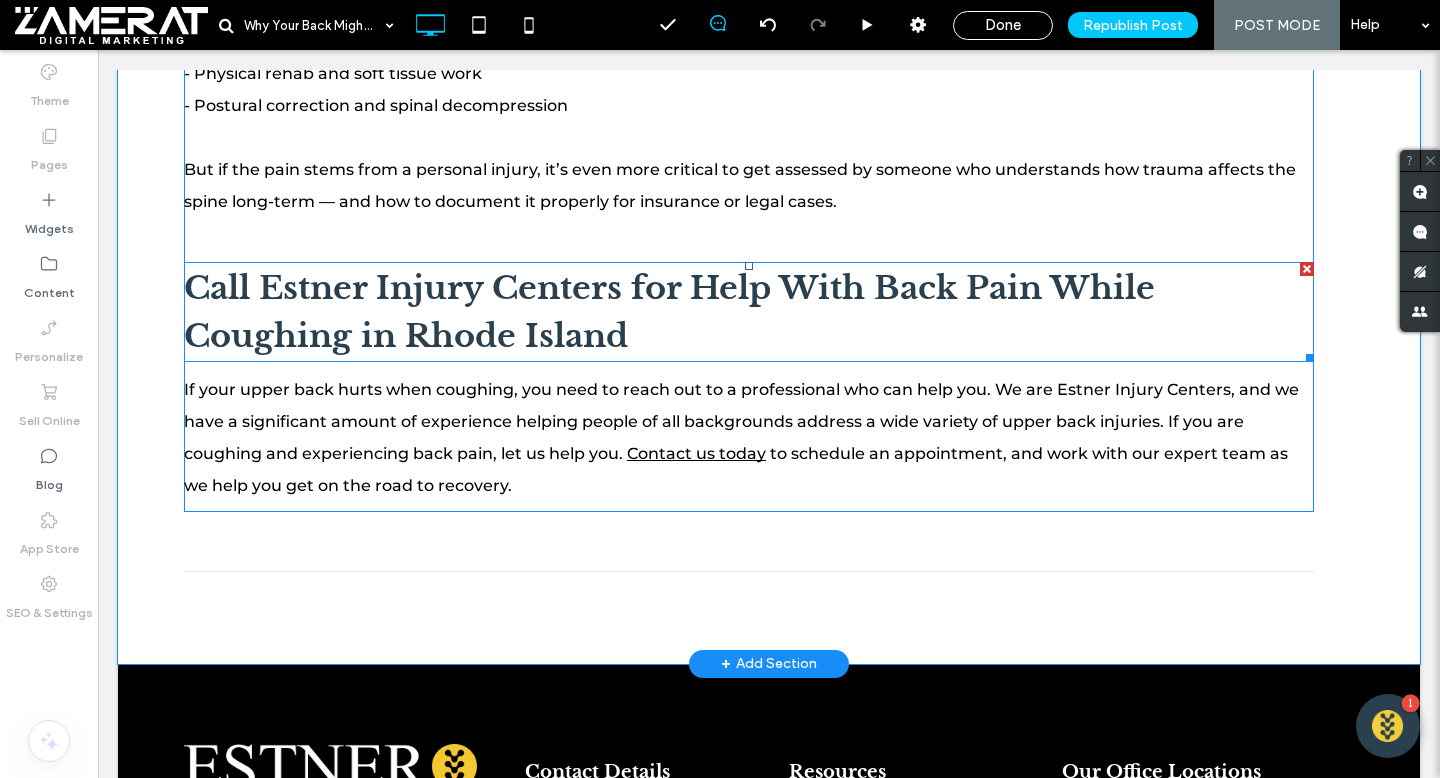 click on "Call Esnter Injury Centers for Help With Back Pain While Coughing in Rhode Island" at bounding box center [669, 312] 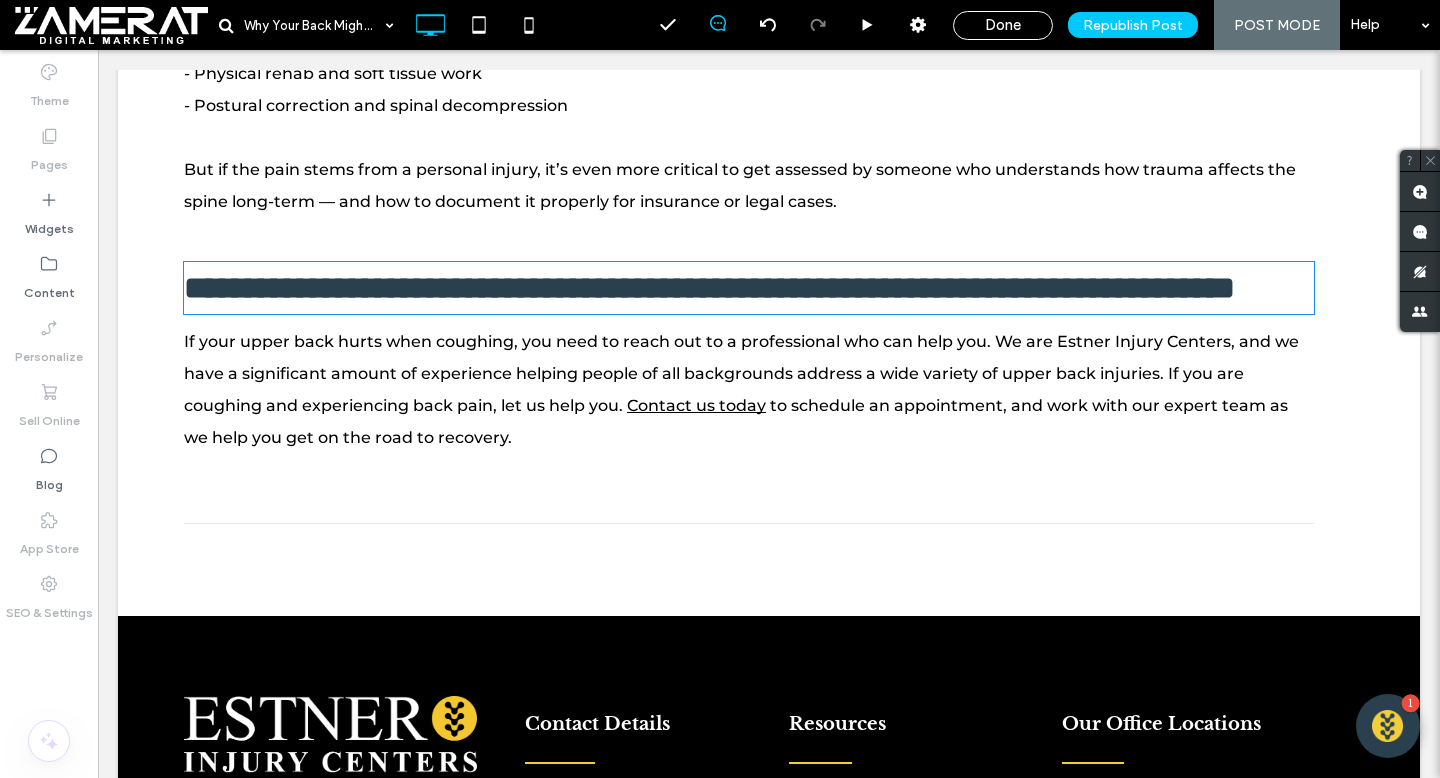 type on "**********" 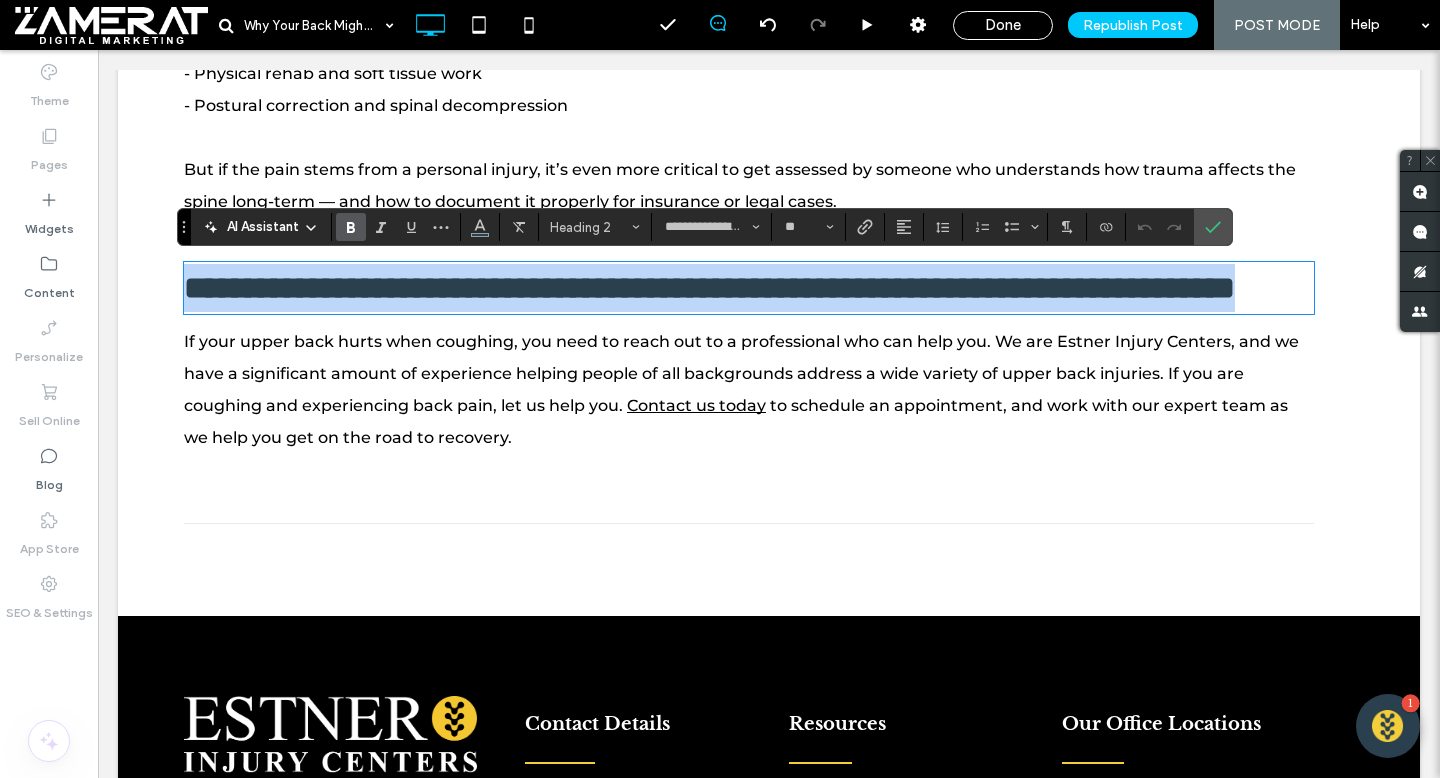 click on "**********" at bounding box center (709, 288) 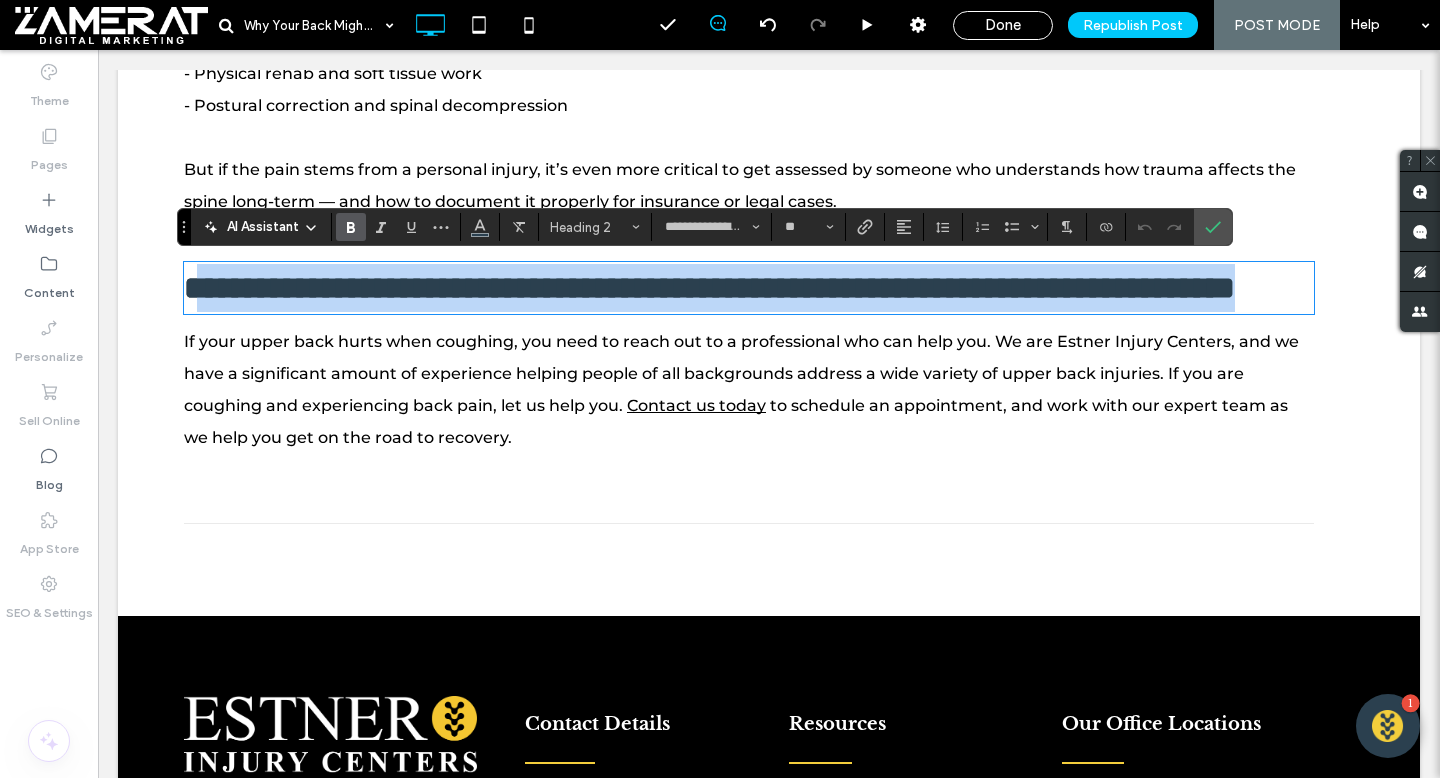 drag, startPoint x: 644, startPoint y: 332, endPoint x: 208, endPoint y: 281, distance: 438.97266 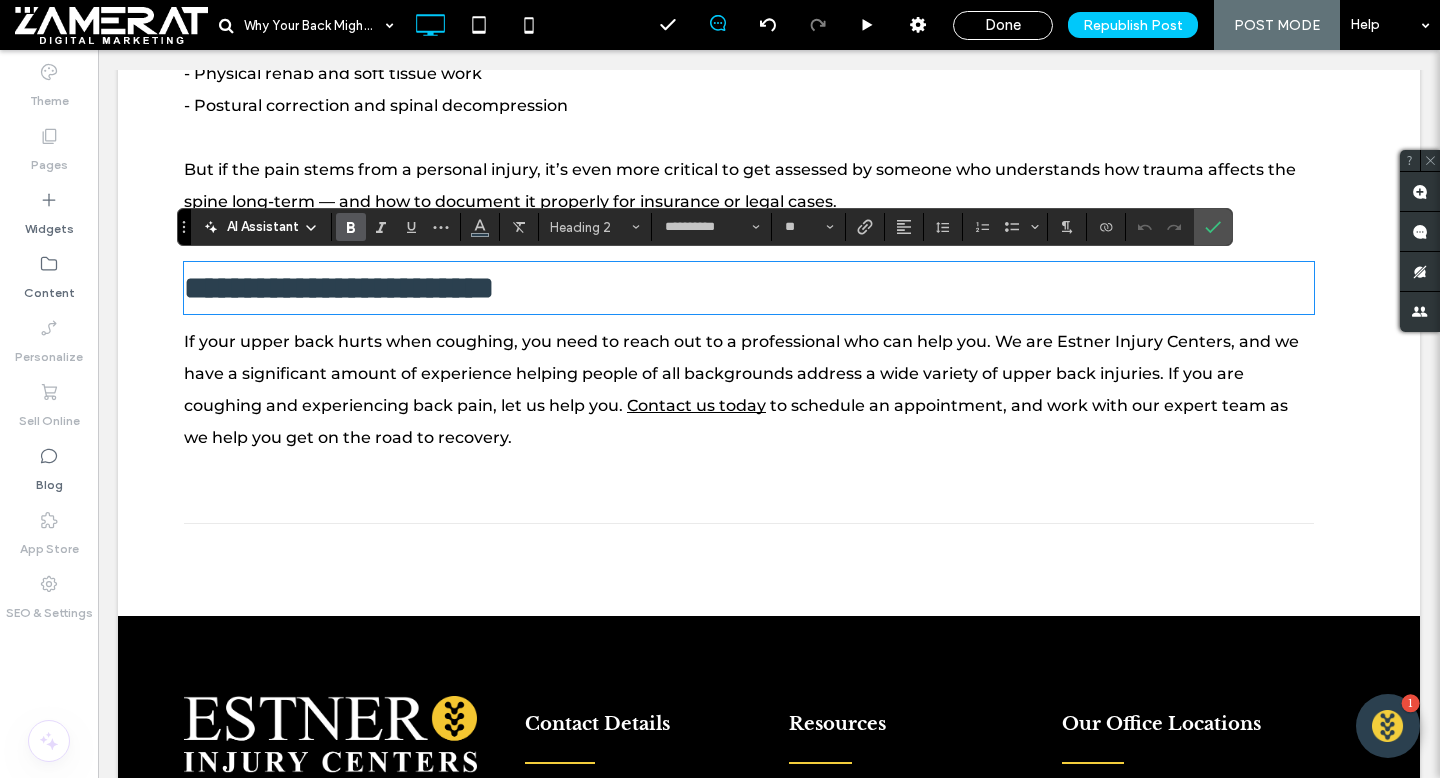 scroll, scrollTop: 0, scrollLeft: 0, axis: both 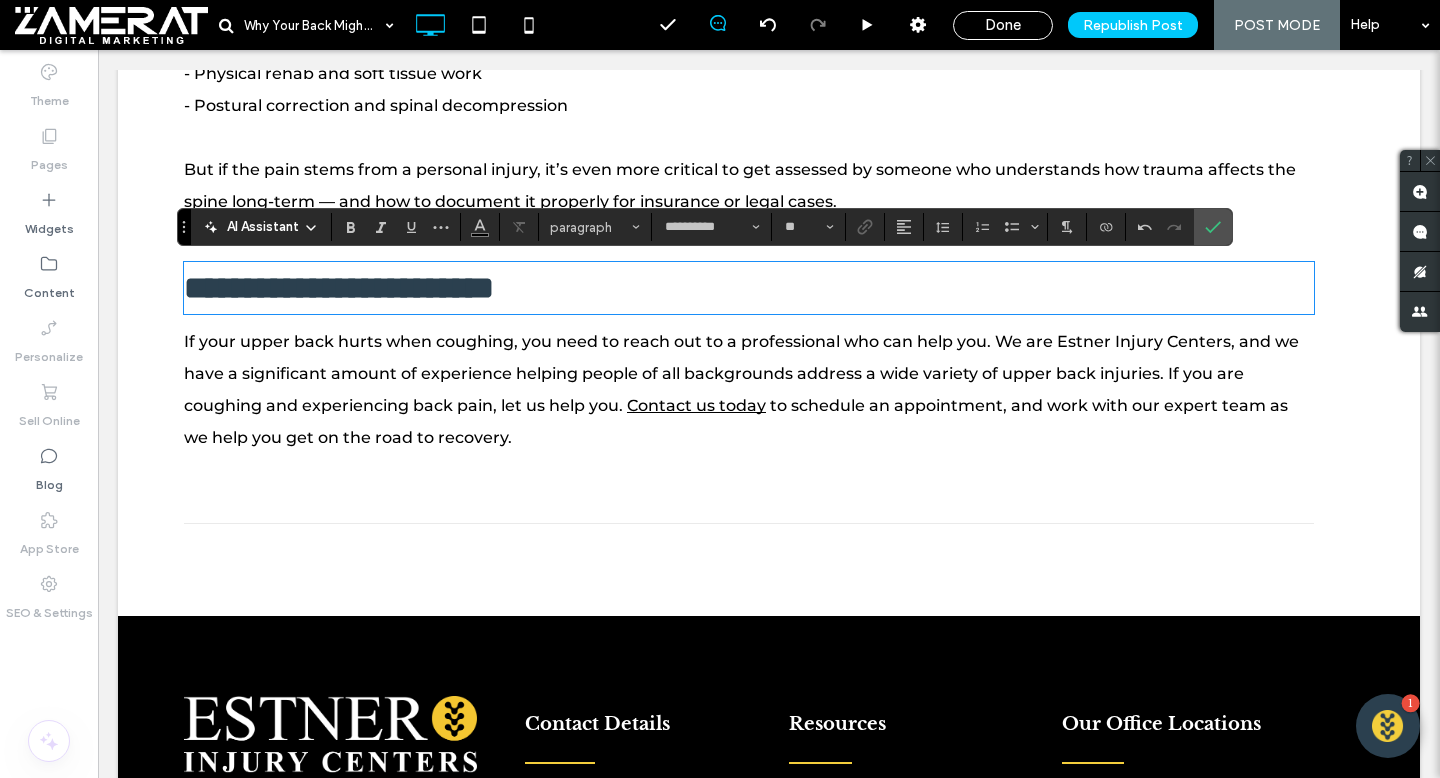 type on "**********" 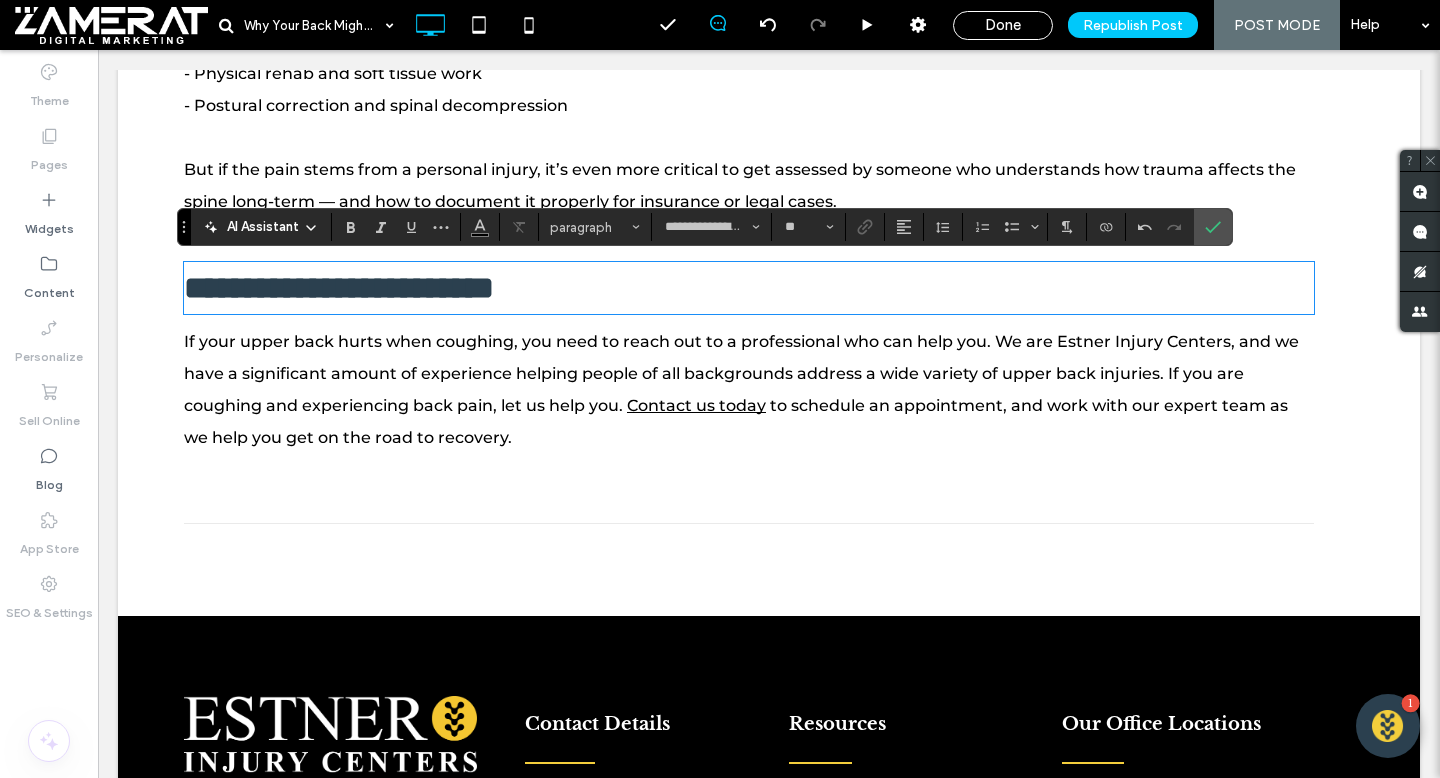 click on "**********" at bounding box center (339, 288) 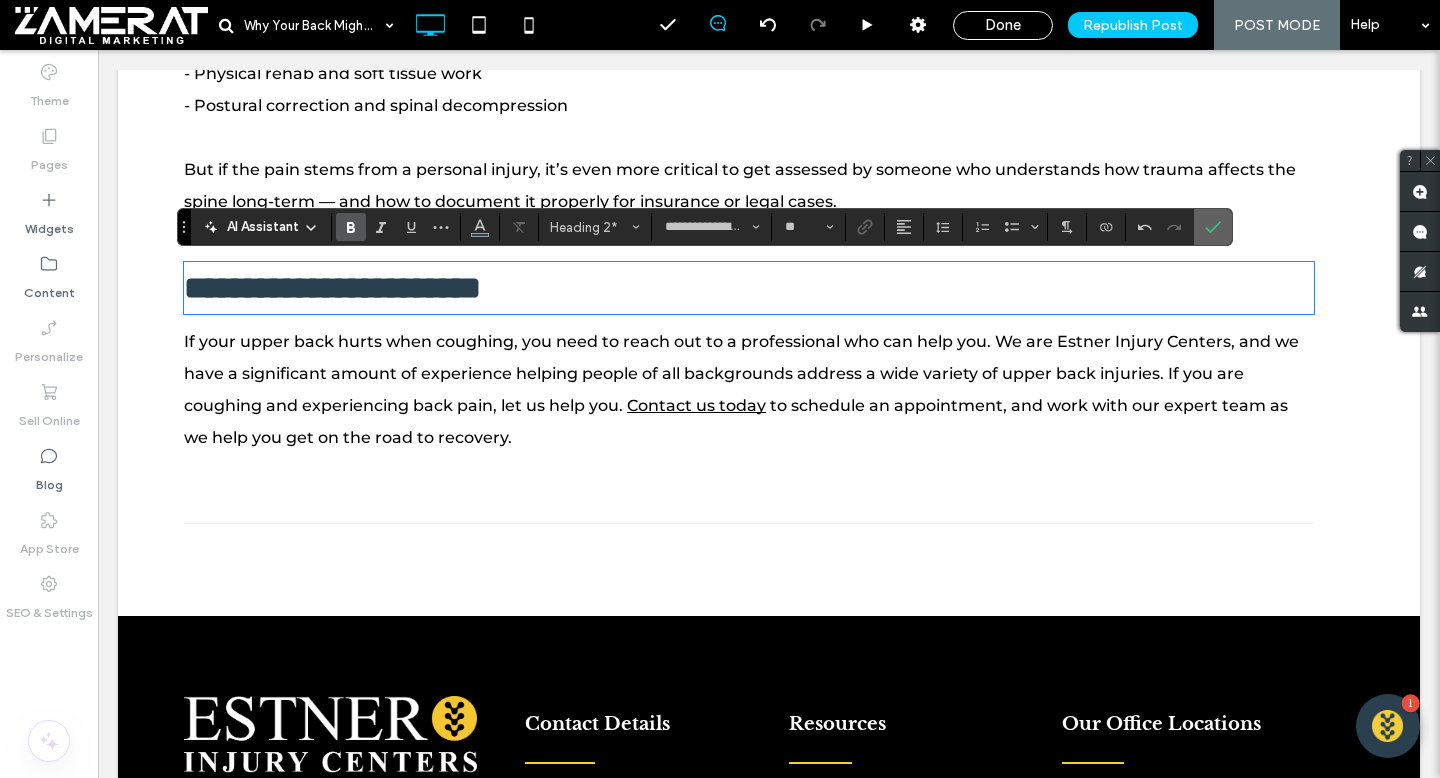 click 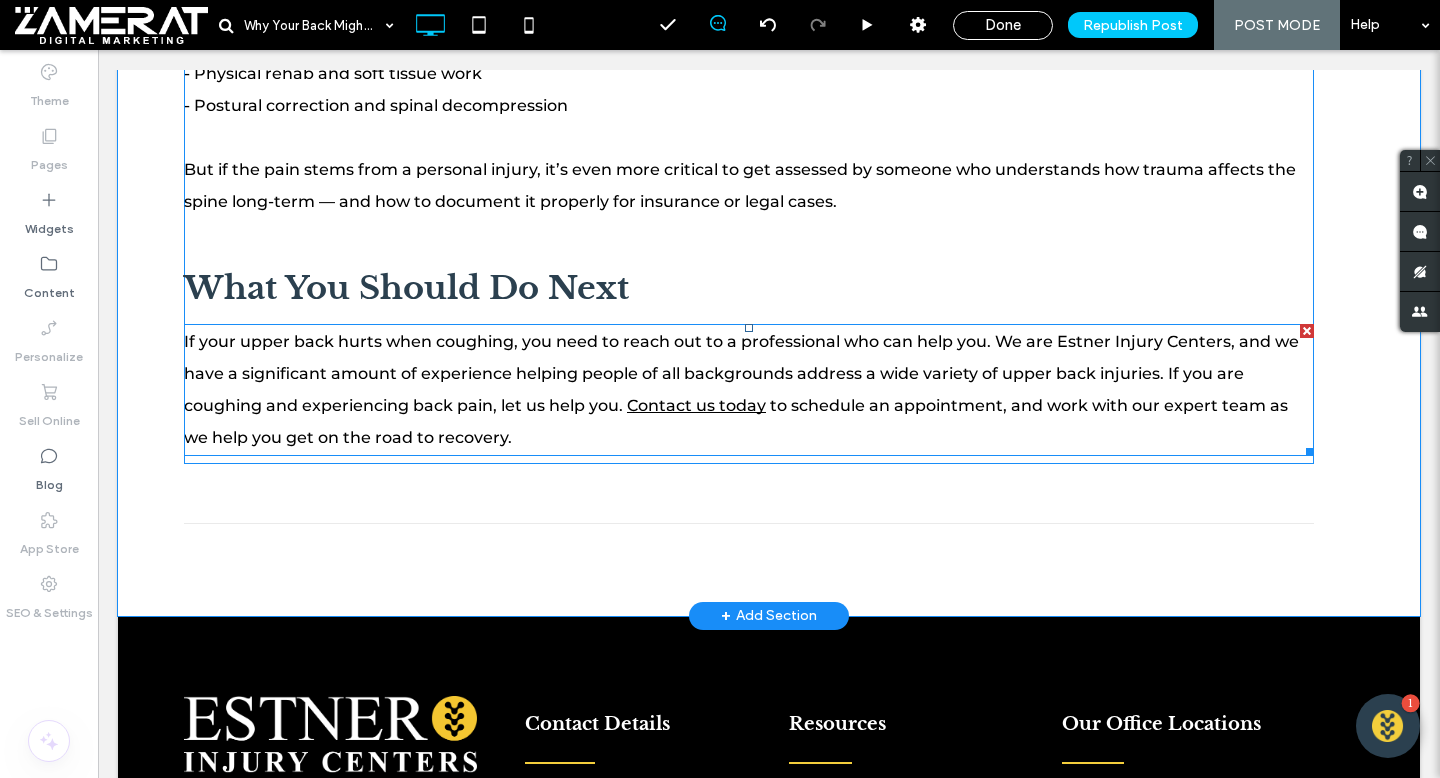 click on "If your upper back hurts when coughing, you need to reach out to a professional who can help you. We are Esnter Injury Centers, and we have a significant amount of experience helping people of all backgrounds address a wide variety of upper back injuries. If you are coughing and experiencing back pain, let us help you.
Contact us today   to schedule an appointment, and work with our expert team as we help you get on the road to recovery." at bounding box center (749, 390) 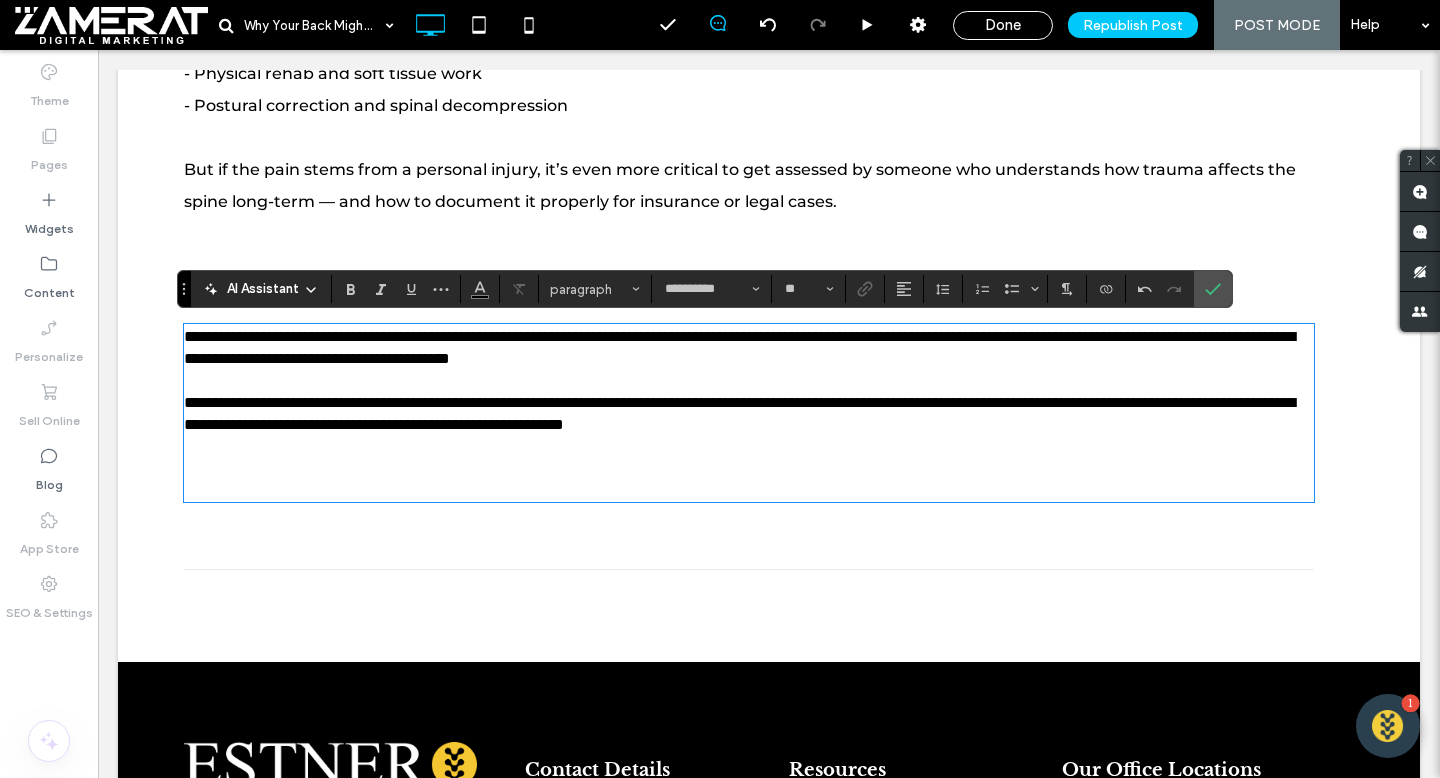 scroll, scrollTop: 0, scrollLeft: 0, axis: both 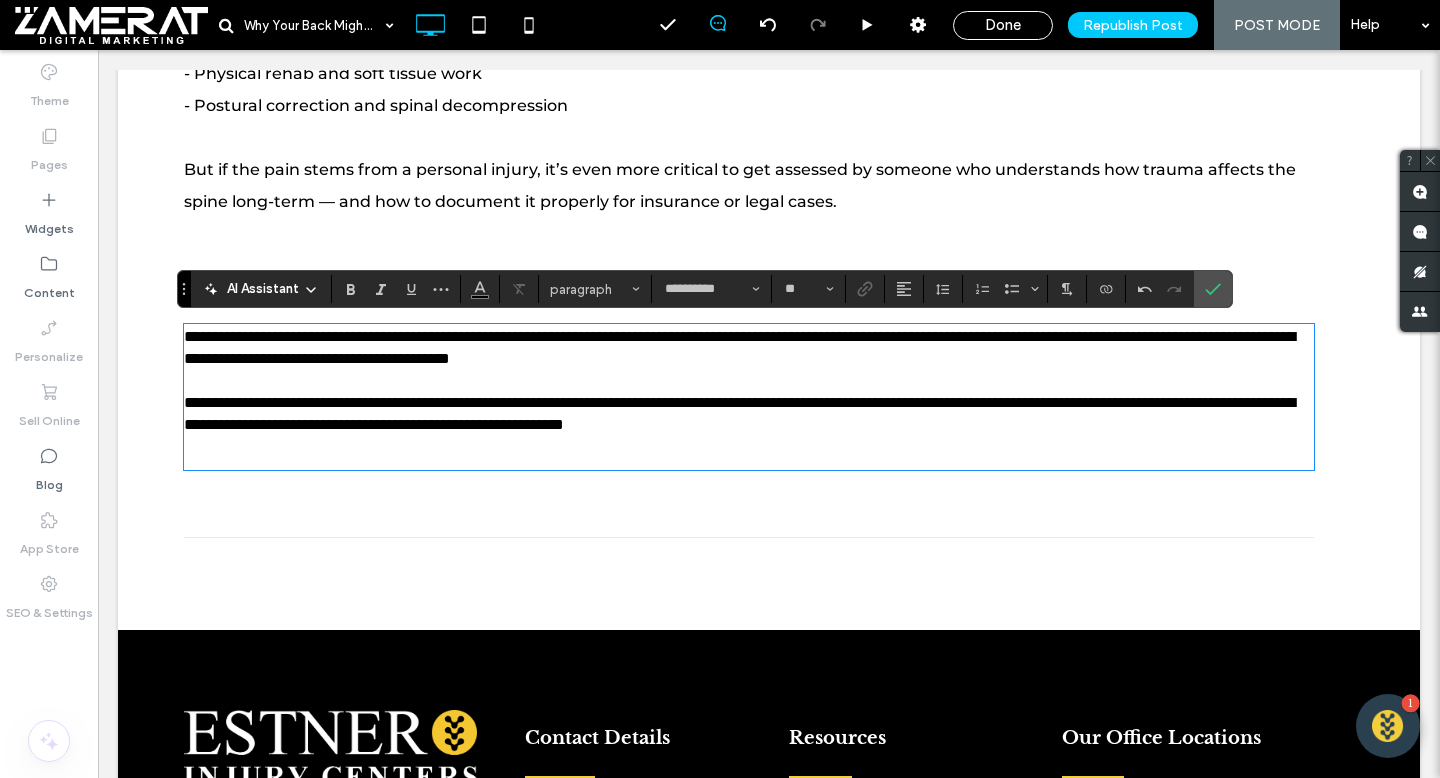 click on "Share
Coughing shouldn't hurt your back — but for many people, it does. If you’ve ever experienced a sharp or aching pain in your back when coughing, sneezing, or even laughing, you're not alone. This type of pain is often linked to deeper spinal issues, especially if you've recently been involved in a car accident, slip and fall, or other physical trauma. In this post, we’ll break down the potential causes and explain why chiropractic care — especially for personal injury cases — can play a vital role in long-term recovery.
Why Does My Back Hurt When I Cough?
Coughing creates sudden pressure in your abdominal and thoracic cavities. That pressure travels to your spinal column, which can amplify existing issues. If the pain is intense, recurring, or worsens over time, it could indicate an underlying condition — some of which may be injury-related.
Common Causes of Cough-Triggered Back Pain
Herniated Disc" at bounding box center (769, -651) 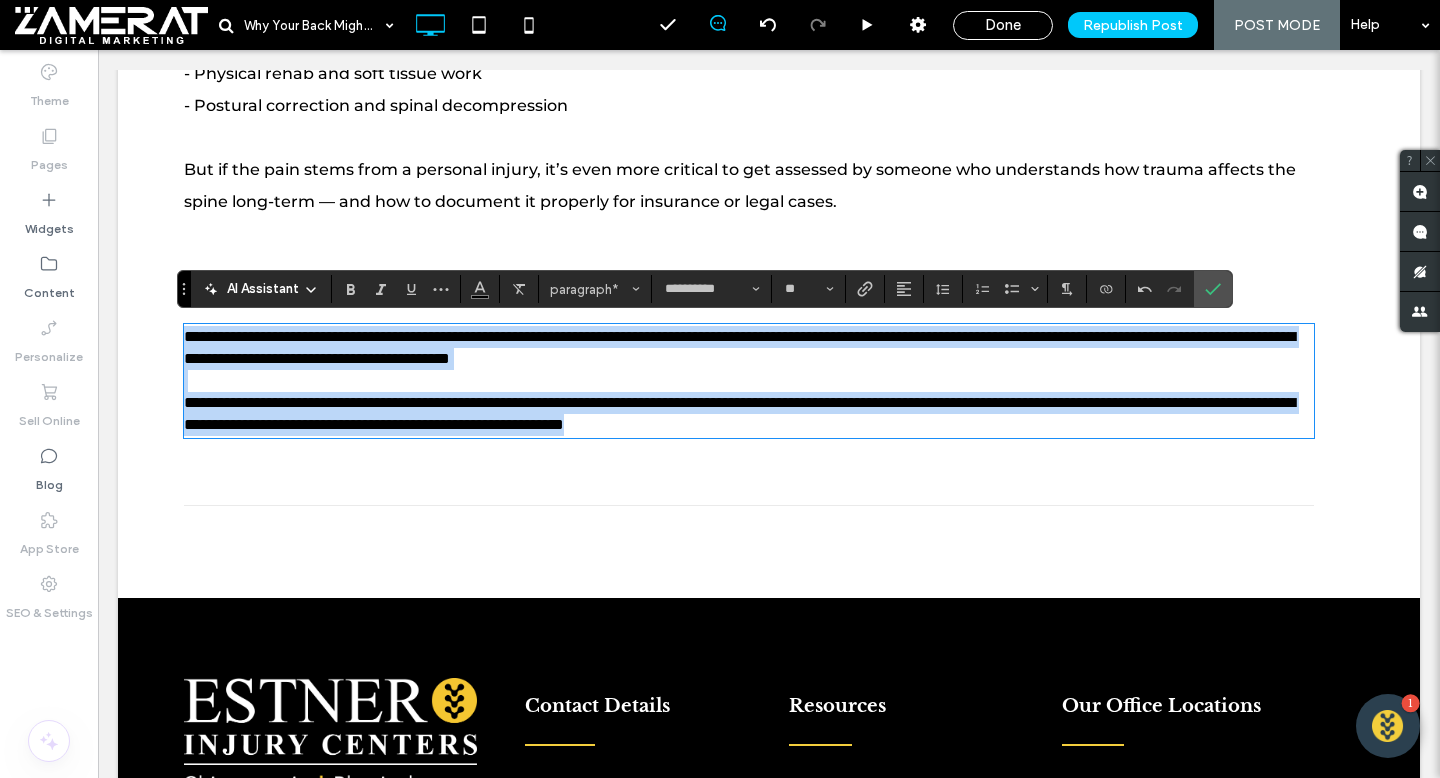 drag, startPoint x: 185, startPoint y: 332, endPoint x: 1110, endPoint y: 425, distance: 929.6634 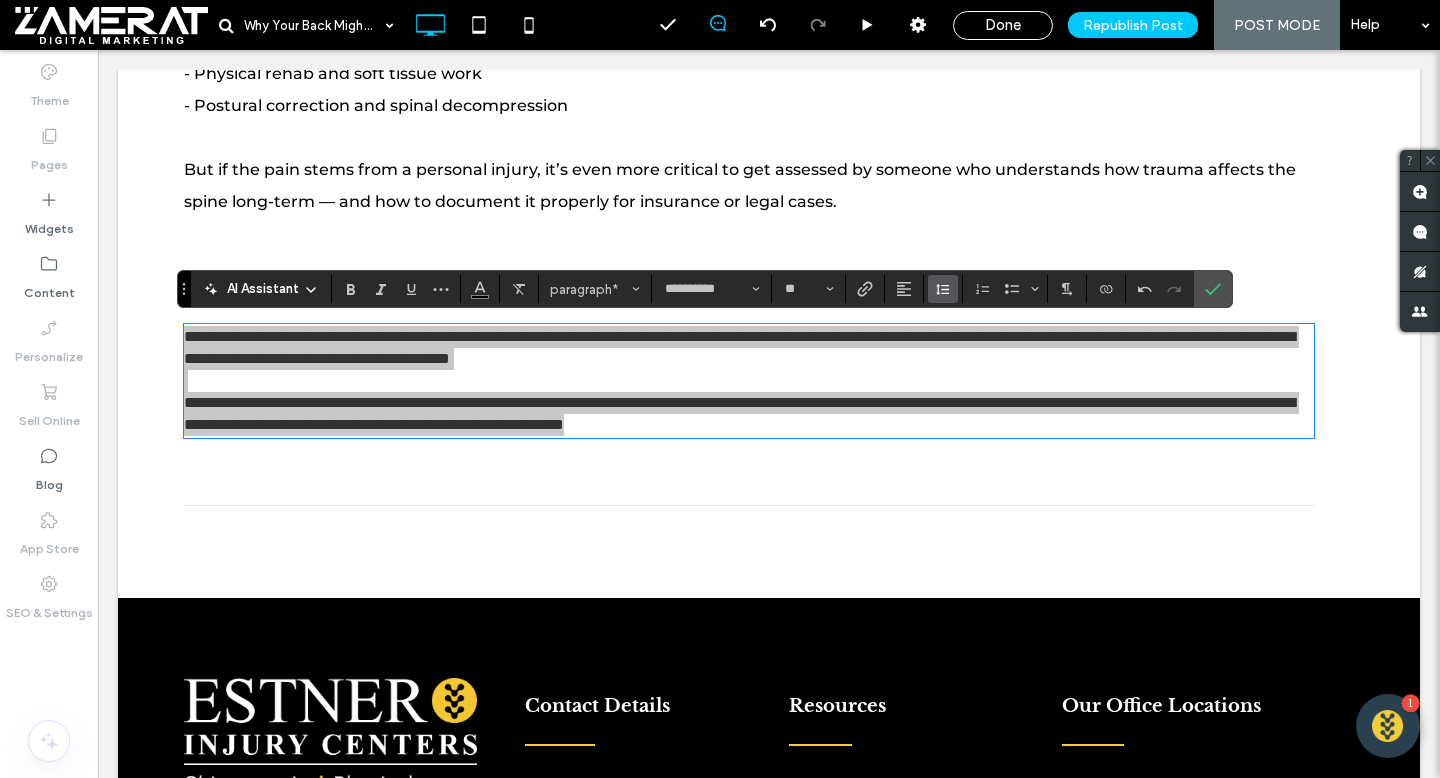 click at bounding box center [943, 289] 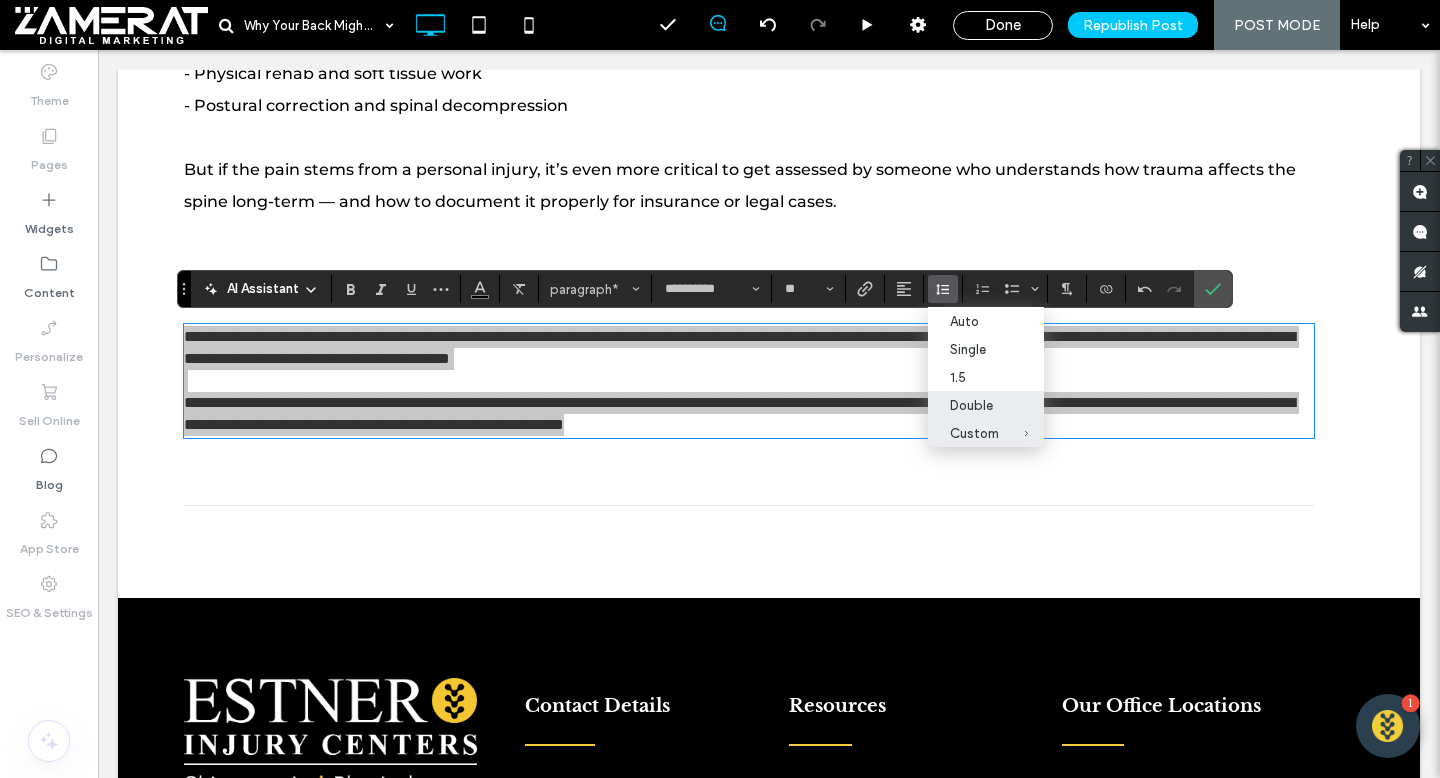 click on "Double" at bounding box center [974, 405] 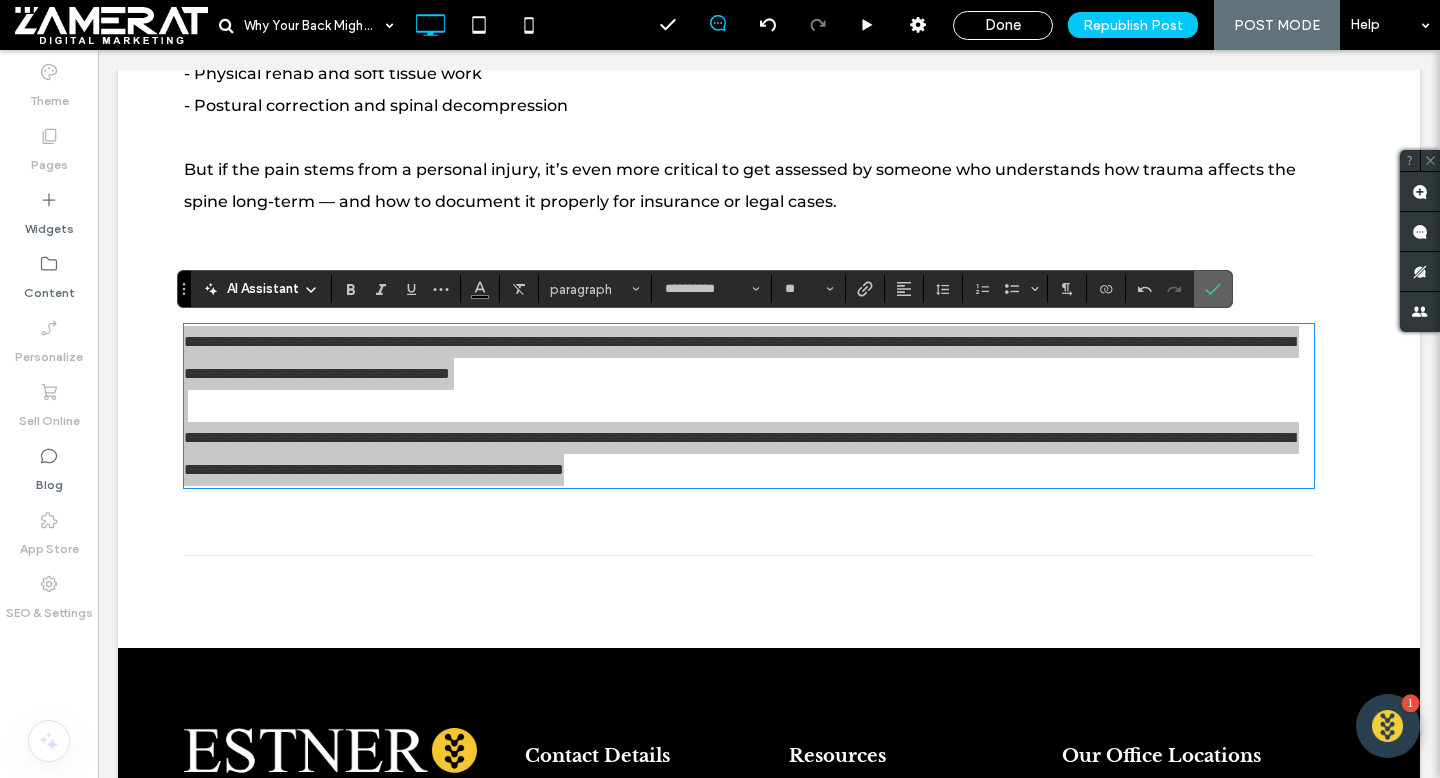 click 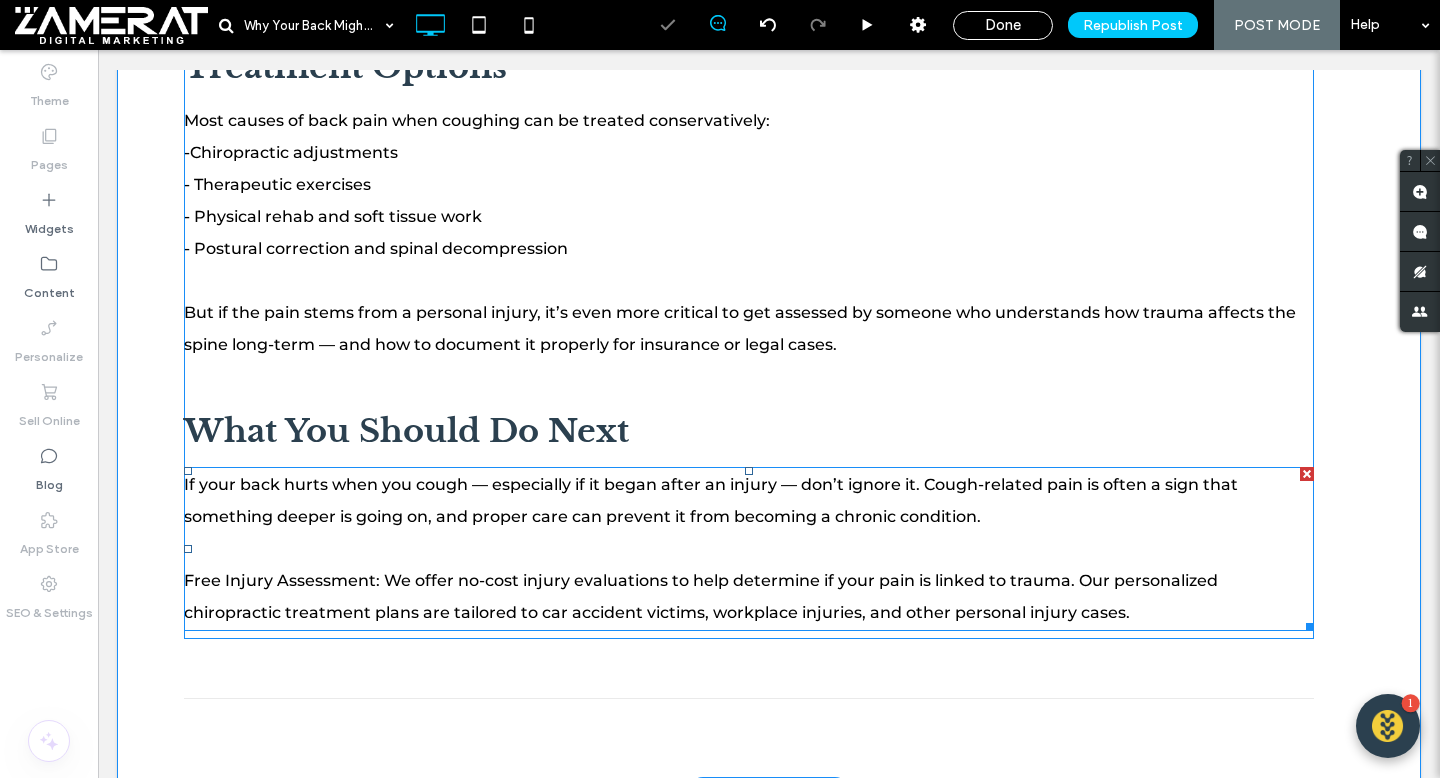 scroll, scrollTop: 2612, scrollLeft: 0, axis: vertical 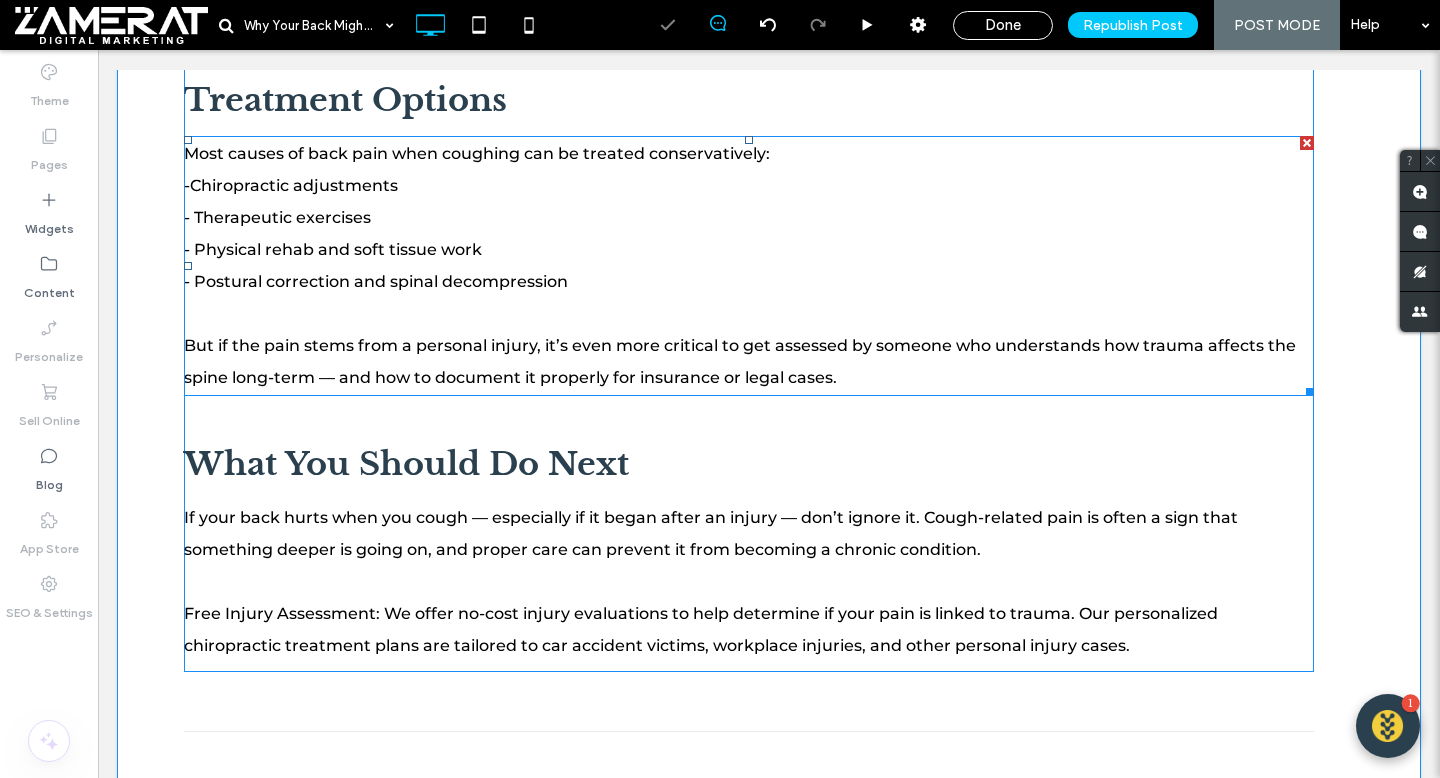 click on "Most causes of back pain when coughing can be treated conservatively: - Chiropractic adjustments - Therapeutic exercises - Physical rehab and soft tissue work - Postural correction and spinal decompression But if the pain stems from a personal injury, it’s even more critical to get assessed by someone who understands how trauma affects the spine long-term — and how to document it properly for insurance or legal cases." at bounding box center (749, 266) 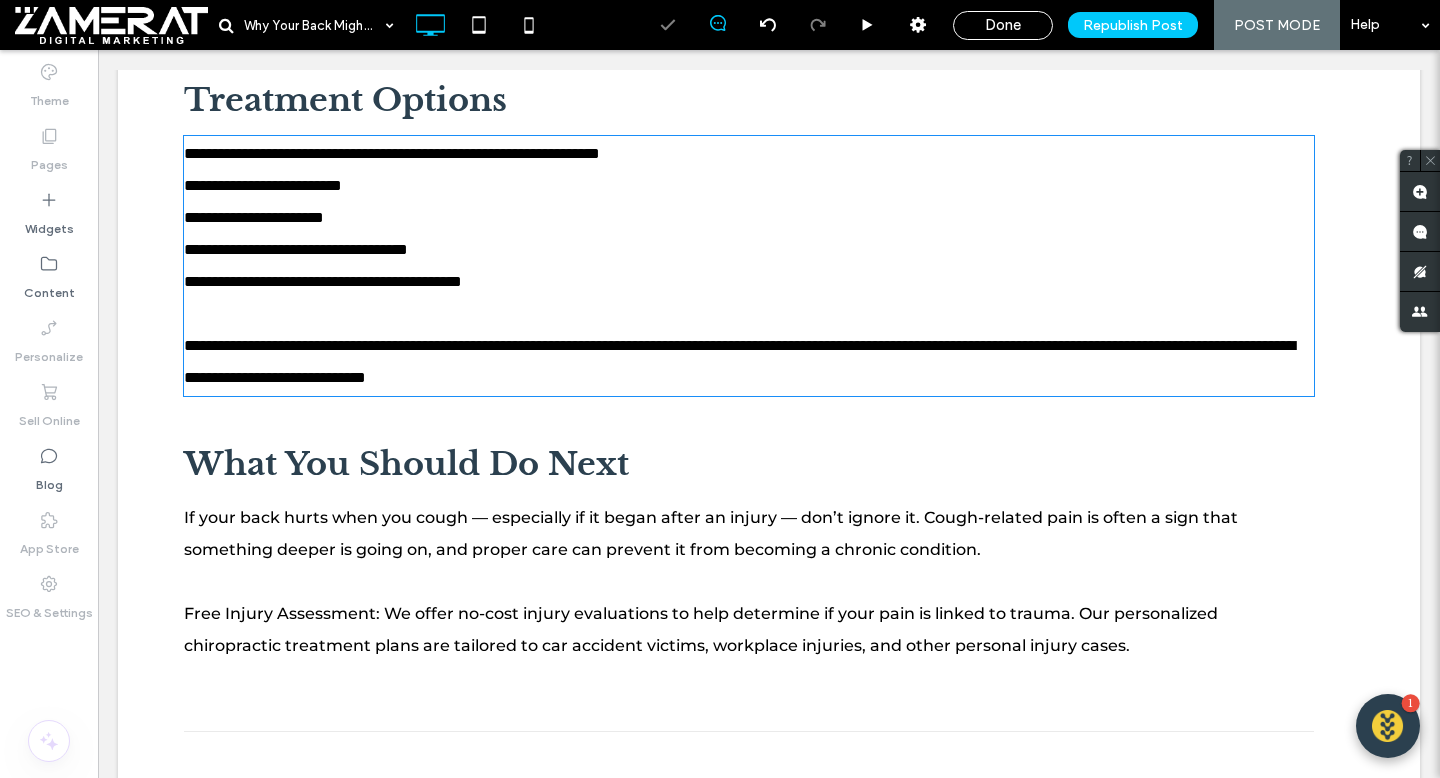 type on "**********" 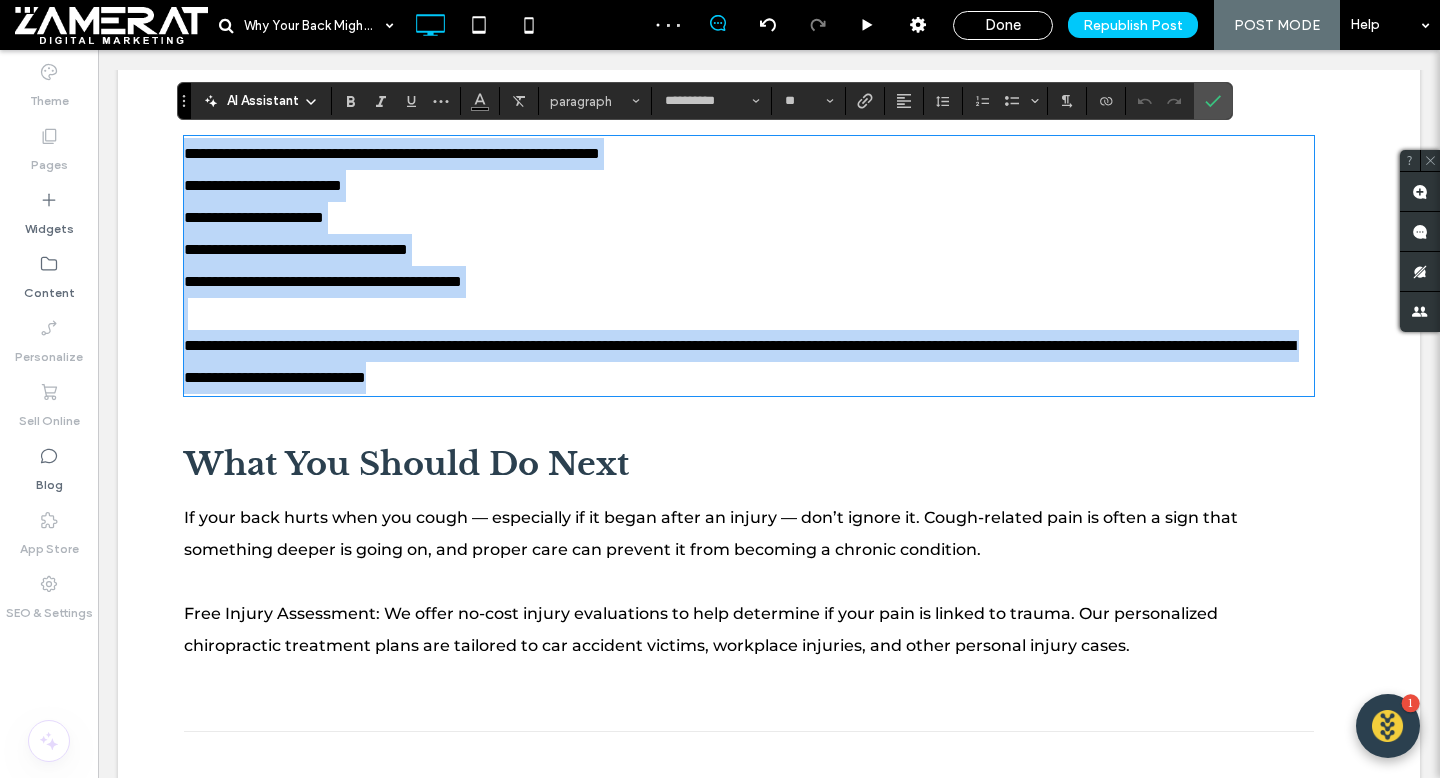 drag, startPoint x: 188, startPoint y: 152, endPoint x: 865, endPoint y: 374, distance: 712.46967 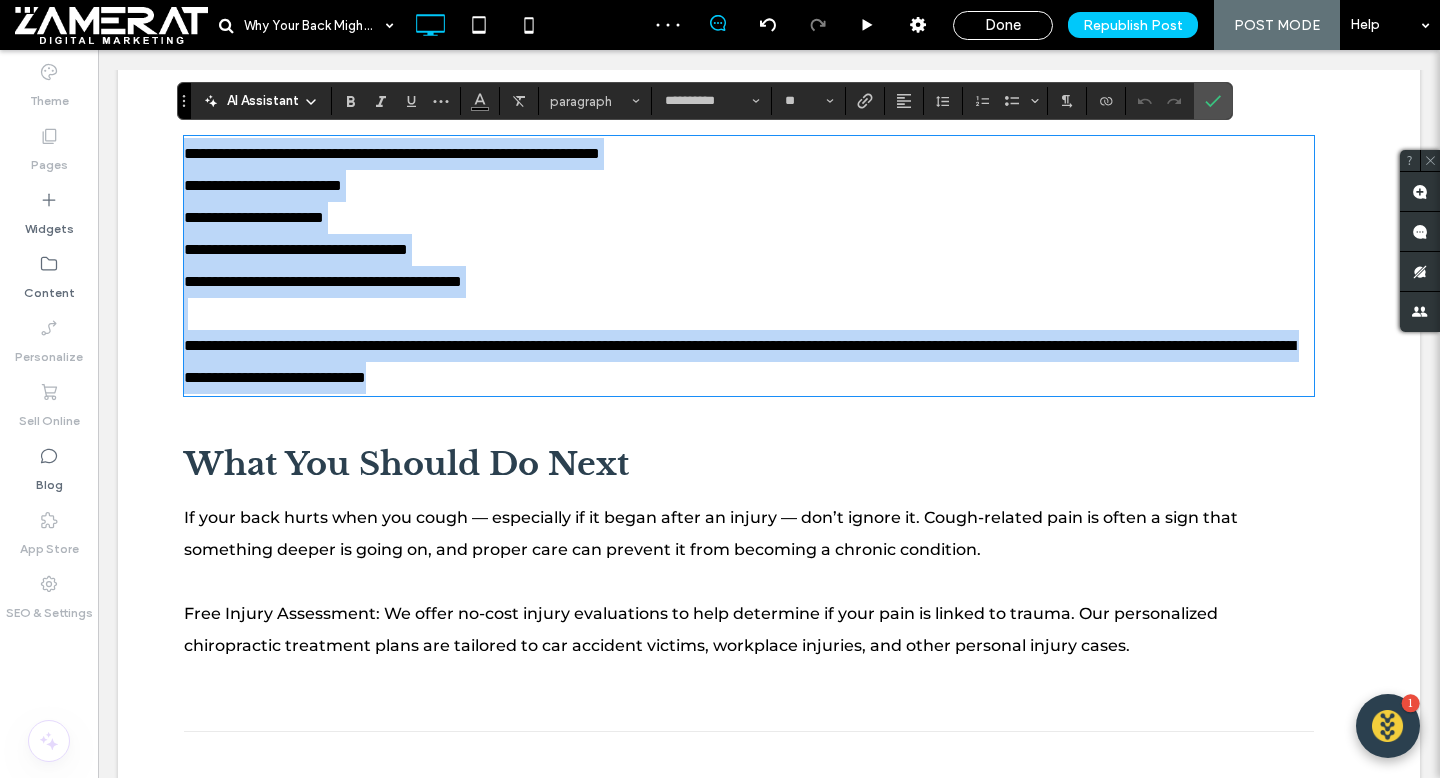 click on "**********" at bounding box center (749, 266) 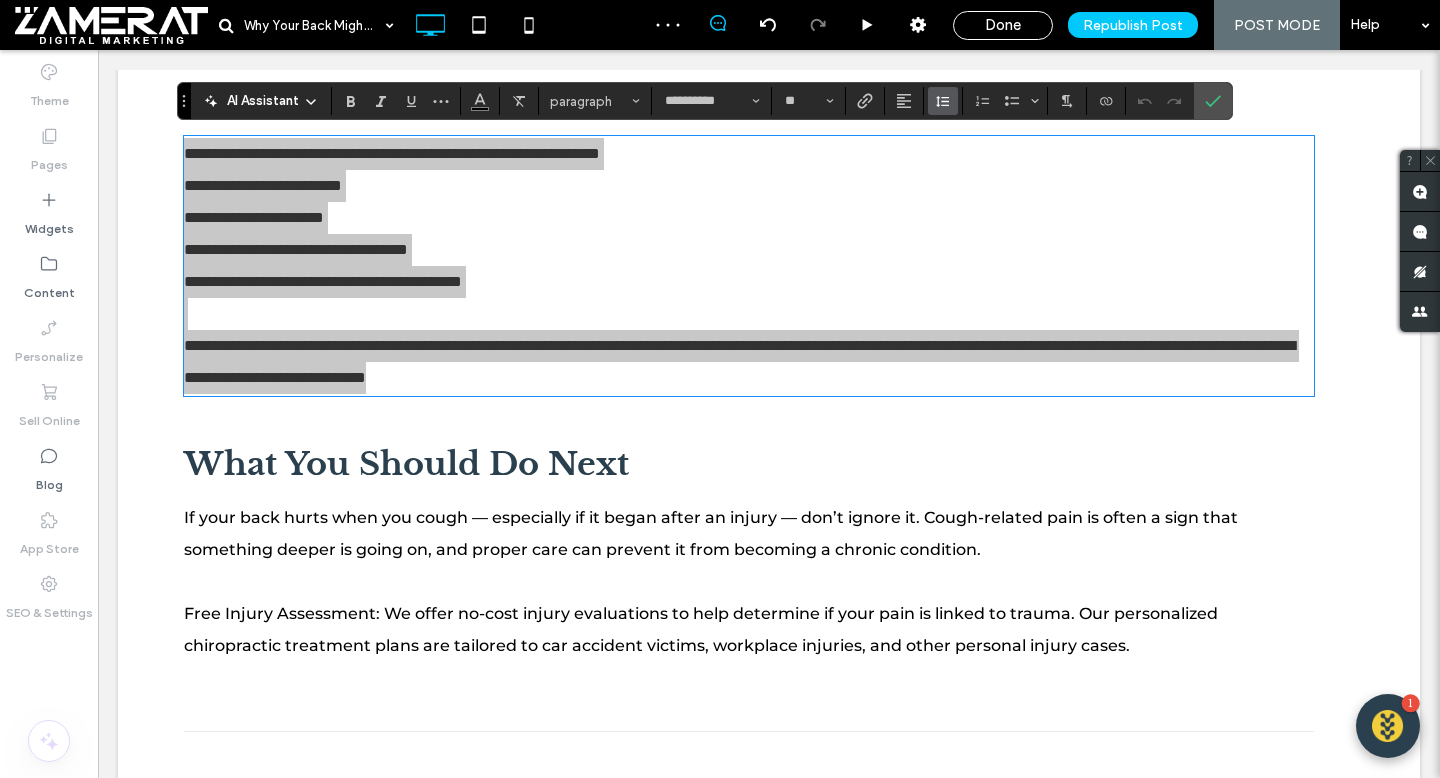 click at bounding box center [943, 101] 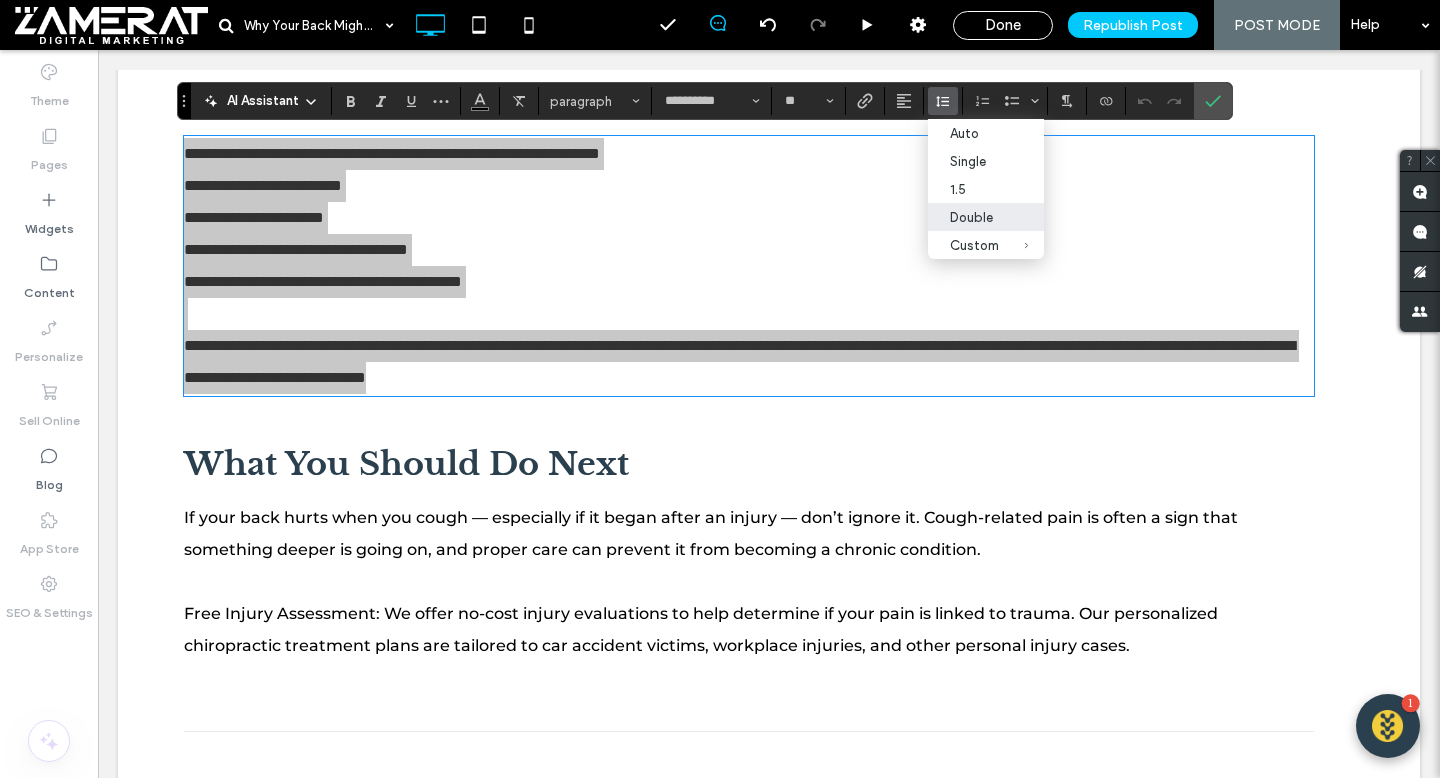 click on "Double" at bounding box center (974, 217) 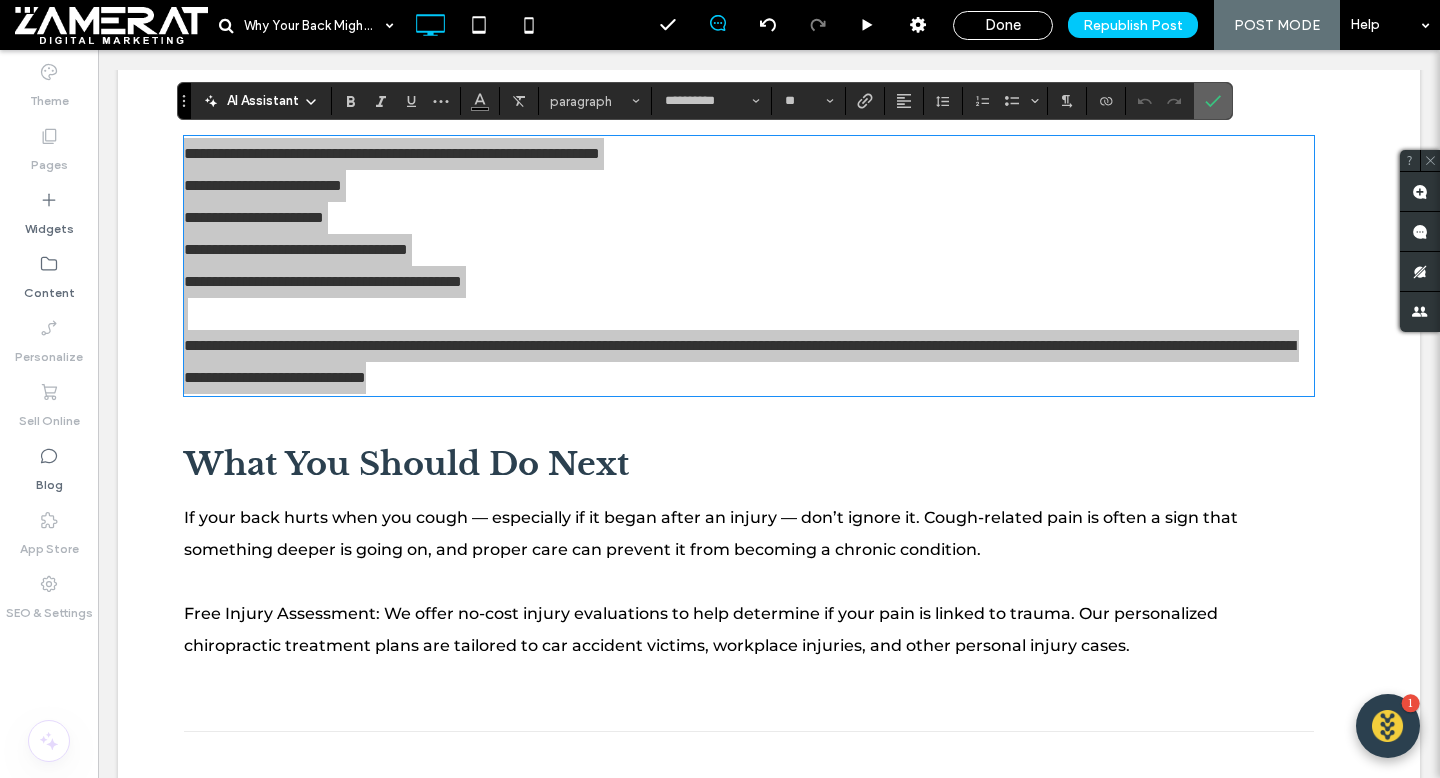 click at bounding box center [1213, 101] 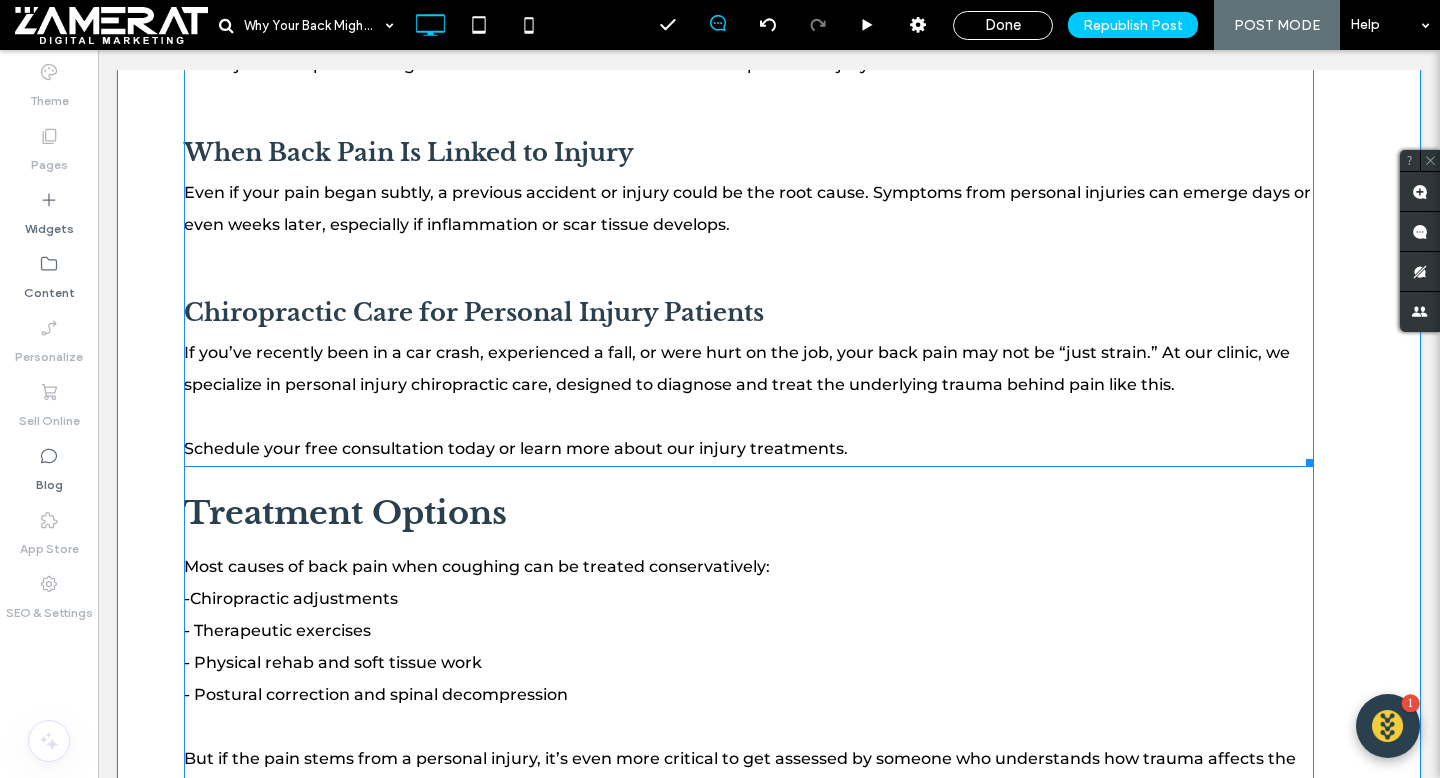 click on "If you’ve recently been in a car crash, experienced a fall, or were hurt on the job, your back pain may not be “just strain.” At our clinic, we specialize in personal injury chiropractic care, designed to diagnose and treat the underlying trauma behind pain like this. Schedule your free consultation today or learn more about our injury treatments." at bounding box center (749, 401) 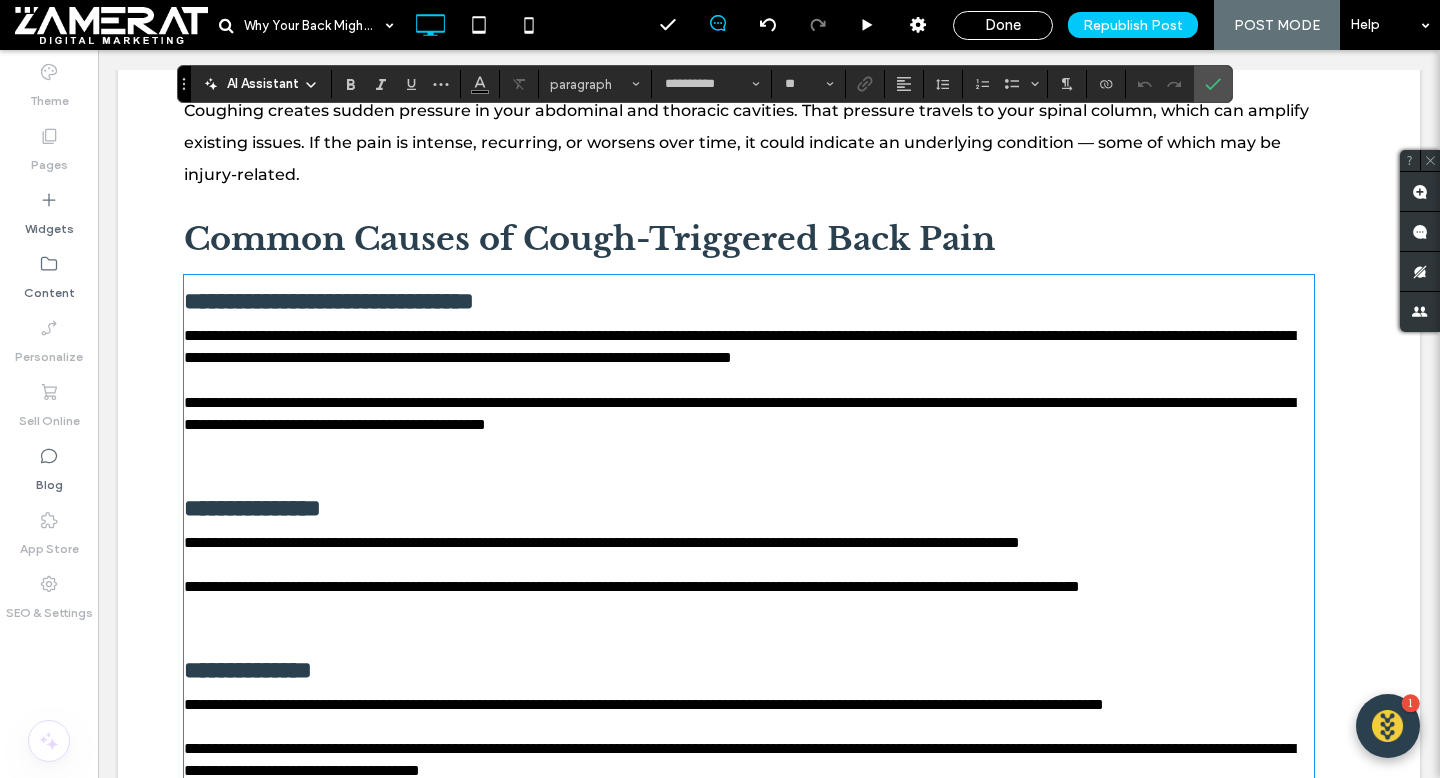 scroll, scrollTop: 1310, scrollLeft: 0, axis: vertical 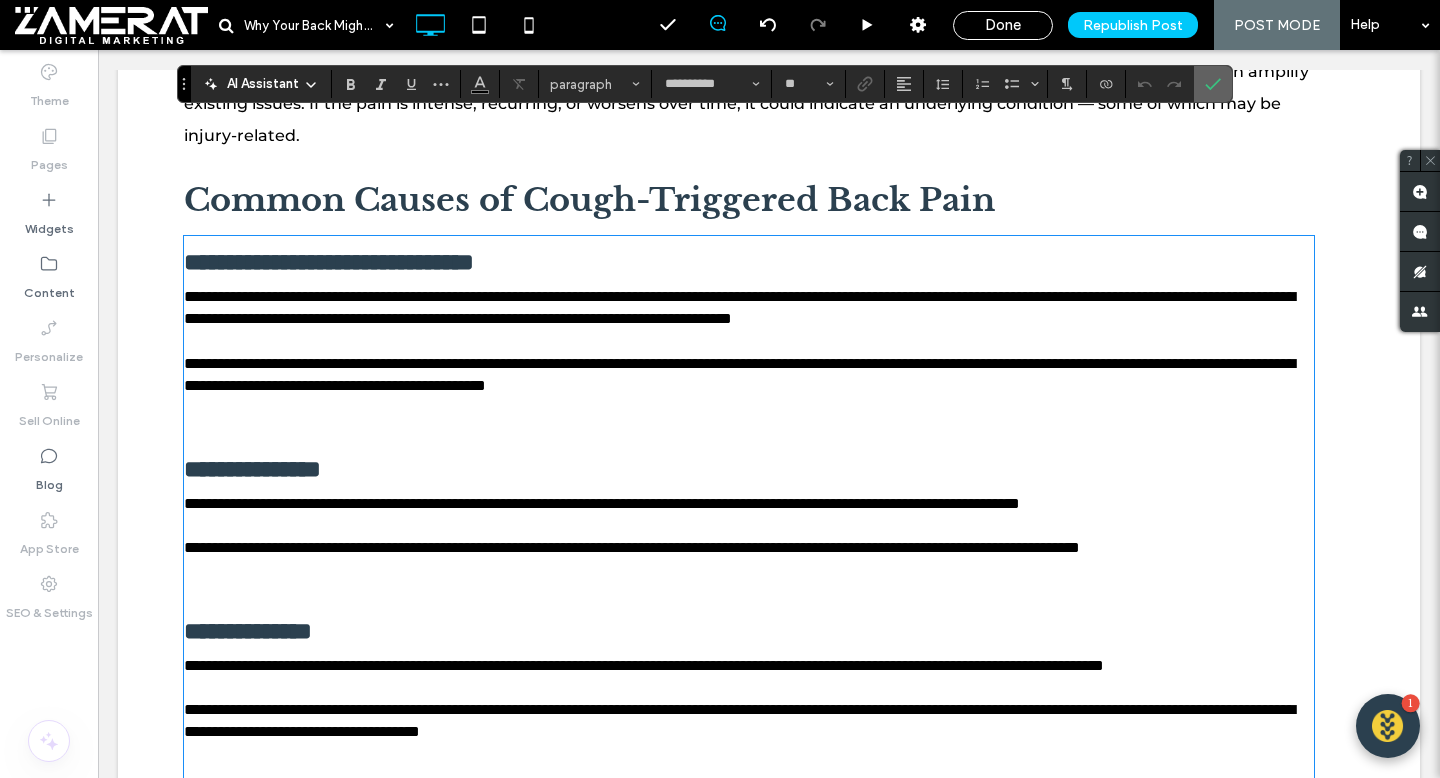 click at bounding box center [1213, 84] 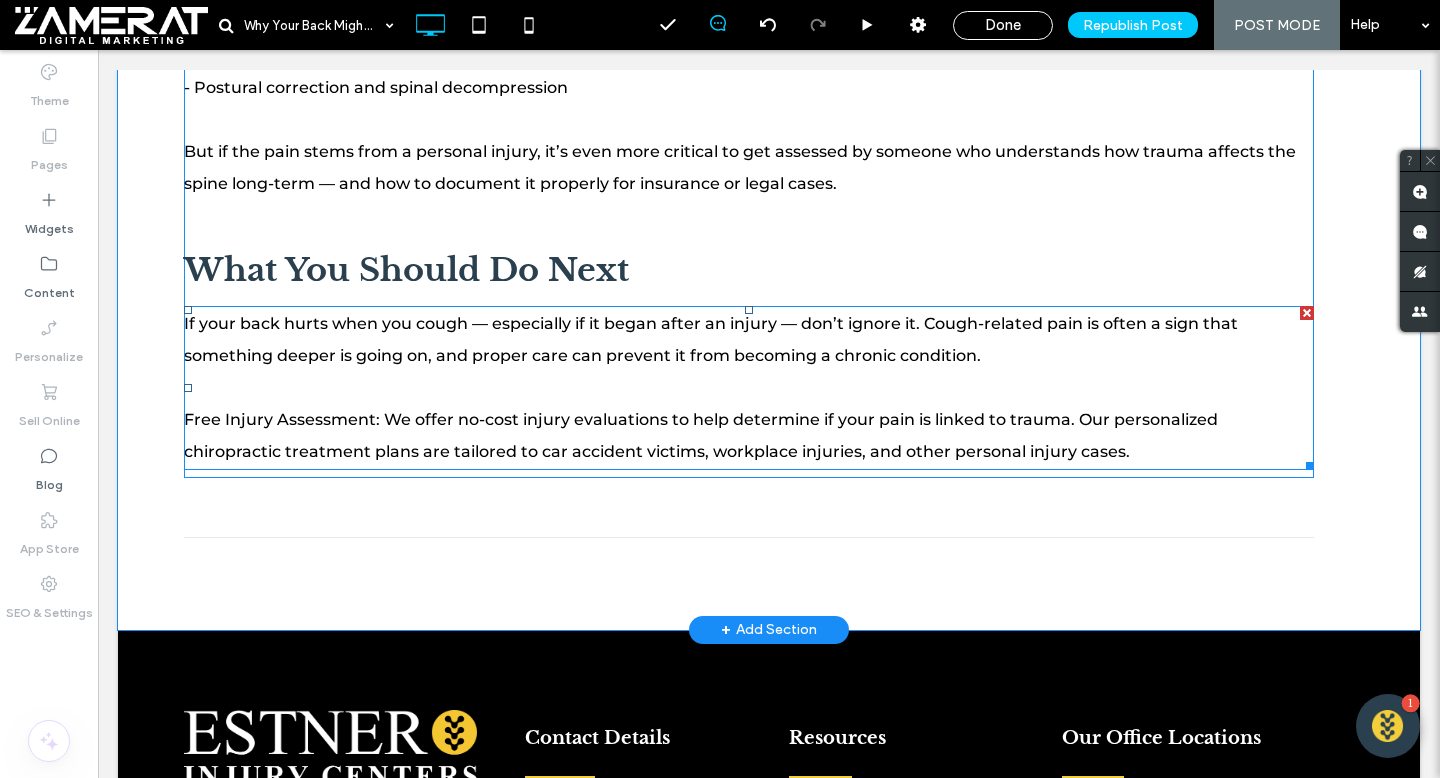 scroll, scrollTop: 2801, scrollLeft: 0, axis: vertical 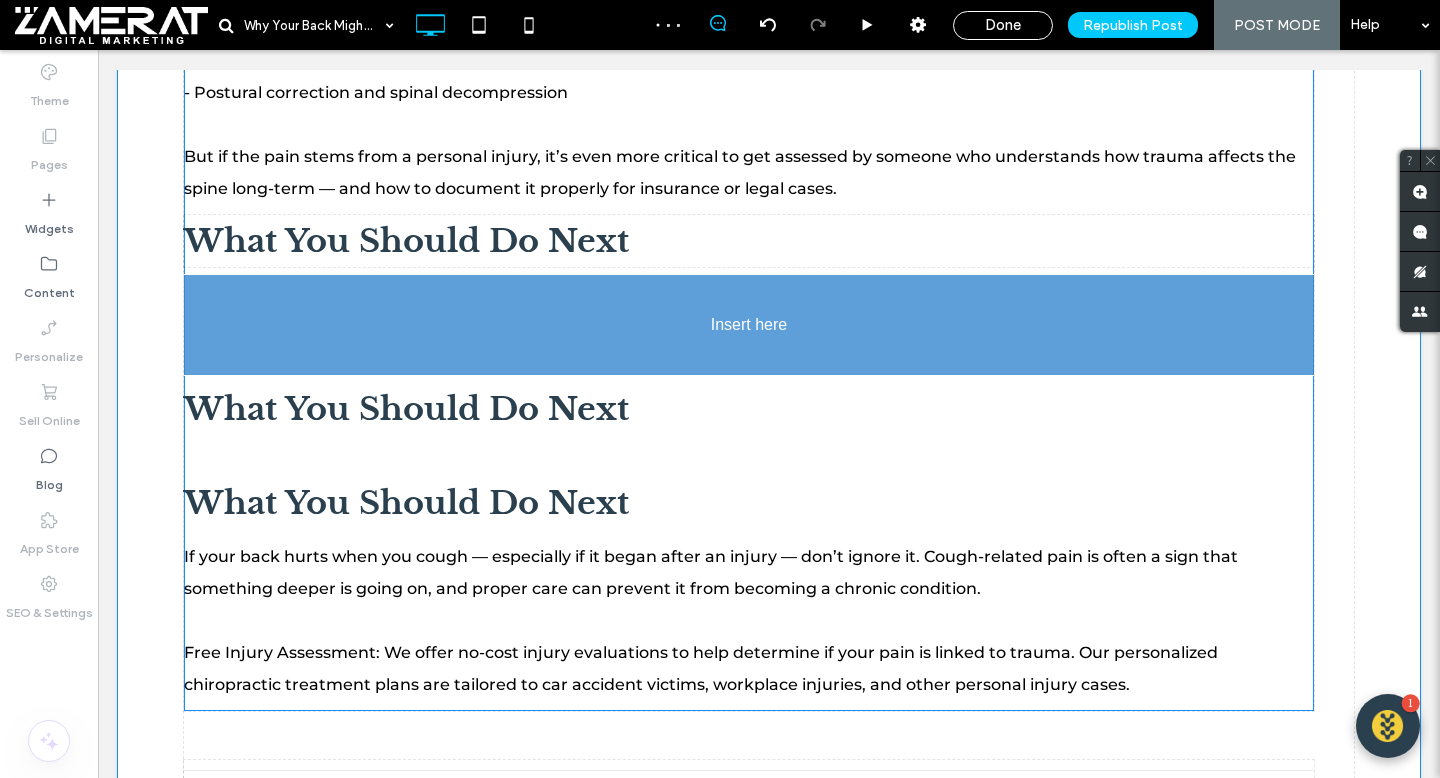 drag, startPoint x: 462, startPoint y: 284, endPoint x: 385, endPoint y: 311, distance: 81.596565 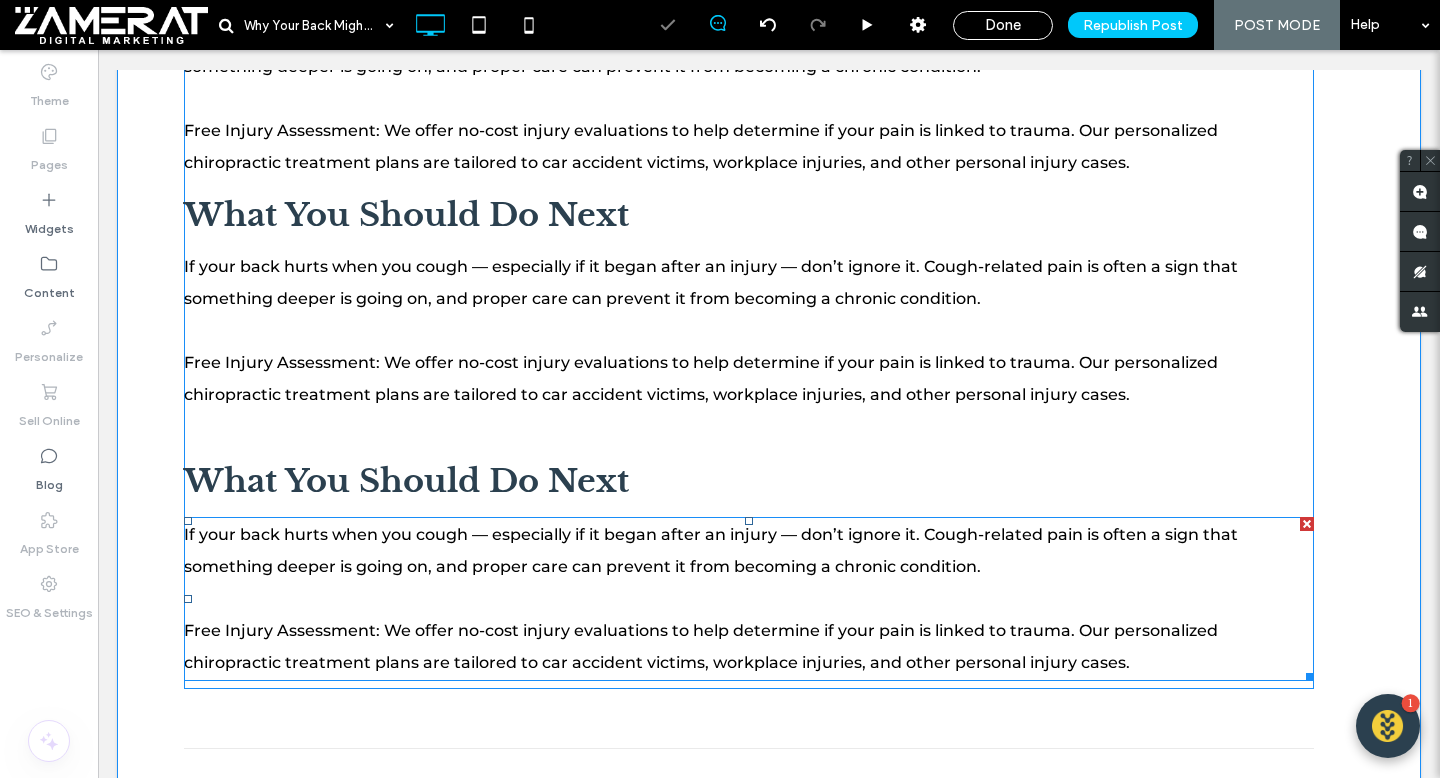 scroll, scrollTop: 3068, scrollLeft: 0, axis: vertical 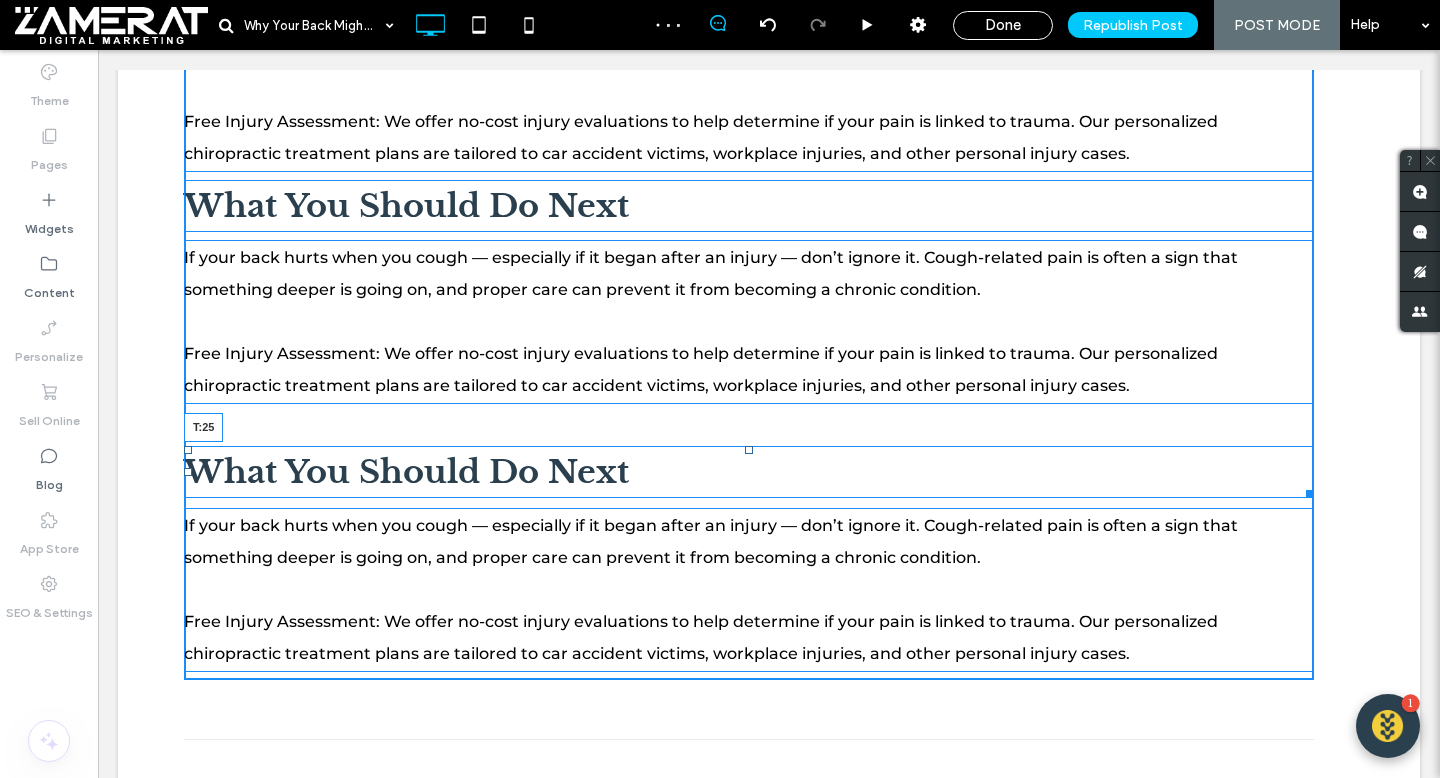 drag, startPoint x: 749, startPoint y: 448, endPoint x: 749, endPoint y: 431, distance: 17 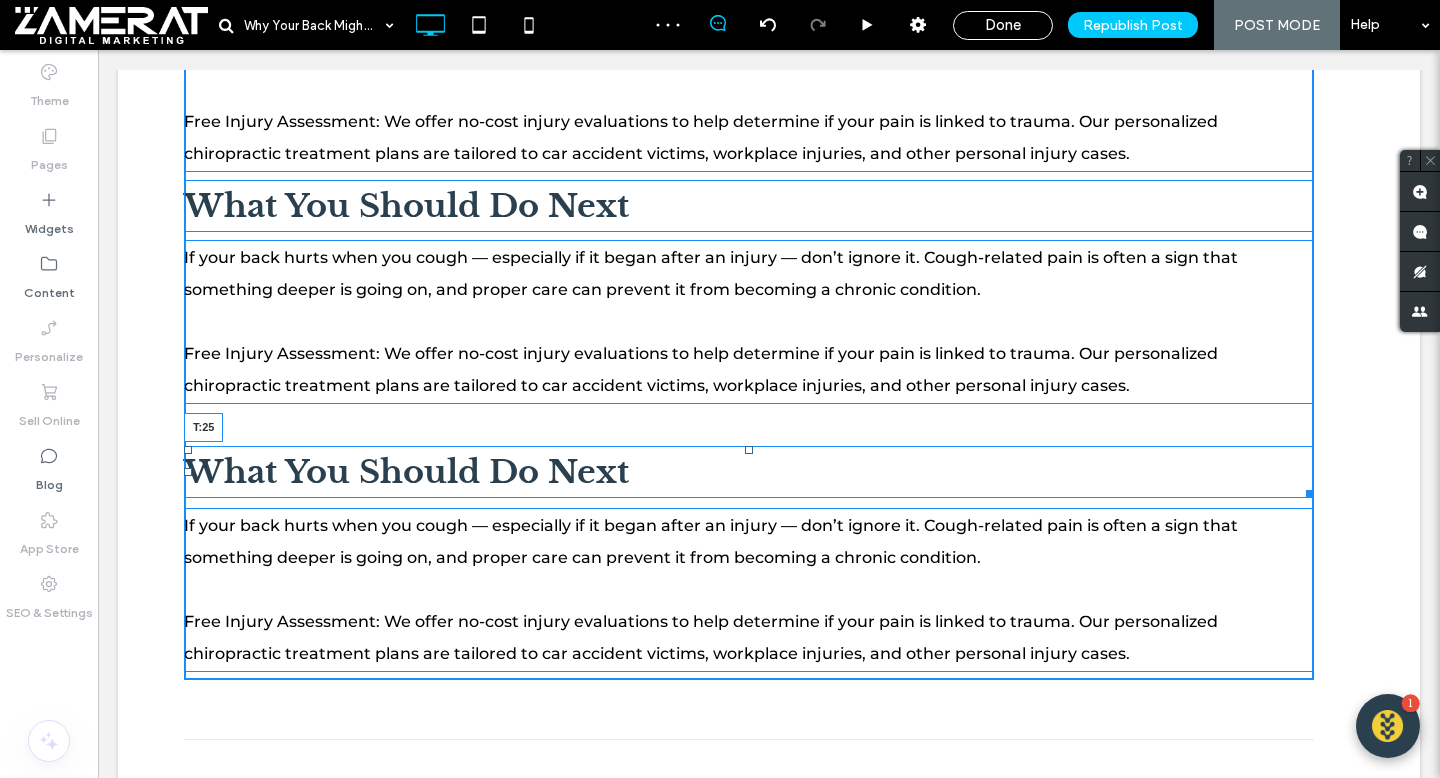 click at bounding box center [749, 450] 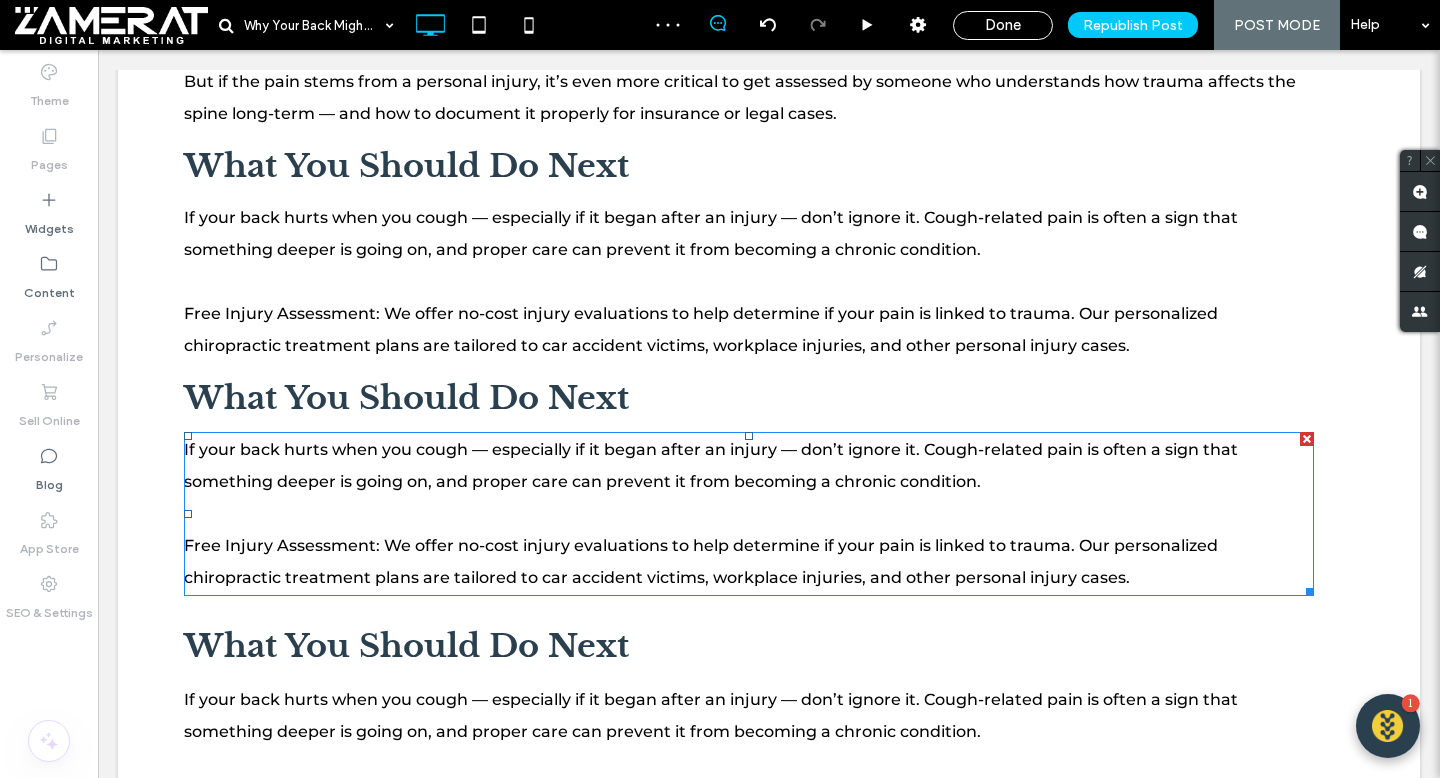 scroll, scrollTop: 2837, scrollLeft: 0, axis: vertical 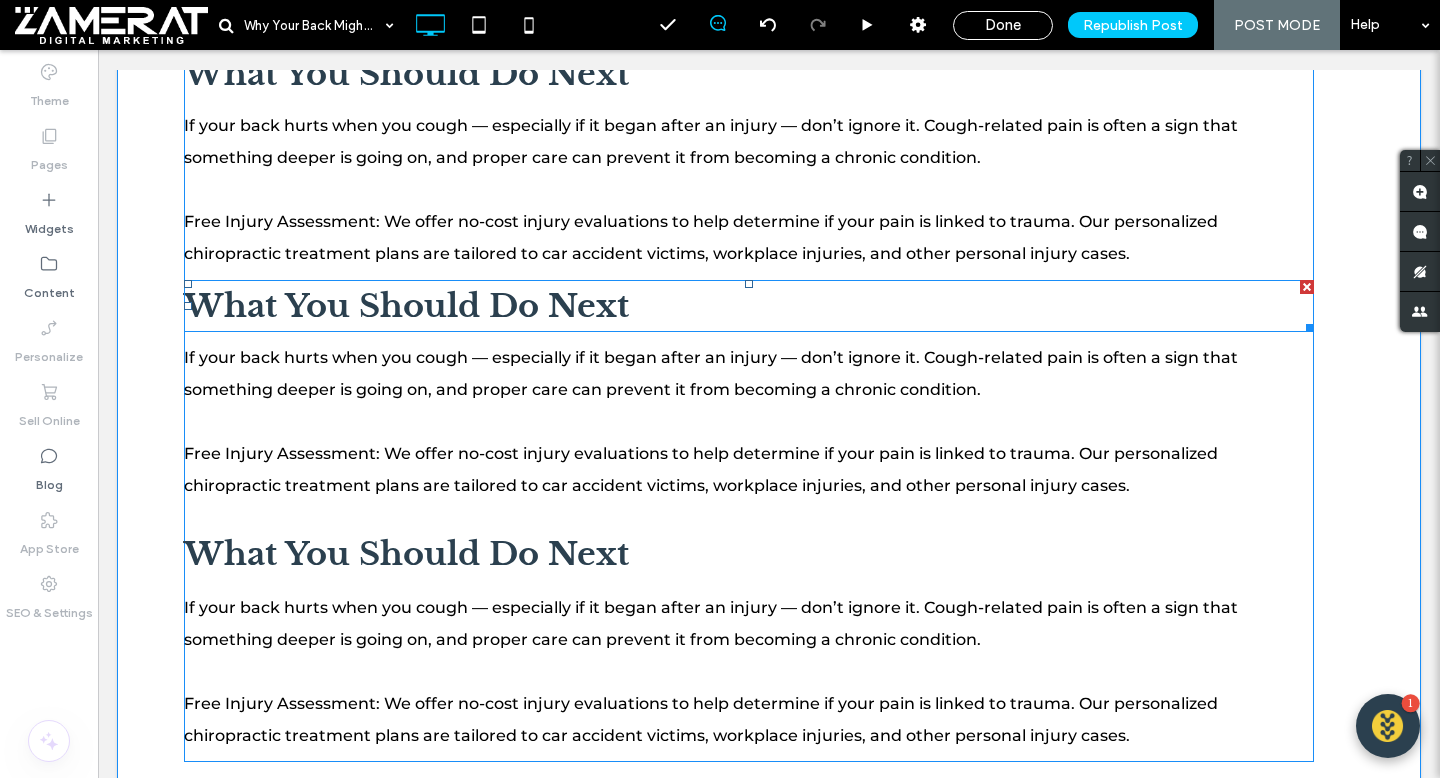 click on "What You Should Do Next" at bounding box center [406, 306] 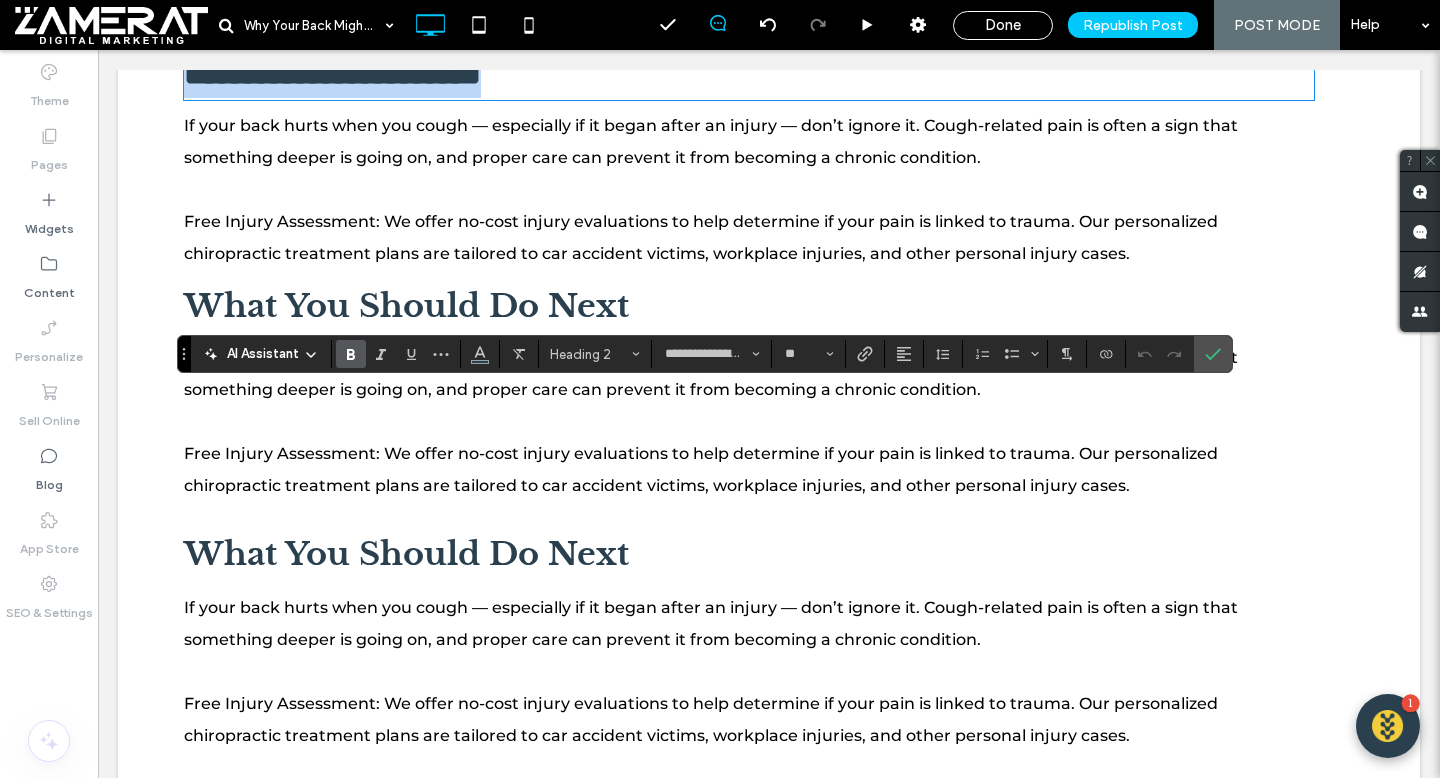 scroll, scrollTop: 2627, scrollLeft: 0, axis: vertical 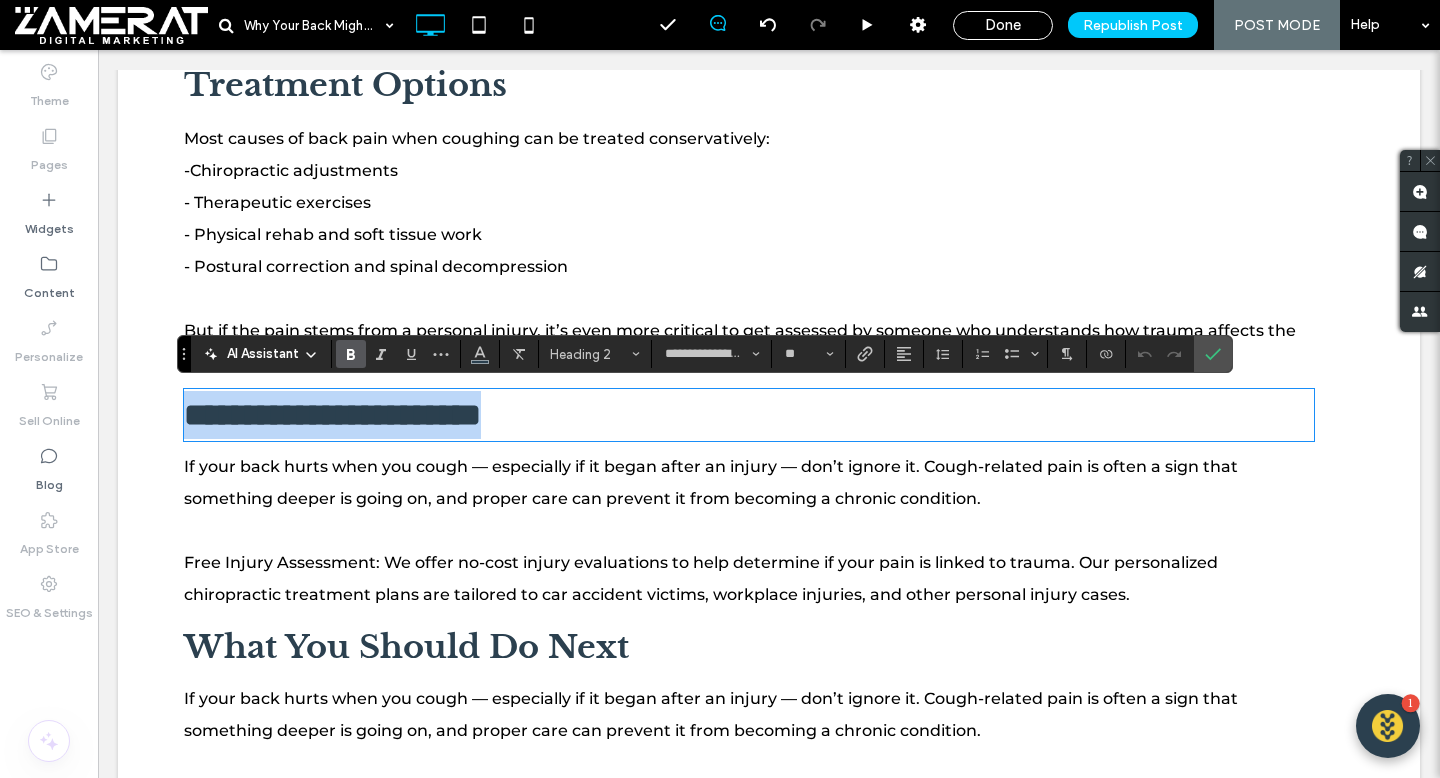 click on "Most causes of back pain when coughing can be treated conservatively: - Chiropractic adjustments - Therapeutic exercises - Physical rehab and soft tissue work - Postural correction and spinal decompression But if the pain stems from a personal injury, it’s even more critical to get assessed by someone who understands how trauma affects the spine long-term — and how to document it properly for insurance or legal cases." at bounding box center (749, 251) 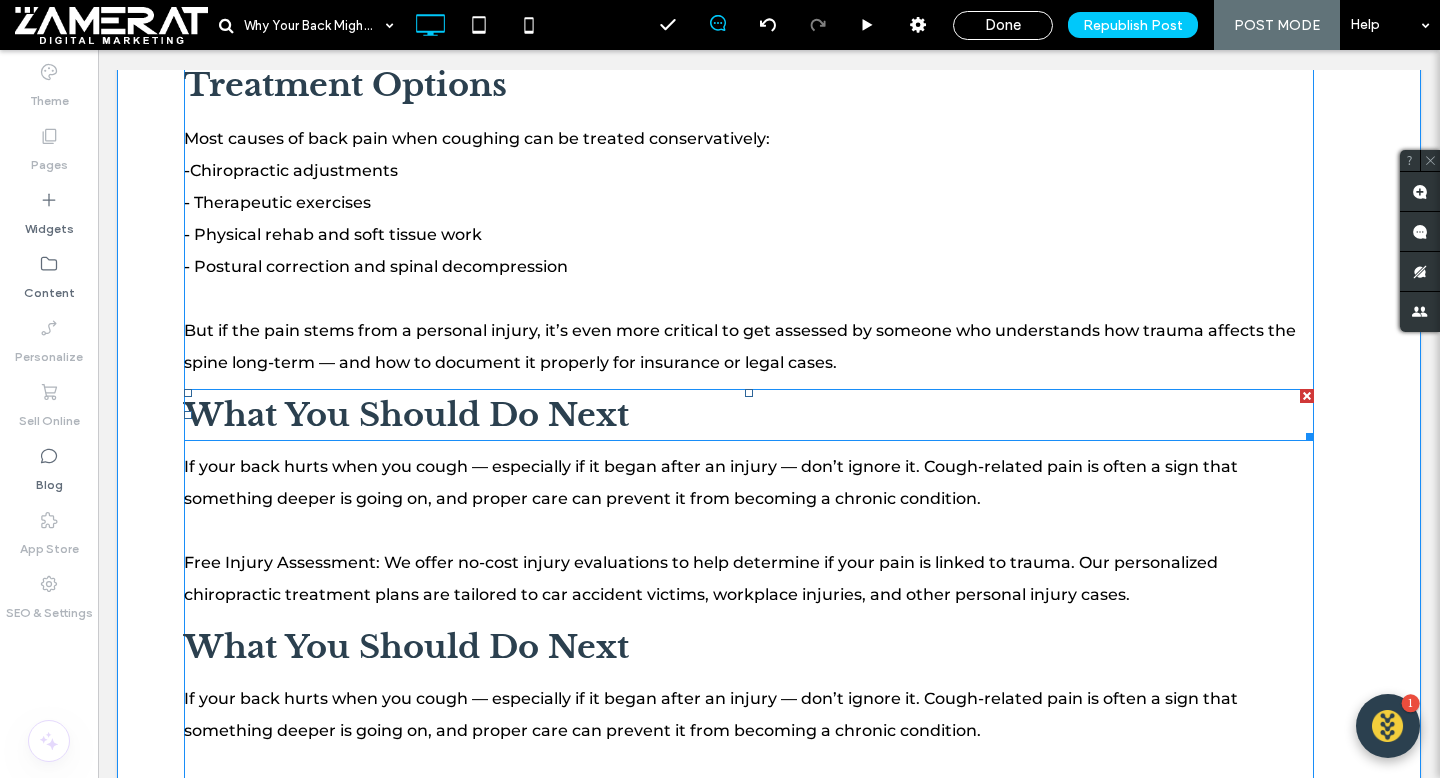 click on "What You Should Do Next" at bounding box center [406, 415] 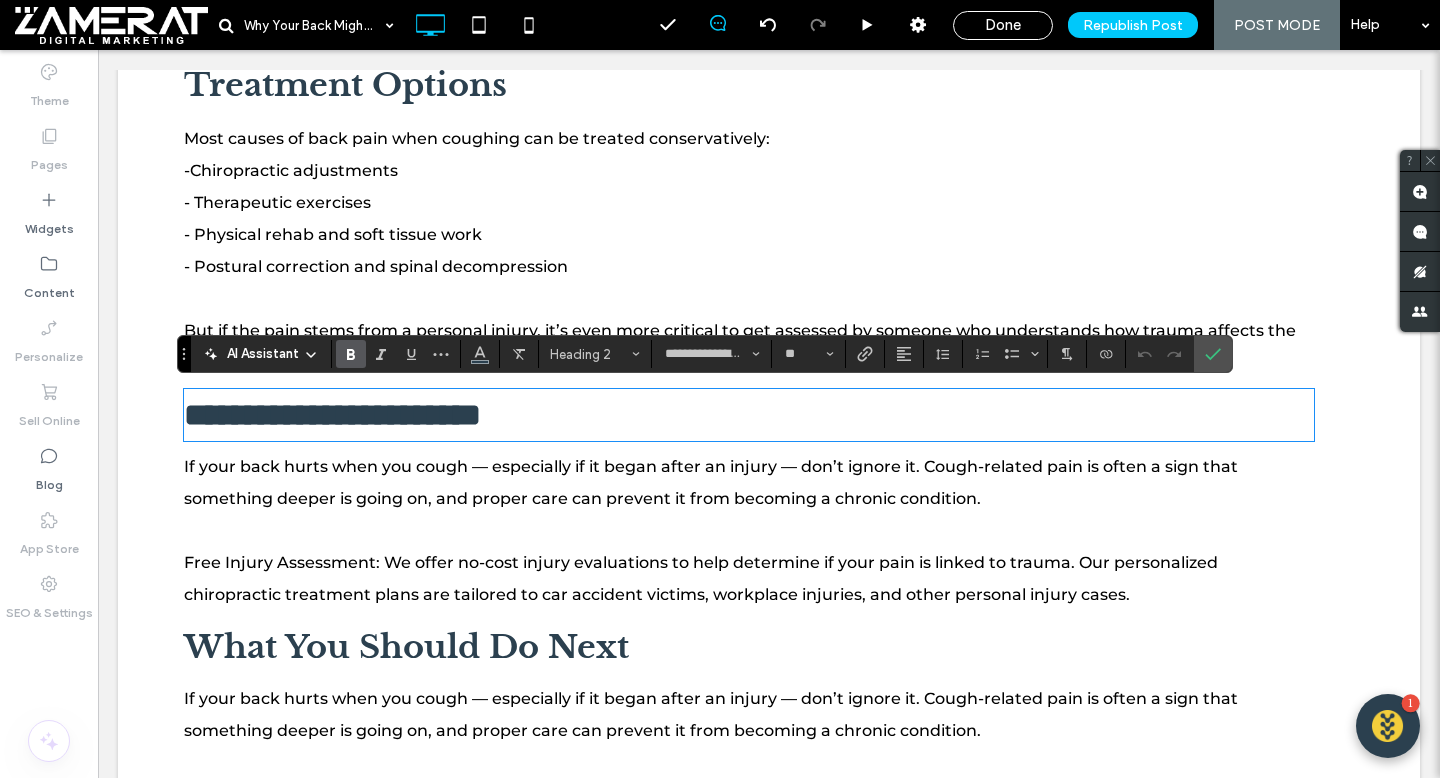 click on "**********" at bounding box center [332, 415] 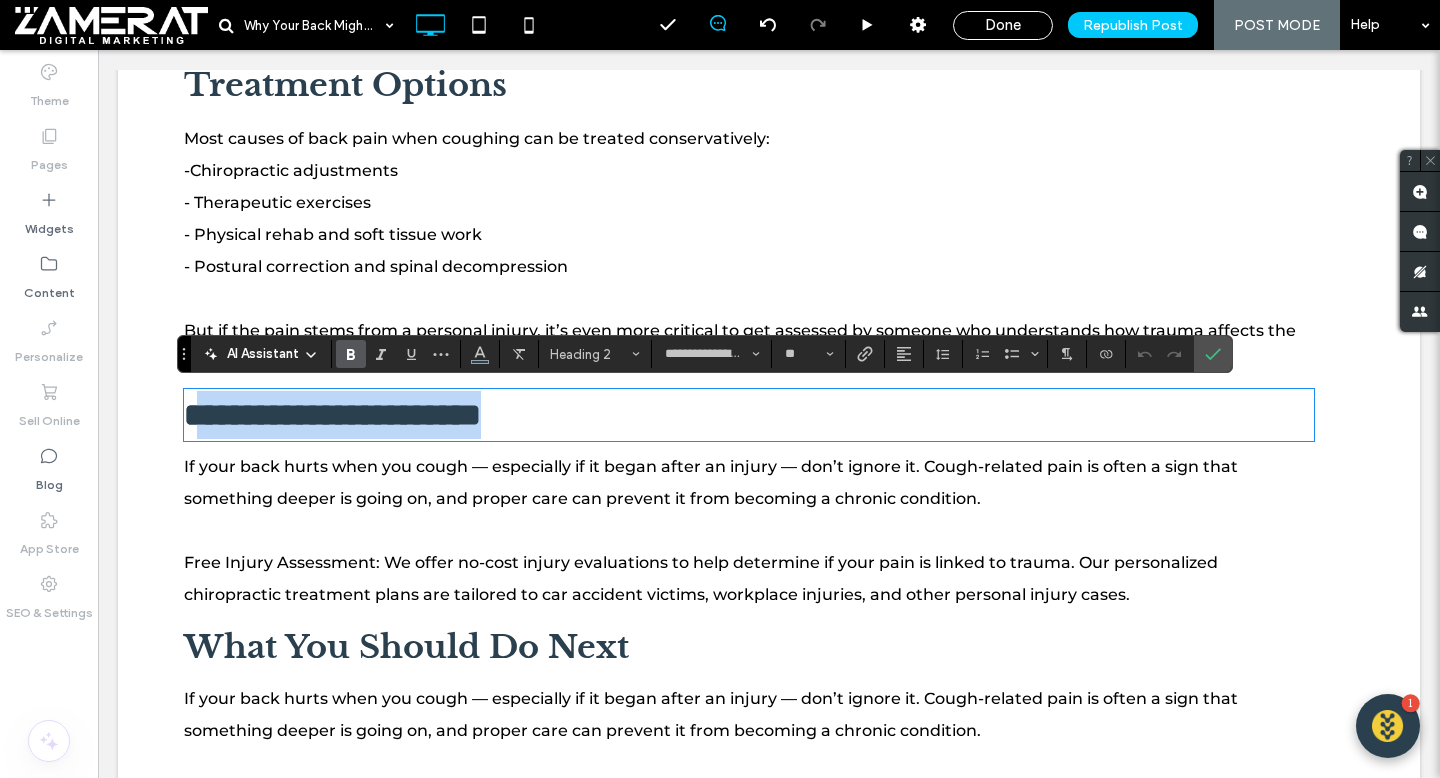 drag, startPoint x: 623, startPoint y: 413, endPoint x: 222, endPoint y: 419, distance: 401.0449 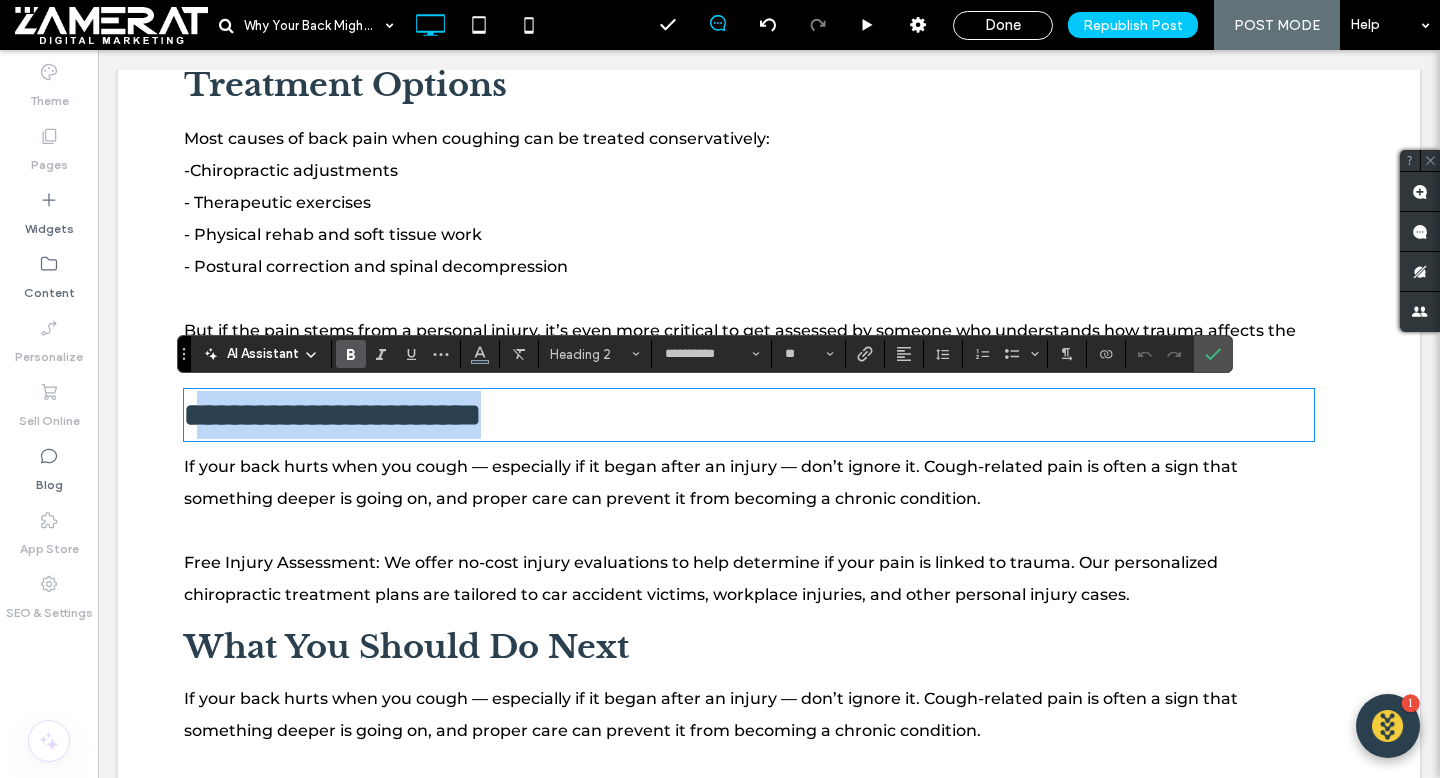 scroll, scrollTop: 0, scrollLeft: 0, axis: both 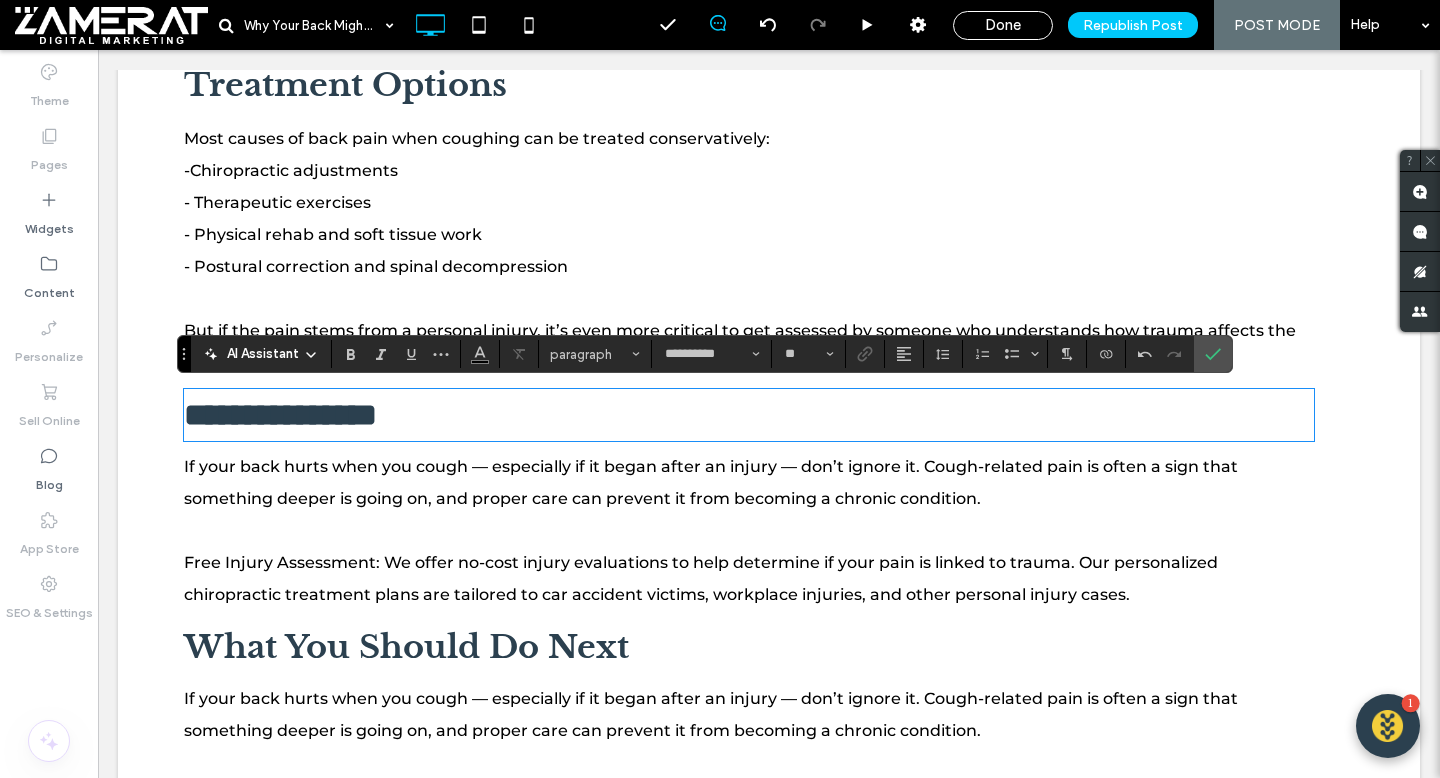 type on "**********" 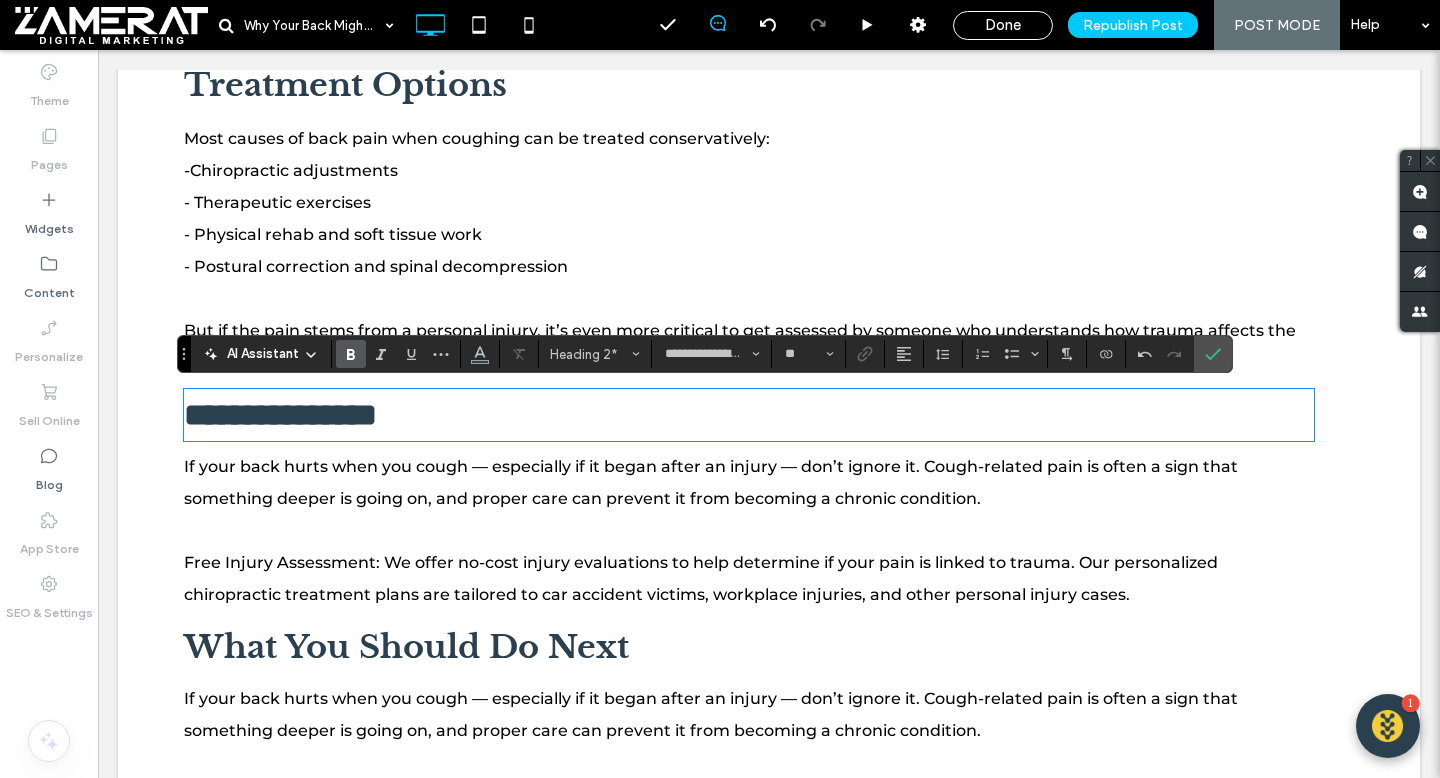 click on "**********" at bounding box center (280, 415) 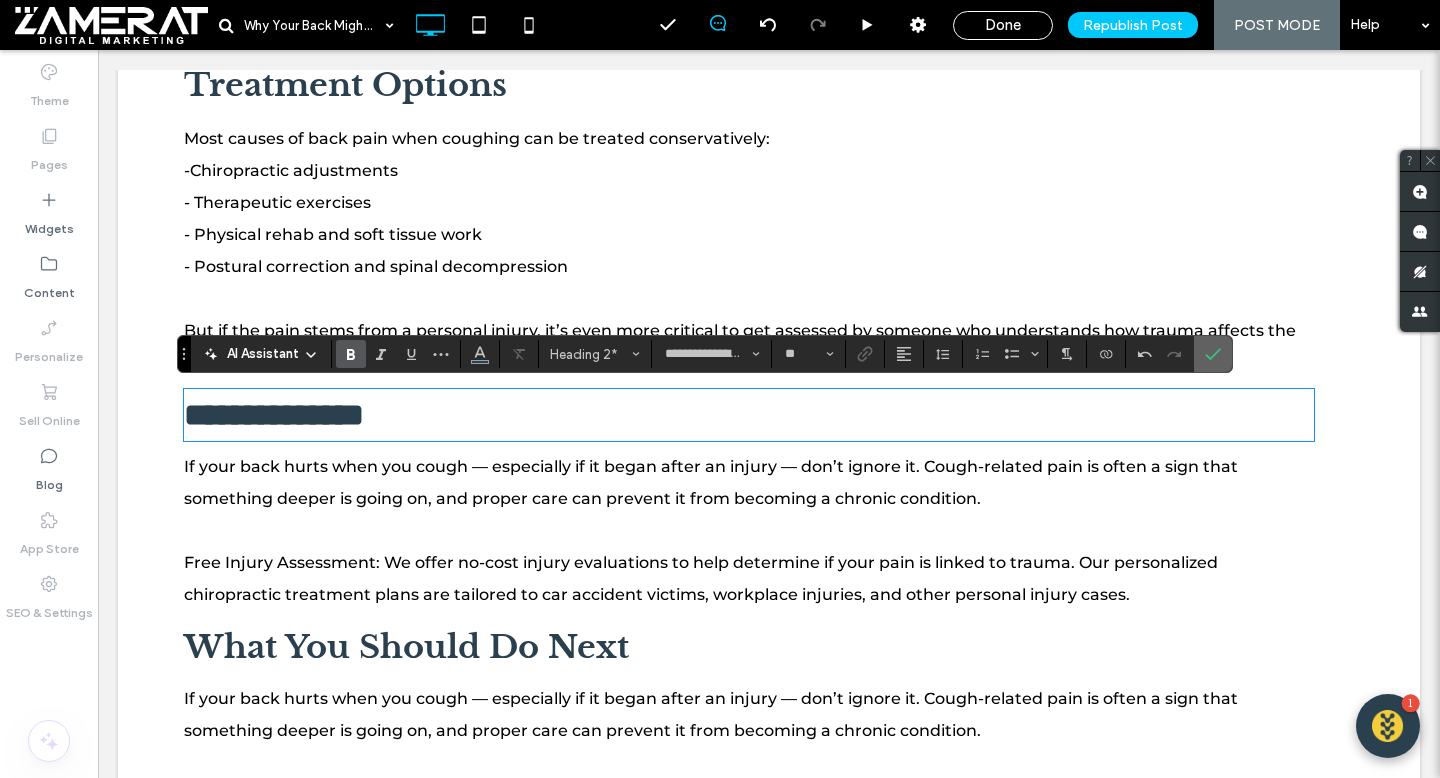click at bounding box center (1213, 354) 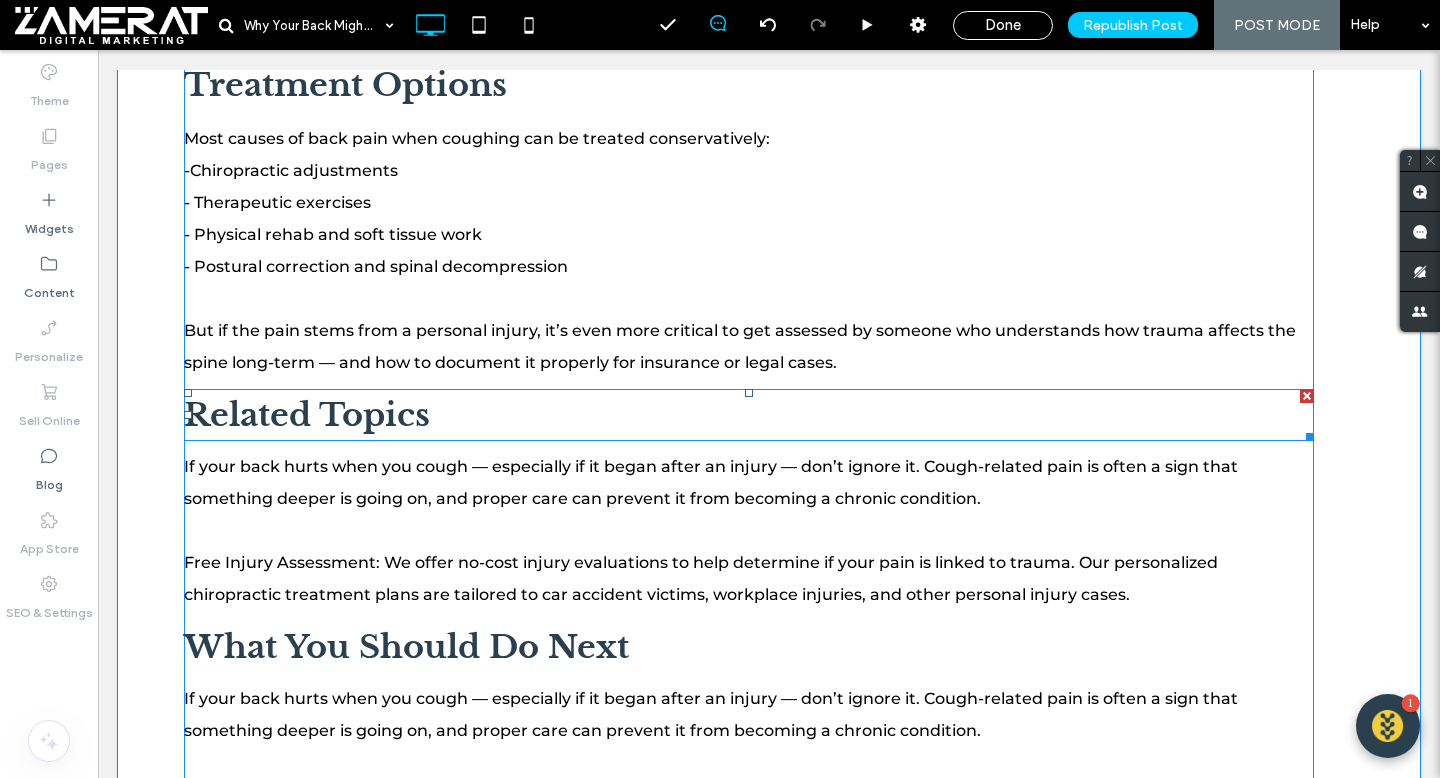 click at bounding box center [1307, 396] 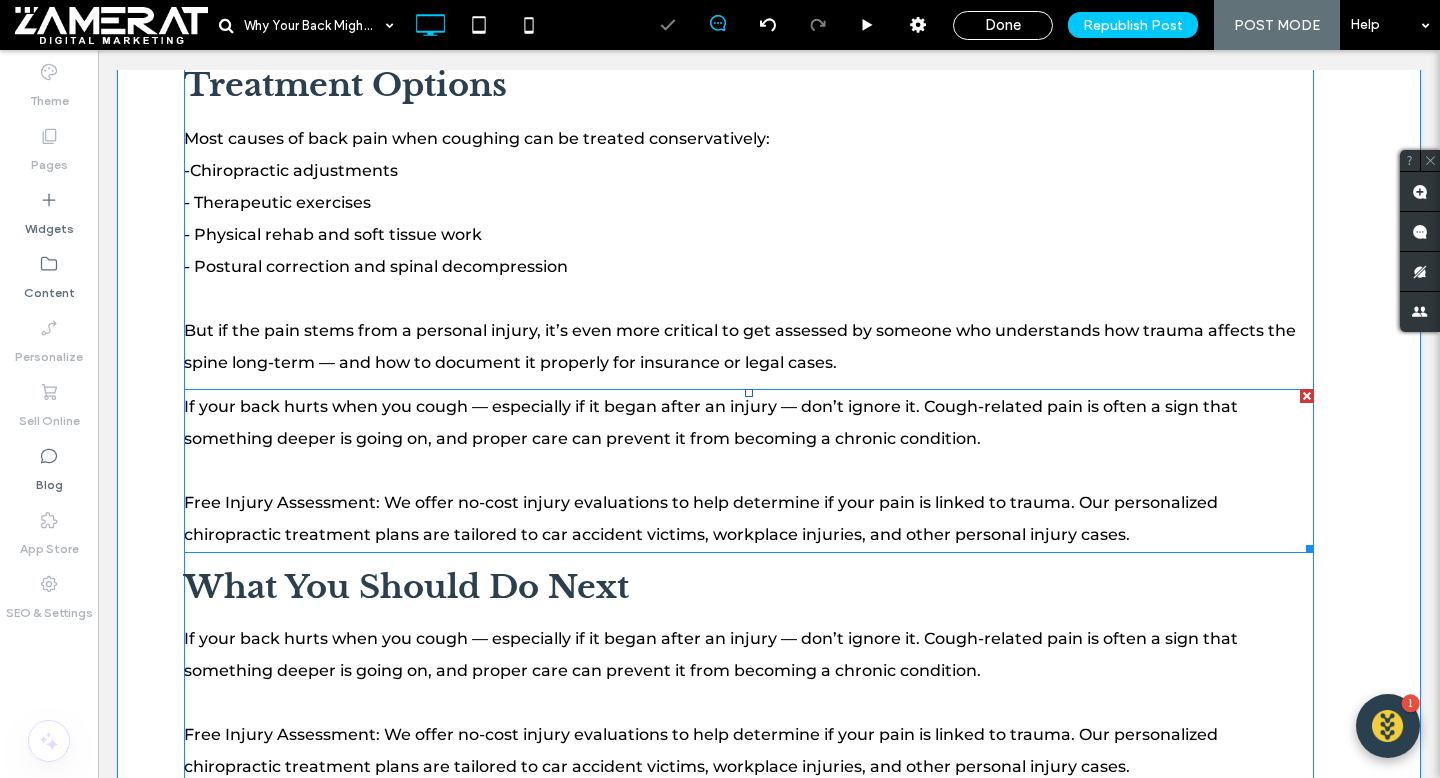 click at bounding box center [1307, 396] 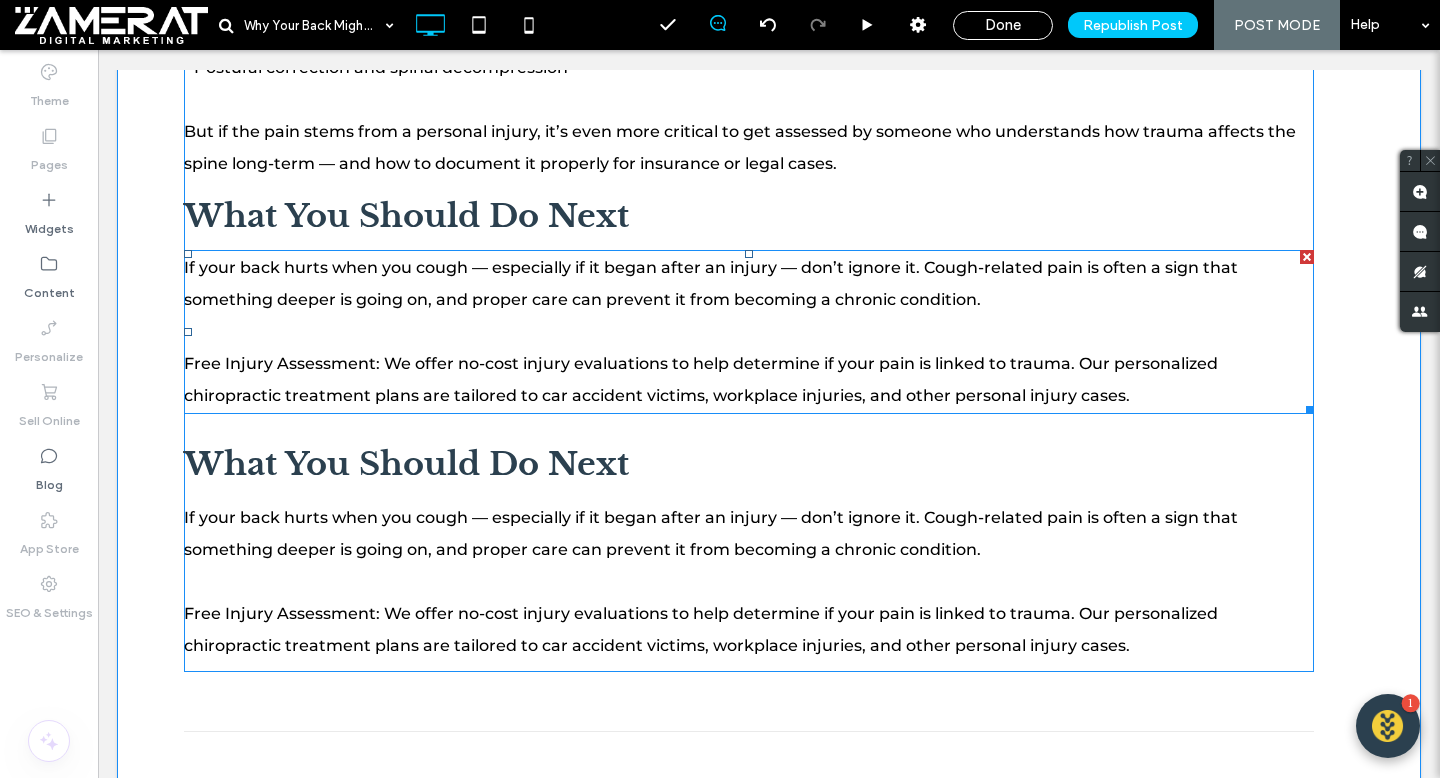 scroll, scrollTop: 2843, scrollLeft: 0, axis: vertical 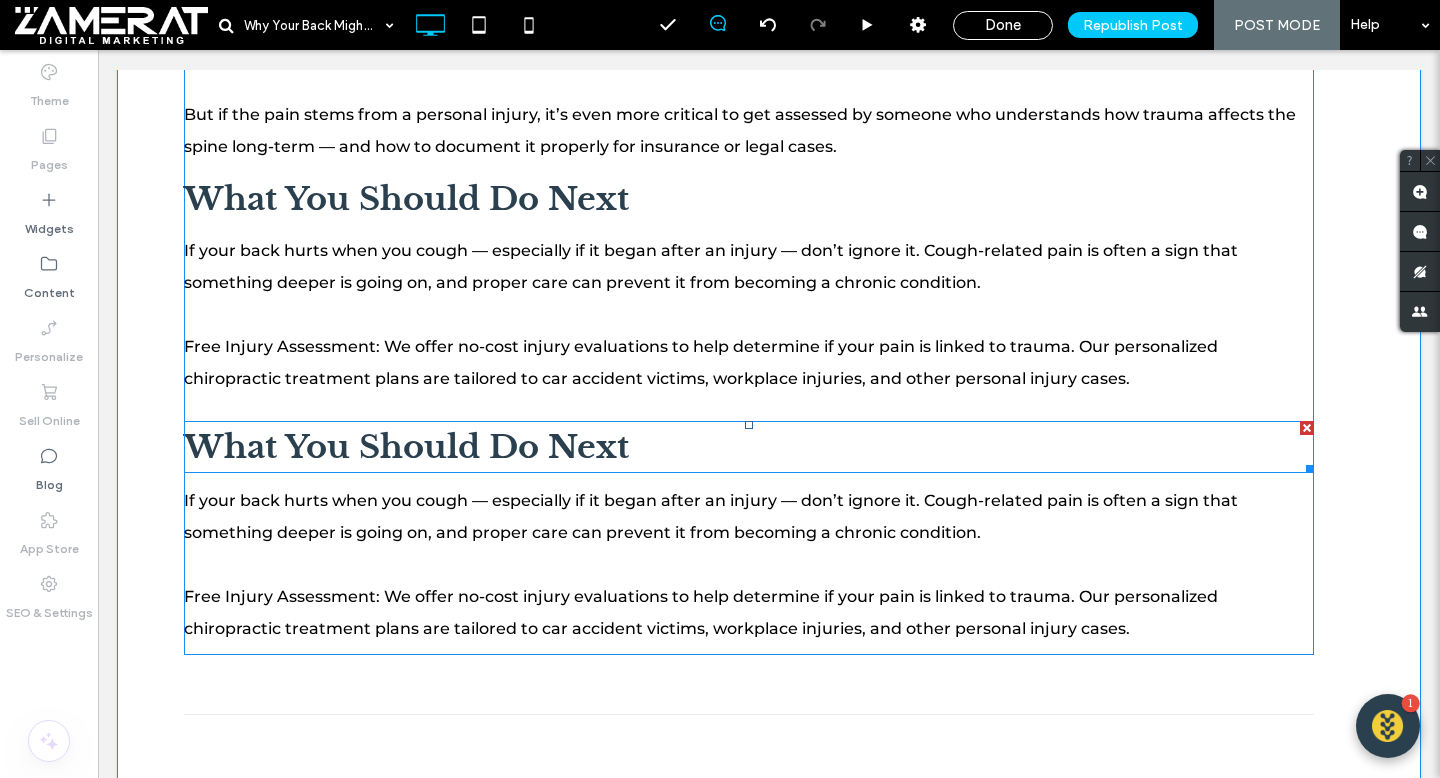 click on "What You Should Do Next" at bounding box center [406, 447] 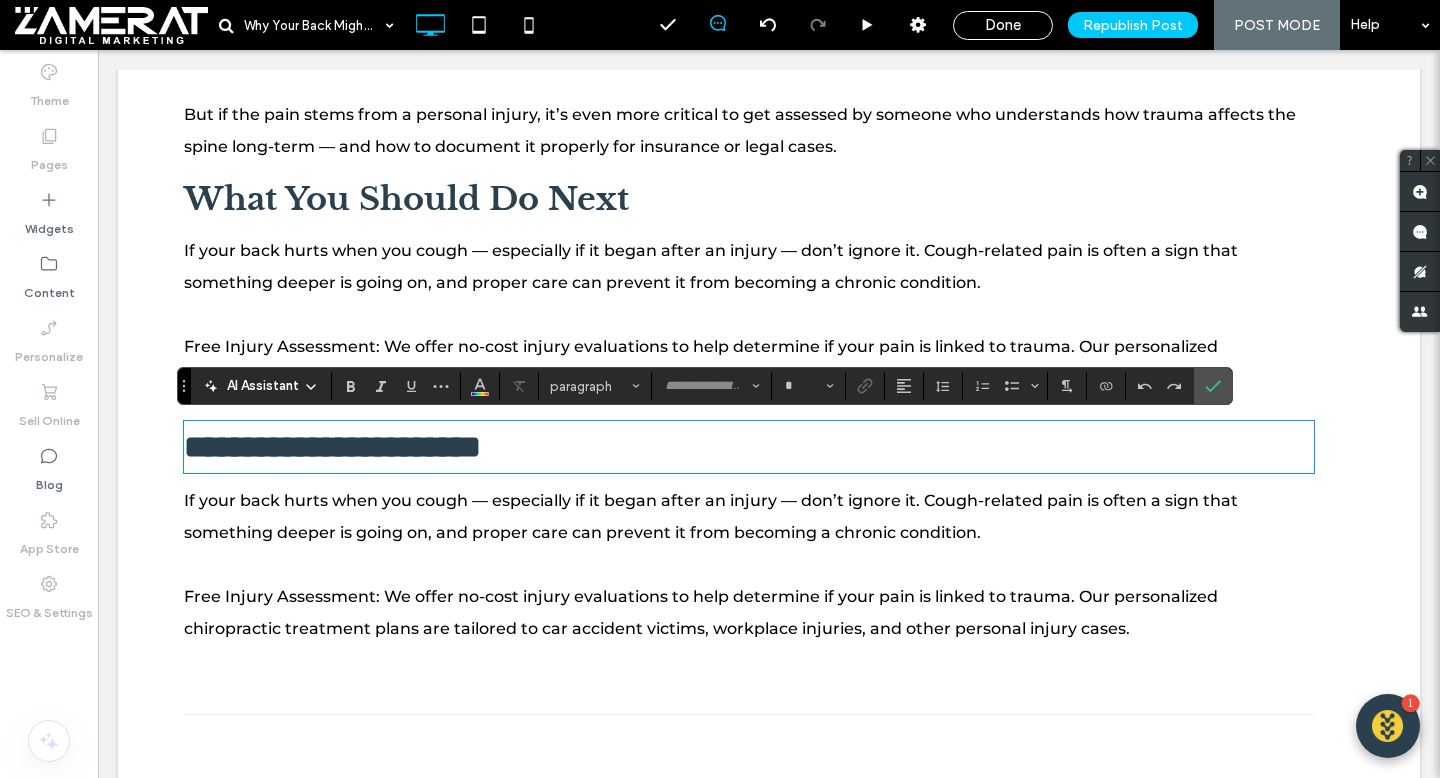 click on "**********" at bounding box center (332, 447) 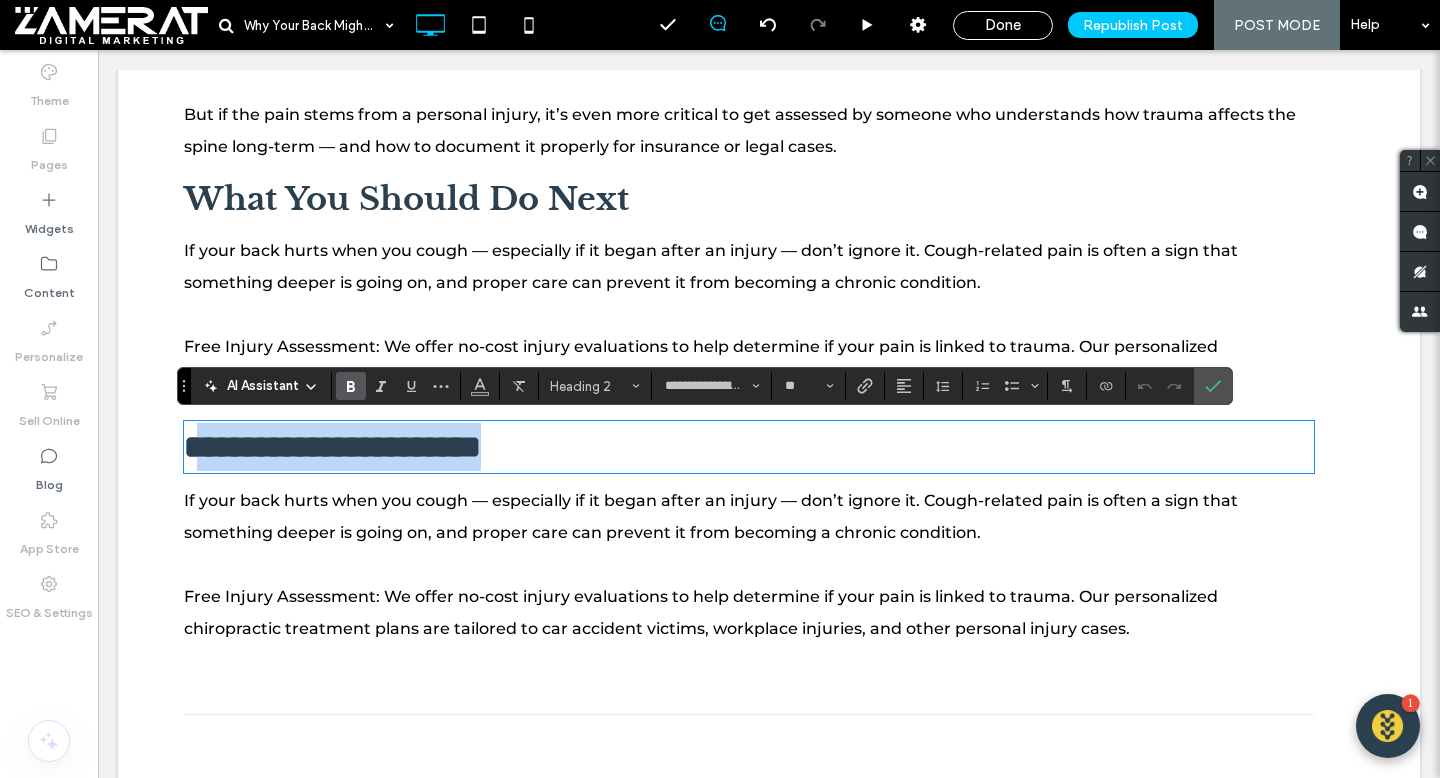 drag, startPoint x: 638, startPoint y: 447, endPoint x: 222, endPoint y: 444, distance: 416.0108 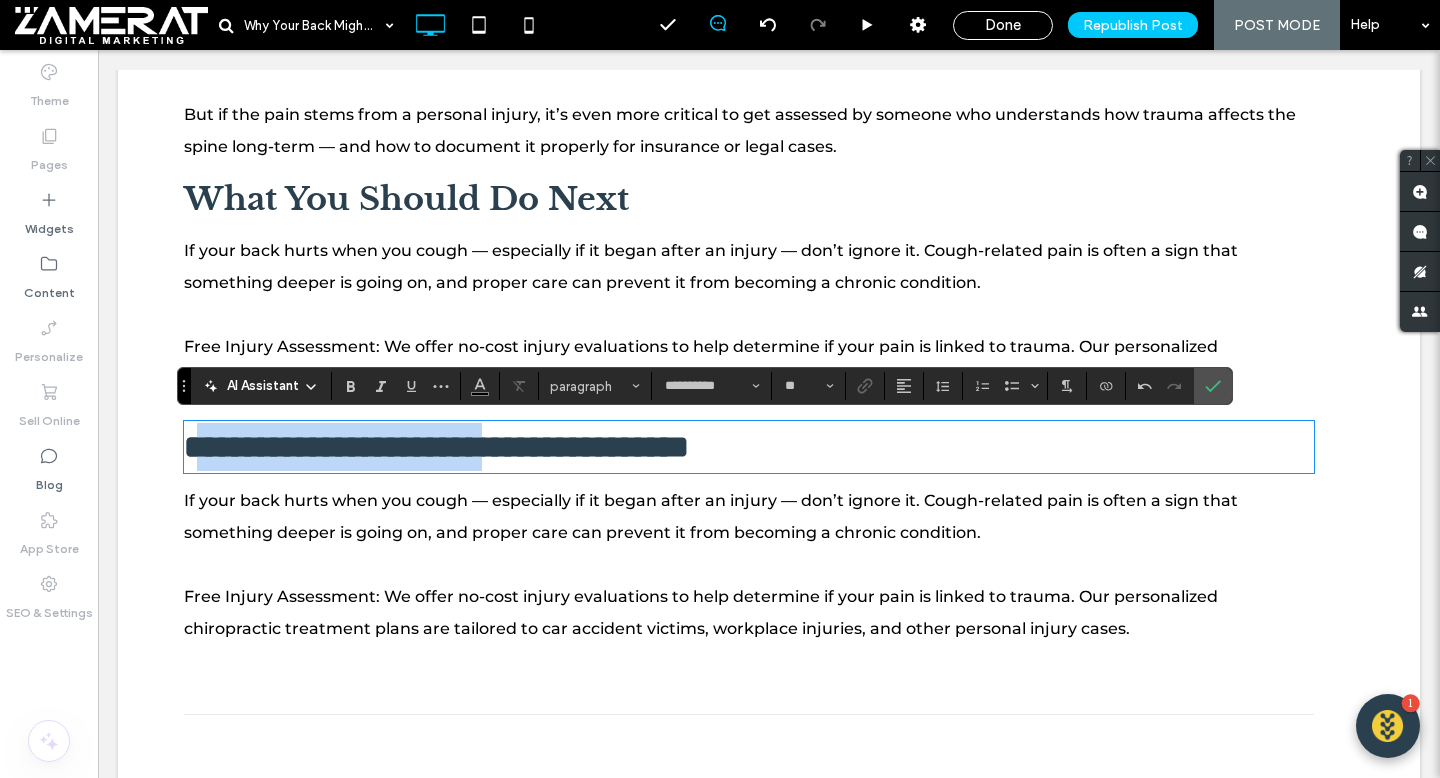 scroll, scrollTop: 0, scrollLeft: 0, axis: both 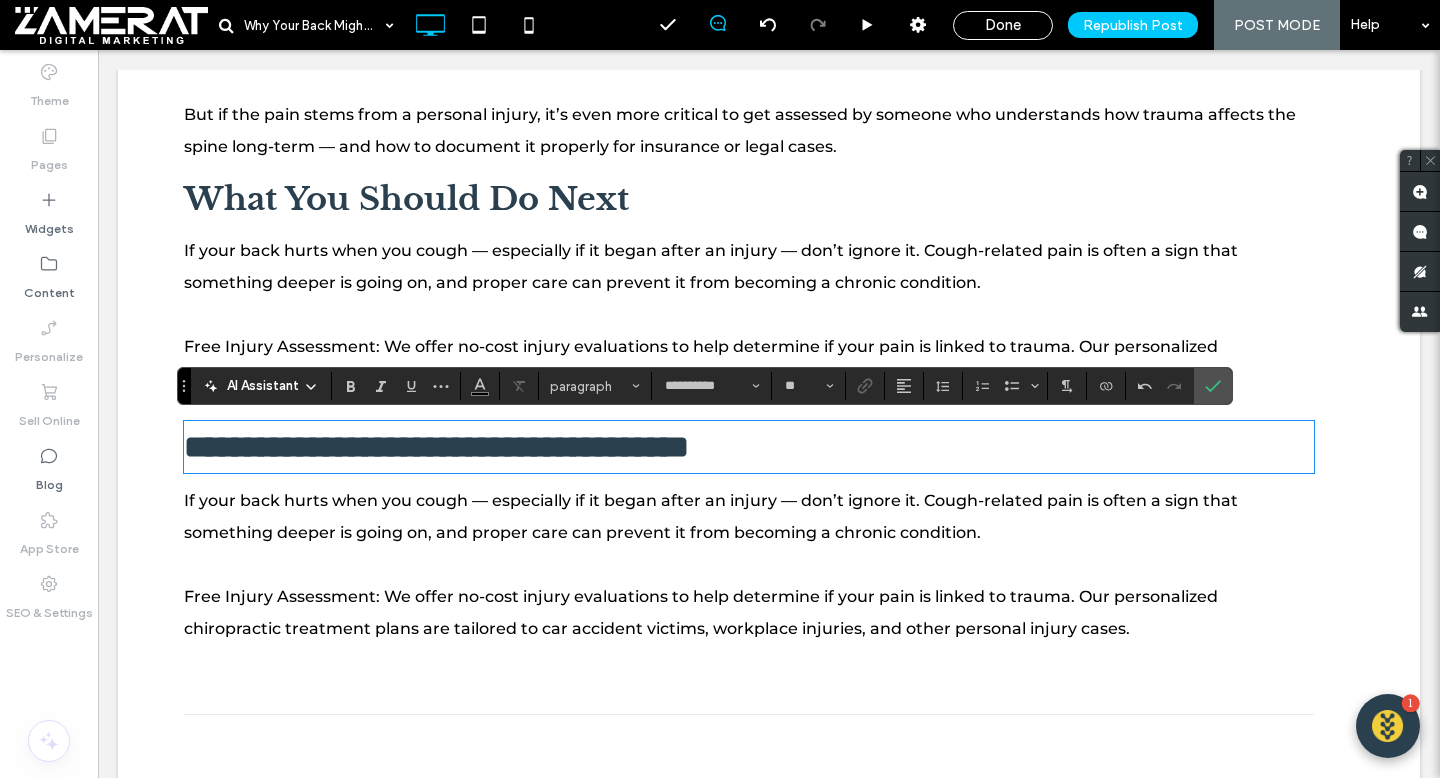 type on "**********" 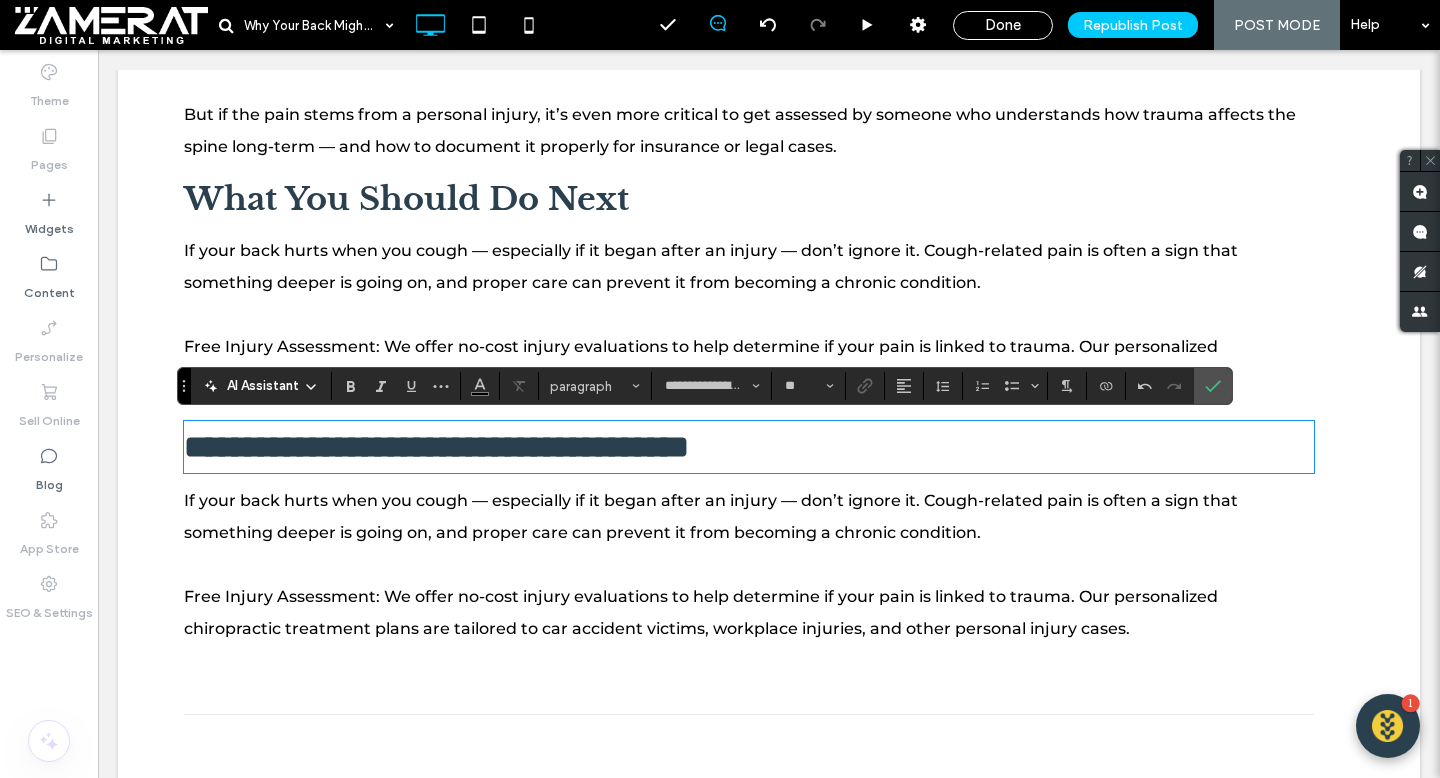 click on "**********" at bounding box center [436, 447] 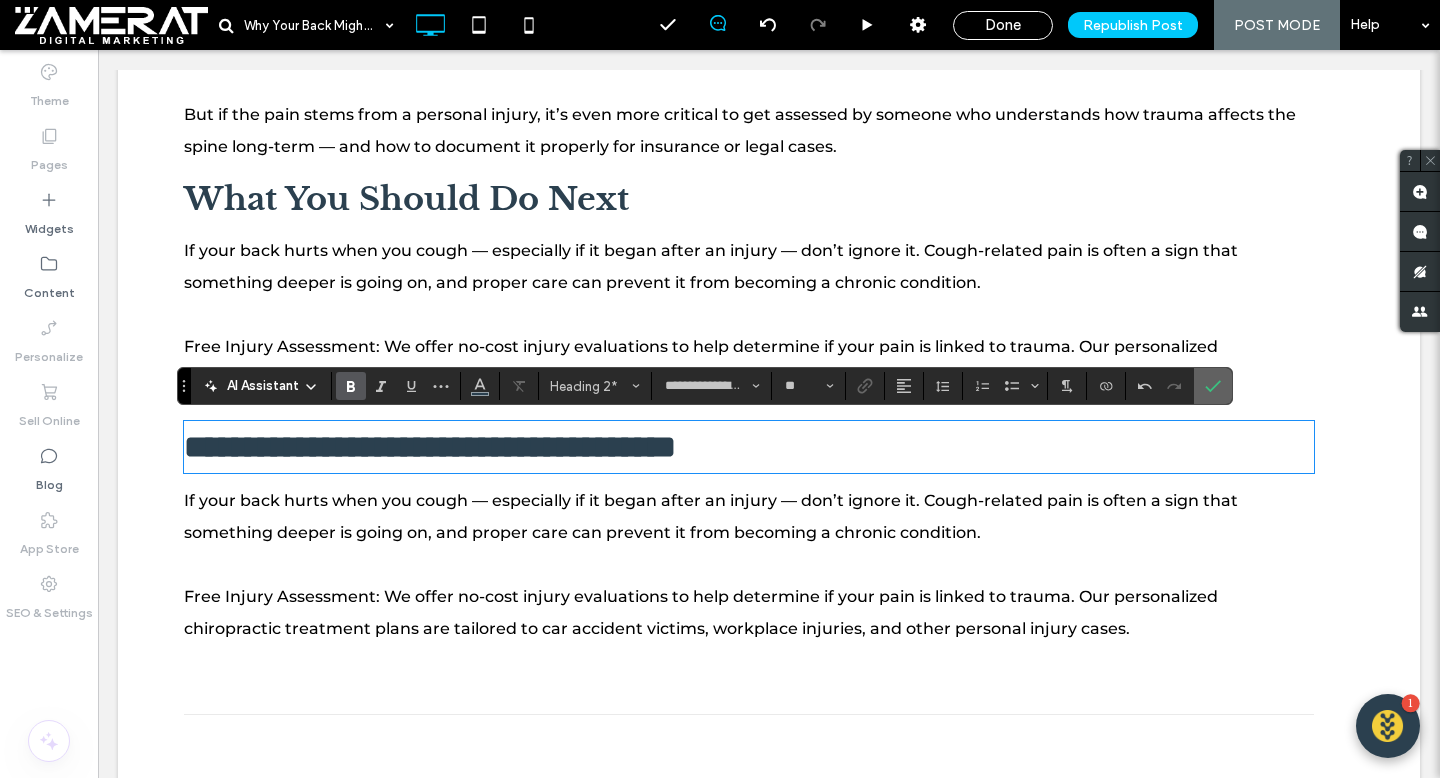 click 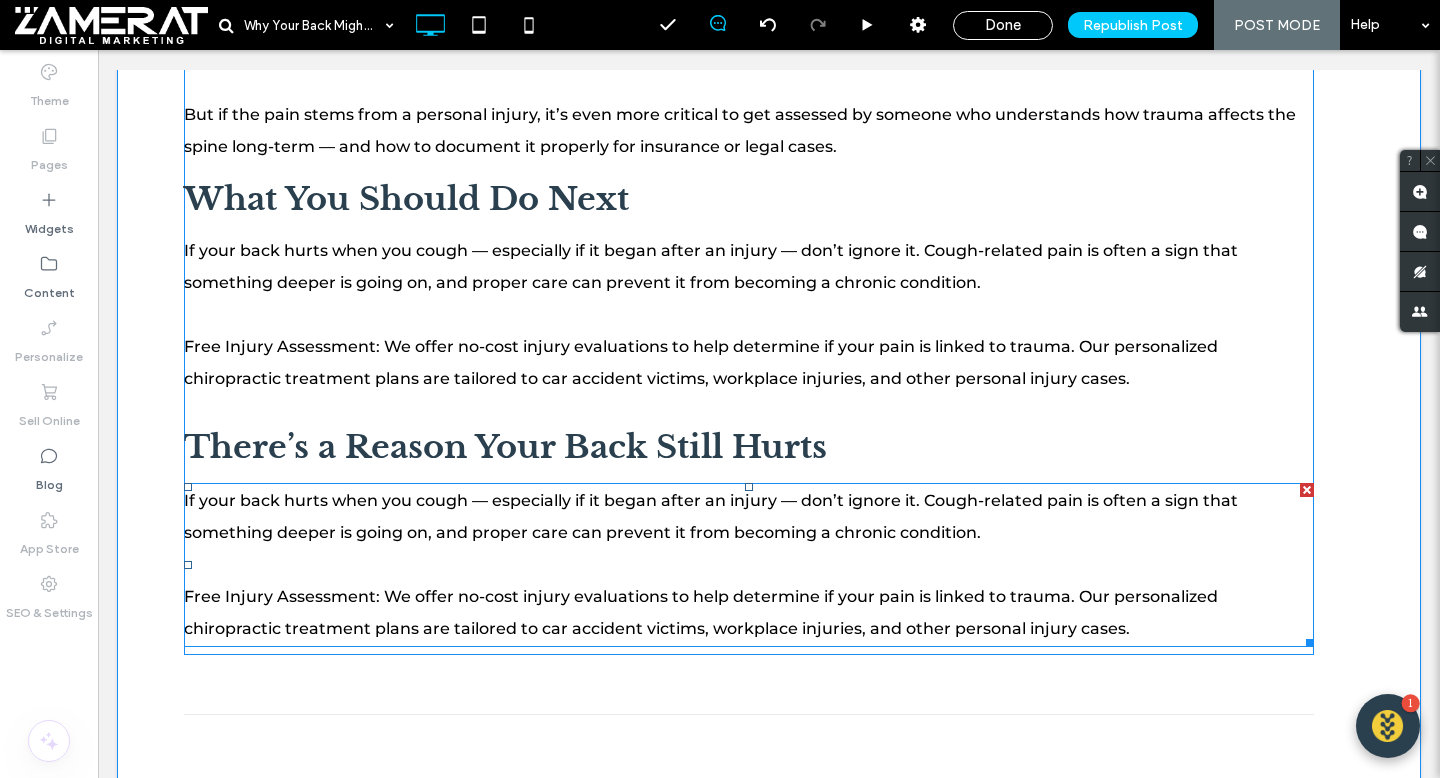 click on "If your back hurts when you cough — especially if it began after an injury — don’t ignore it. Cough-related pain is often a sign that something deeper is going on, and proper care can prevent it from becoming a chronic condition. Free Injury Assessment: We offer no-cost injury evaluations to help determine if your pain is linked to trauma. Our personalized chiropractic treatment plans are tailored to car accident victims, workplace injuries, and other personal injury cases." at bounding box center [749, 565] 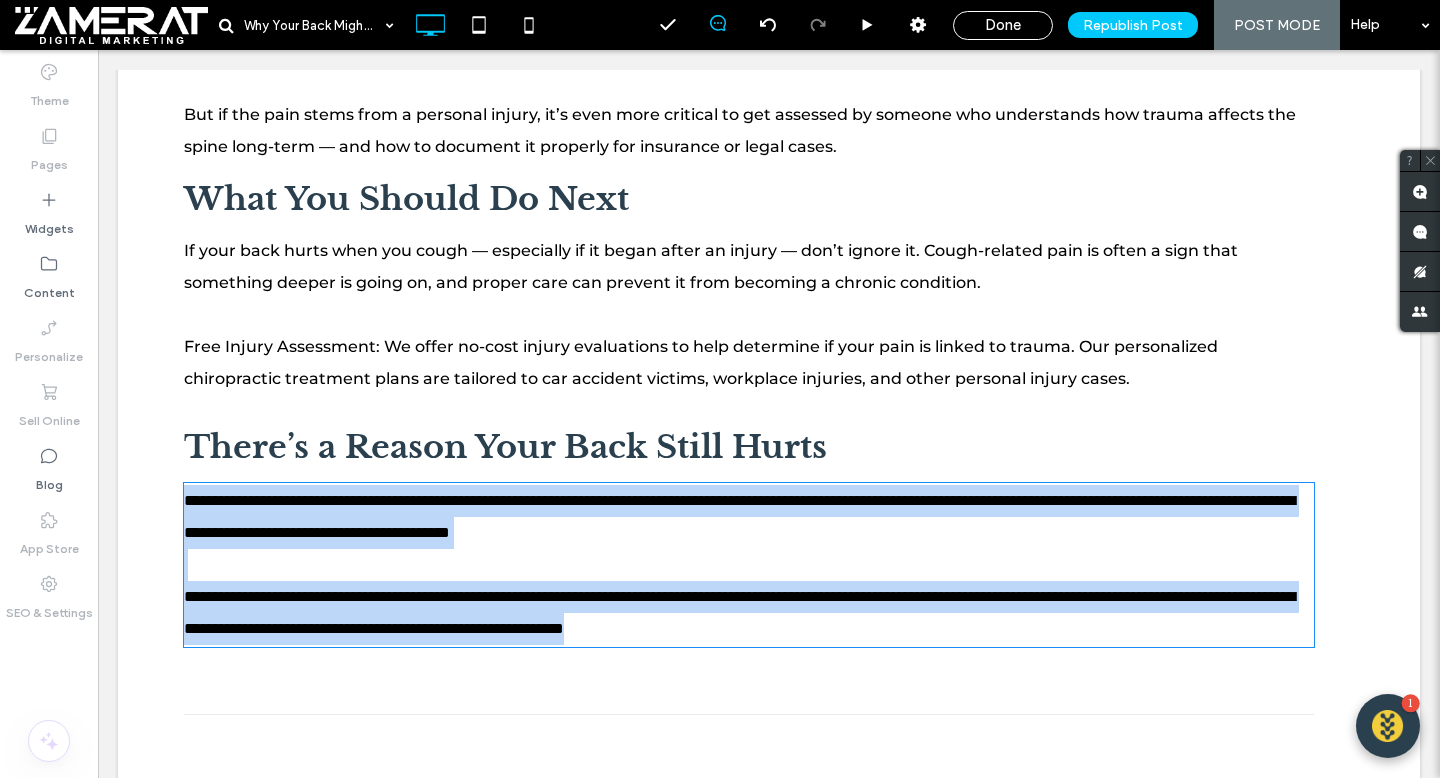 type on "**********" 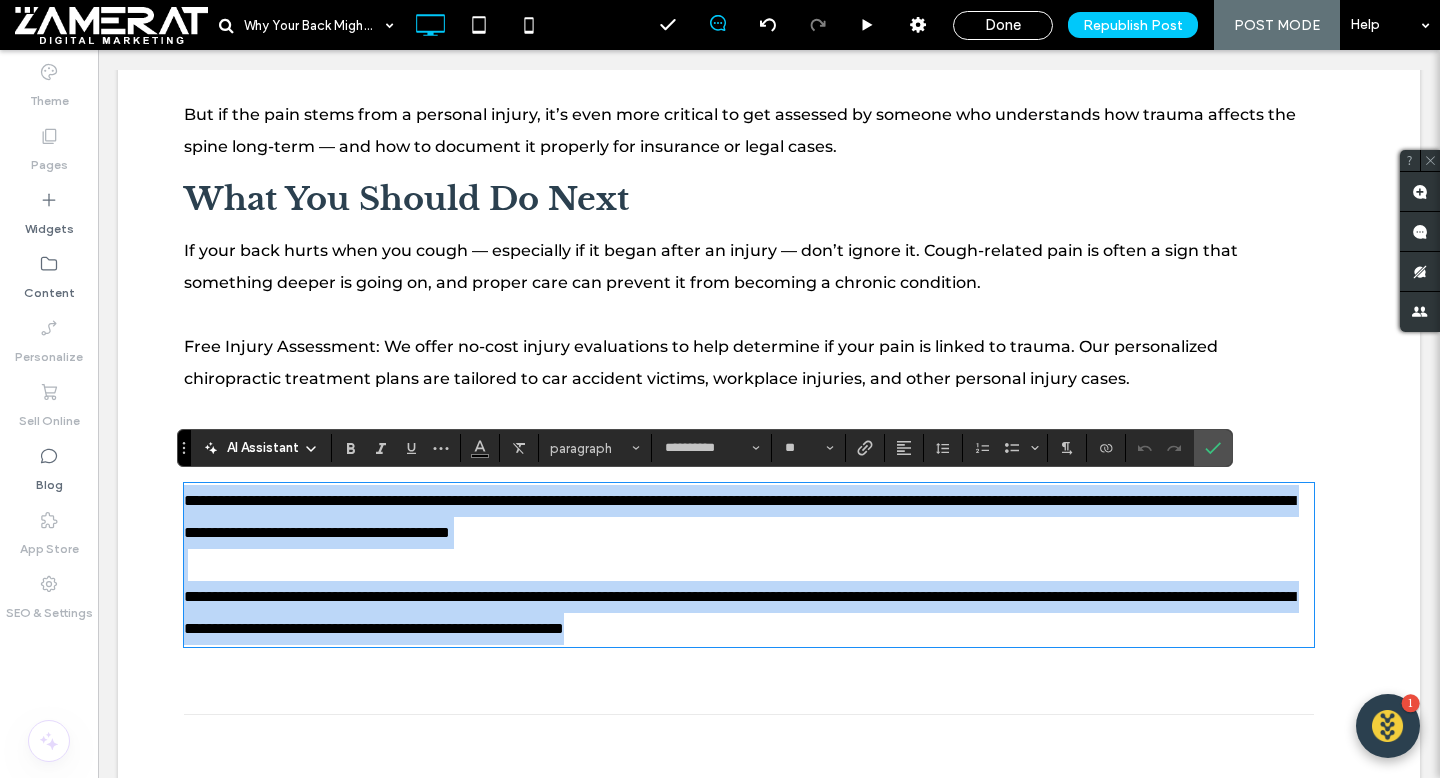 scroll, scrollTop: 0, scrollLeft: 0, axis: both 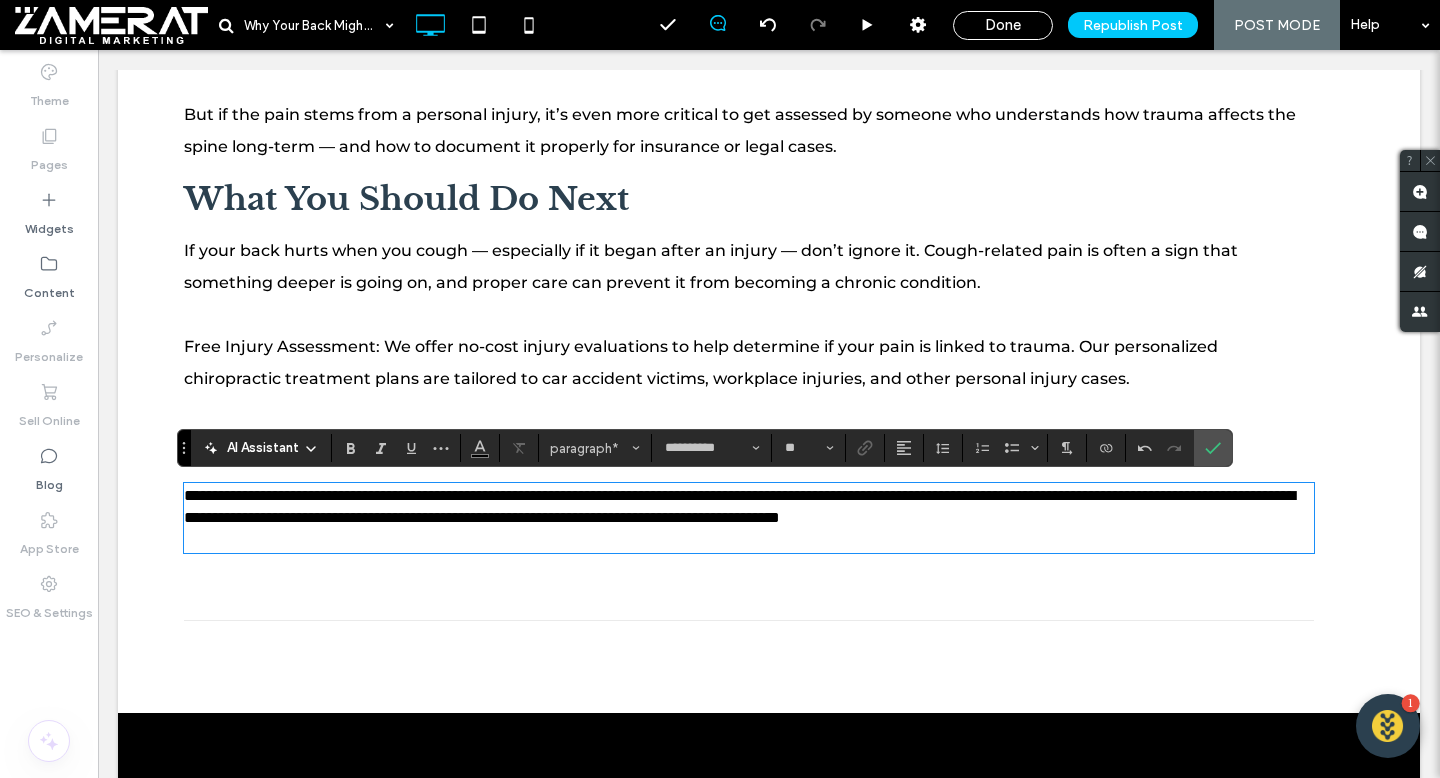 click on "**********" at bounding box center (739, 506) 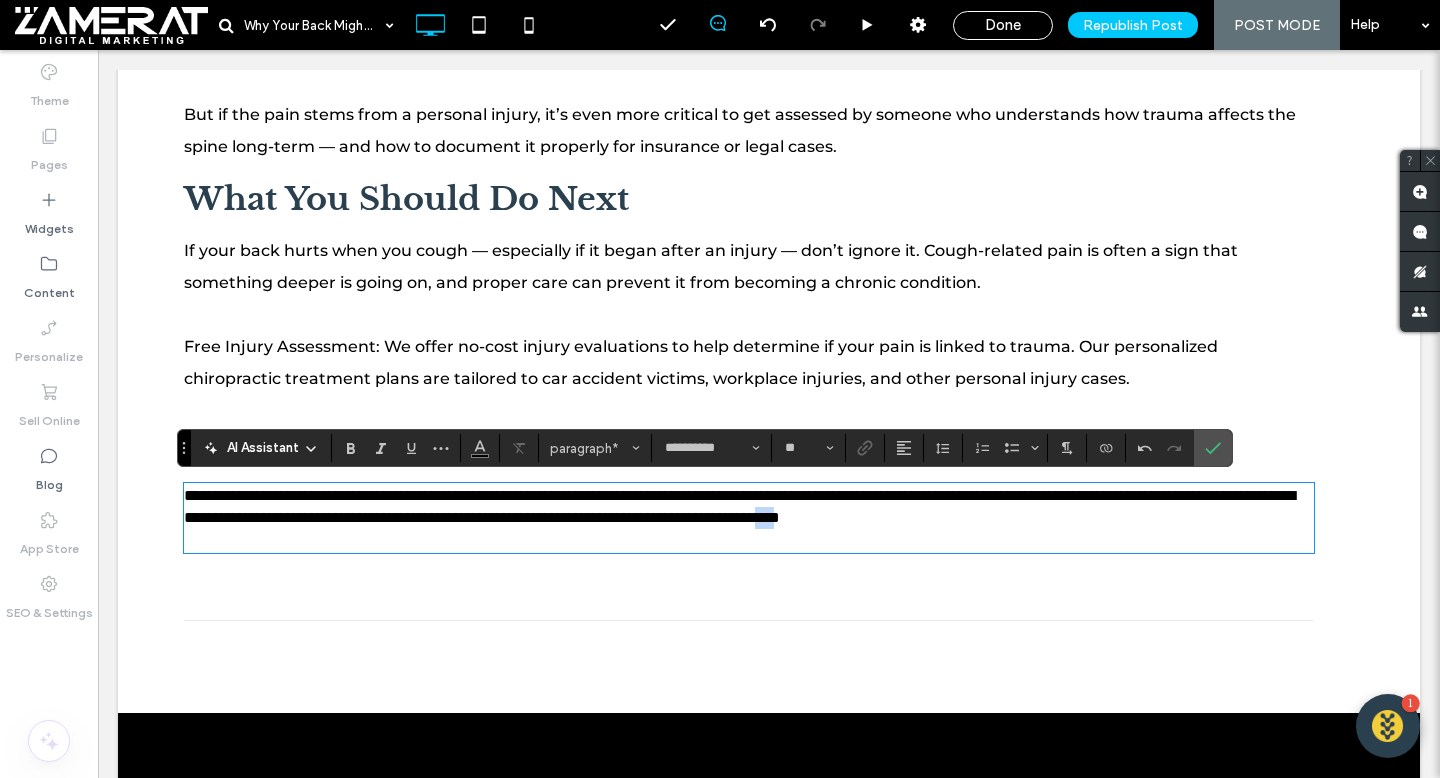 click on "**********" at bounding box center (739, 506) 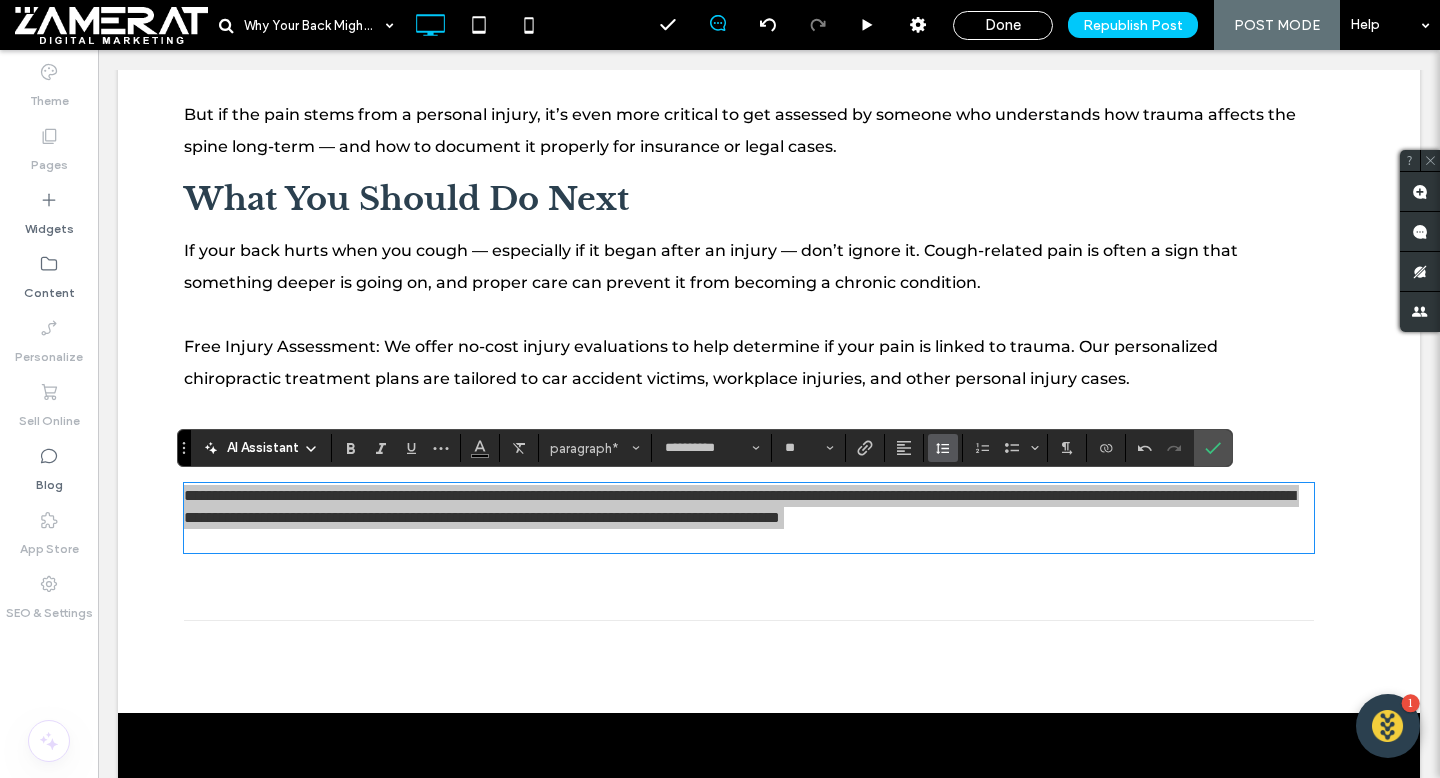 click 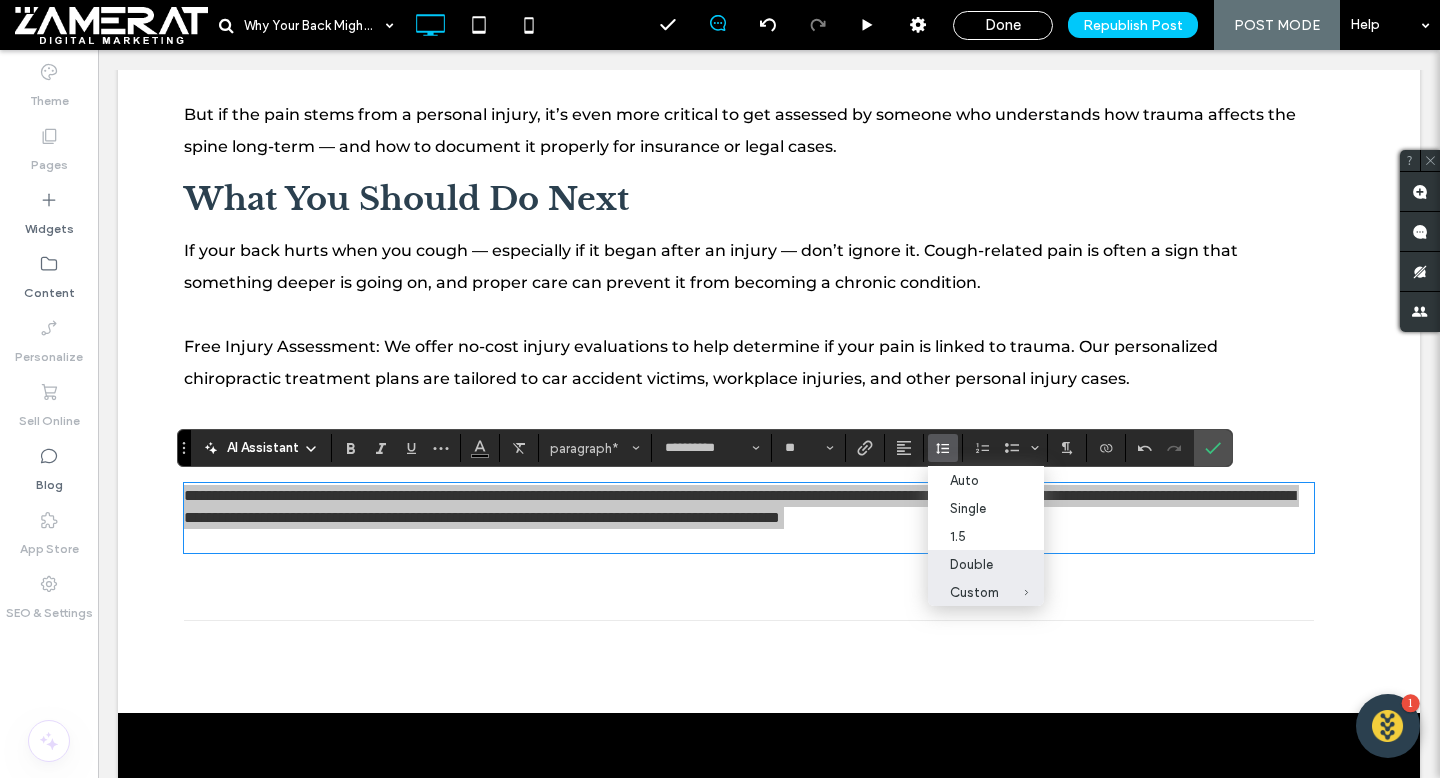 click on "Double" at bounding box center [974, 564] 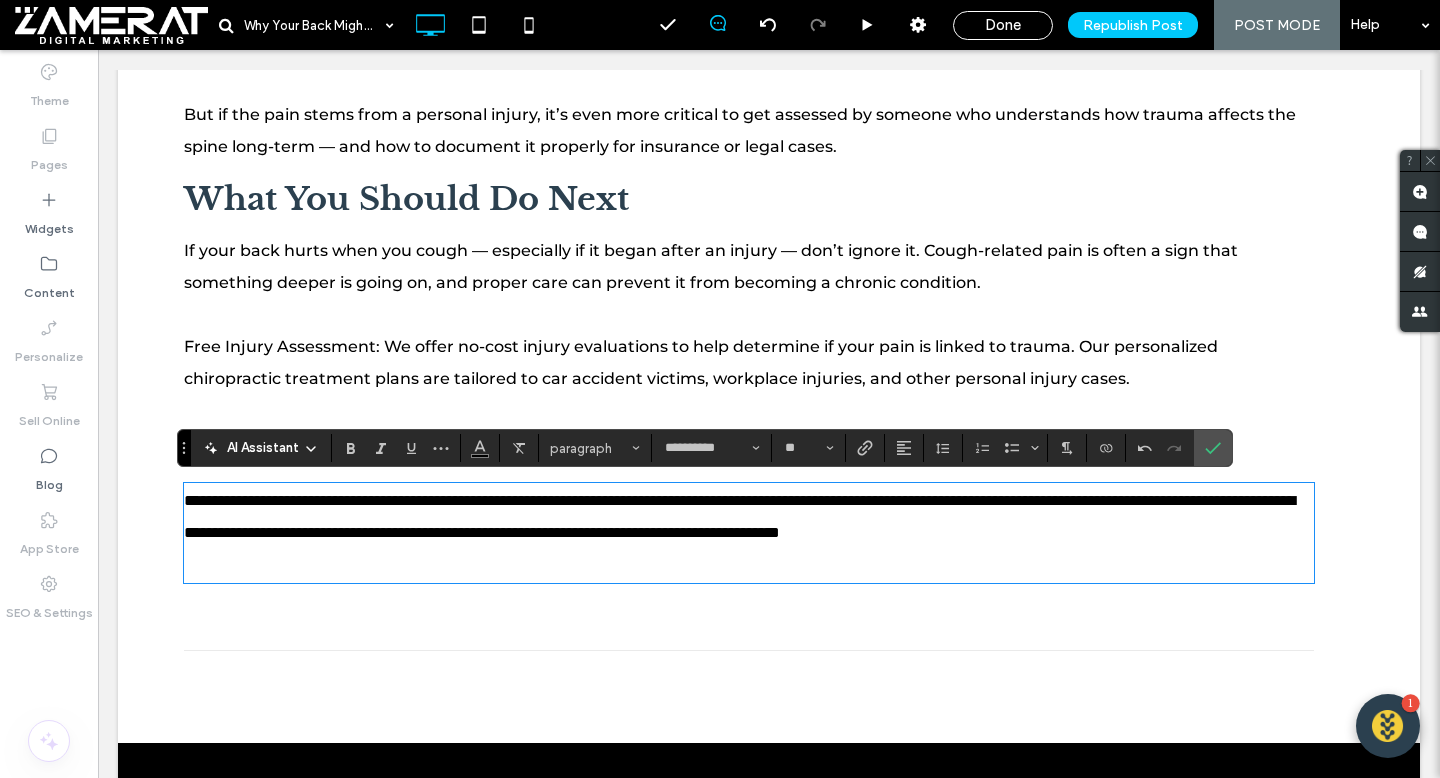 click on "**********" at bounding box center (749, 533) 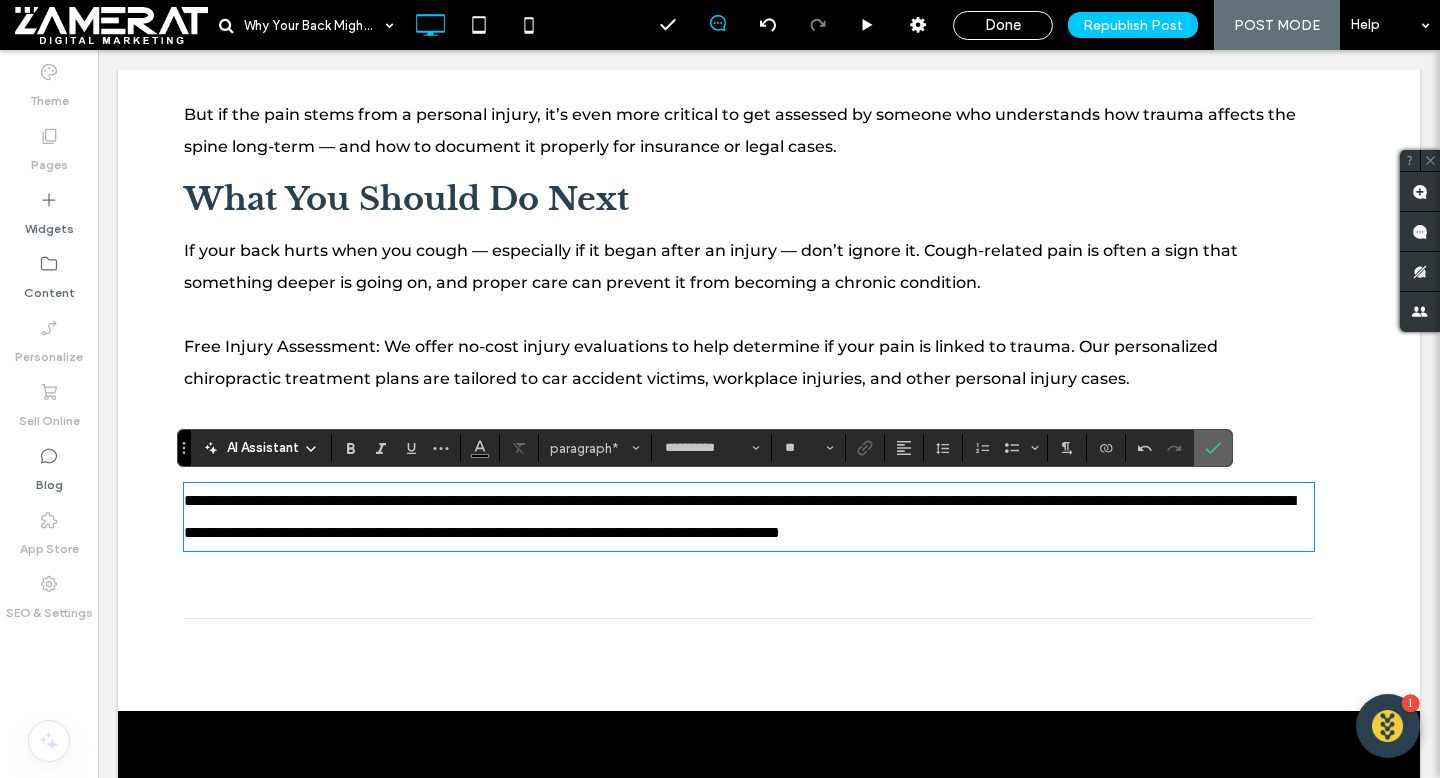 click 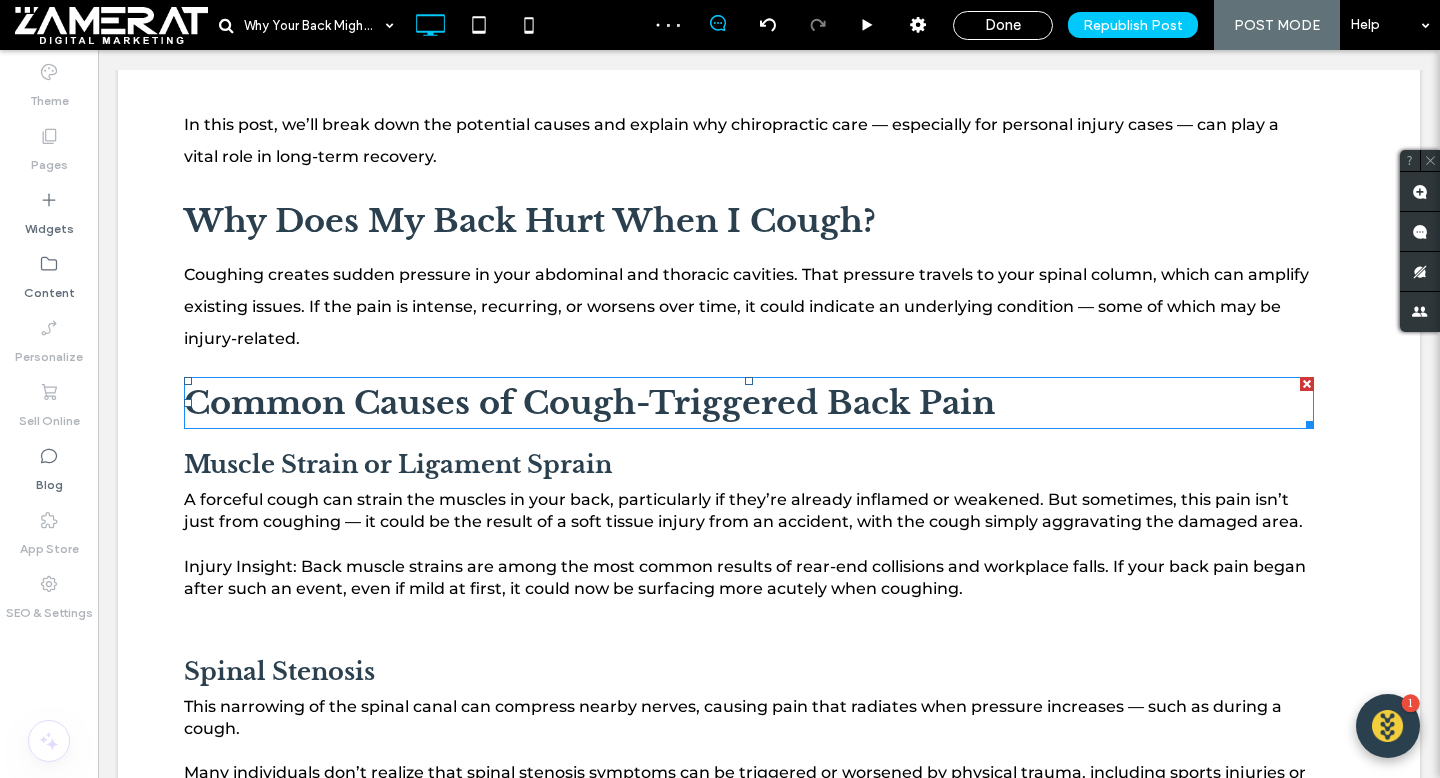 scroll, scrollTop: 1138, scrollLeft: 0, axis: vertical 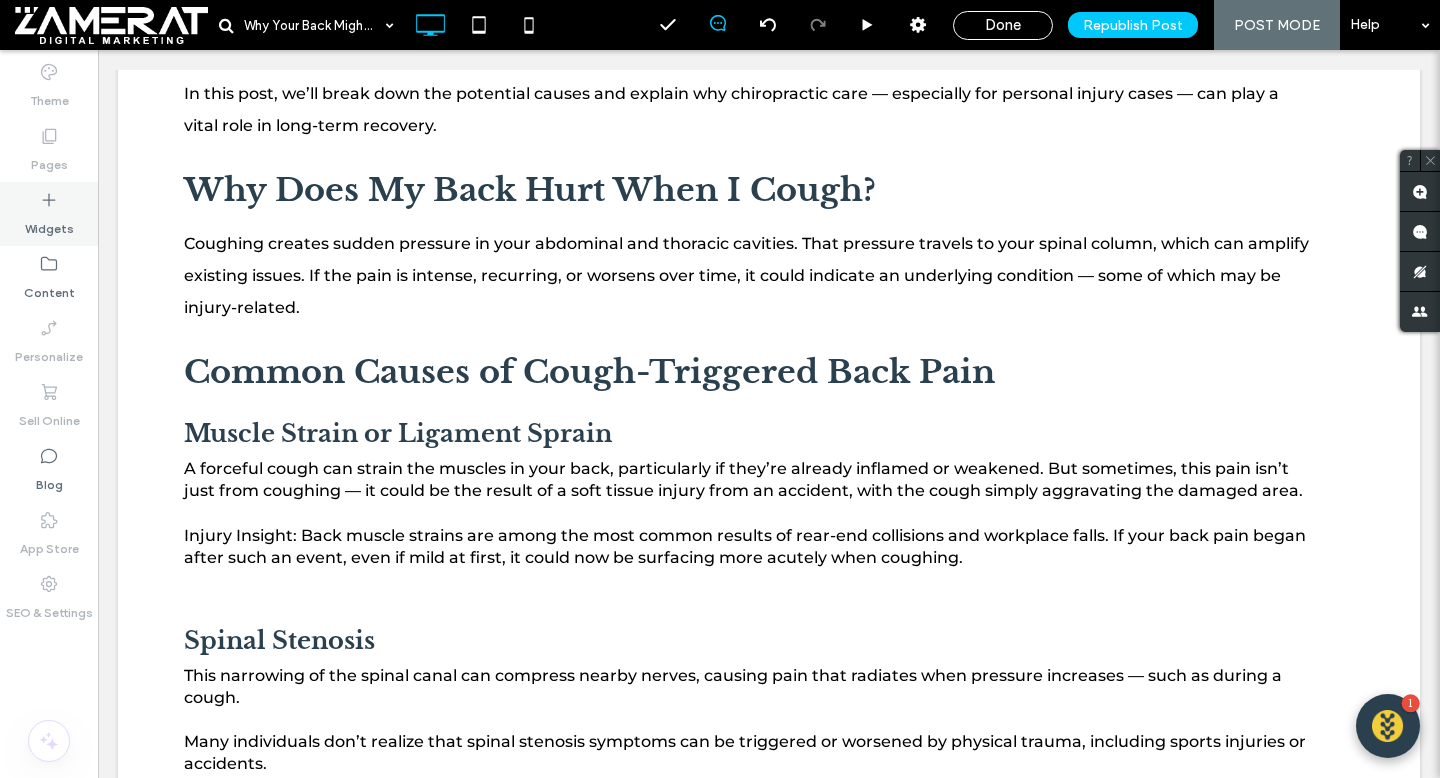 click 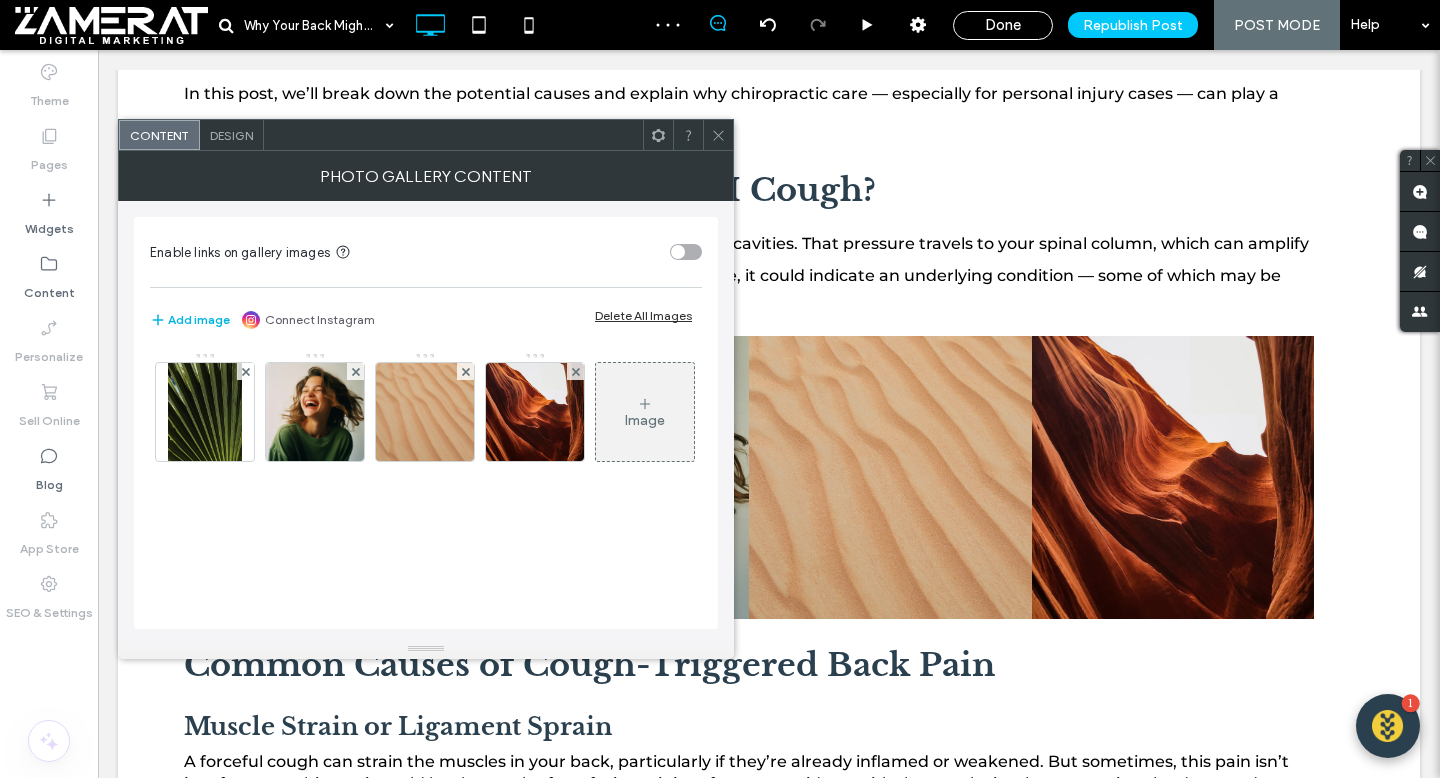click on "Add image" at bounding box center (190, 320) 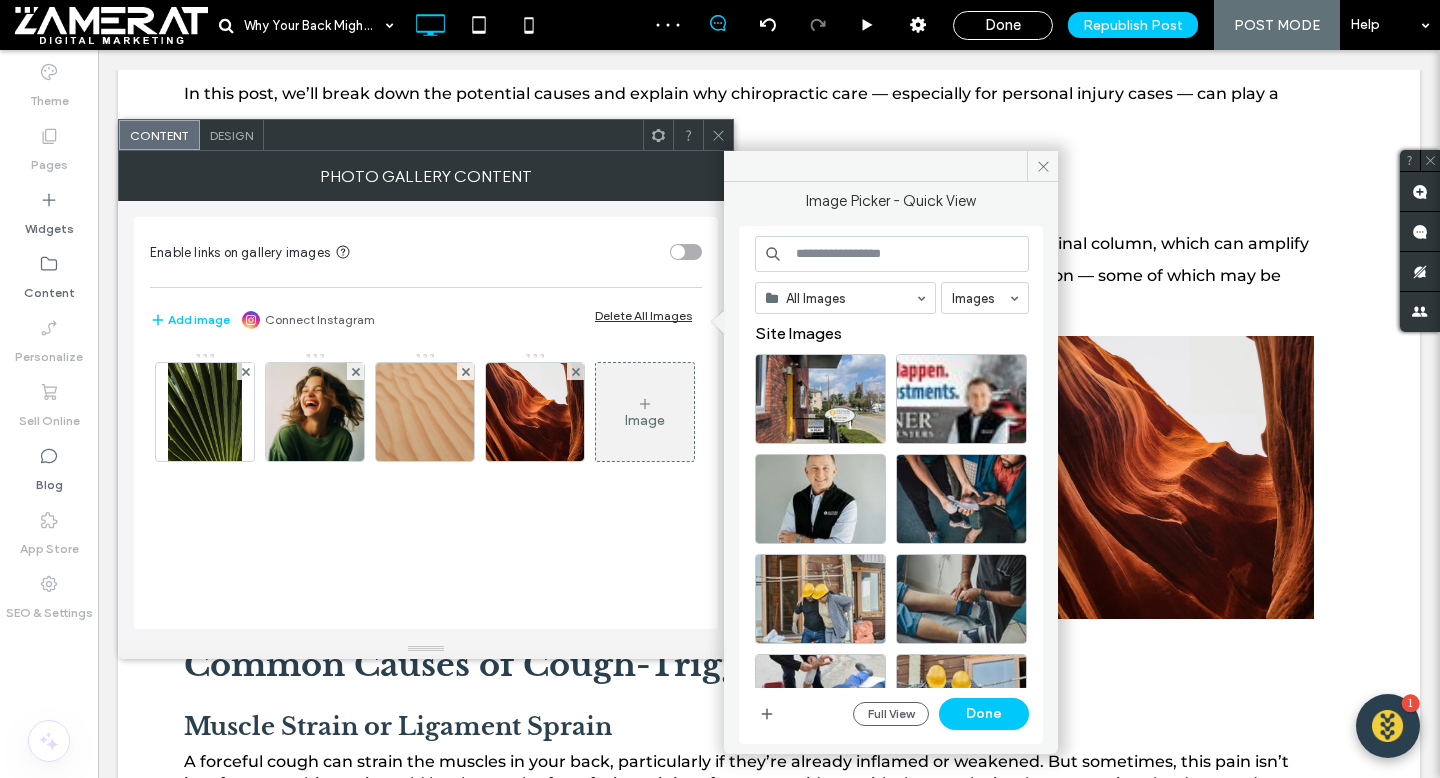 click at bounding box center (892, 254) 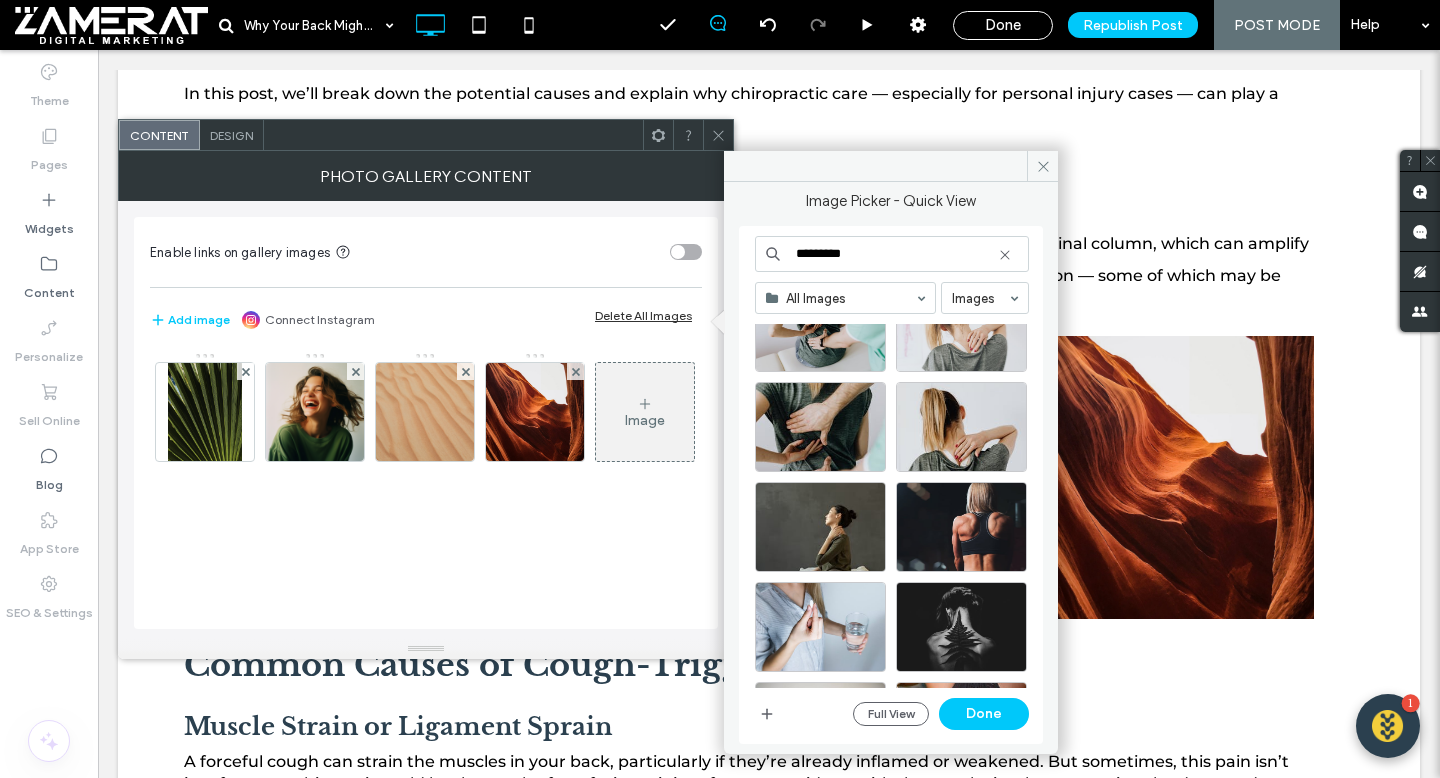 scroll, scrollTop: 0, scrollLeft: 0, axis: both 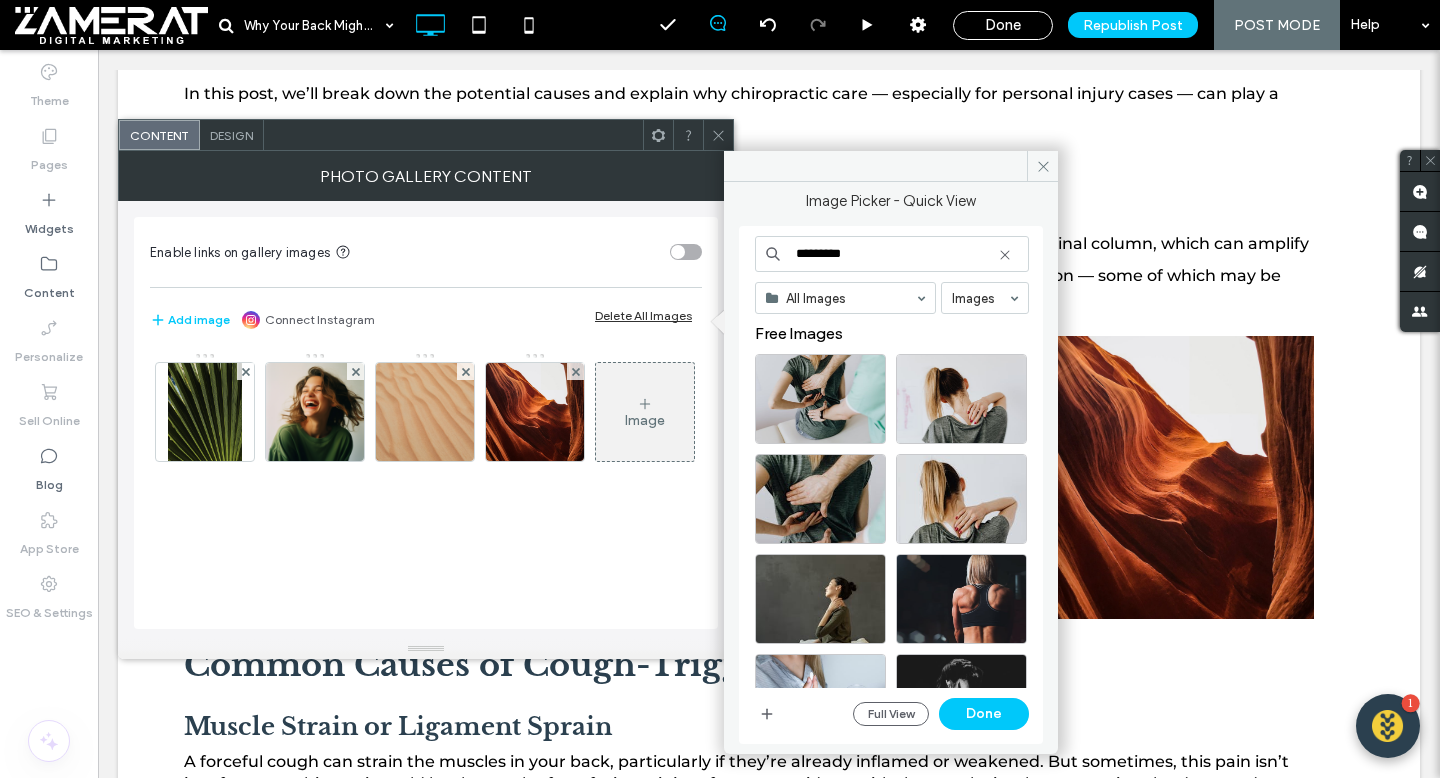 type on "*********" 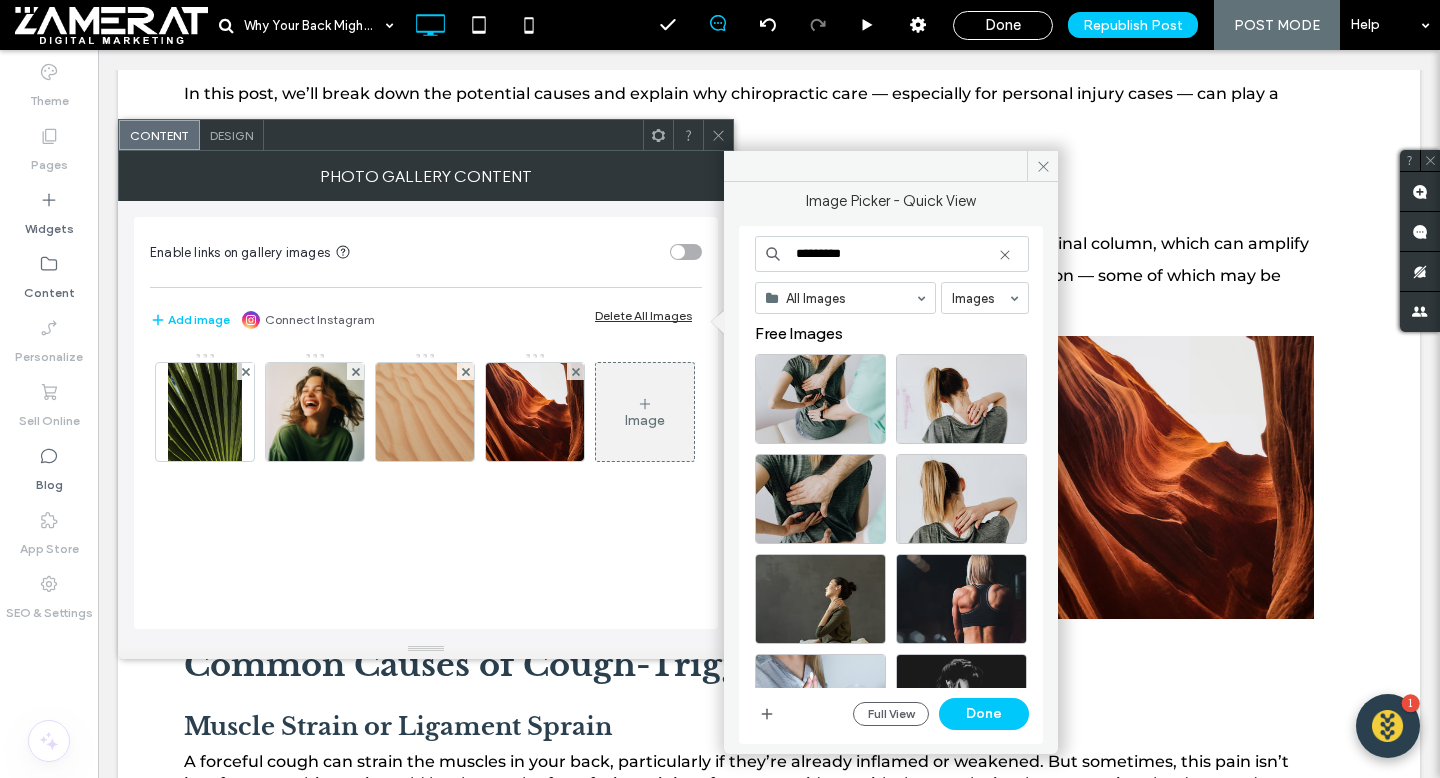 click 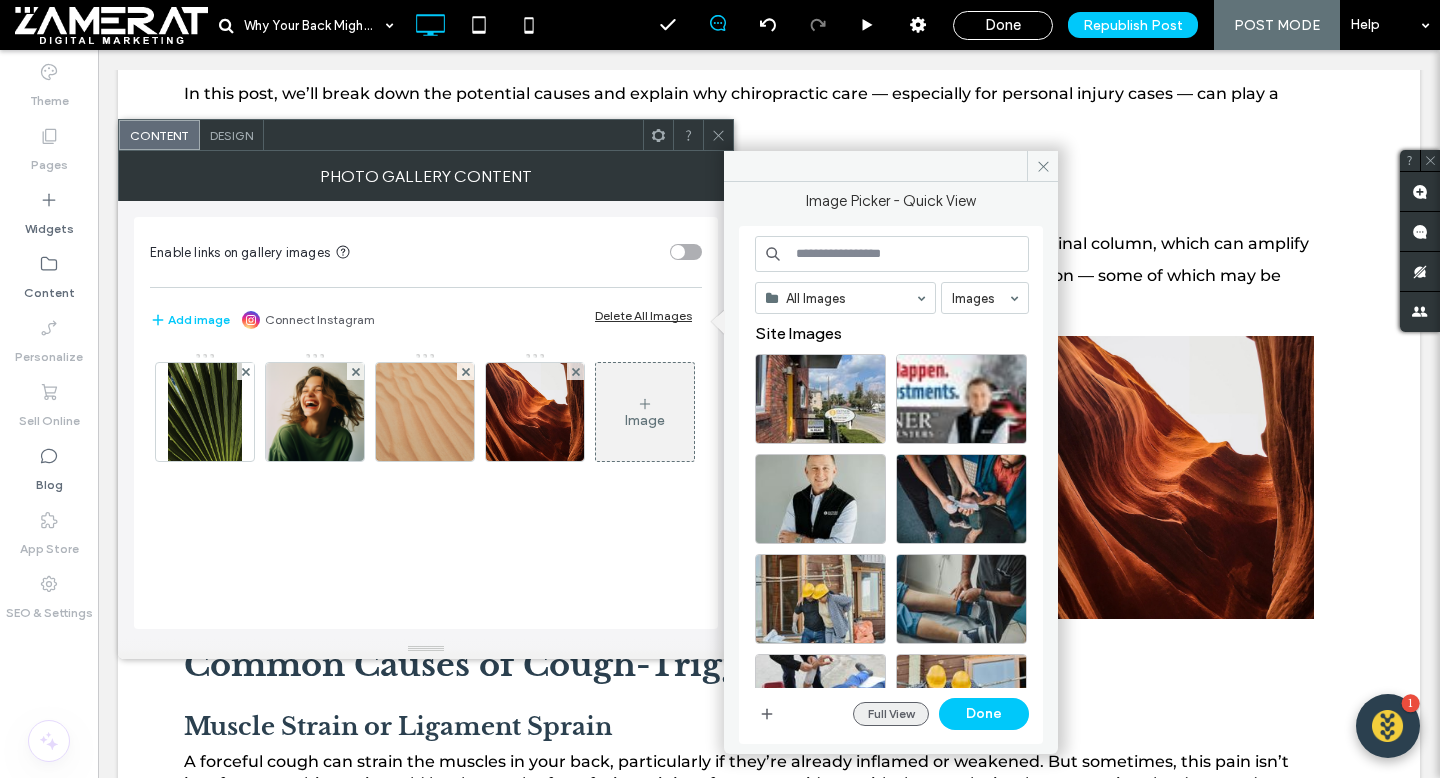 click on "Full View" at bounding box center (891, 714) 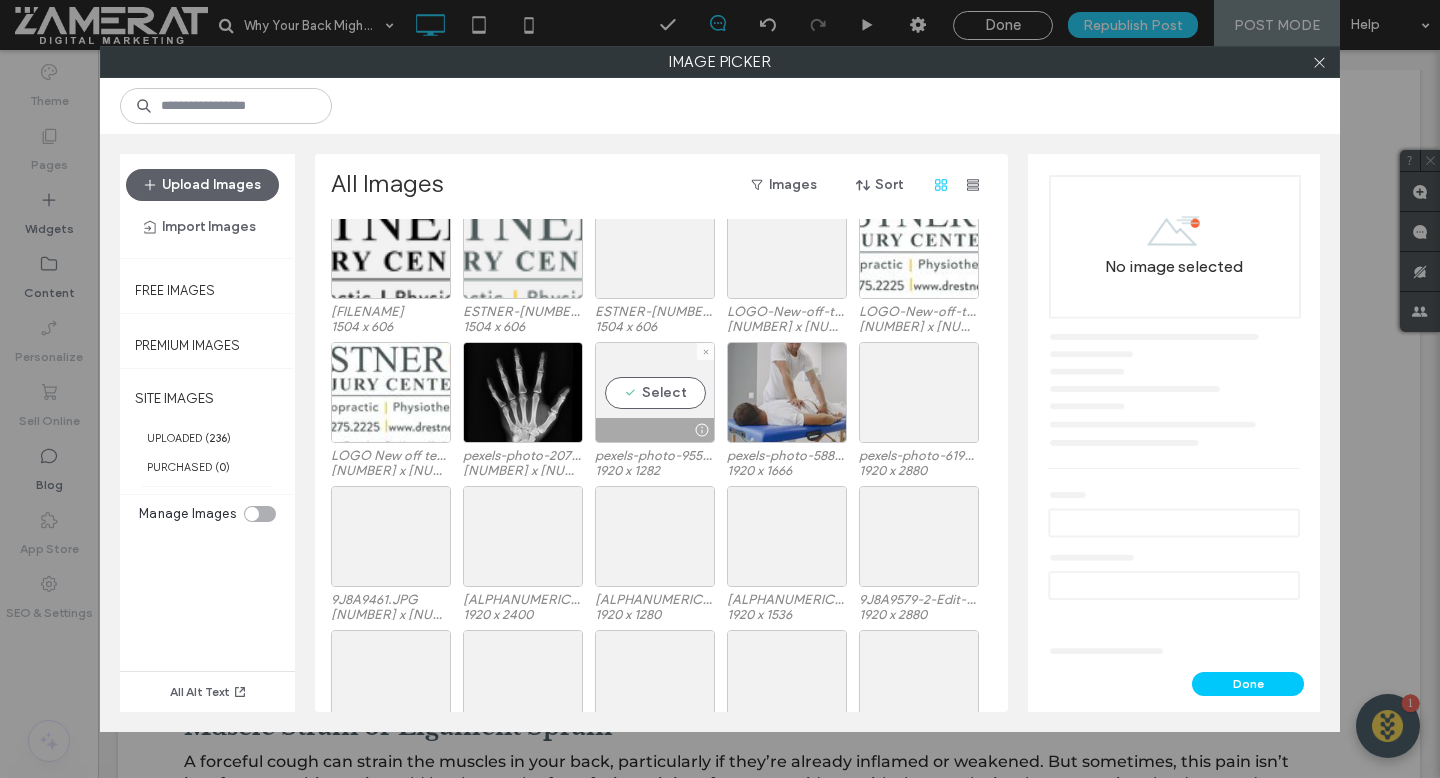 scroll, scrollTop: 931, scrollLeft: 0, axis: vertical 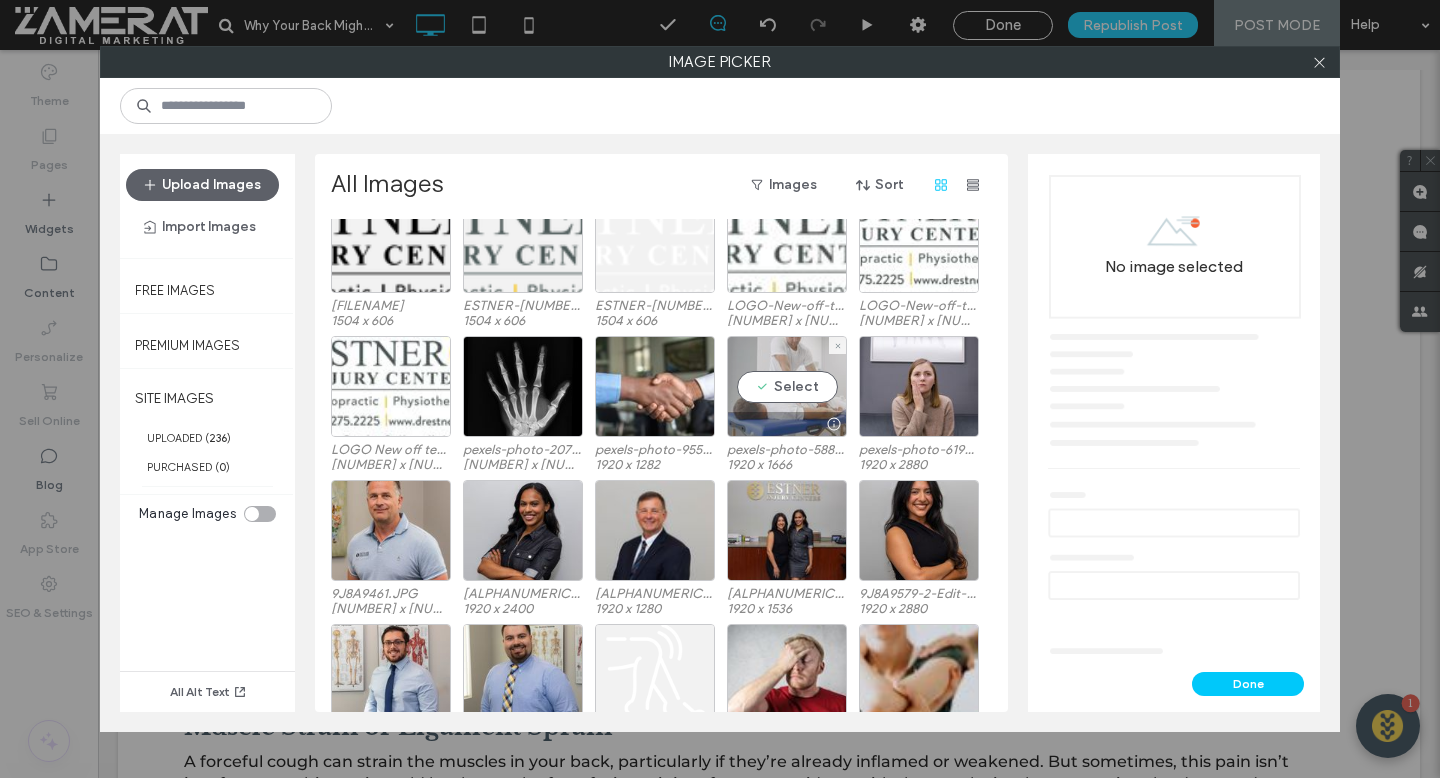 click on "Select" at bounding box center [787, 386] 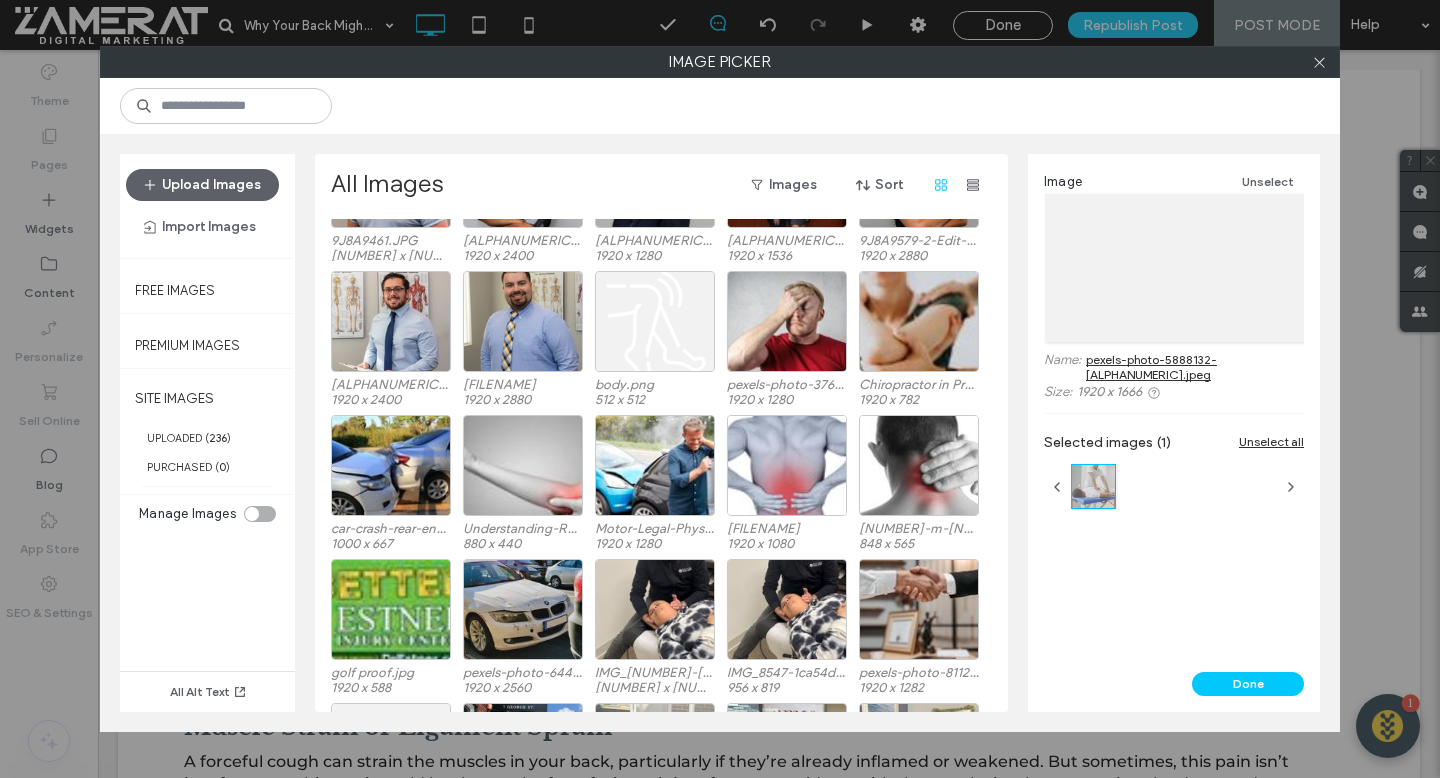 scroll, scrollTop: 1287, scrollLeft: 0, axis: vertical 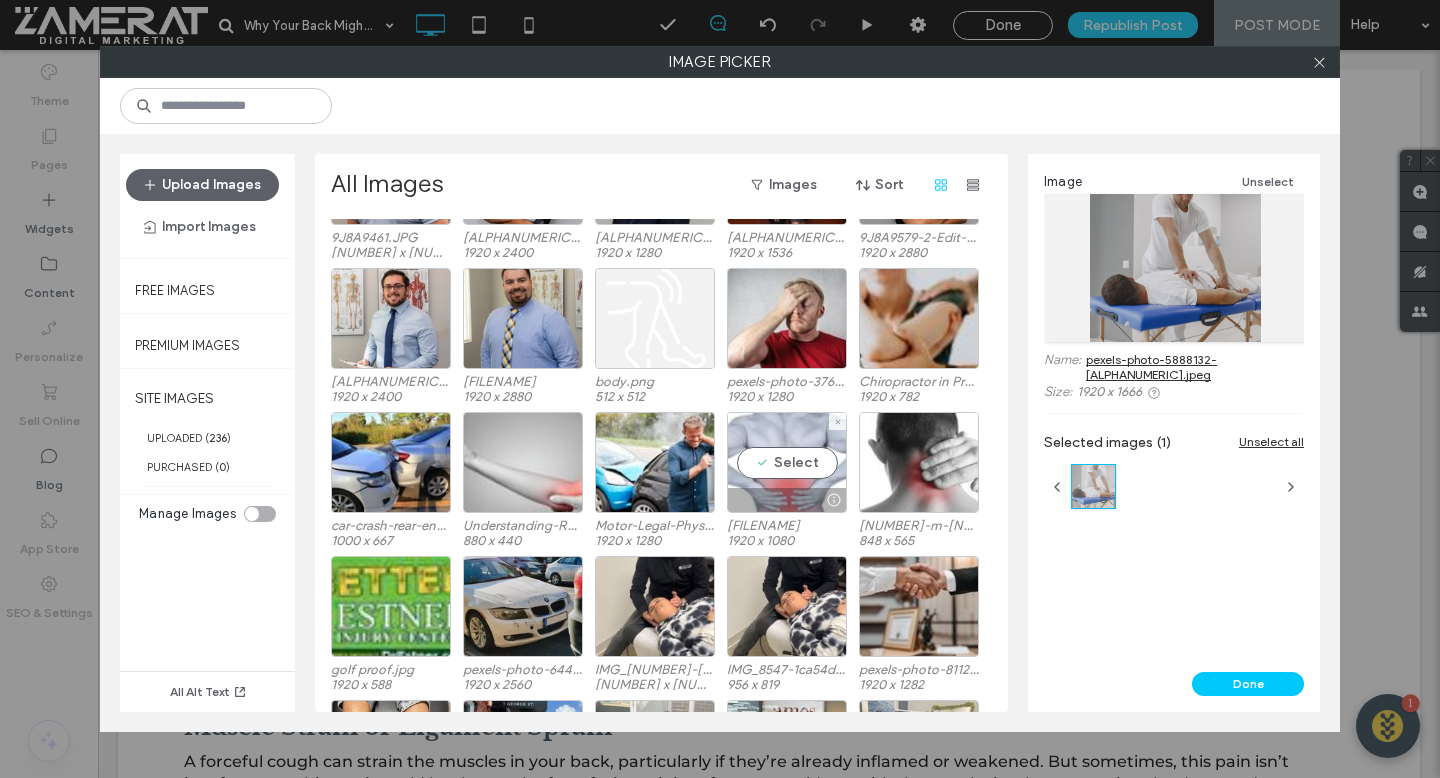 click on "Select" at bounding box center (787, 462) 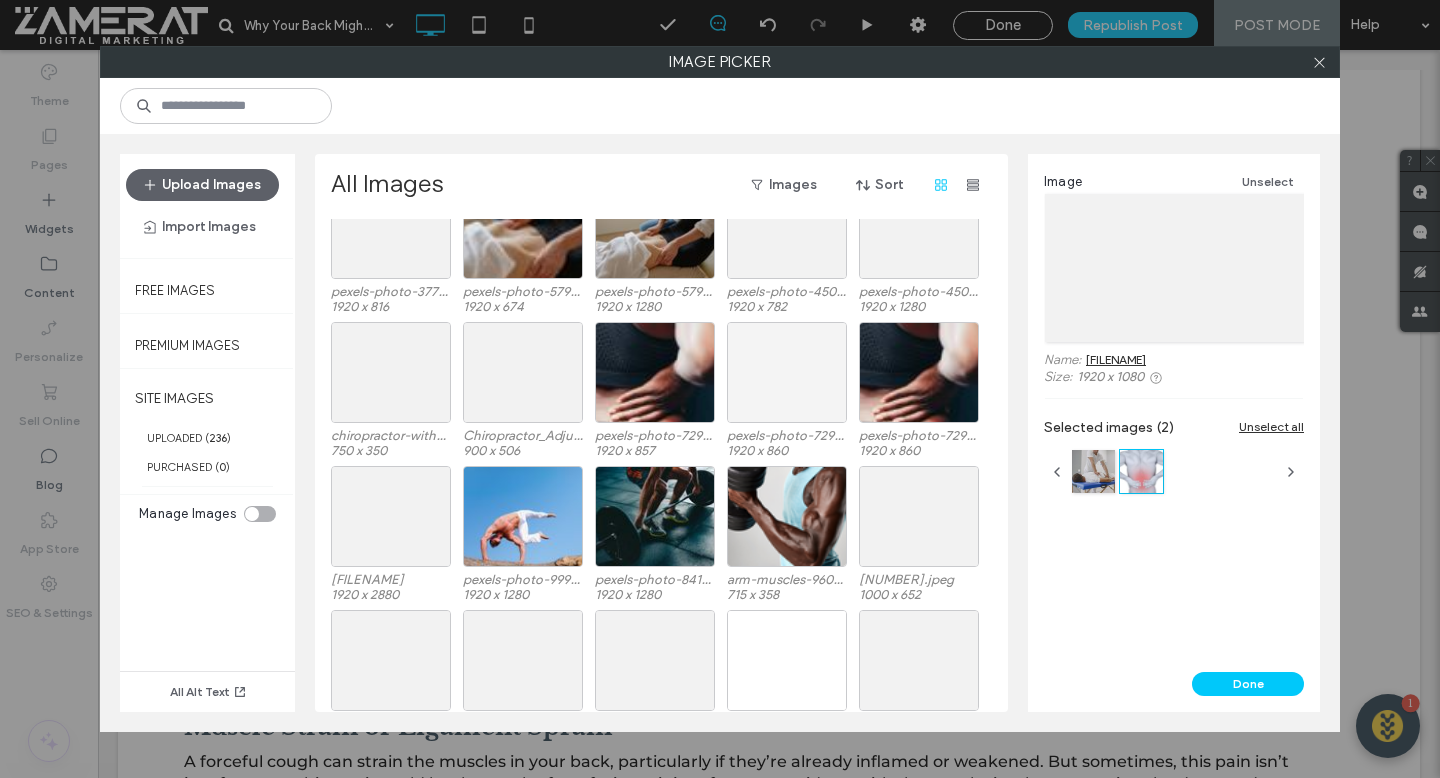 scroll, scrollTop: 2539, scrollLeft: 0, axis: vertical 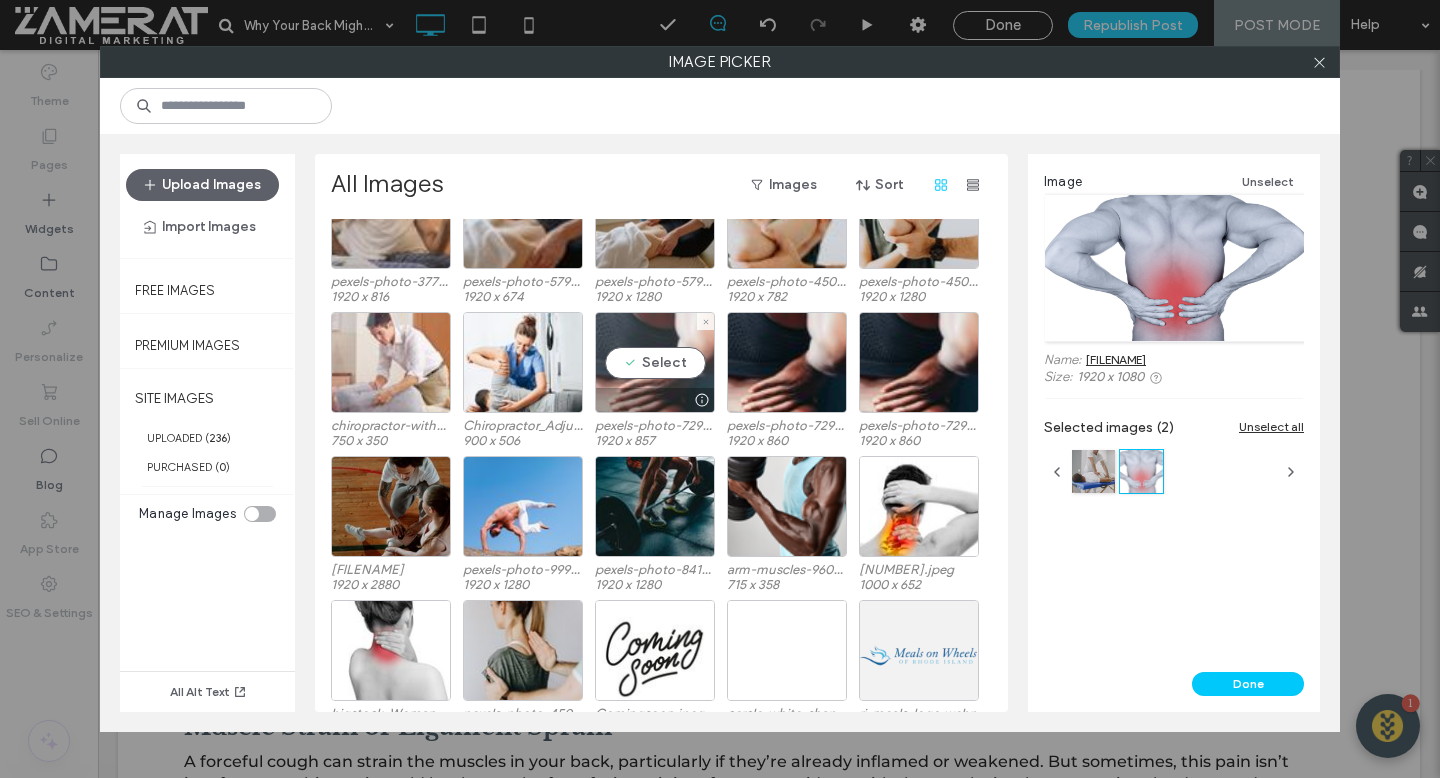 click on "Select" at bounding box center [655, 362] 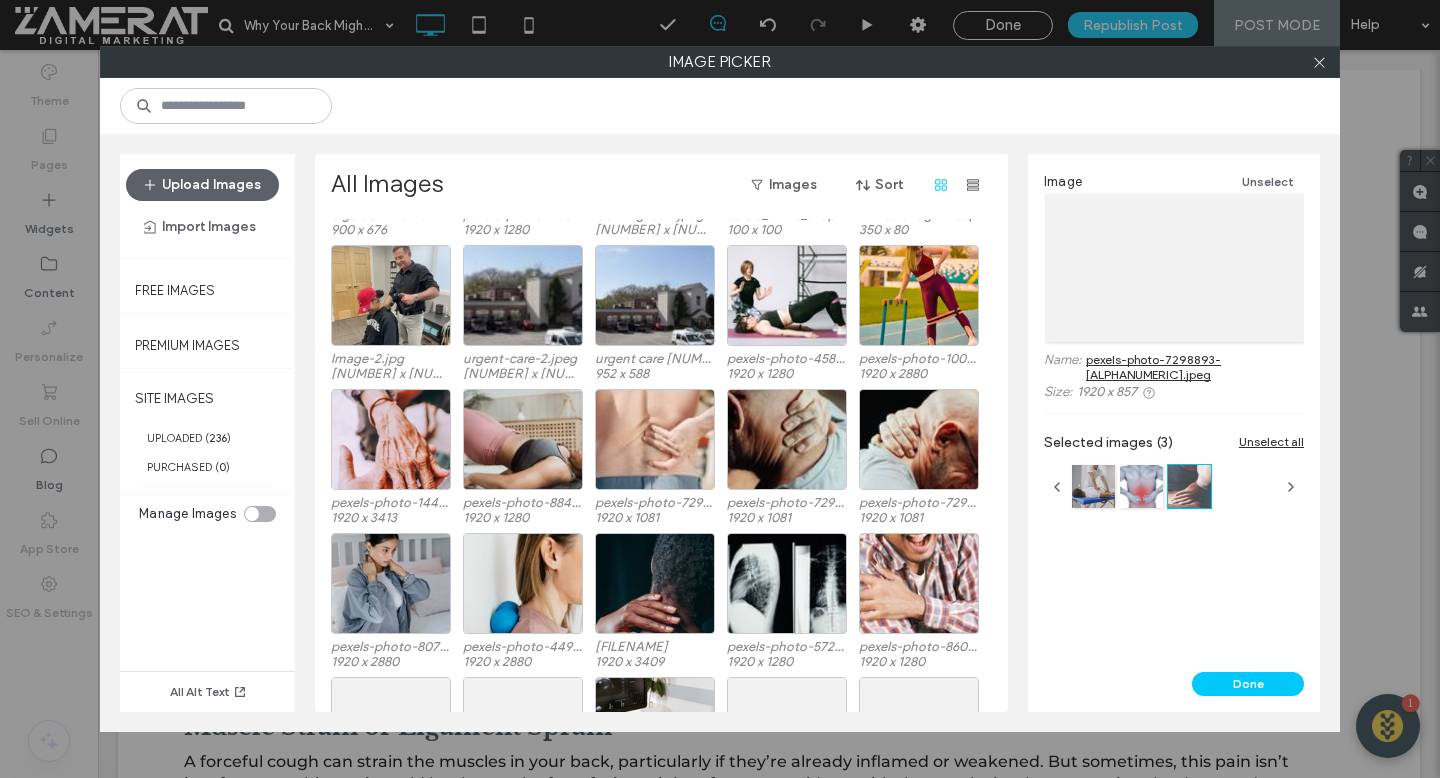 scroll, scrollTop: 3042, scrollLeft: 0, axis: vertical 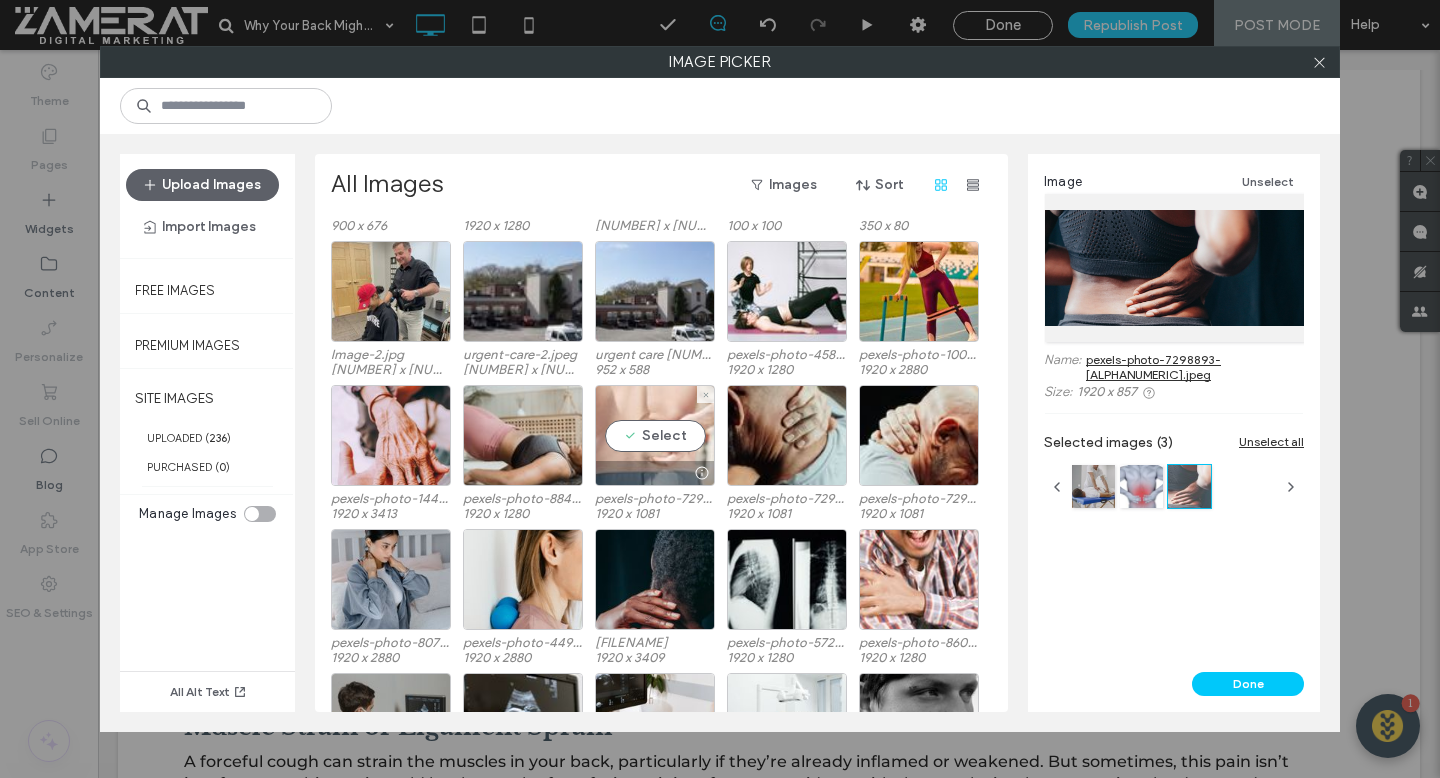 click on "Select" at bounding box center [655, 435] 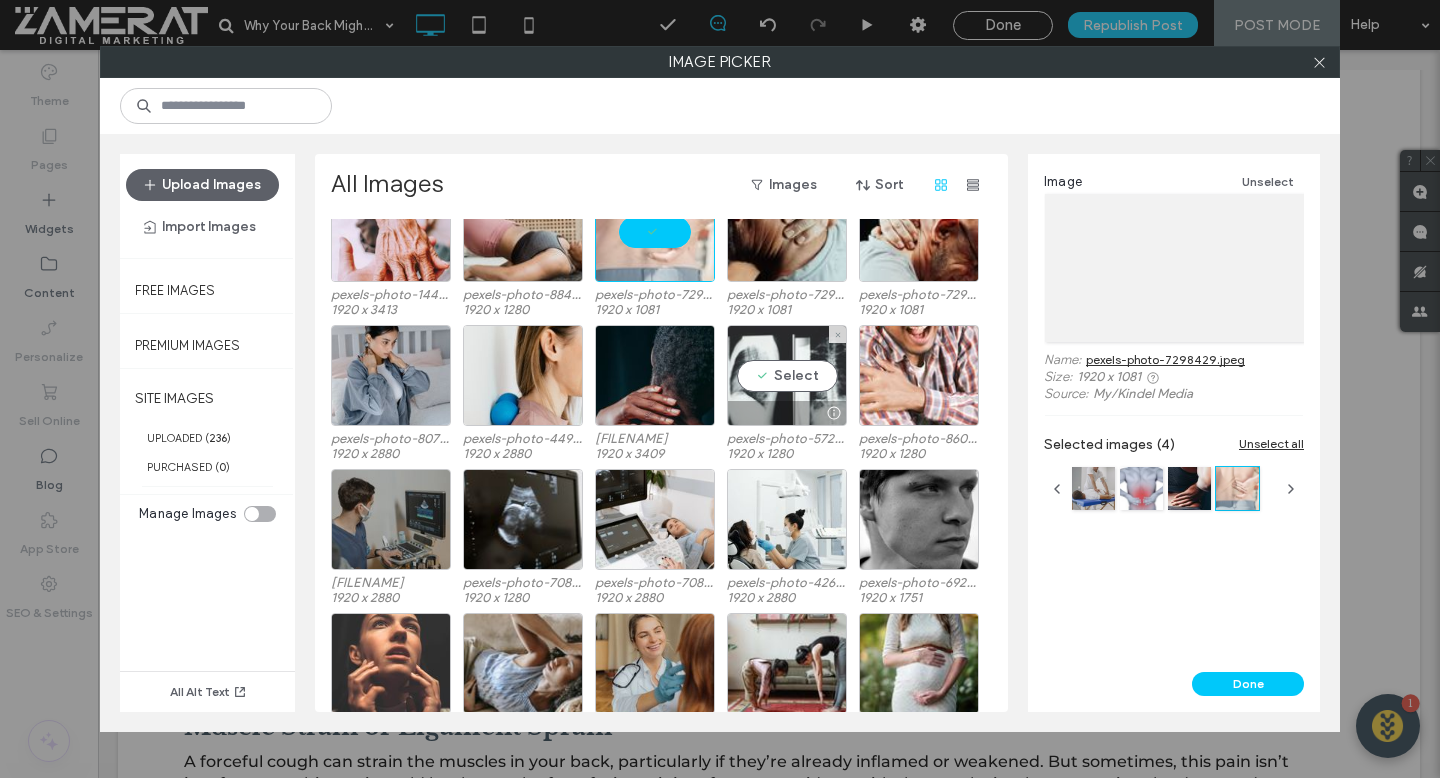 scroll, scrollTop: 3252, scrollLeft: 0, axis: vertical 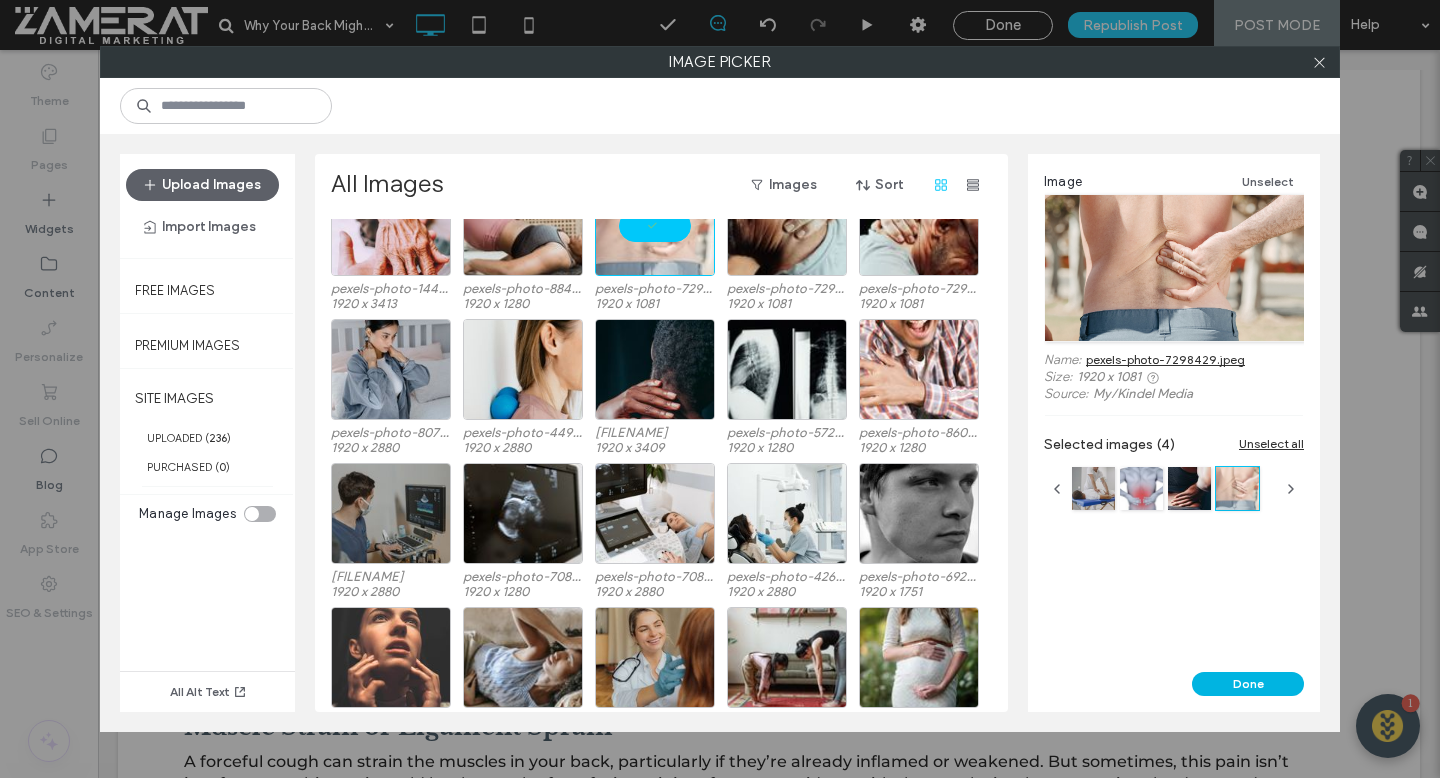 click on "Done" at bounding box center [1248, 684] 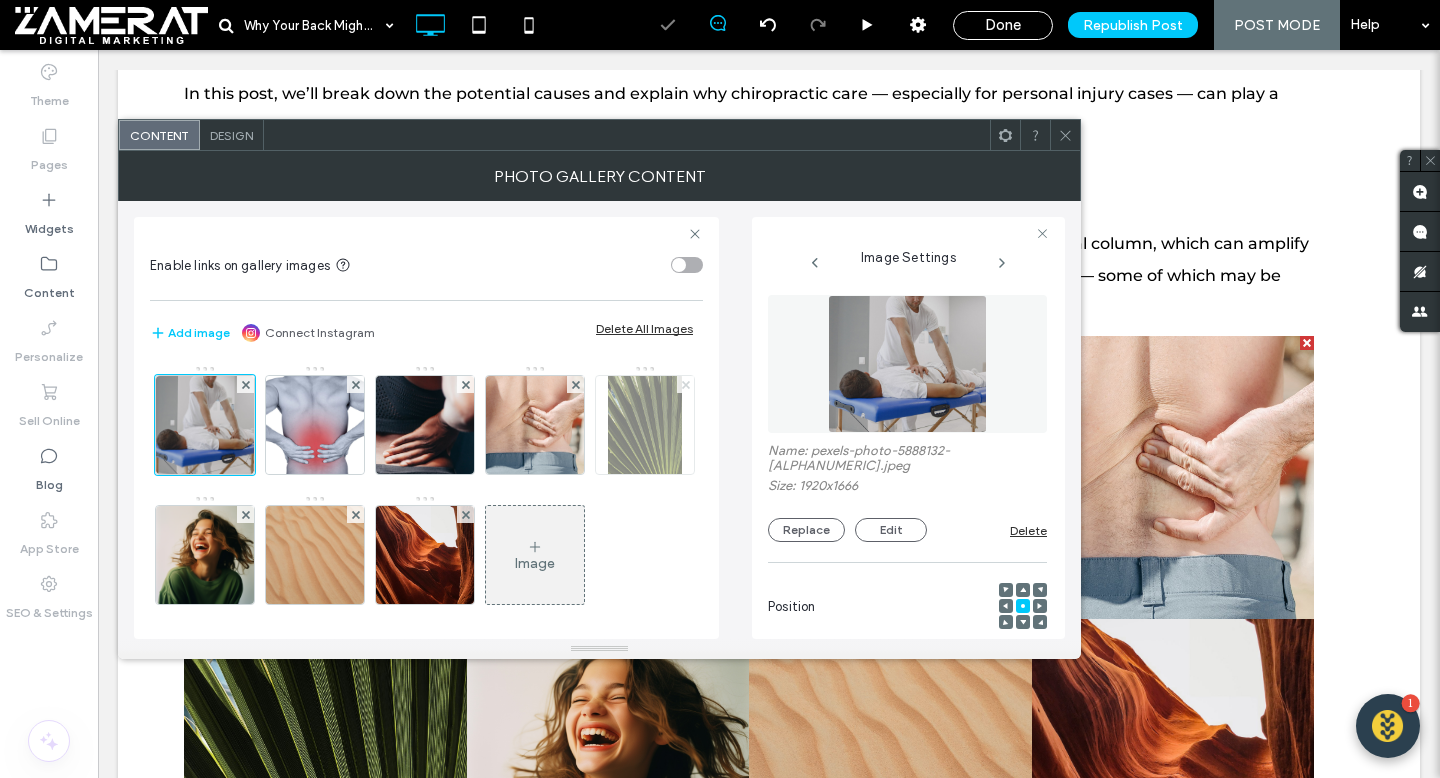 click at bounding box center [686, 384] 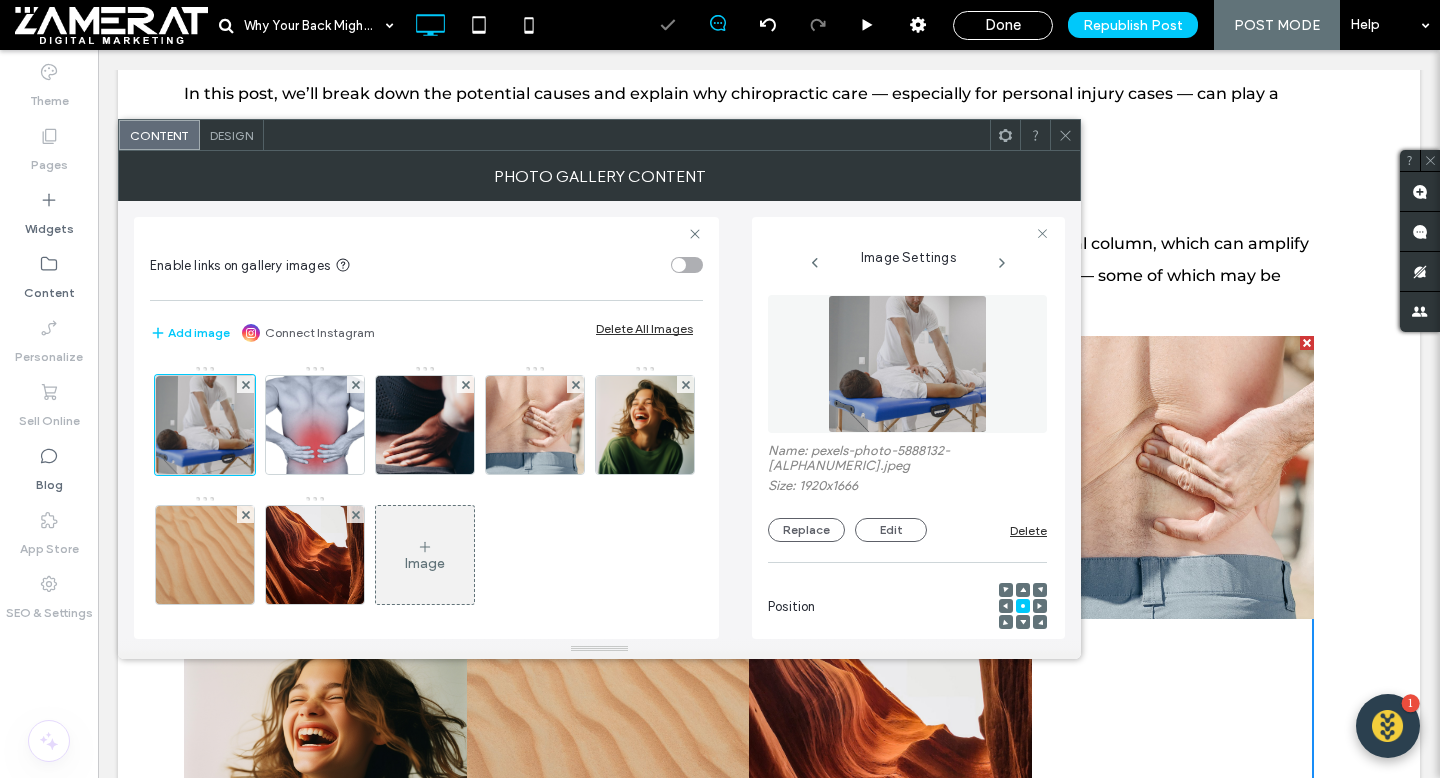 click at bounding box center [686, 384] 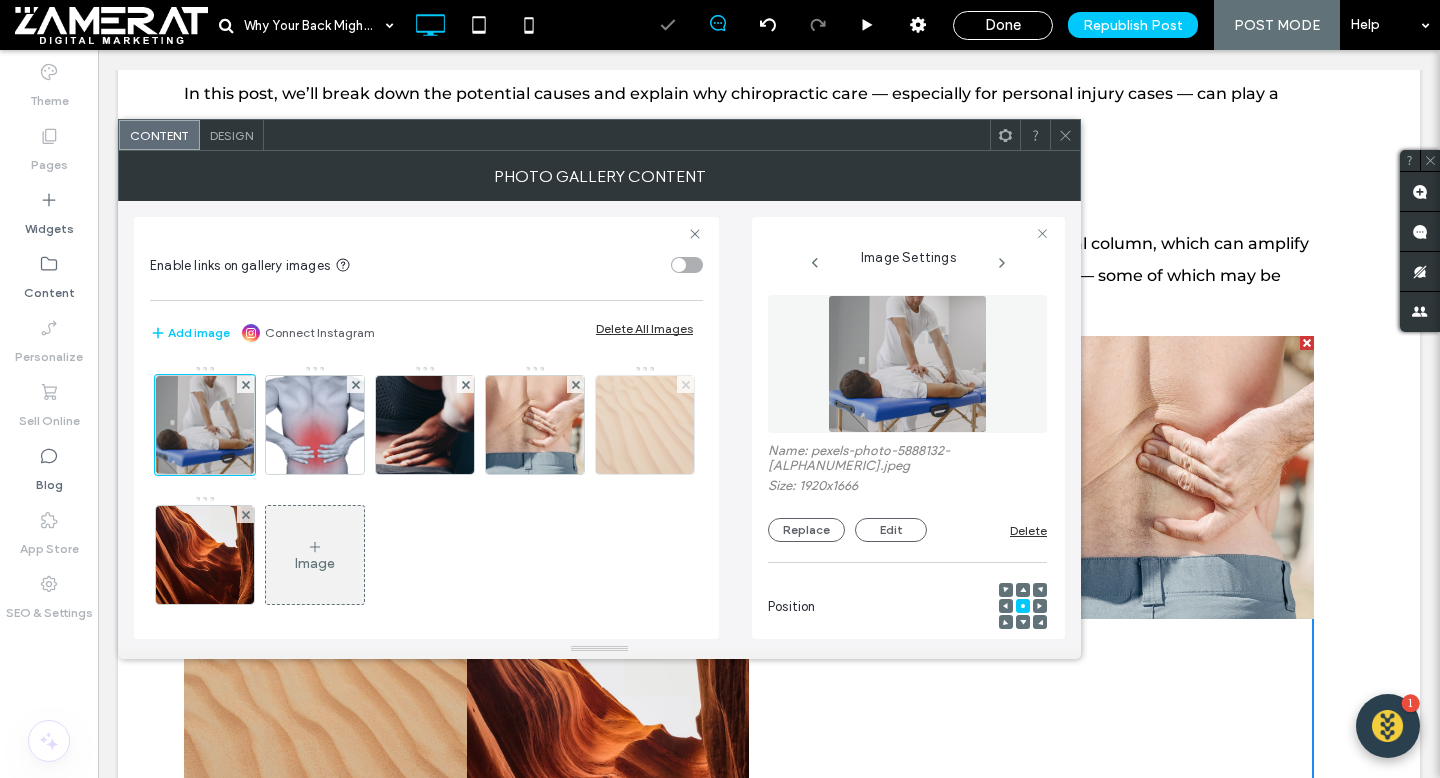 click at bounding box center [686, 384] 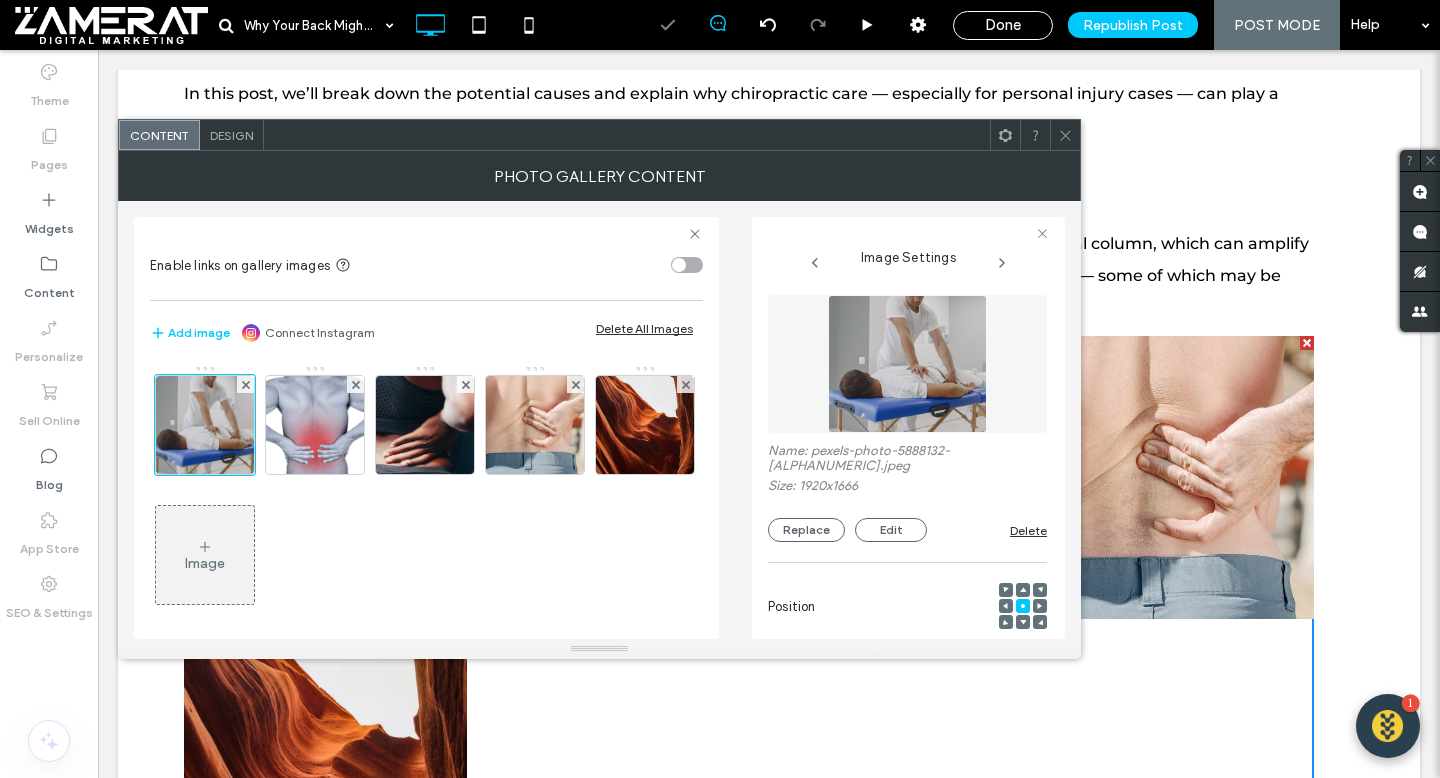 click at bounding box center (686, 384) 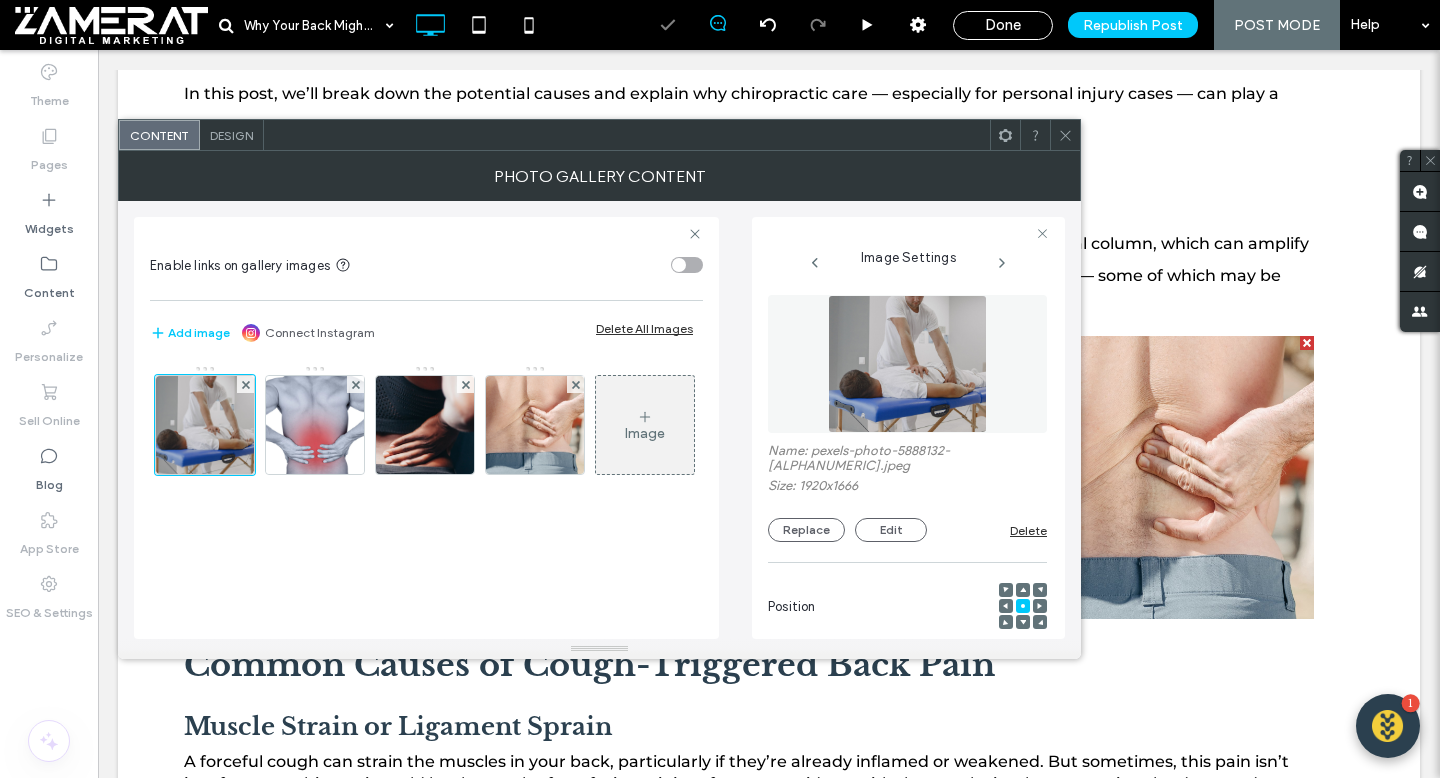 click 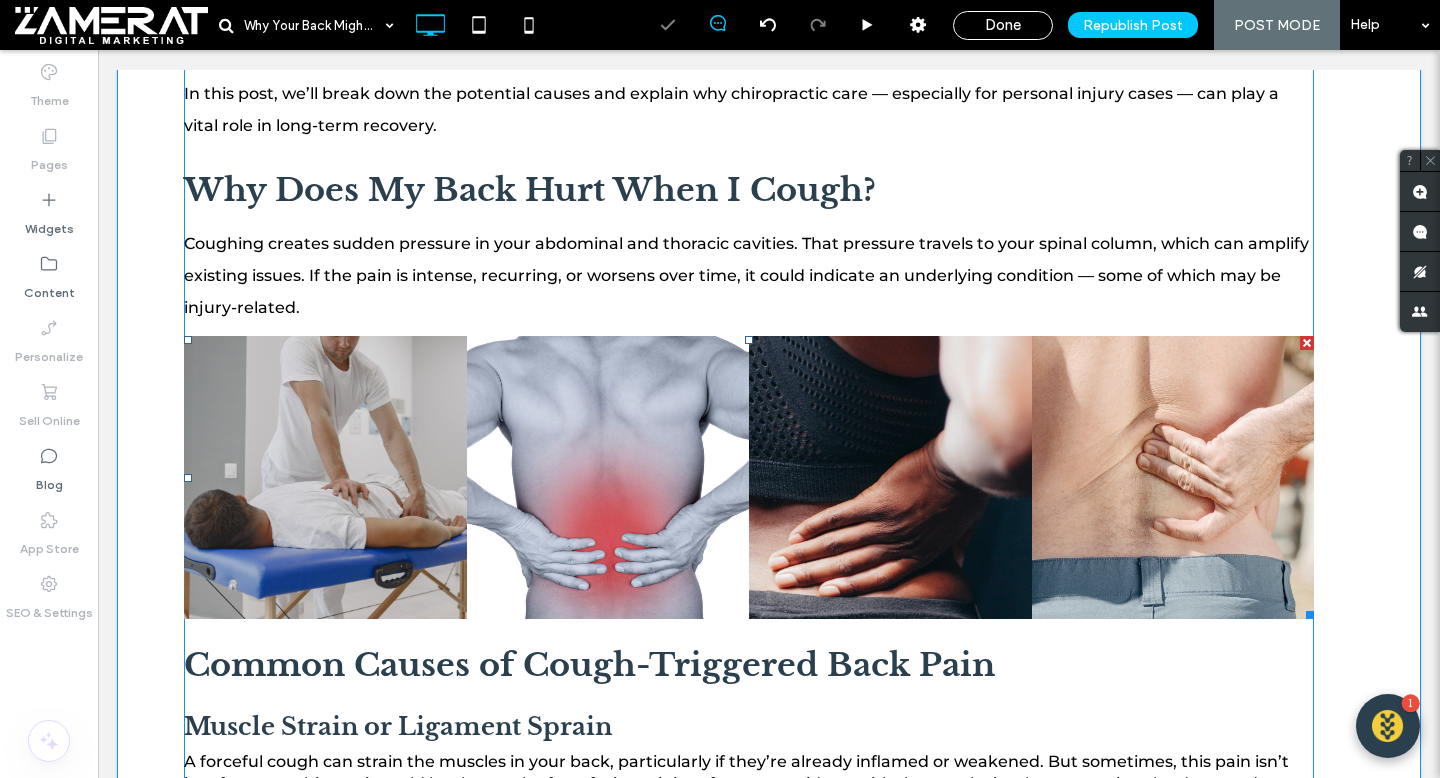 click at bounding box center (608, 477) 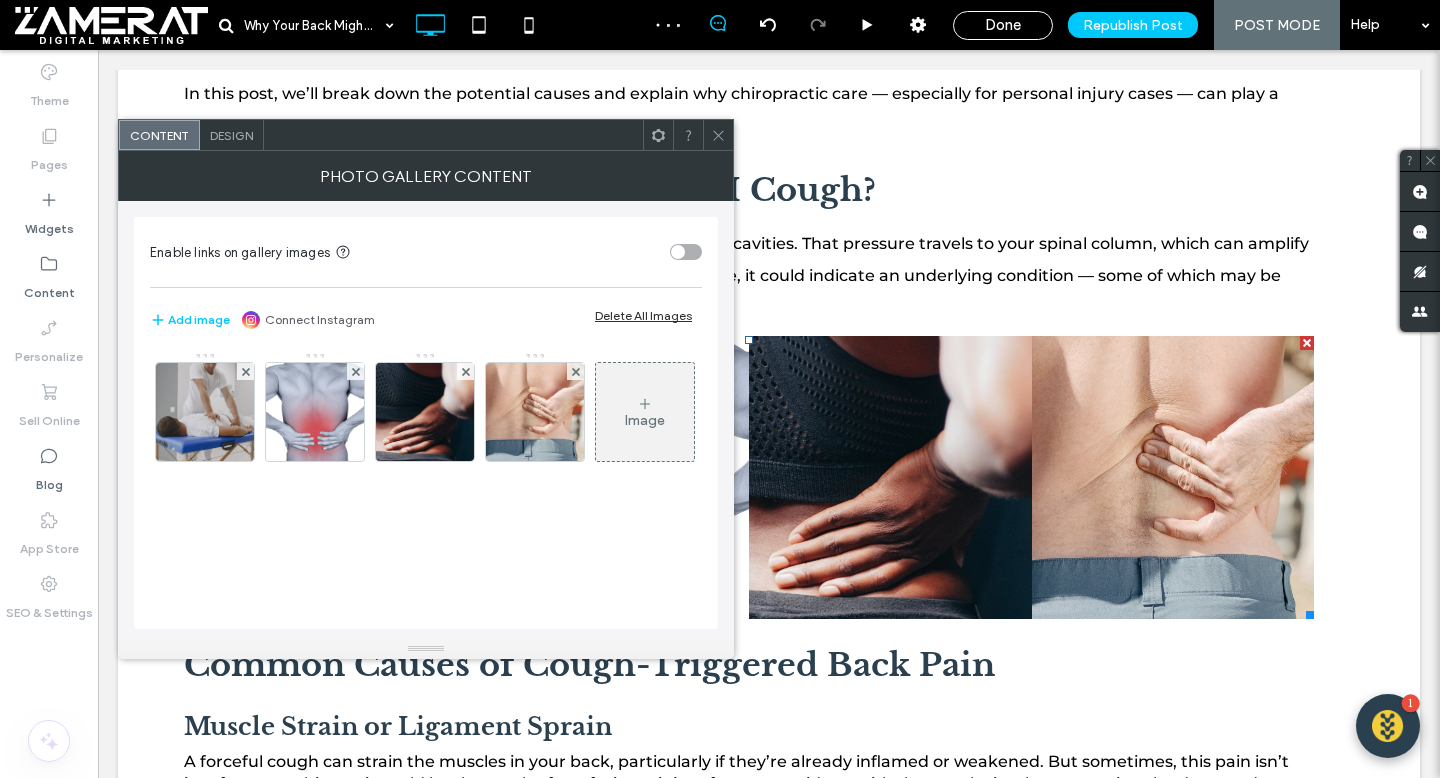 click on "Design" at bounding box center [231, 135] 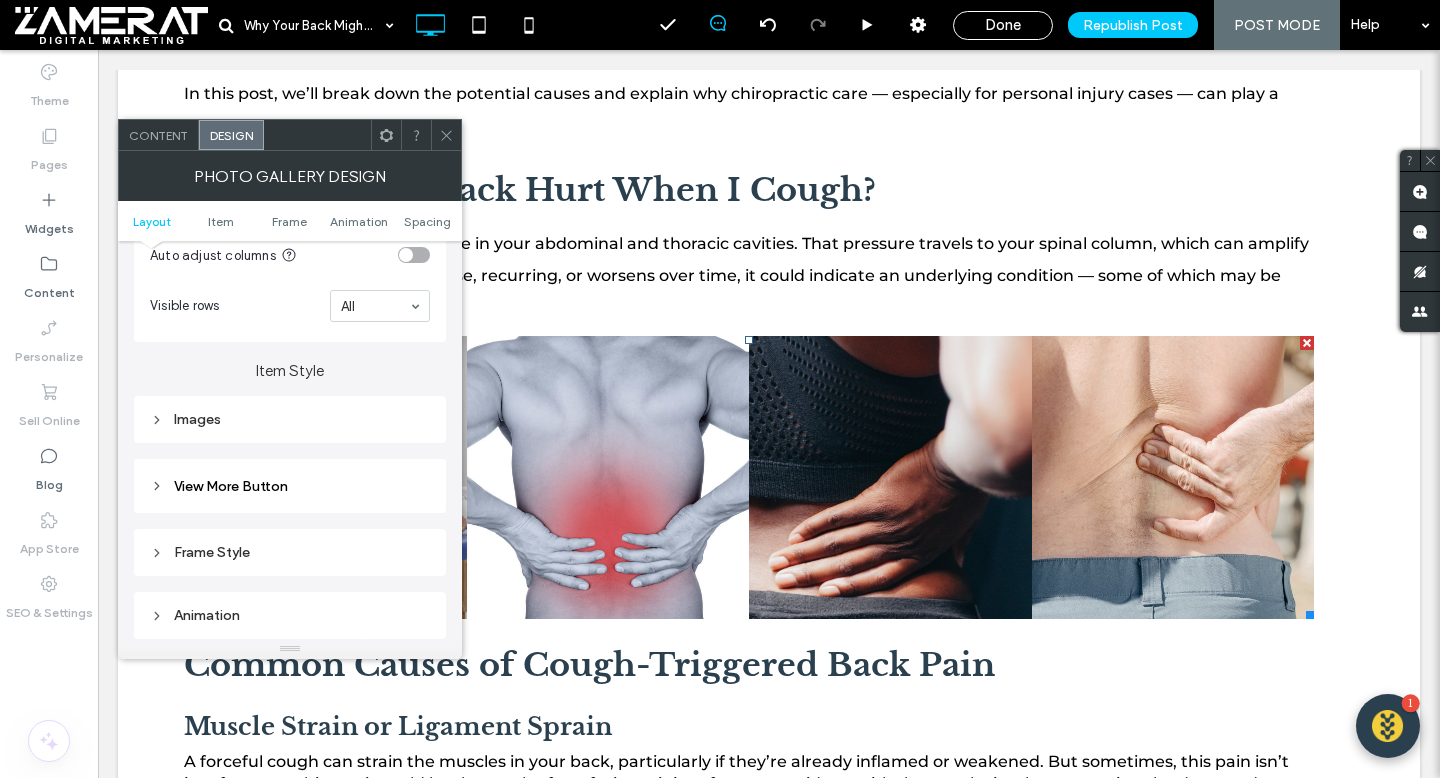 click on "Images" at bounding box center (290, 419) 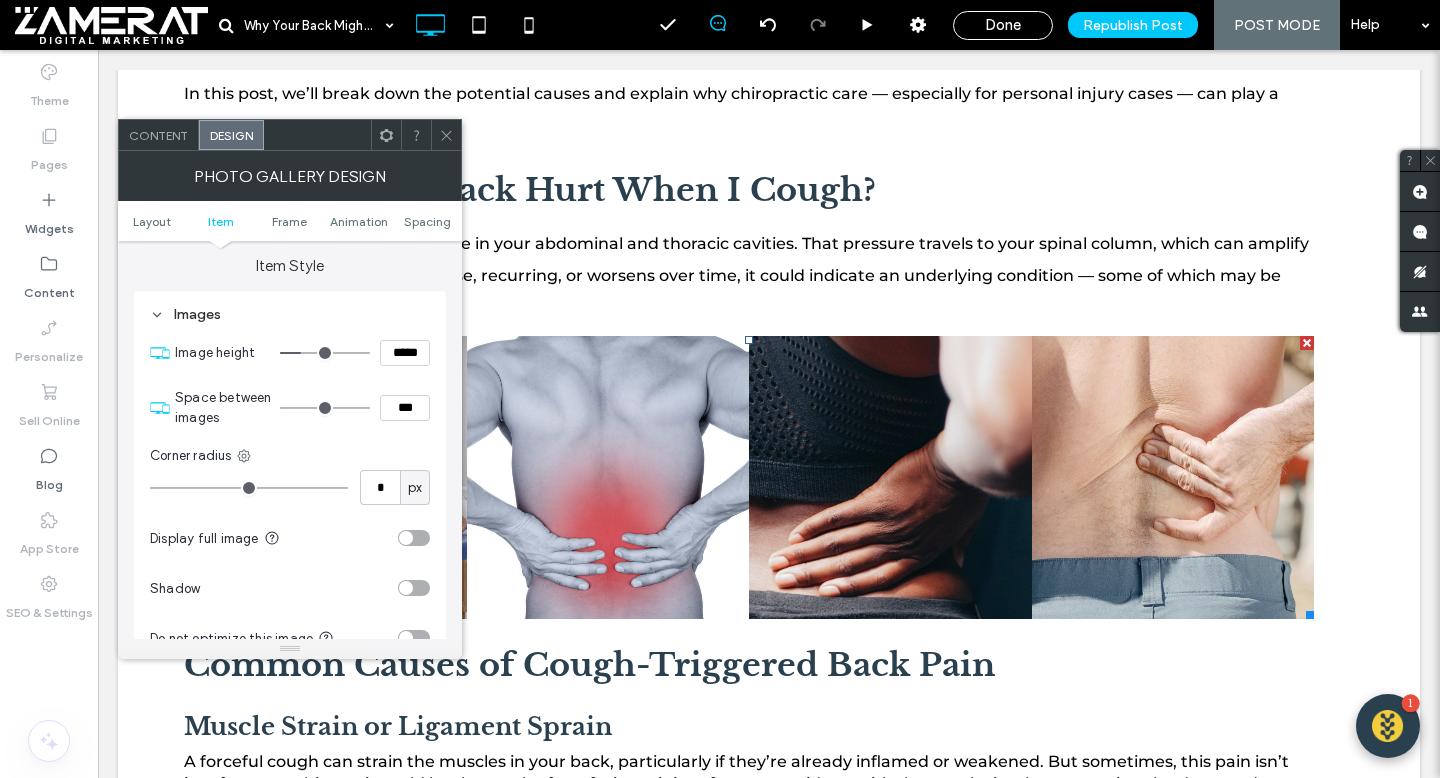 scroll, scrollTop: 726, scrollLeft: 0, axis: vertical 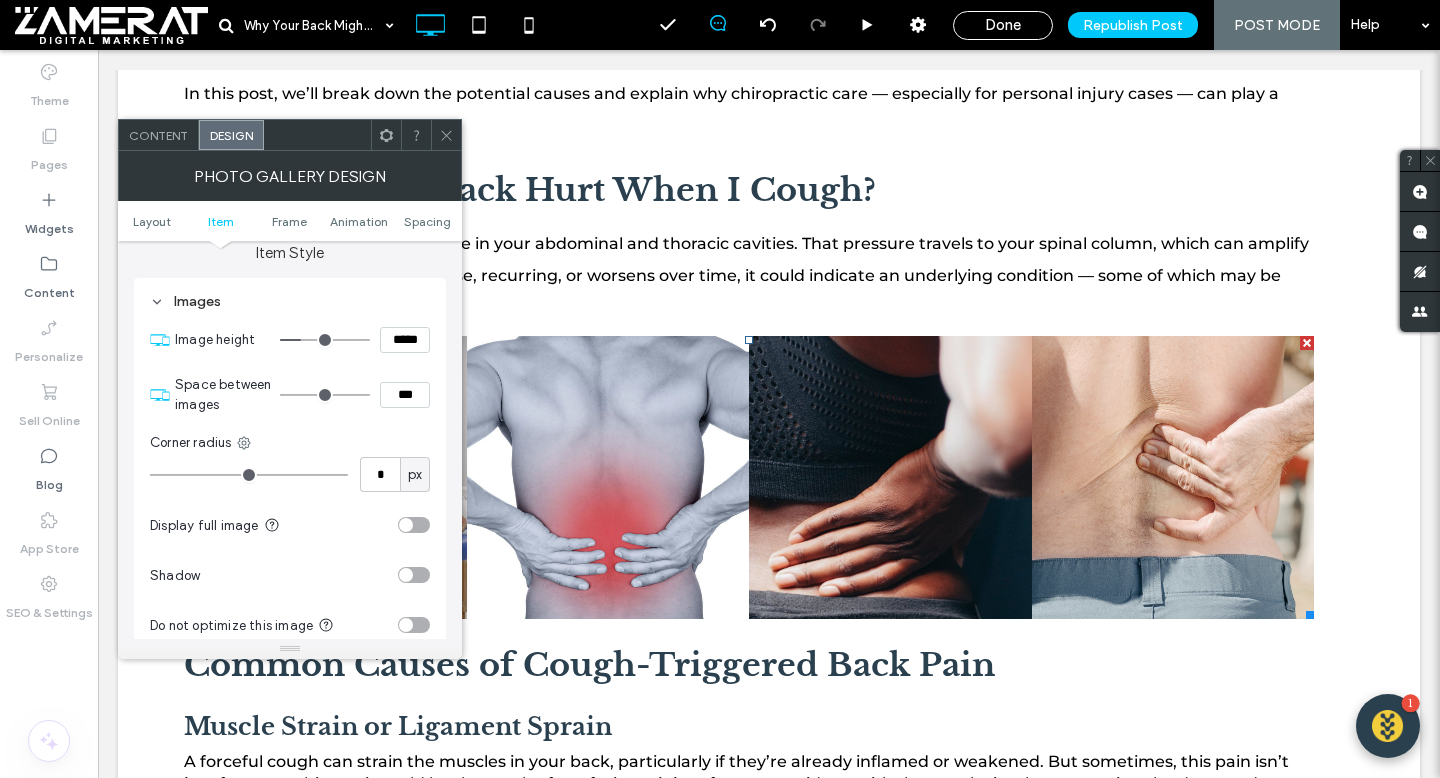 type on "*" 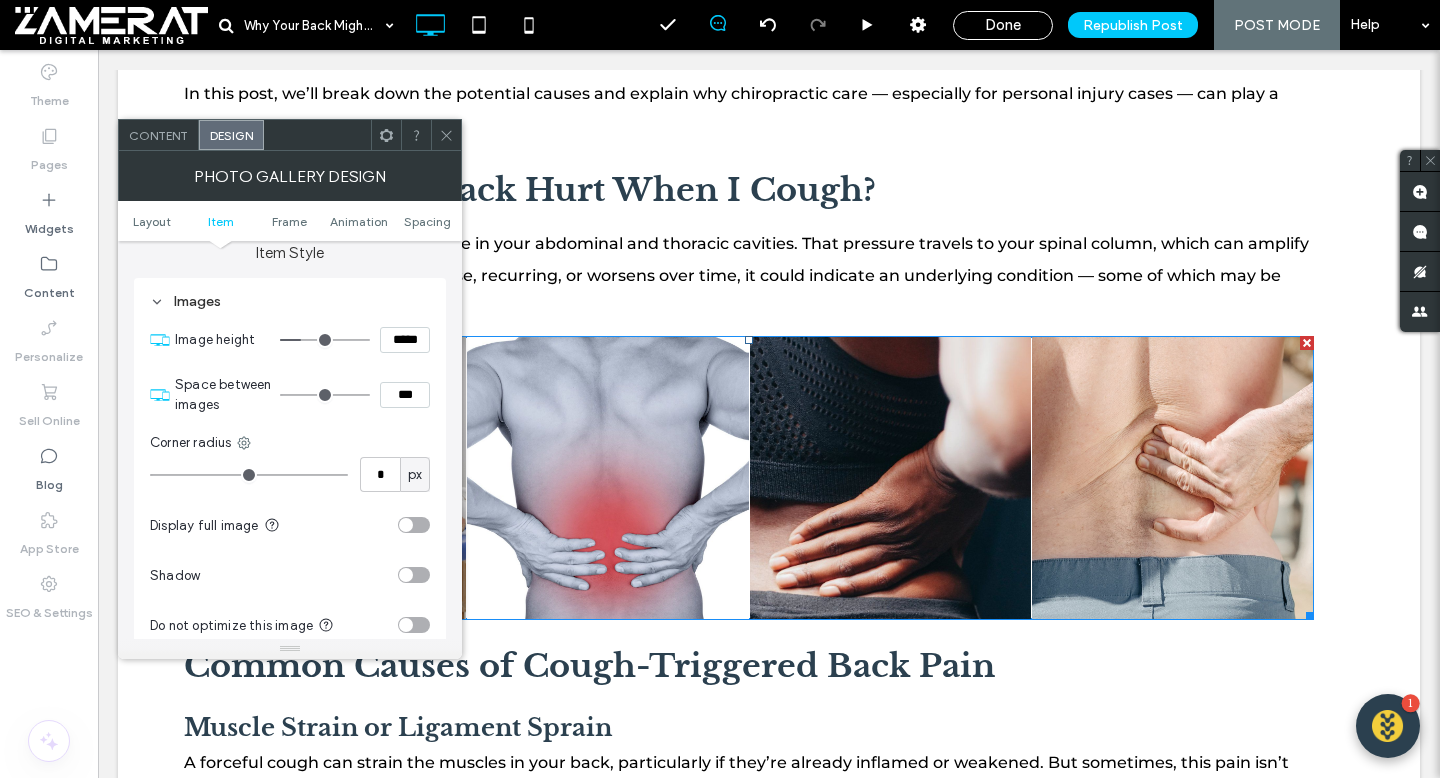 type on "*" 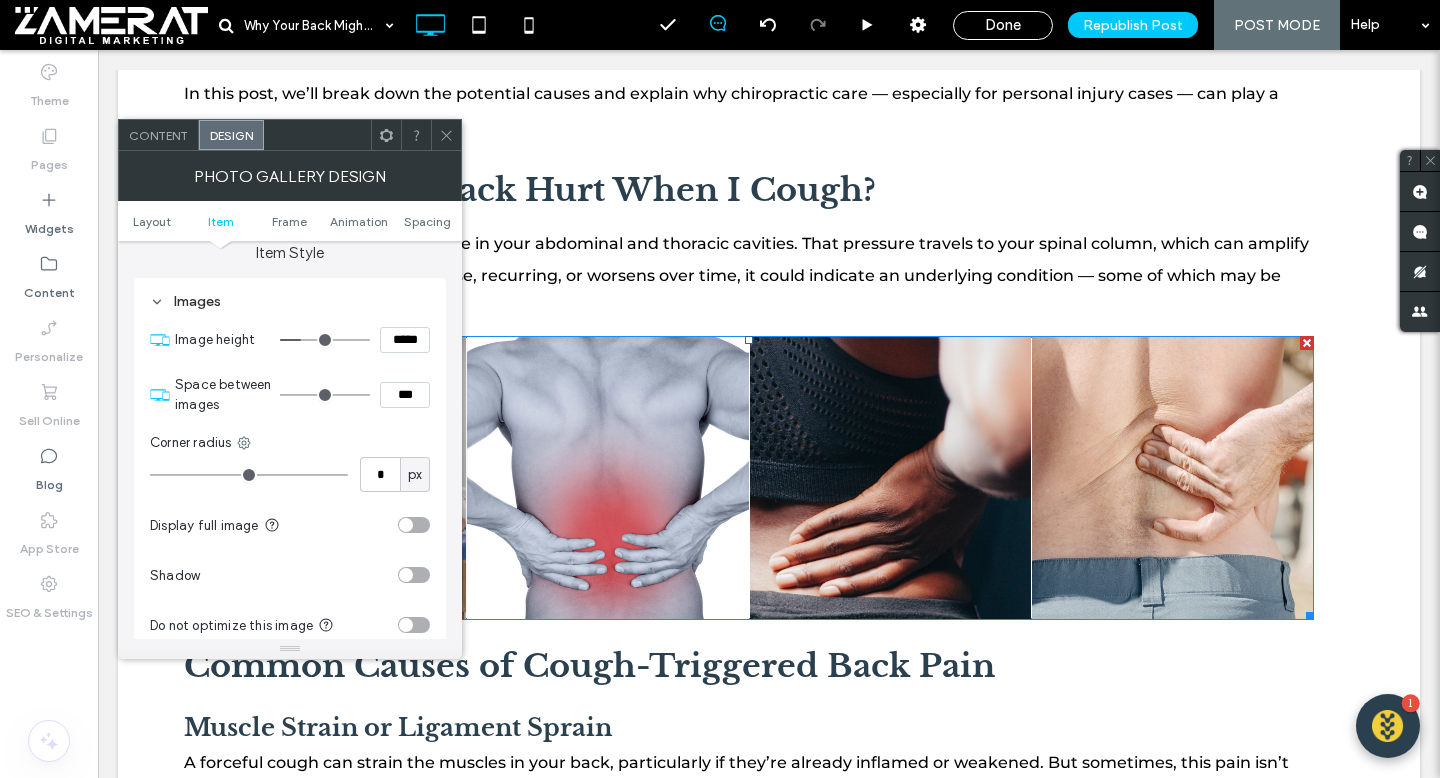 type on "***" 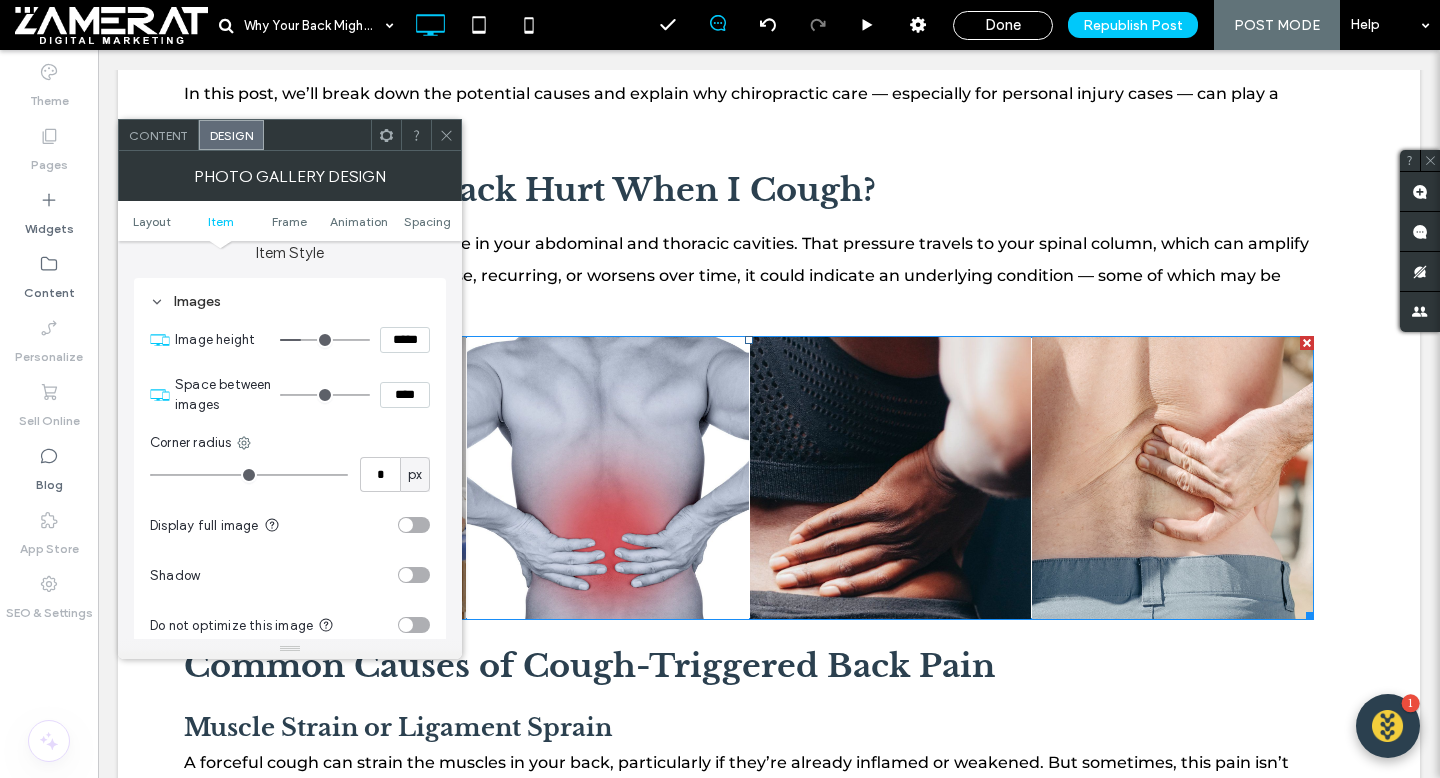 type on "**" 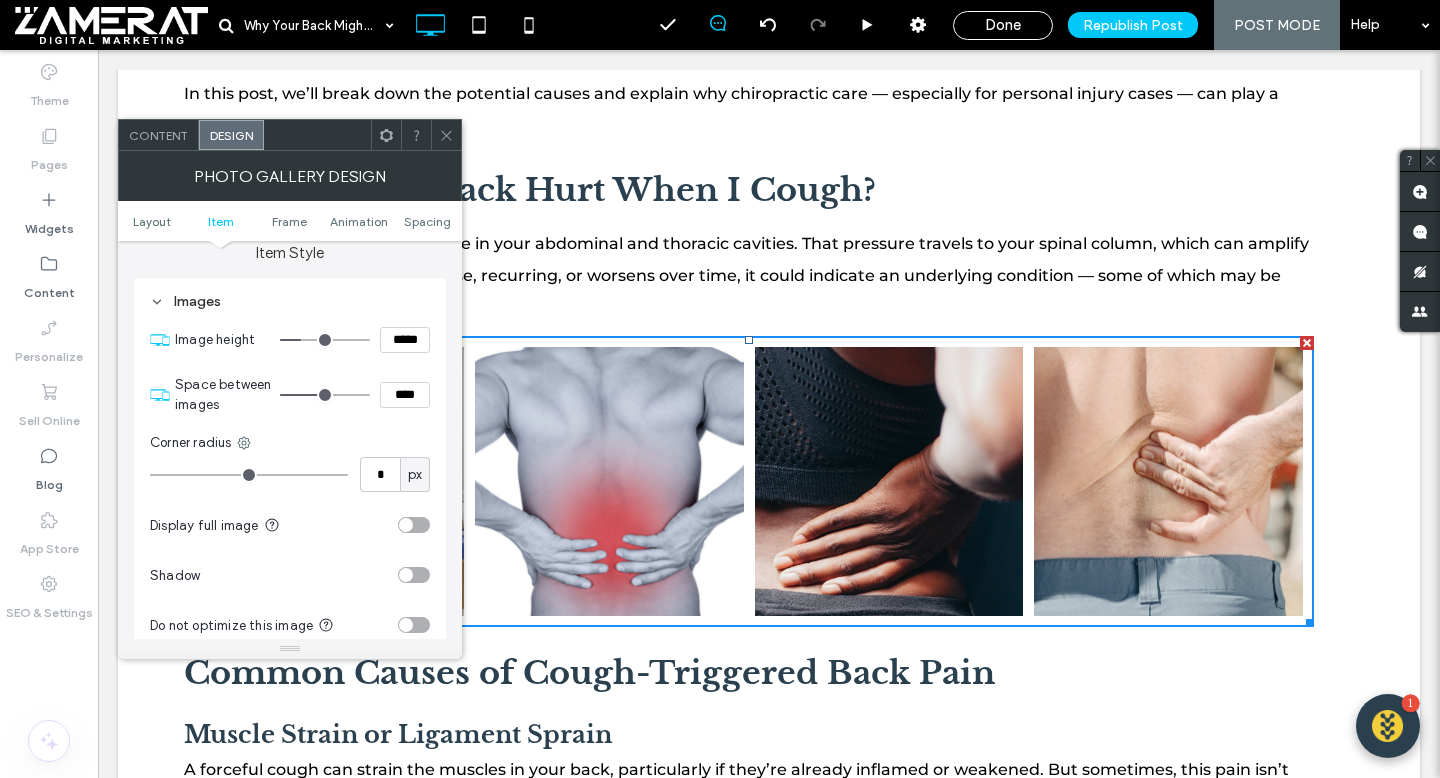 type on "**" 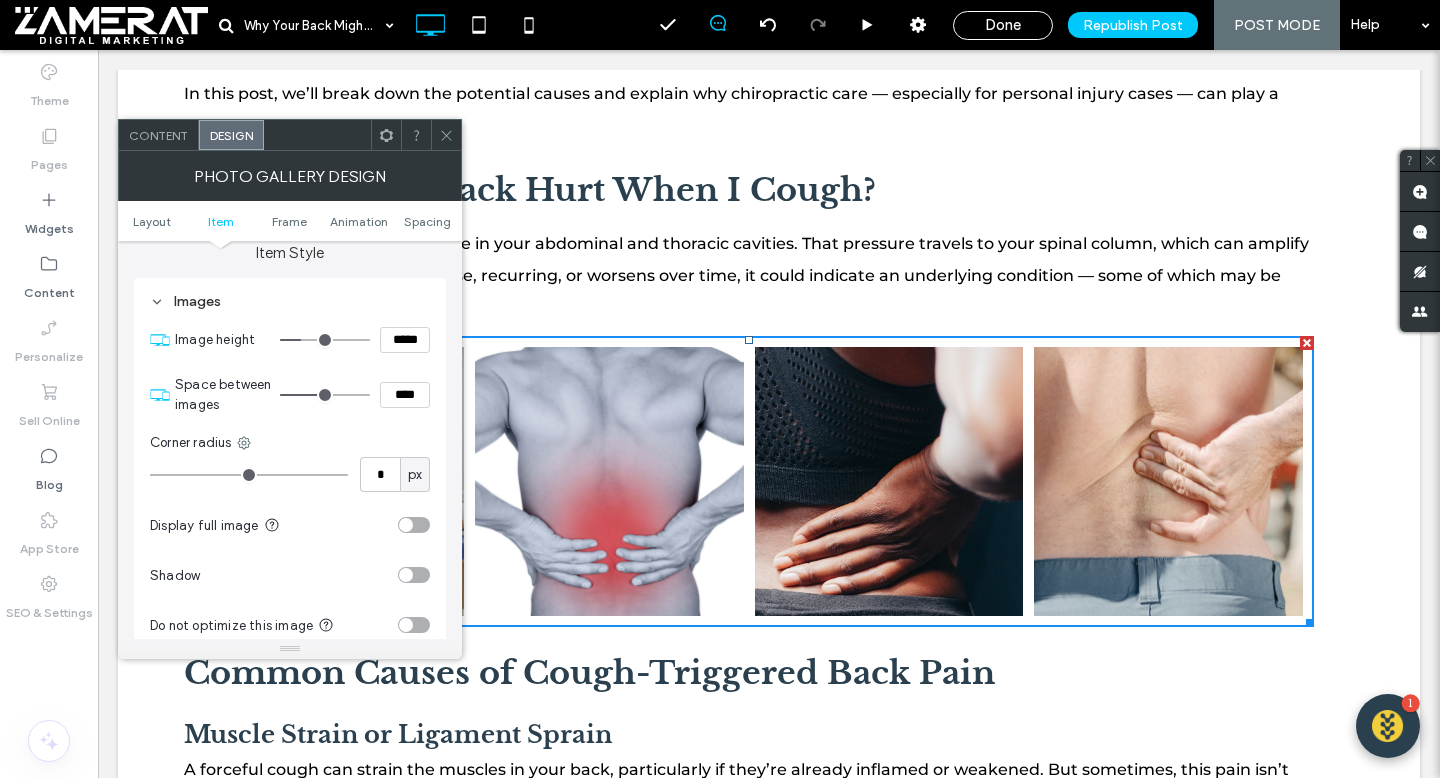 type on "****" 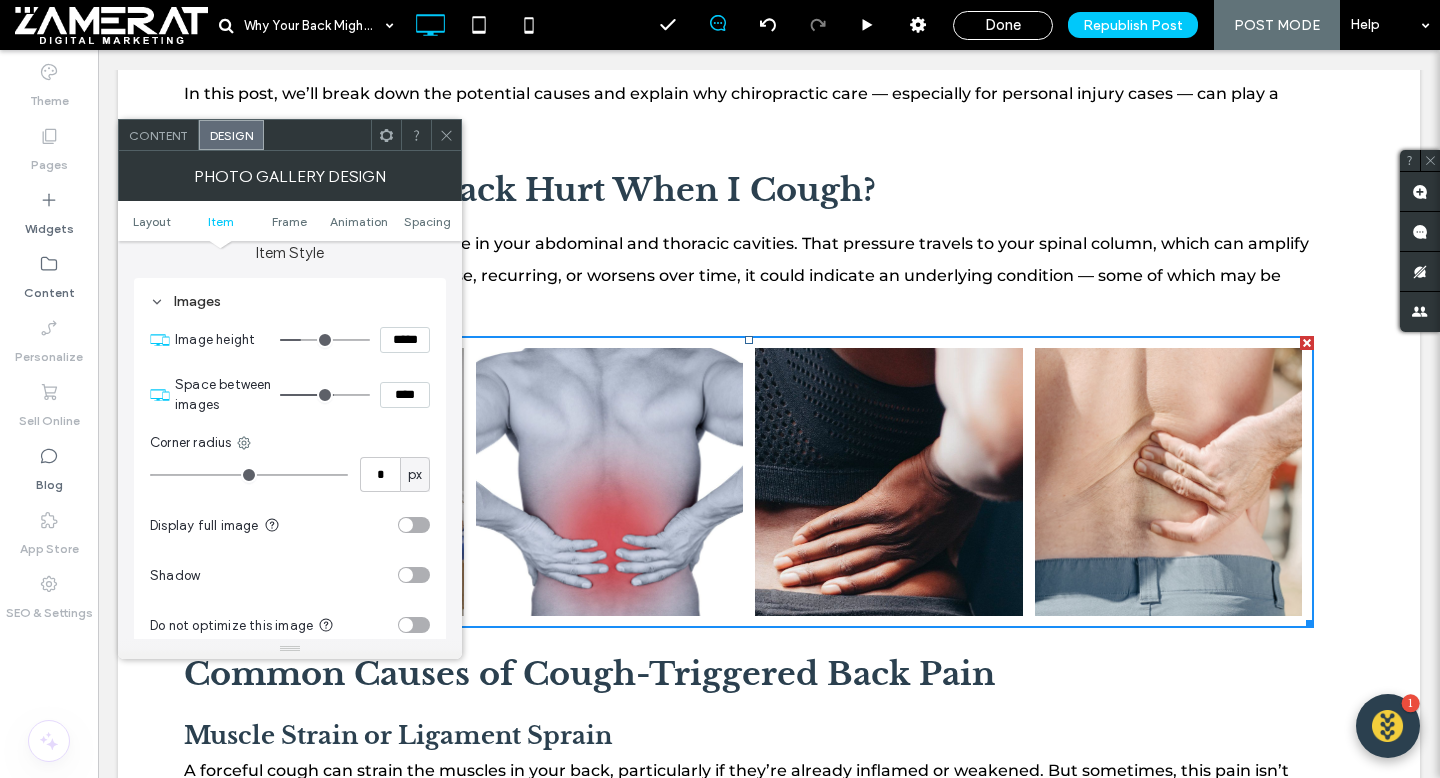 type on "**" 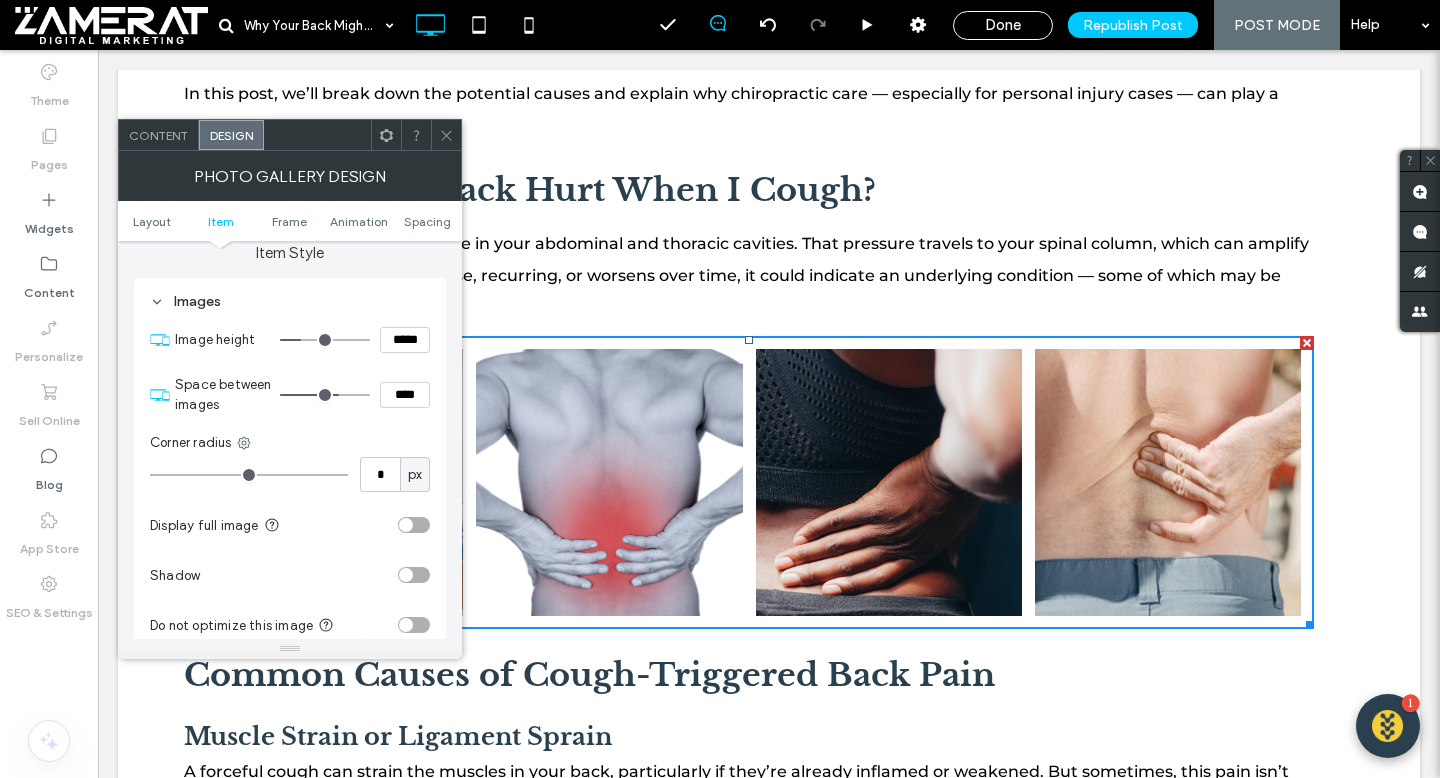 type on "**" 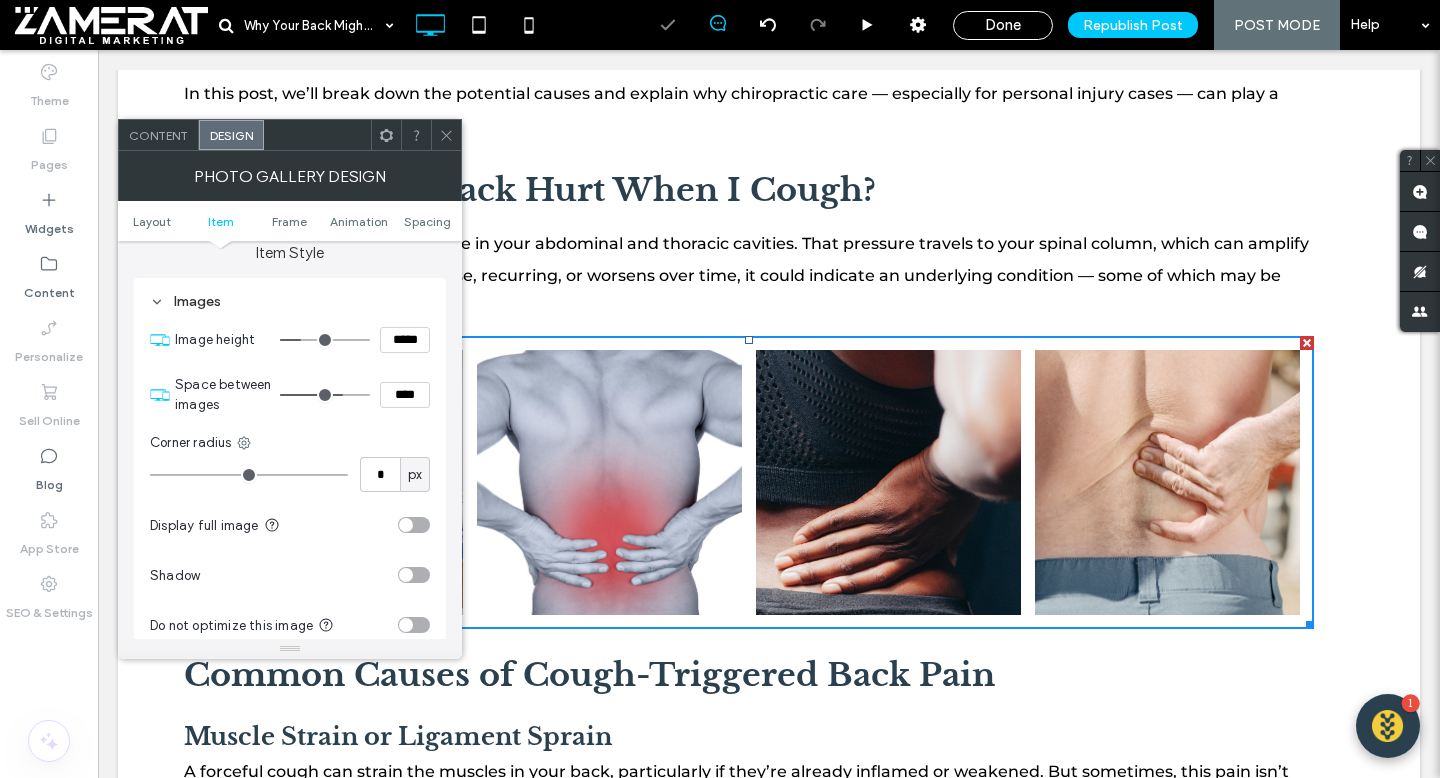 type on "***" 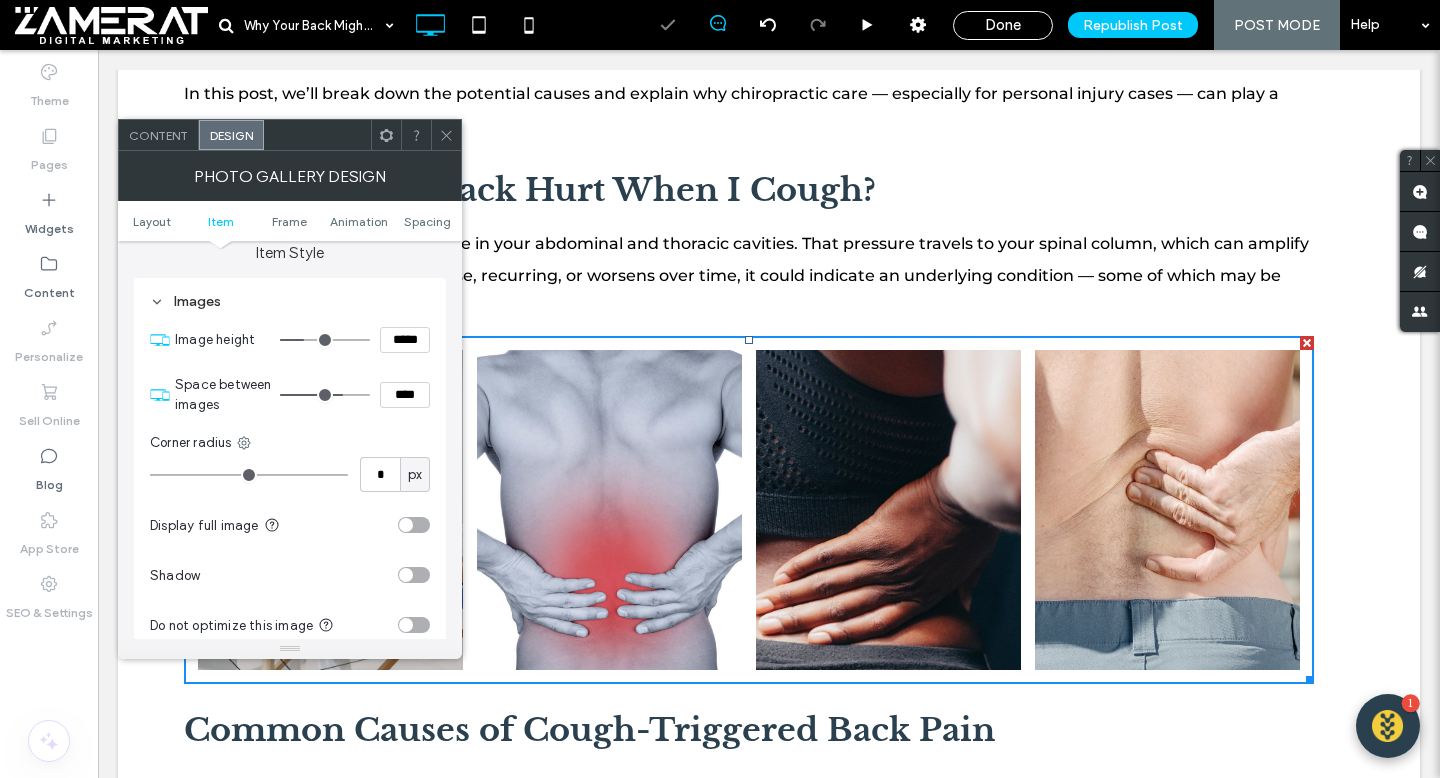 type on "***" 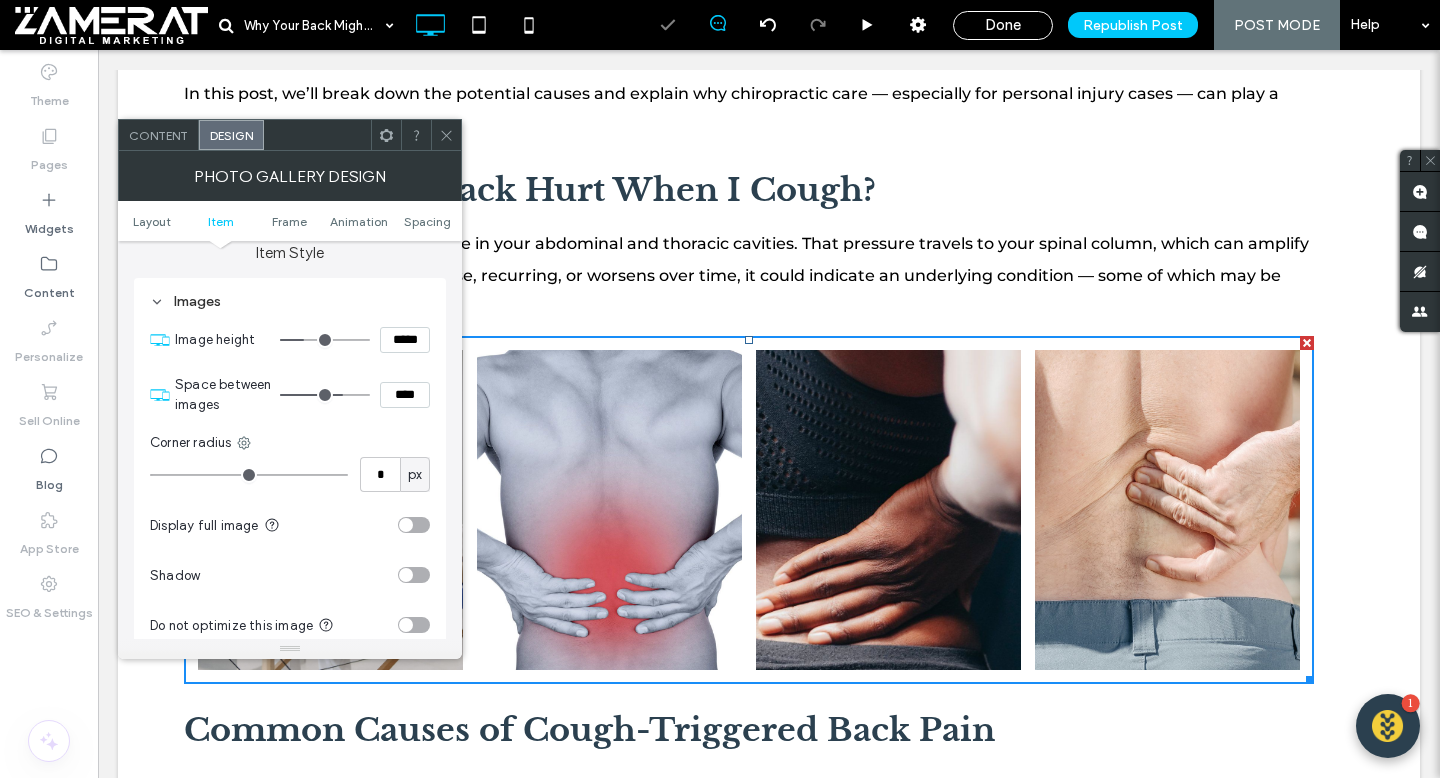 type on "*****" 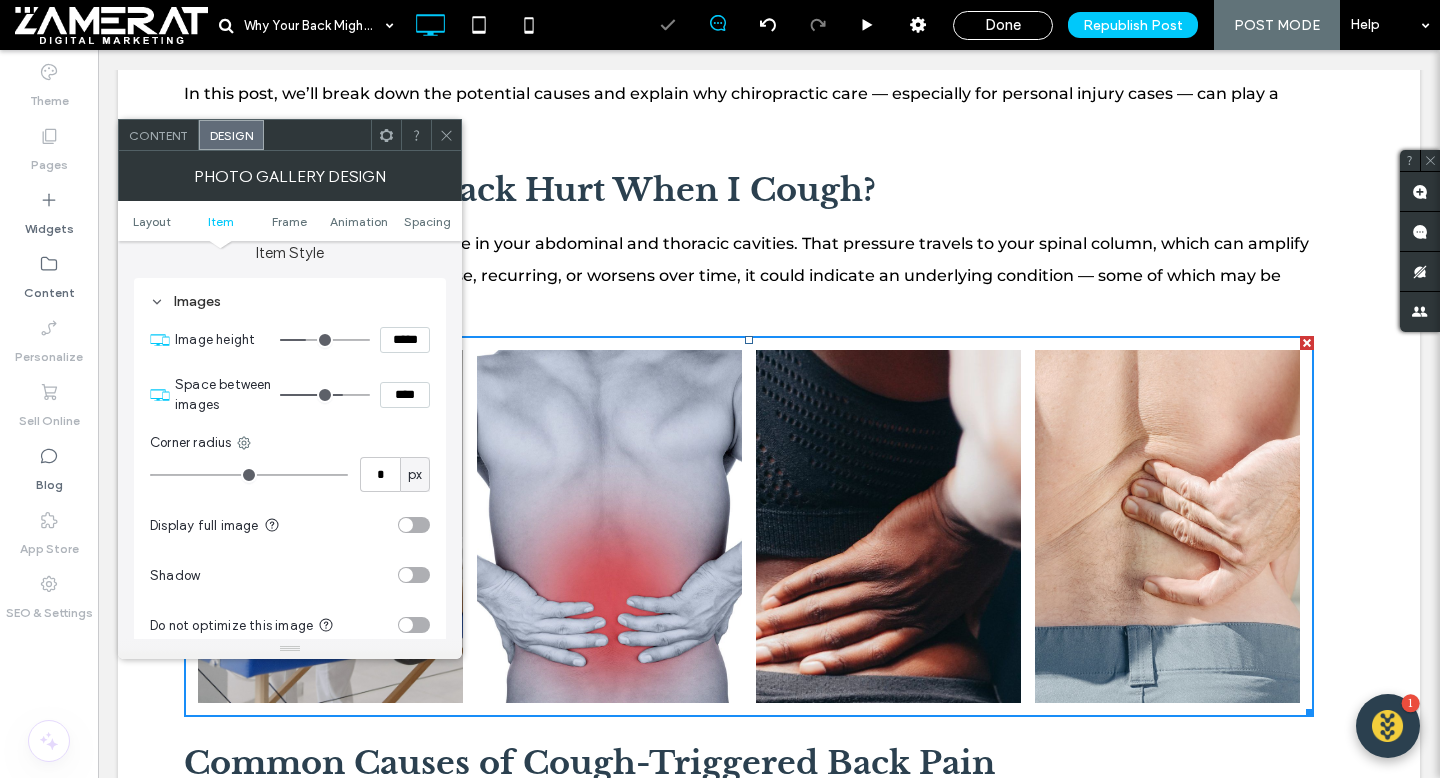 type on "***" 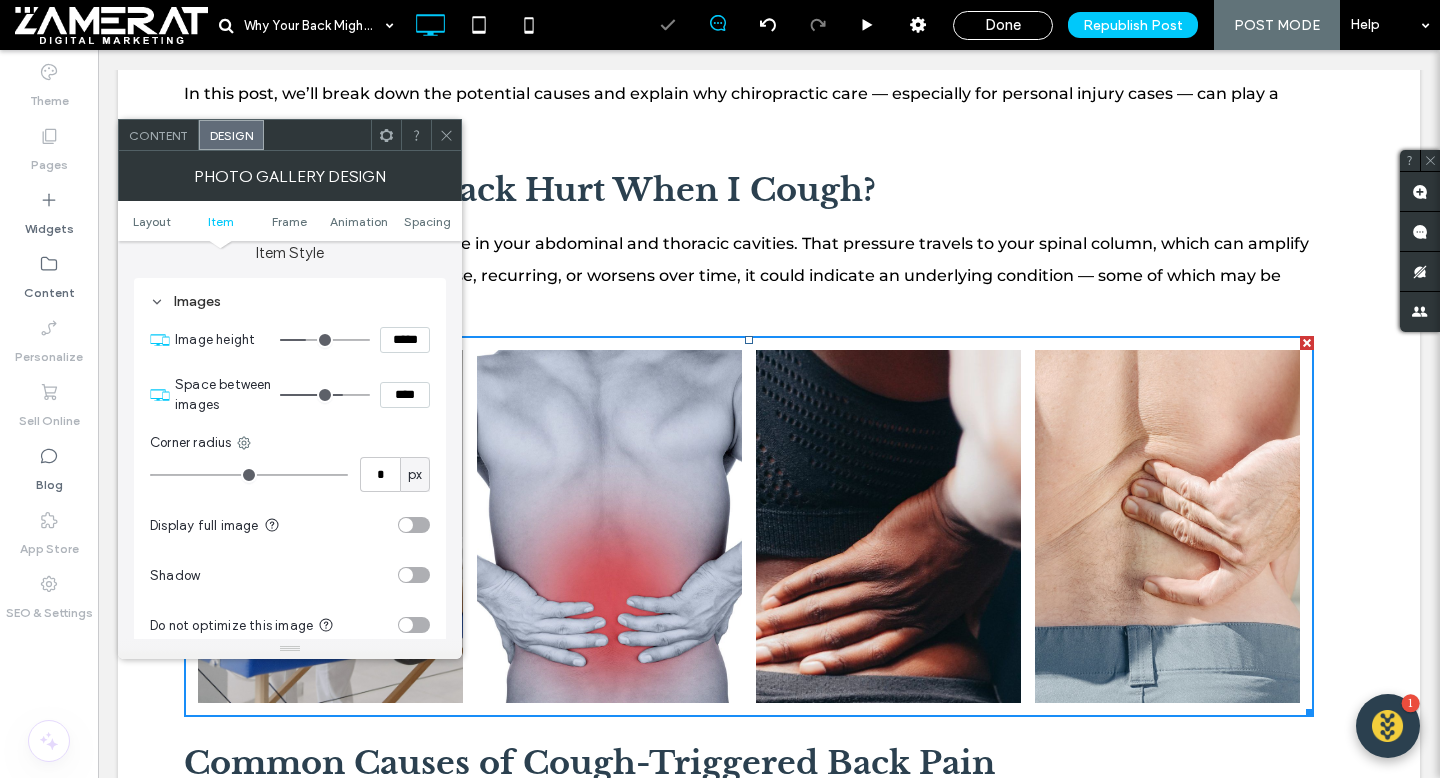 type on "*****" 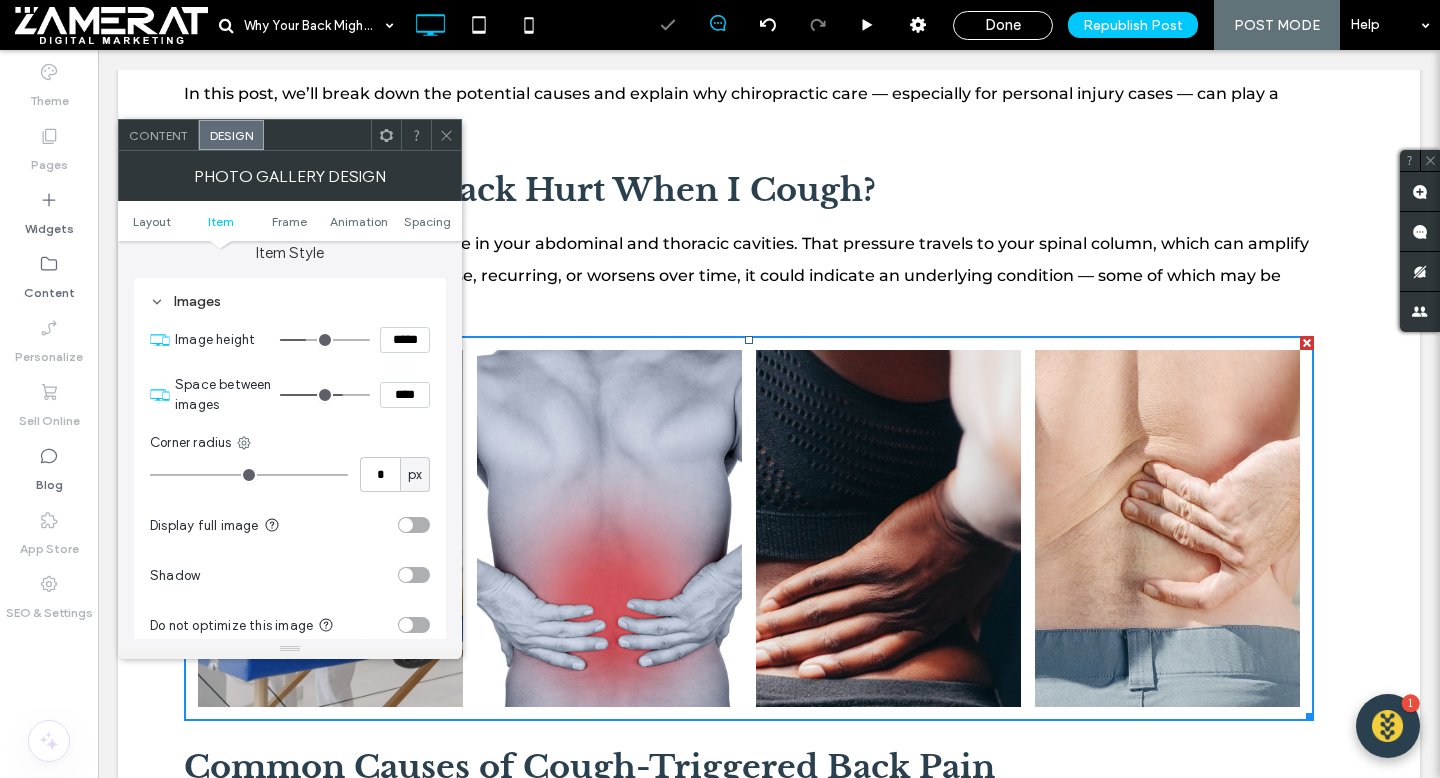 type on "***" 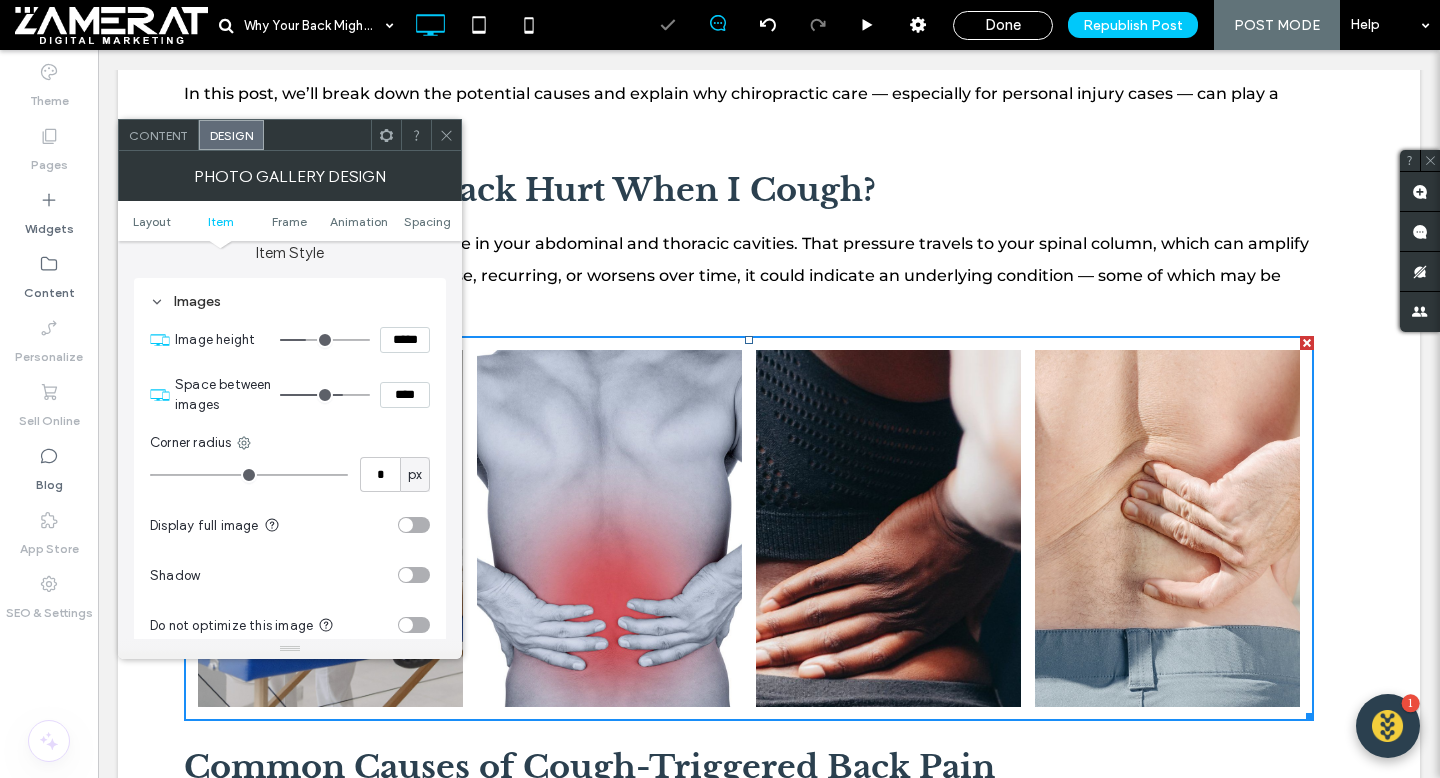 type on "*****" 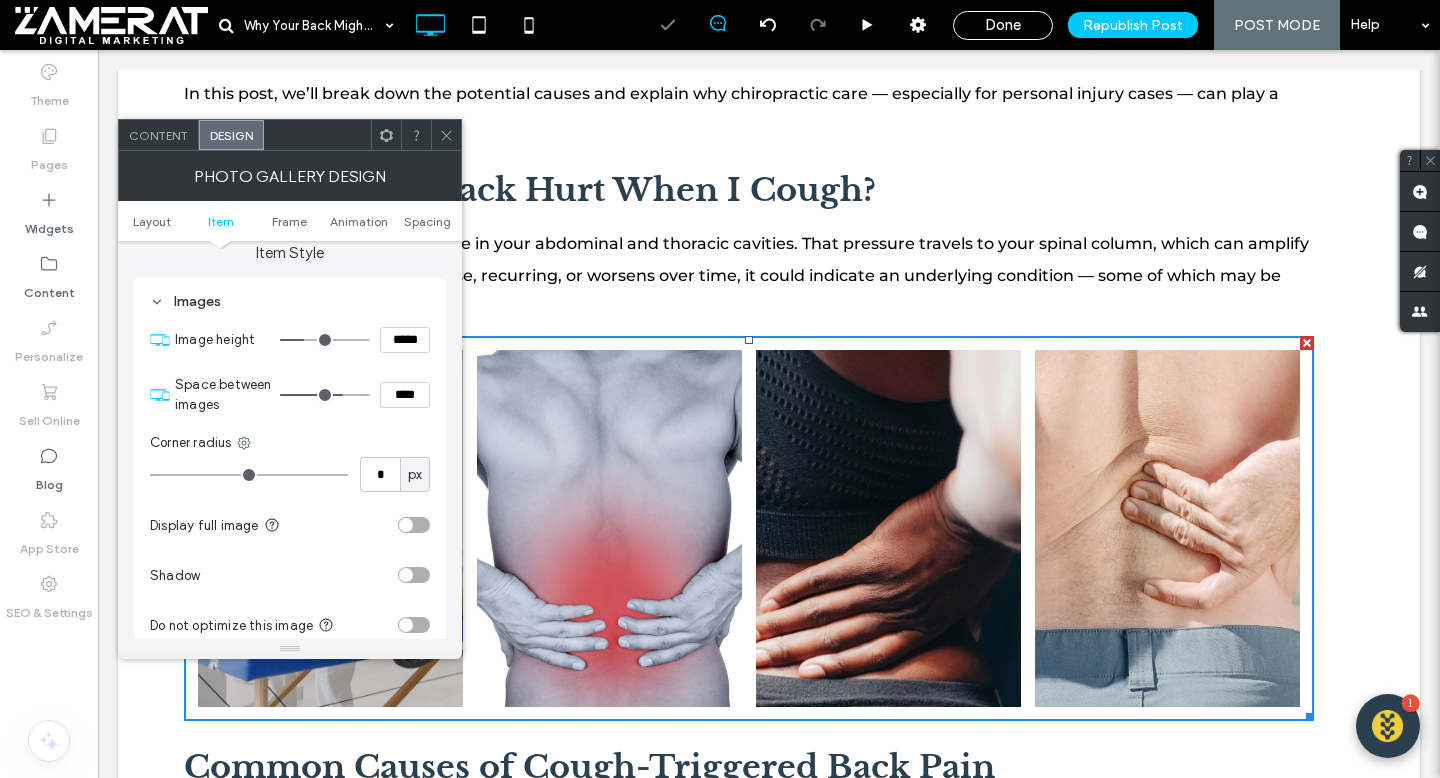 type on "***" 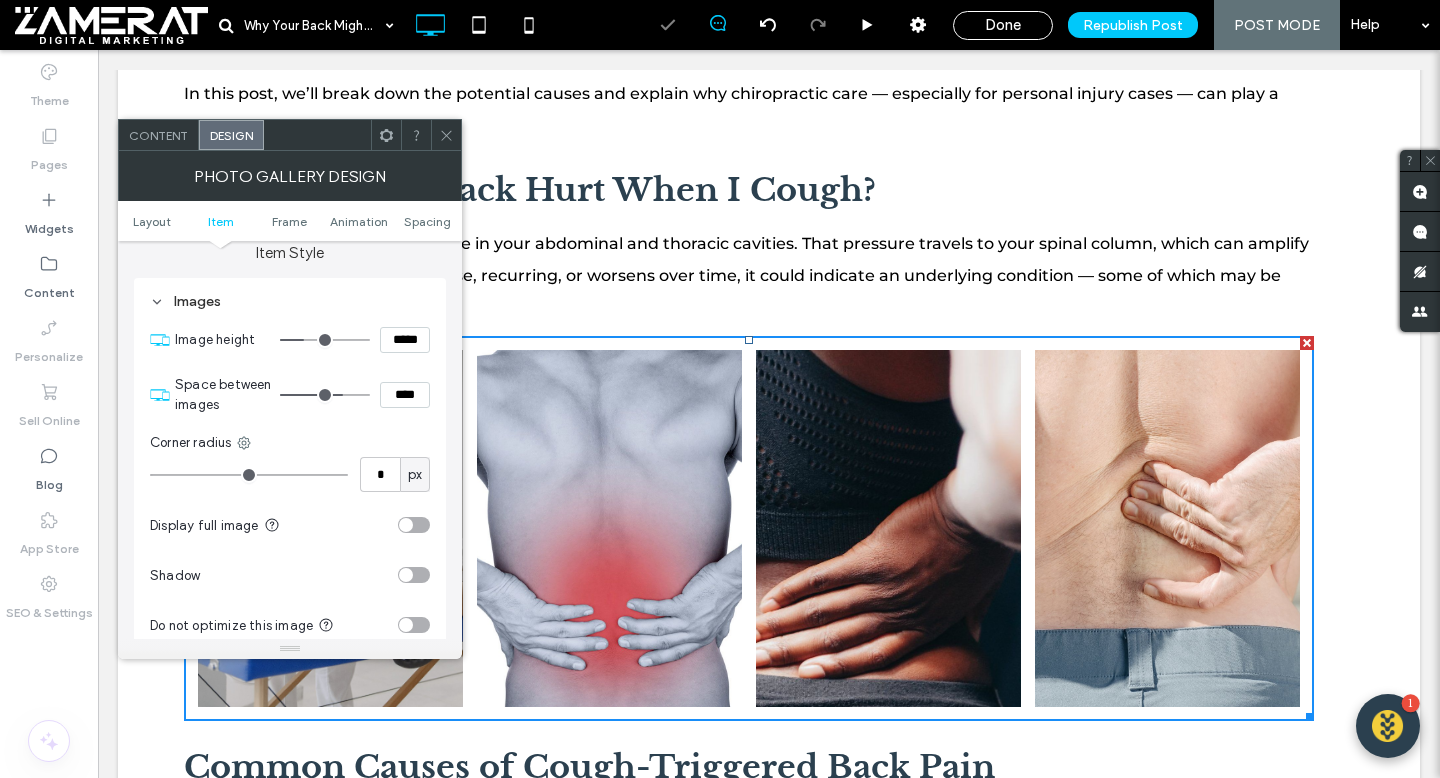 type on "*****" 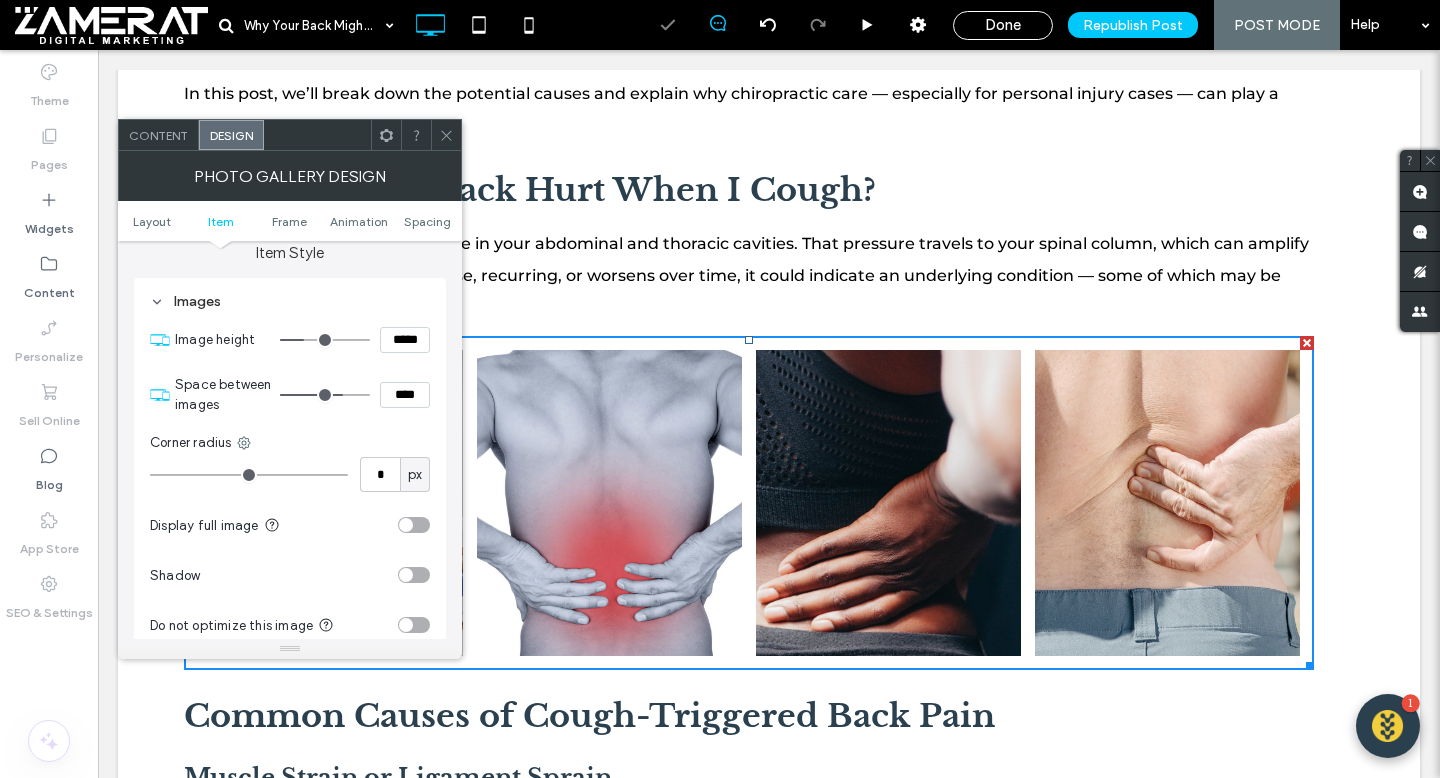 type on "***" 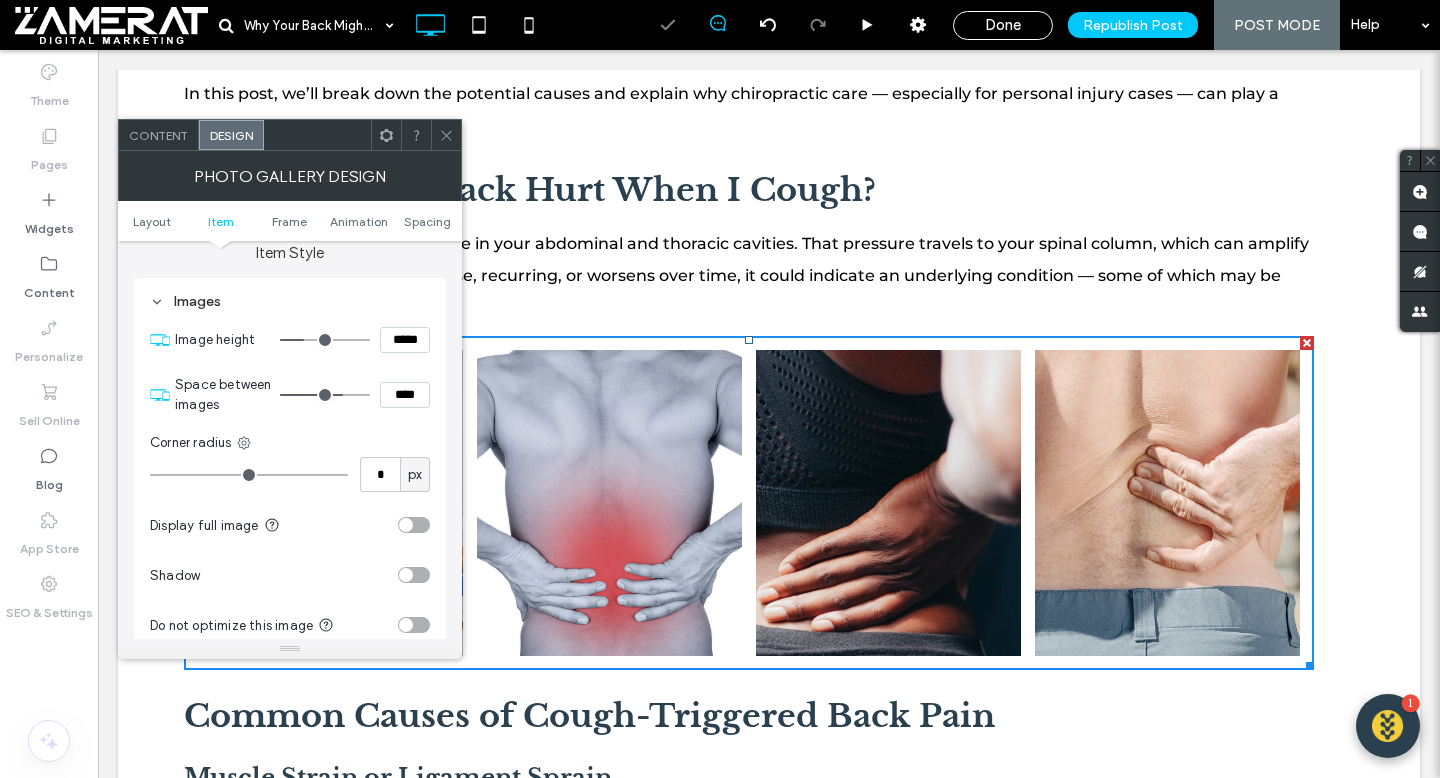 type on "*****" 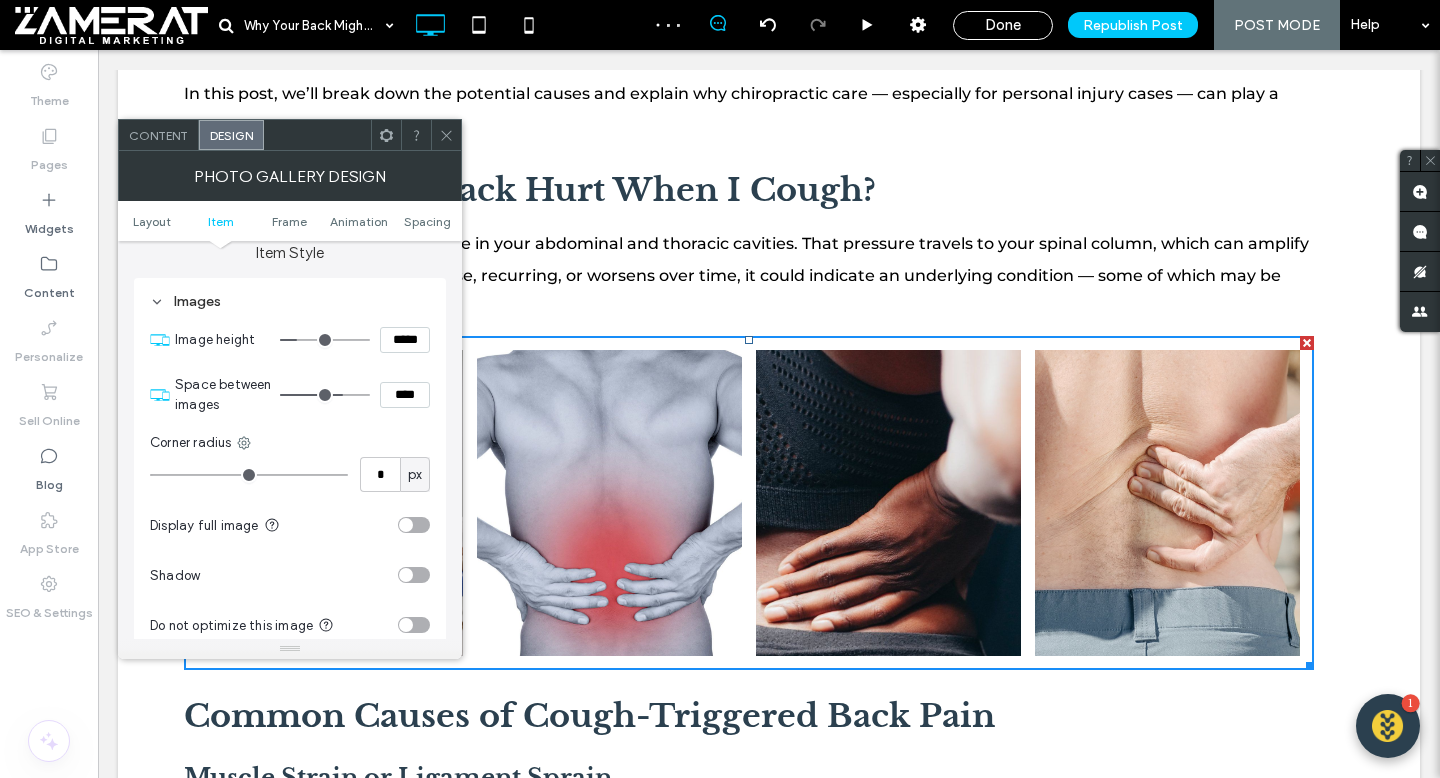 type on "***" 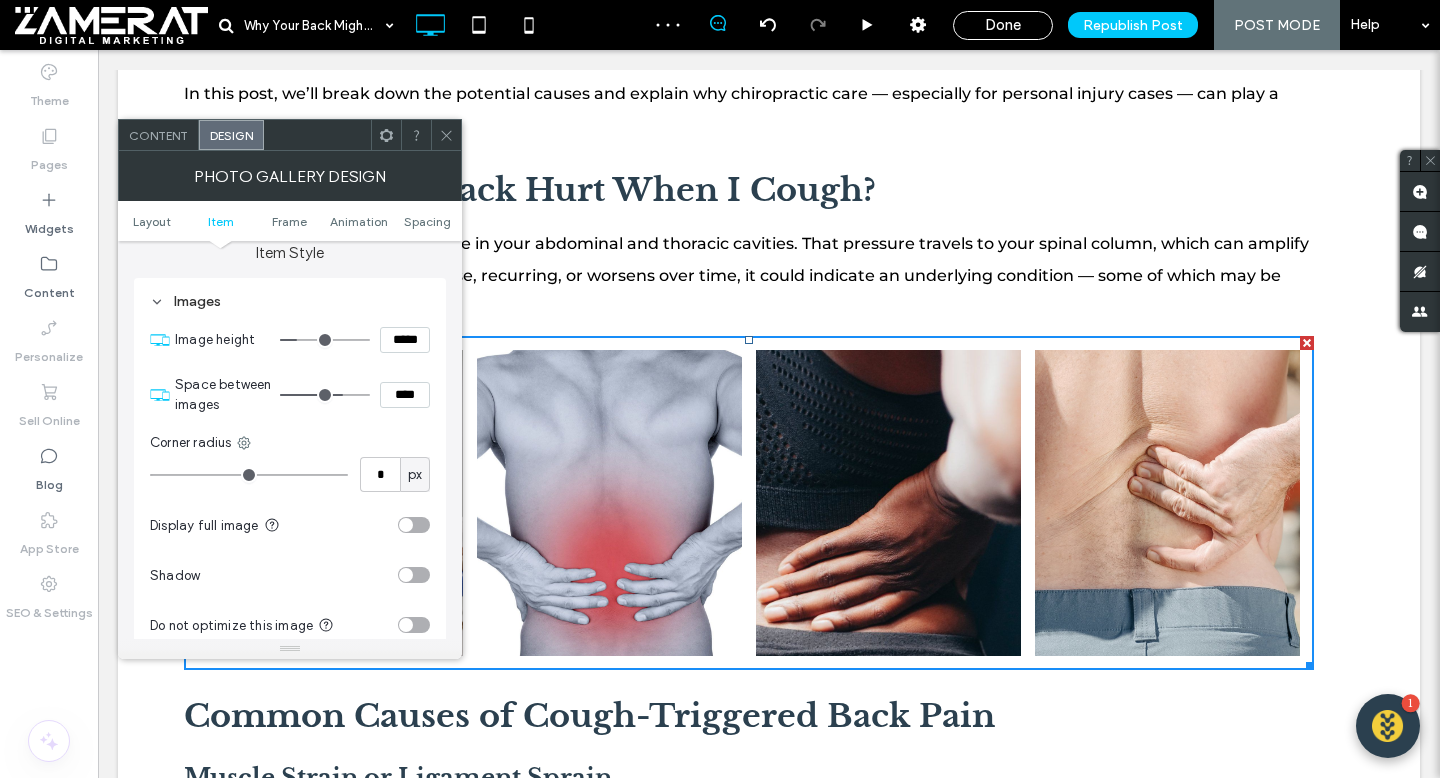 type on "*****" 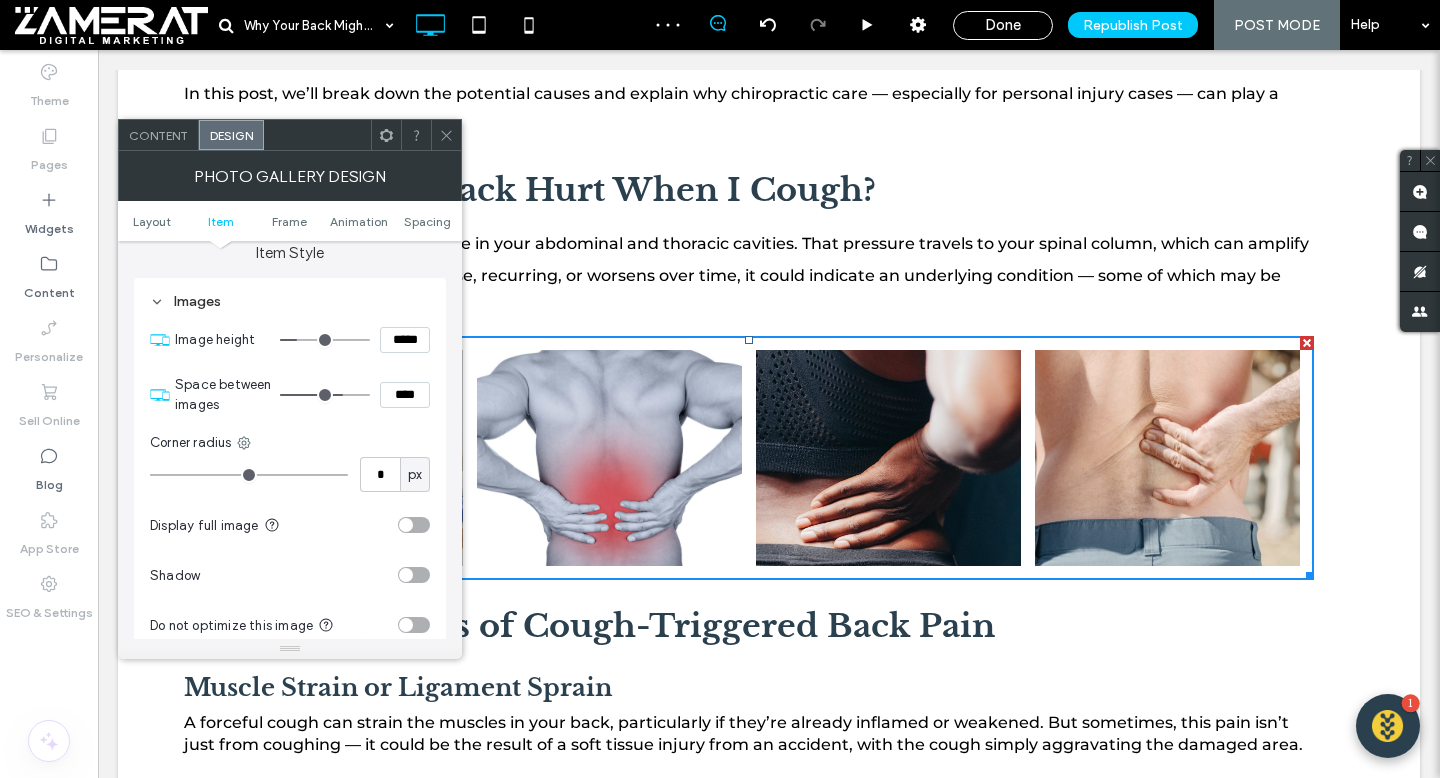 type on "***" 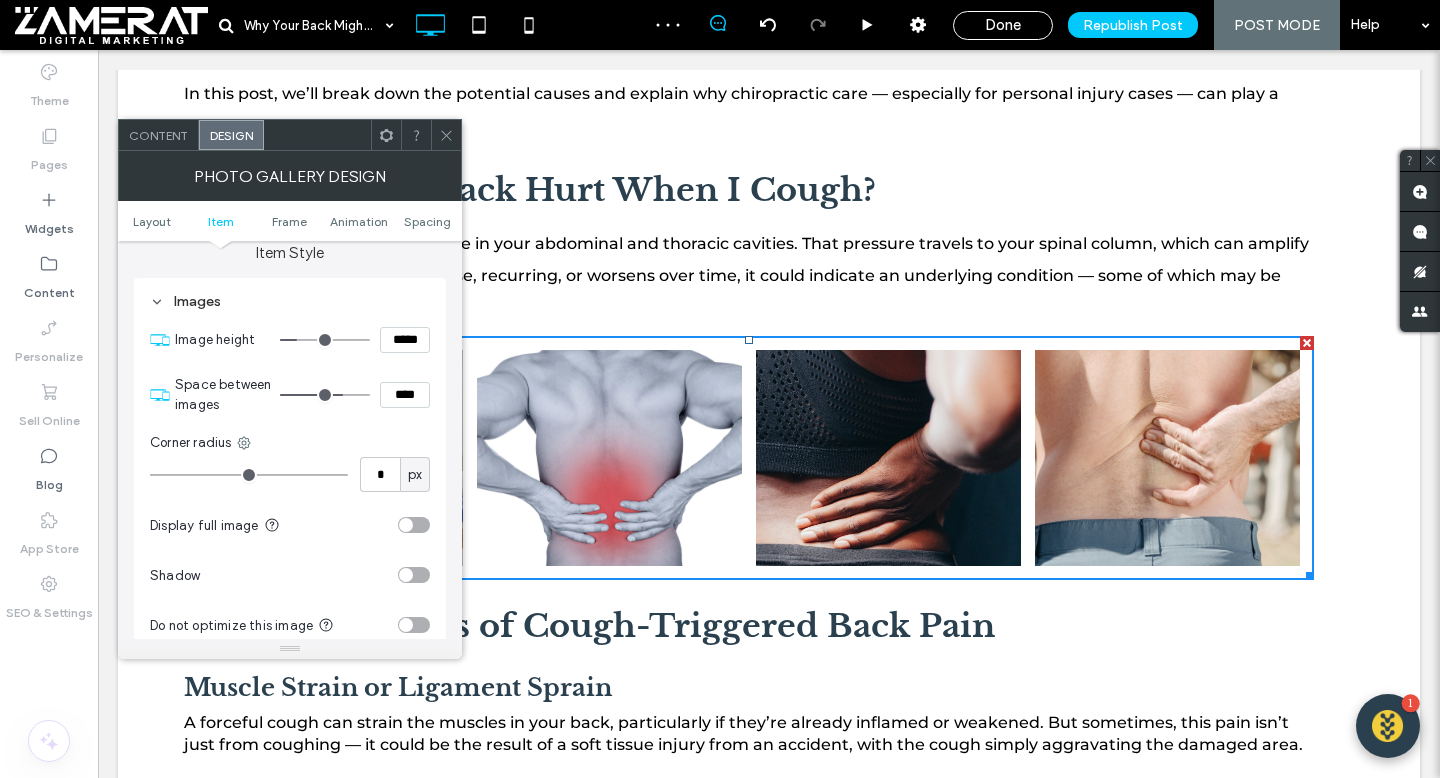 type on "*****" 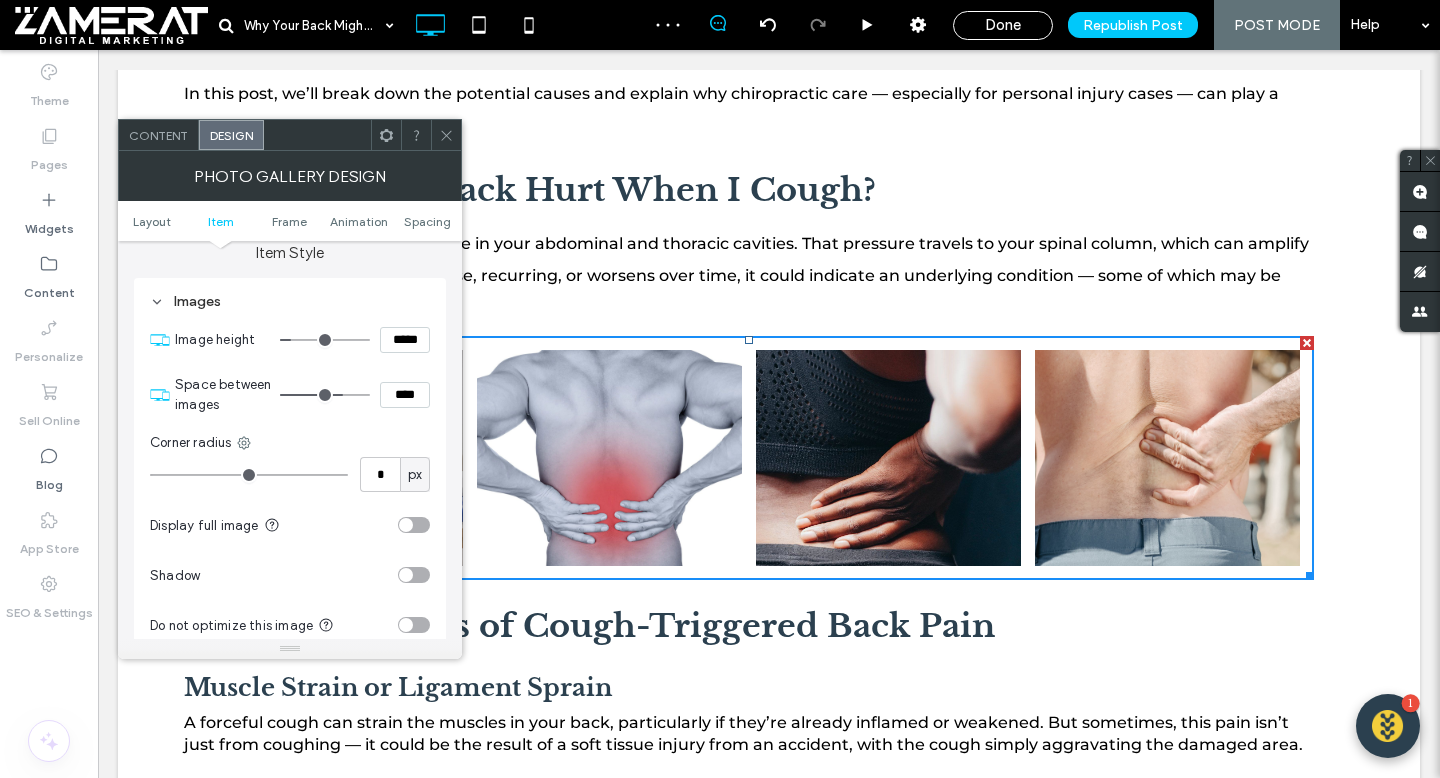type on "***" 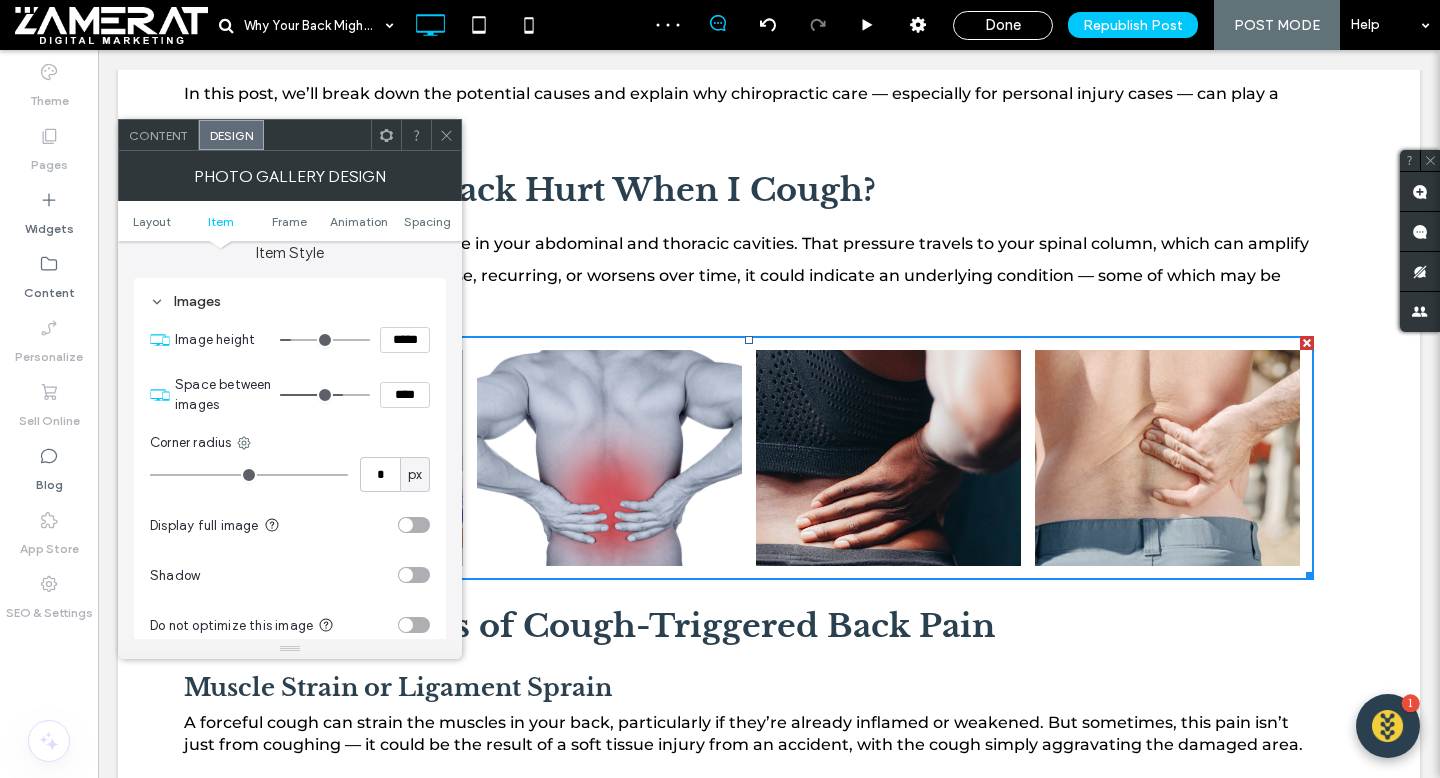 type on "*****" 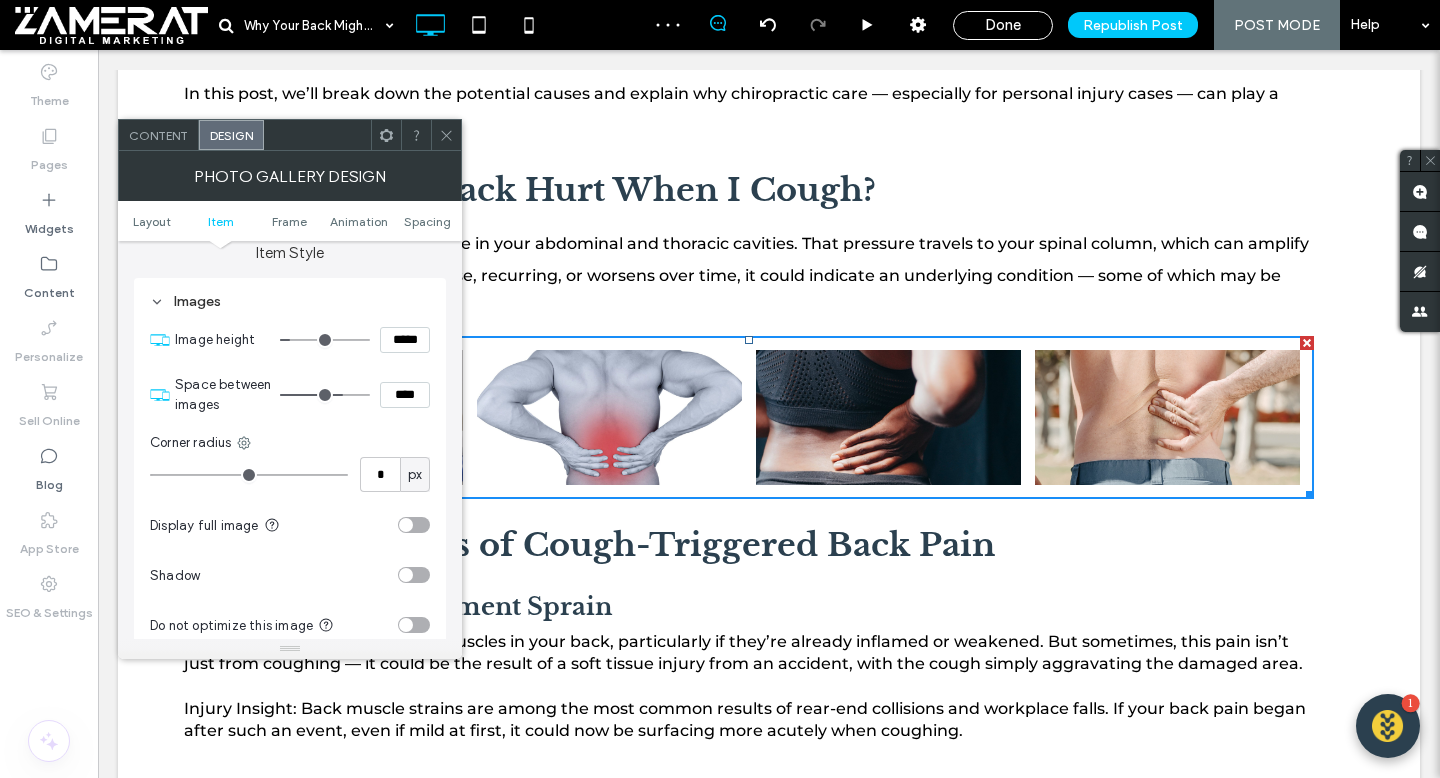 type on "***" 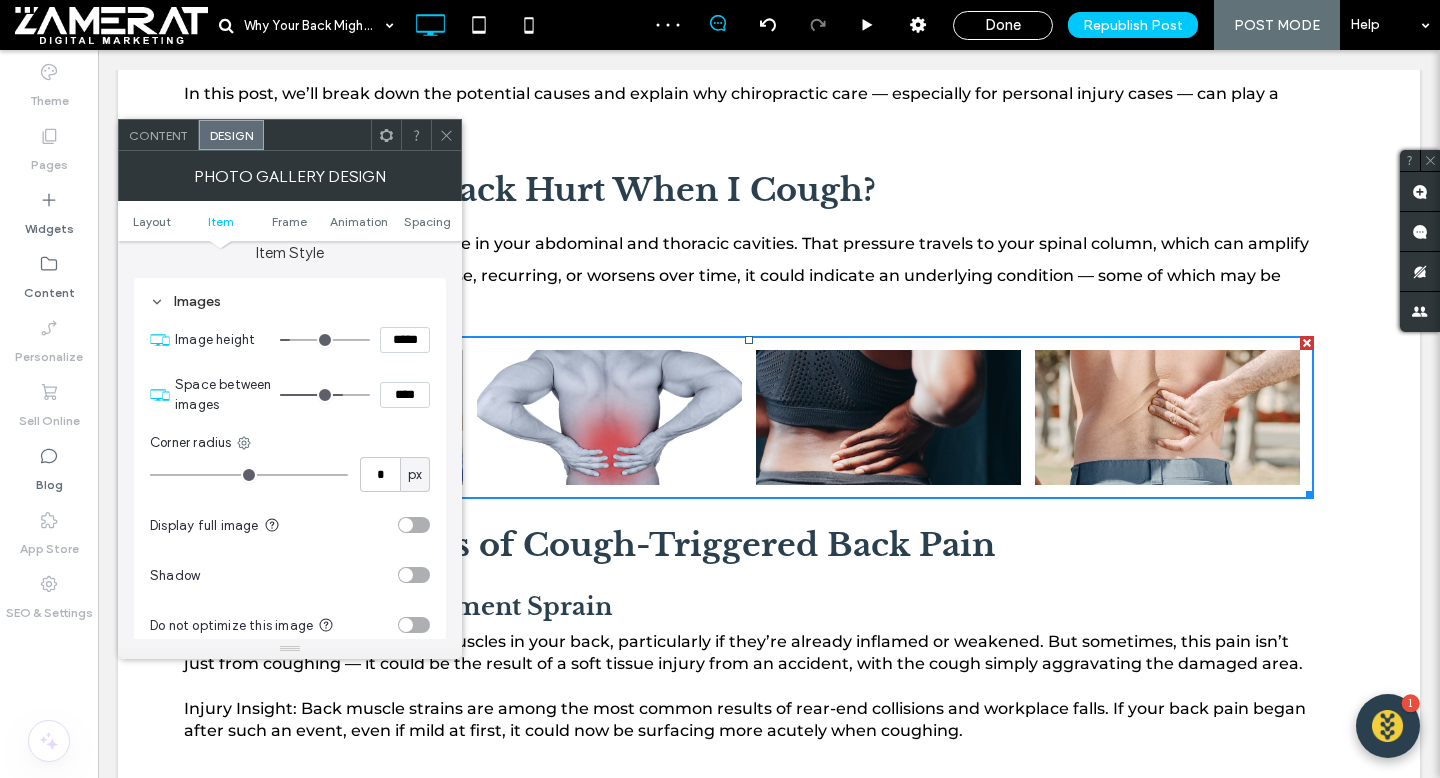 type on "*****" 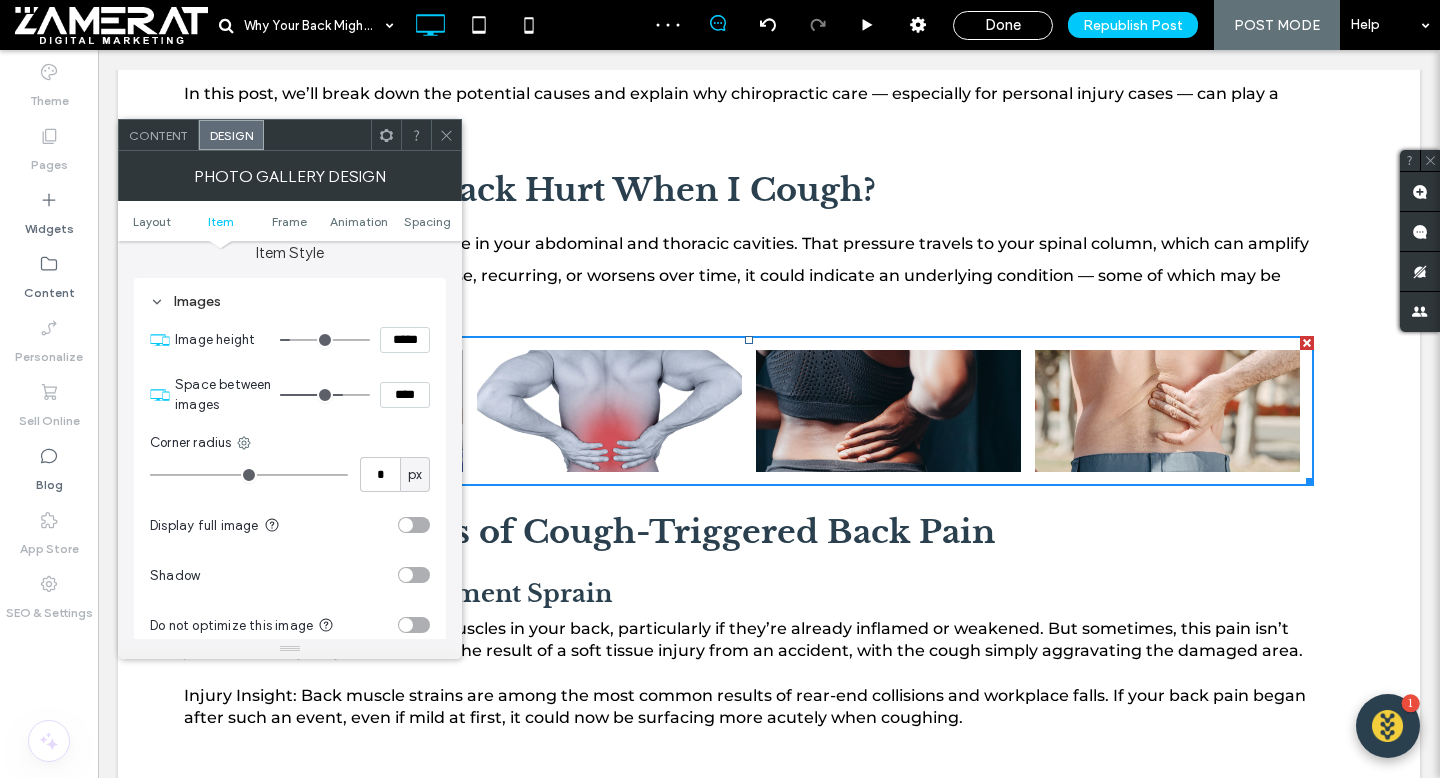 type on "***" 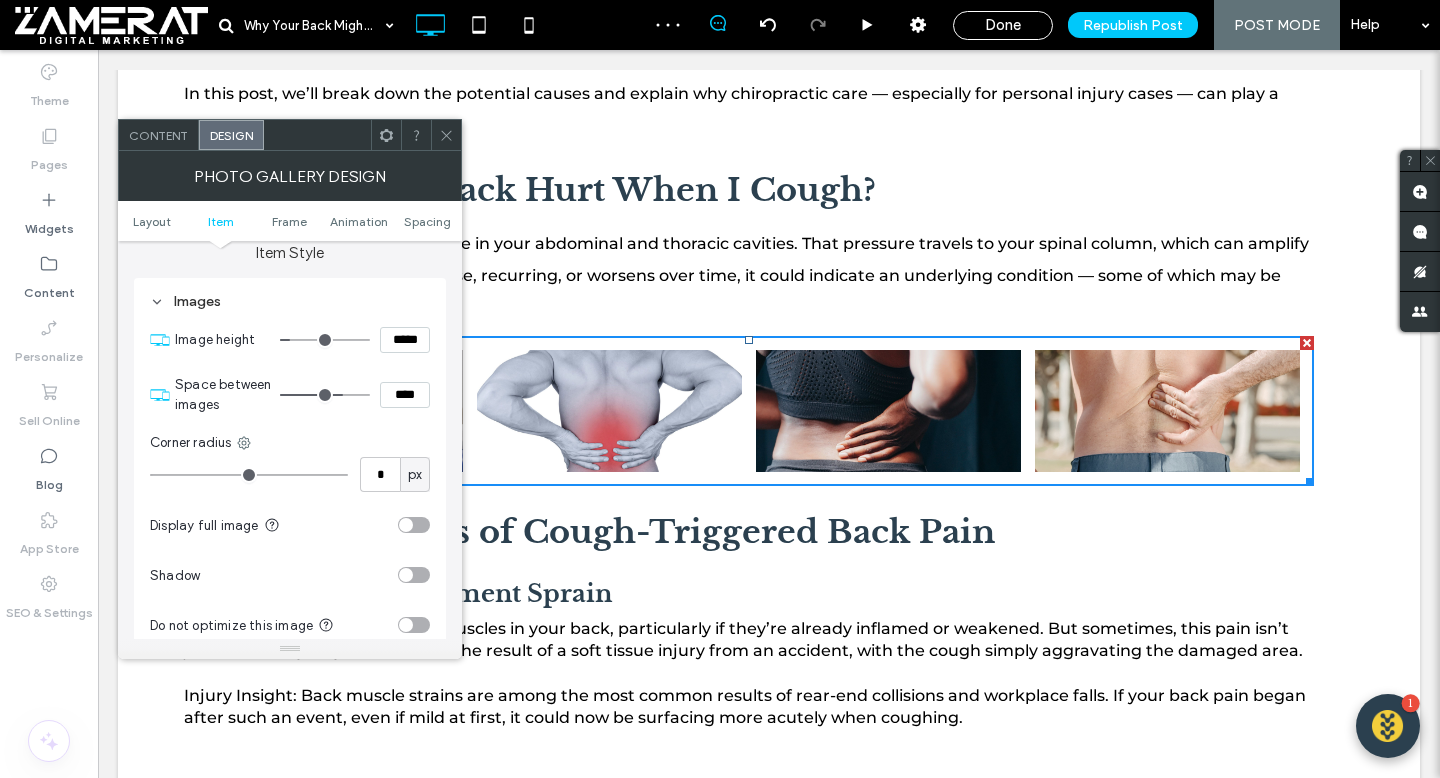 type on "*****" 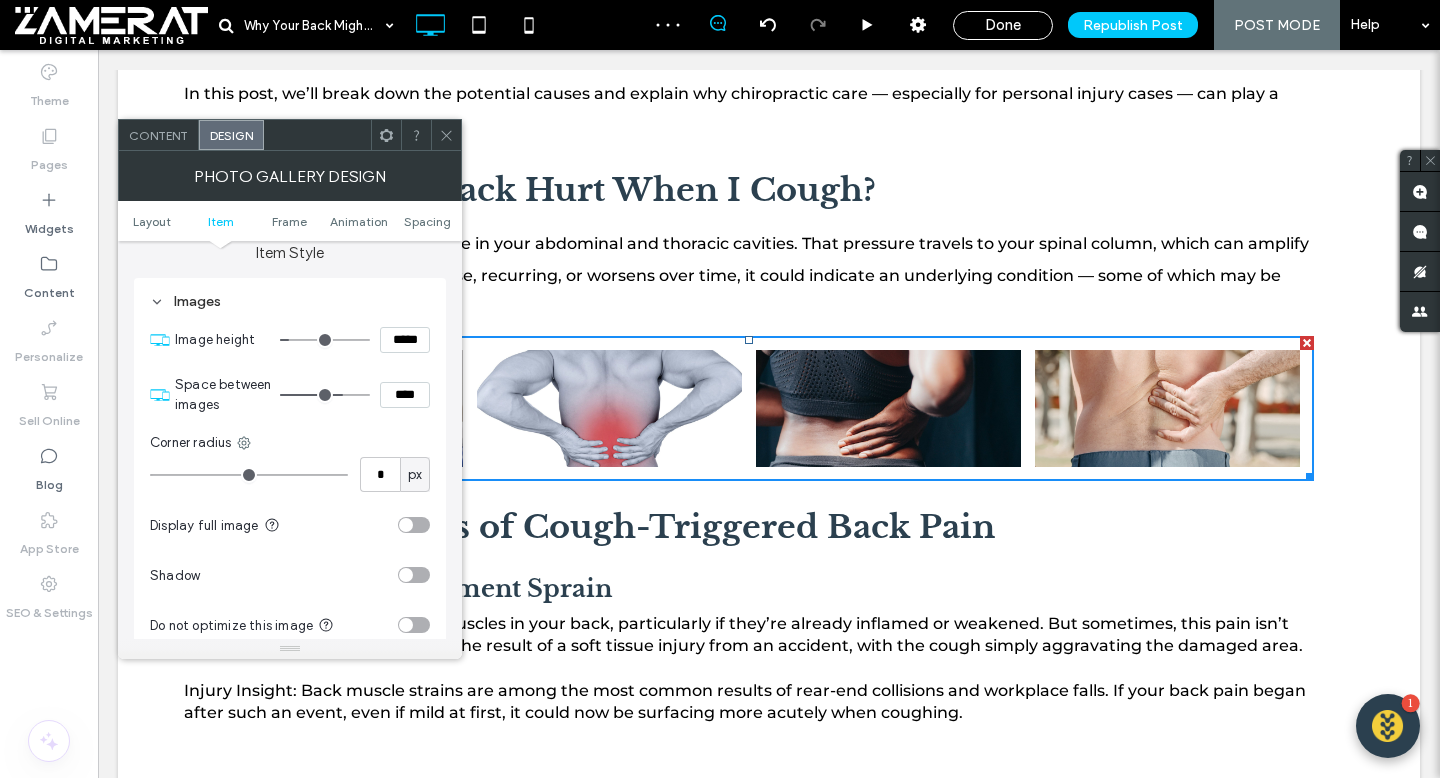 type on "***" 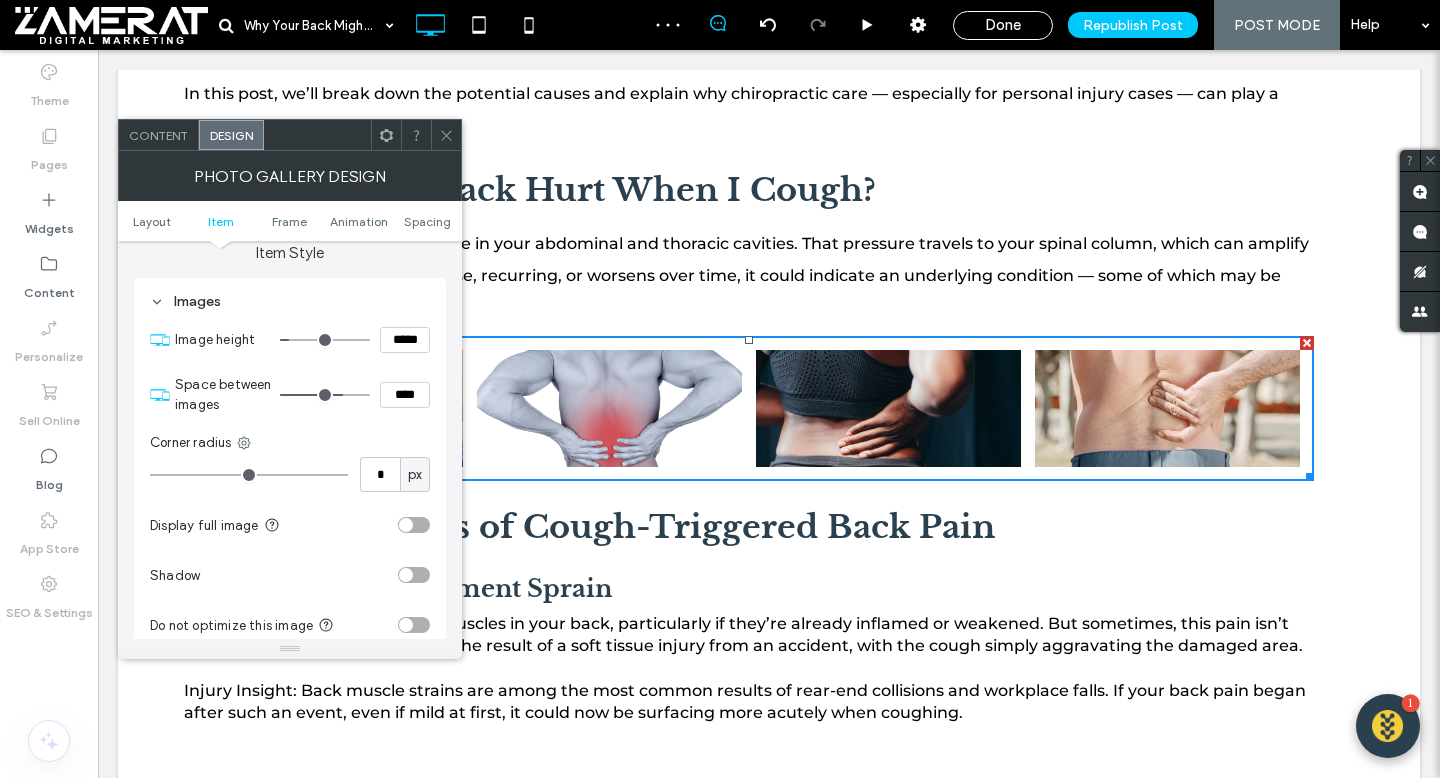type on "*****" 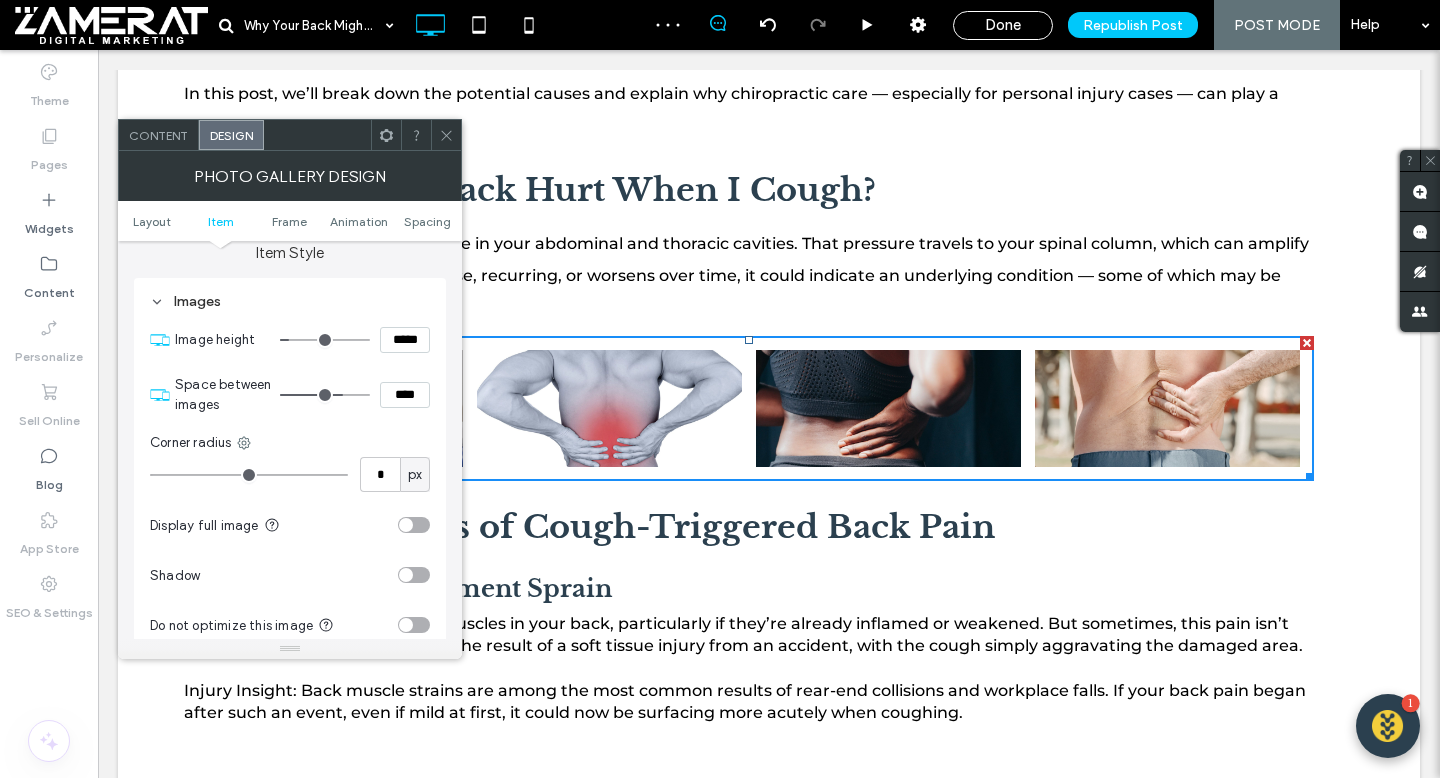 type on "***" 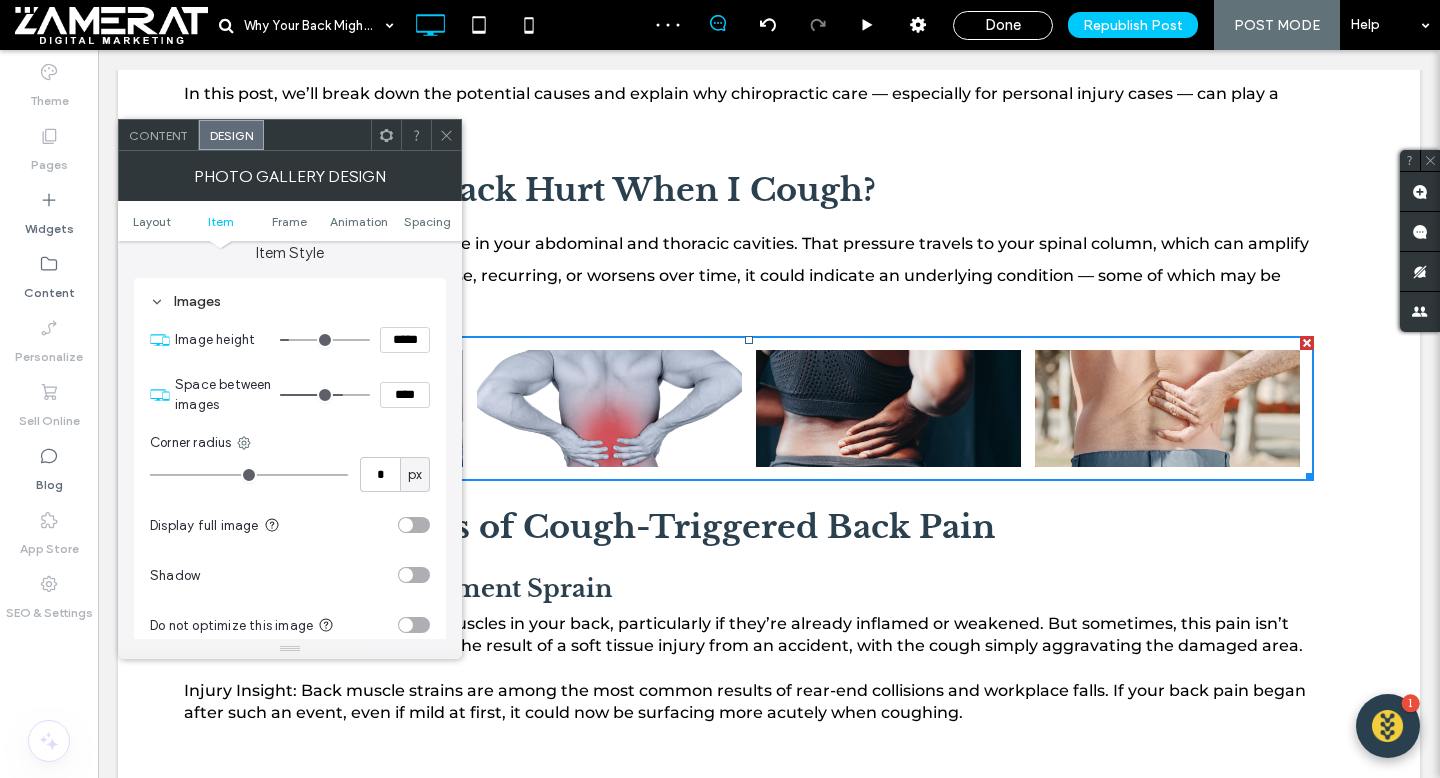 type on "*****" 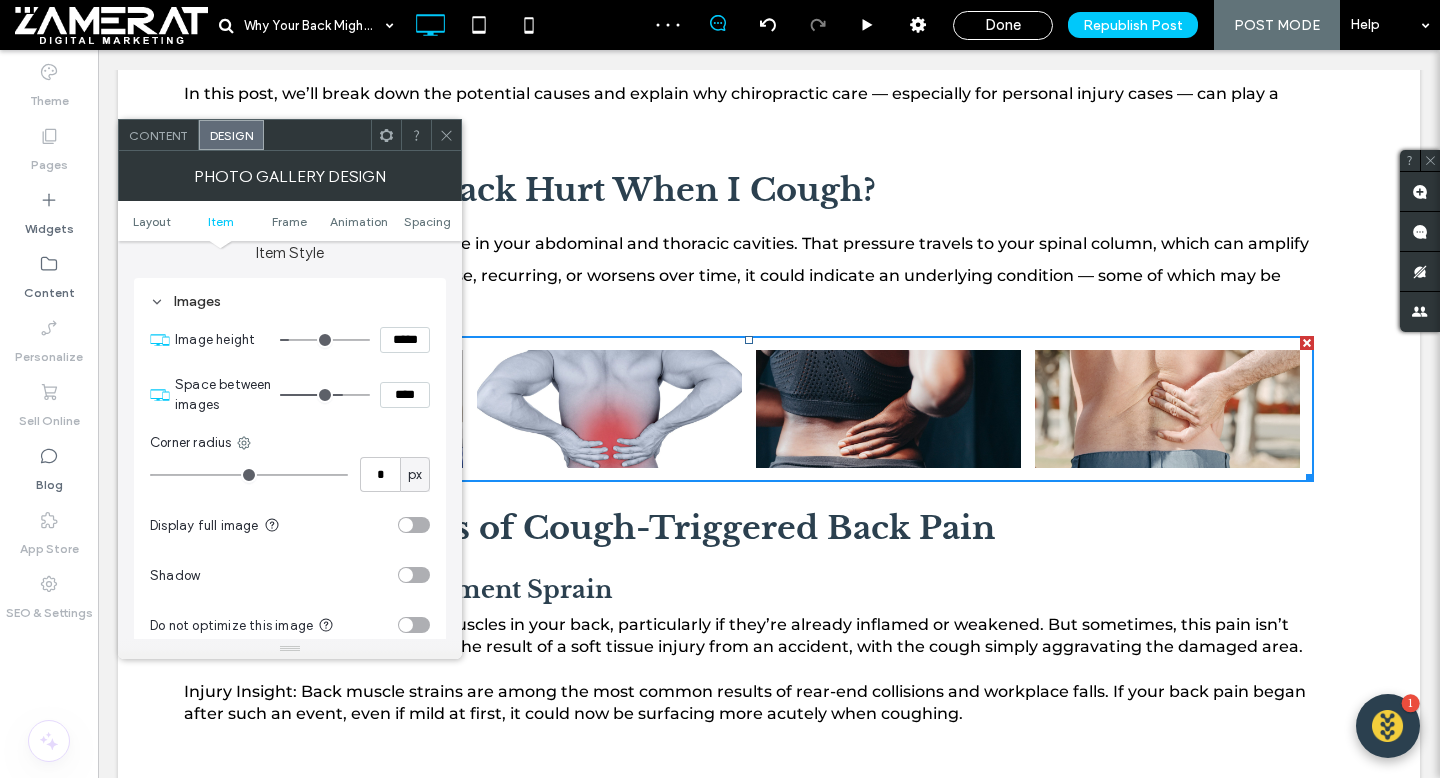 type on "***" 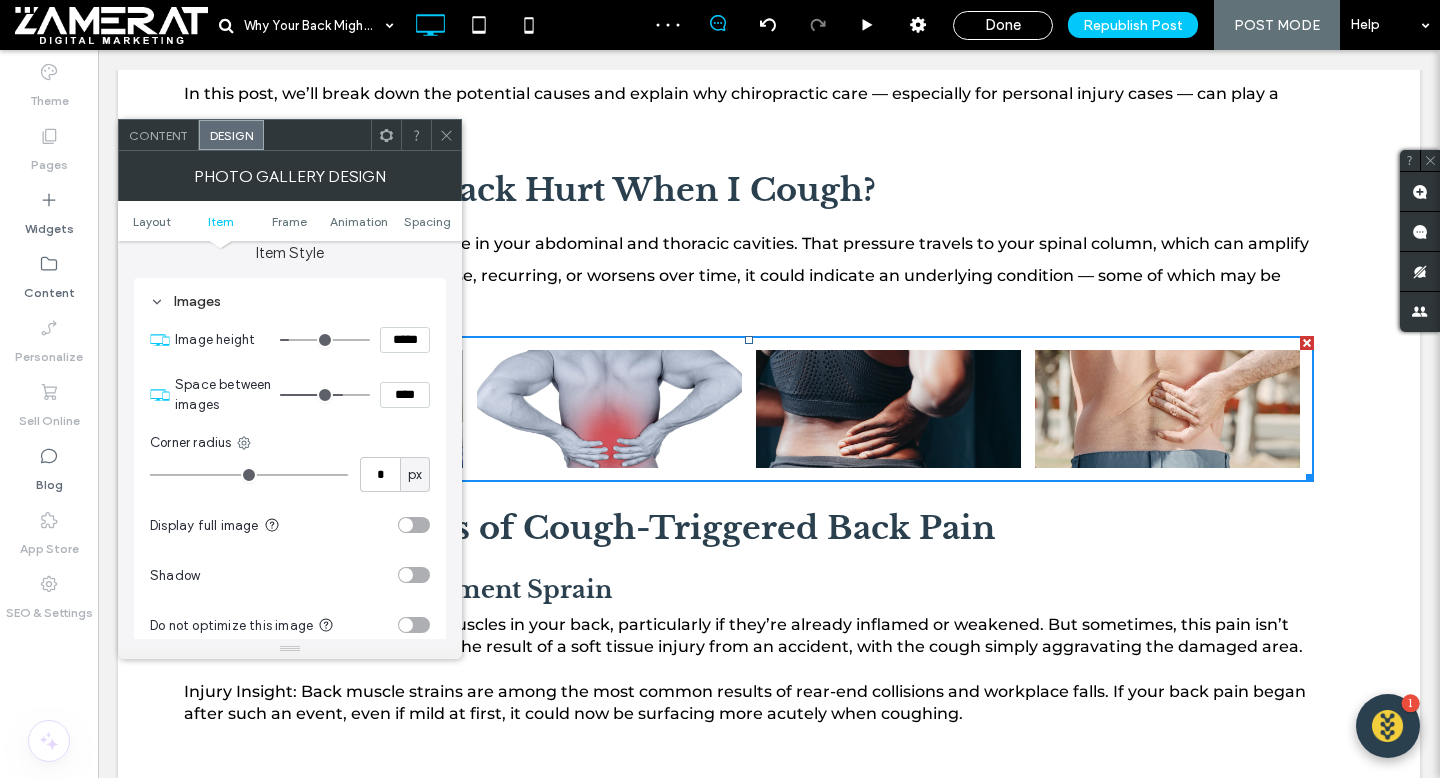 type on "*****" 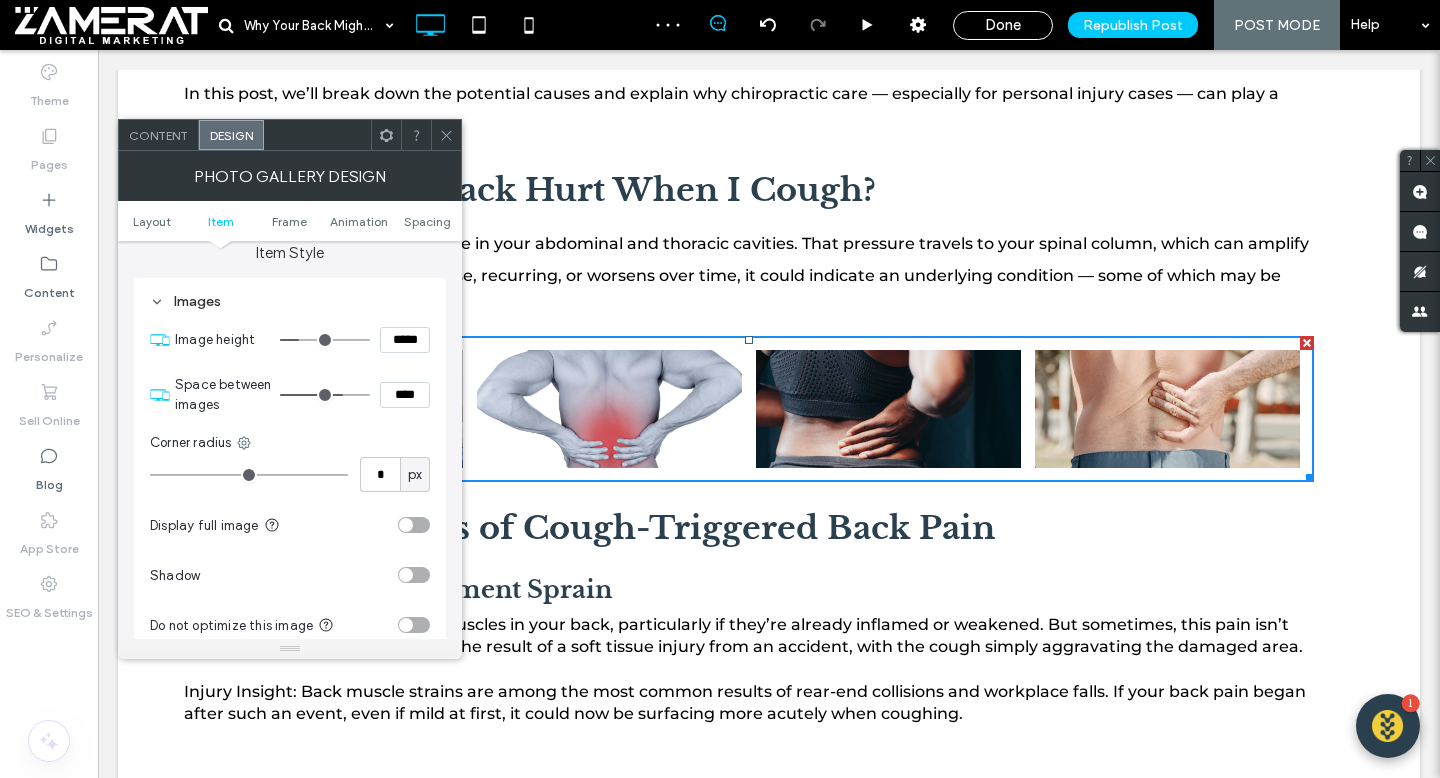 type on "***" 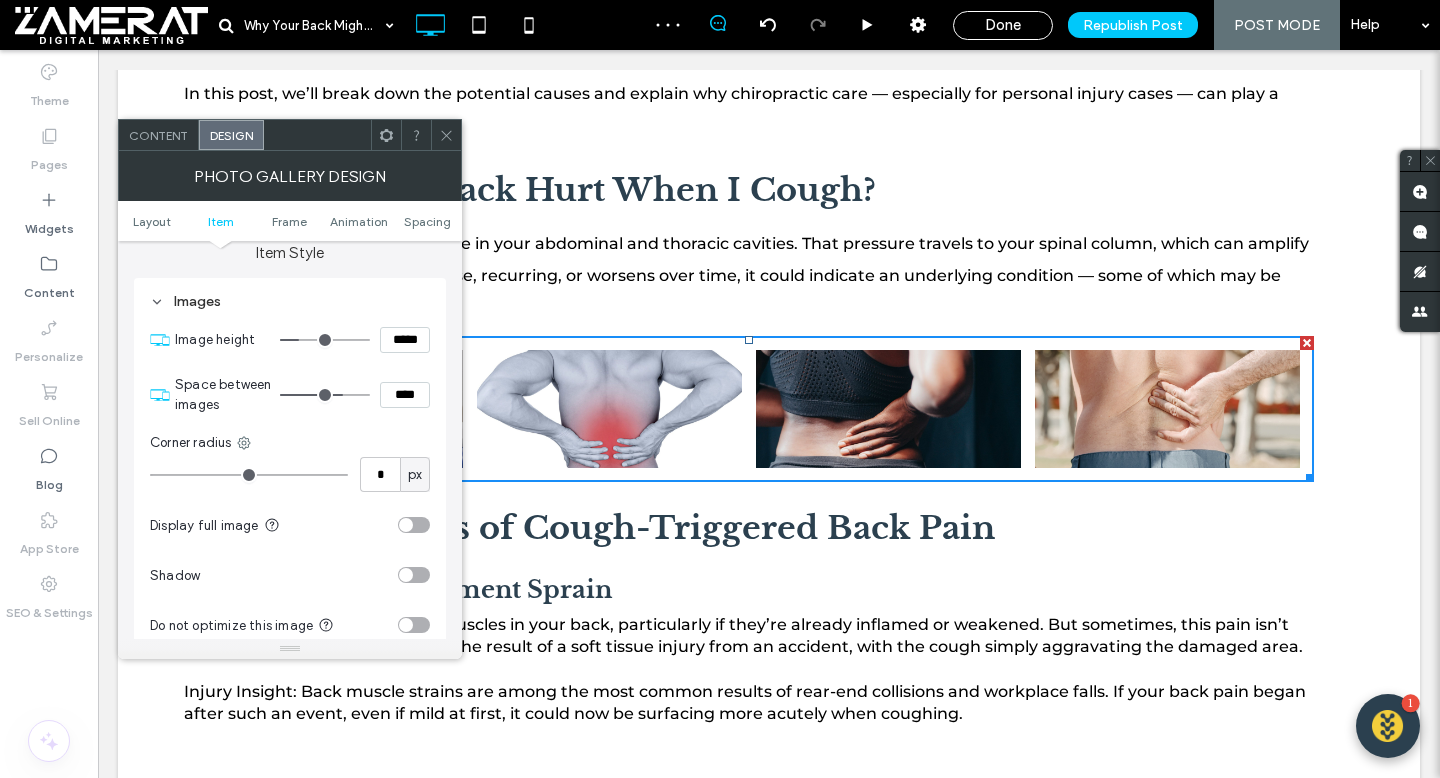 type on "*****" 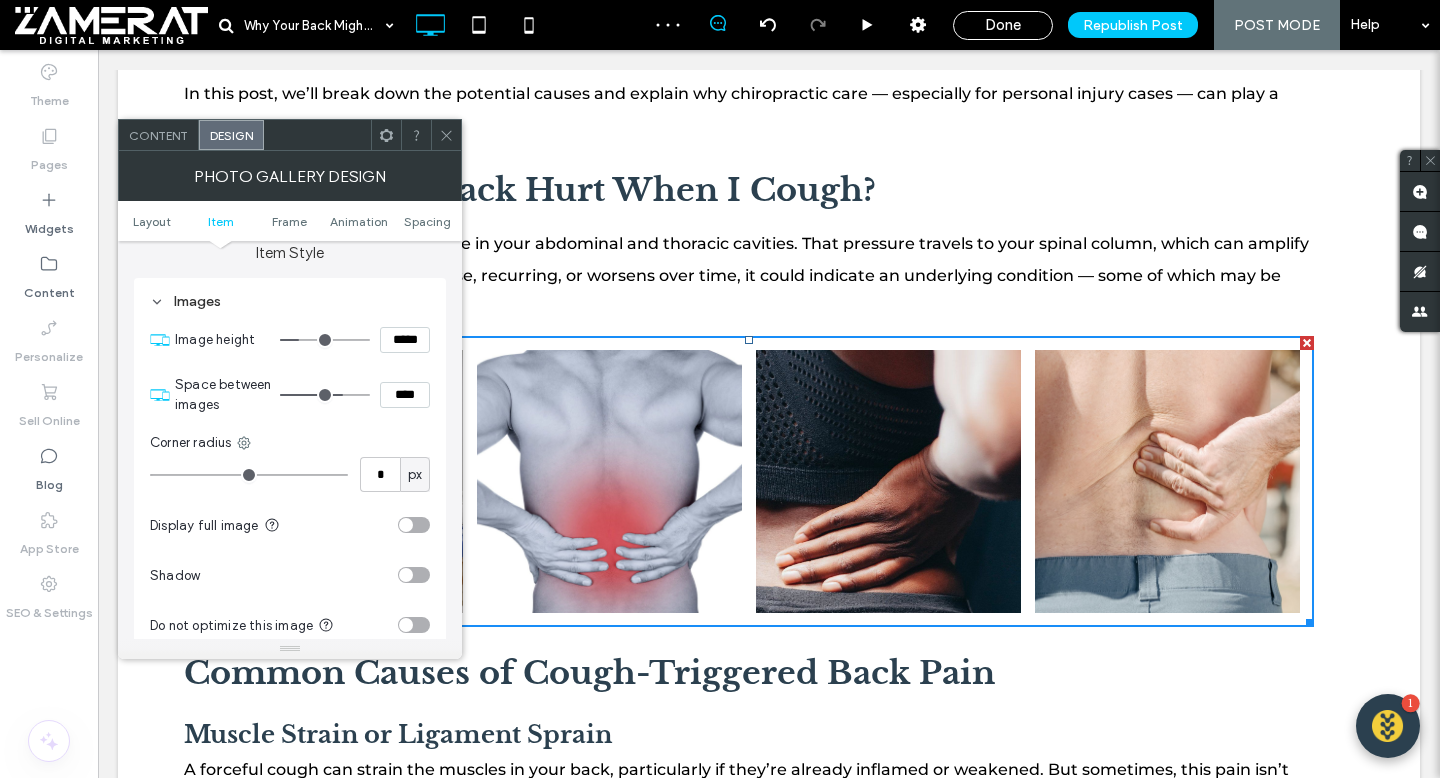 type on "***" 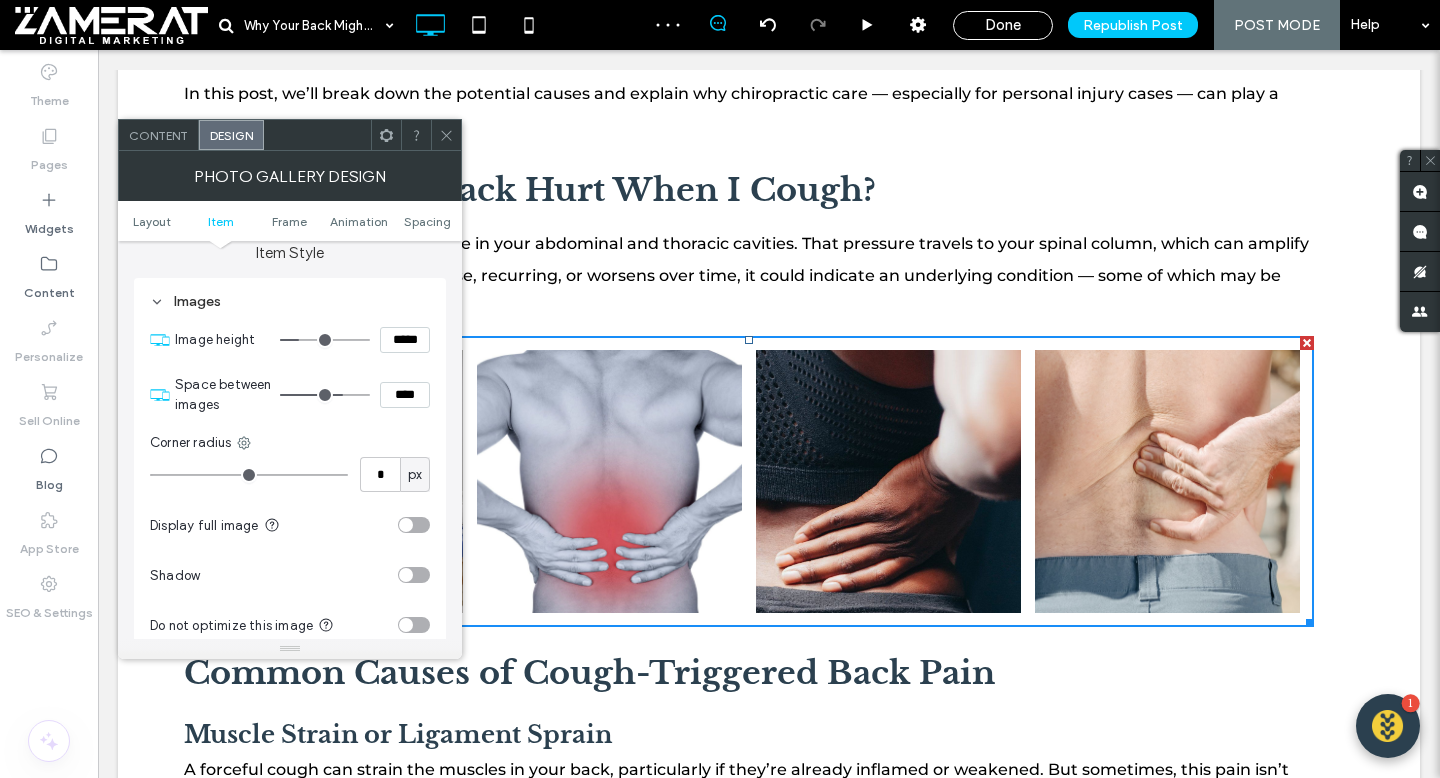 type on "*****" 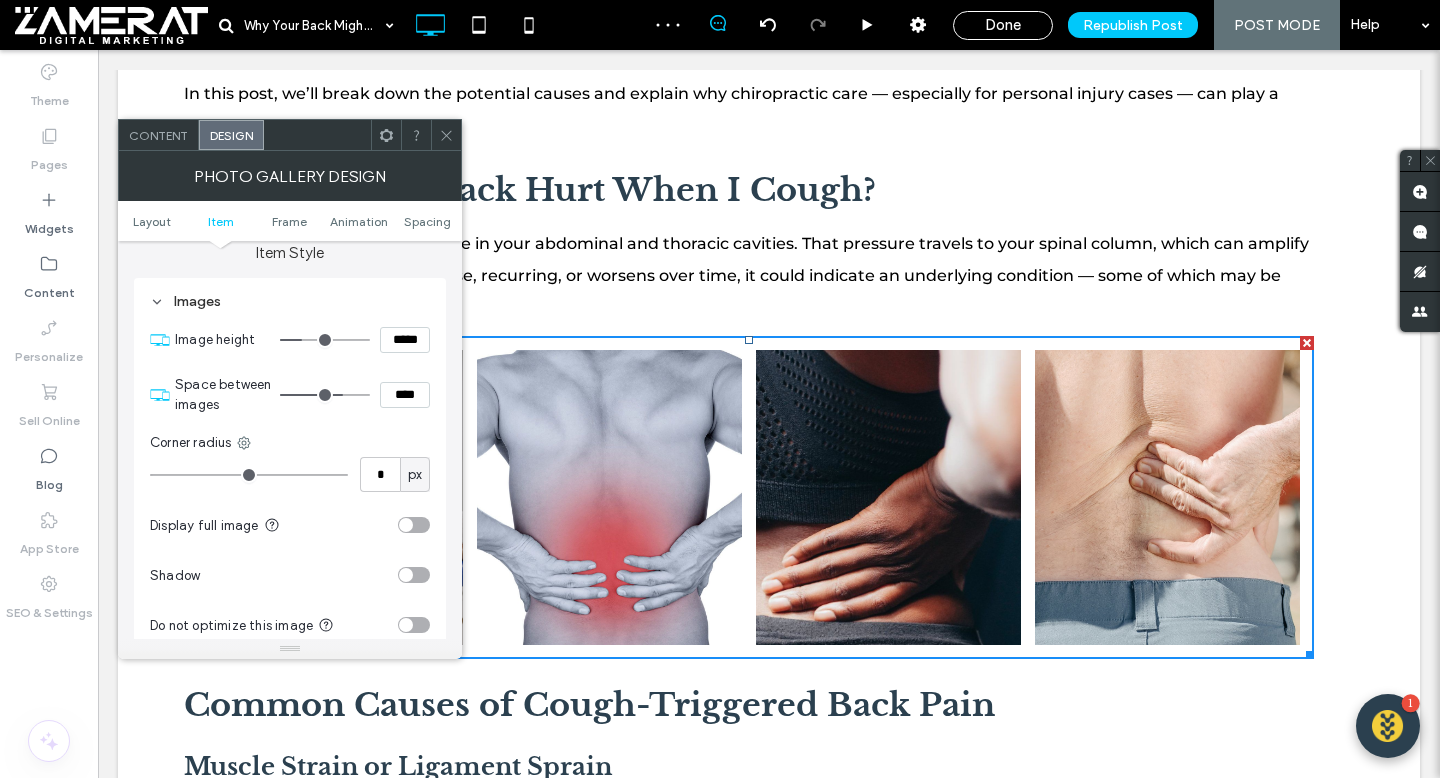 type on "***" 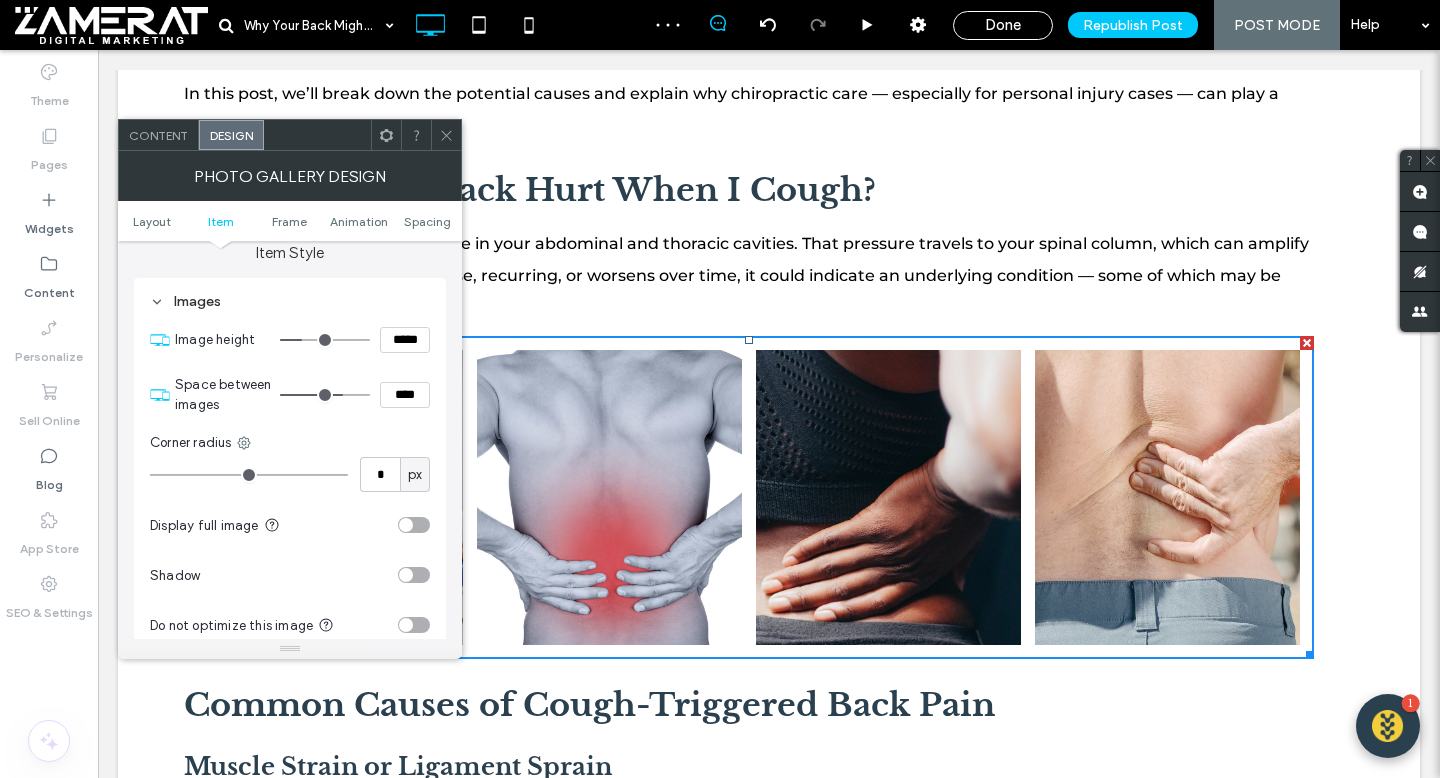 type on "*****" 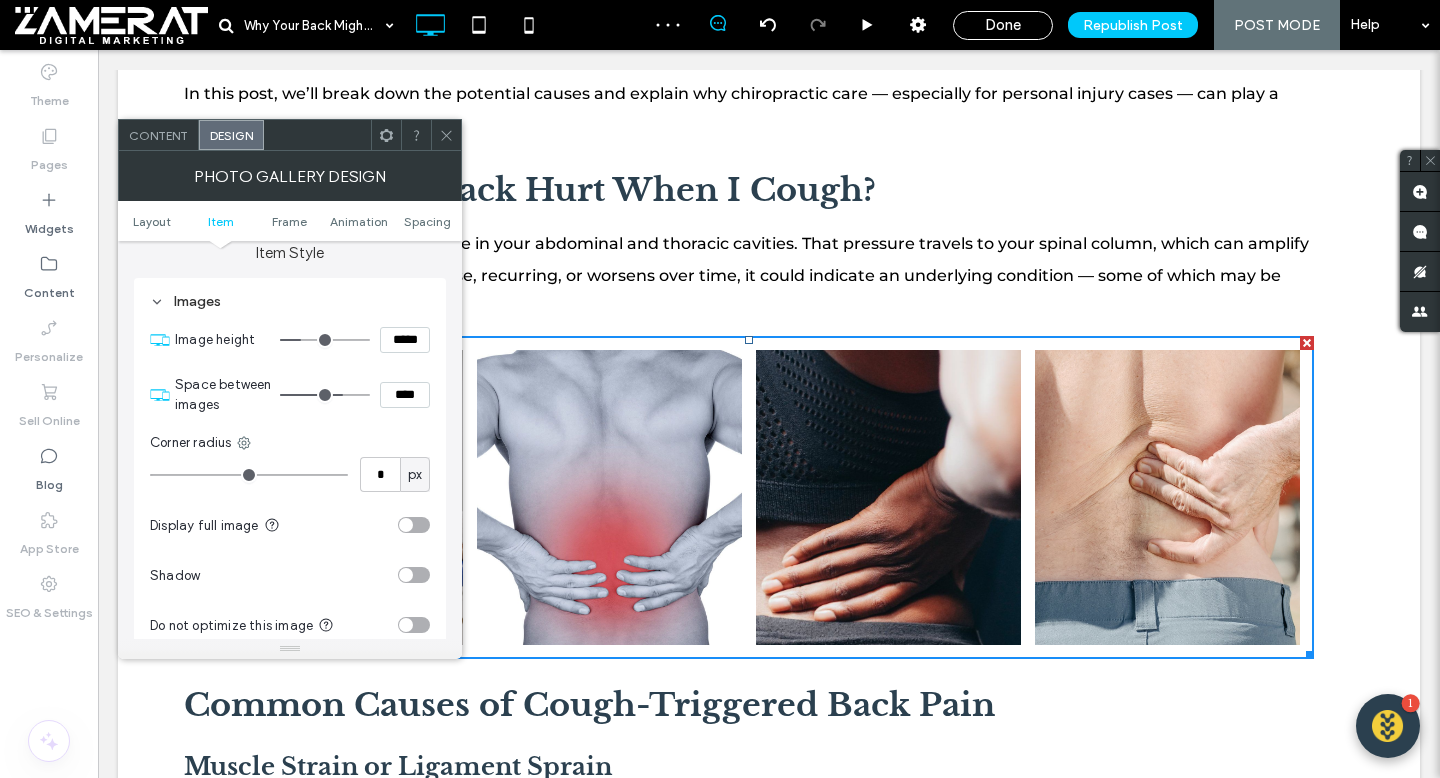 type on "***" 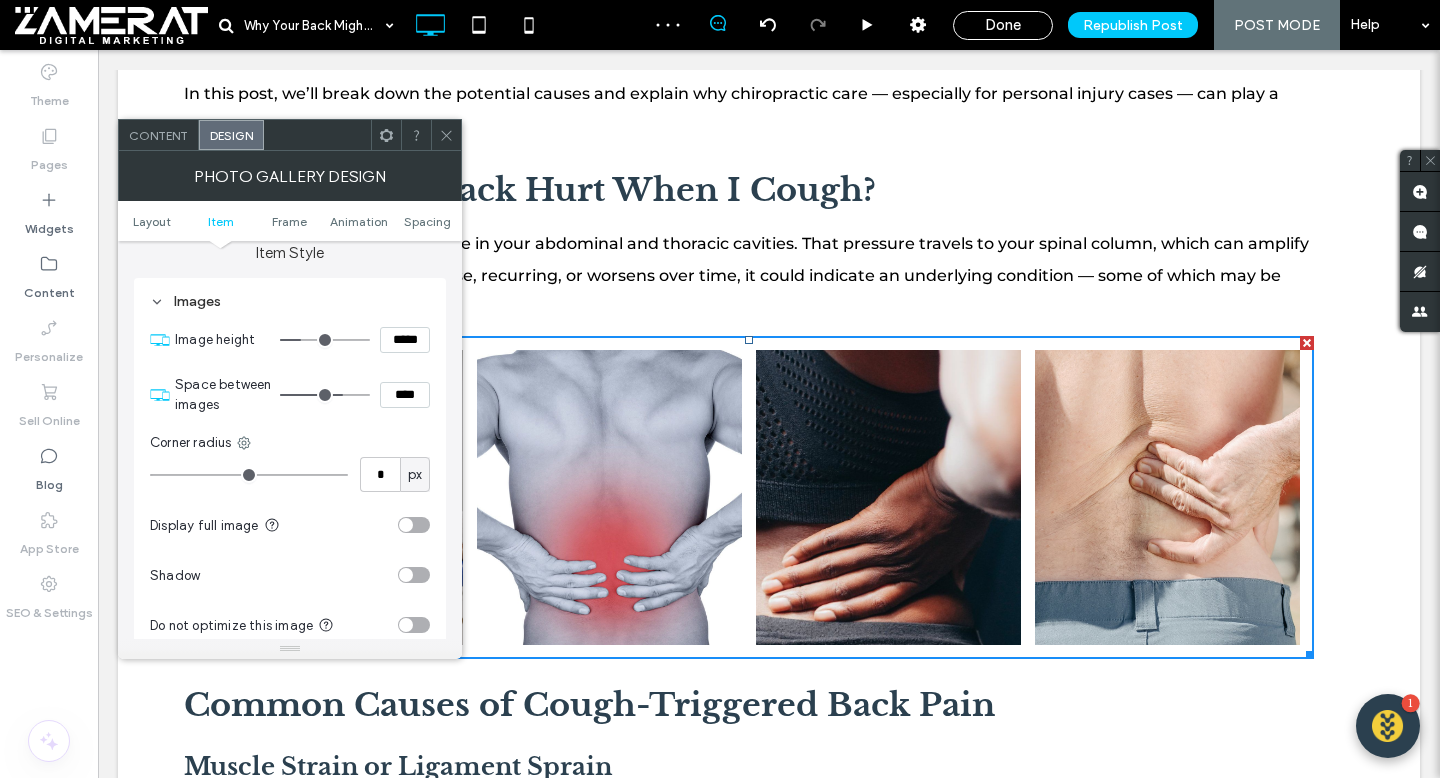 type on "*****" 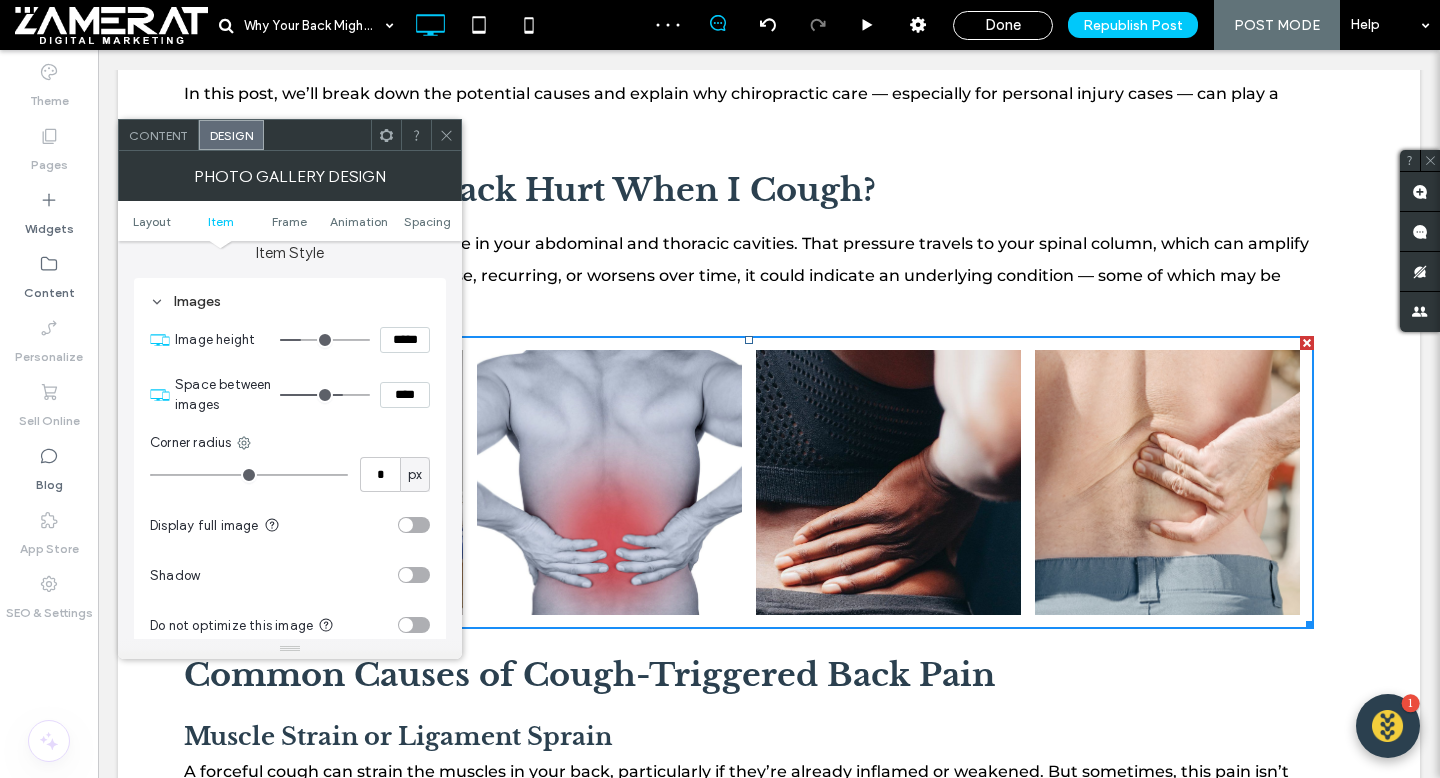 type on "***" 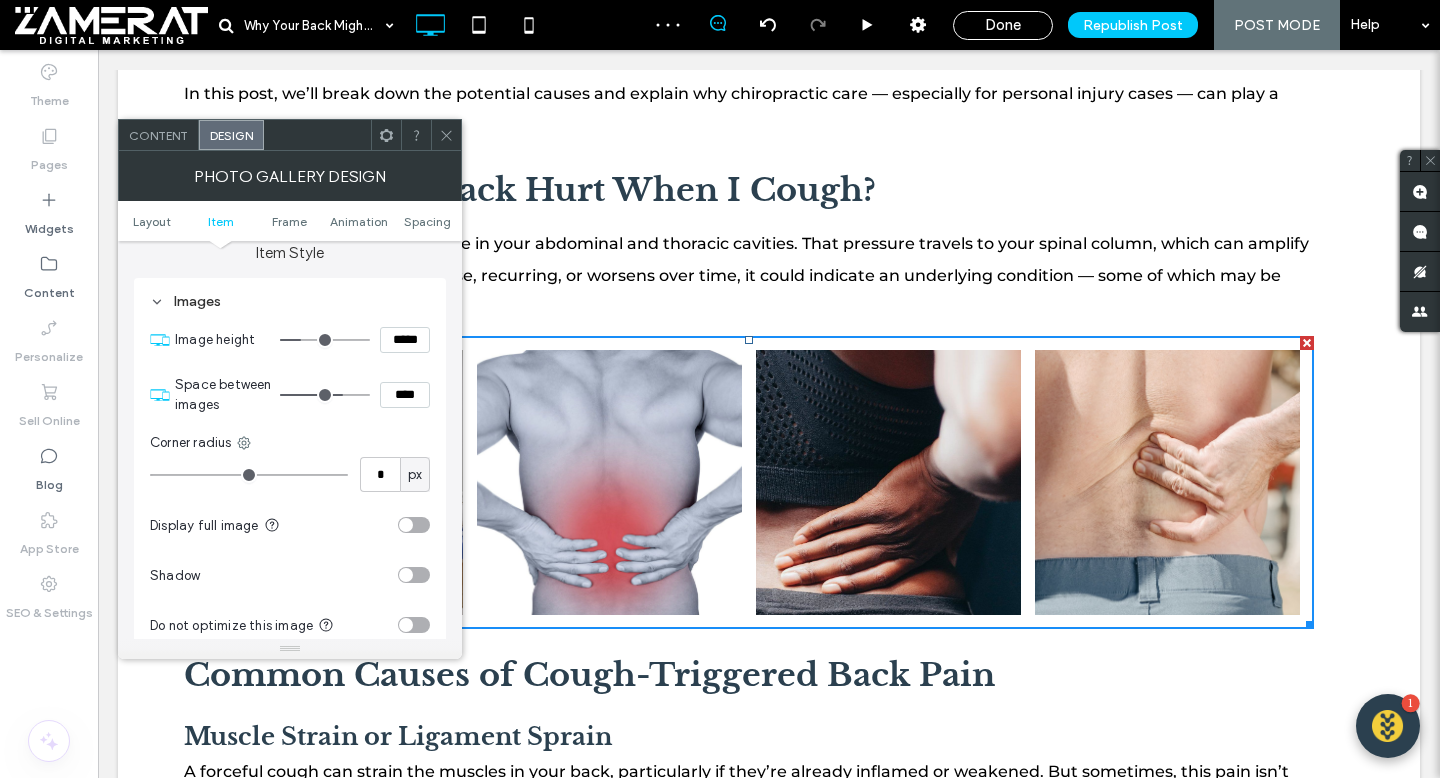type on "*****" 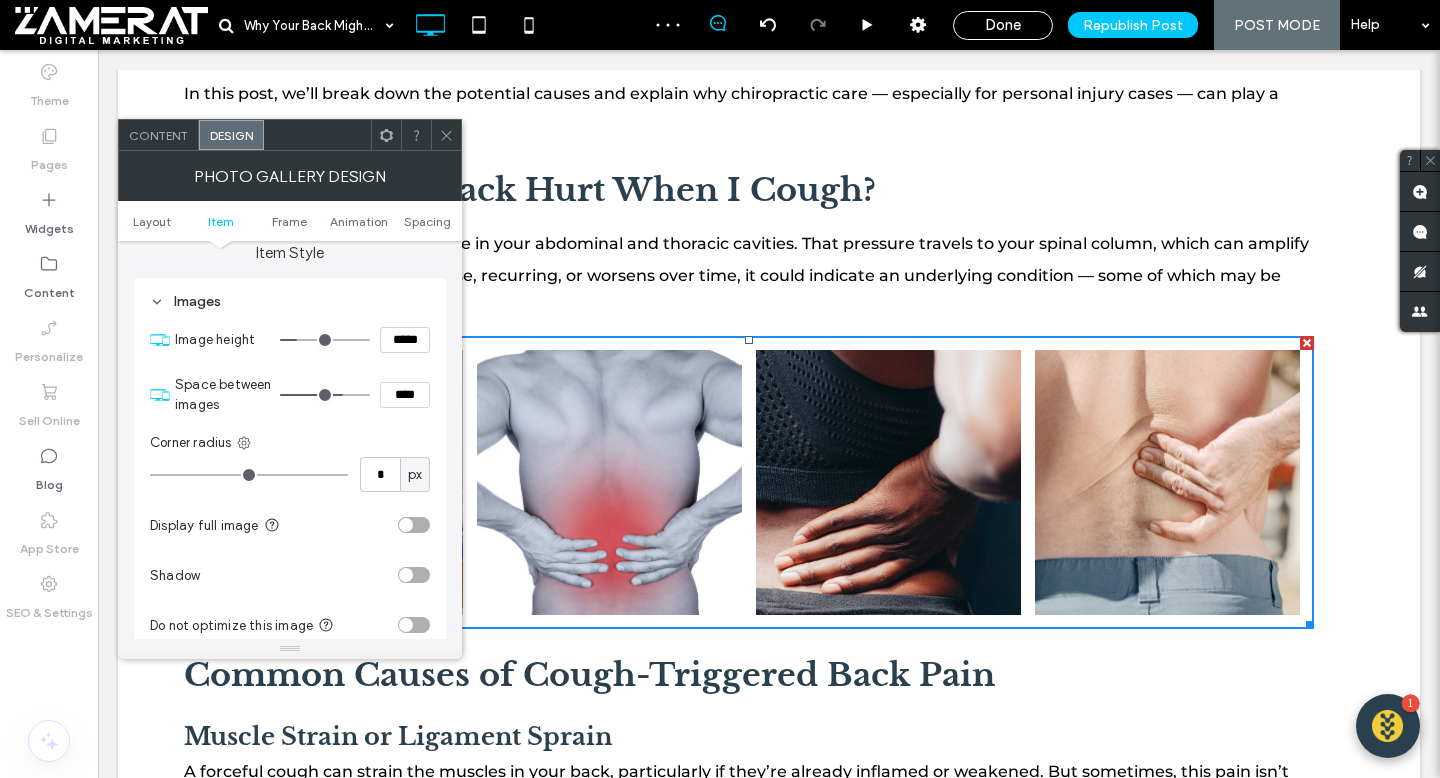 type on "***" 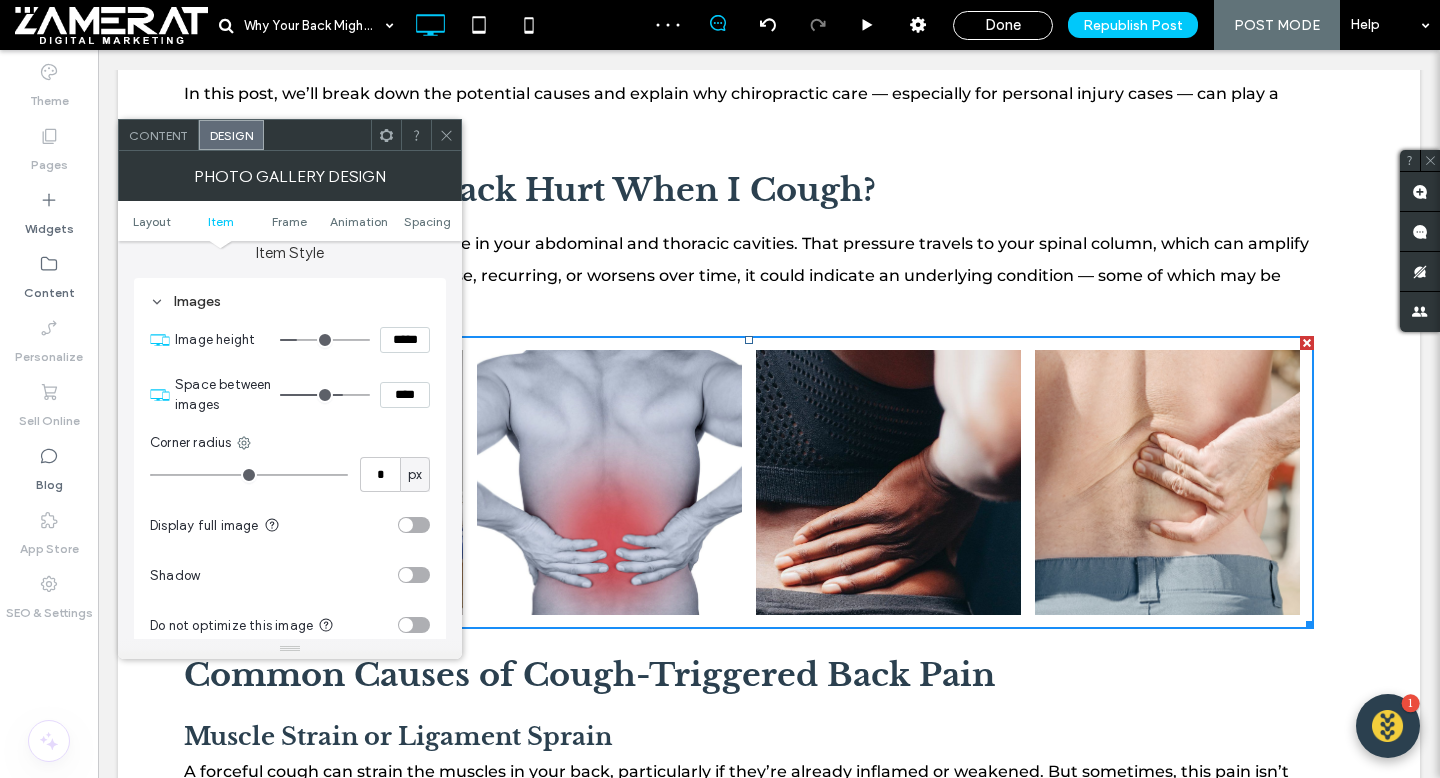 type on "*****" 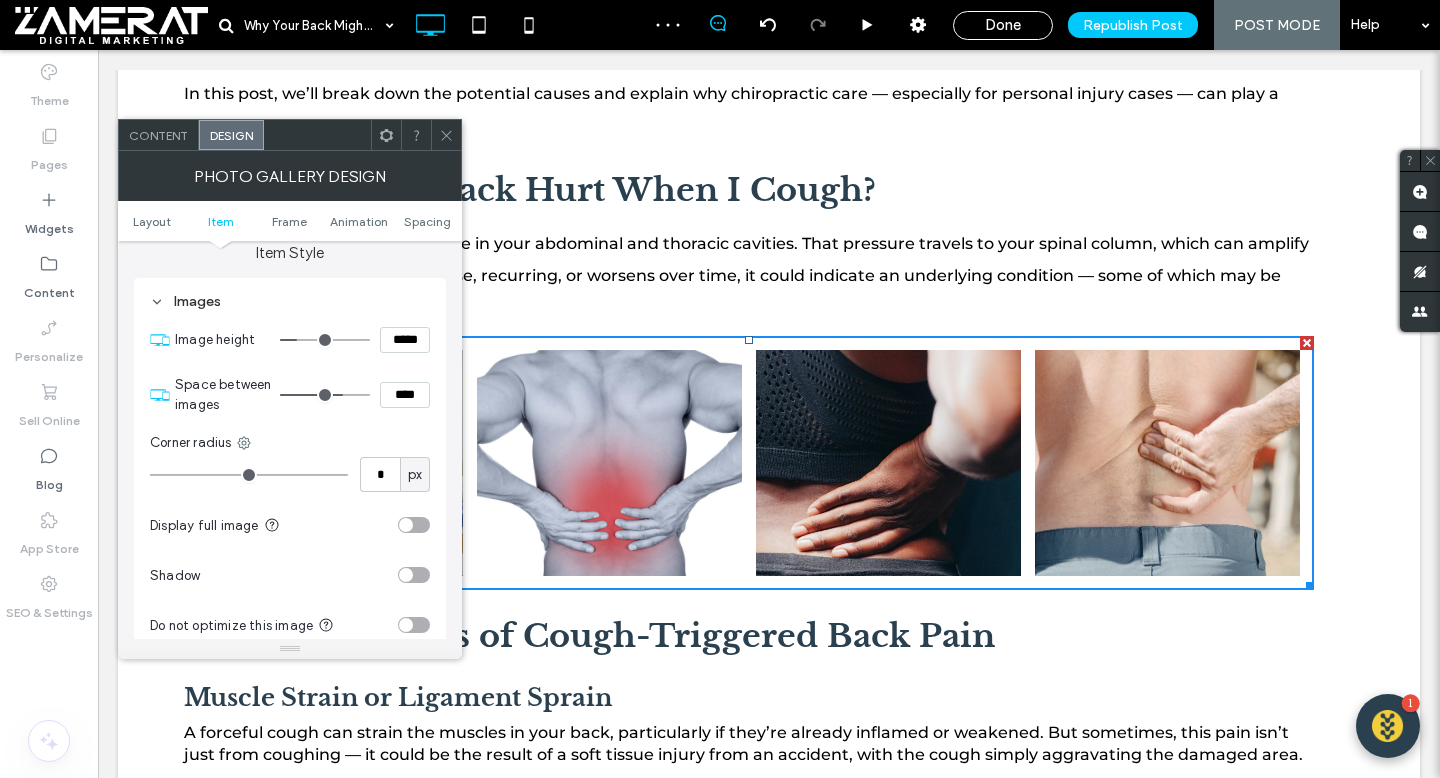 type on "***" 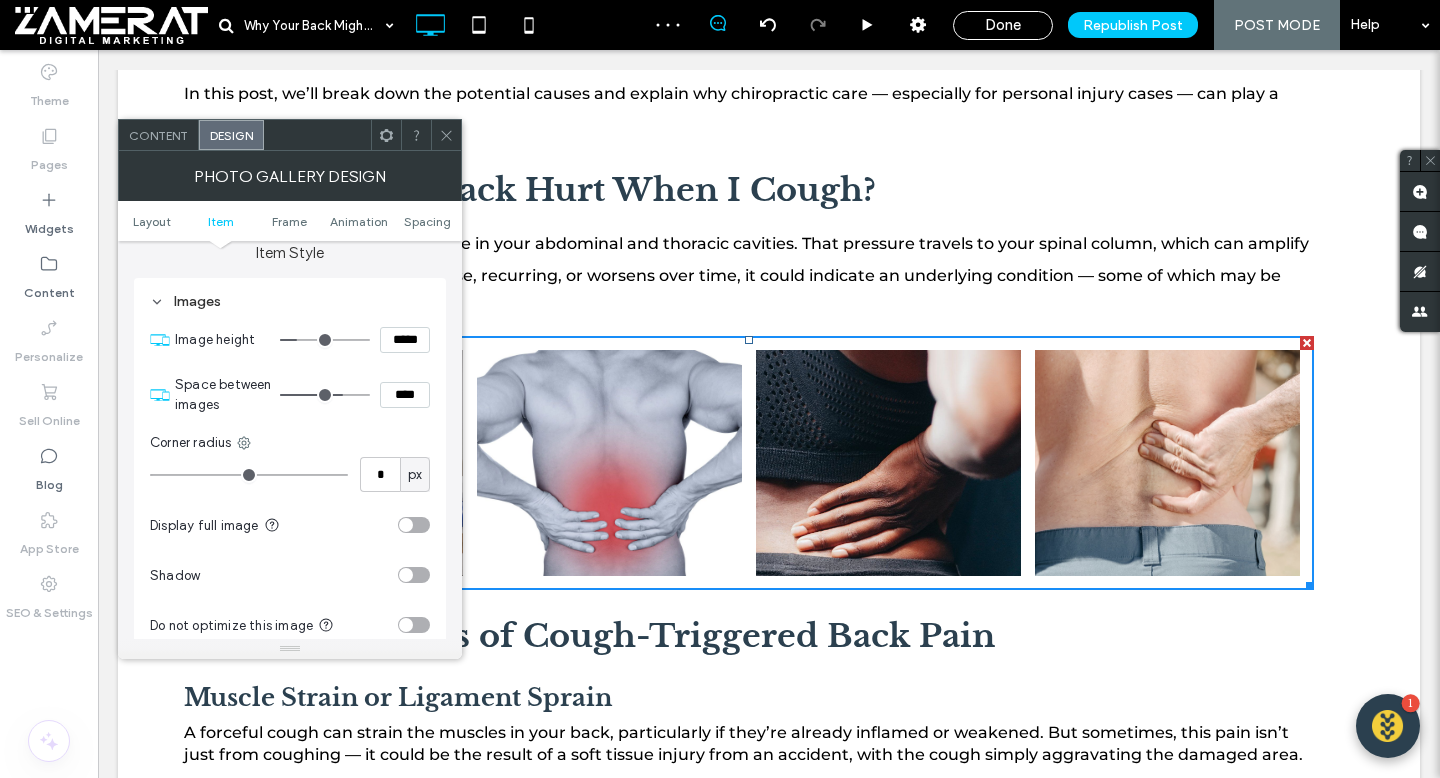 type on "*****" 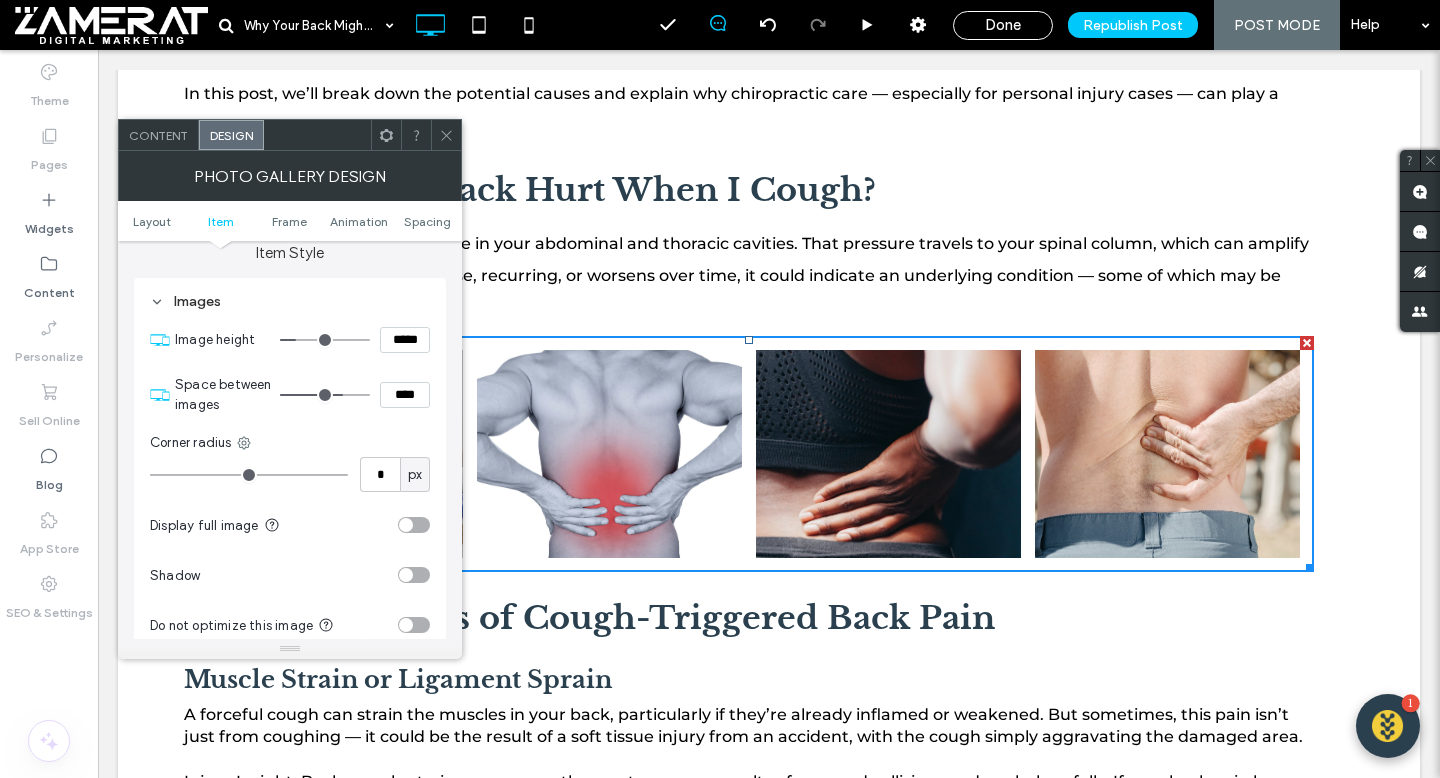type on "***" 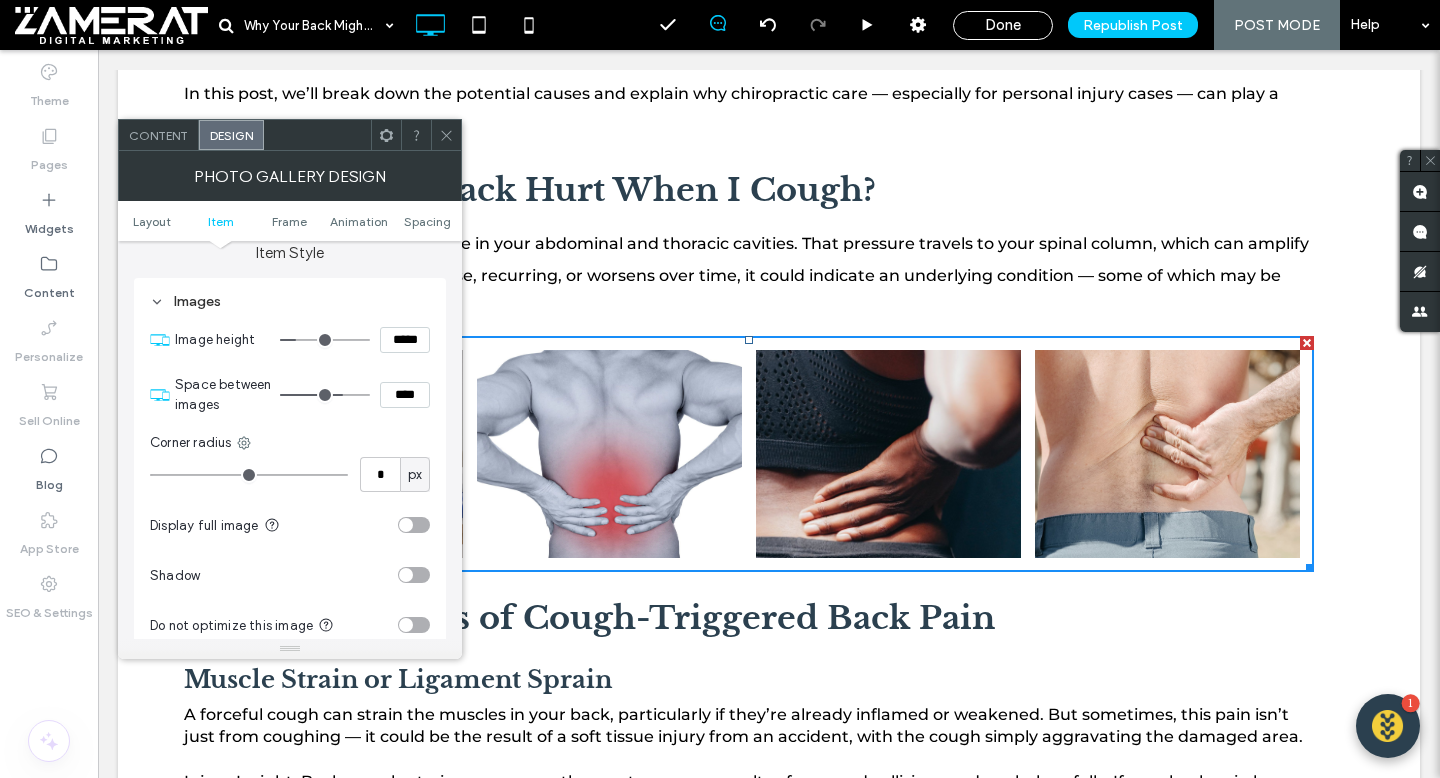 type on "*****" 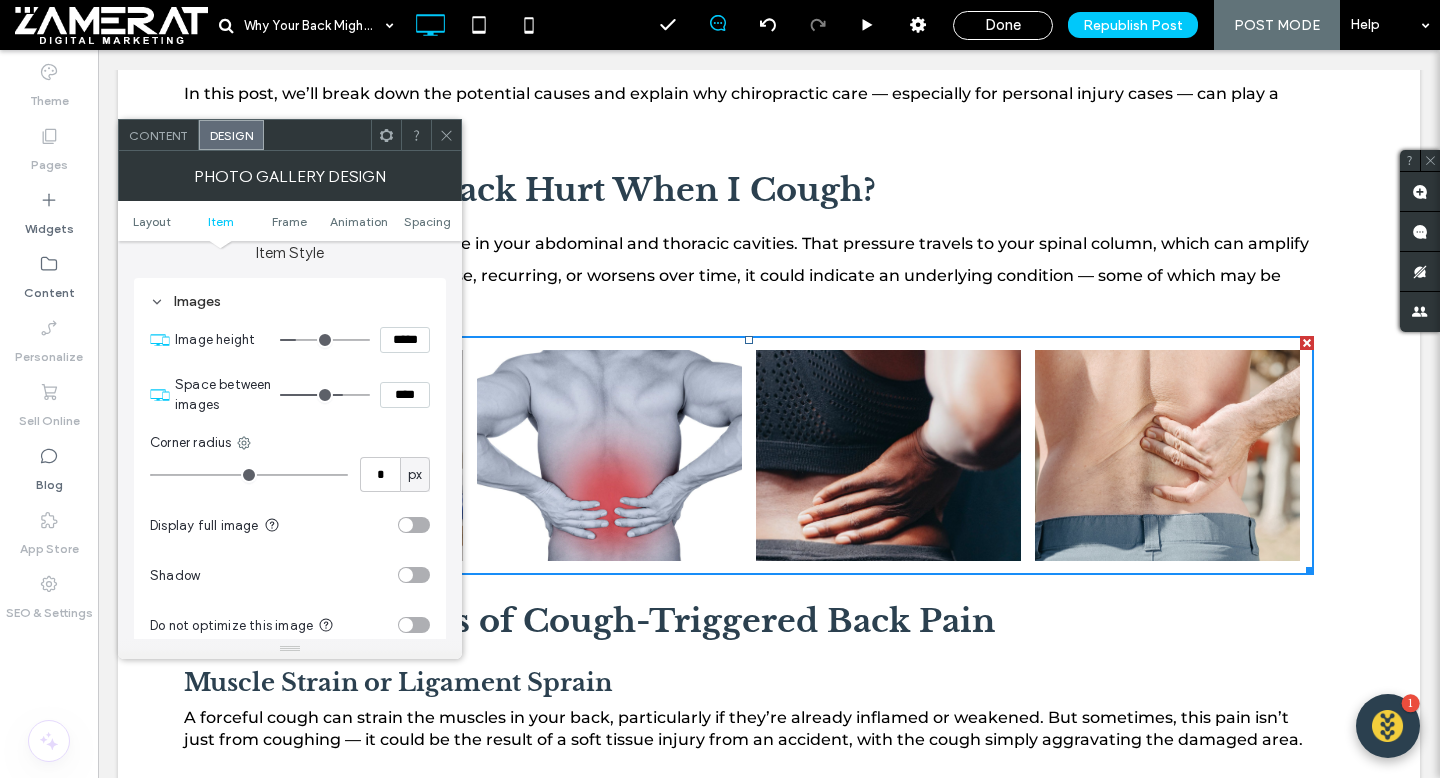 type on "***" 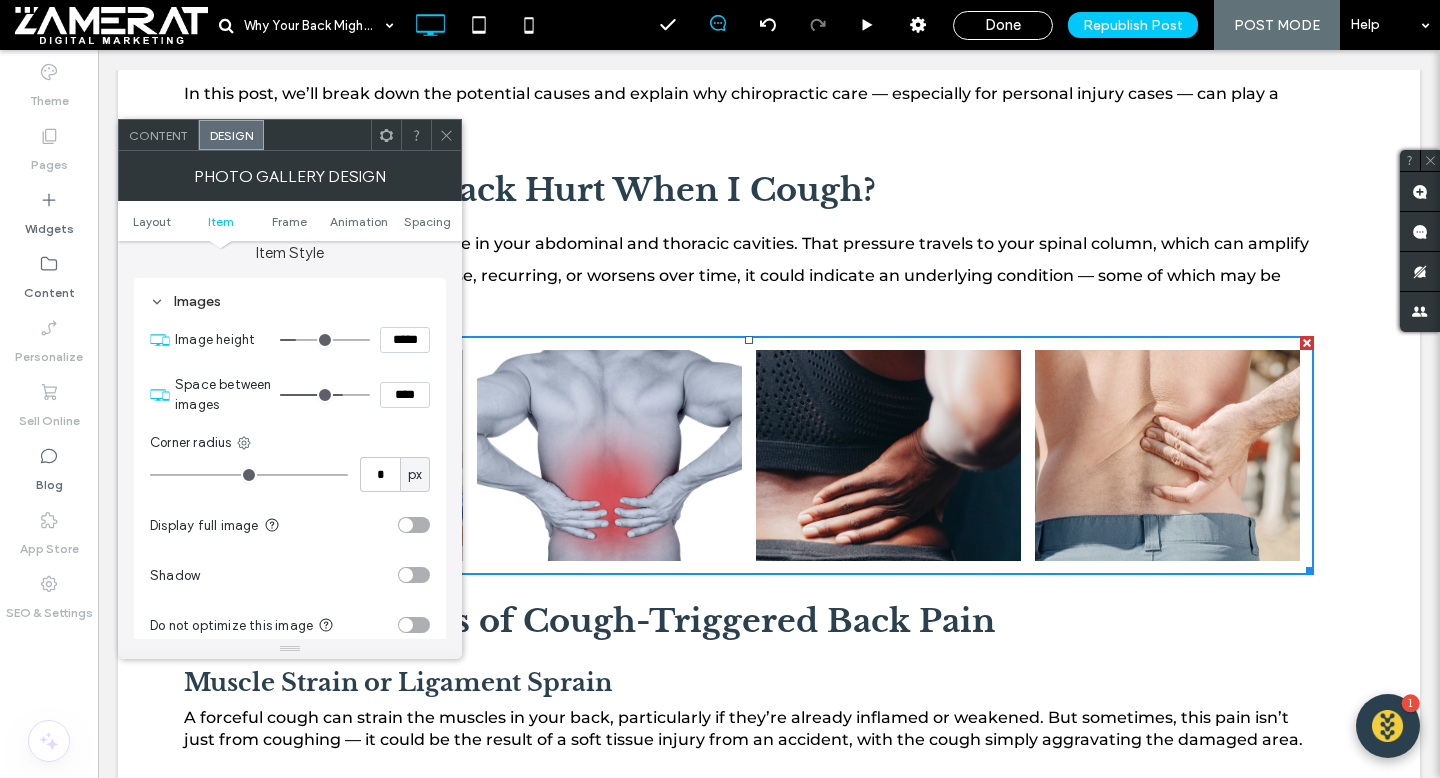 type on "*****" 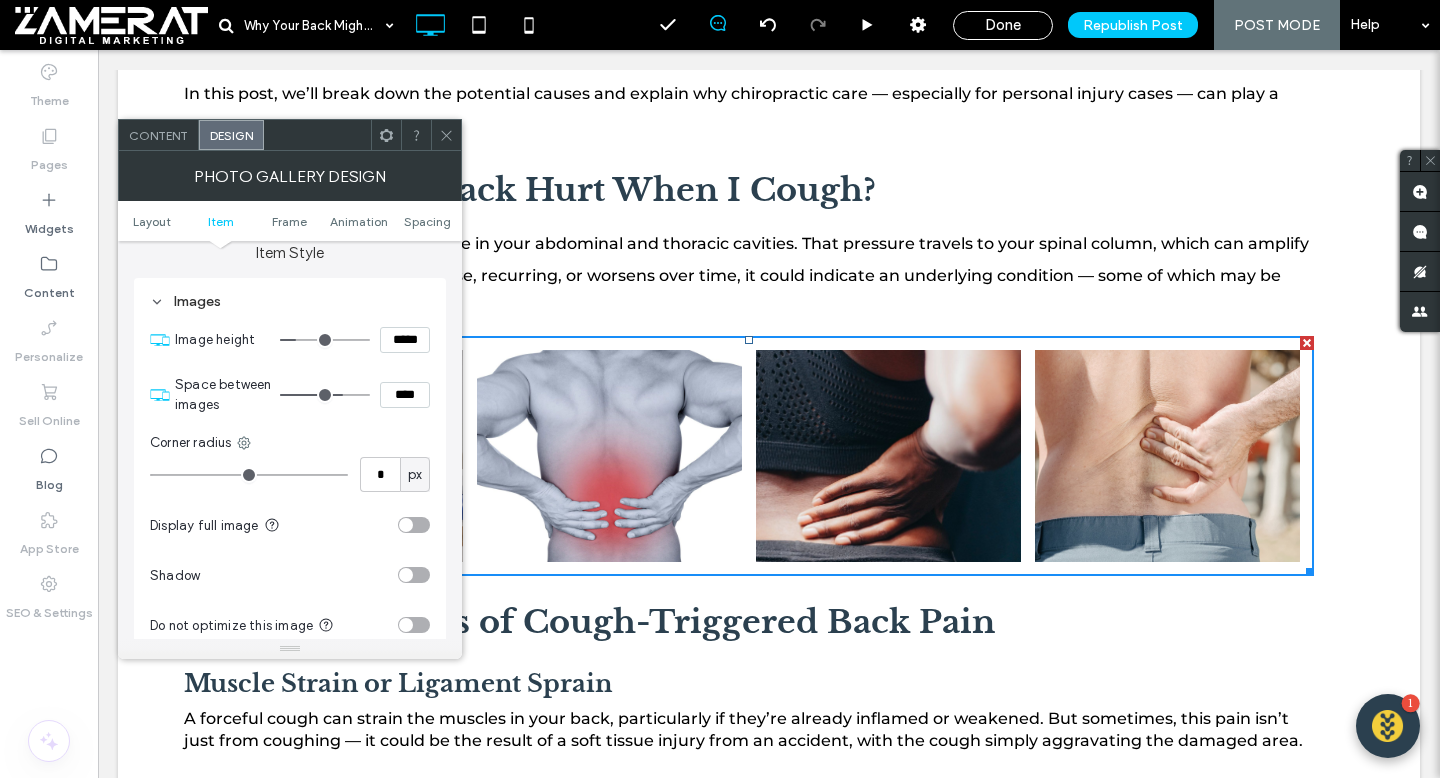 type on "***" 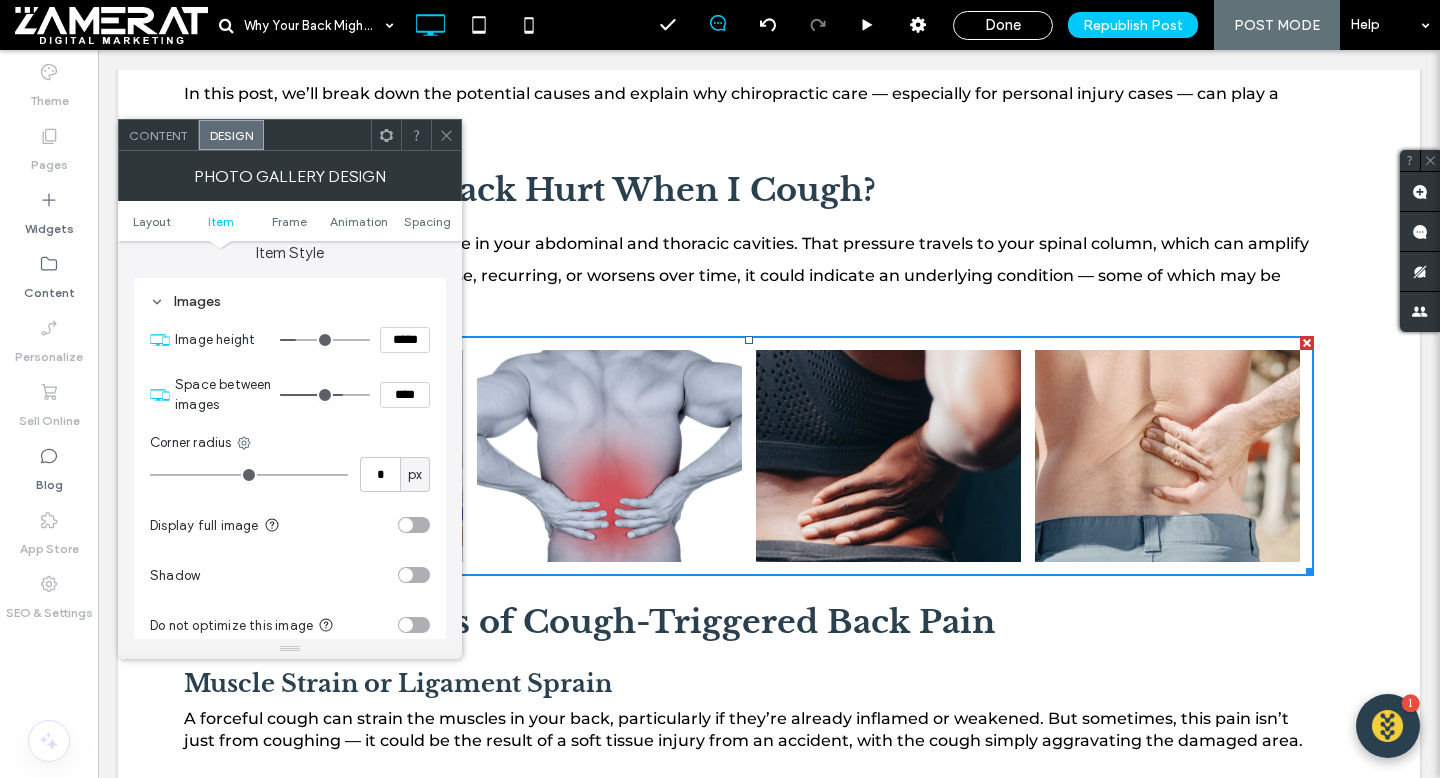 type on "*****" 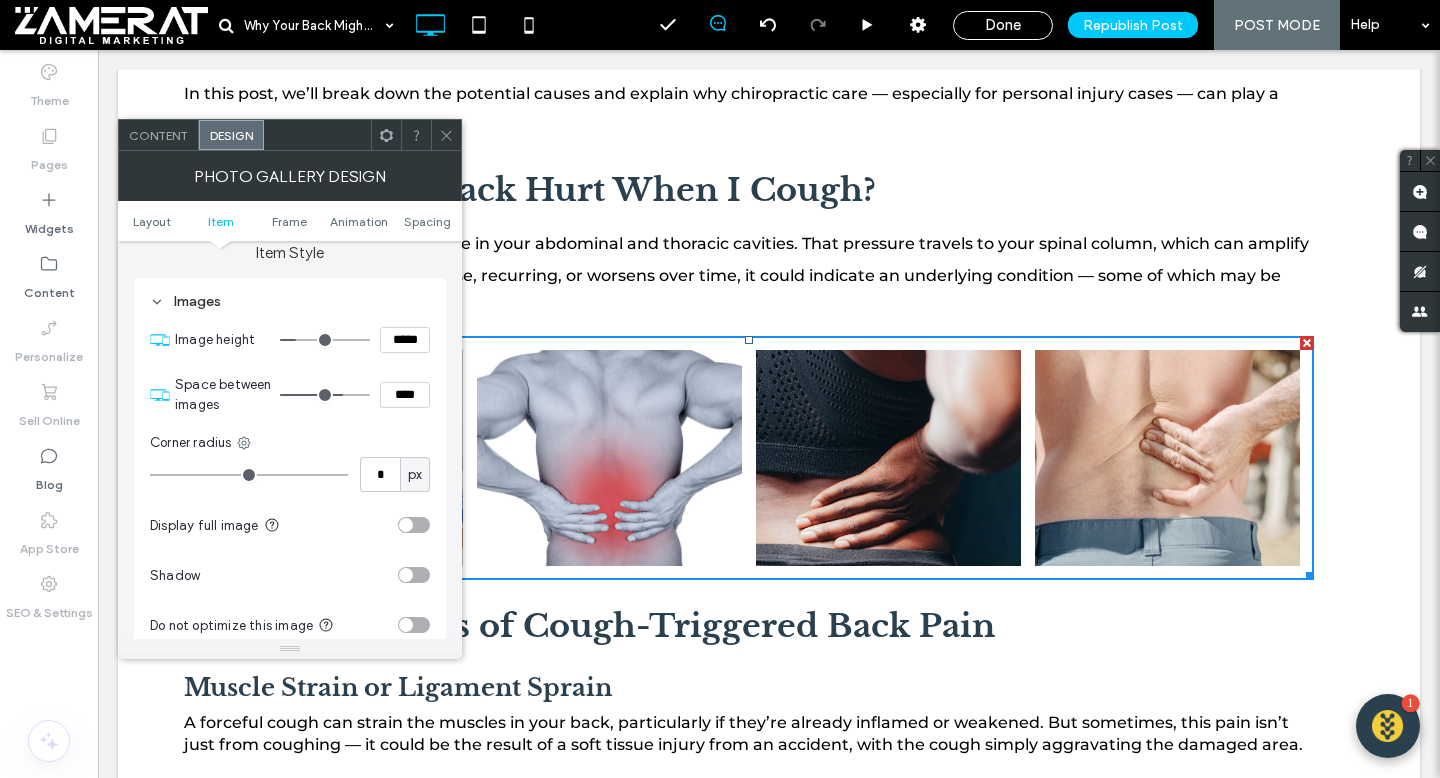 type 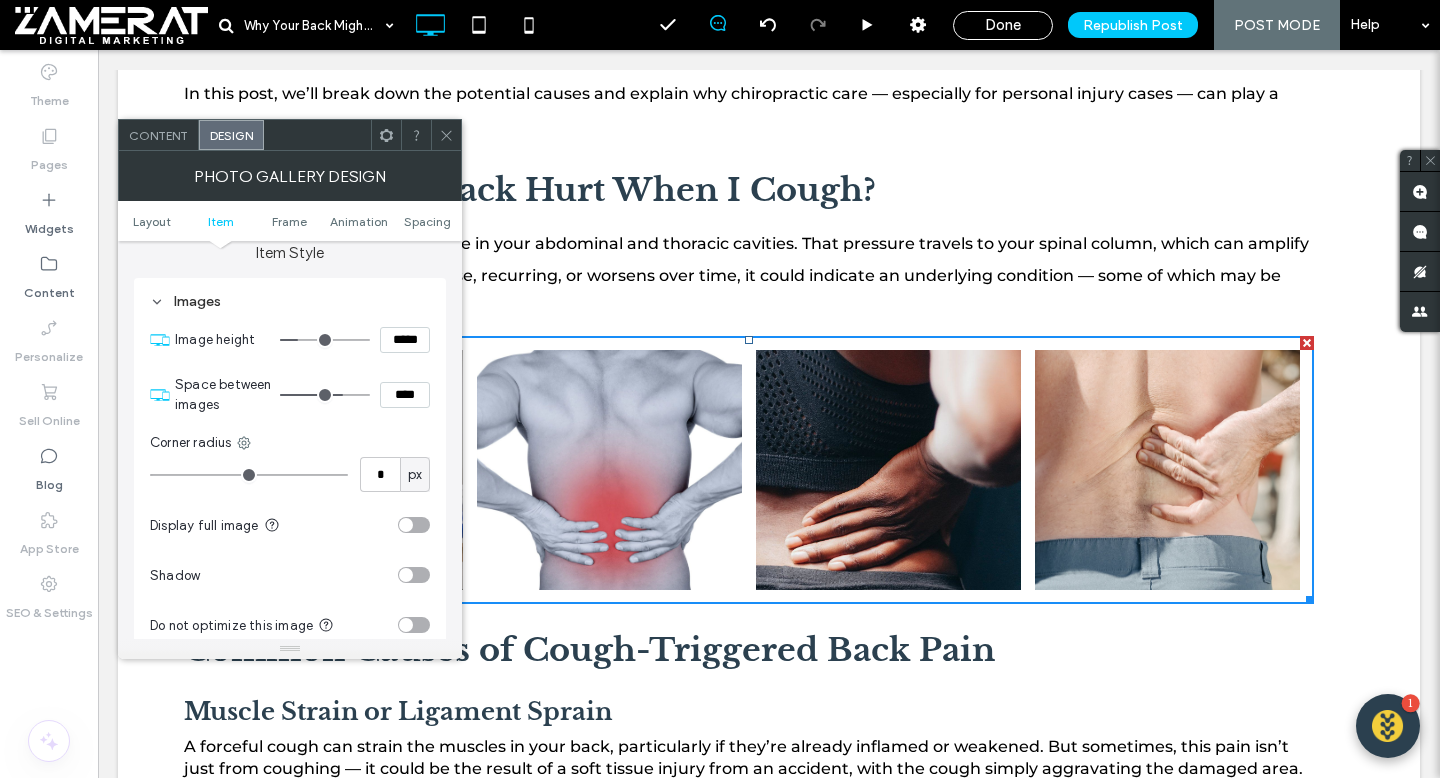 click at bounding box center [325, 340] 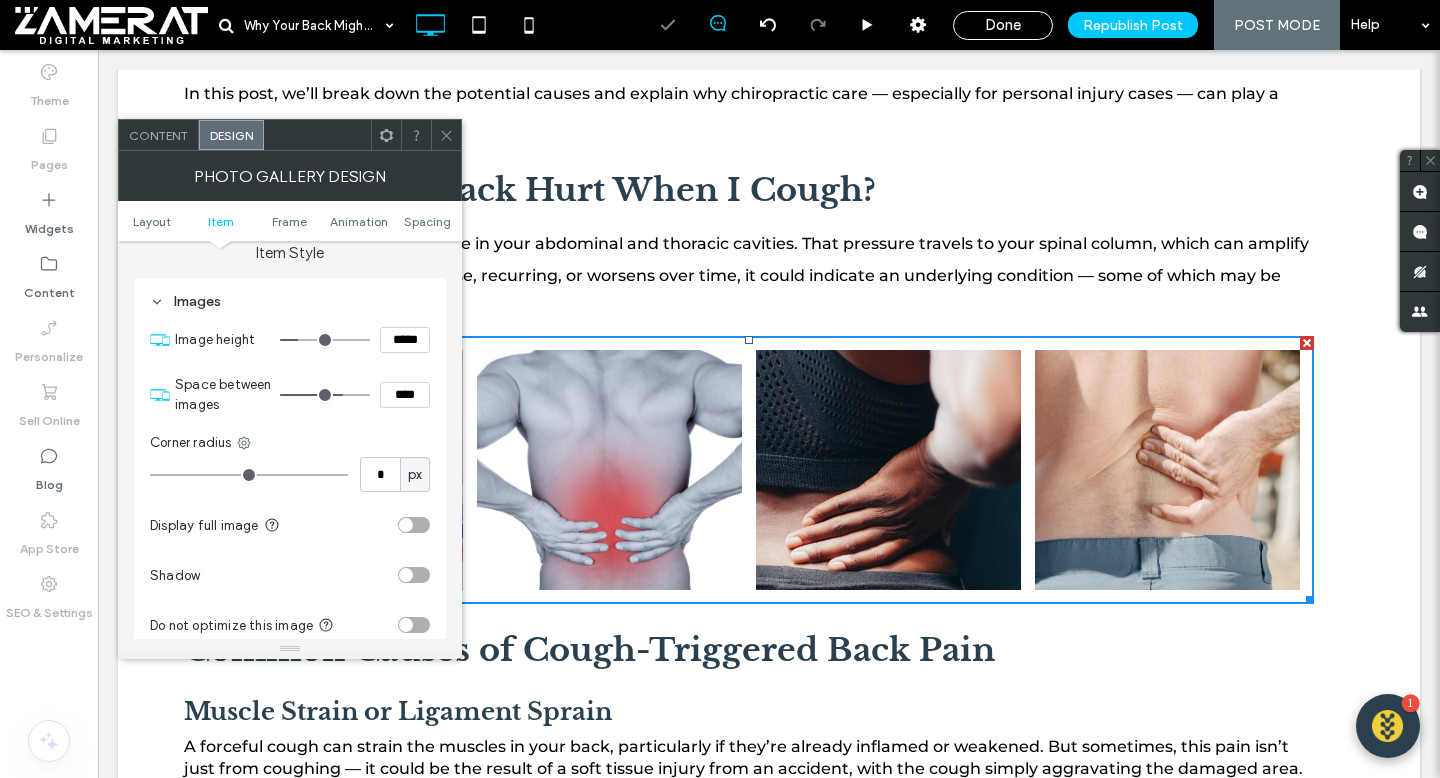 click at bounding box center [446, 135] 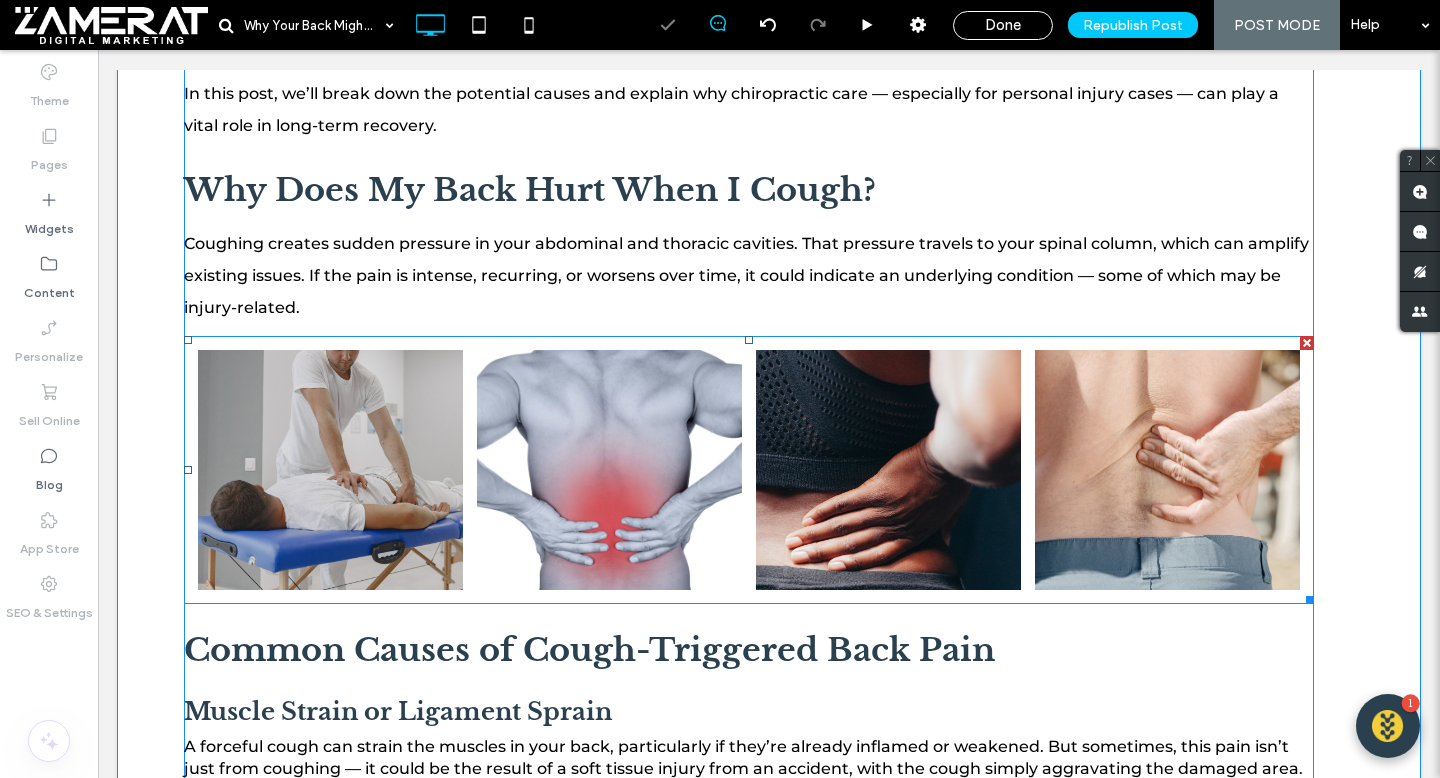 click at bounding box center (609, 470) 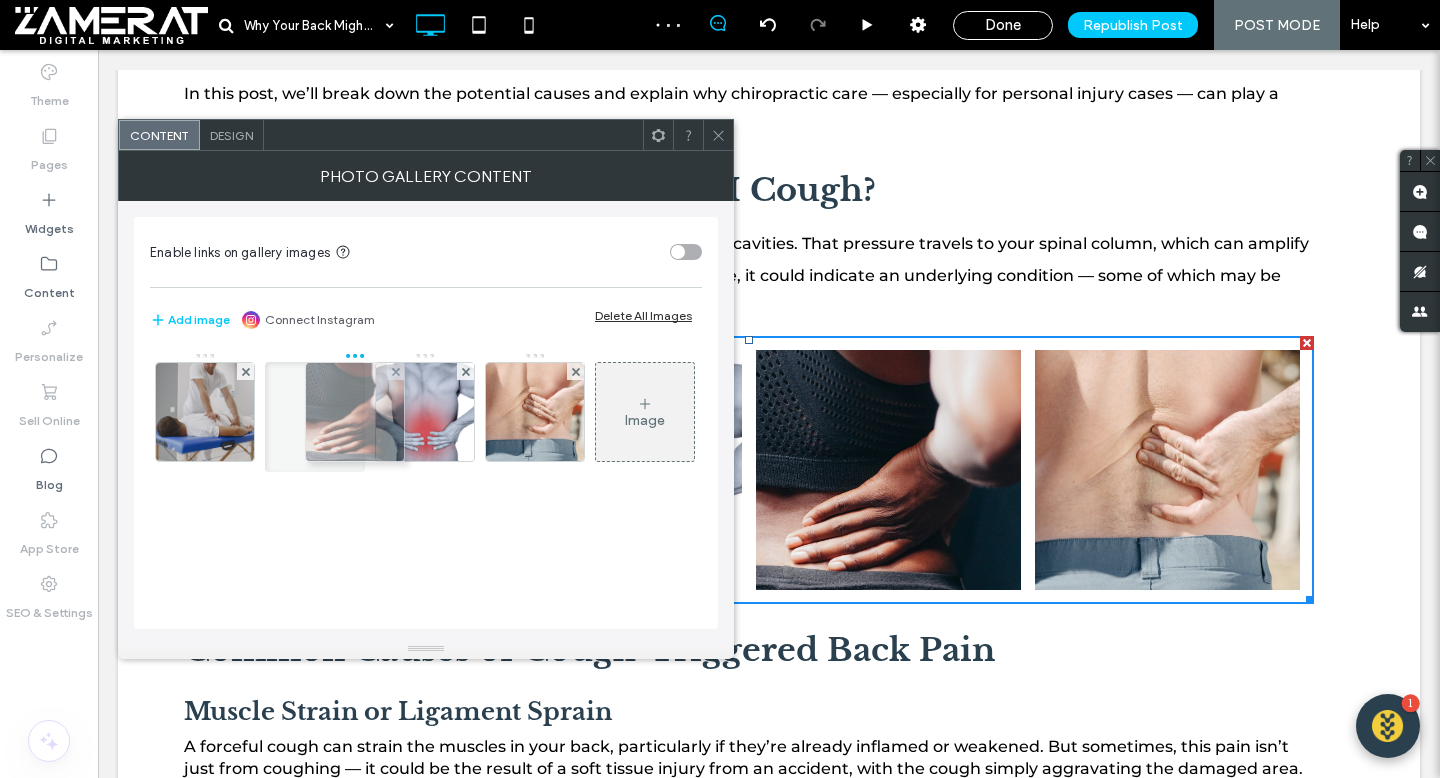 drag, startPoint x: 450, startPoint y: 429, endPoint x: 330, endPoint y: 429, distance: 120 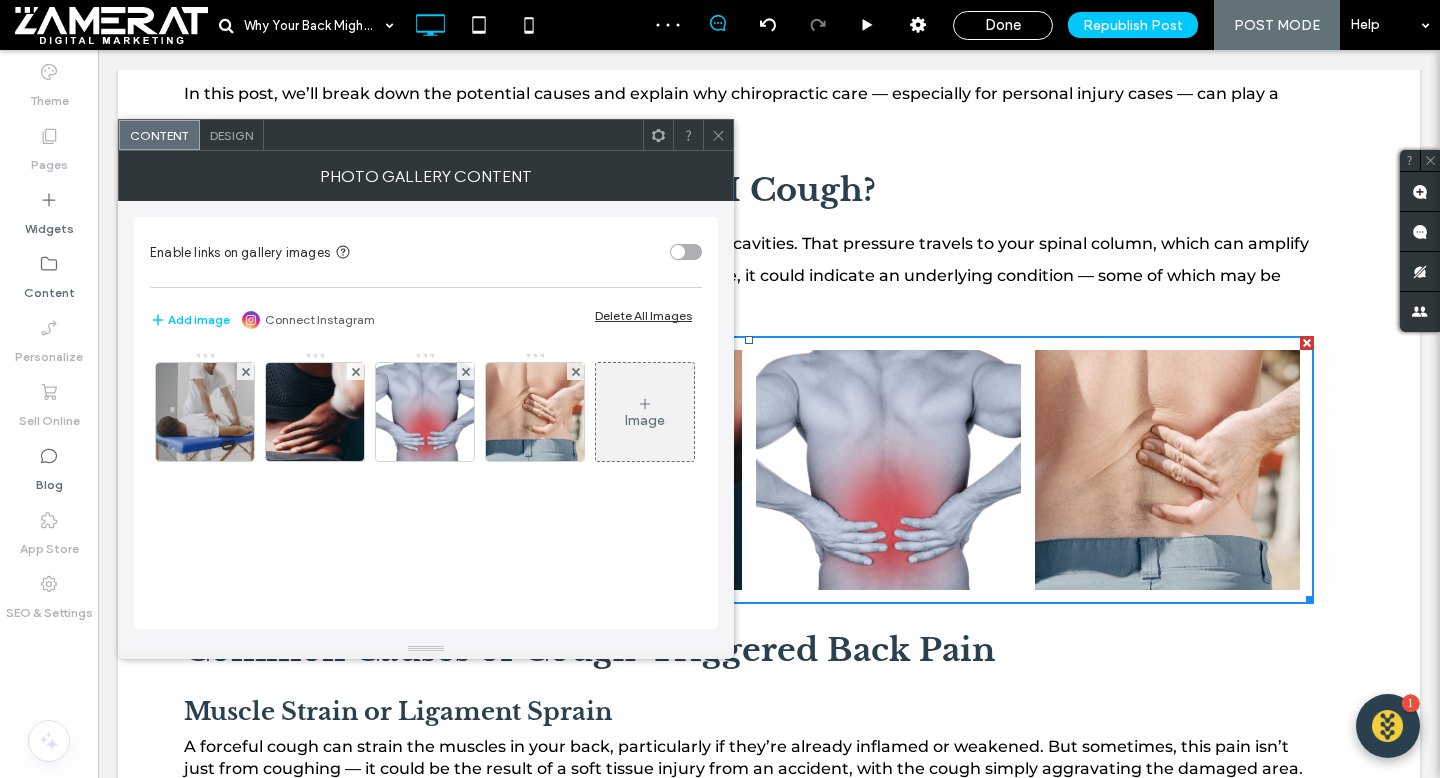 click at bounding box center [718, 135] 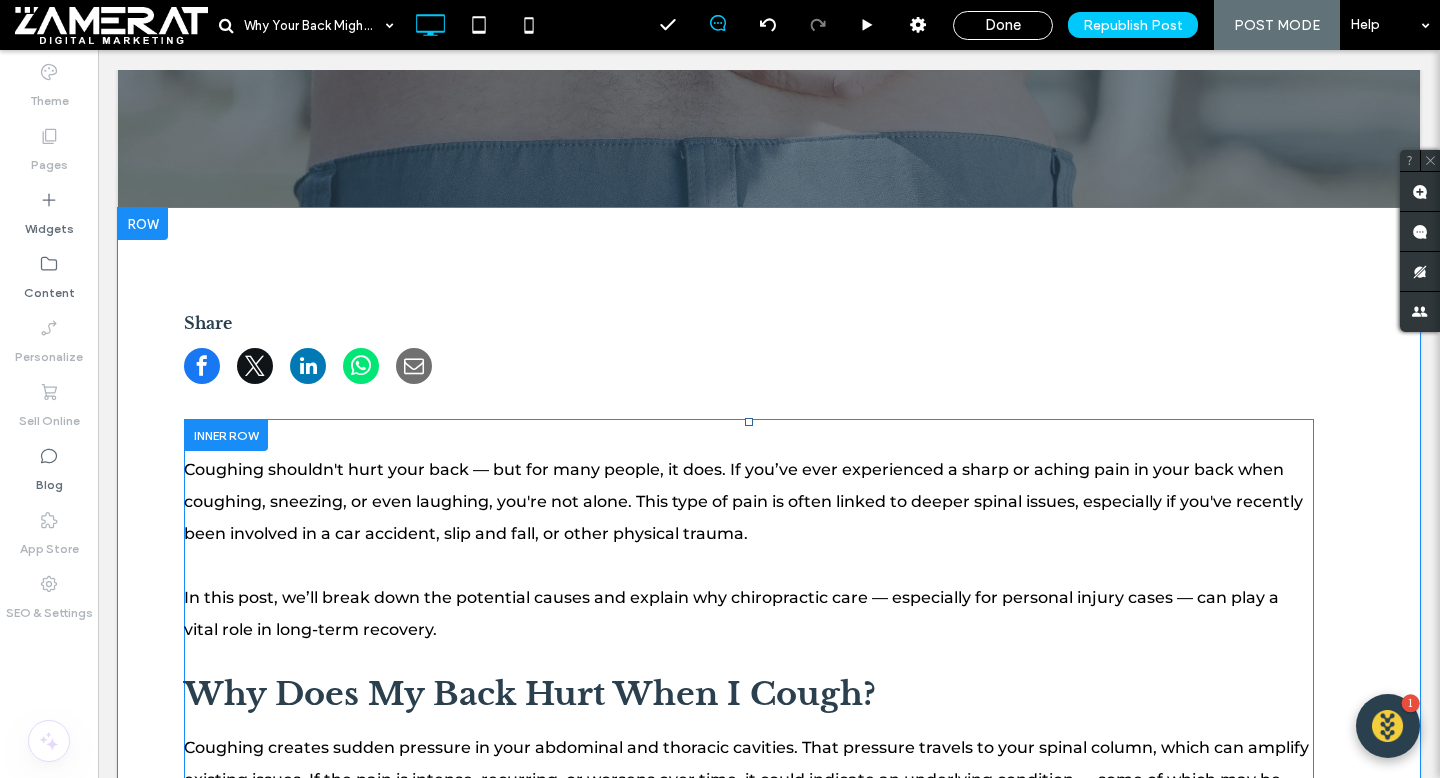 scroll, scrollTop: 0, scrollLeft: 0, axis: both 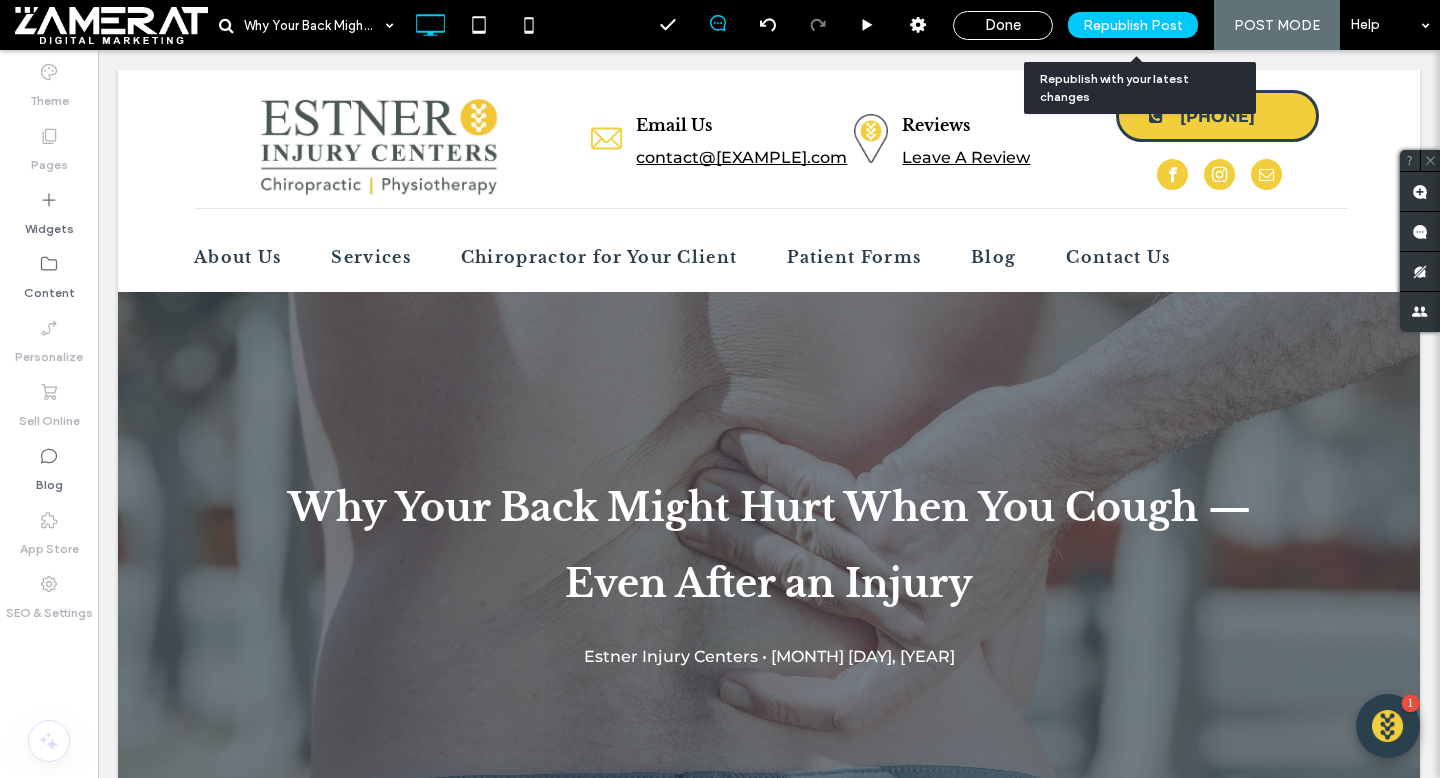 click on "Republish Post" at bounding box center (1133, 25) 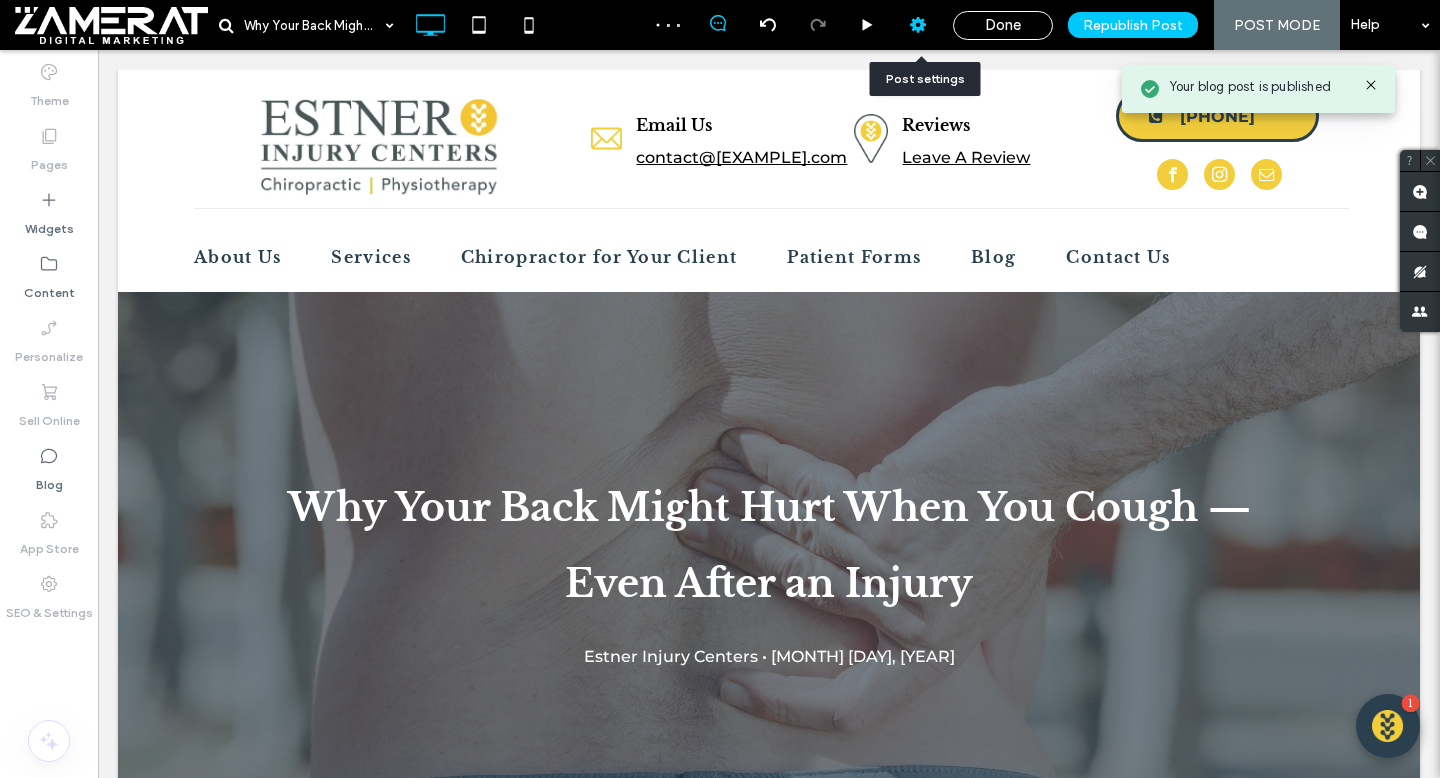 click 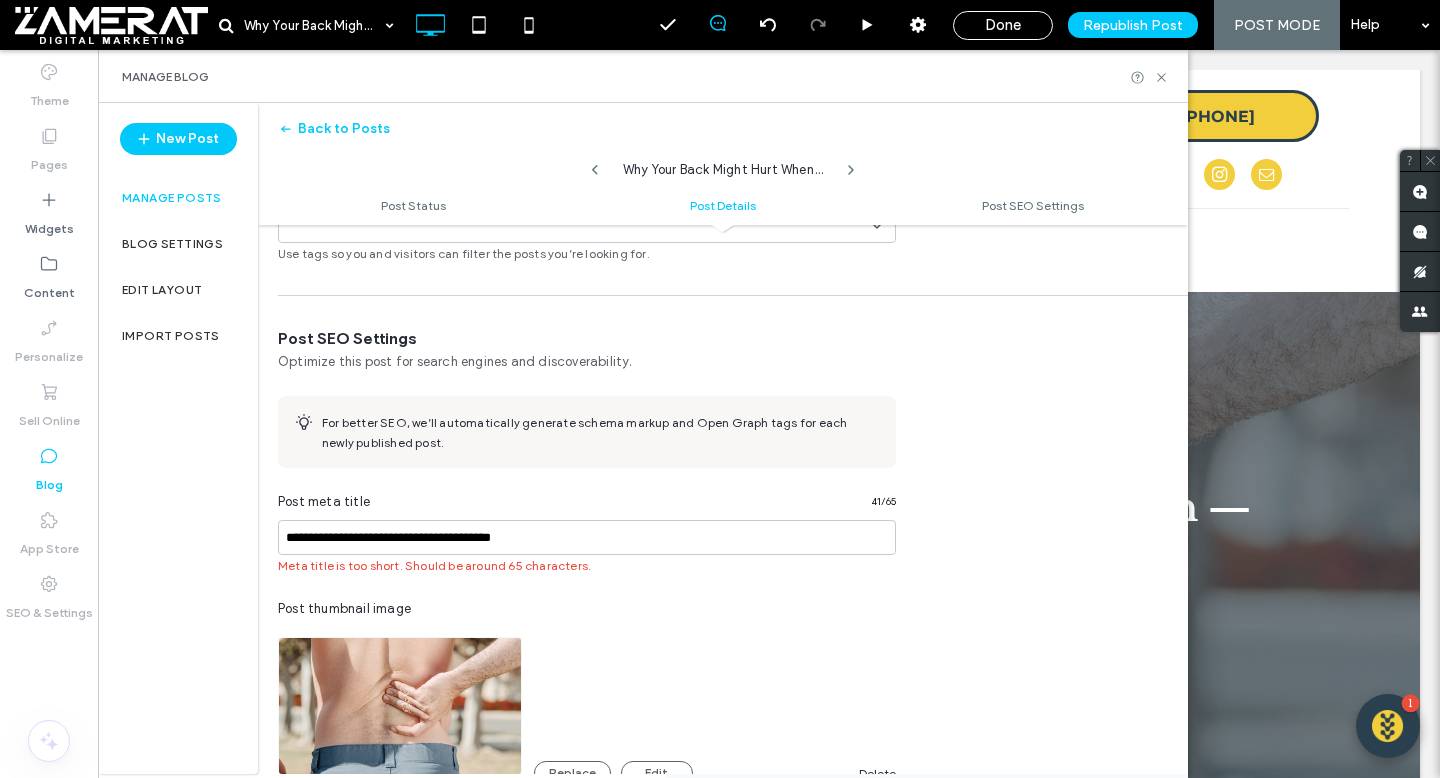 scroll, scrollTop: 910, scrollLeft: 0, axis: vertical 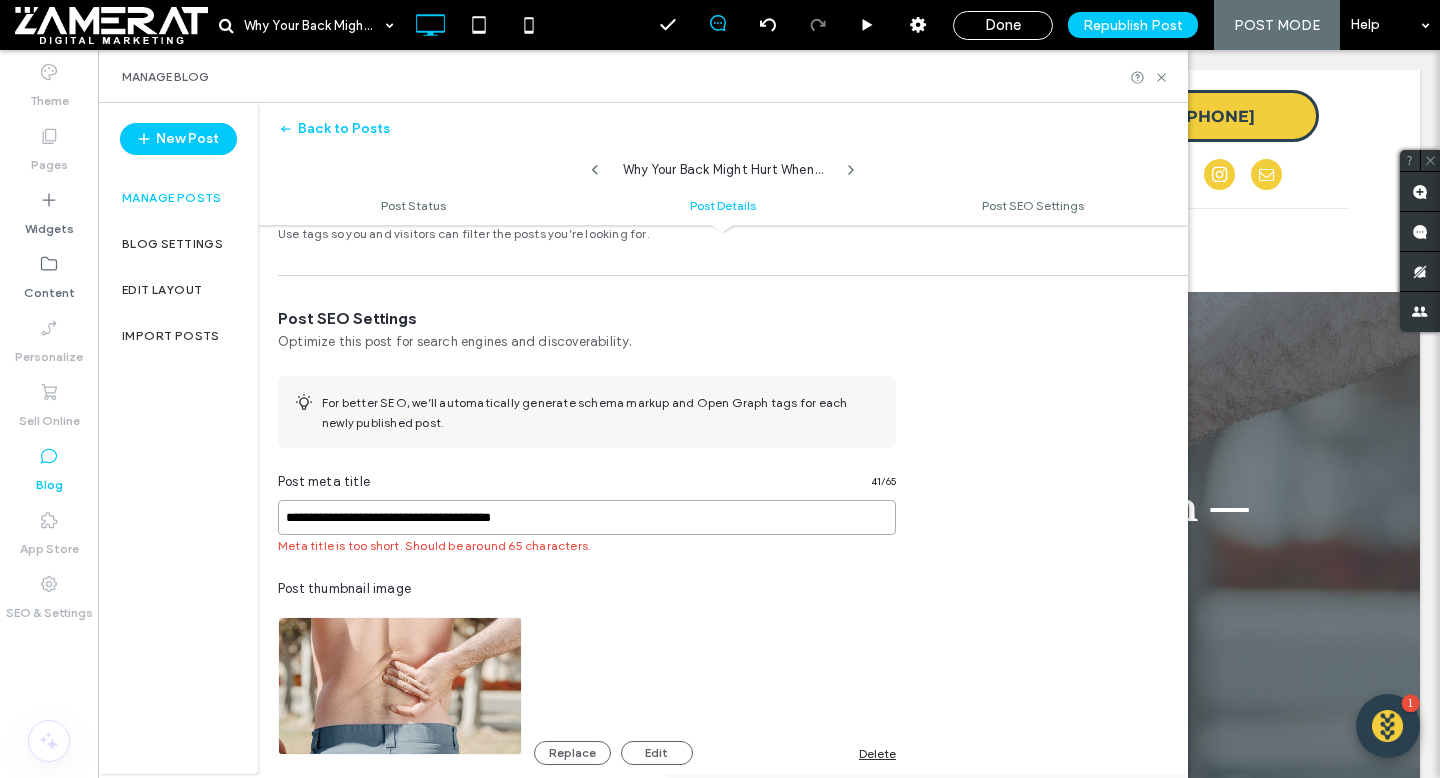 click on "**********" at bounding box center [587, 517] 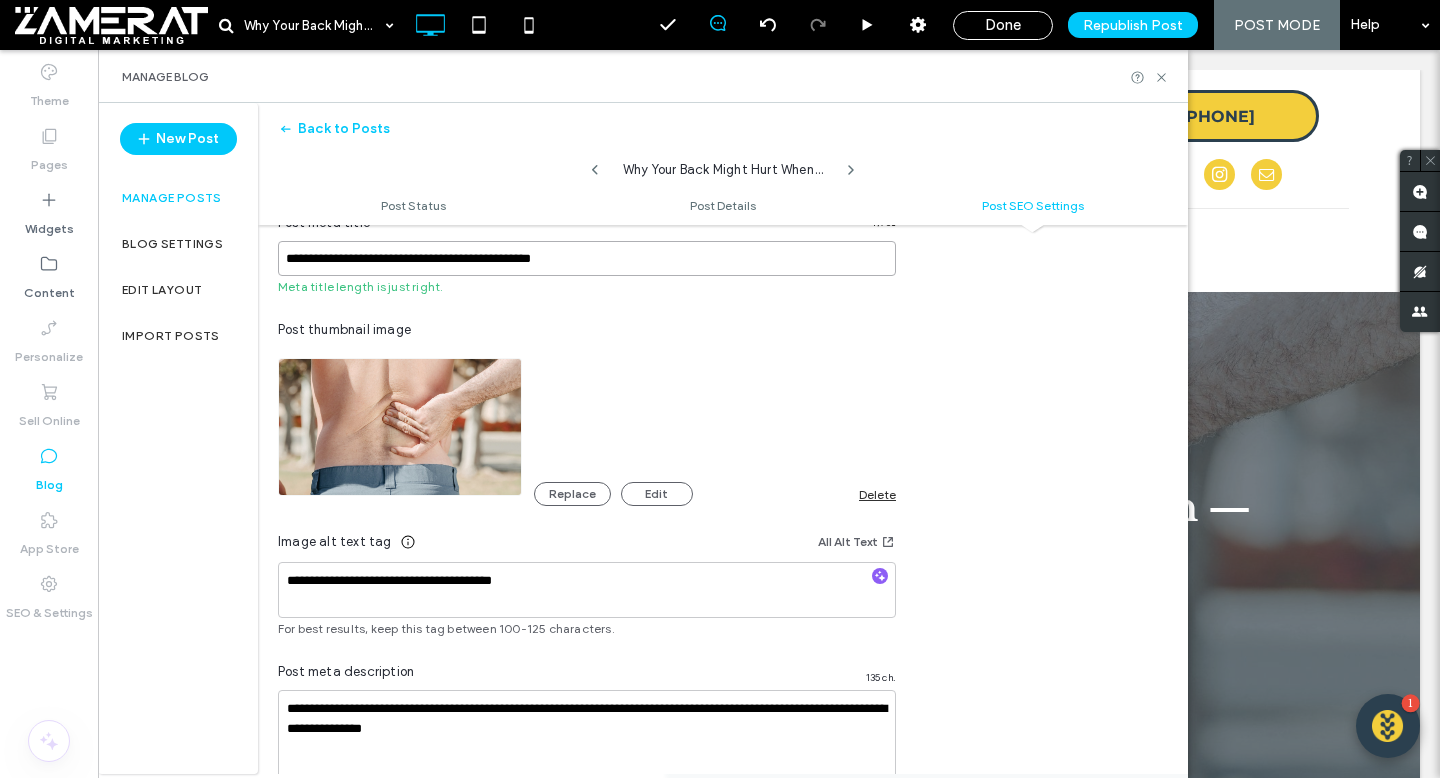 scroll, scrollTop: 1271, scrollLeft: 0, axis: vertical 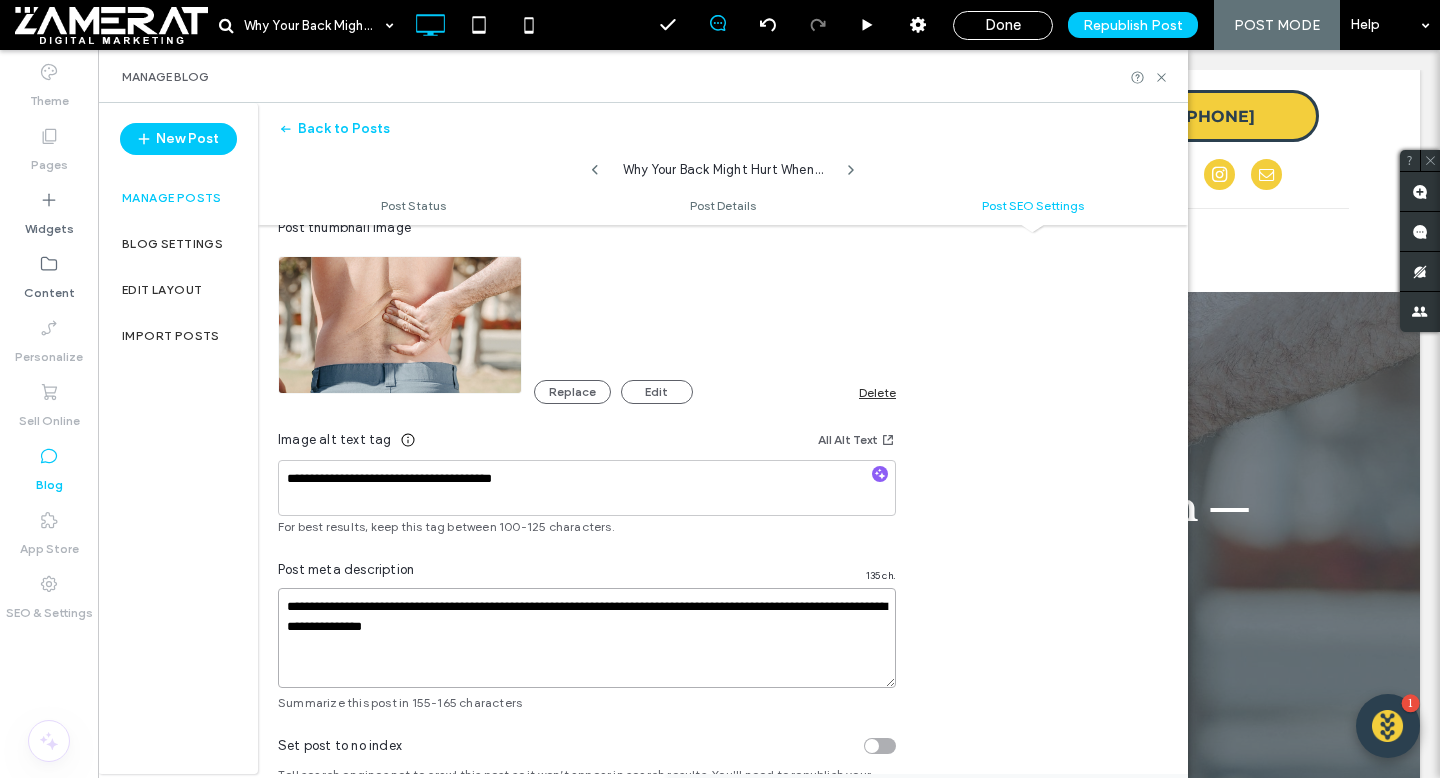 click on "**********" at bounding box center [587, 638] 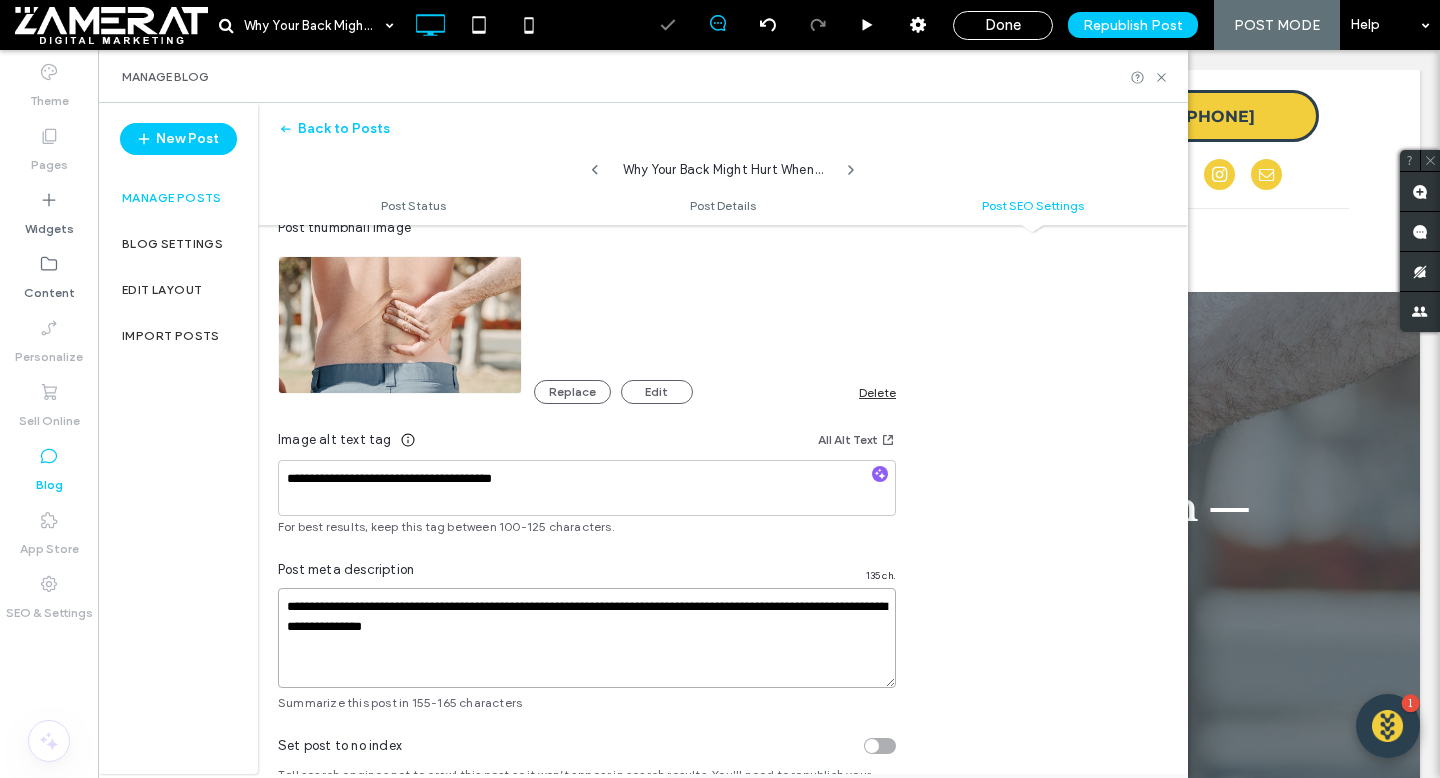 click on "**********" at bounding box center [587, 638] 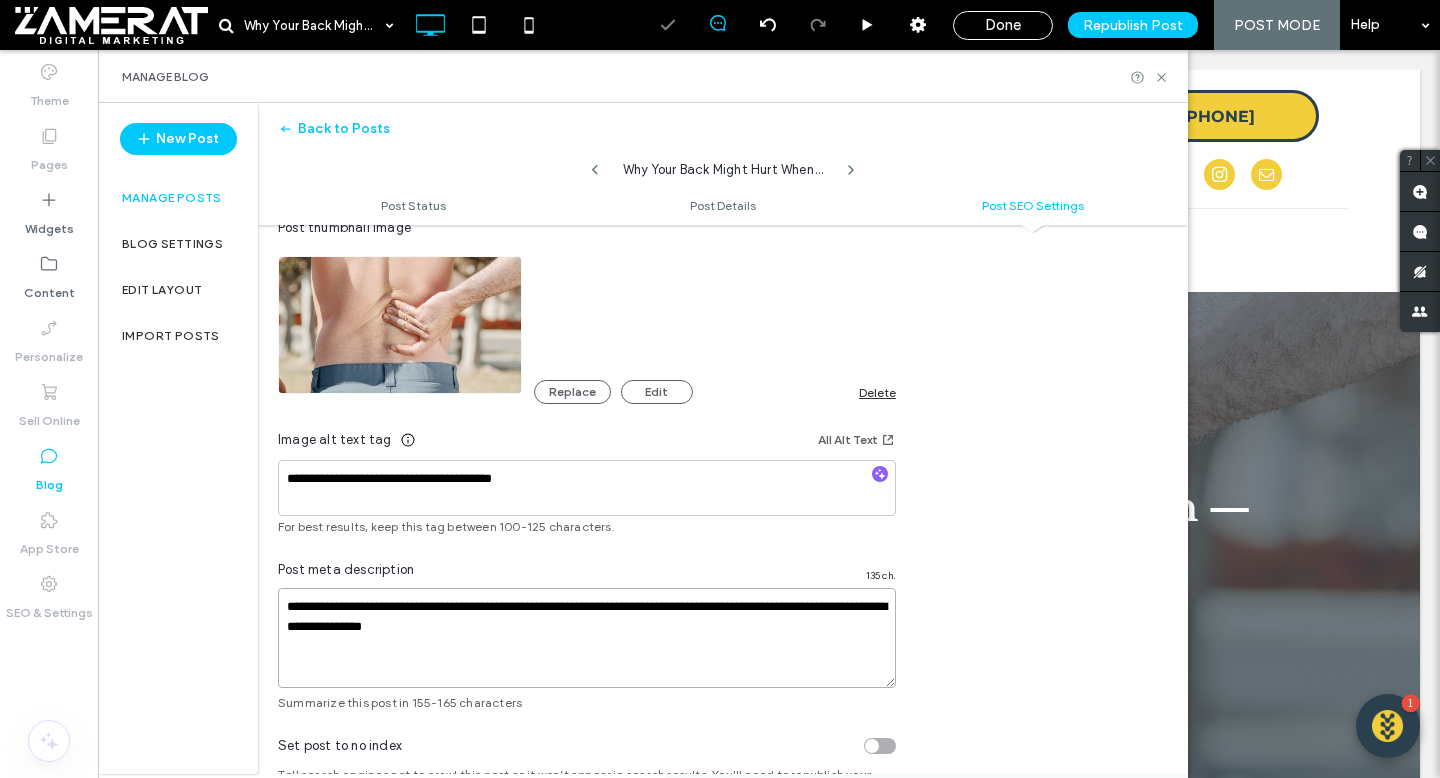 paste 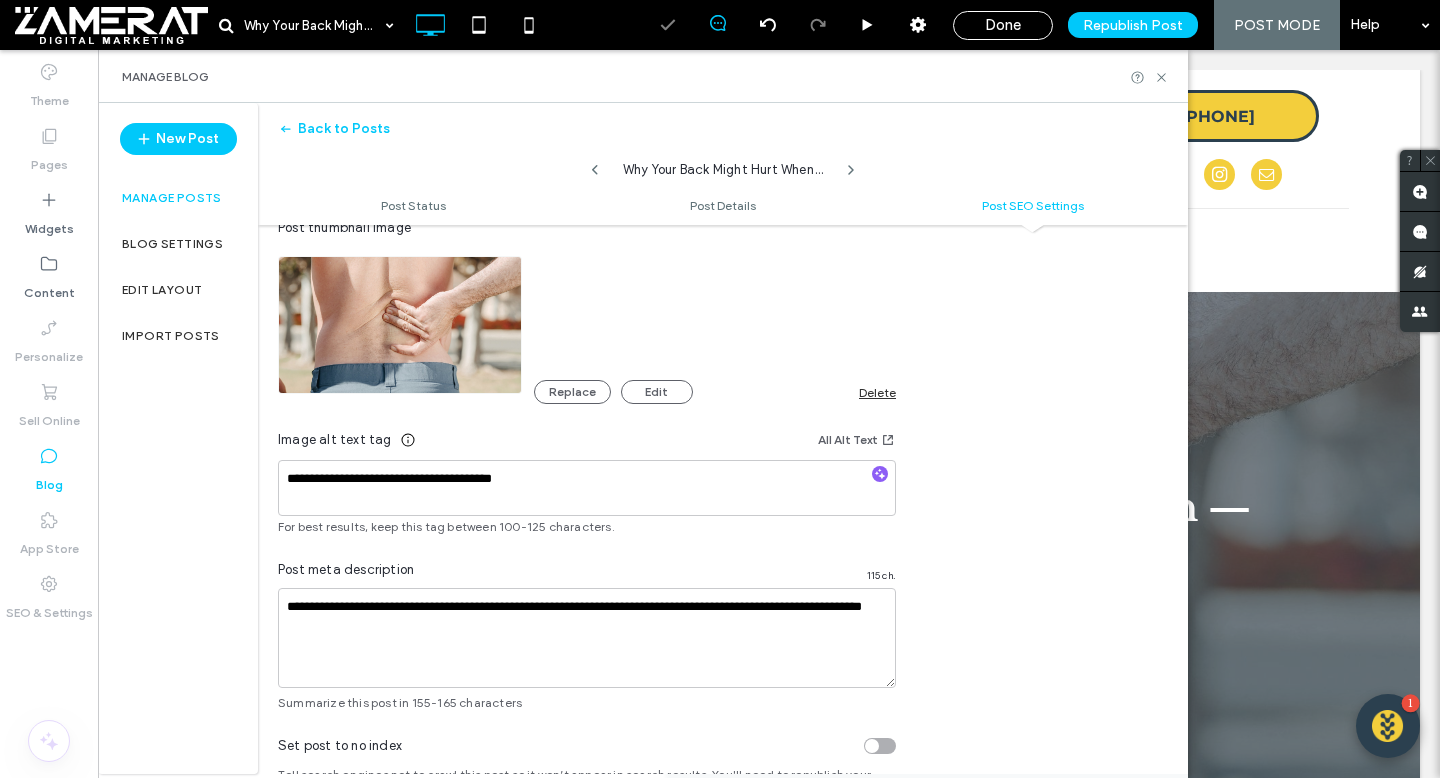 click on "Post meta description 115   ch." at bounding box center [587, 574] 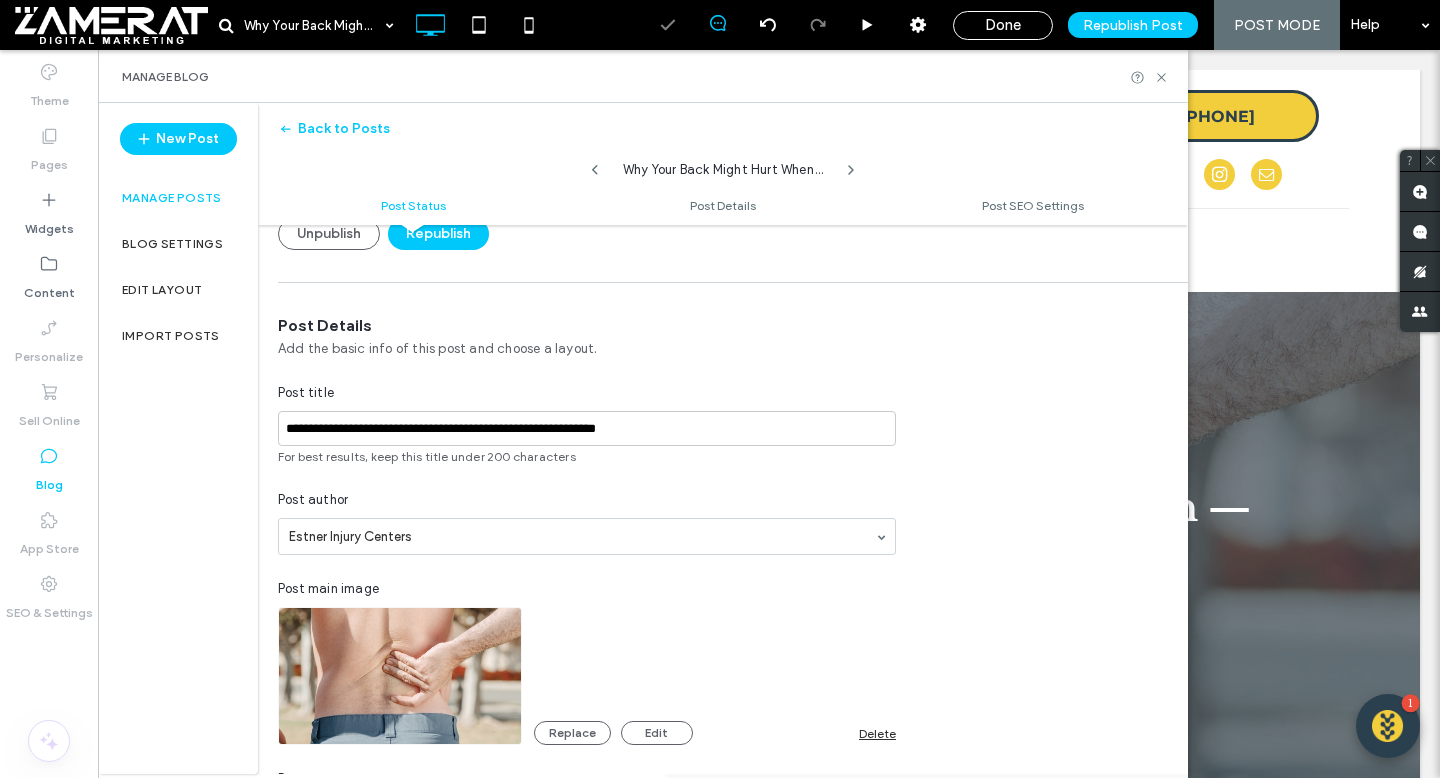 scroll, scrollTop: 0, scrollLeft: 0, axis: both 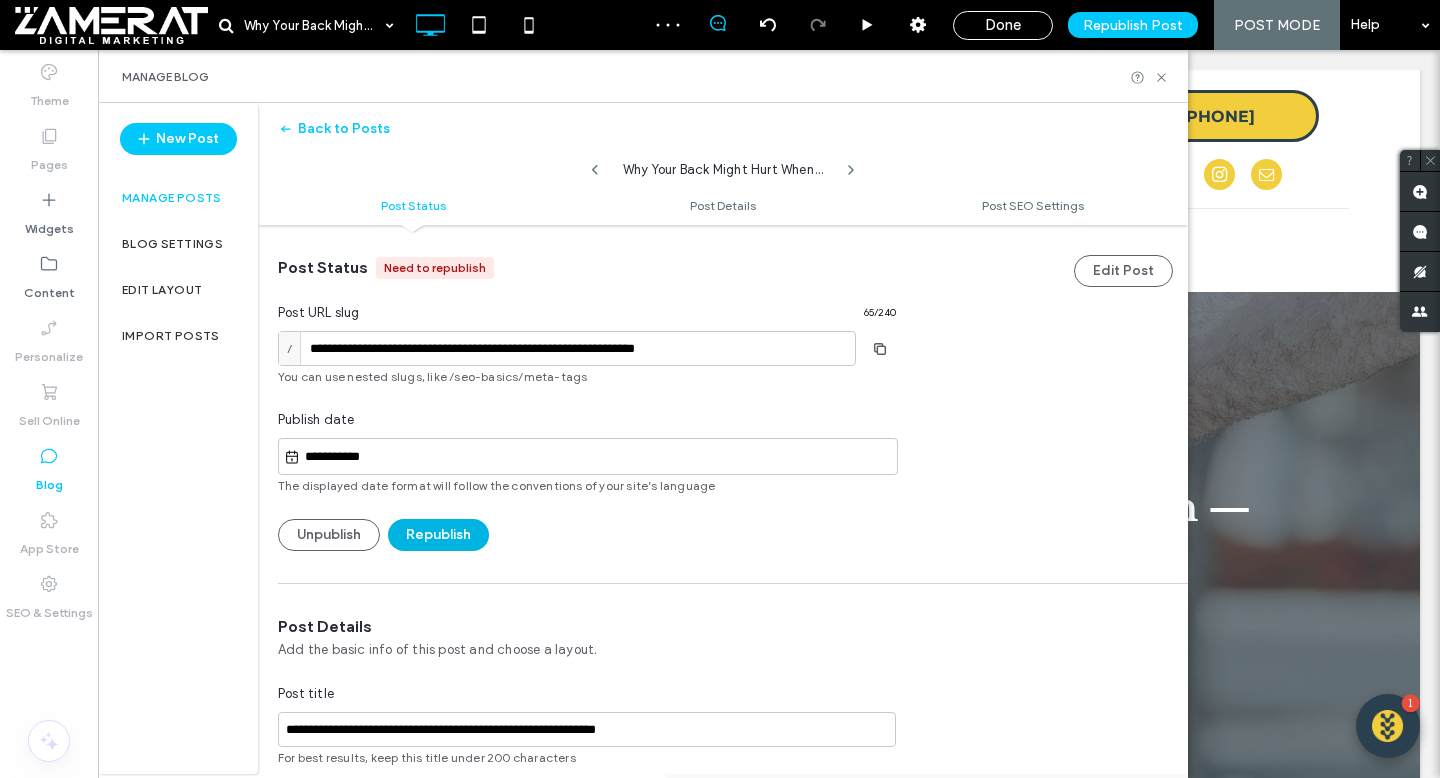 click on "Republish" at bounding box center (438, 535) 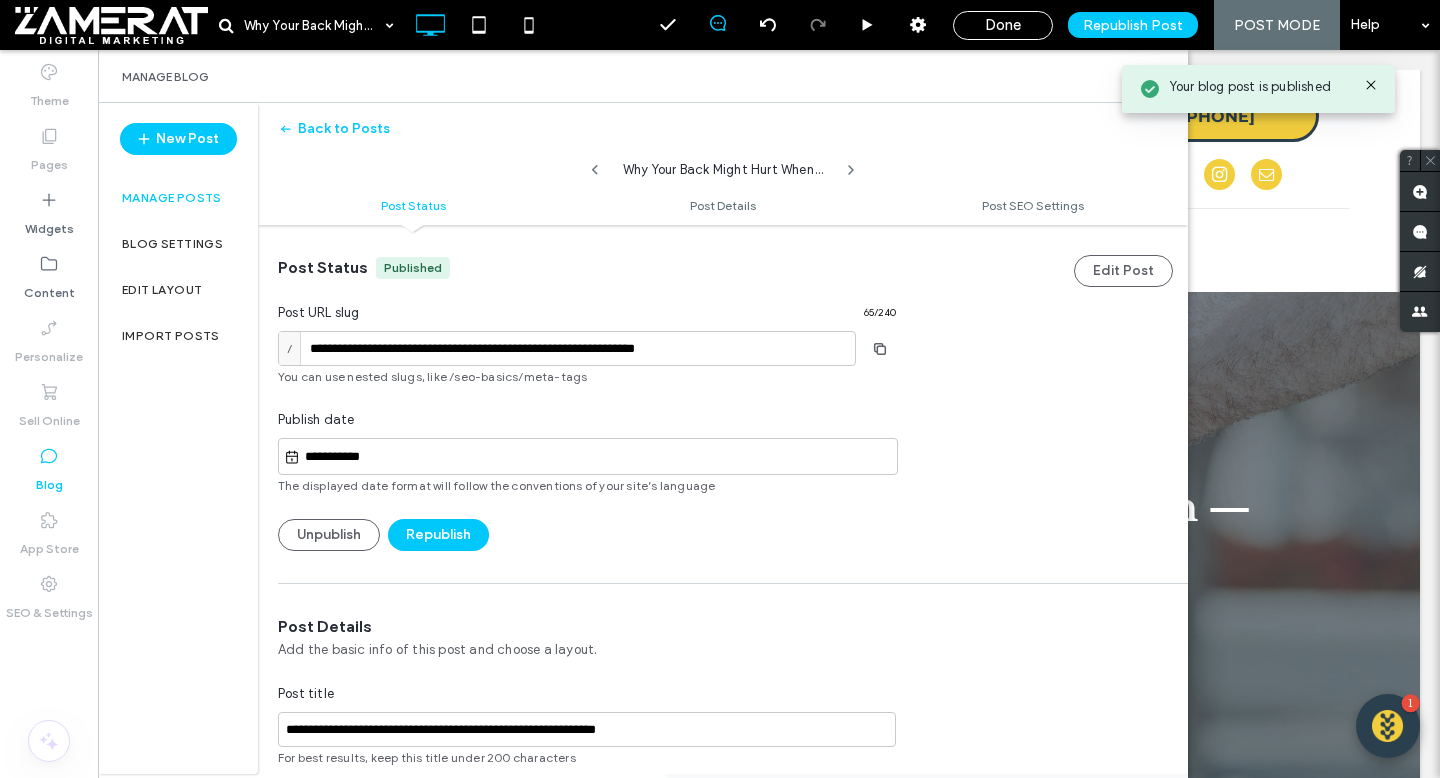 click on "**********" at bounding box center [598, 457] 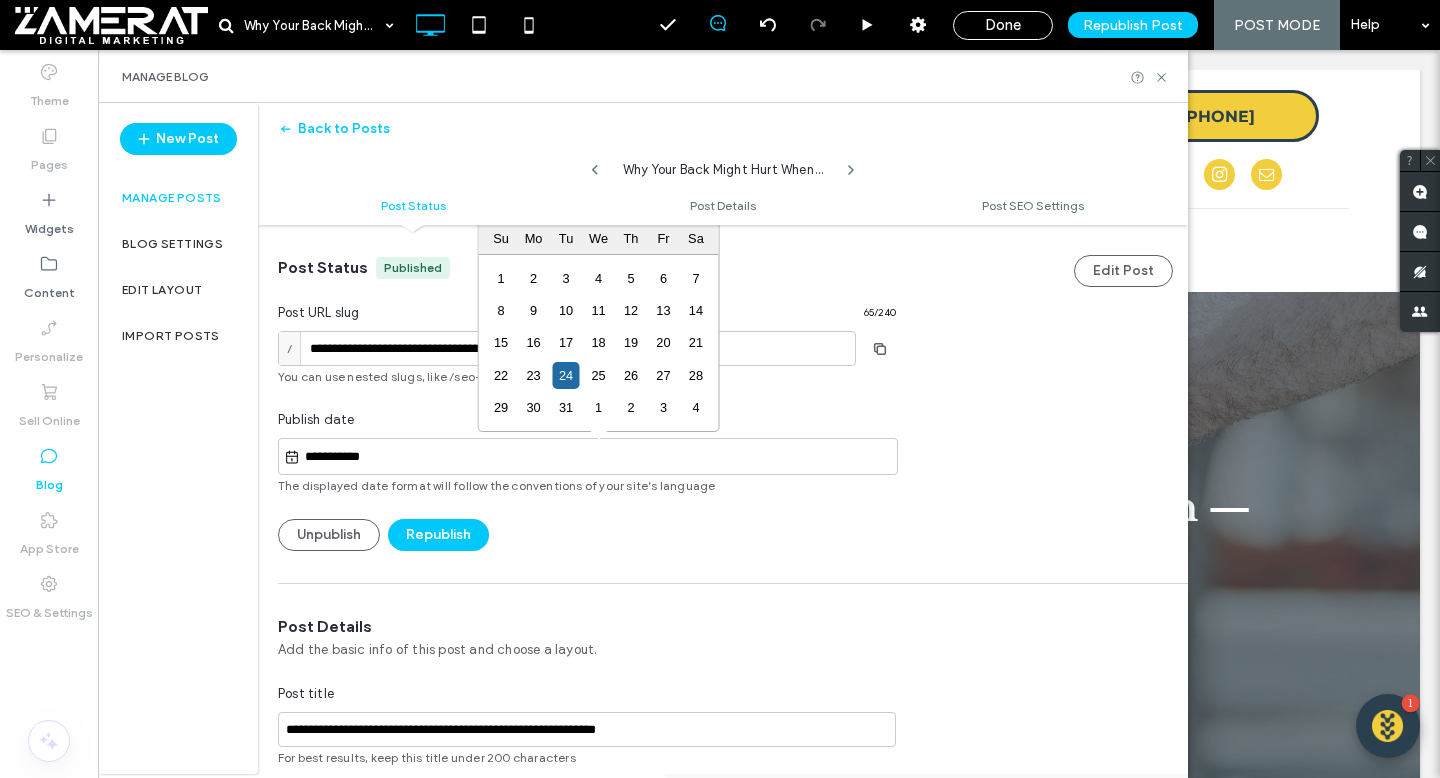 click on "**********" at bounding box center (587, 404) 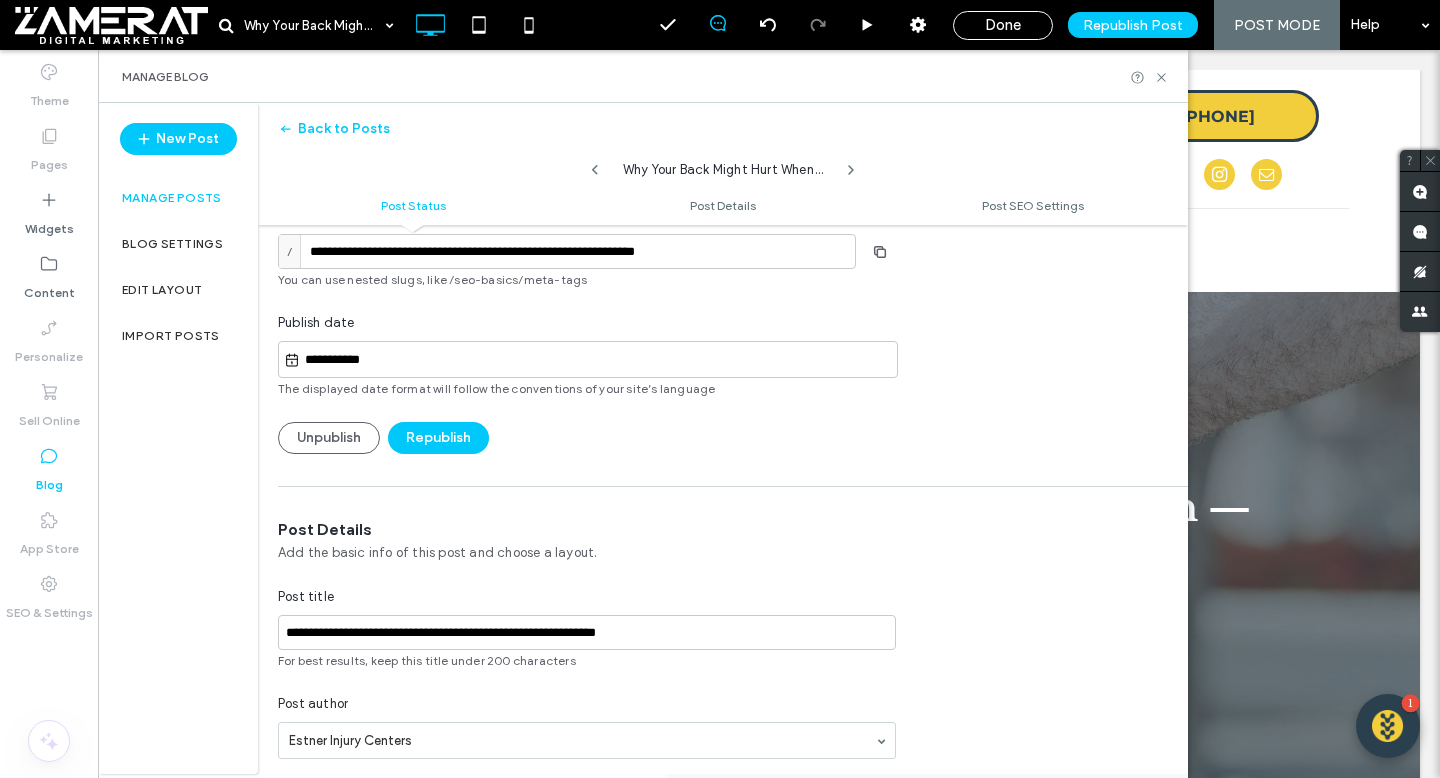 scroll, scrollTop: 0, scrollLeft: 0, axis: both 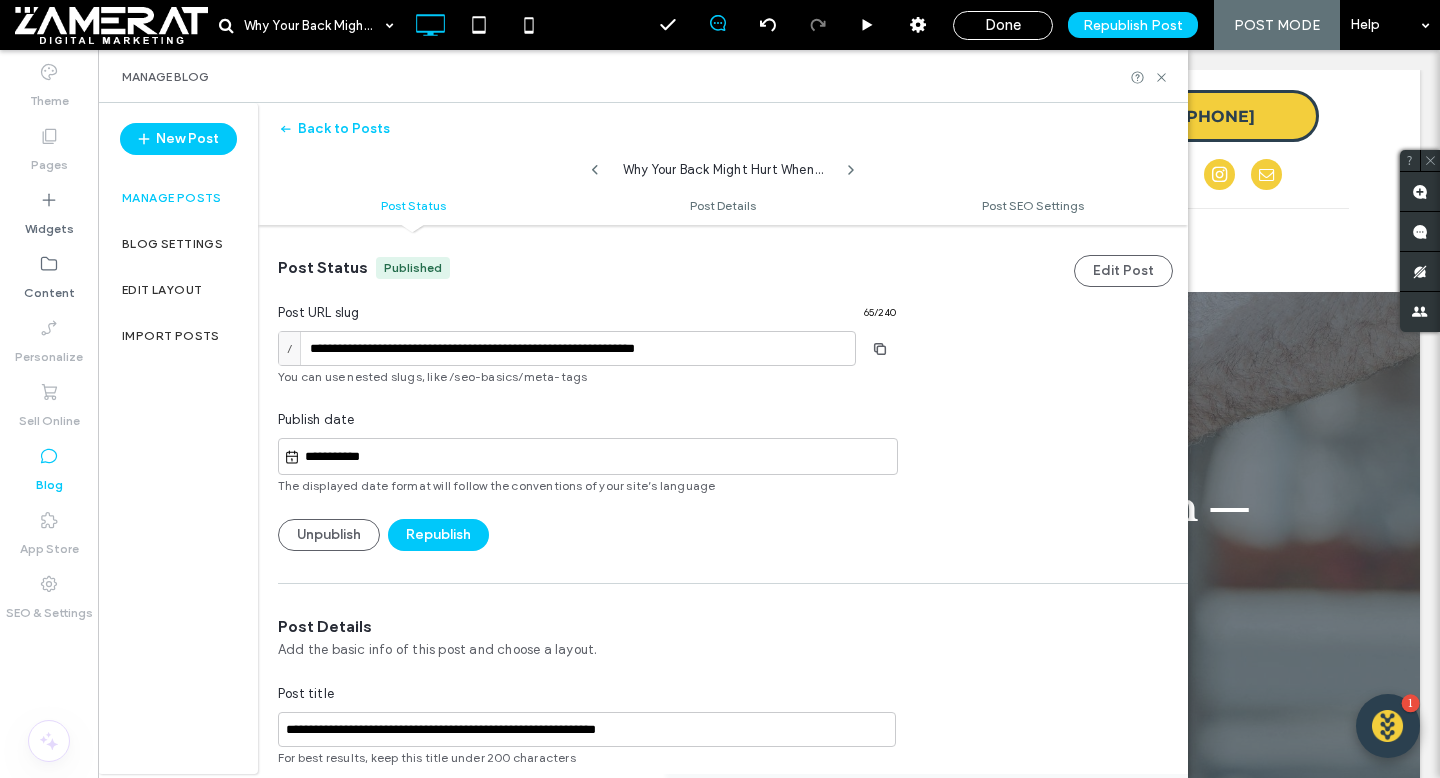 click on "**********" at bounding box center [598, 457] 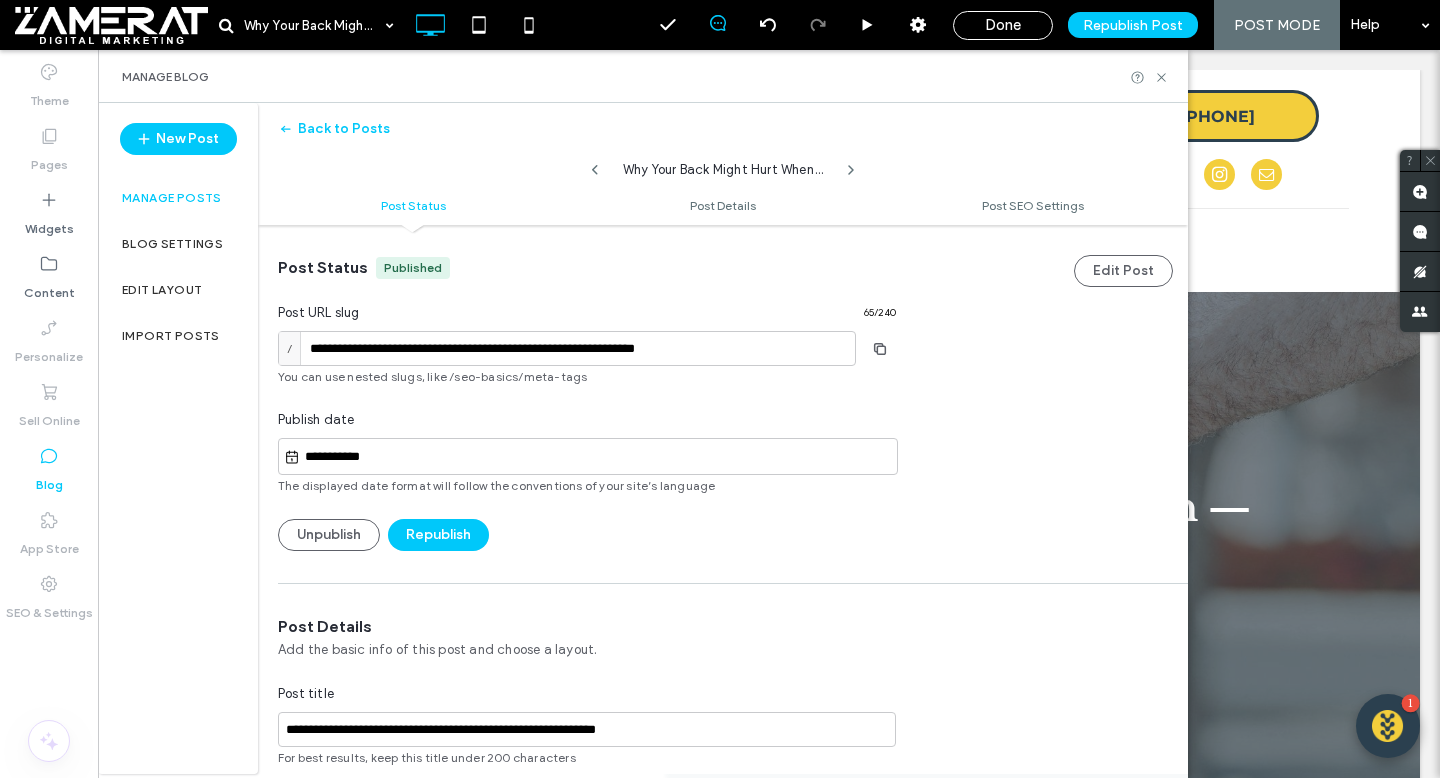 click on "Post Status" at bounding box center (413, 205) 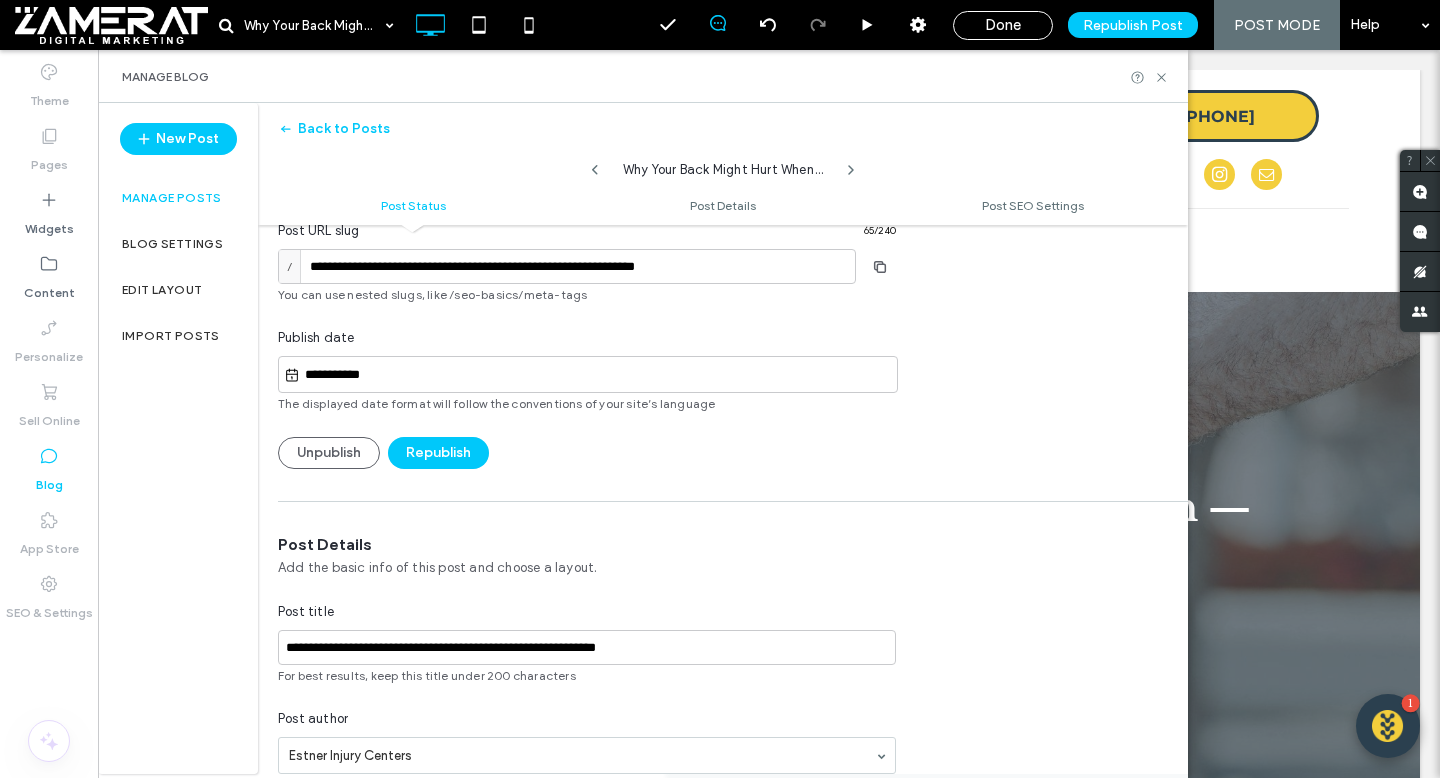 scroll, scrollTop: 0, scrollLeft: 0, axis: both 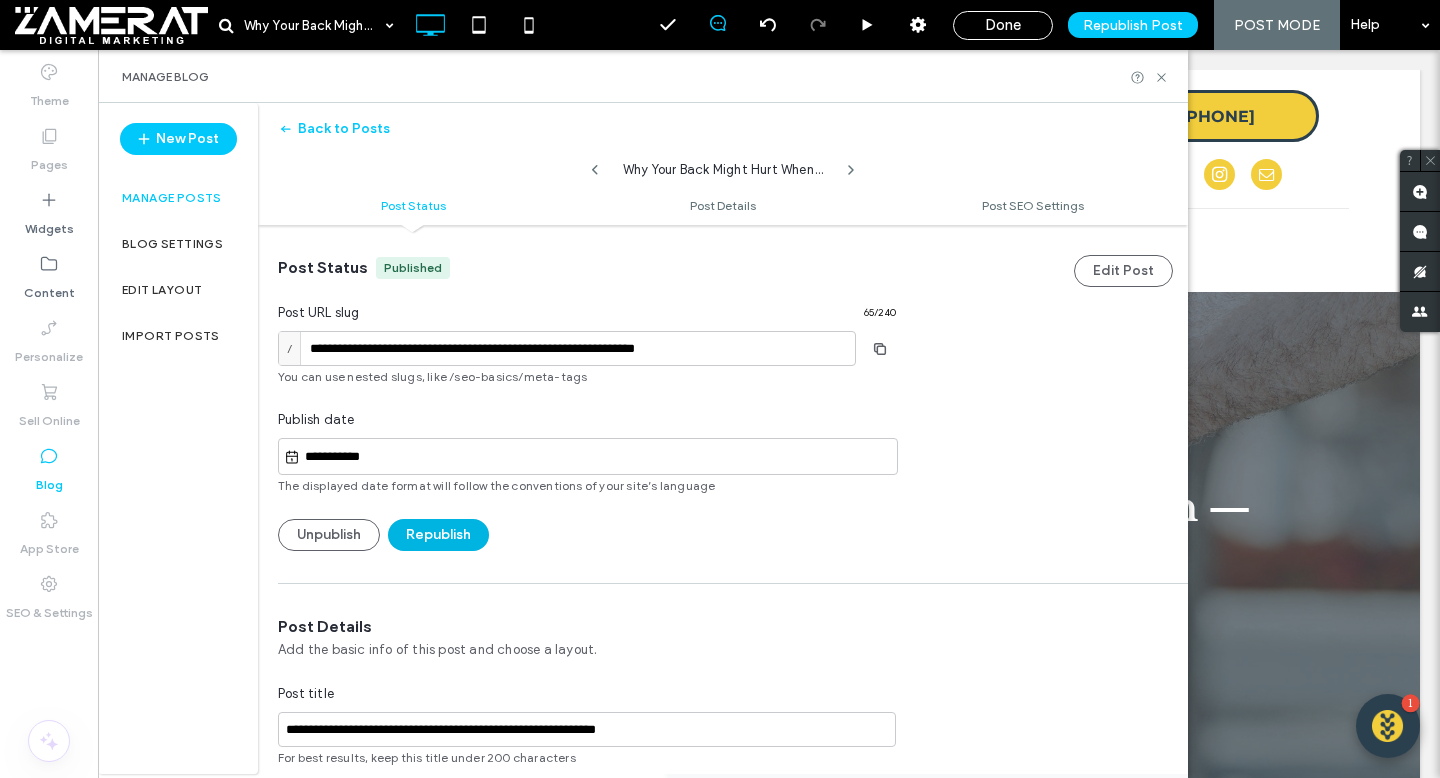 click on "Republish" at bounding box center [438, 535] 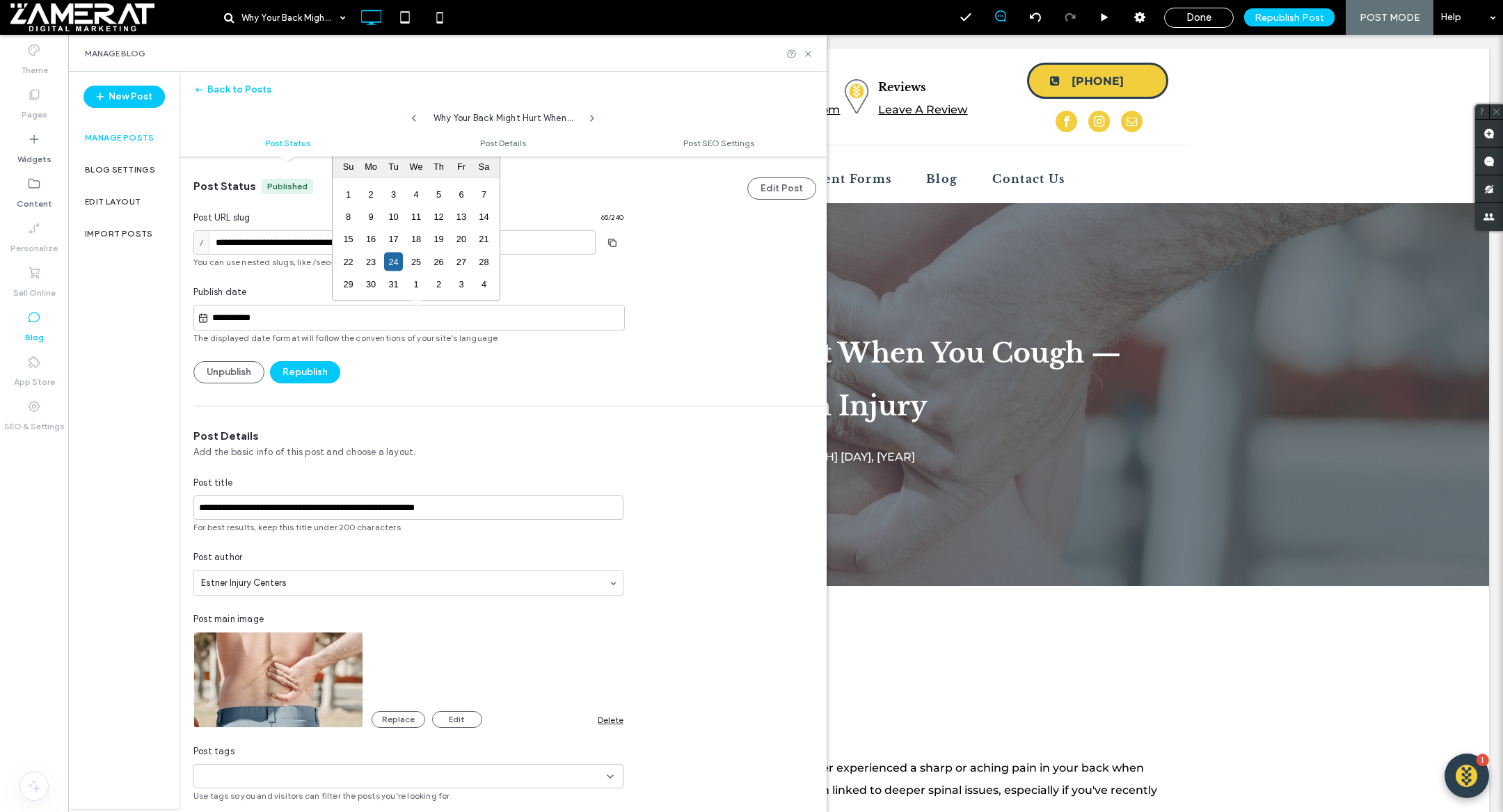 click on "**********" at bounding box center (416, 318) 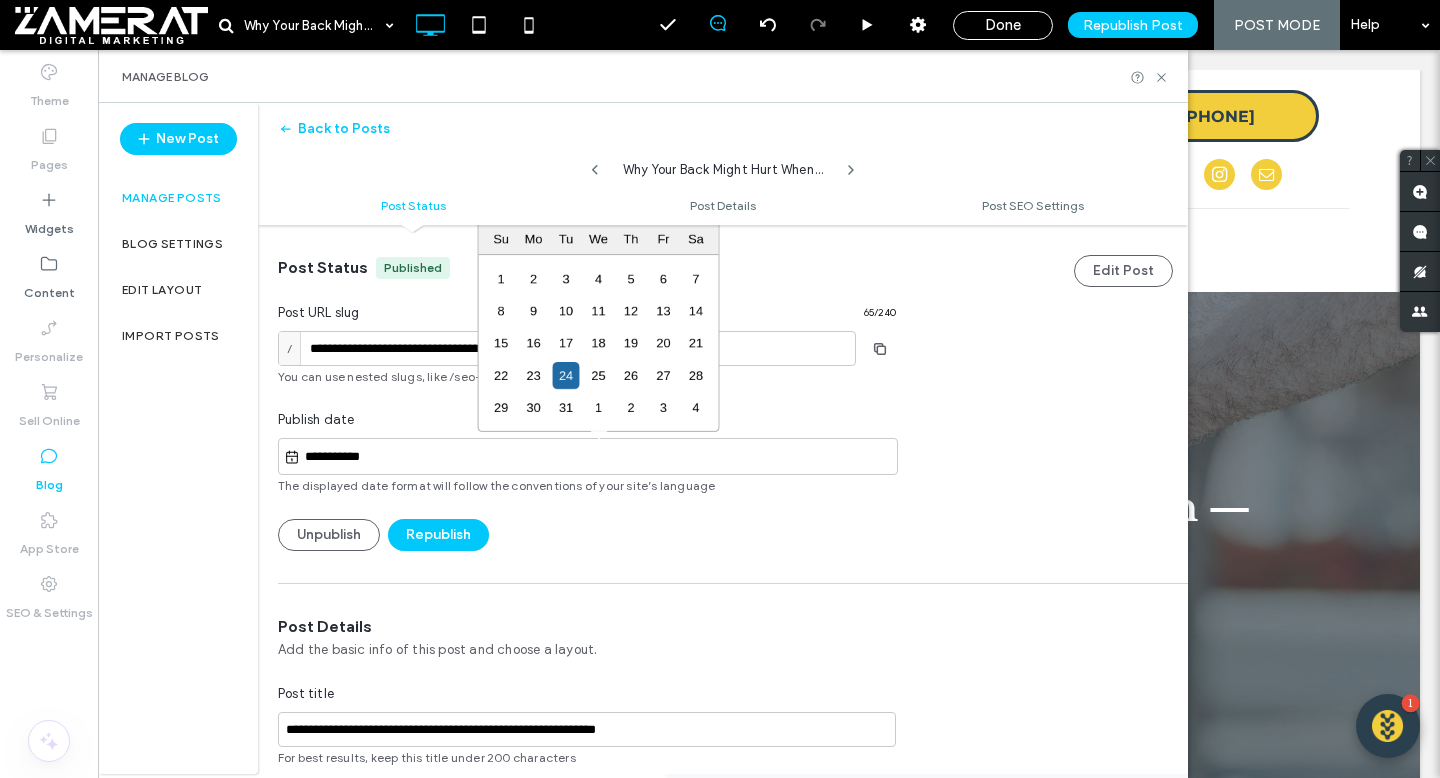 click on "**********" at bounding box center (723, 499) 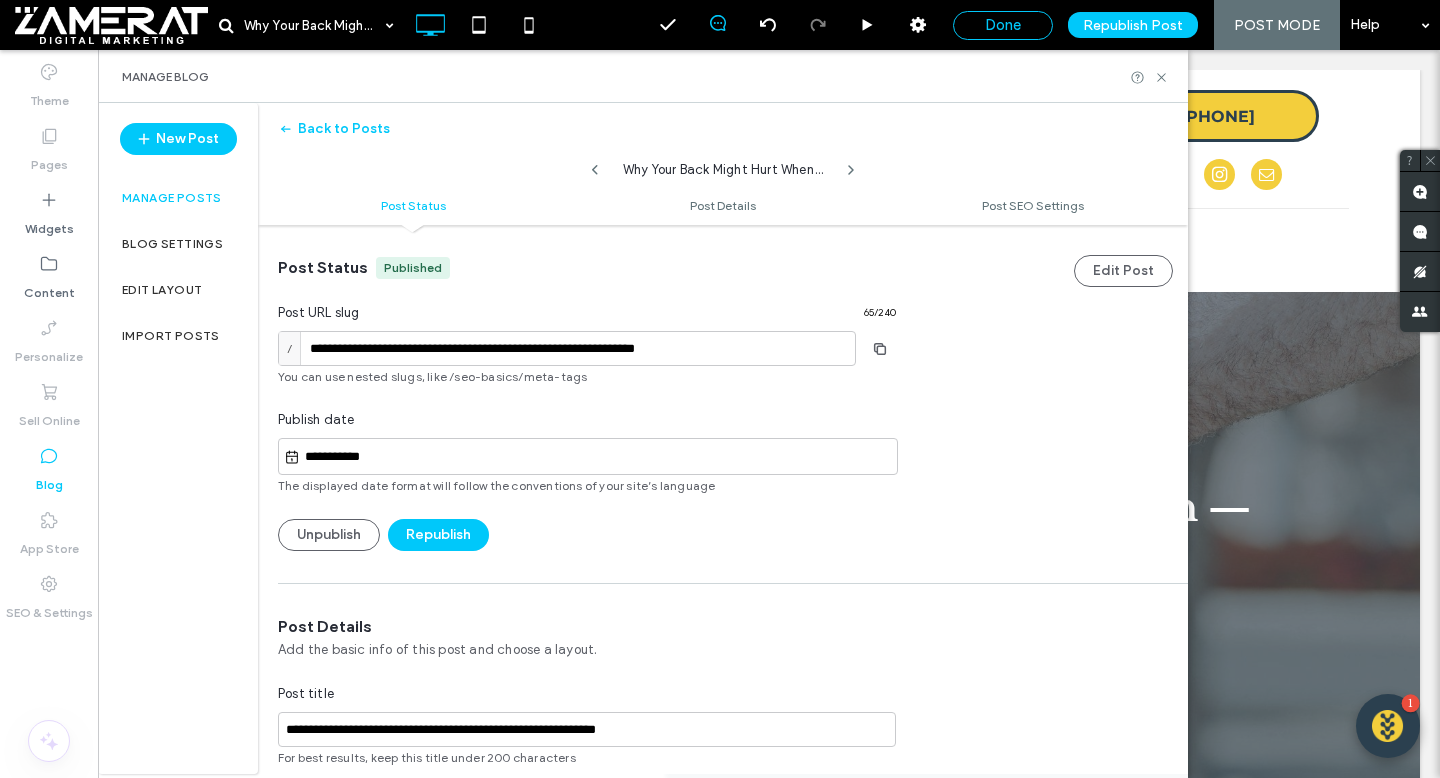 click on "Done" at bounding box center [1003, 25] 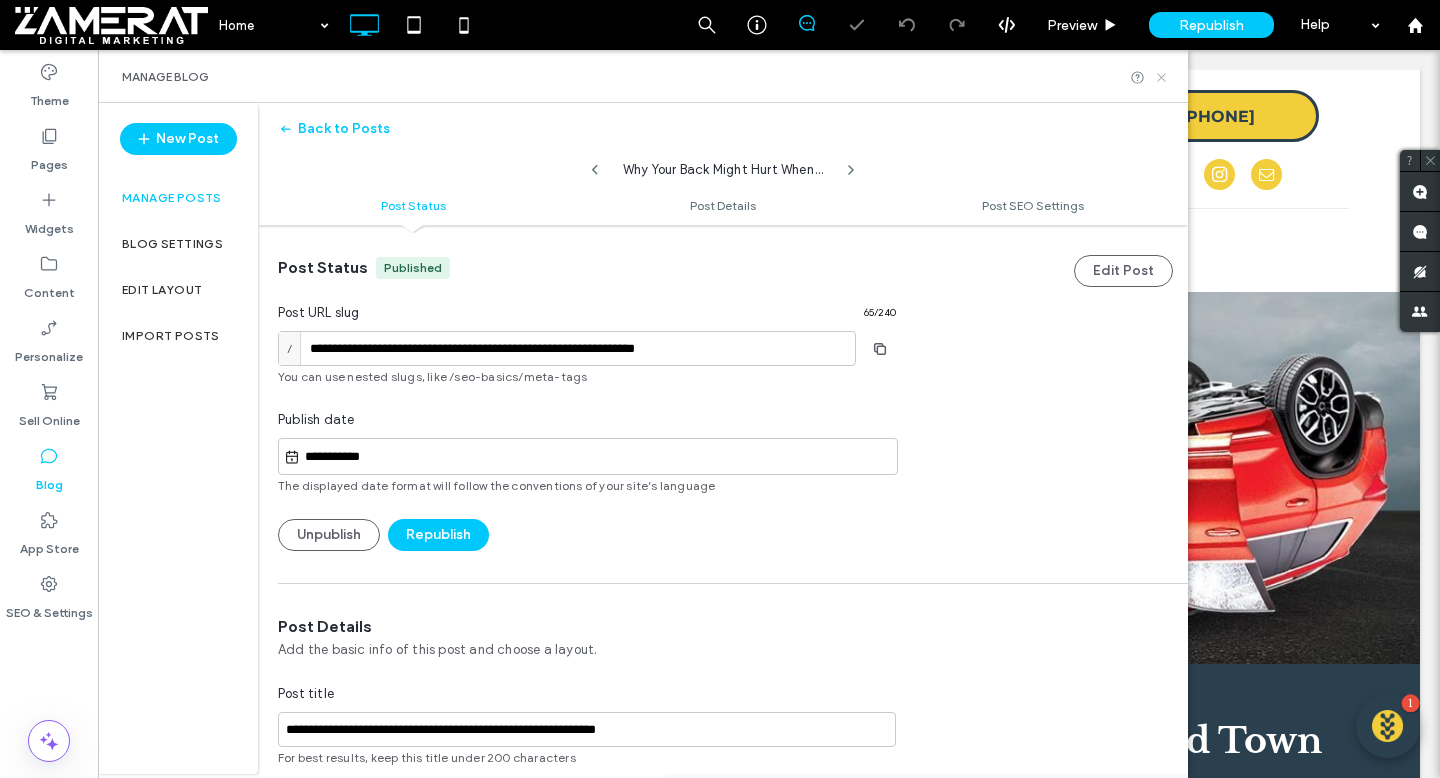 scroll, scrollTop: 0, scrollLeft: 0, axis: both 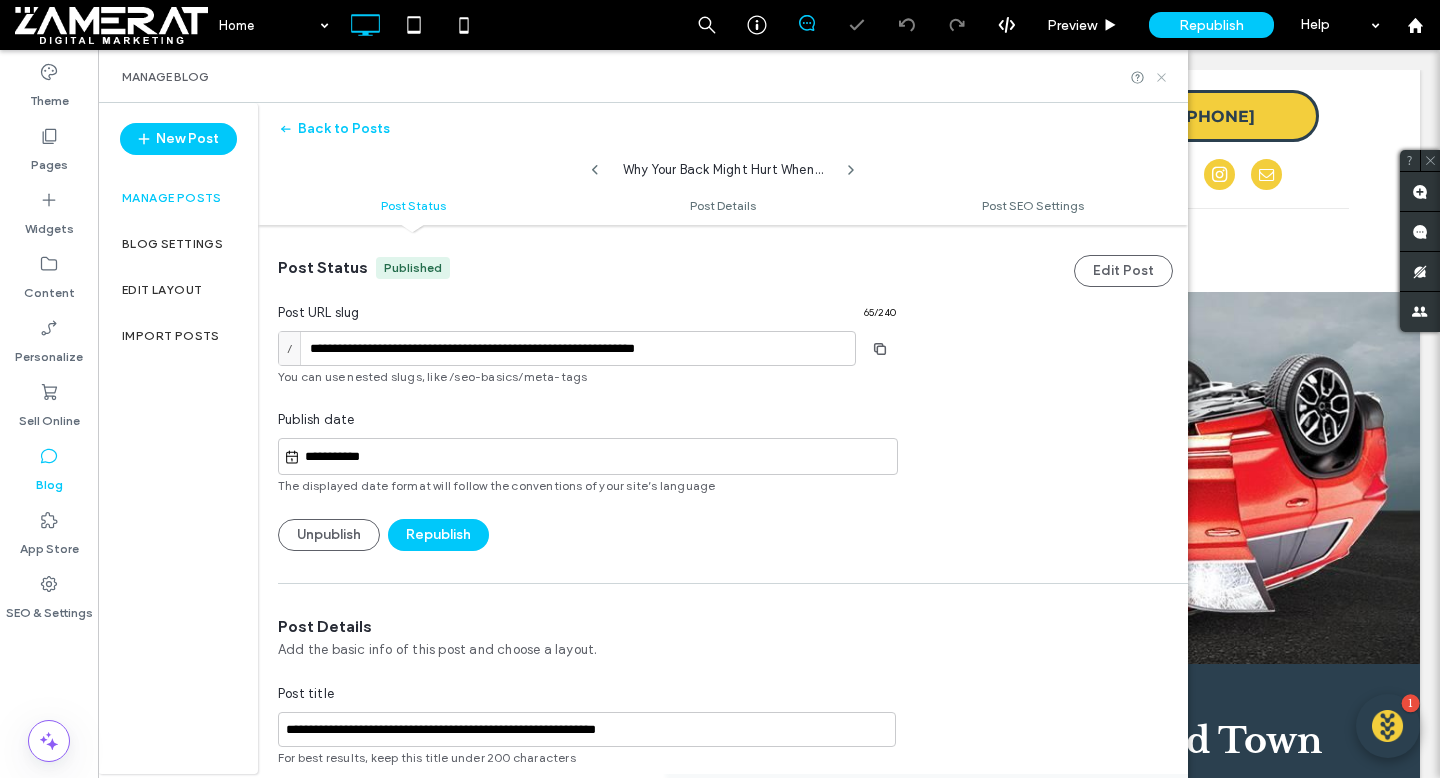 click 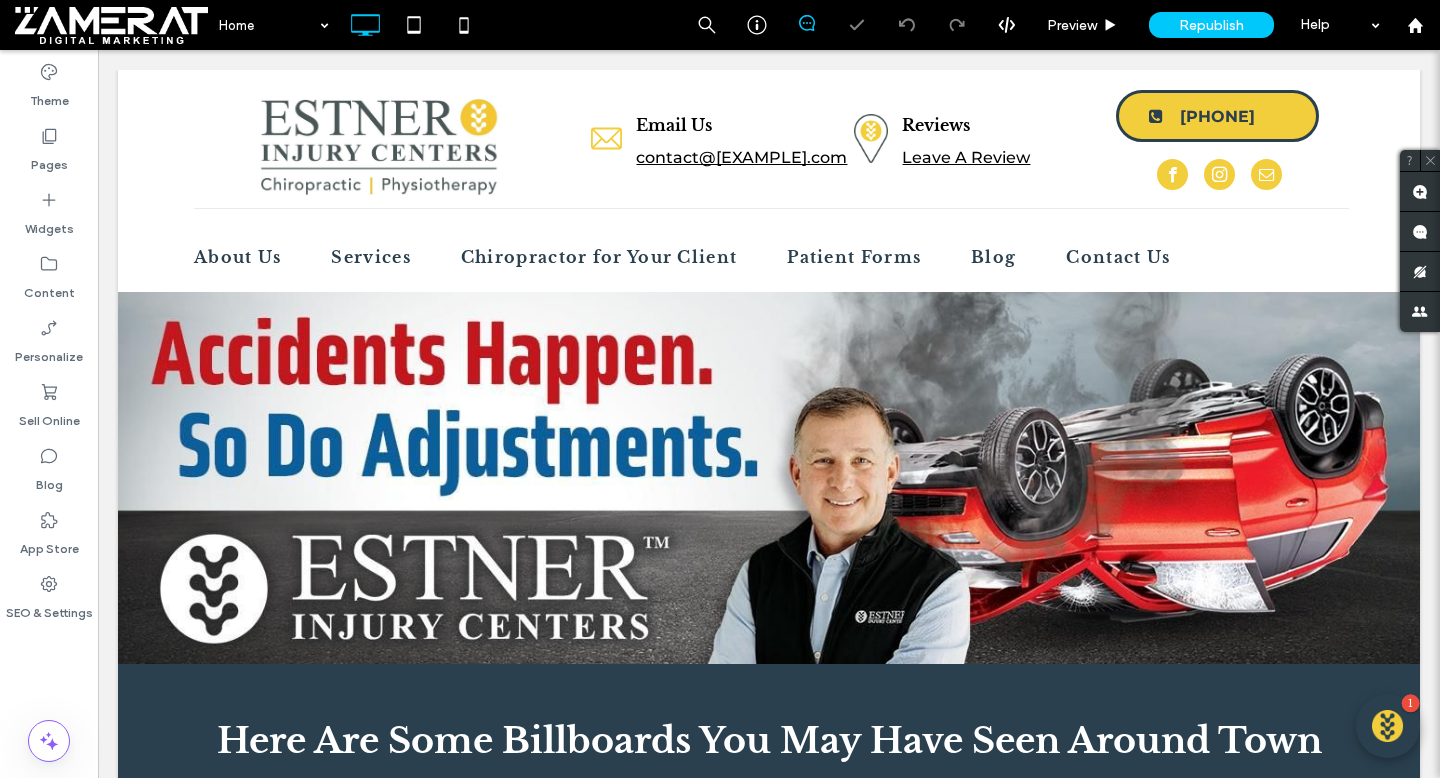 scroll, scrollTop: 0, scrollLeft: 0, axis: both 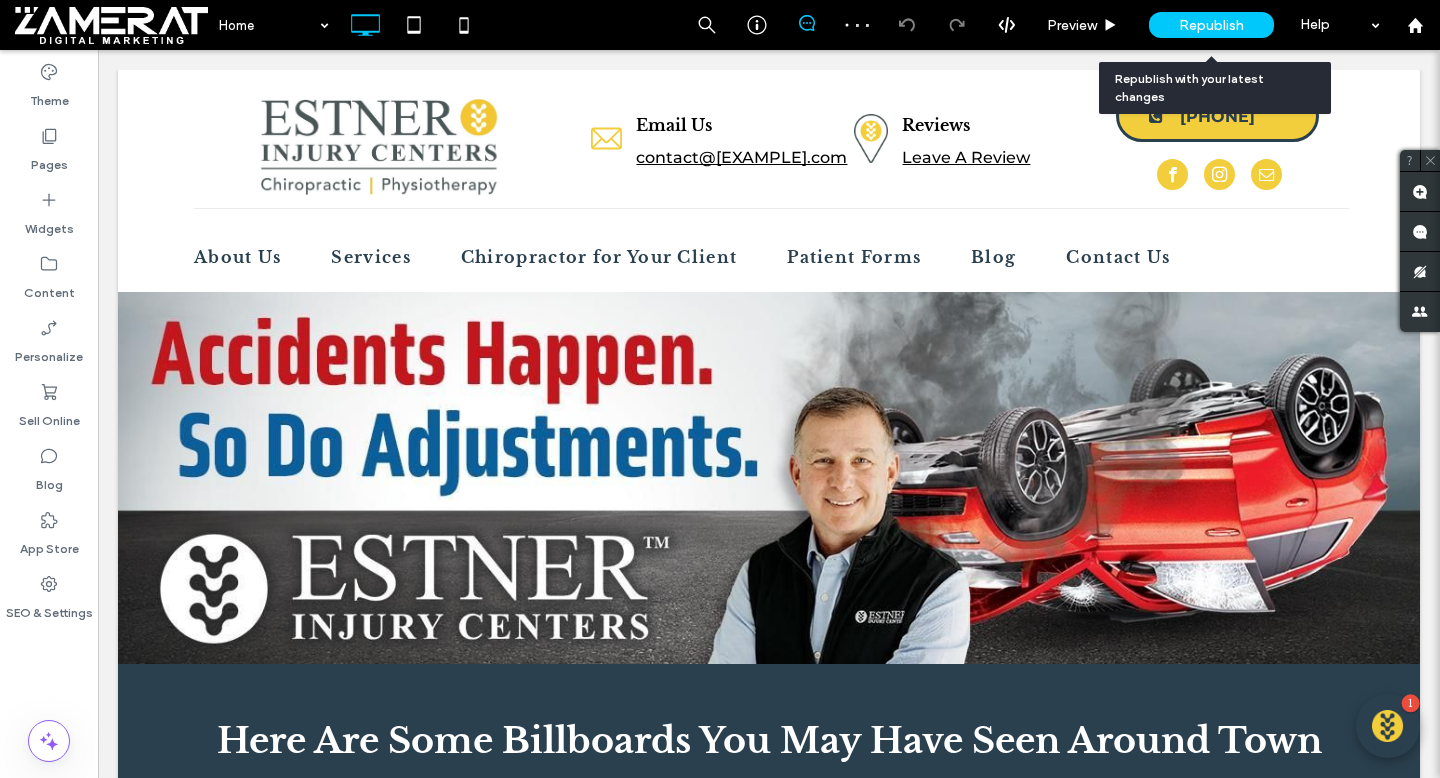 click on "Republish" at bounding box center (1211, 25) 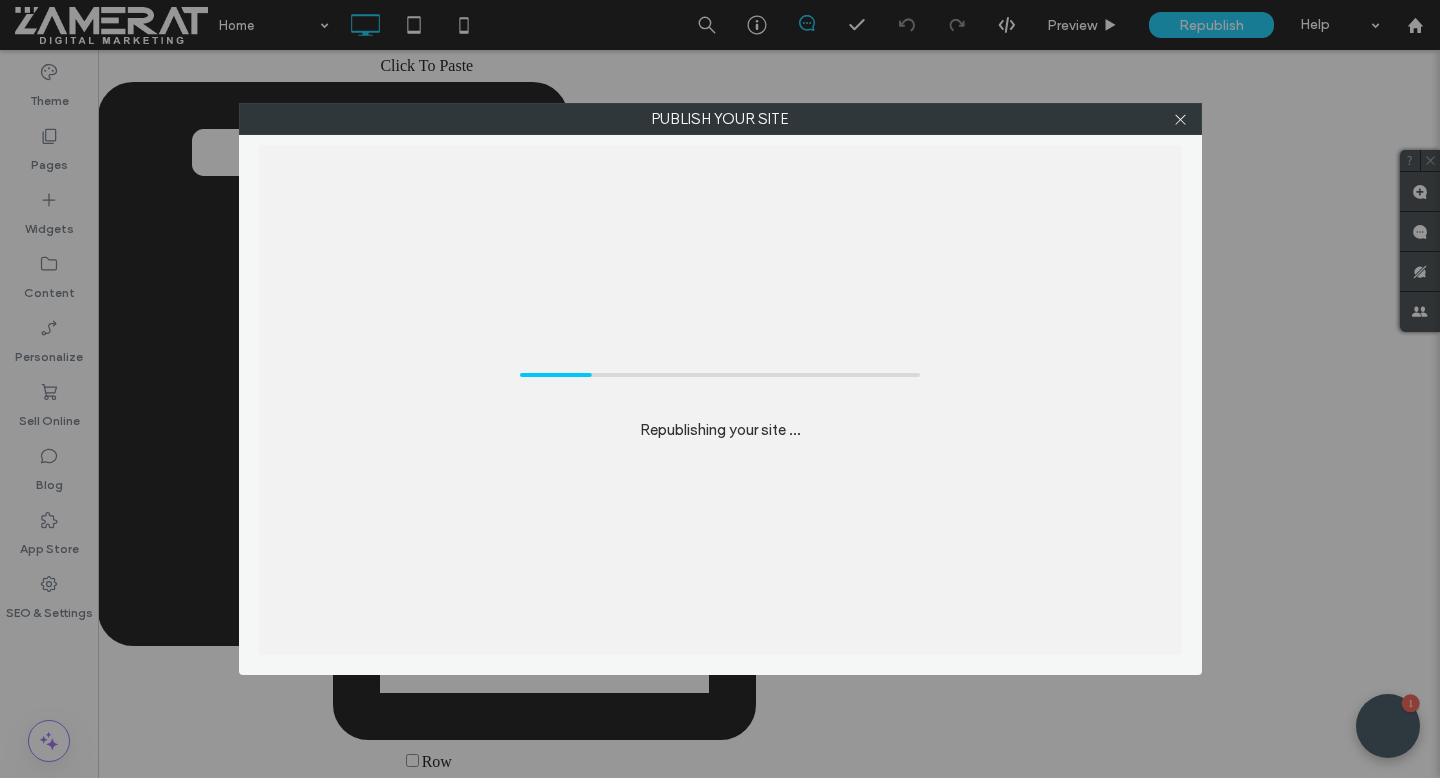 scroll, scrollTop: 0, scrollLeft: 0, axis: both 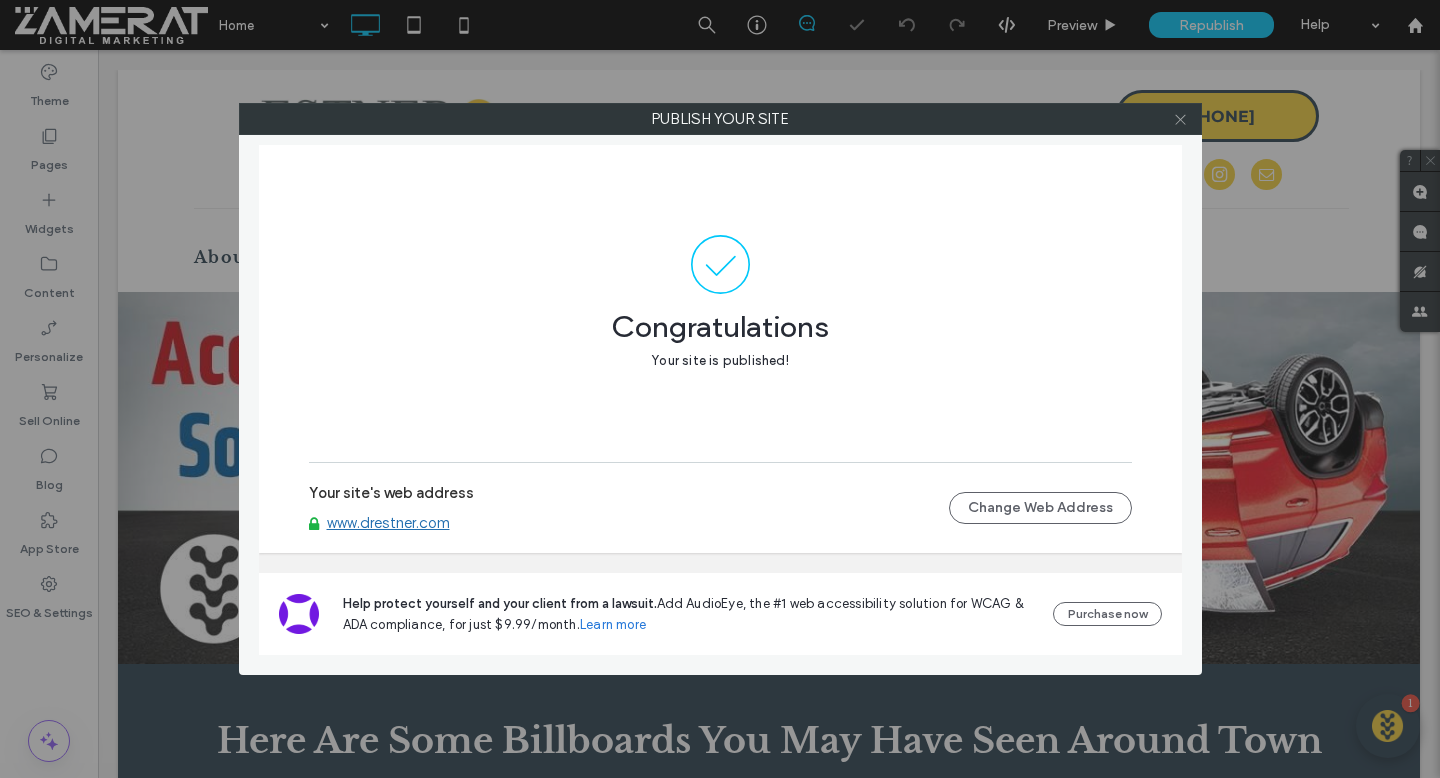 click 